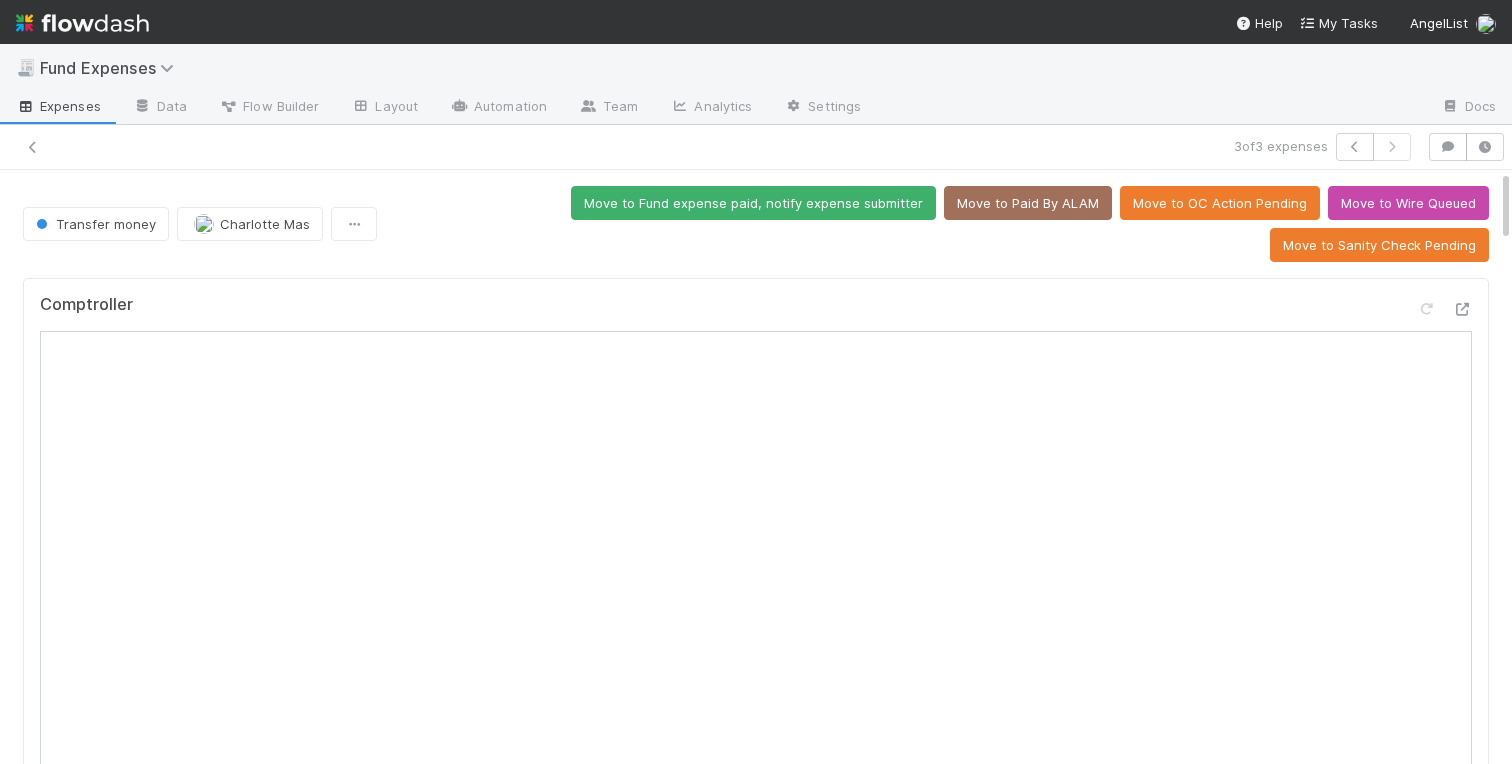 scroll, scrollTop: 0, scrollLeft: 0, axis: both 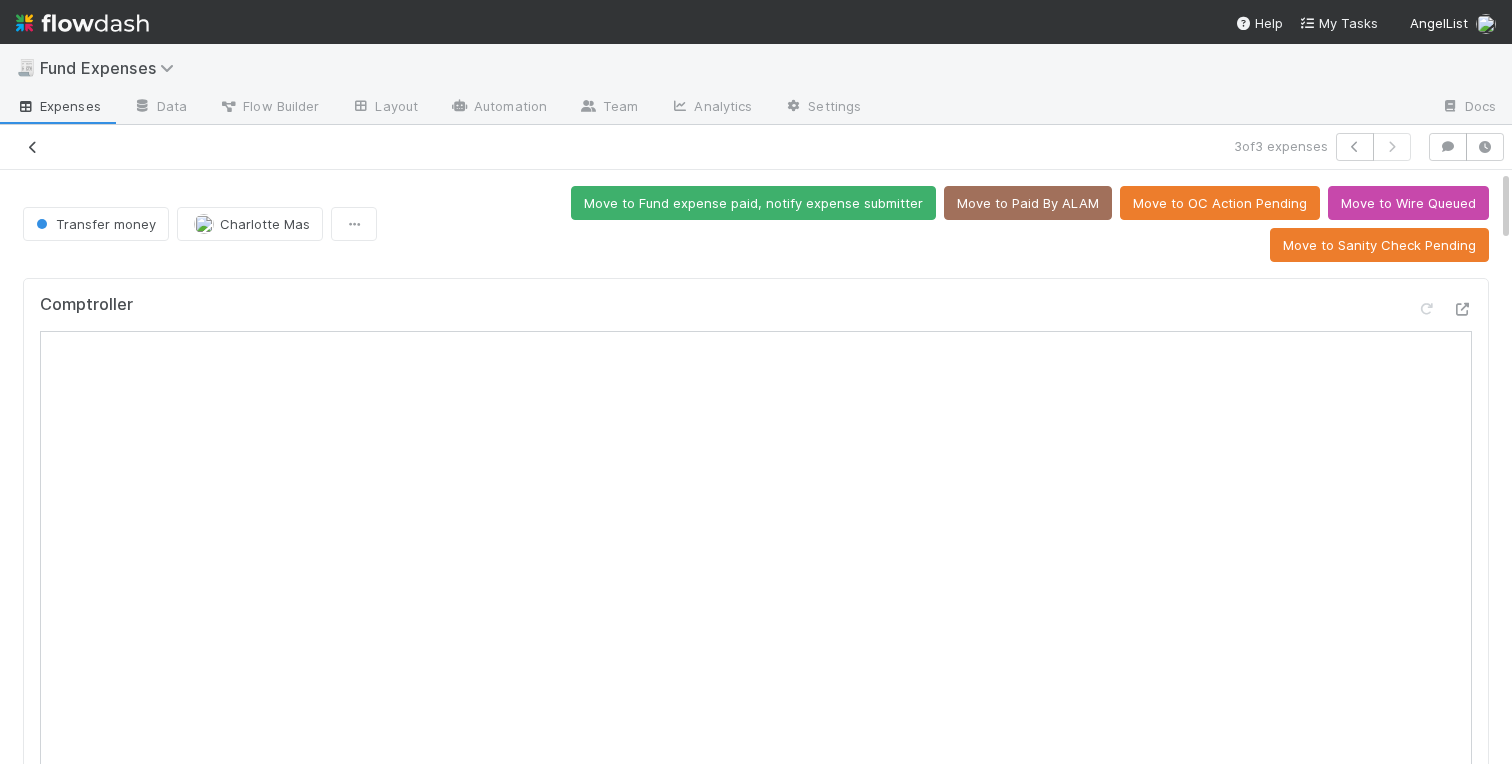 click at bounding box center [33, 147] 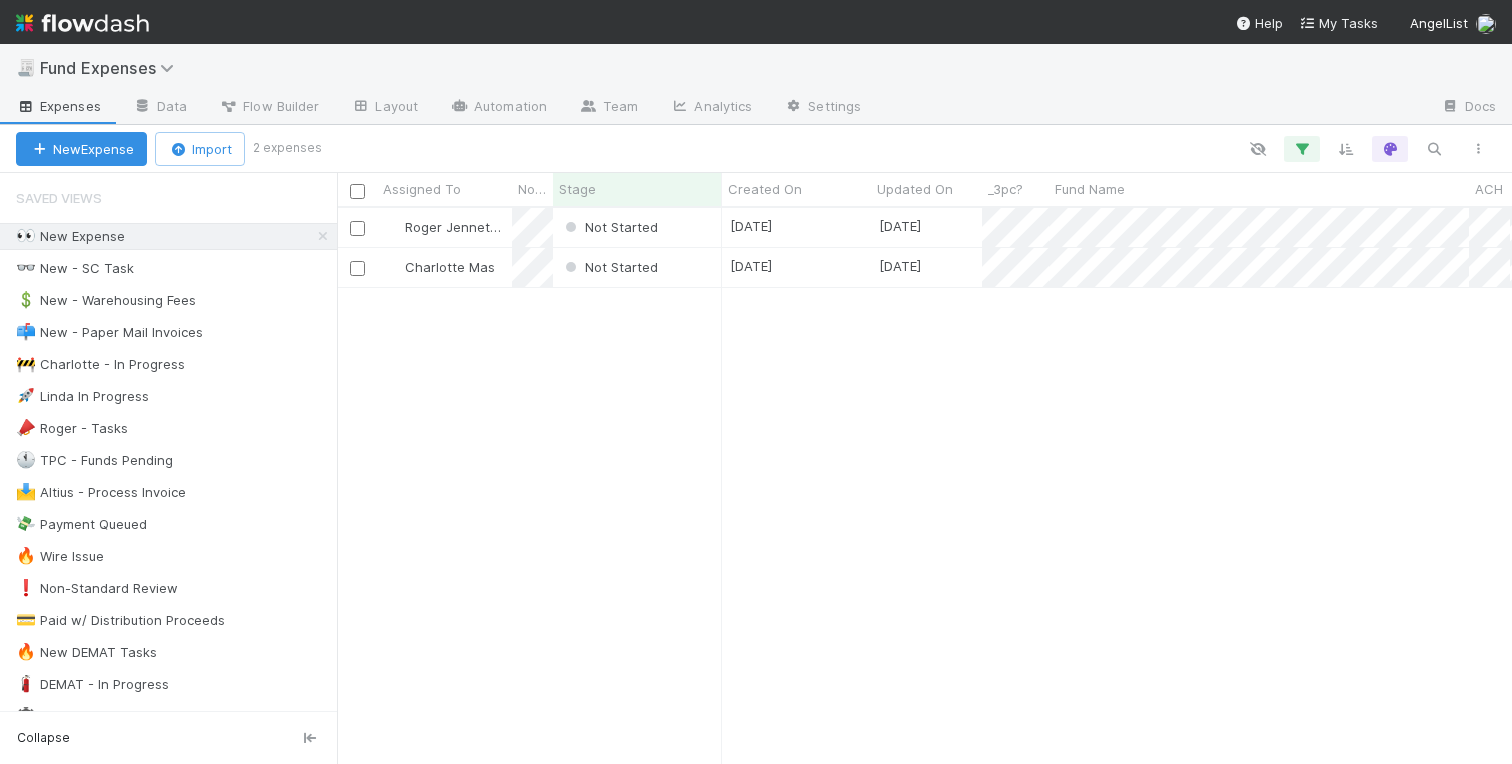 scroll, scrollTop: 0, scrollLeft: 1, axis: horizontal 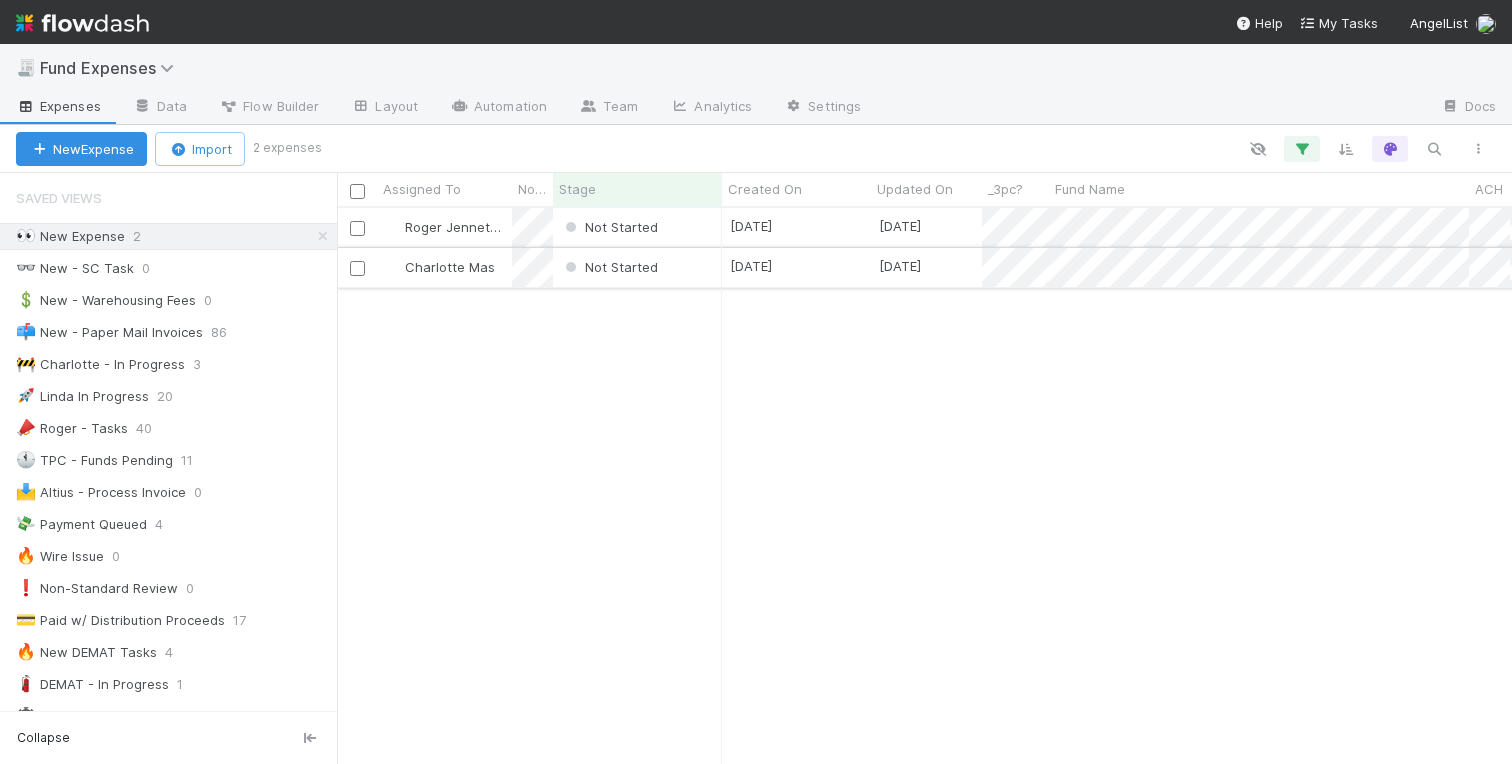 click on "Charlotte Mas" at bounding box center (444, 267) 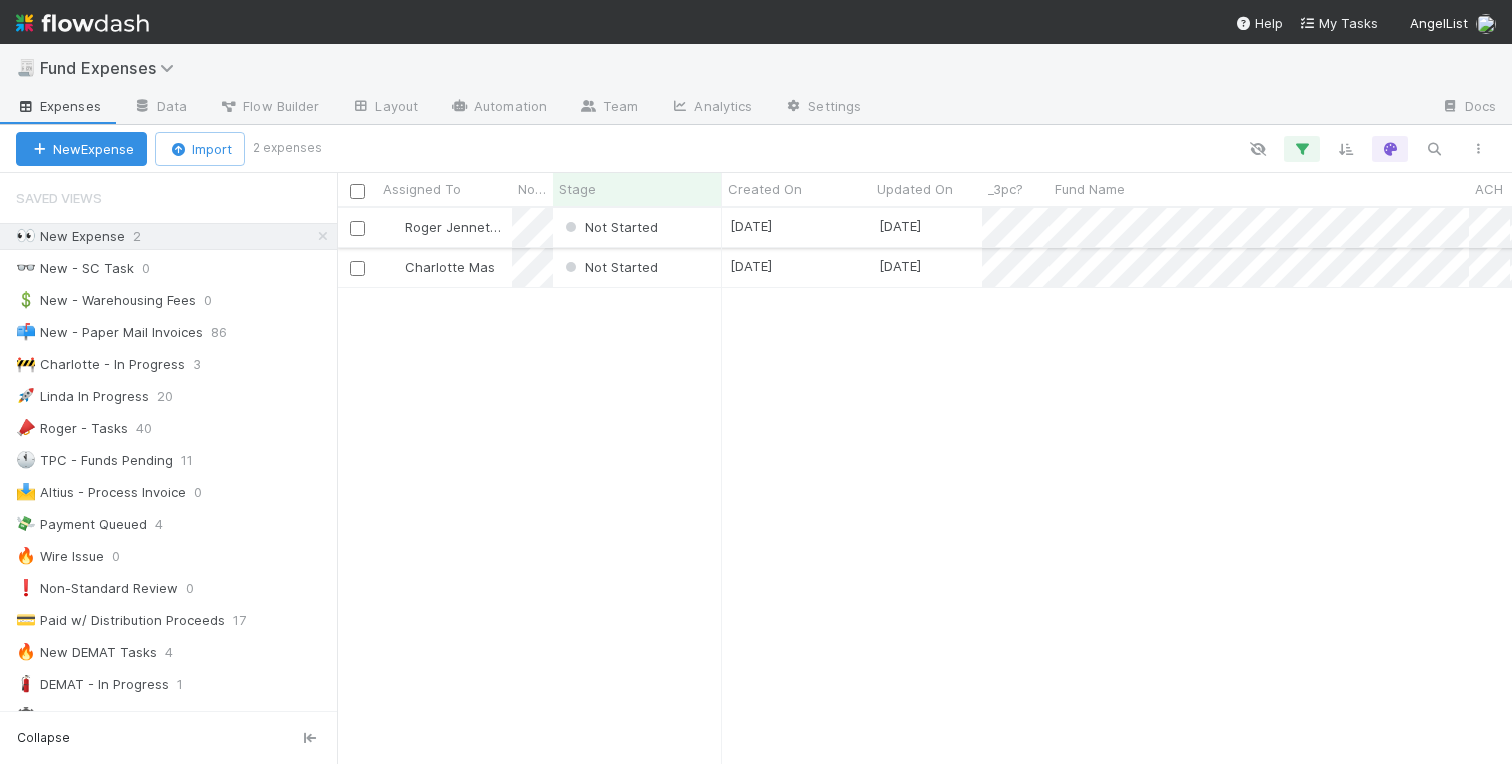 click on "Not Started" at bounding box center [637, 227] 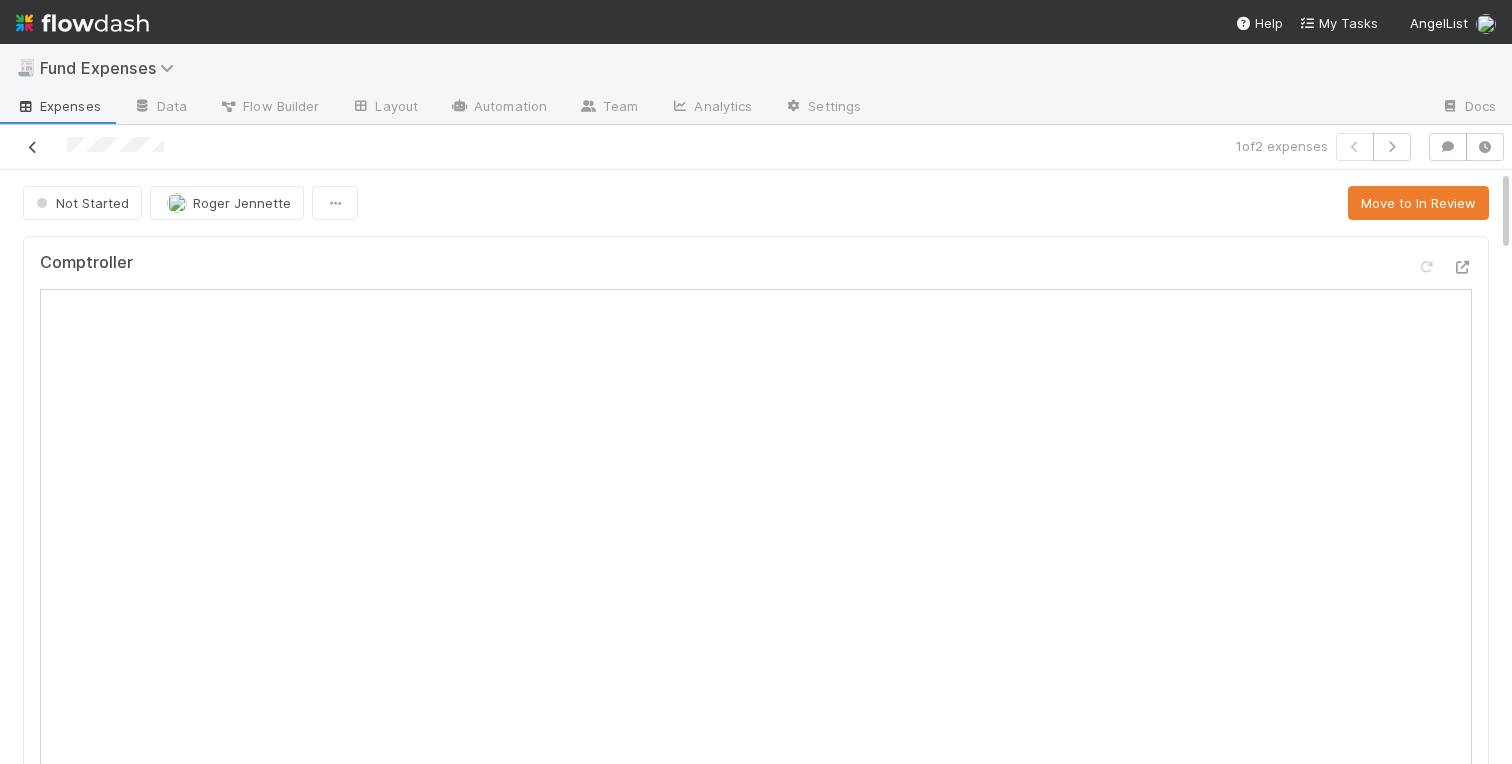 click at bounding box center [33, 147] 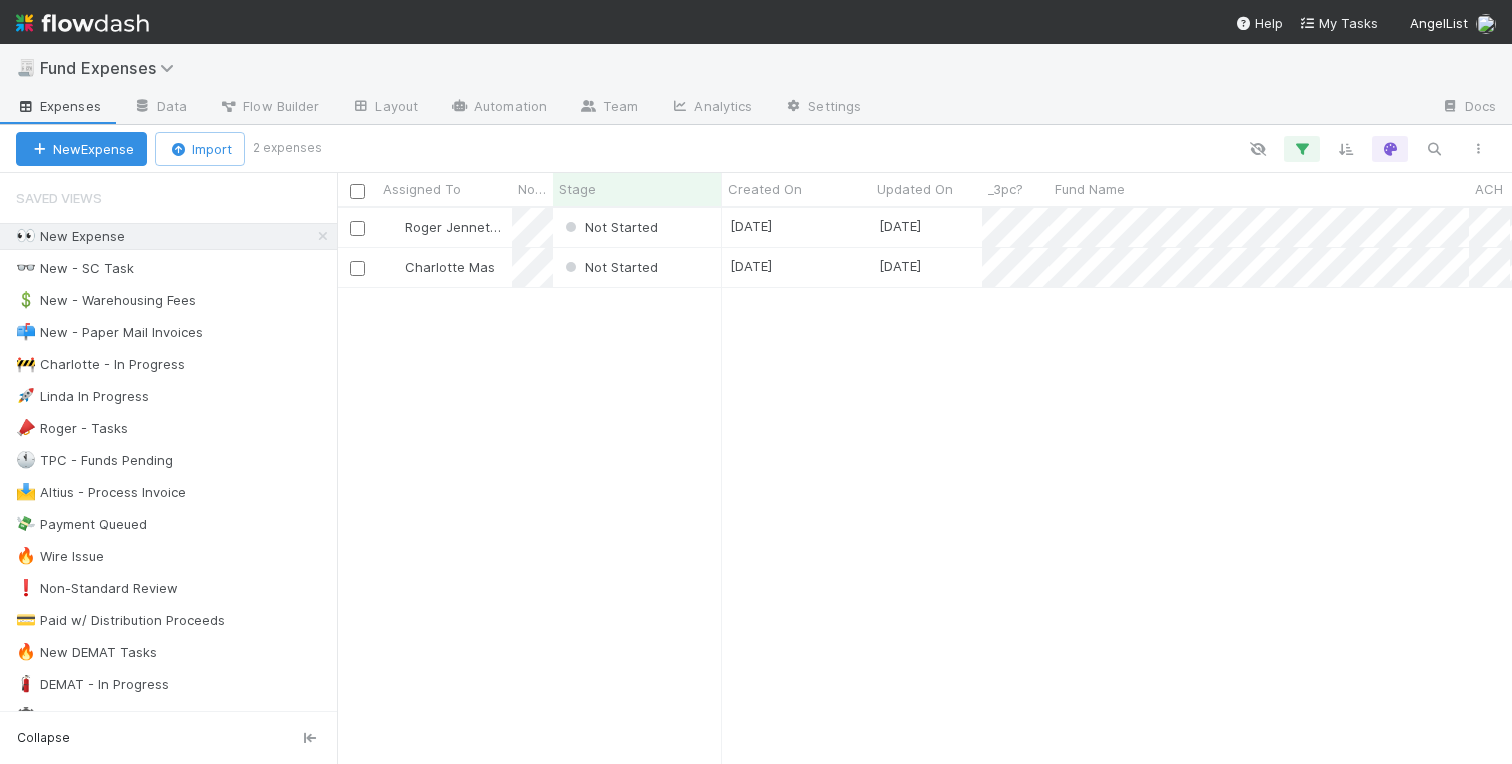 scroll, scrollTop: 0, scrollLeft: 1, axis: horizontal 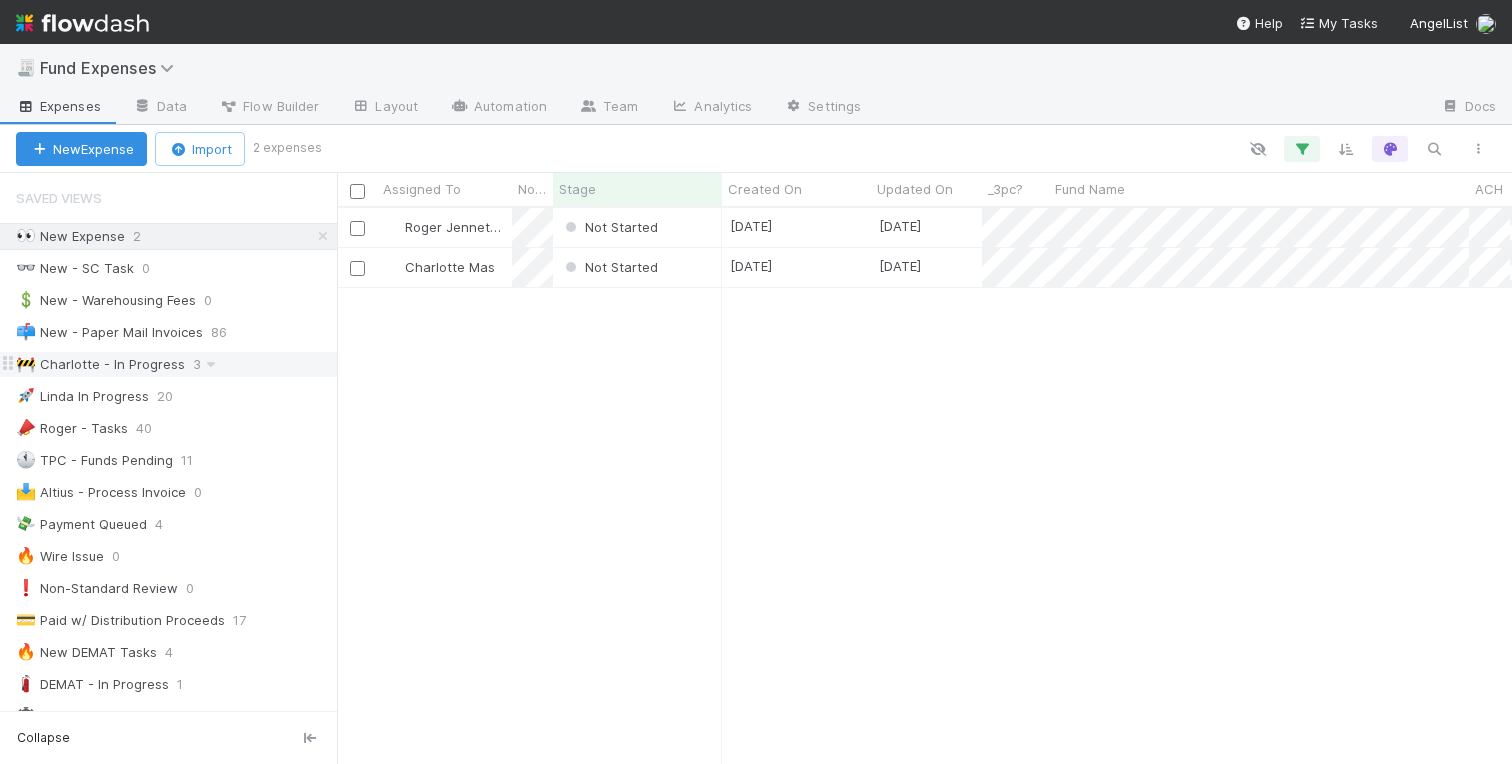 click on "🚧 [NAME] - In Progress" at bounding box center (100, 364) 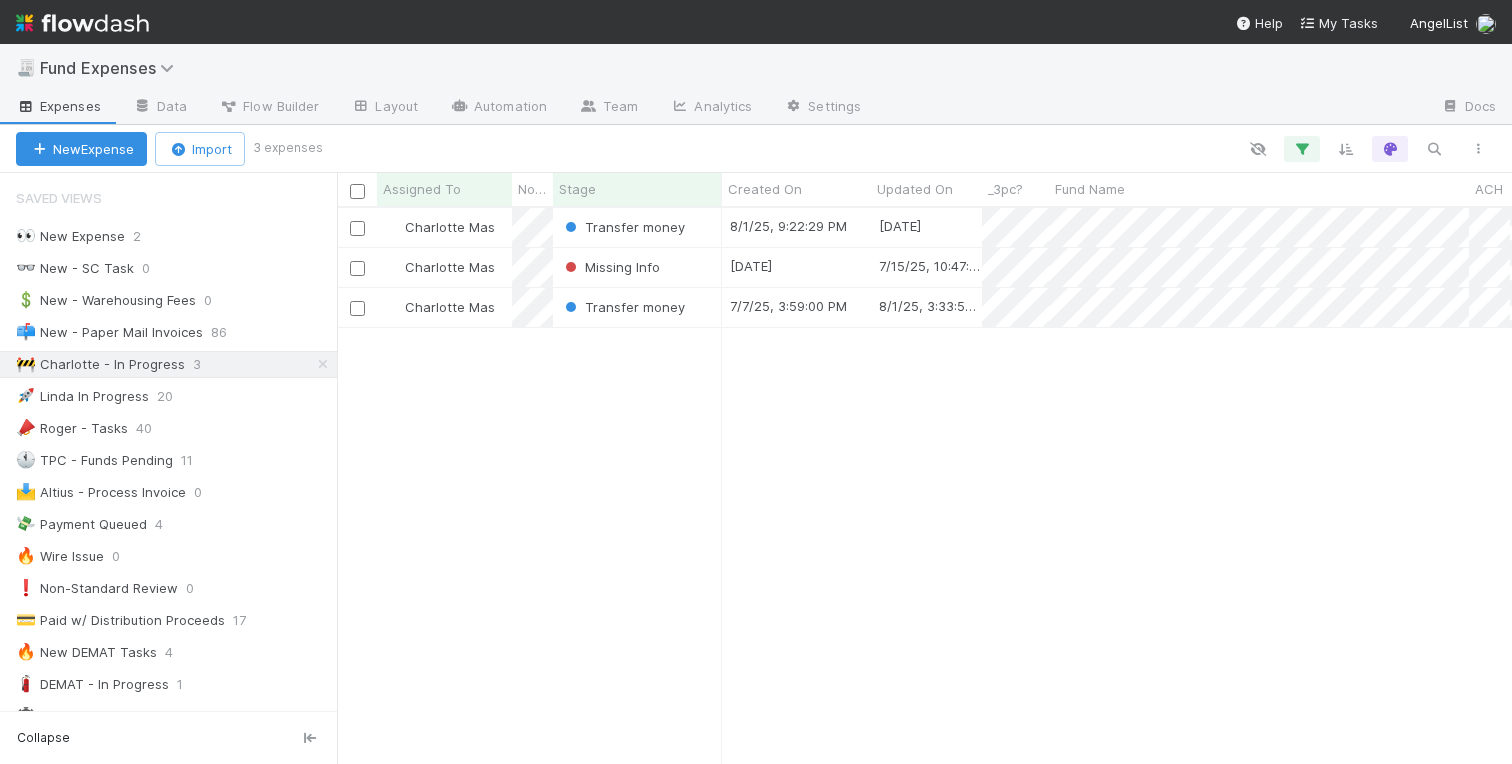 scroll, scrollTop: 0, scrollLeft: 1, axis: horizontal 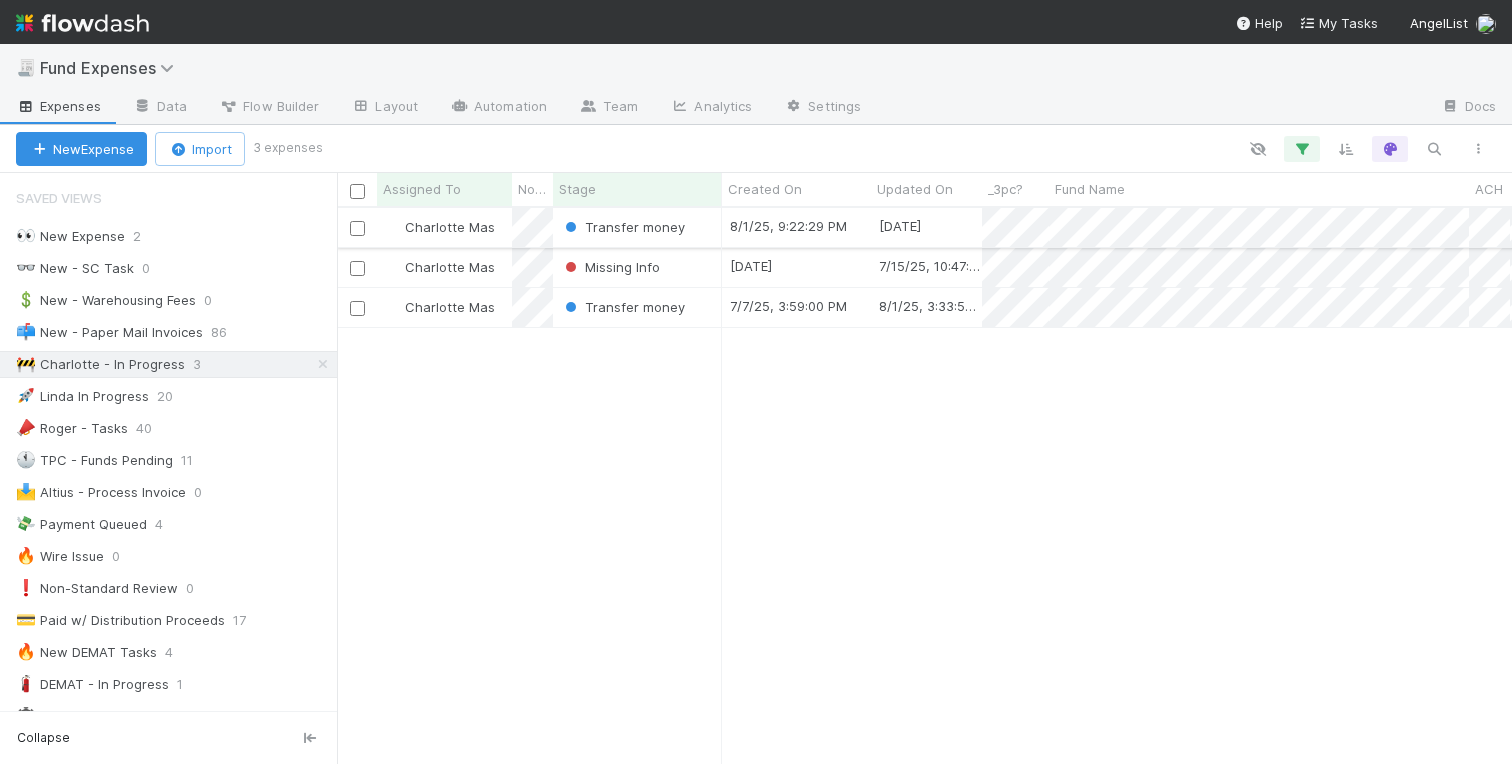 click on "Transfer money" at bounding box center (637, 227) 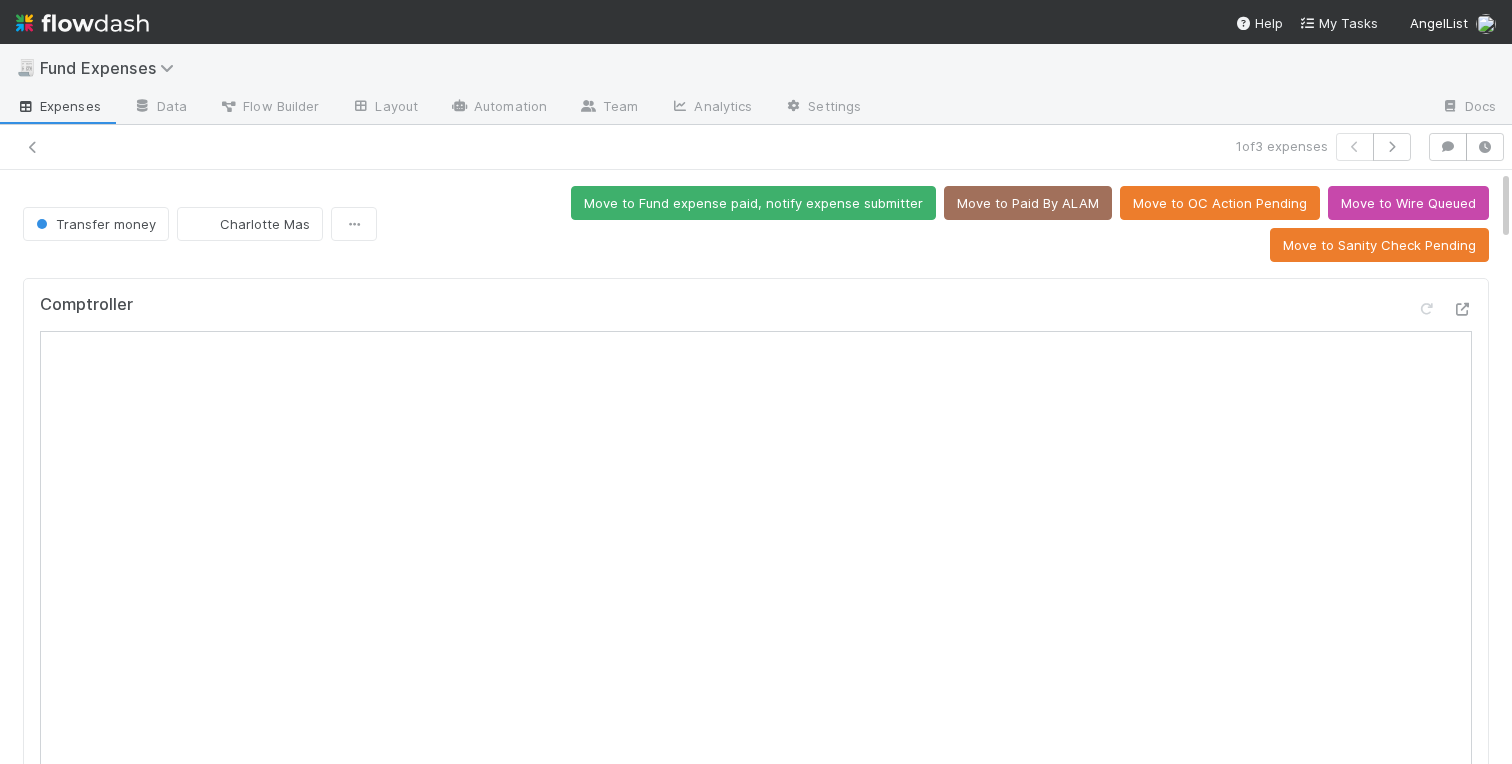click on "Comptroller Sanity Check    Create a new  task Link an existing  task Sanity Check Priority Request Comments Attach files: Choose or drag and drop file(s) Add Comment Linked Workflow Tasks You do not have access to the   Belltower Administrative Fee Contributions   workflow. Paper Mail Invoice   Create a new  task Link an existing  task Details Edit Front Conversation URL  Request Type  Additional Context  Reporter  Front ID  Urgency Level  Fund Name  FC or Admin Dashboard URL  Comptroller URL  Comptroller URL (QP)  Partial Payment  Payment Amount   Currency (if Foreign Currency)  Expense Category  Reimbursement?  Recipient  On-Platform Recipient  Accrual Date  Vendor (Payee)  Vendor Wire Instructions  3PC Invoice  Invoice   Invoice Attachment  Vendor Tax Information  Fund Documents  Outgoing Wire ID - Primary   Outgoing Wire ID - Secondary (QP)   _3pc?  ACH  Funding Account  Wire  Incoming Wire ID (3PC)  MP Fees Paid via TPC  Created On Legal Launchpad Ticket  OC Ticket  Notes for Banking  test field  1  of" at bounding box center (756, 2771) 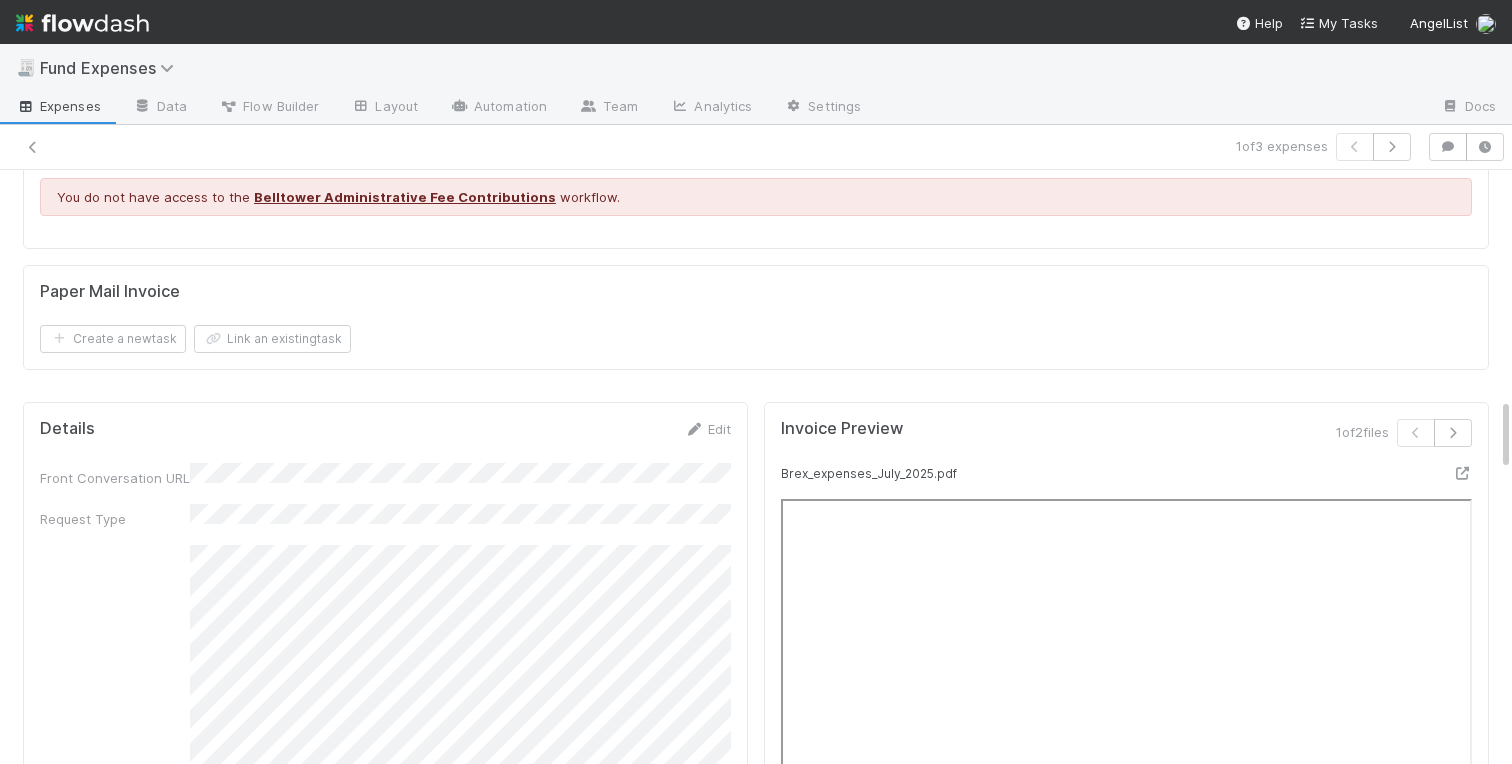 scroll, scrollTop: 1888, scrollLeft: 0, axis: vertical 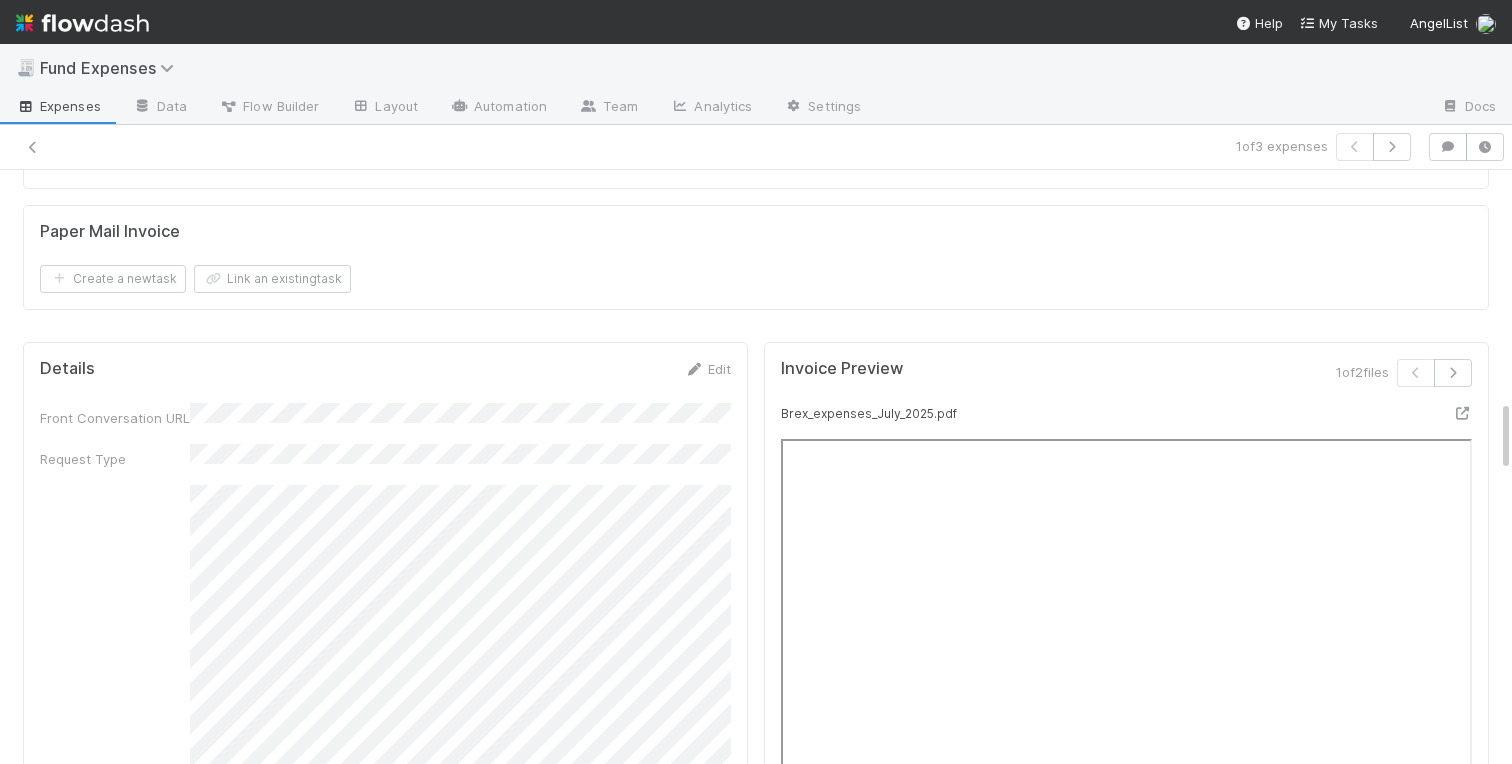 click on "Front Conversation URL" at bounding box center [385, 415] 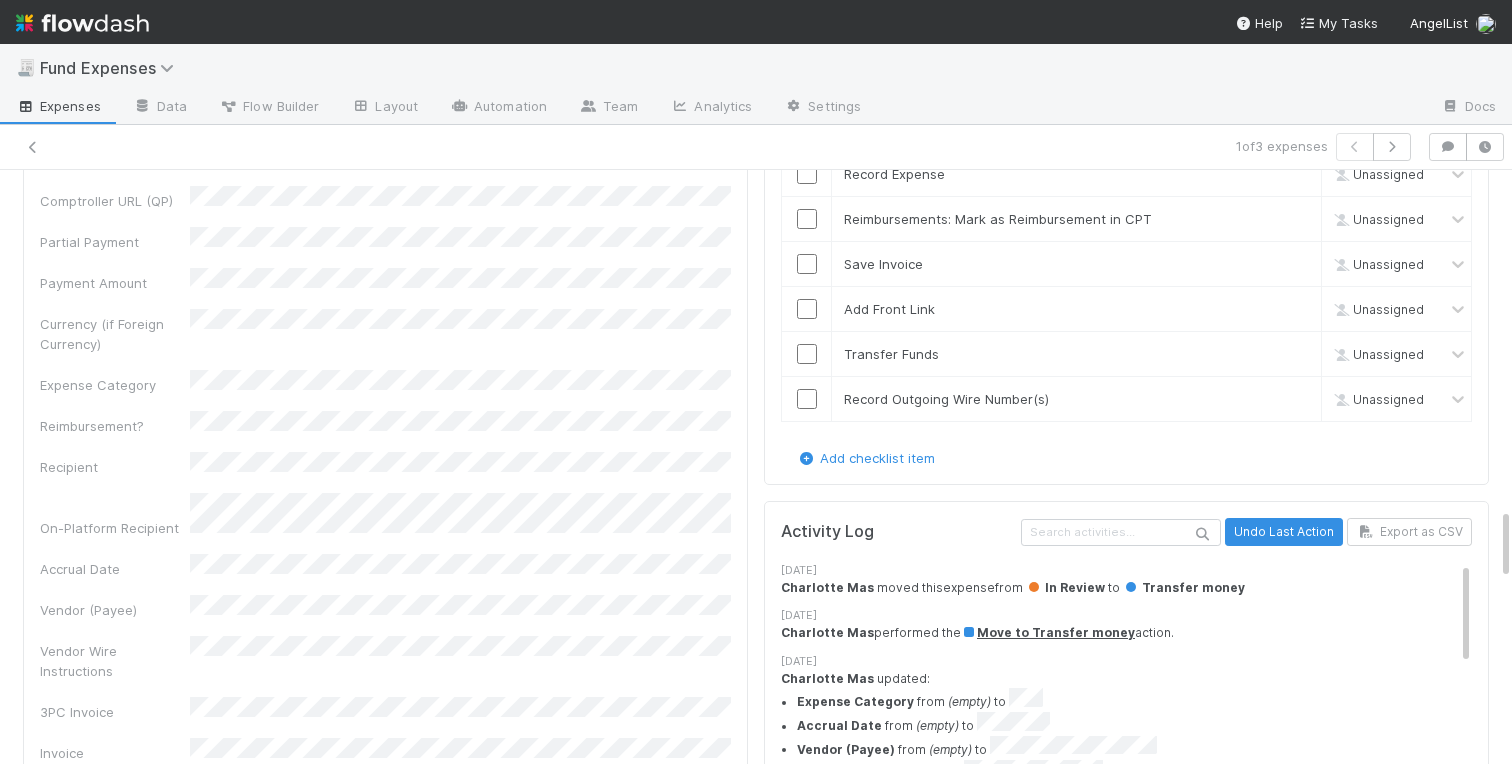 scroll, scrollTop: 2557, scrollLeft: 0, axis: vertical 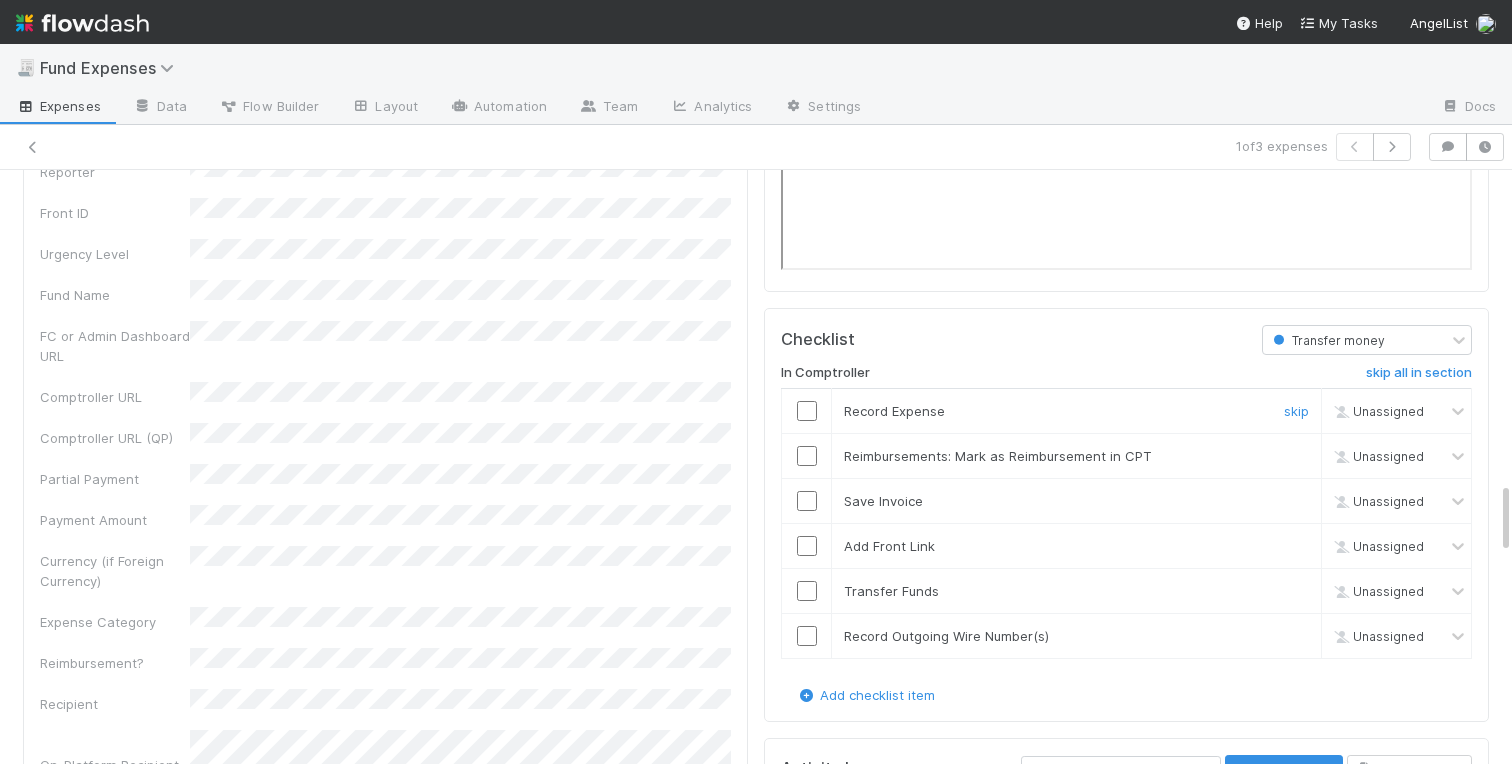 click at bounding box center (807, 411) 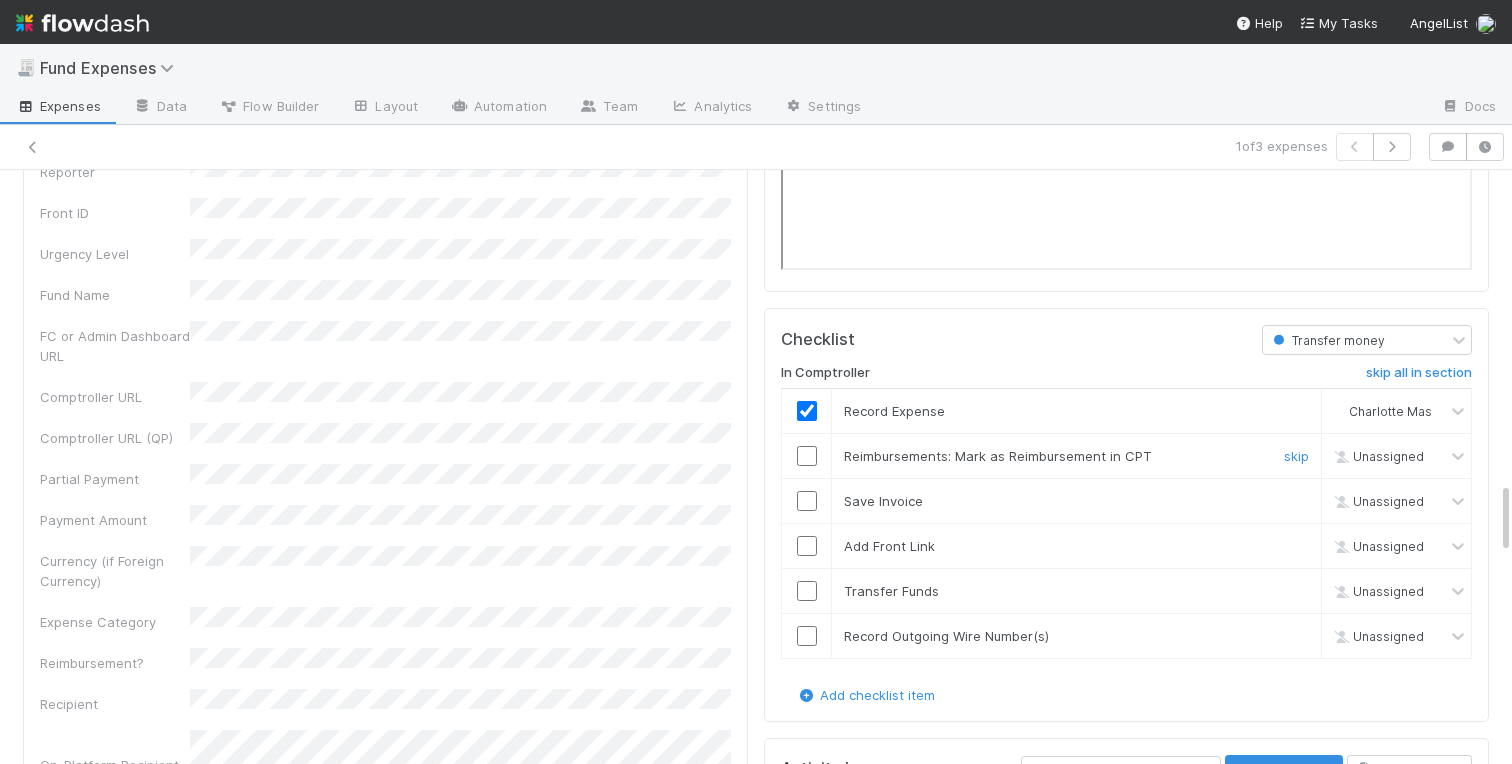 click at bounding box center [807, 456] 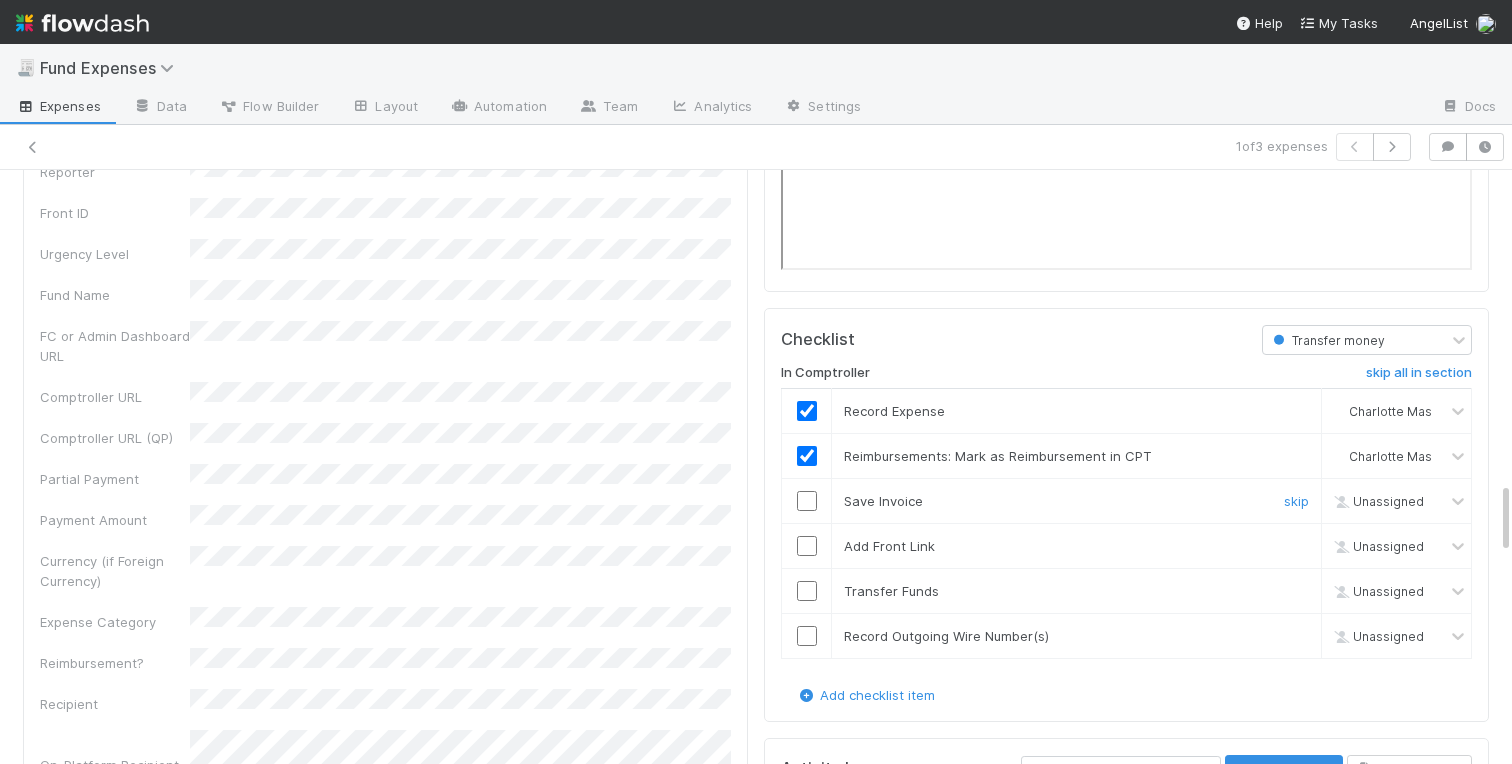 click at bounding box center (807, 501) 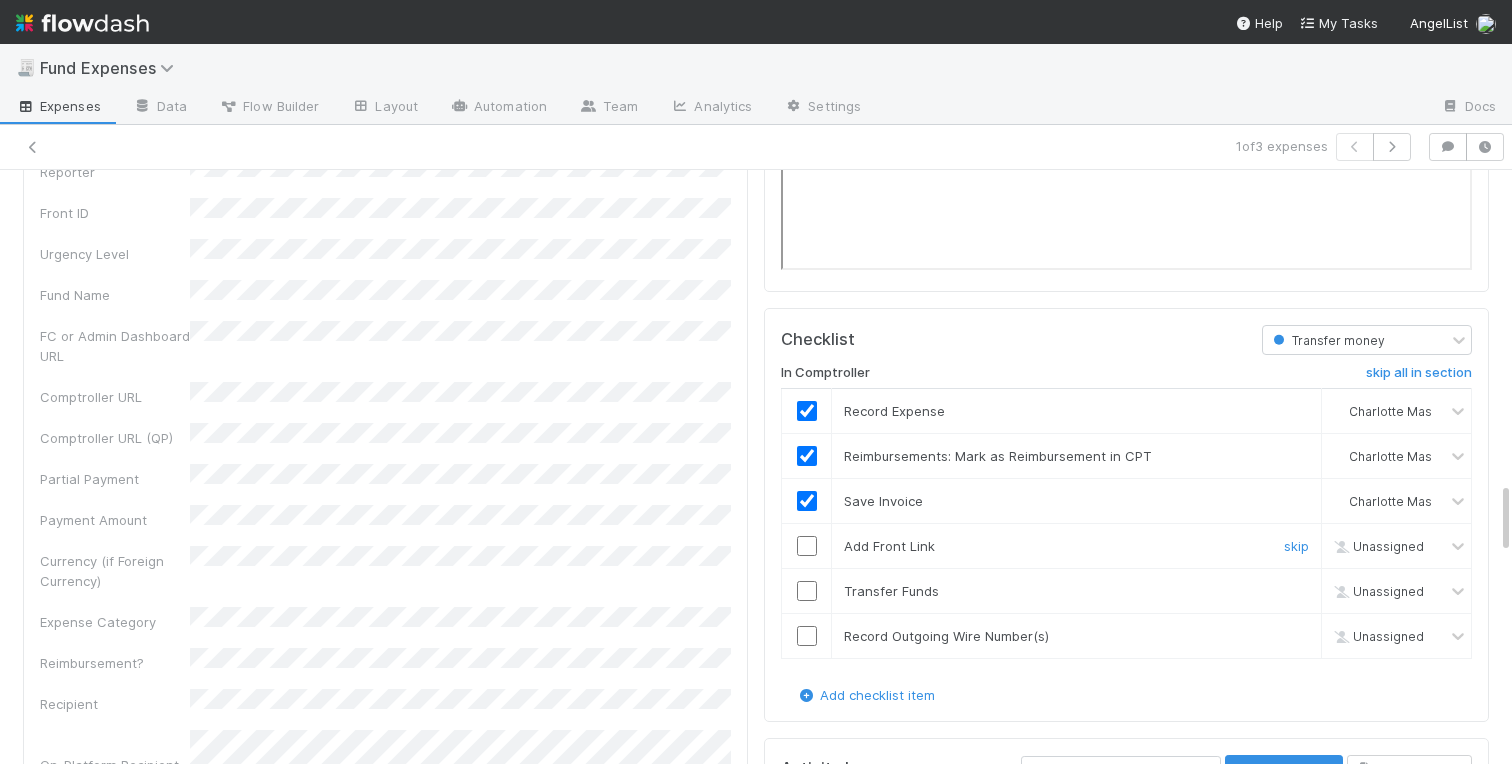click at bounding box center [807, 546] 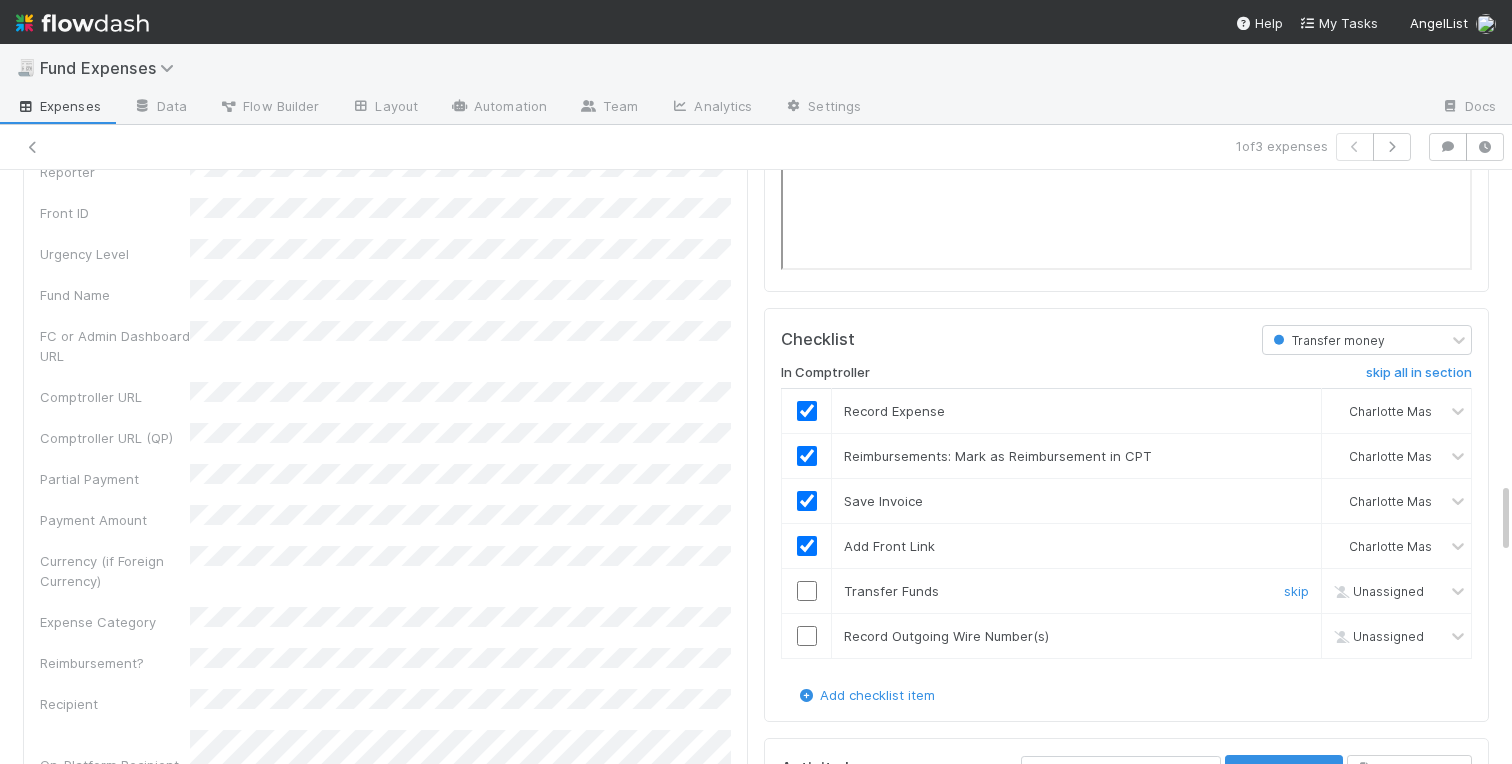 click at bounding box center (807, 591) 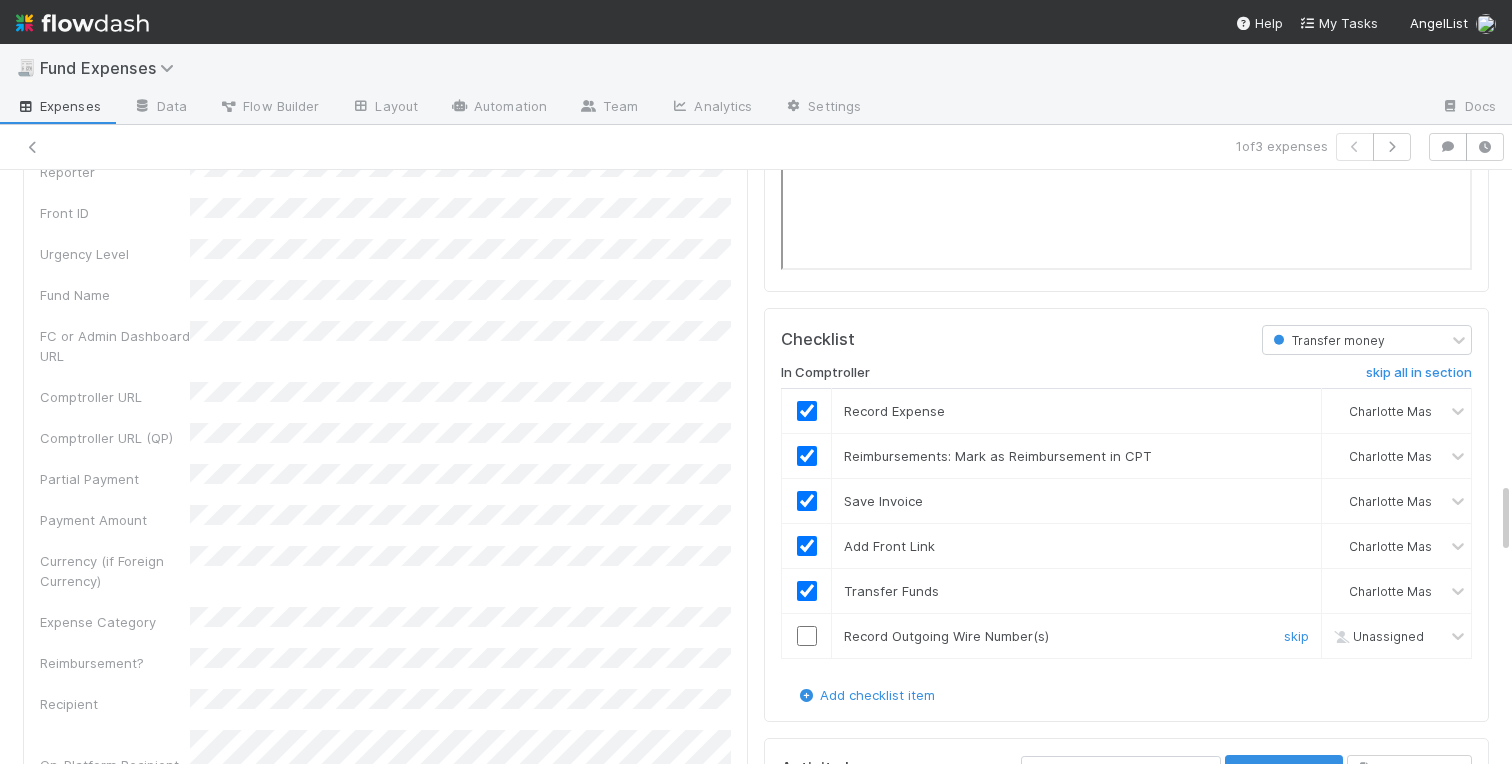 click at bounding box center [807, 636] 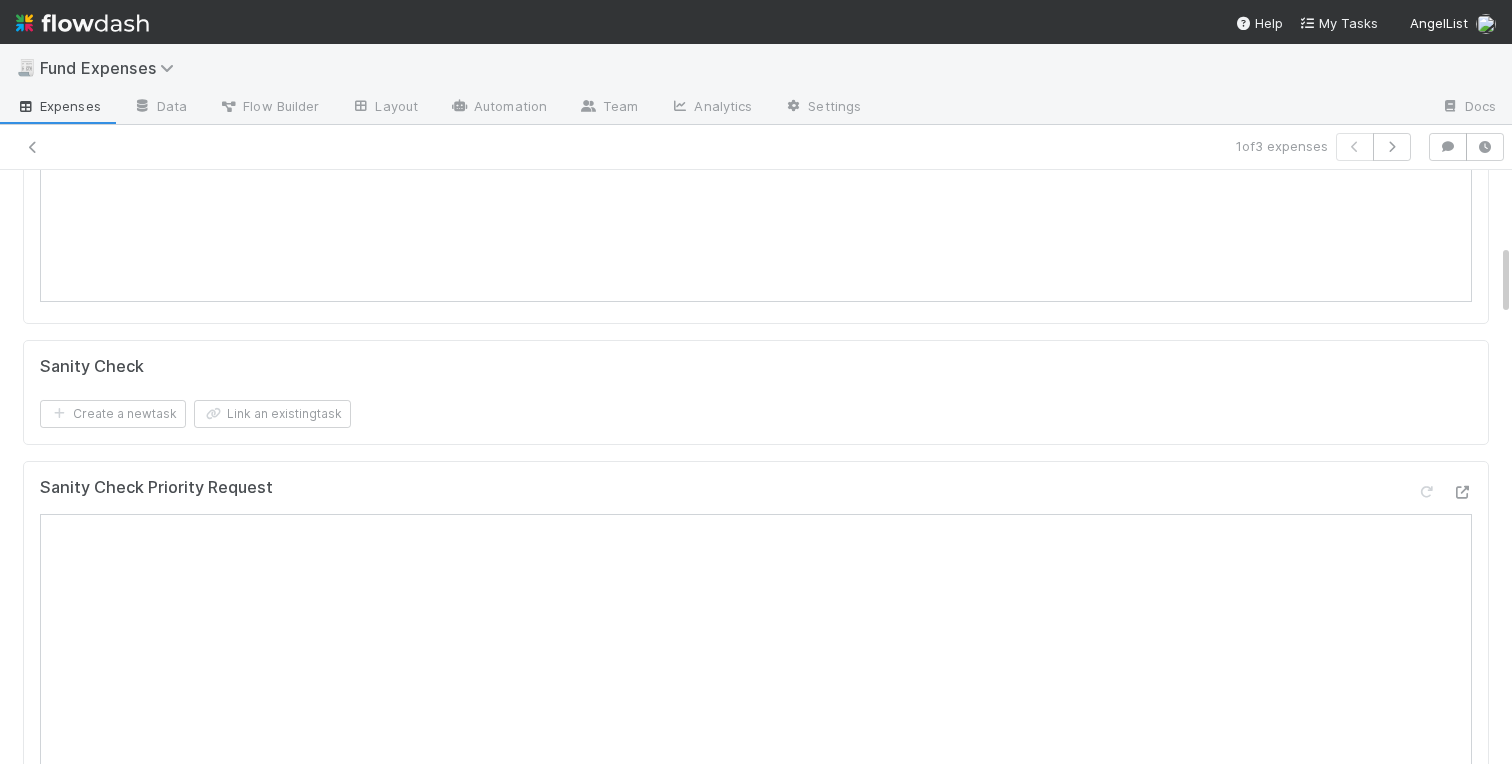 scroll, scrollTop: 0, scrollLeft: 0, axis: both 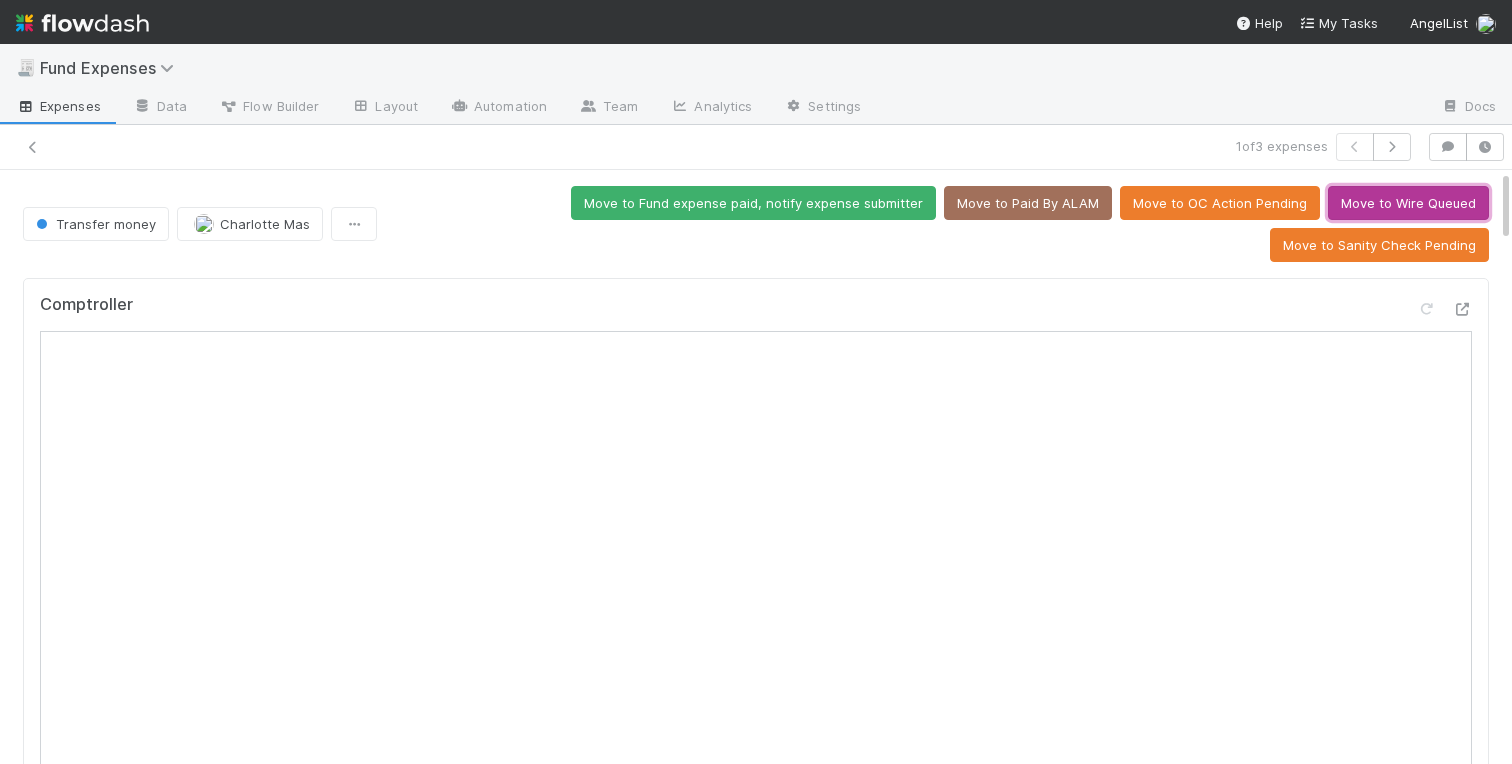 click on "Move to Wire Queued" at bounding box center [1408, 203] 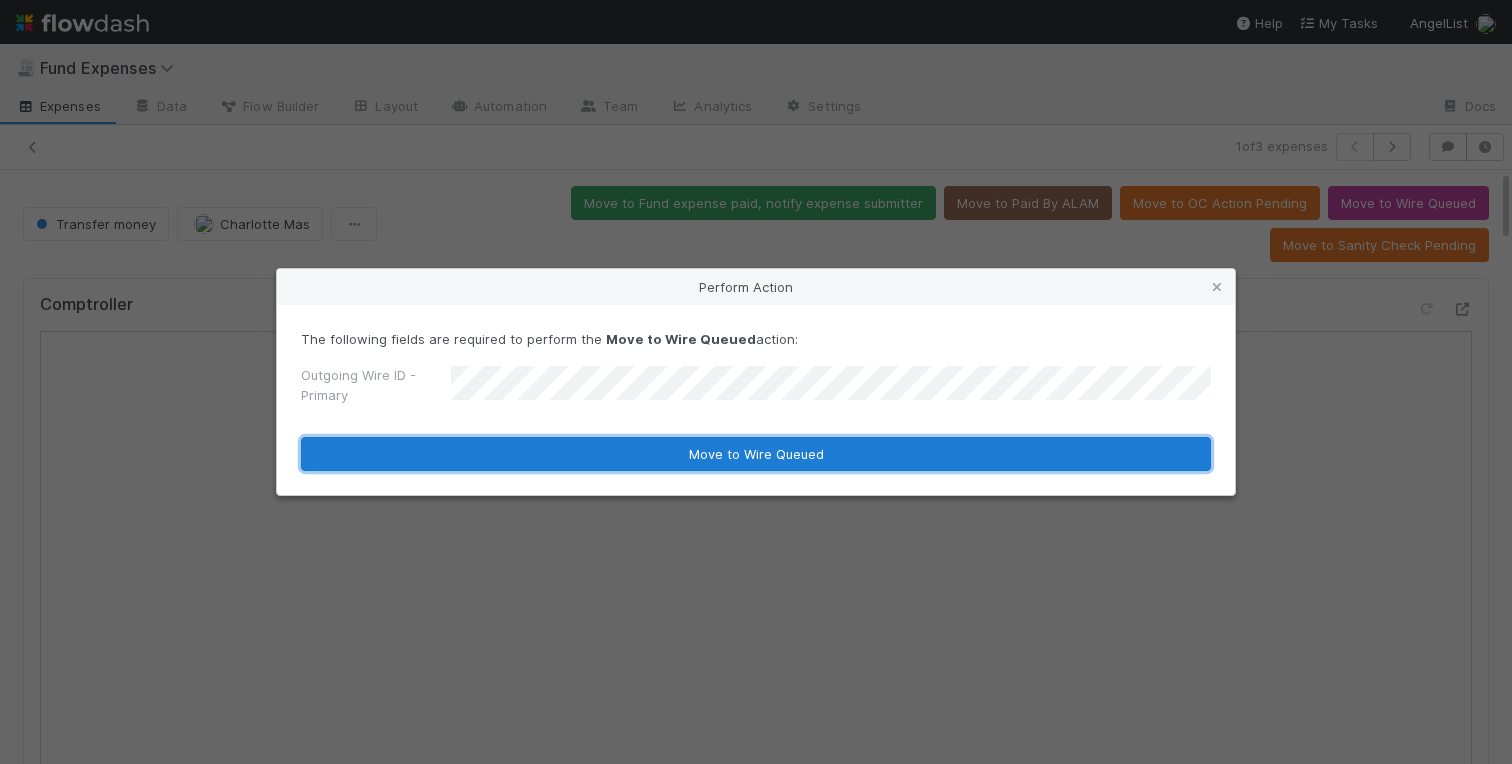 click on "Move to Wire Queued" at bounding box center (756, 454) 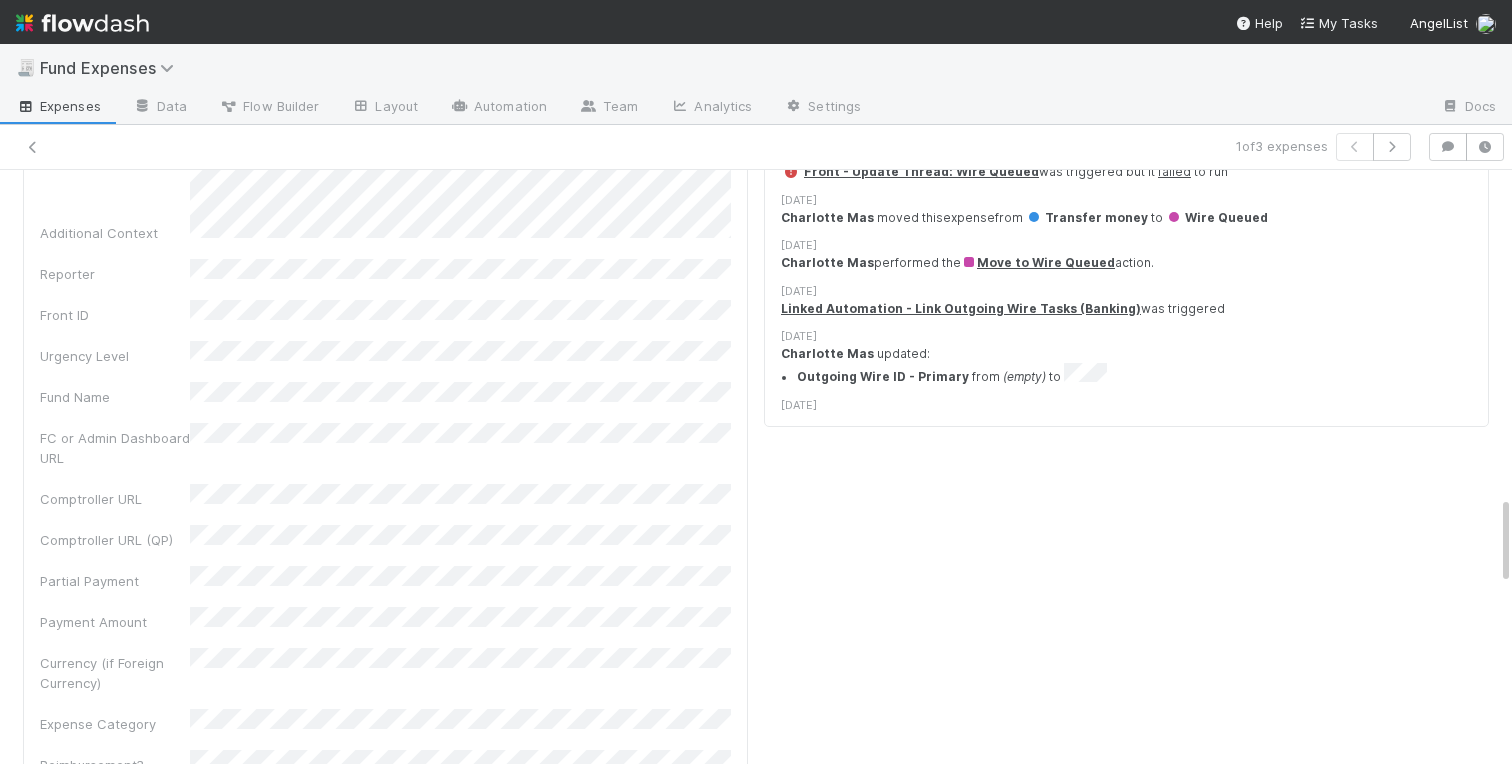 scroll, scrollTop: 2164, scrollLeft: 0, axis: vertical 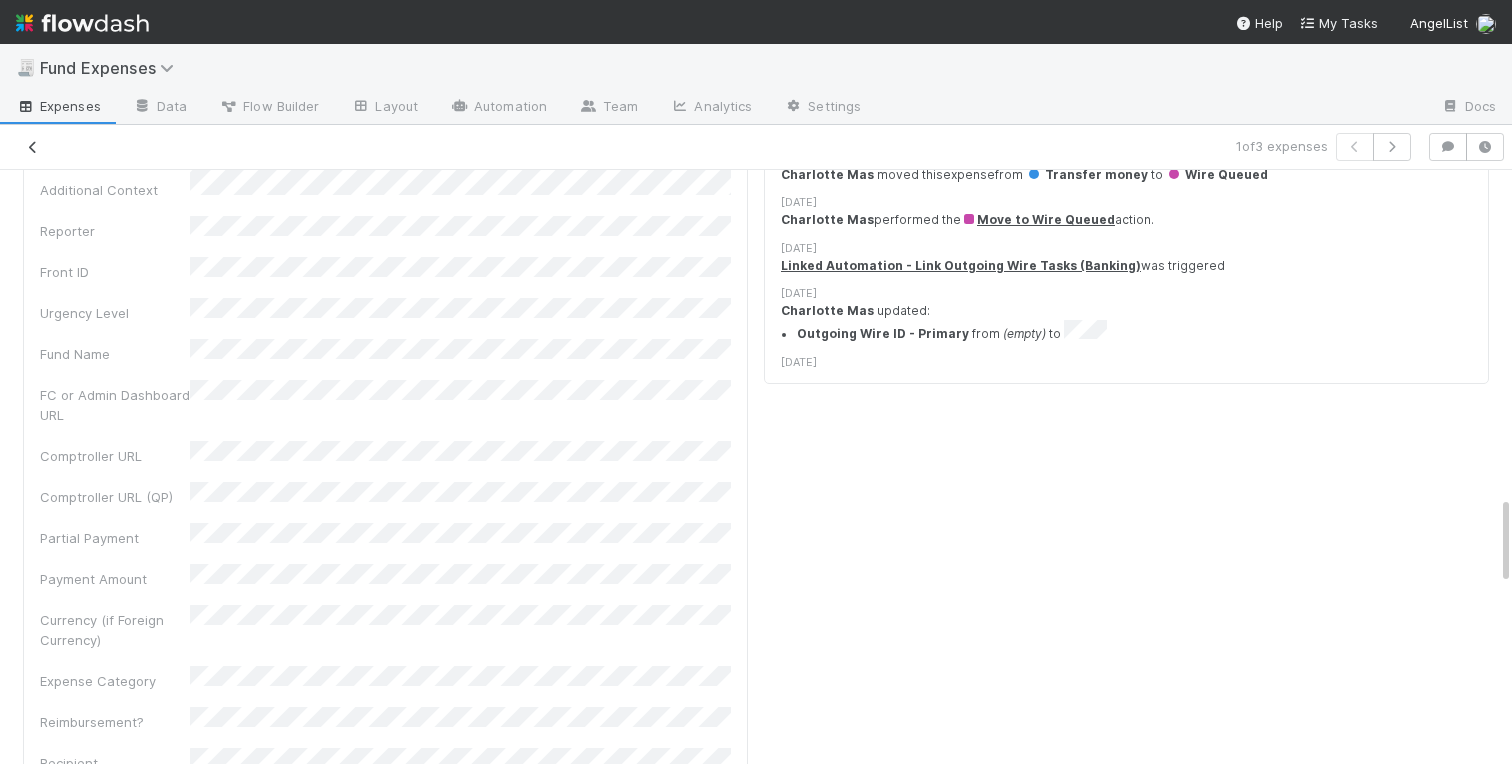 click at bounding box center (33, 147) 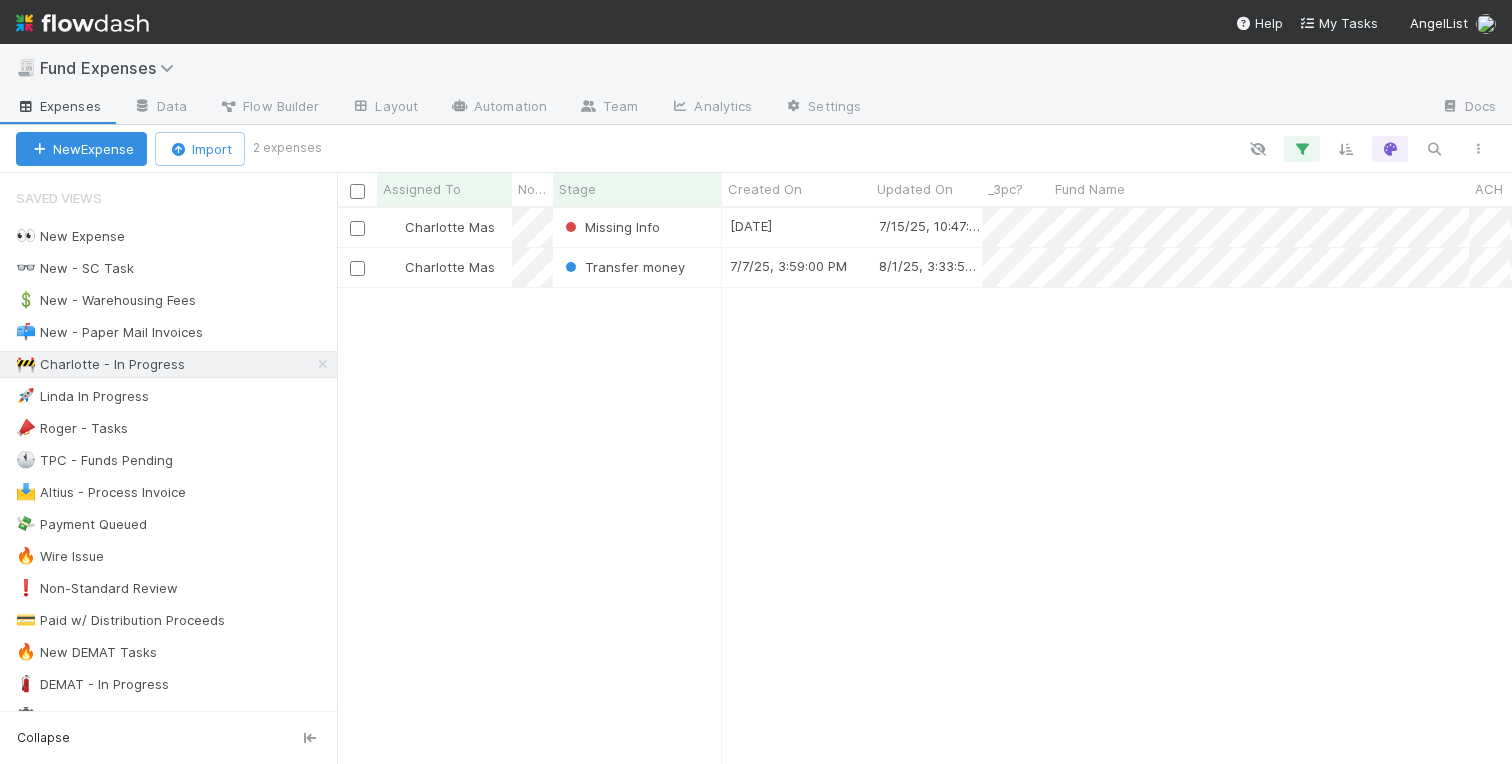 scroll, scrollTop: 0, scrollLeft: 1, axis: horizontal 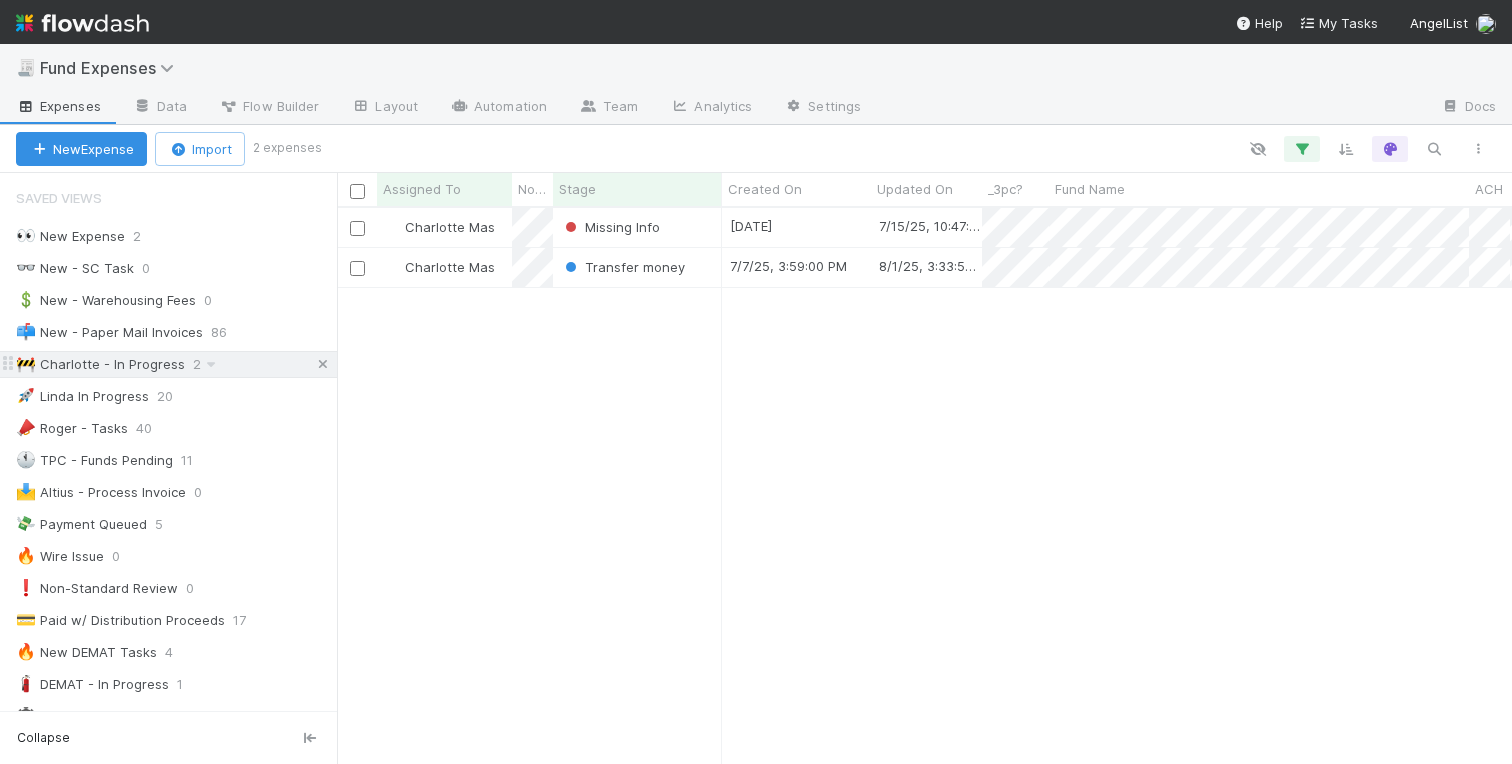 click at bounding box center [323, 364] 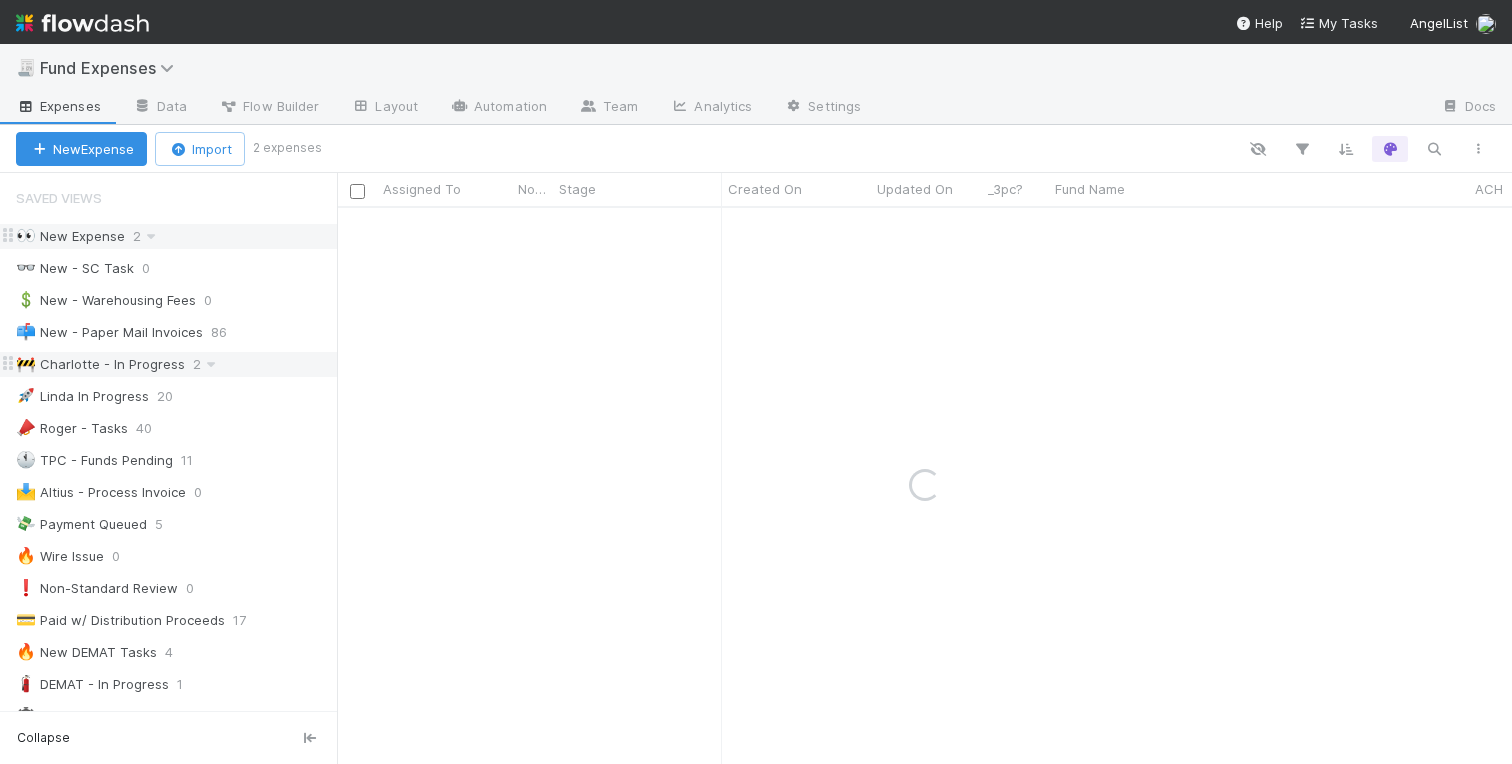 click on "👀 New Expense" at bounding box center (70, 236) 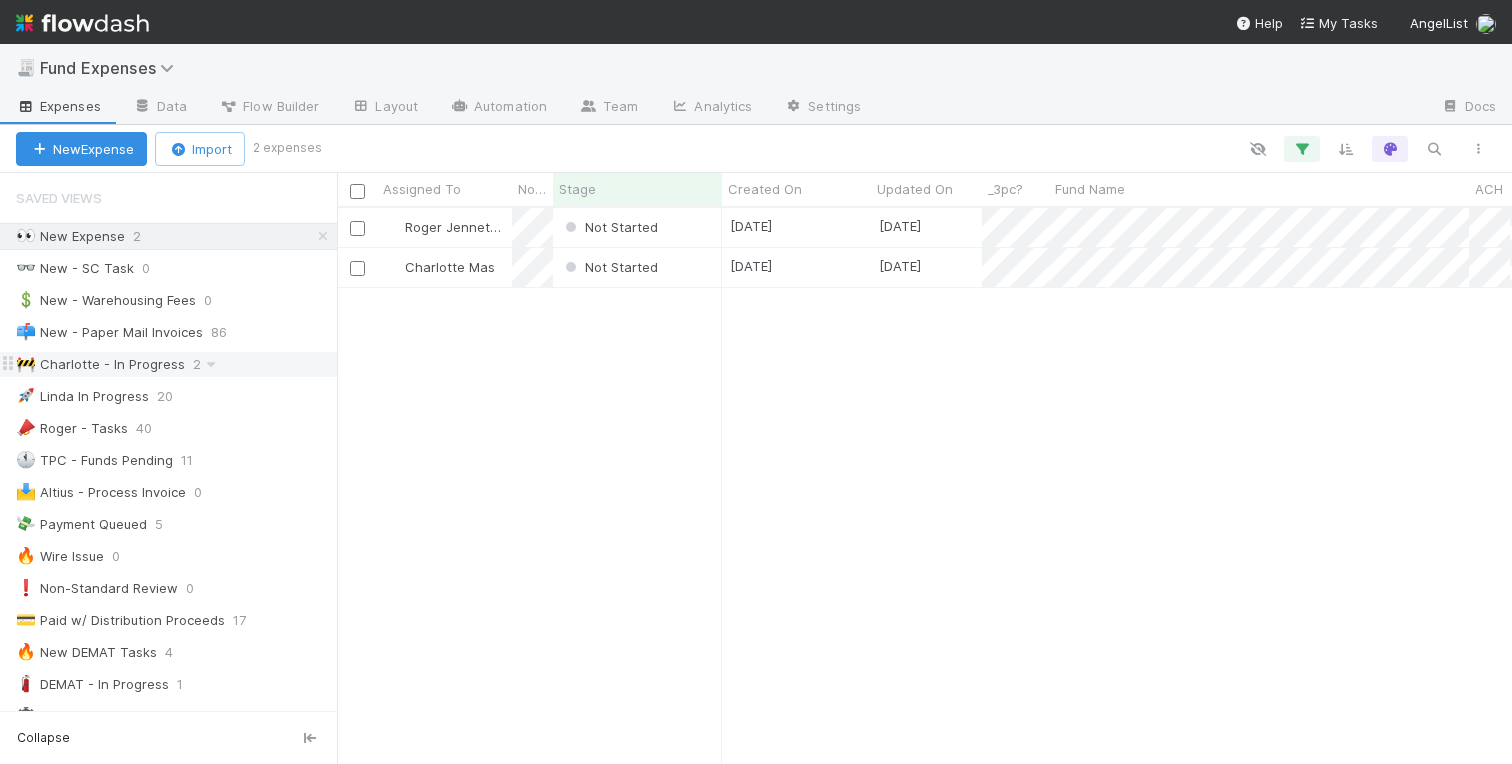 scroll, scrollTop: 0, scrollLeft: 1, axis: horizontal 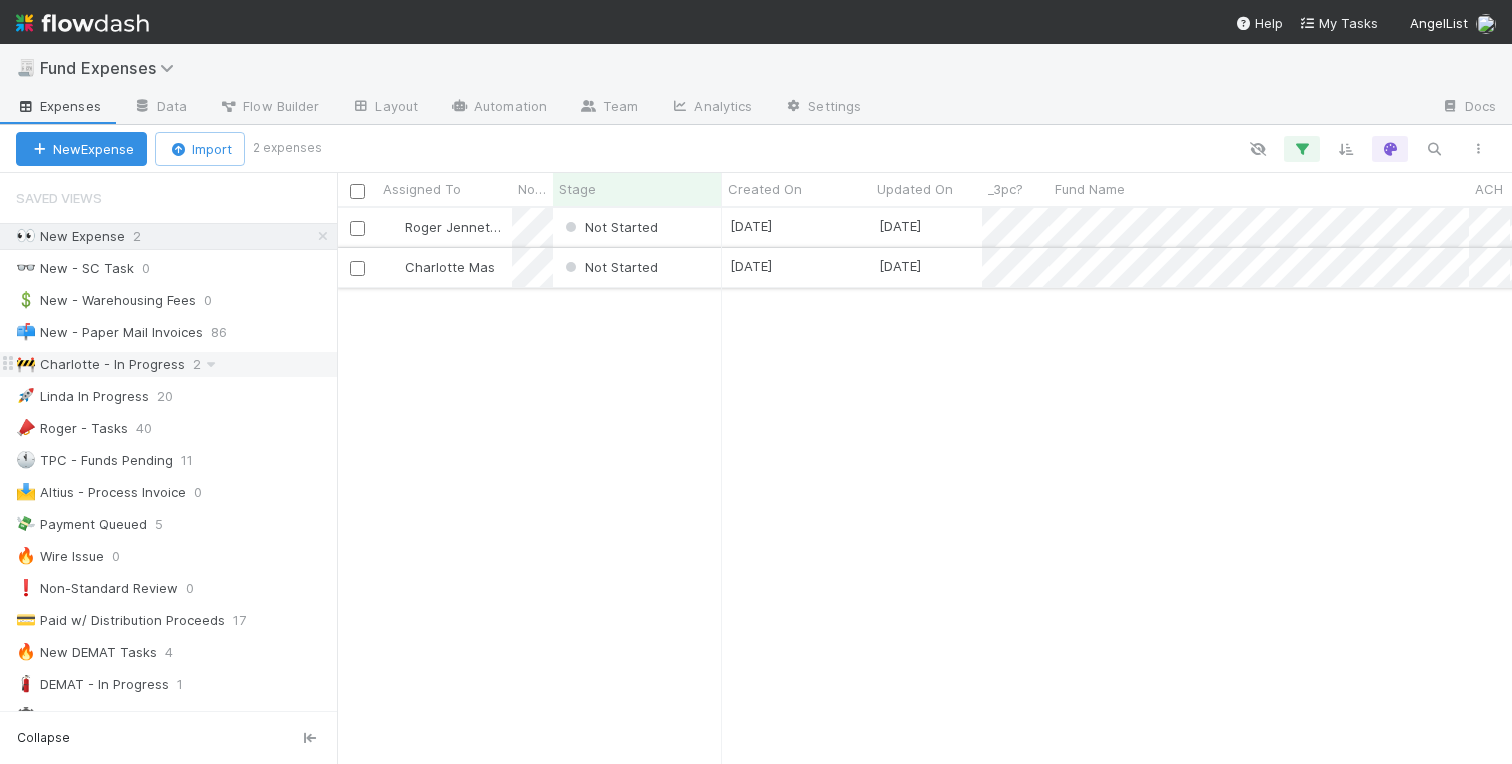 click on "Charlotte Mas" at bounding box center [444, 267] 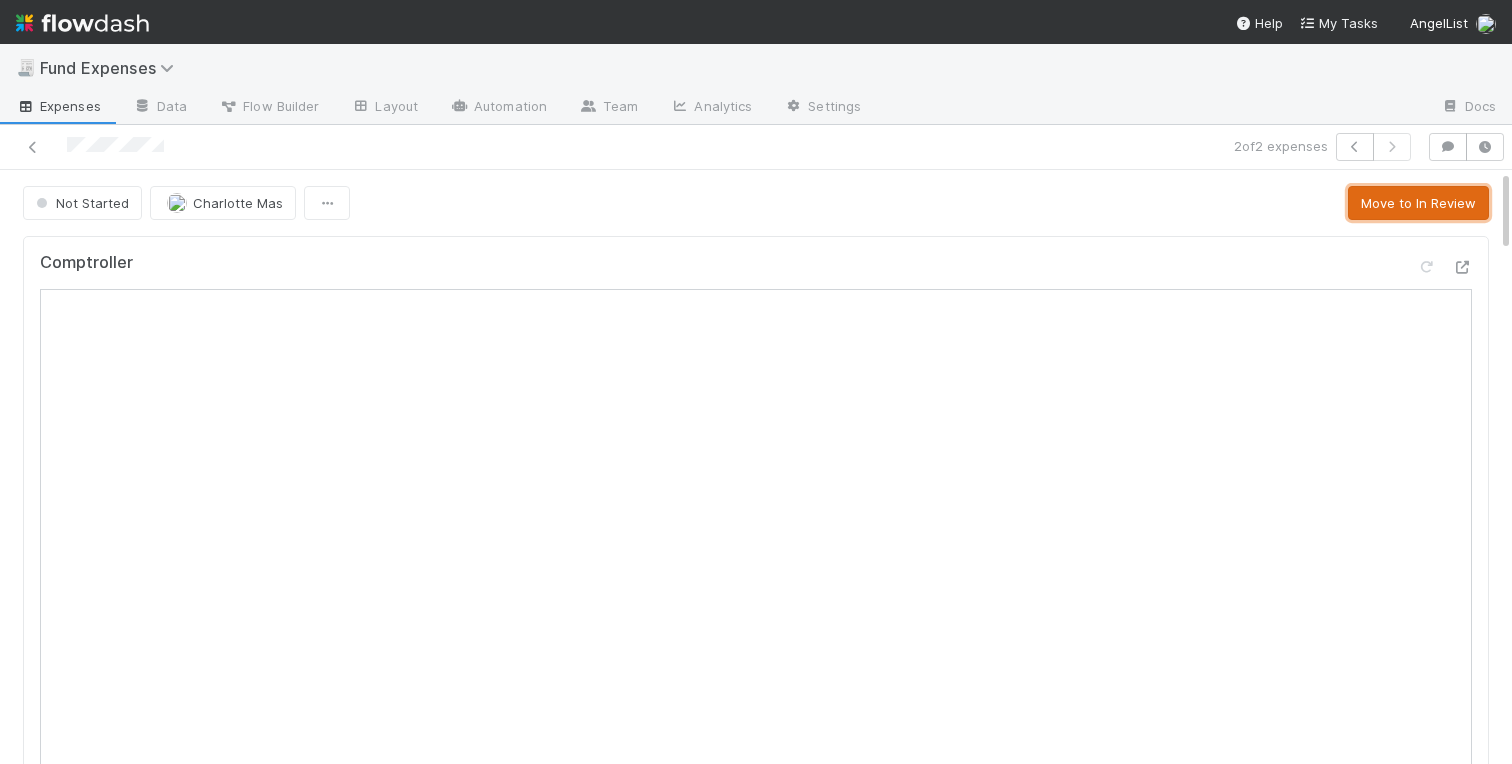 click on "Move to In Review" at bounding box center (1418, 203) 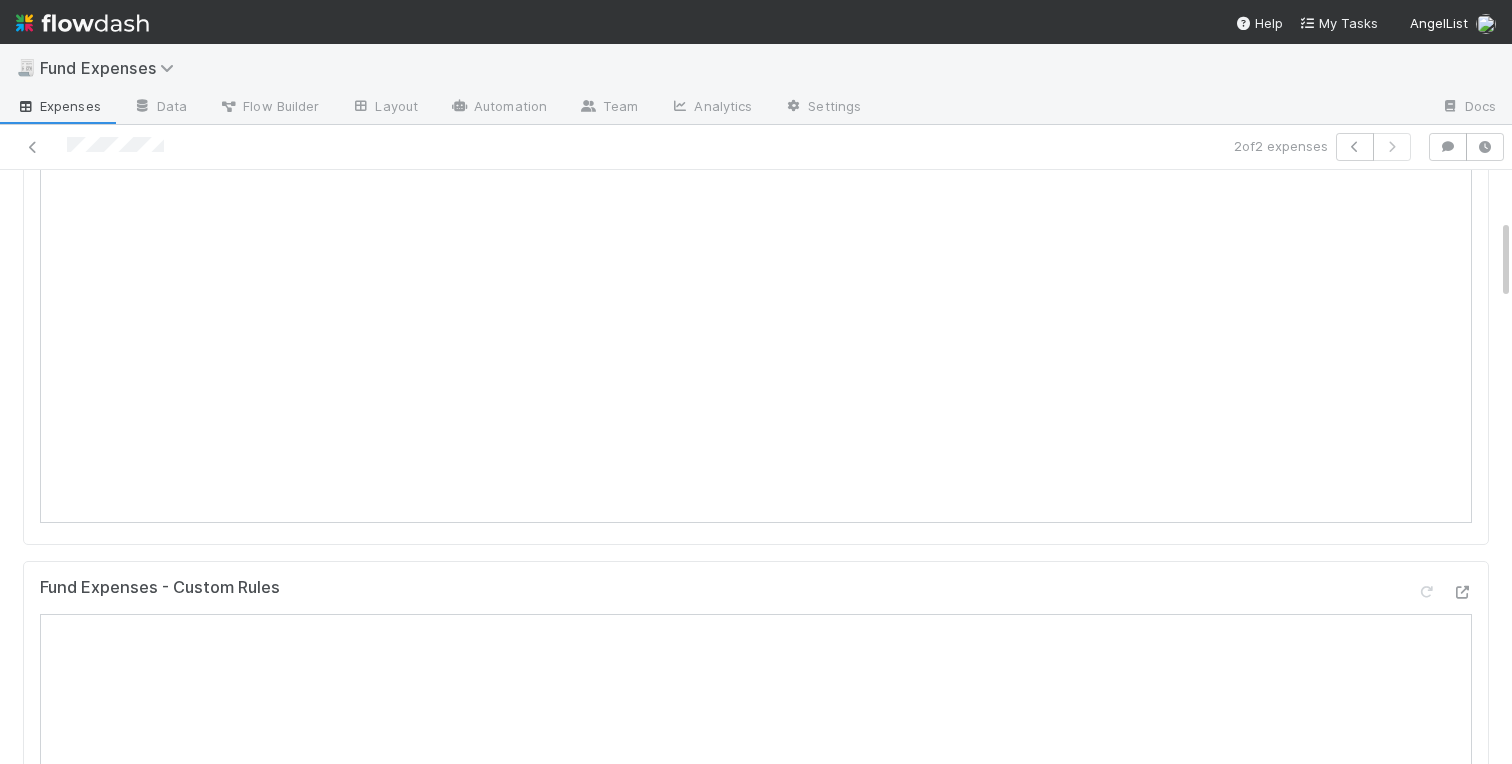 scroll, scrollTop: 0, scrollLeft: 0, axis: both 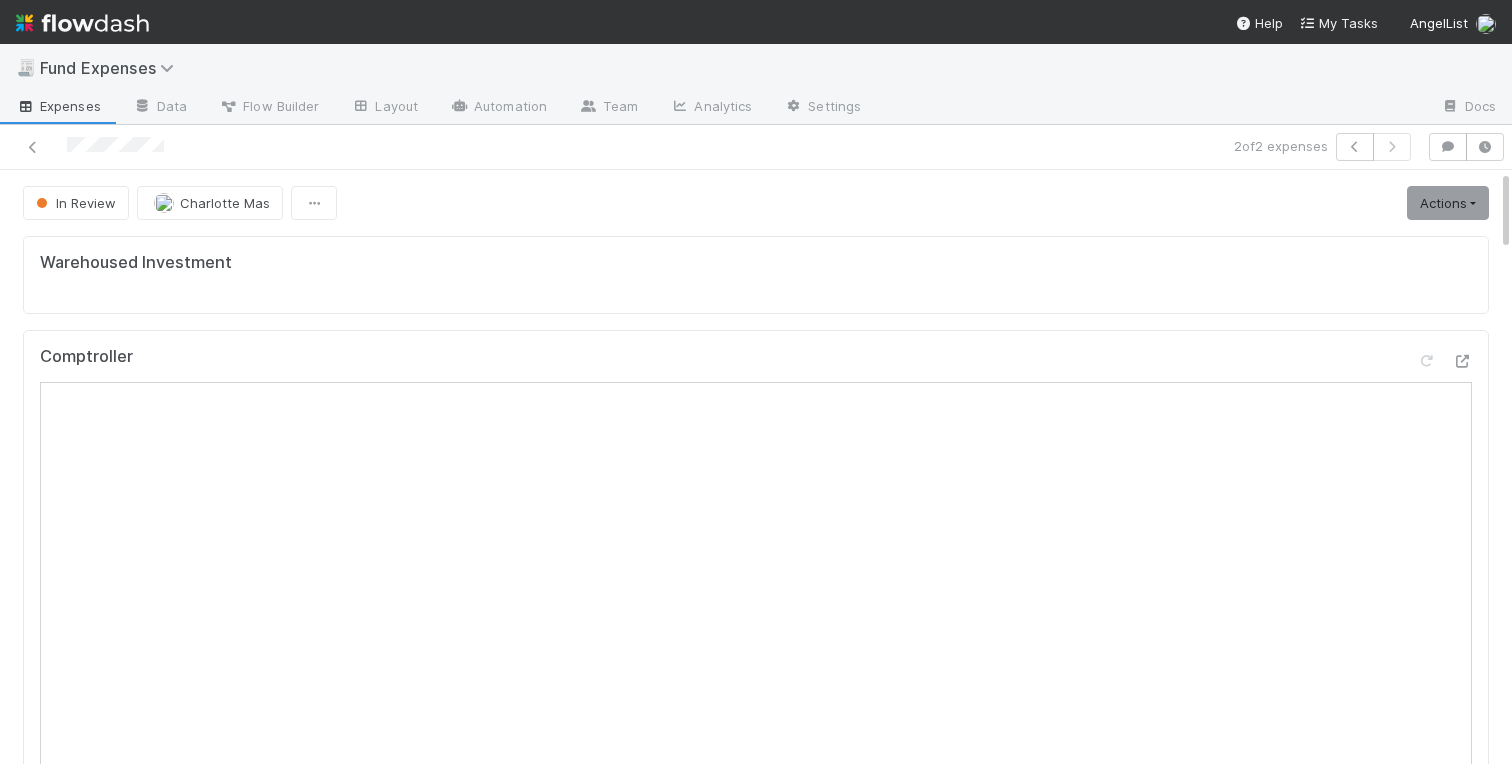 click on "Warehoused Investment   Comptroller Fund Expenses - Custom Rules Sanity Check    Create a new  task Link an existing  task Comments Attach files: Choose or drag and drop file(s) Add Comment Linked Workflow Tasks You do not have access to the   Belltower Administrative Fee Contributions   workflow. Paper Mail Invoice   Create a new  task Link an existing  task Details Edit Front Conversation URL  Request Type  Additional Context  Reporter  Front ID  Urgency Level  Fund Name  FC or Admin Dashboard URL  Comptroller URL  Comptroller URL (QP)  Partial Payment  Payment Amount   Currency (if Foreign Currency)  Expense Category  Reimbursement?  Recipient  On-Platform Recipient  Accrual Date  Vendor (Payee)  Vendor Wire Instructions  3PC Invoice  Invoice   Invoice Attachment  Vendor Tax Information  Fund Documents  Outgoing Wire ID - Primary   Outgoing Wire ID - Secondary (QP)   _3pc?  ACH  Funding Account  Wire  Incoming Wire ID (3PC)  MP Fees Paid via TPC  Created On Legal Launchpad Ticket  OC Ticket  test field" at bounding box center [756, 2378] 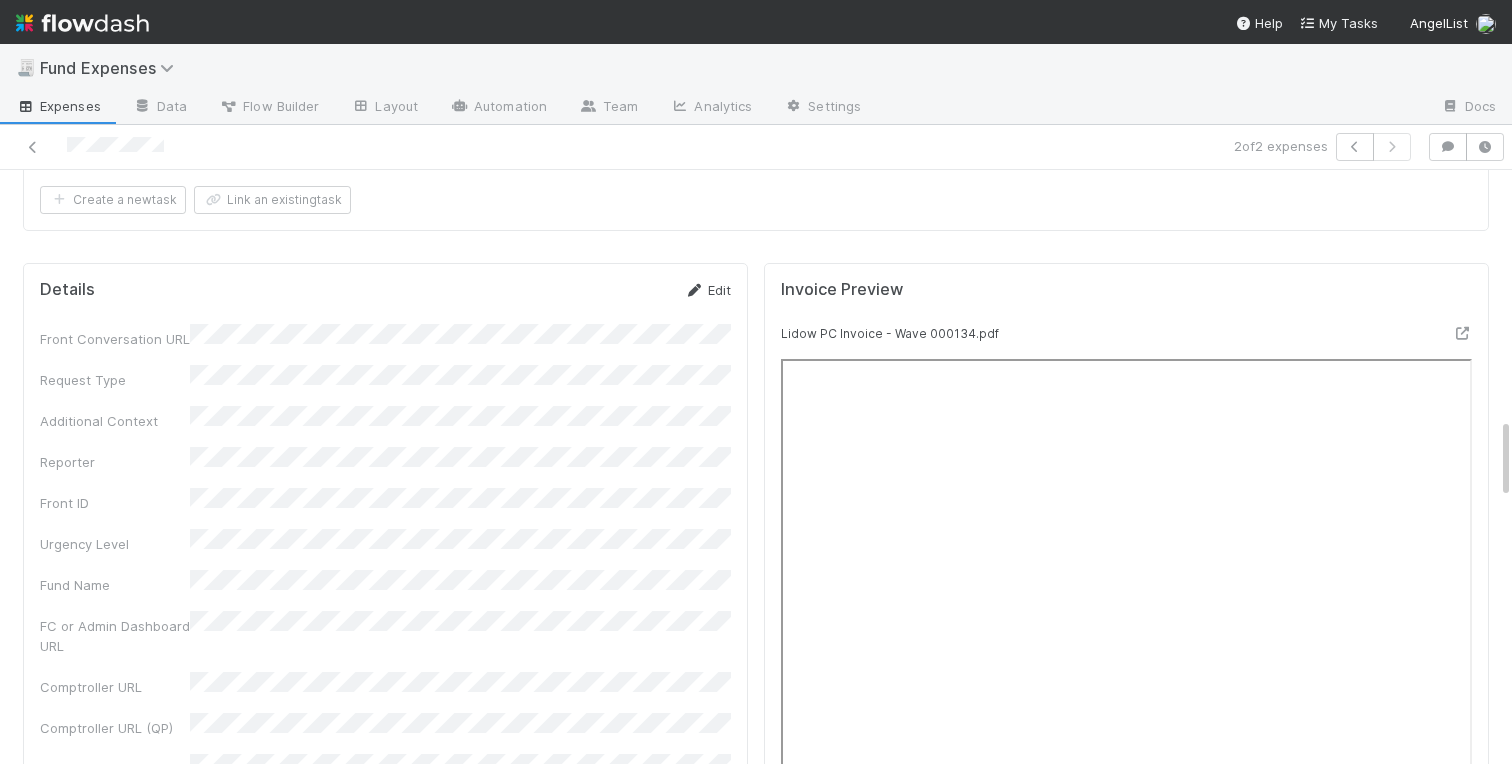 click on "Edit" at bounding box center [707, 290] 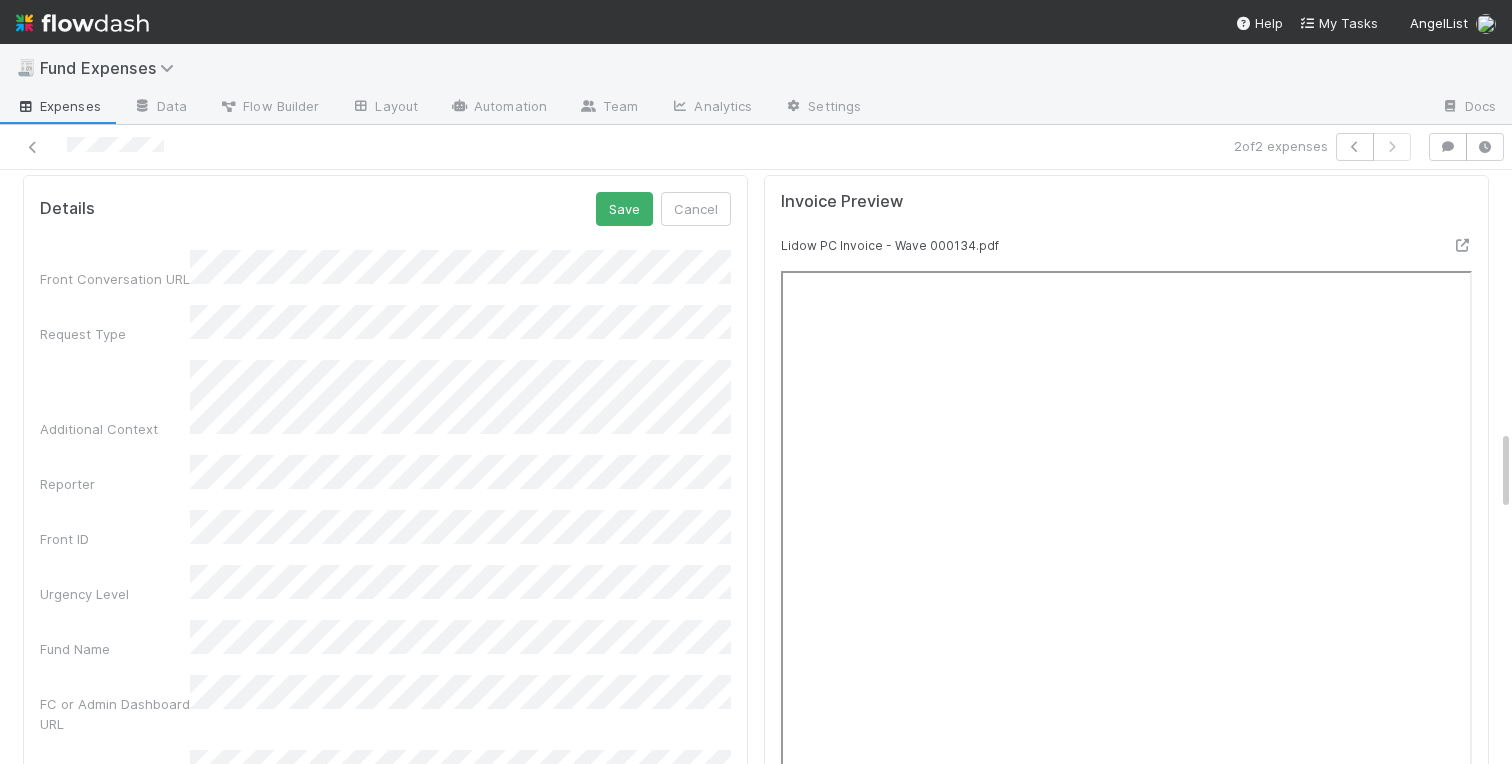 scroll, scrollTop: 1905, scrollLeft: 0, axis: vertical 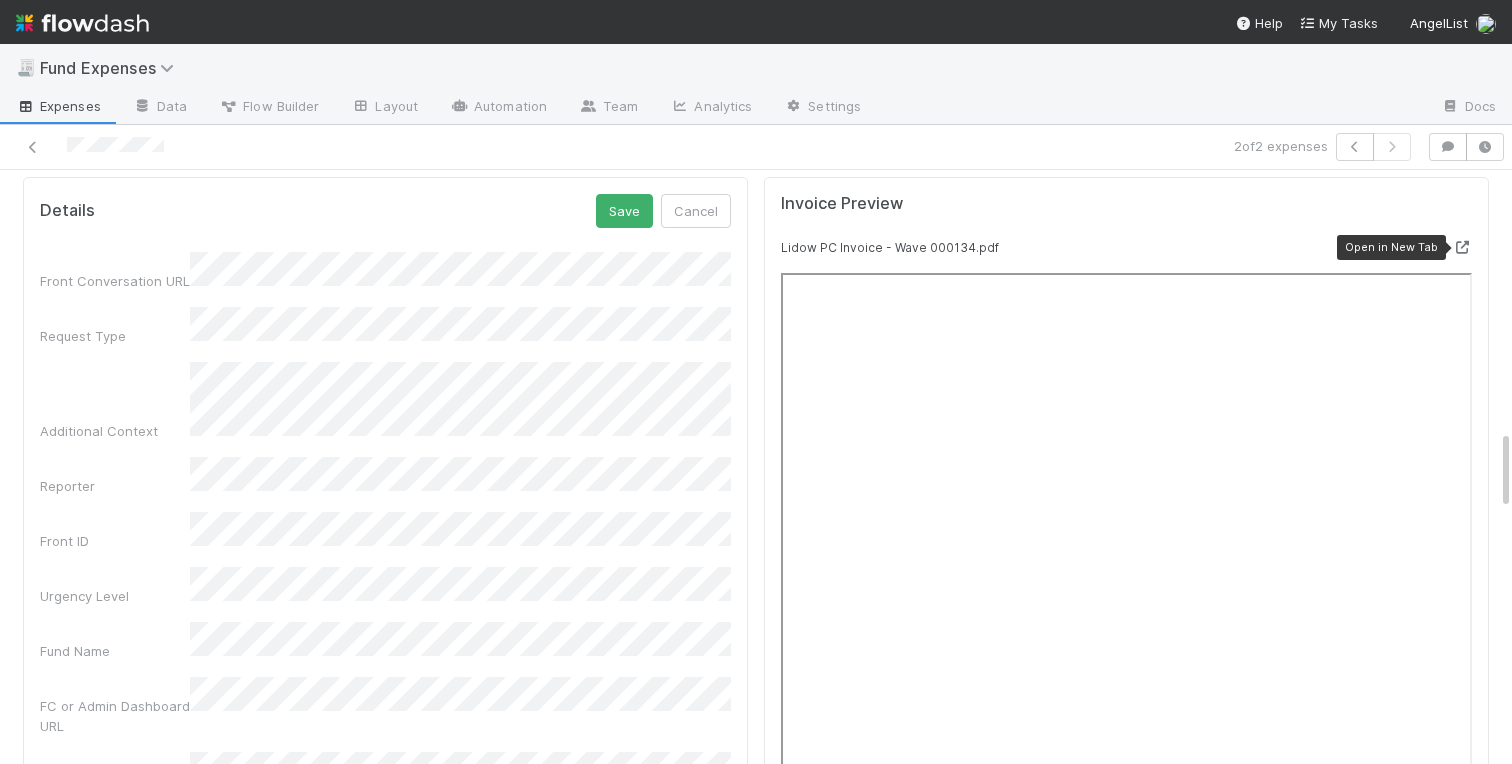 click at bounding box center [1462, 247] 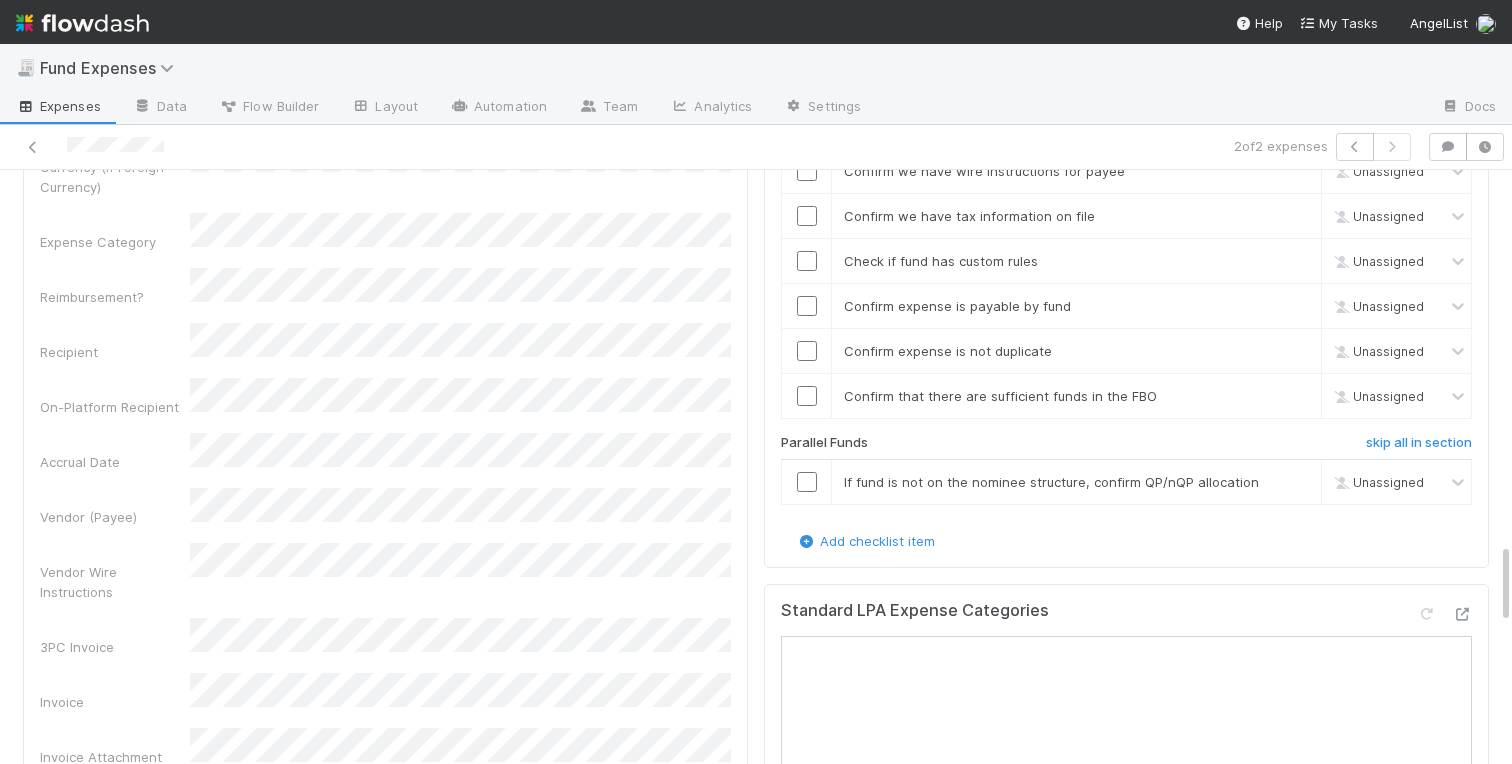scroll, scrollTop: 2720, scrollLeft: 0, axis: vertical 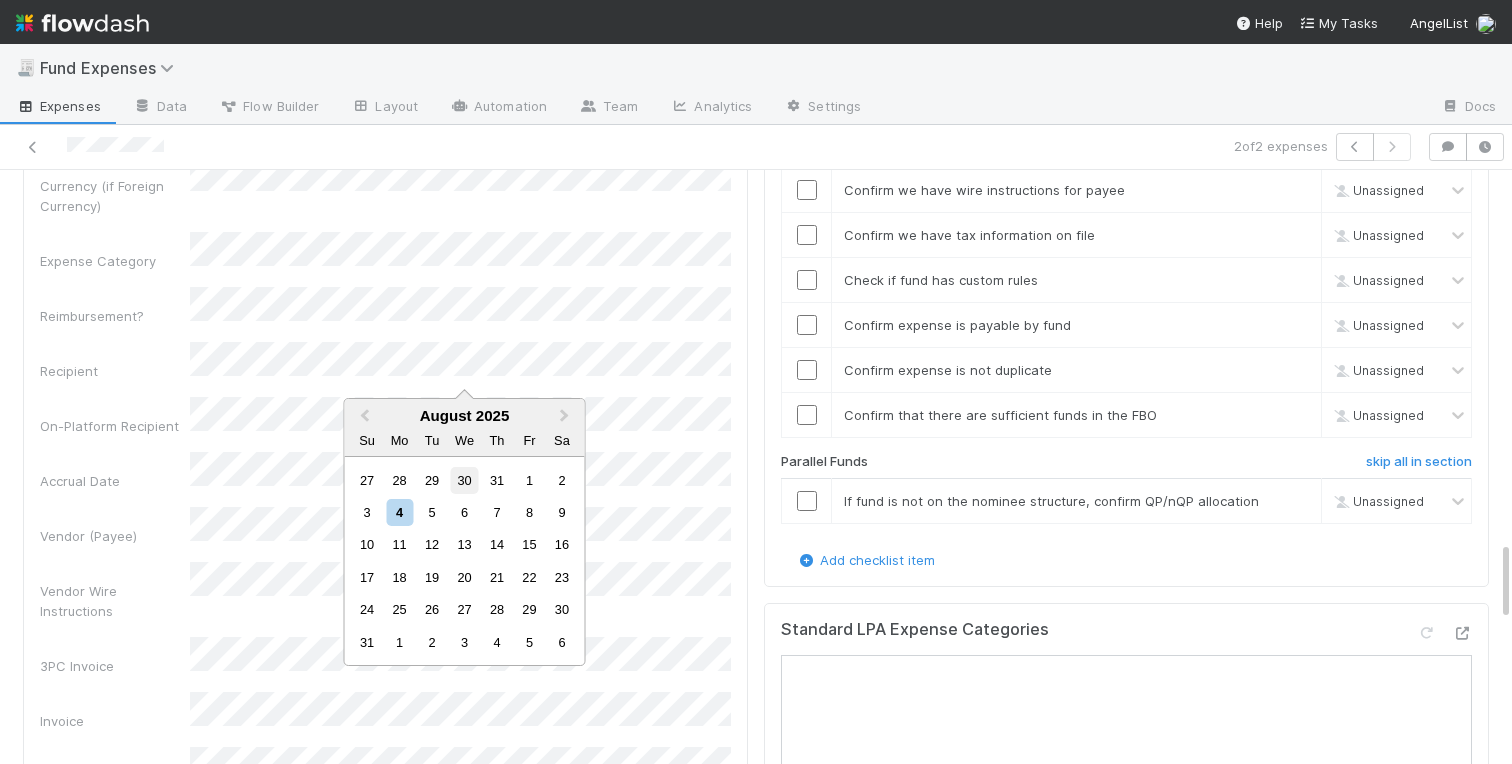 click on "30" at bounding box center [464, 480] 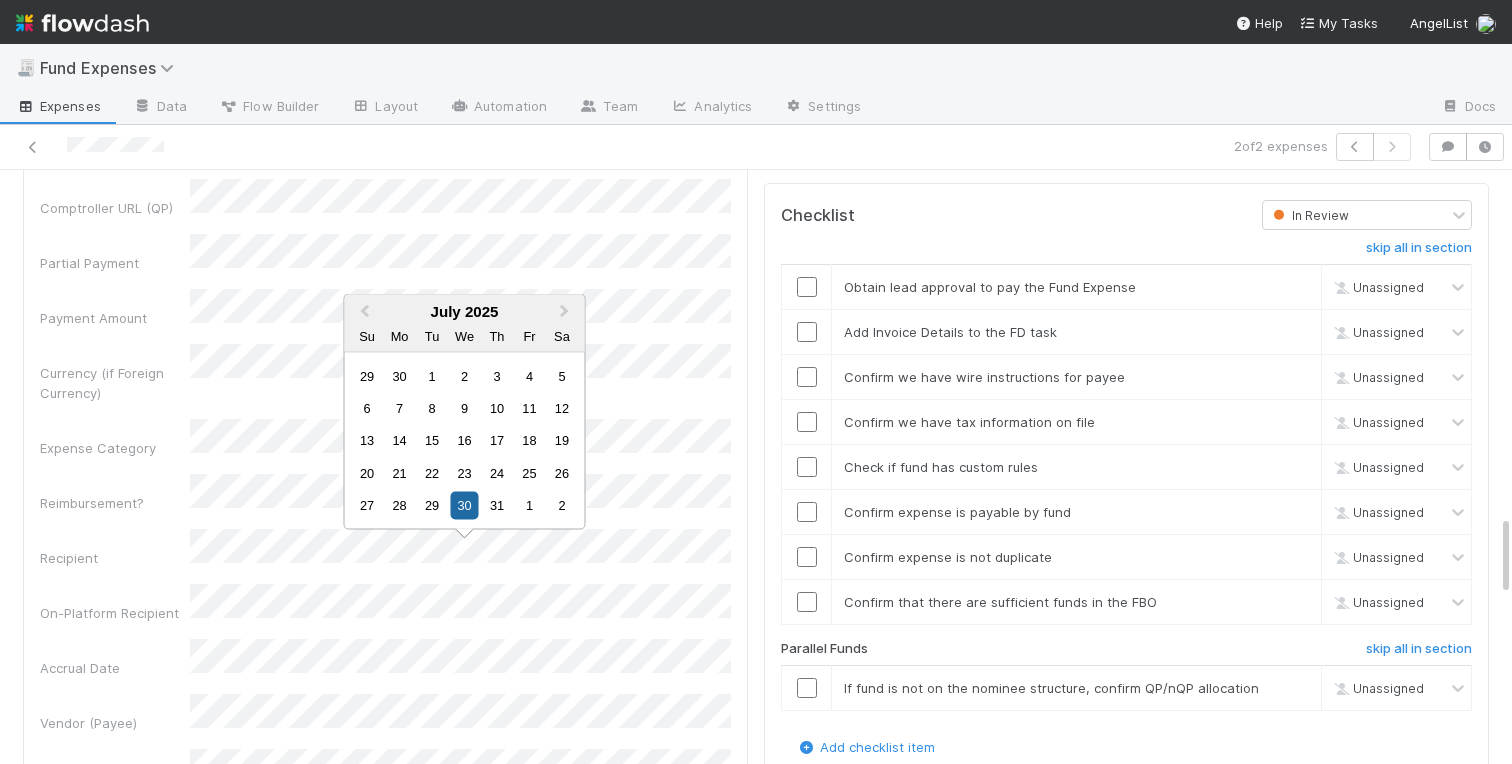 click on "Recipient" at bounding box center (115, 558) 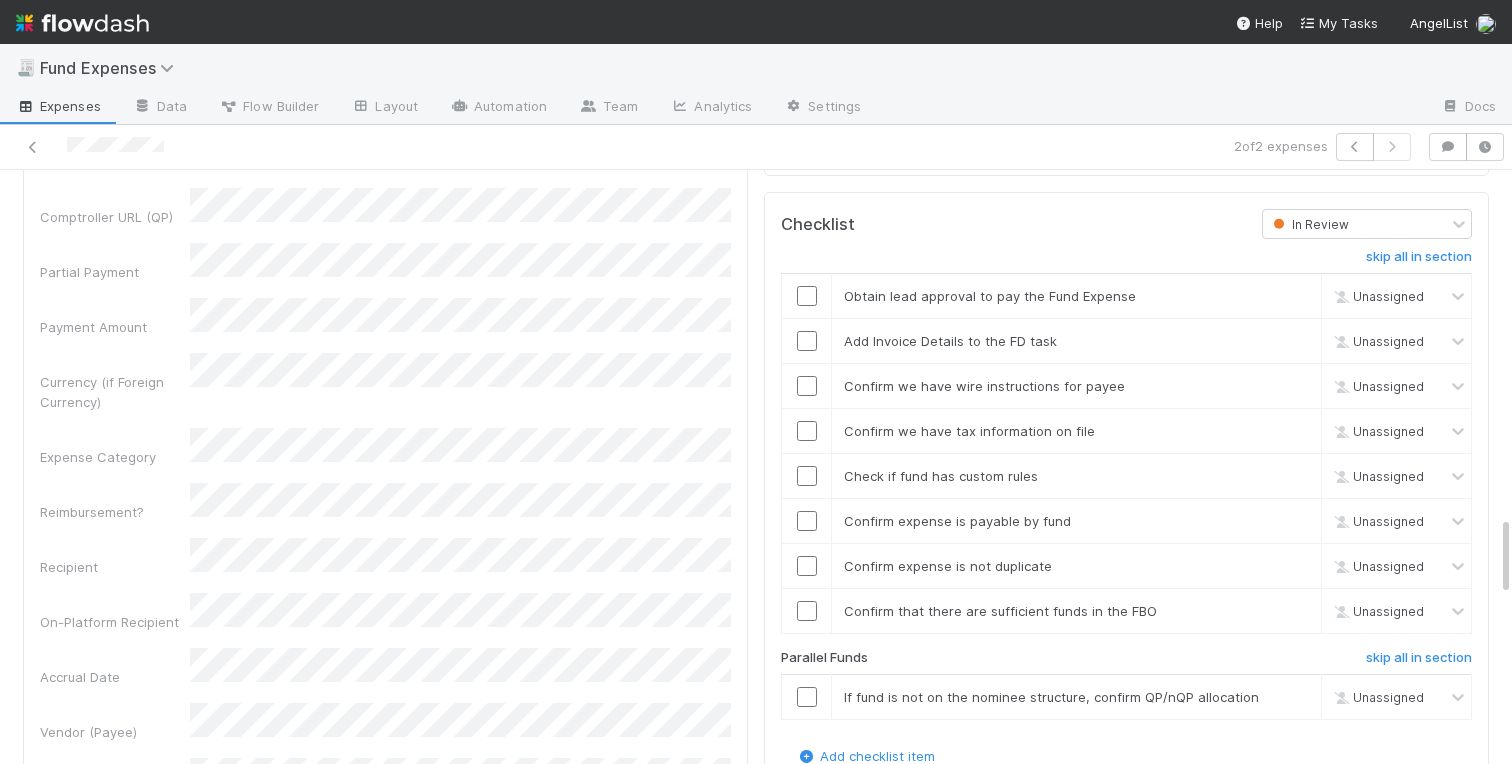 scroll, scrollTop: 2536, scrollLeft: 0, axis: vertical 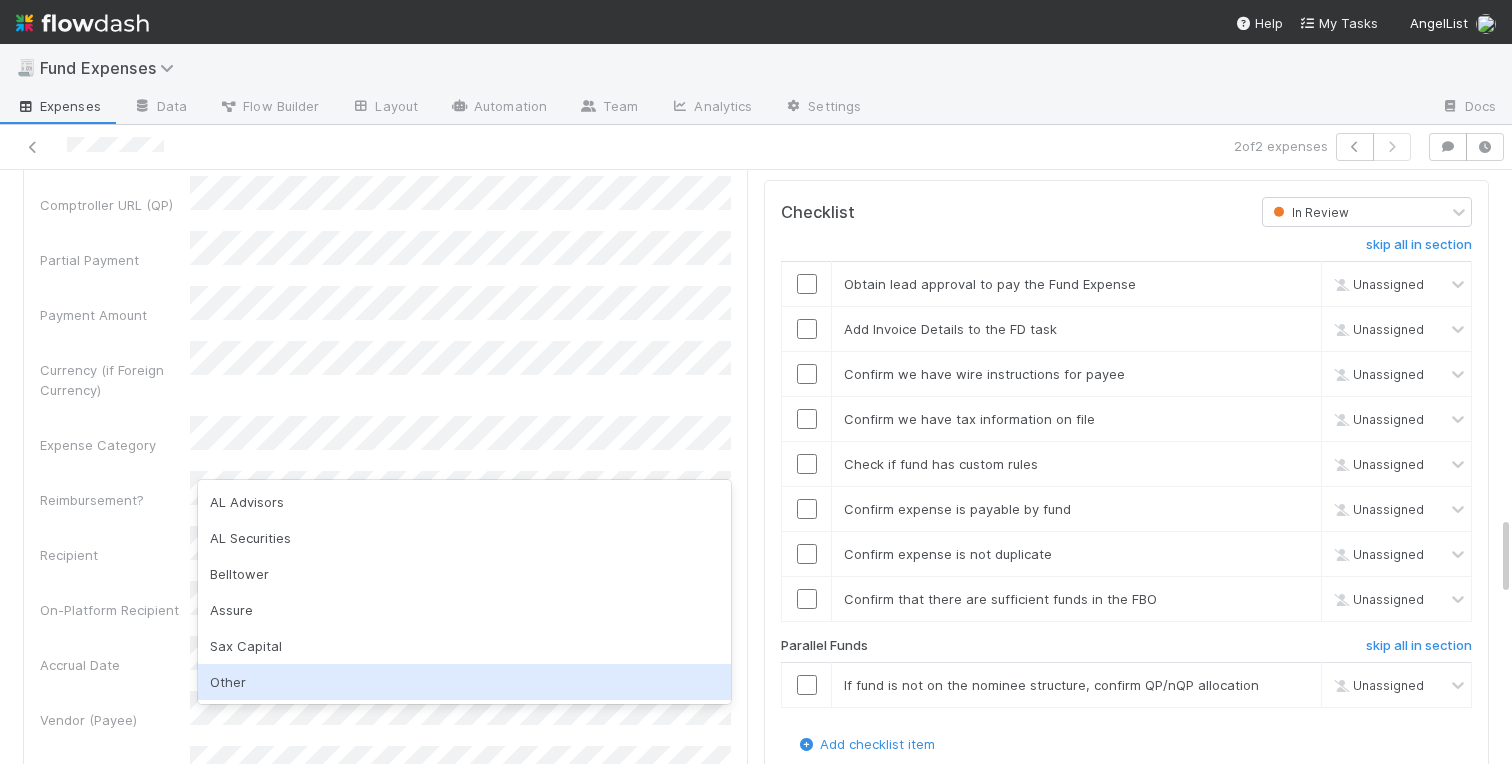 click on "Other" at bounding box center [464, 682] 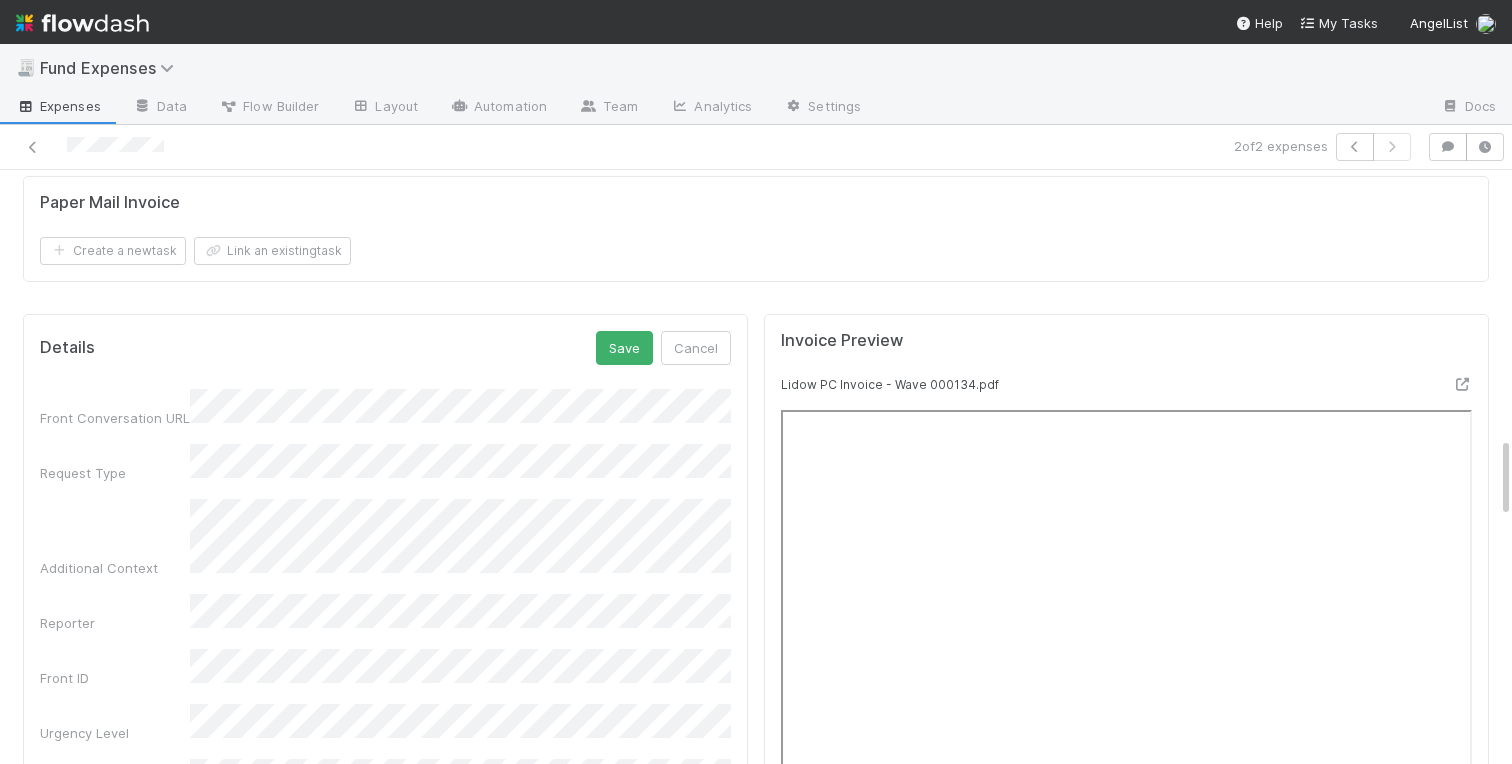 scroll, scrollTop: 1644, scrollLeft: 0, axis: vertical 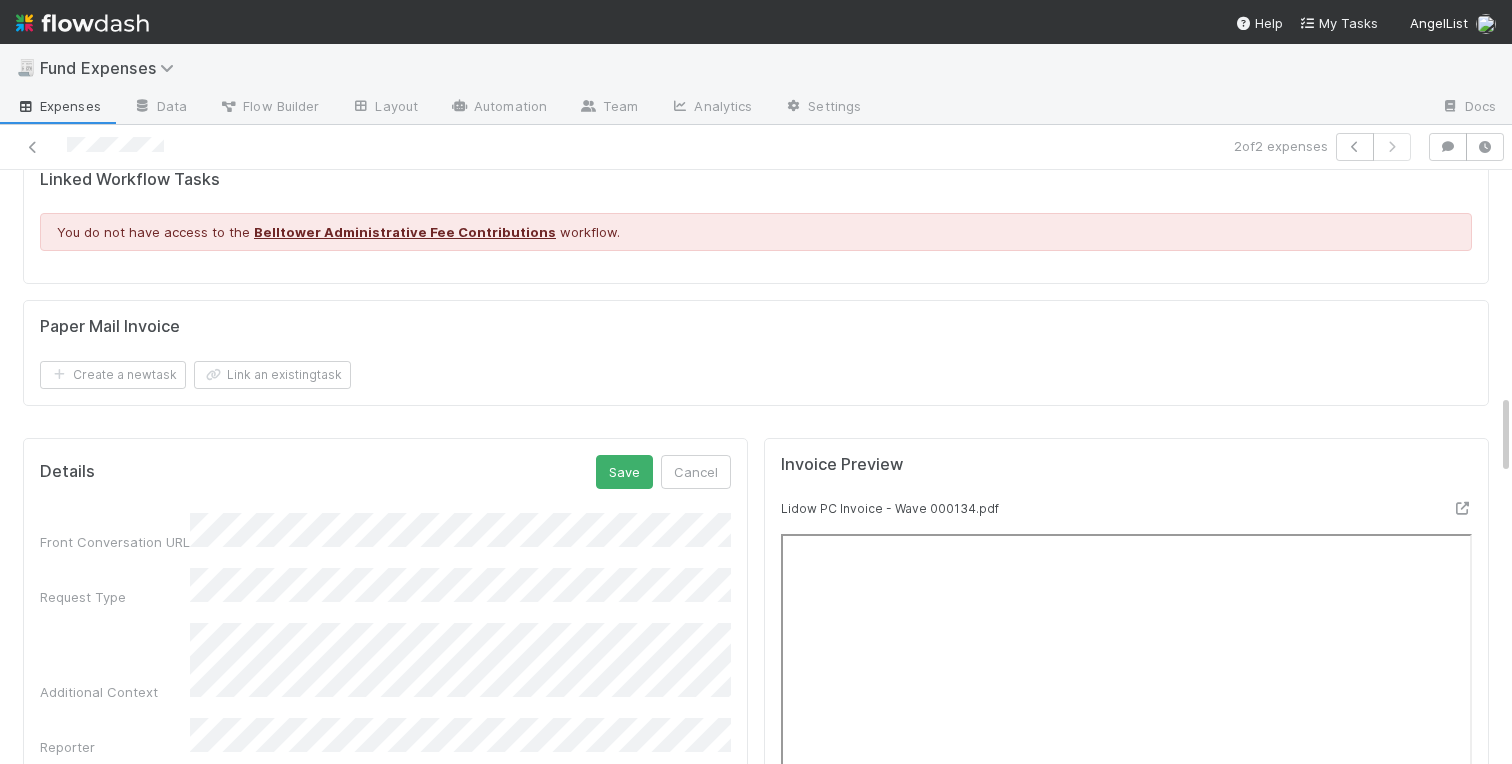 click on "Details Save Cancel Front Conversation URL  Request Type  Additional Context  Reporter  Front ID  Urgency Level  Fund Name  FC or Admin Dashboard URL  Comptroller URL  Comptroller URL (QP)  Partial Payment  Payment Amount   Currency (if Foreign Currency)  Expense Category  Reimbursement?  Recipient  On-Platform Recipient  Accrual Date  Vendor (Payee)  Vendor Wire Instructions  3PC Invoice  Invoice   Invoice Attachment  Vendor Tax Information  Fund Documents  Outgoing Wire ID - Primary   Outgoing Wire ID - Secondary (QP)   _3pc?  ACH  Funding Account  Wire  Incoming Wire ID (3PC)  MP Fees Paid via TPC  Created On Legal Launchpad Ticket  OC Ticket  Notes for Banking  Non-standard review   Expense Definition & Special Rules  Treasury Transfer Request  test field  Sanity Check Notes  Special Rules / Context  IOS Owner Slack ID   Altius Support  Create Invoice" at bounding box center [385, 1768] 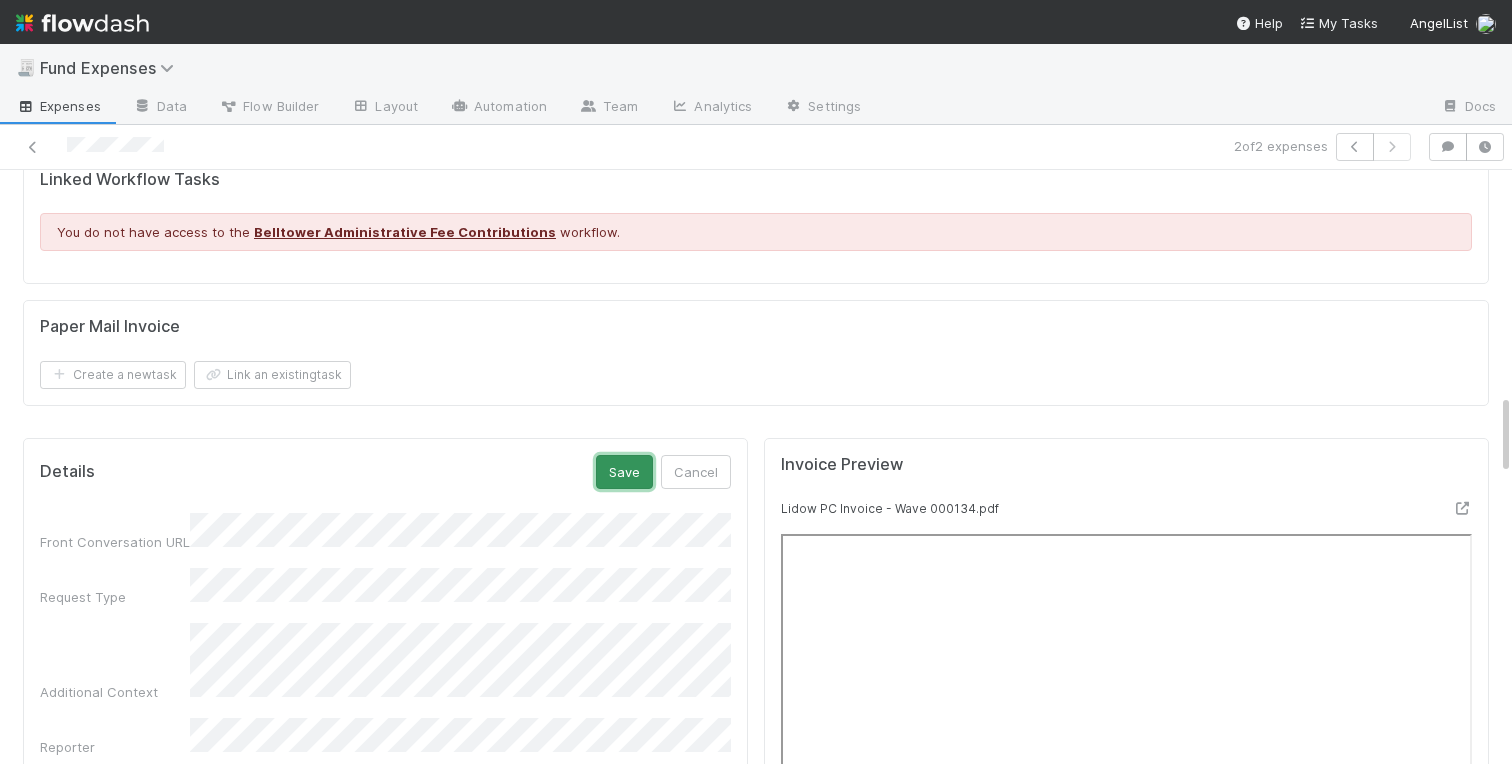click on "Save" at bounding box center (624, 472) 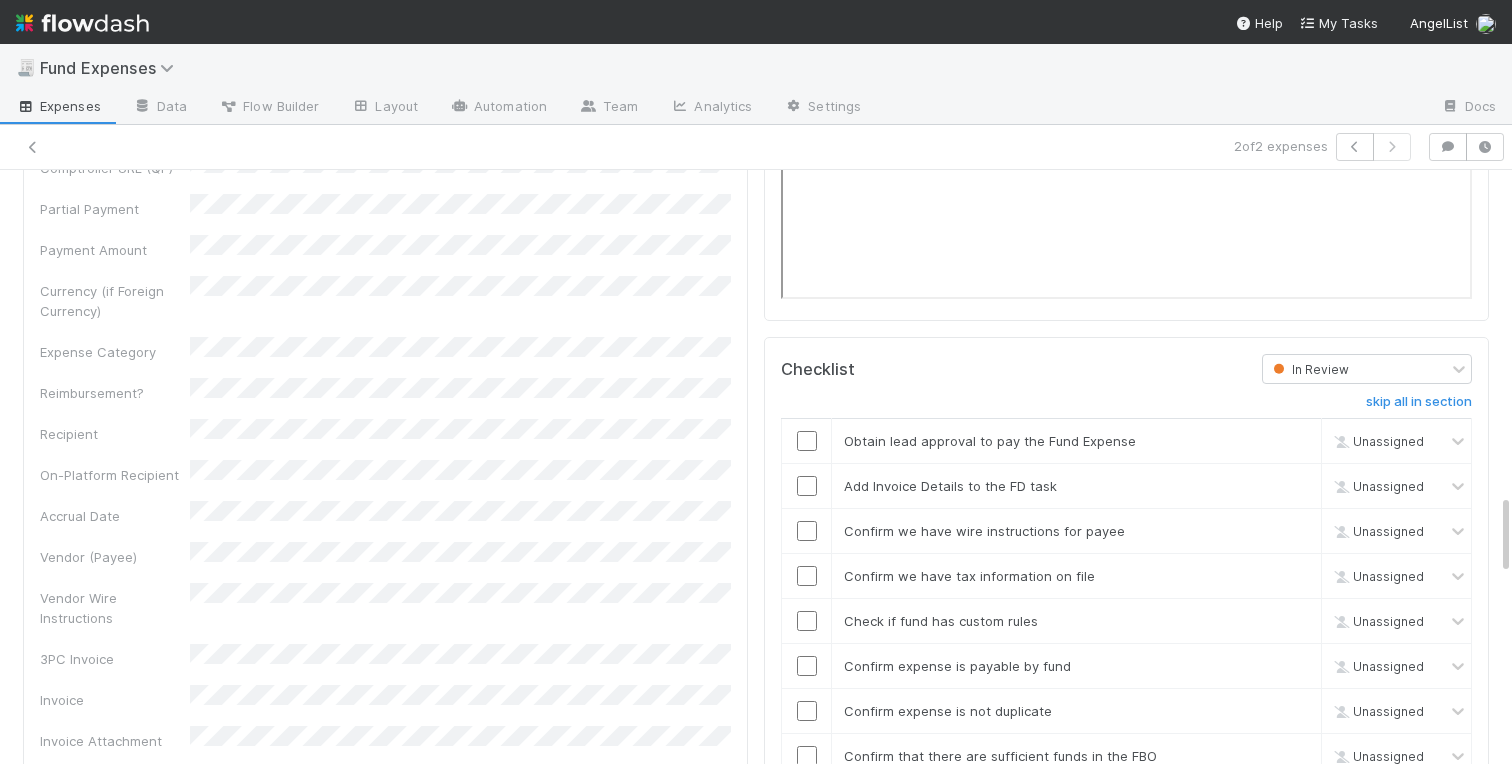 scroll, scrollTop: 2437, scrollLeft: 0, axis: vertical 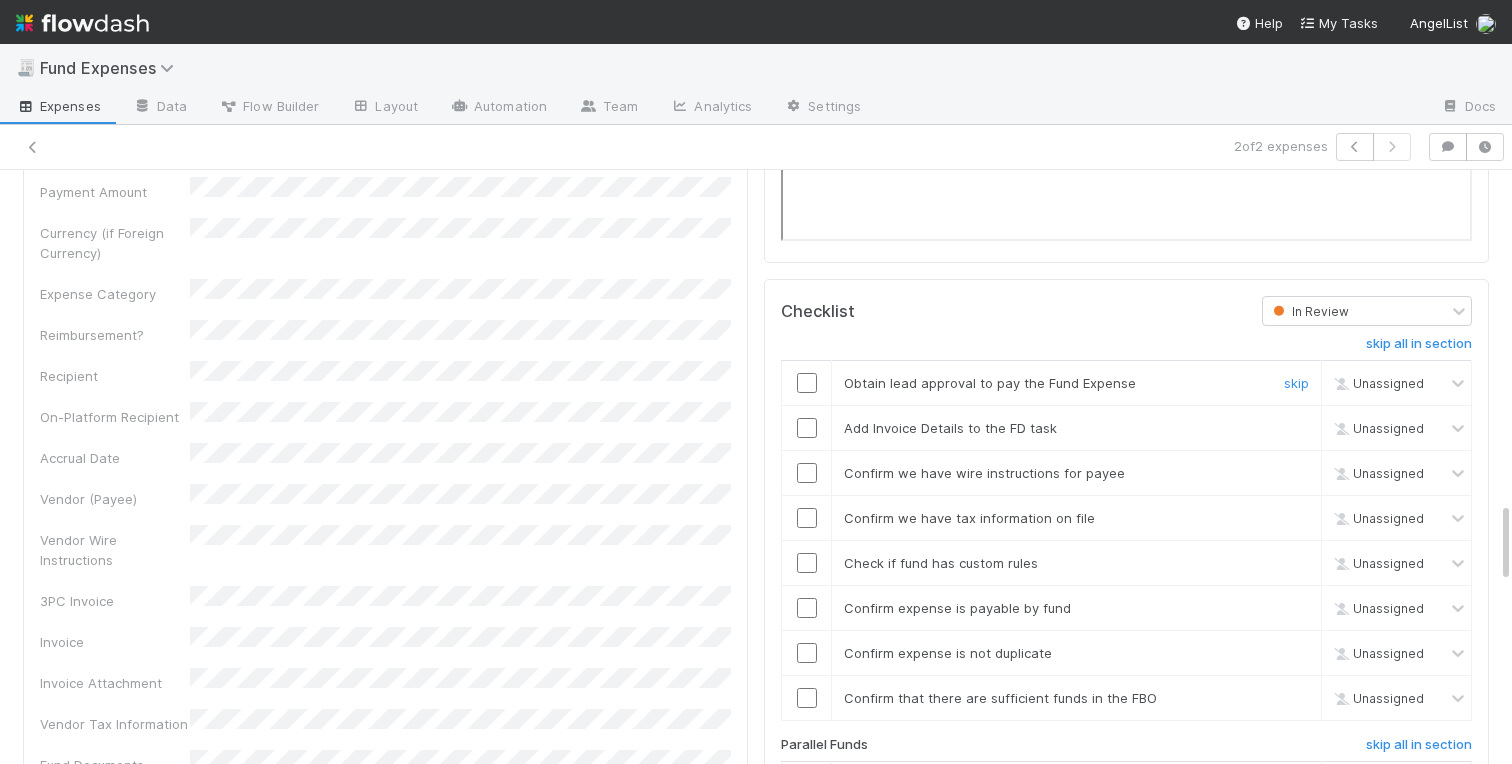click at bounding box center [807, 383] 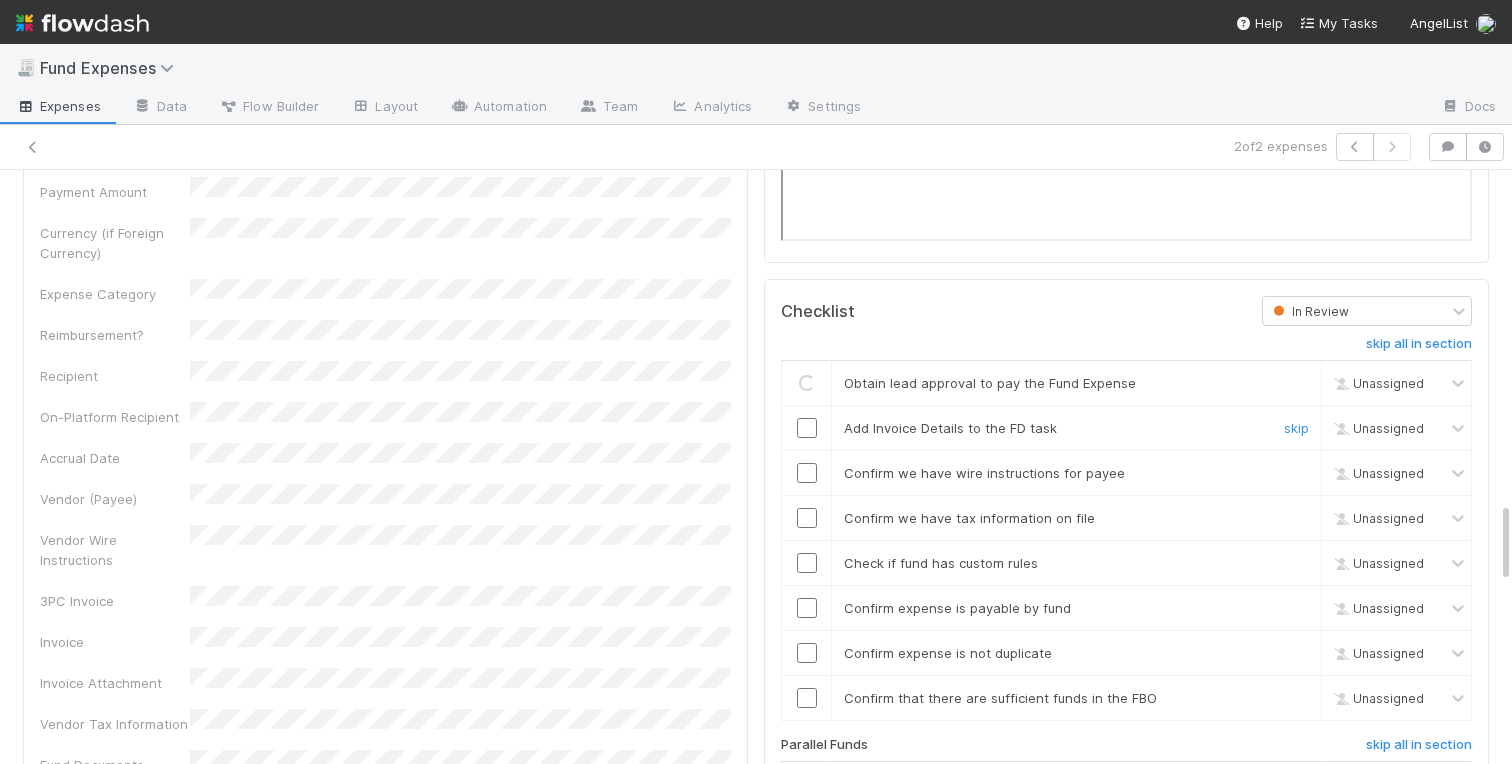 click at bounding box center (807, 428) 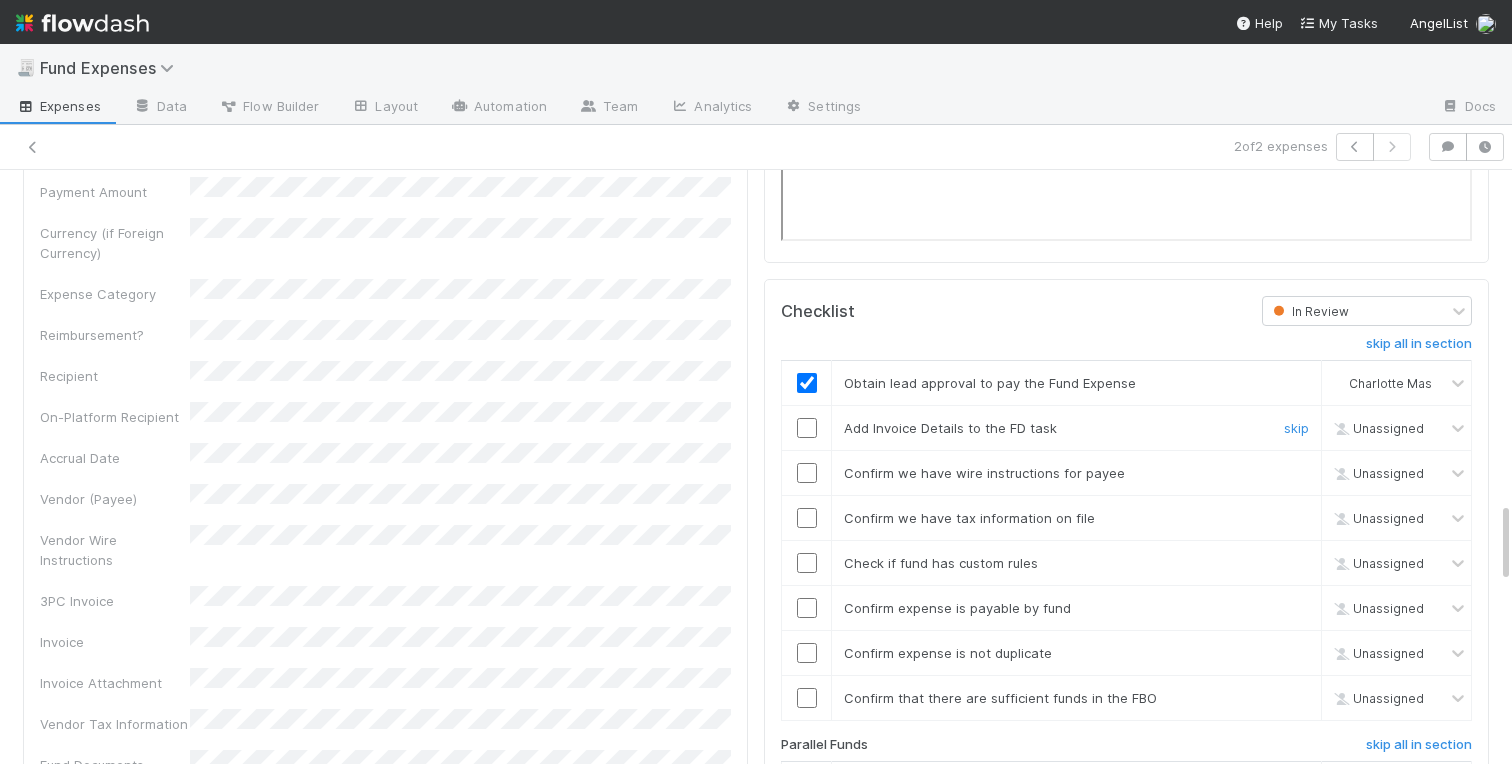 click at bounding box center (807, 428) 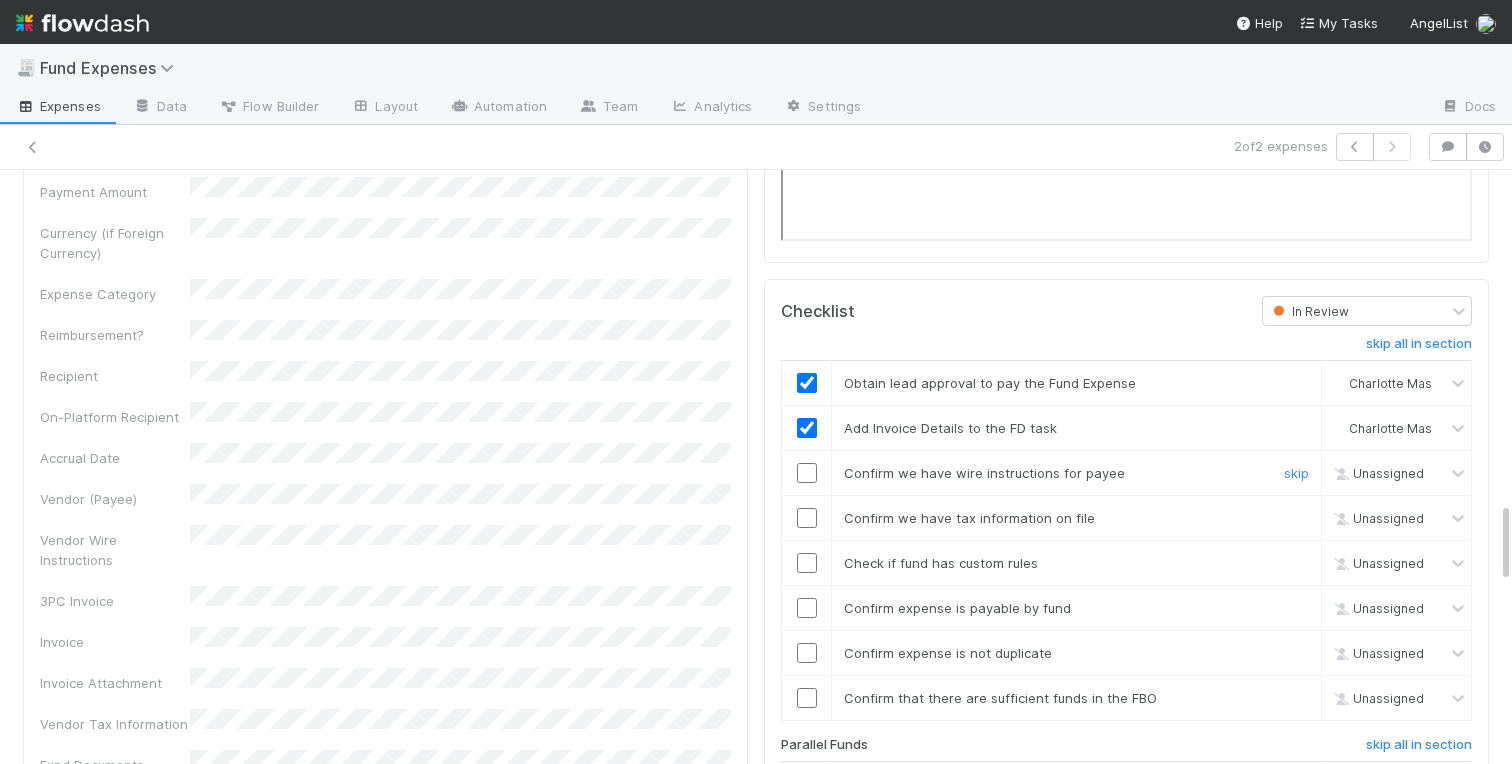 click at bounding box center (807, 473) 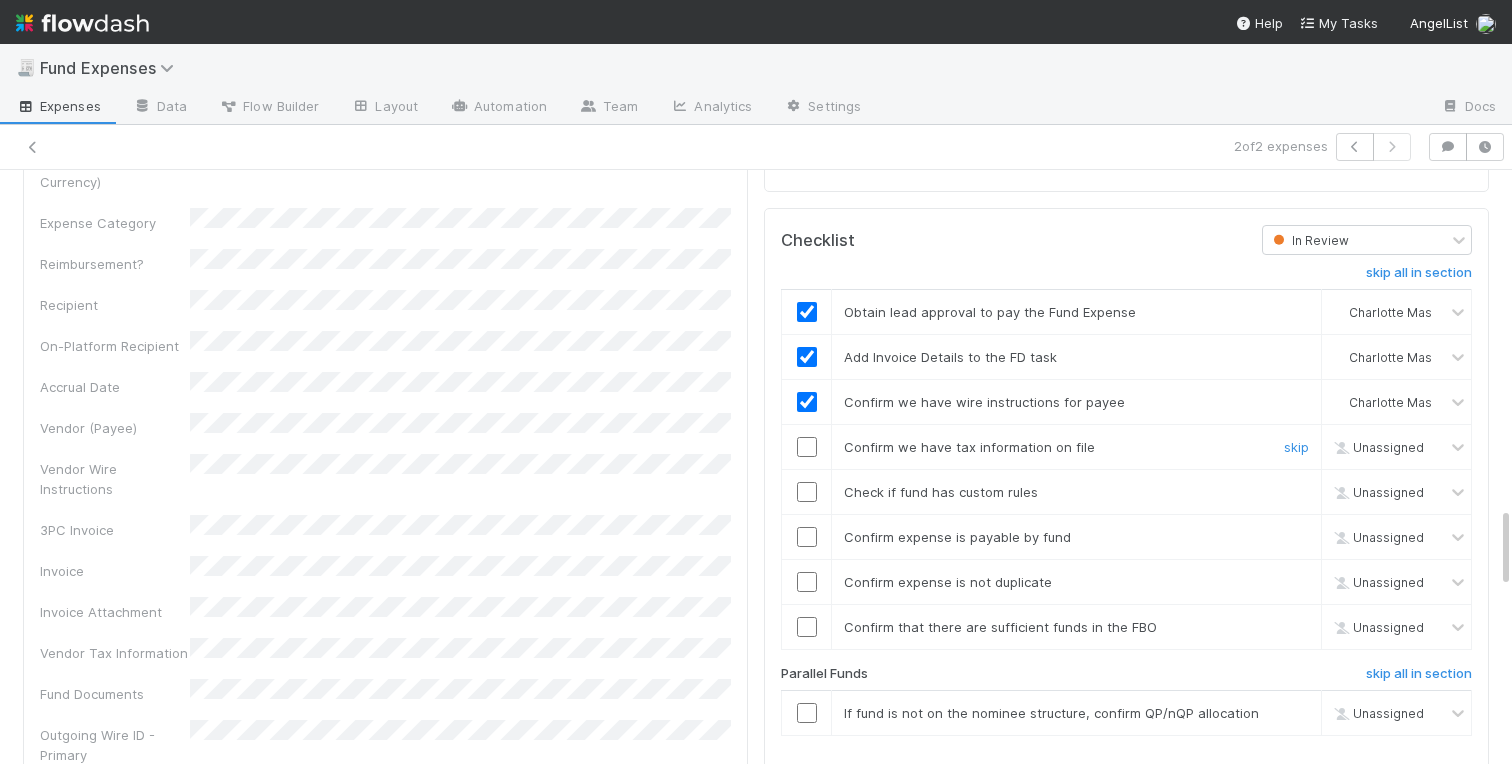 scroll, scrollTop: 2520, scrollLeft: 0, axis: vertical 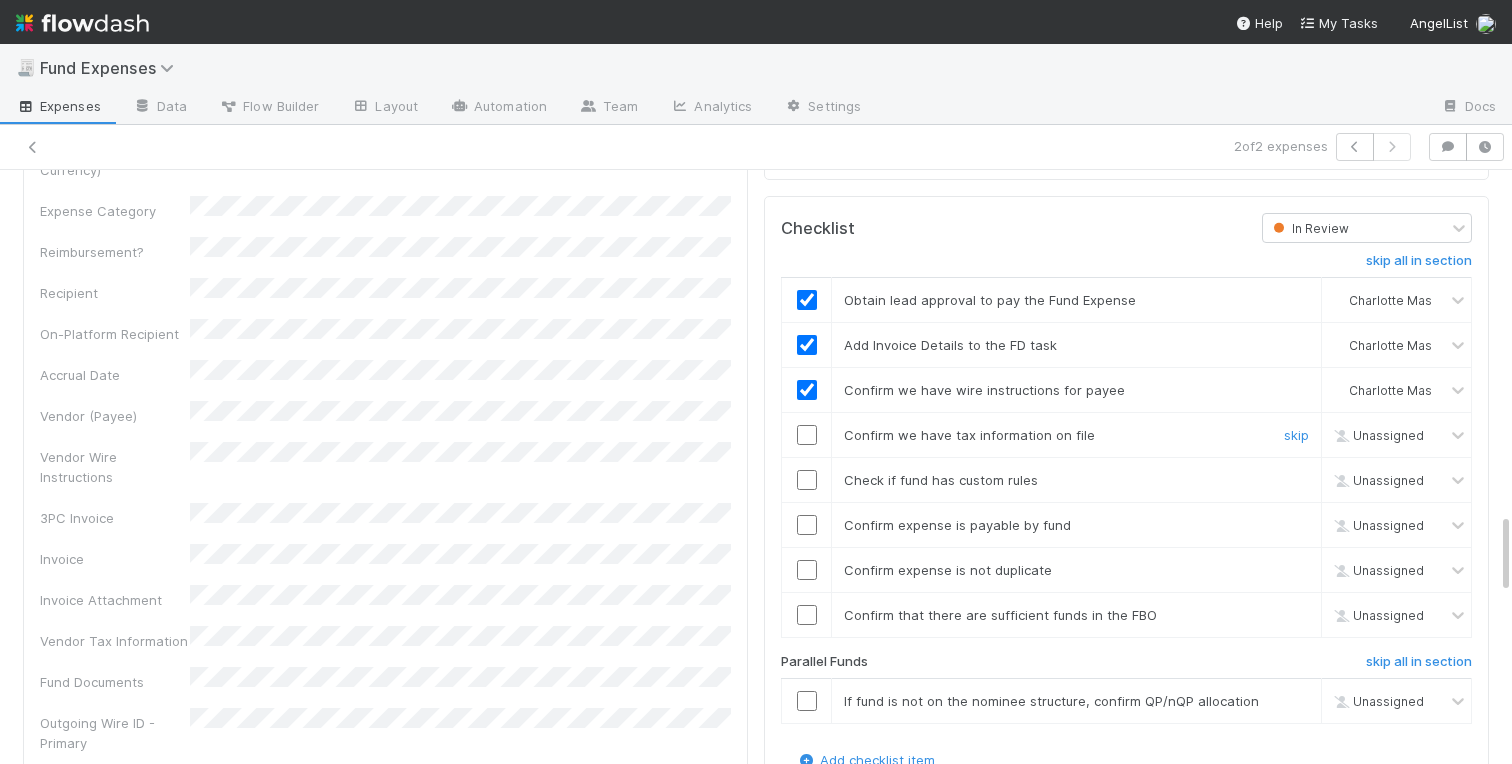 click at bounding box center [807, 435] 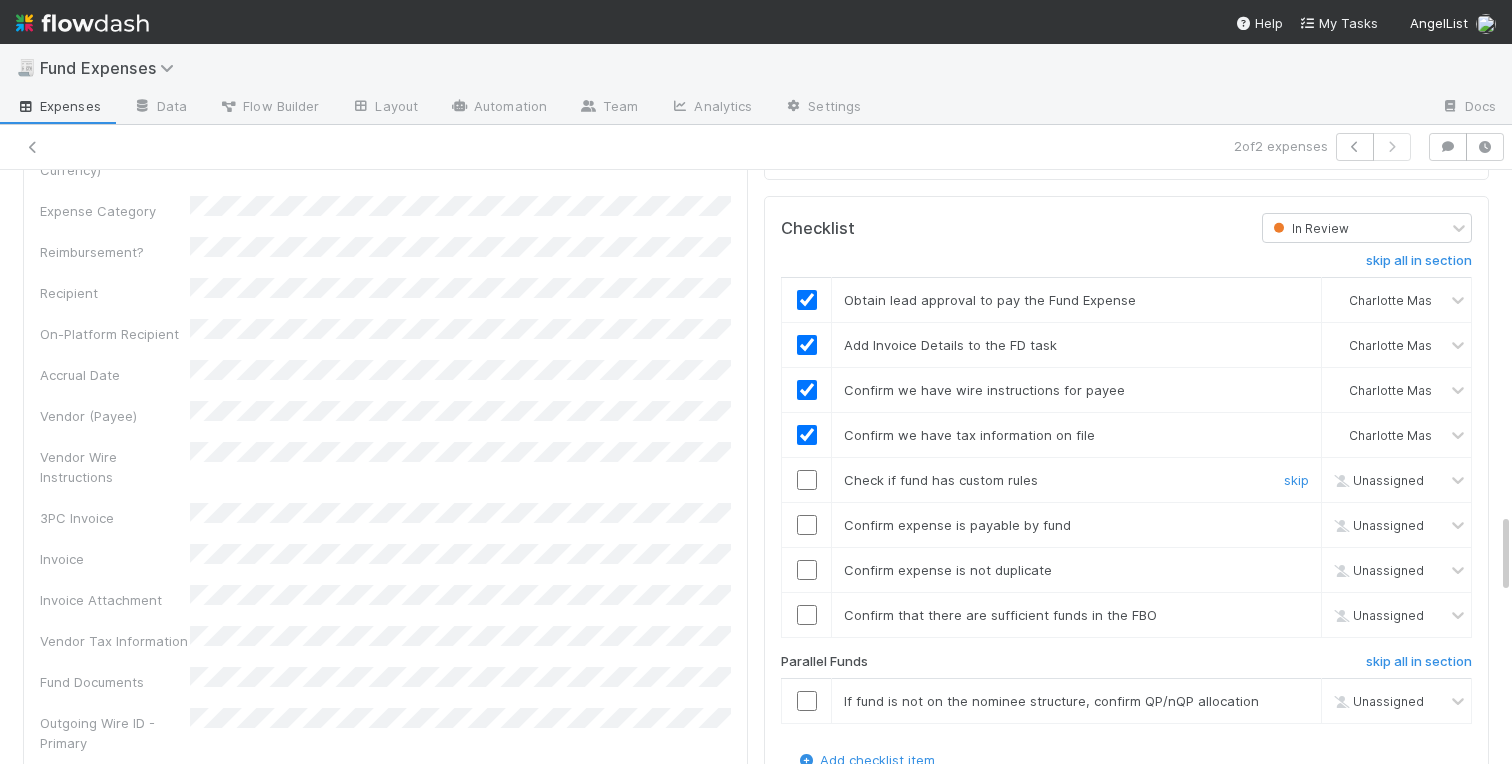 click at bounding box center [807, 480] 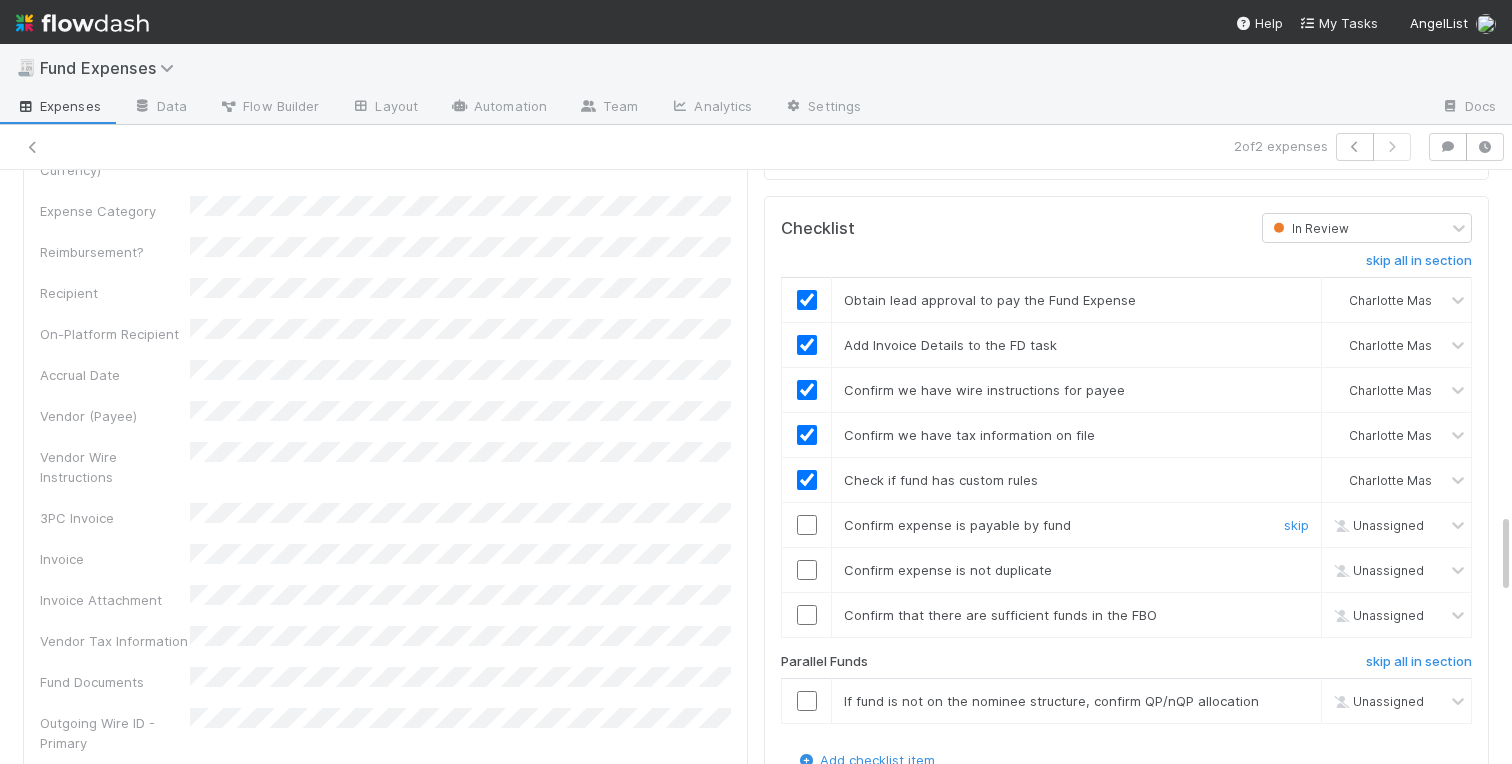 click at bounding box center (807, 525) 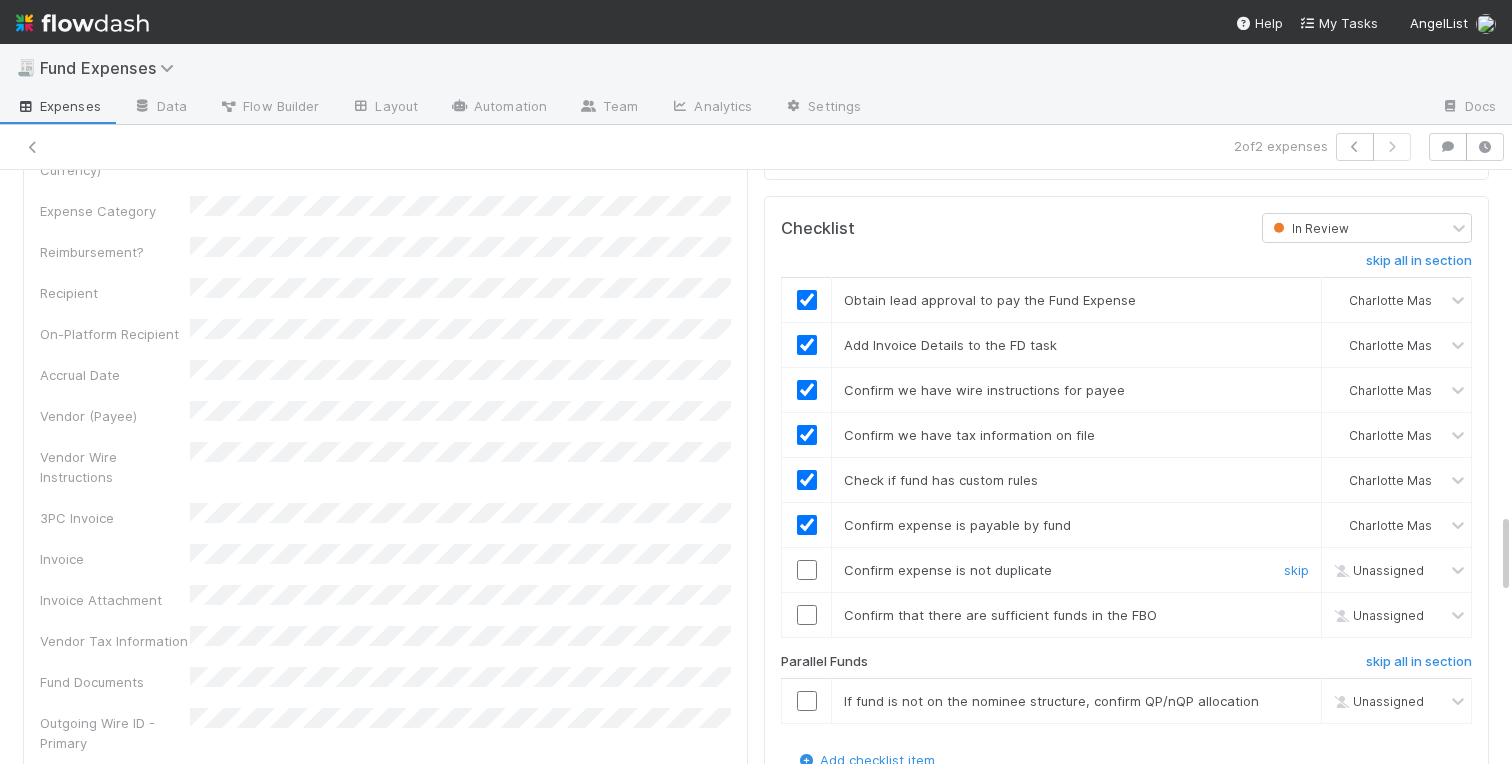 click at bounding box center (807, 570) 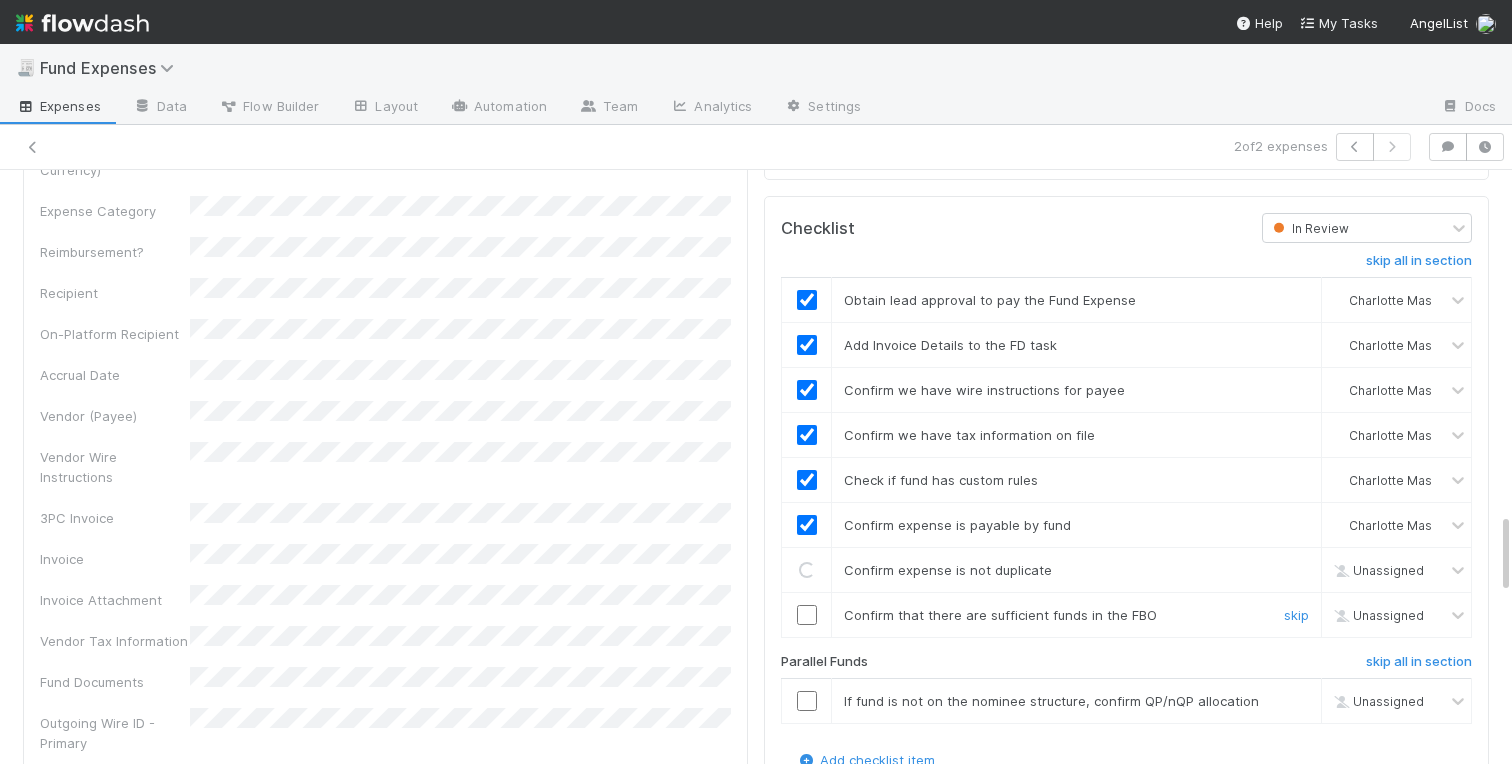 click at bounding box center (807, 615) 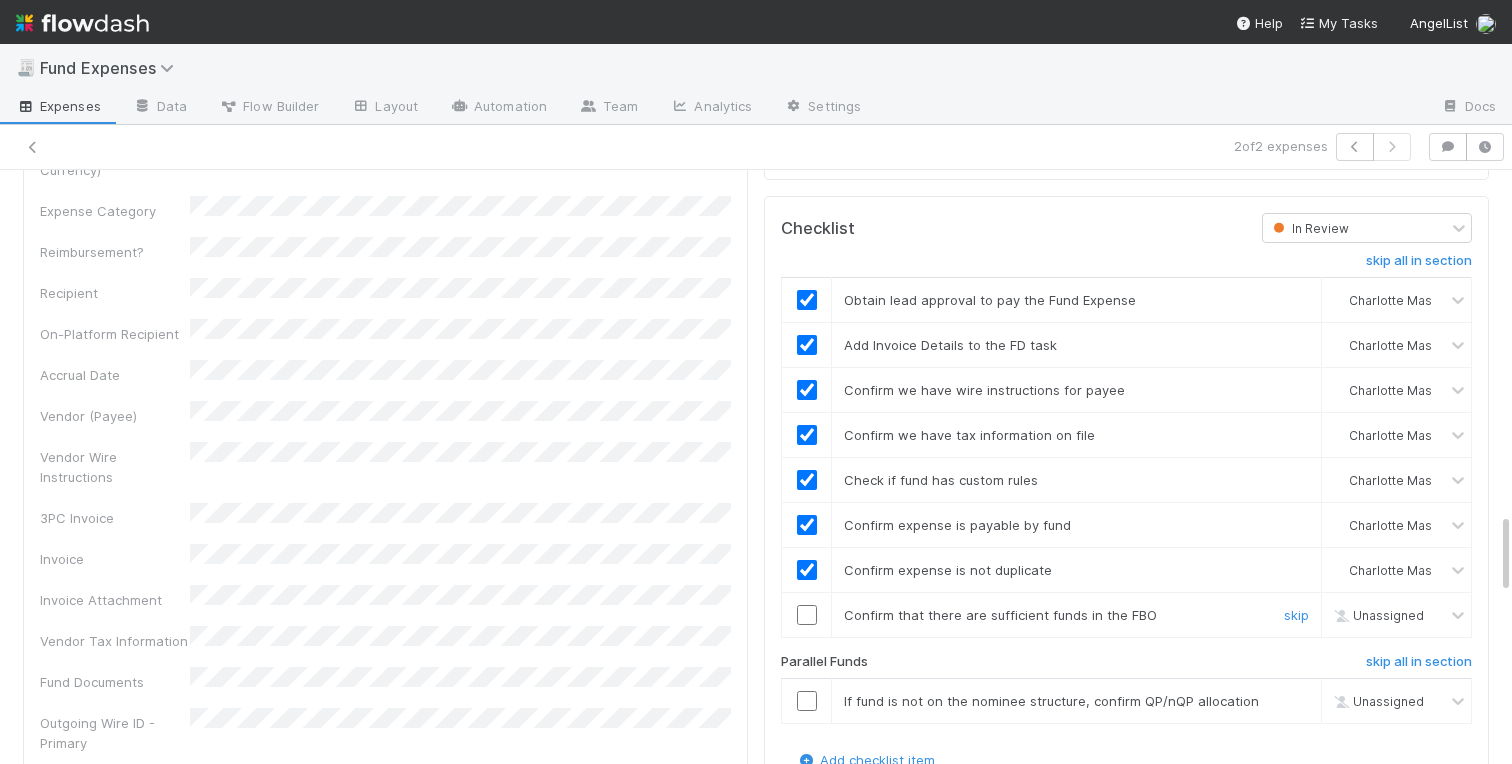 click at bounding box center [807, 615] 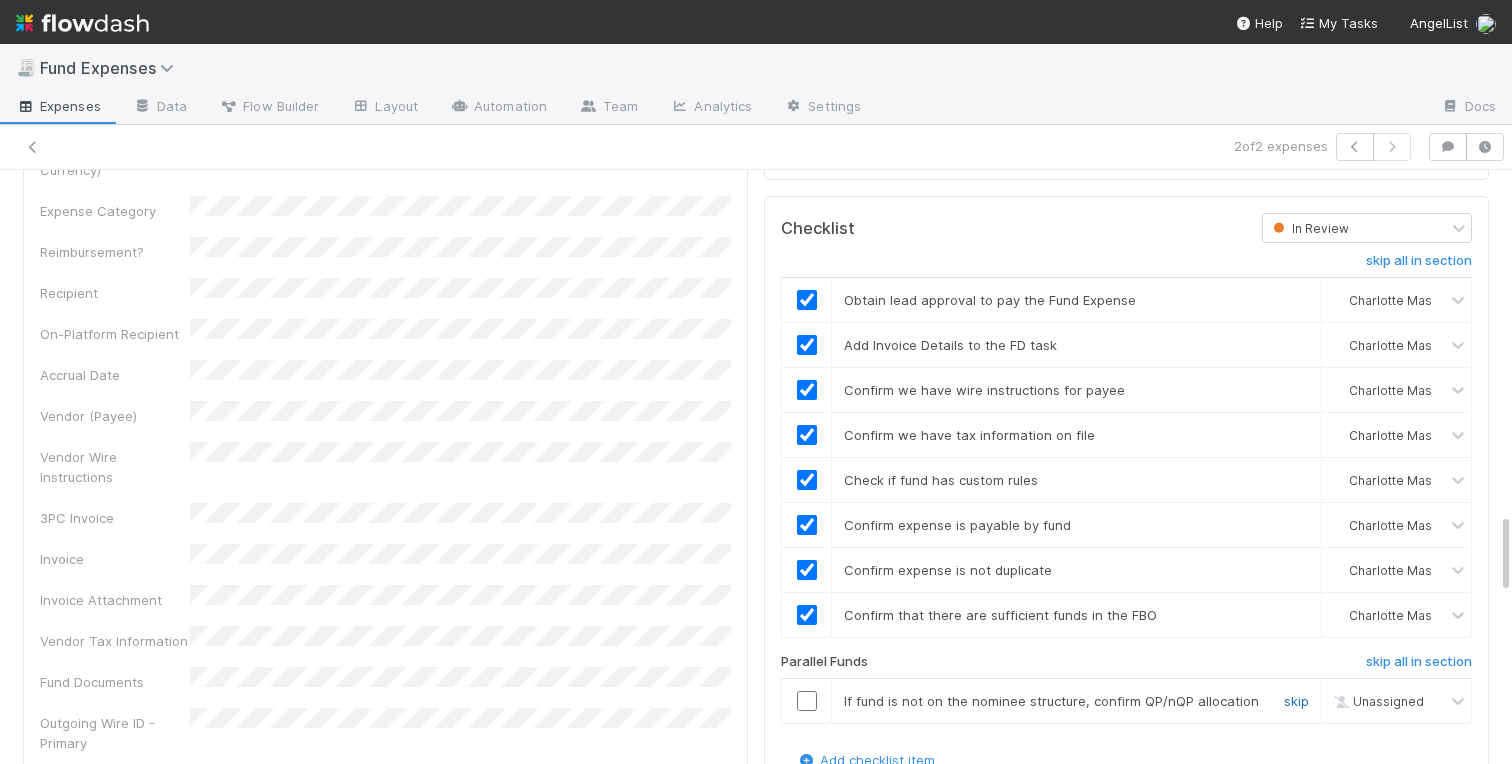 click on "skip" at bounding box center [1296, 701] 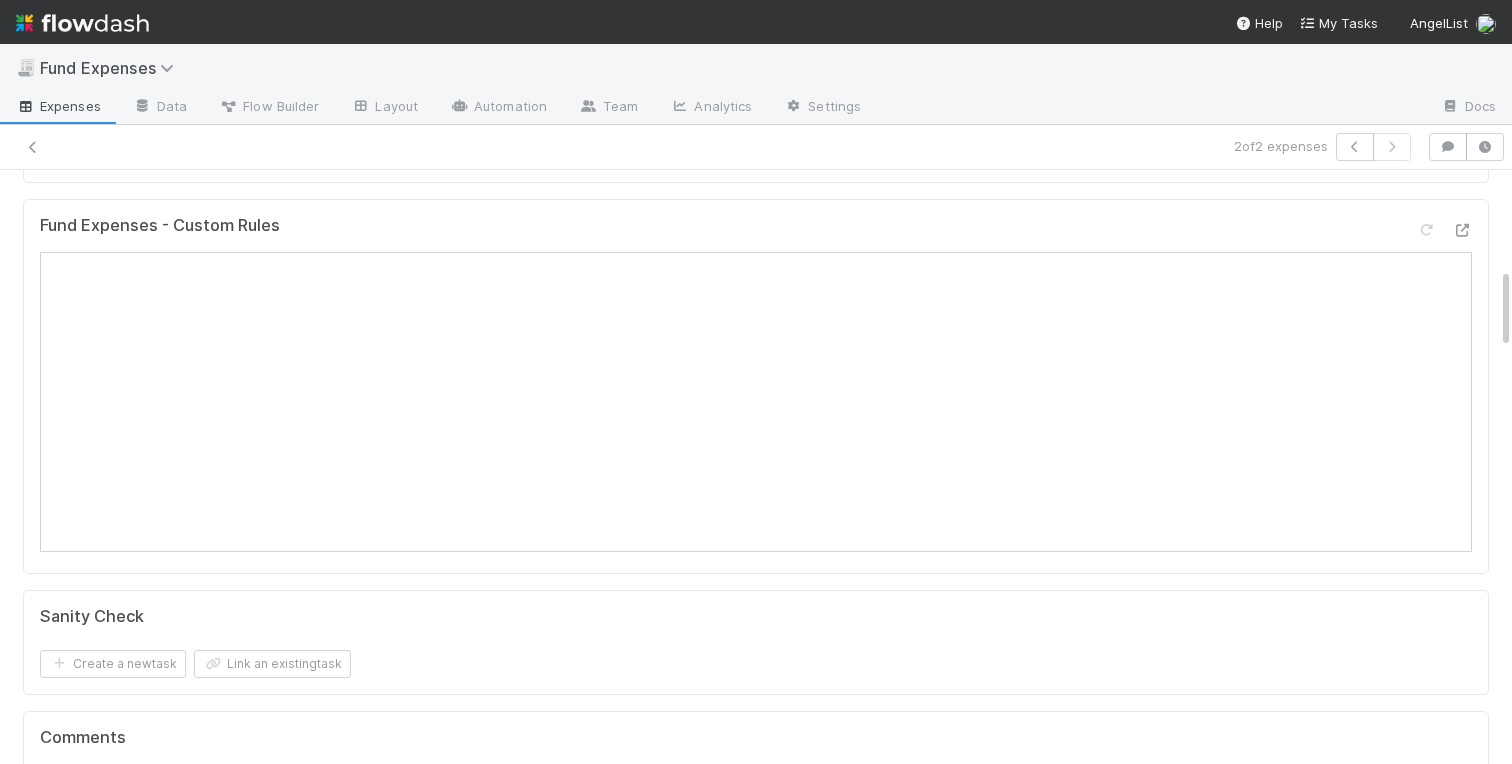 scroll, scrollTop: 0, scrollLeft: 0, axis: both 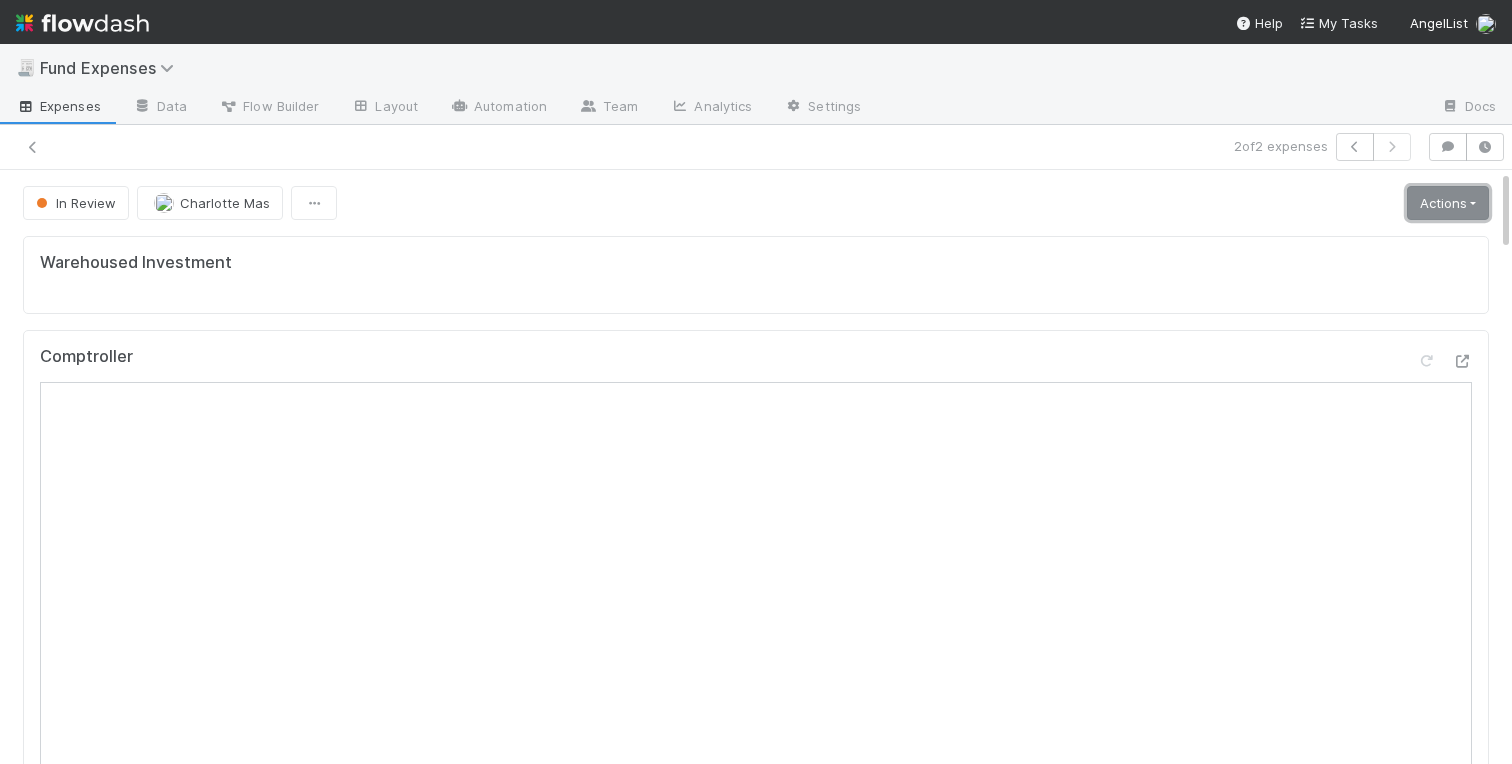 click on "Actions" at bounding box center [1448, 203] 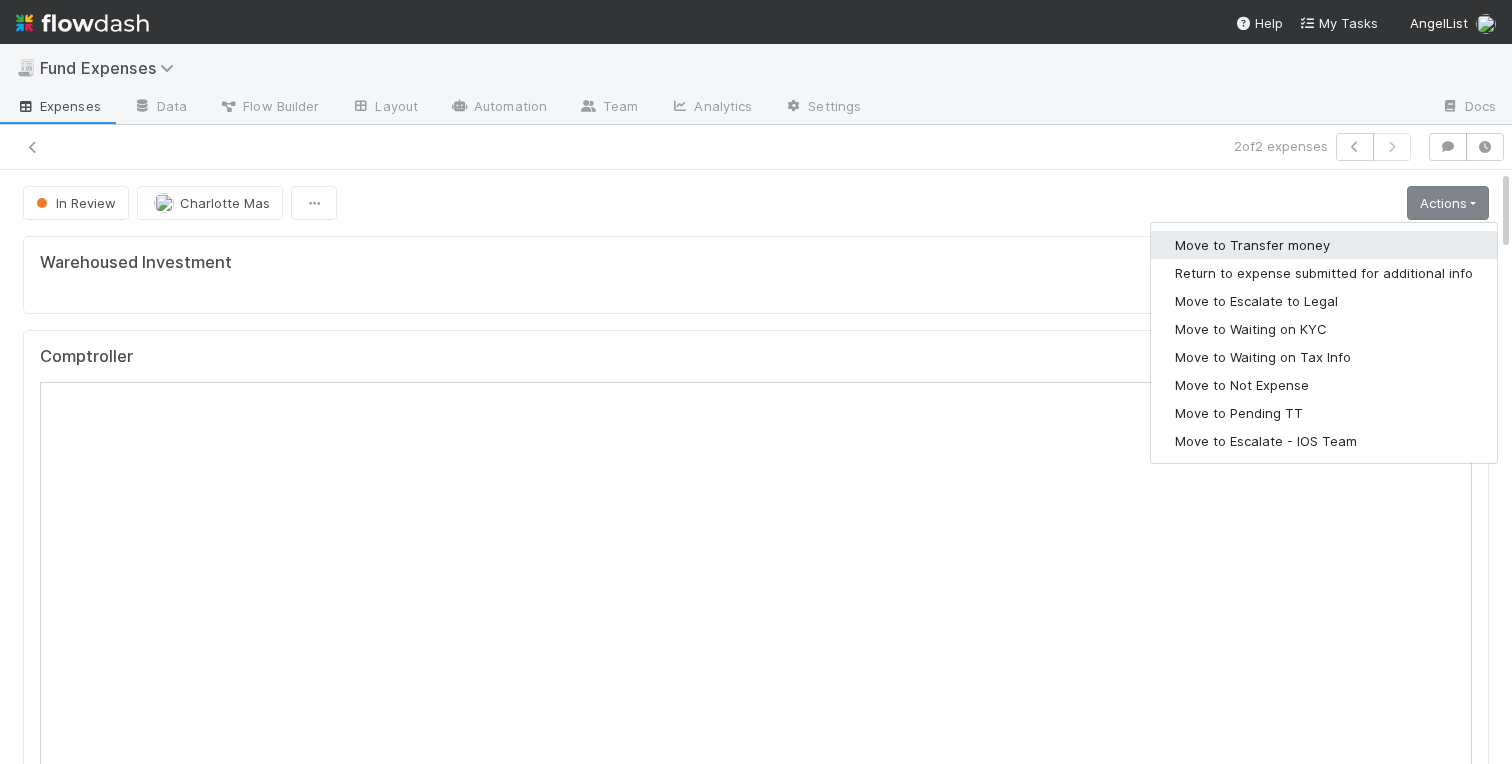 click on "Move to Transfer money" at bounding box center [1324, 245] 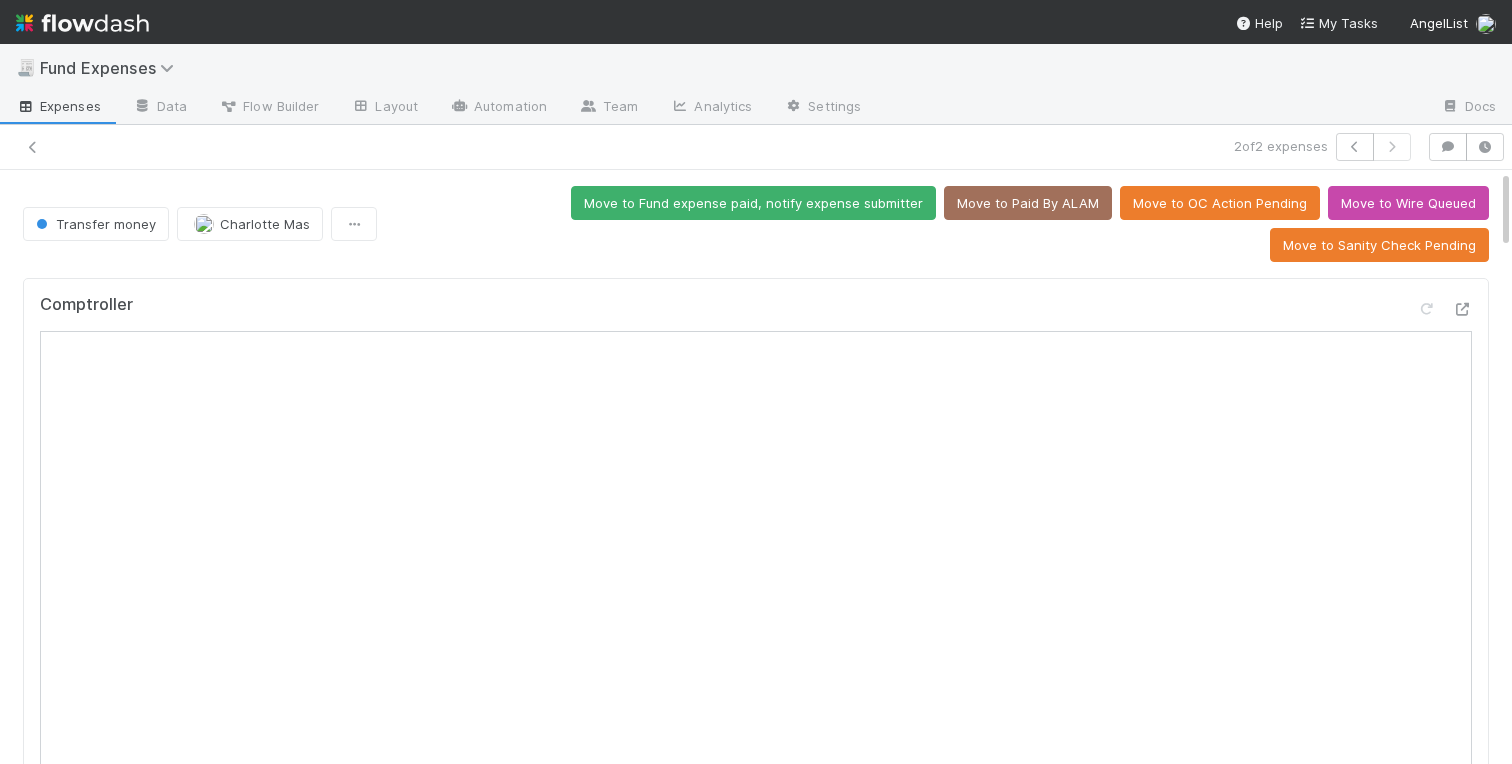click on "Comptroller Sanity Check    Create a new  task Link an existing  task Sanity Check Priority Request Comments Attach files: Choose or drag and drop file(s) Add Comment Linked Workflow Tasks You do not have access to the   Belltower Administrative Fee Contributions   workflow. Paper Mail Invoice   Create a new  task Link an existing  task Details Edit Front Conversation URL  Request Type  Additional Context  Reporter  Front ID  Urgency Level  Fund Name  FC or Admin Dashboard URL  Comptroller URL  Comptroller URL (QP)  Partial Payment  Payment Amount   Currency (if Foreign Currency)  Expense Category  Reimbursement?  Recipient  On-Platform Recipient  Accrual Date  Vendor (Payee)  Vendor Wire Instructions  3PC Invoice  Invoice   Invoice Attachment  Vendor Tax Information  Fund Documents  Outgoing Wire ID - Primary   Outgoing Wire ID - Secondary (QP)   _3pc?  ACH  Funding Account  Wire  Incoming Wire ID (3PC)  MP Fees Paid via TPC  Created On Legal Launchpad Ticket  OC Ticket  Notes for Banking  test field" at bounding box center (756, 2601) 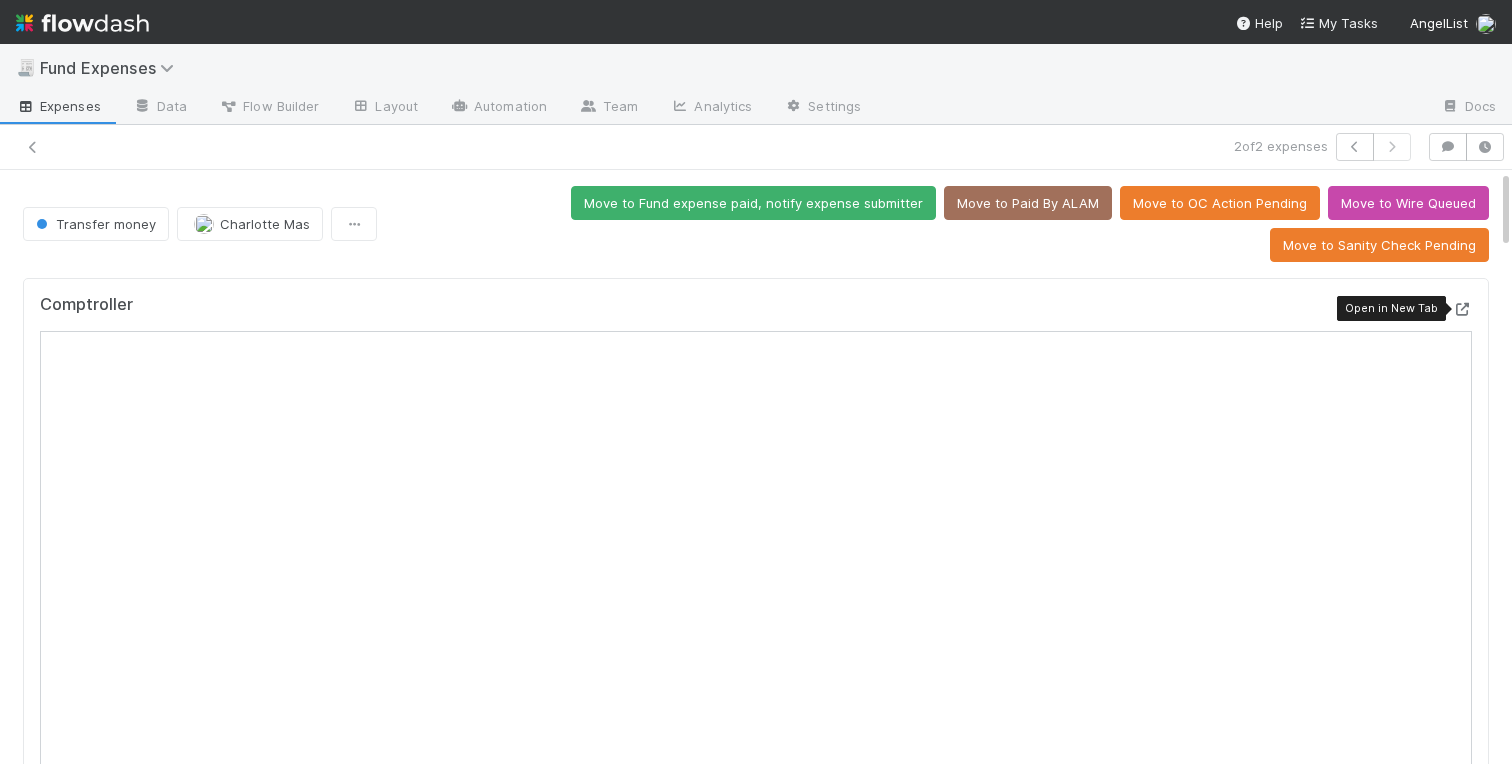 click at bounding box center [1462, 309] 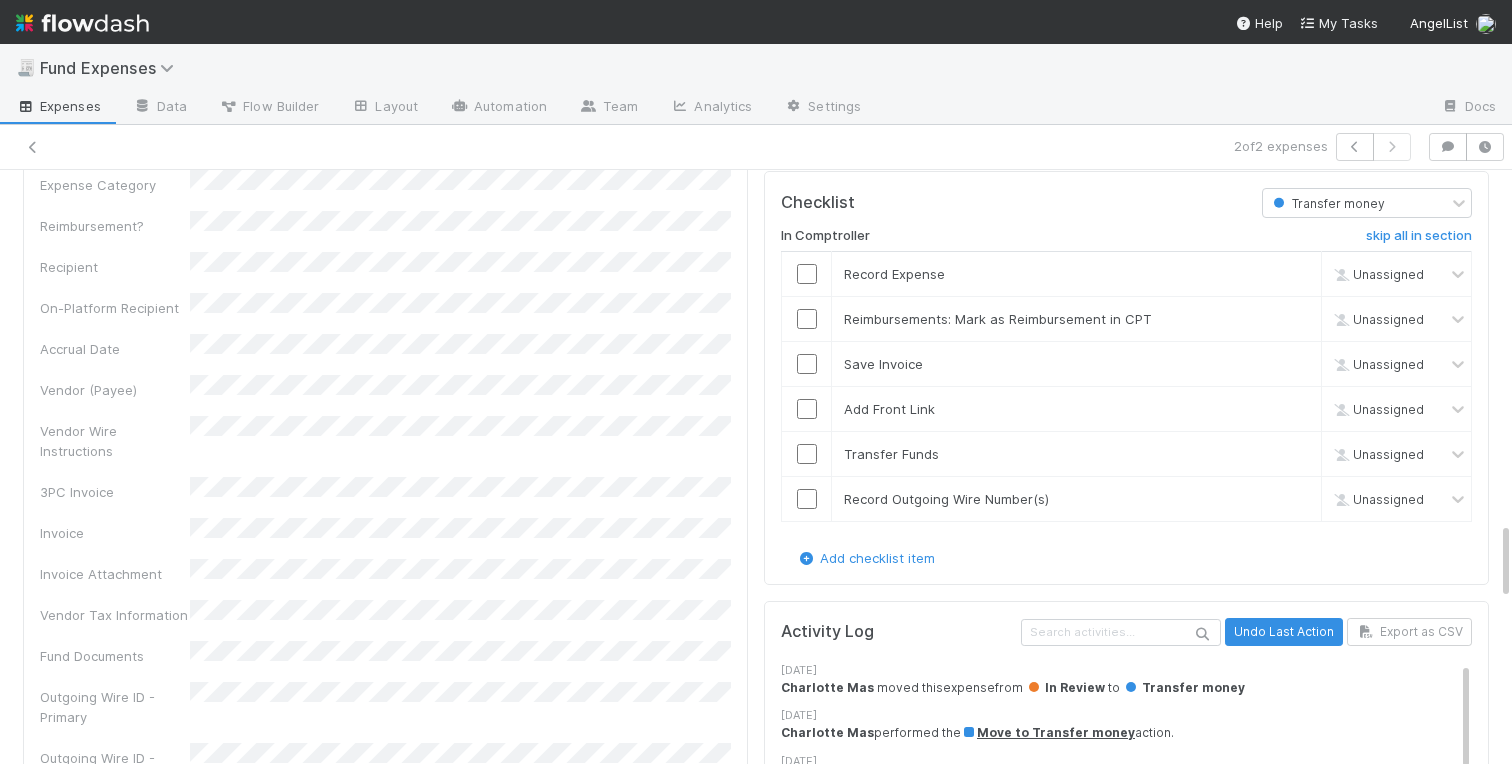 scroll, scrollTop: 2687, scrollLeft: 0, axis: vertical 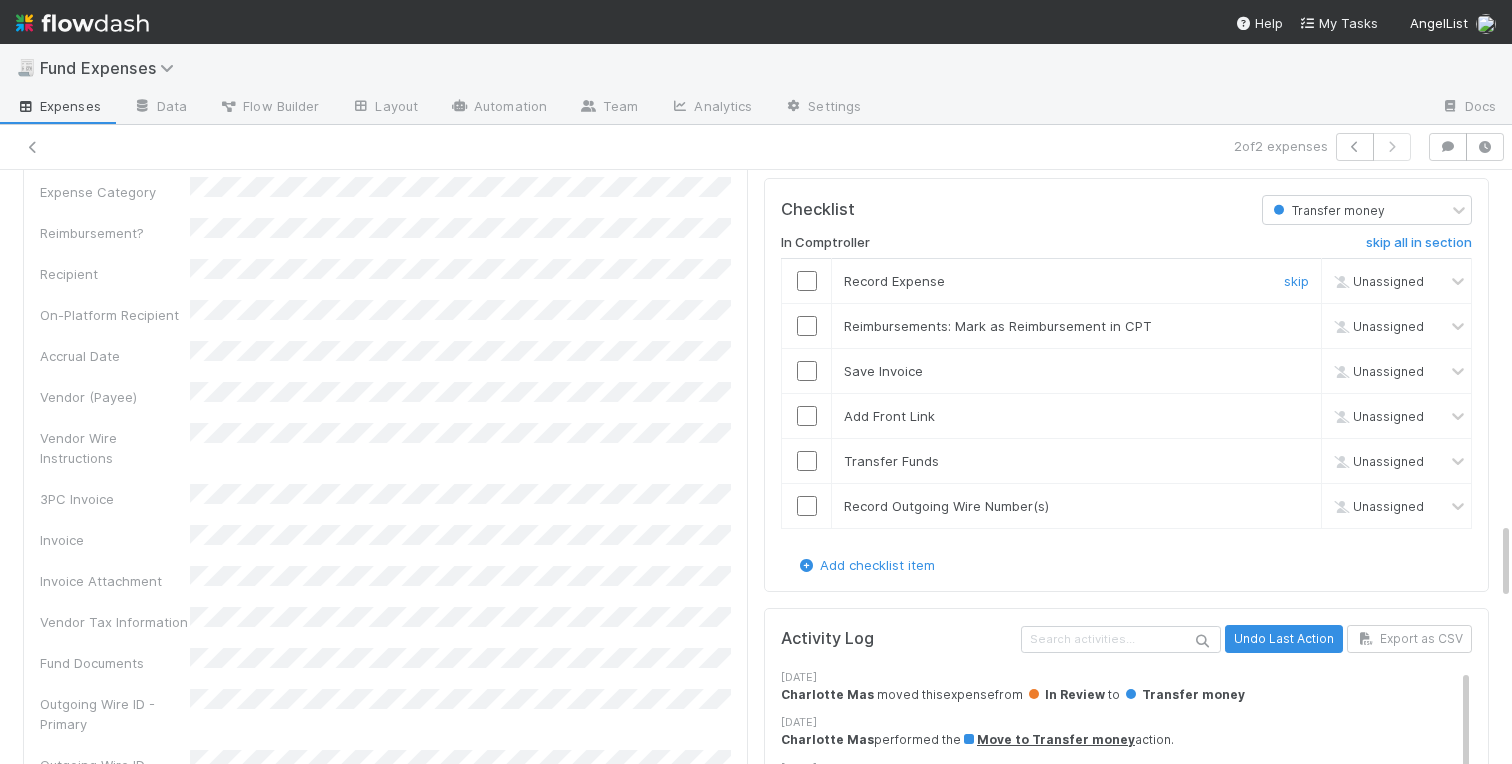click at bounding box center [807, 281] 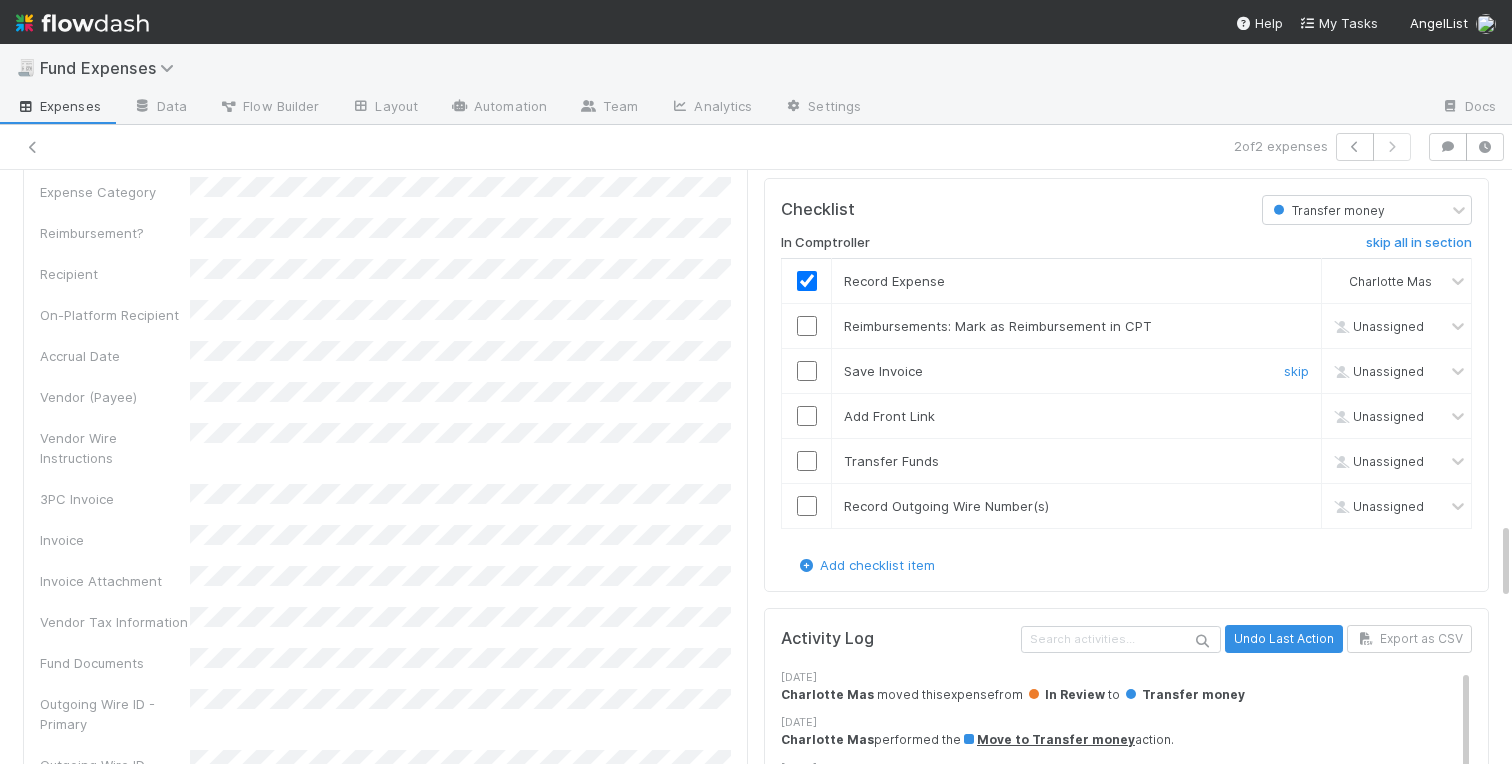 click at bounding box center (807, 371) 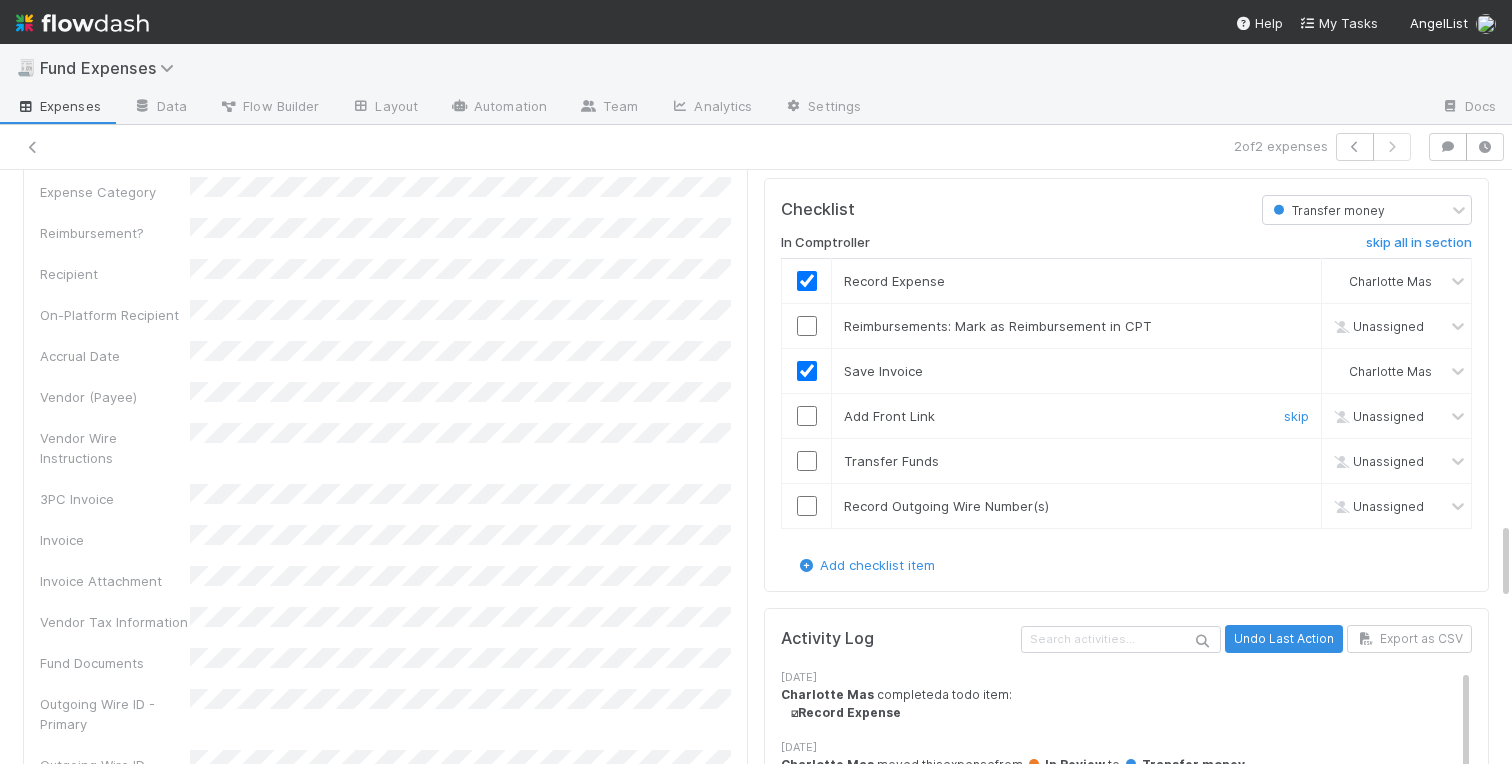 click at bounding box center [807, 416] 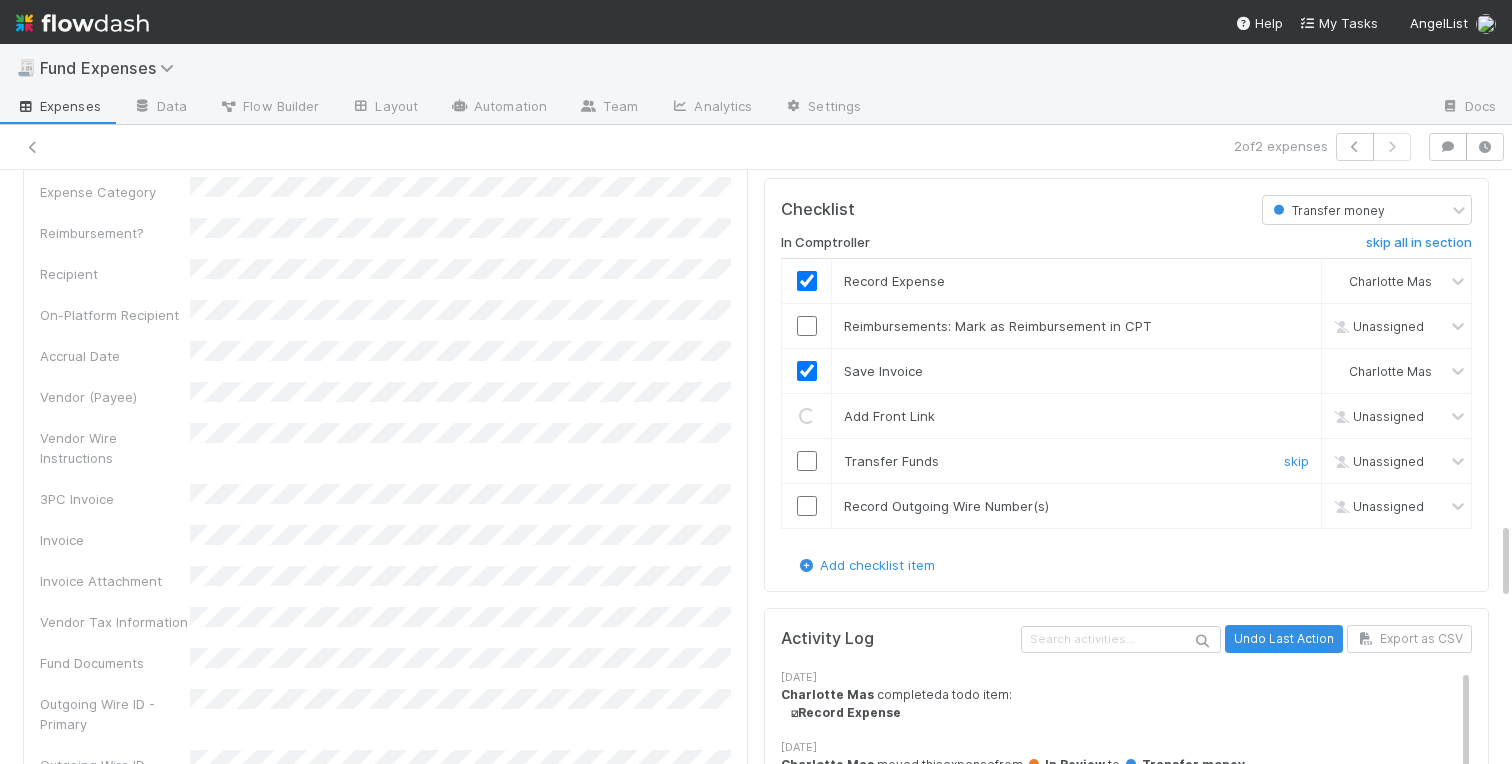 click at bounding box center [807, 461] 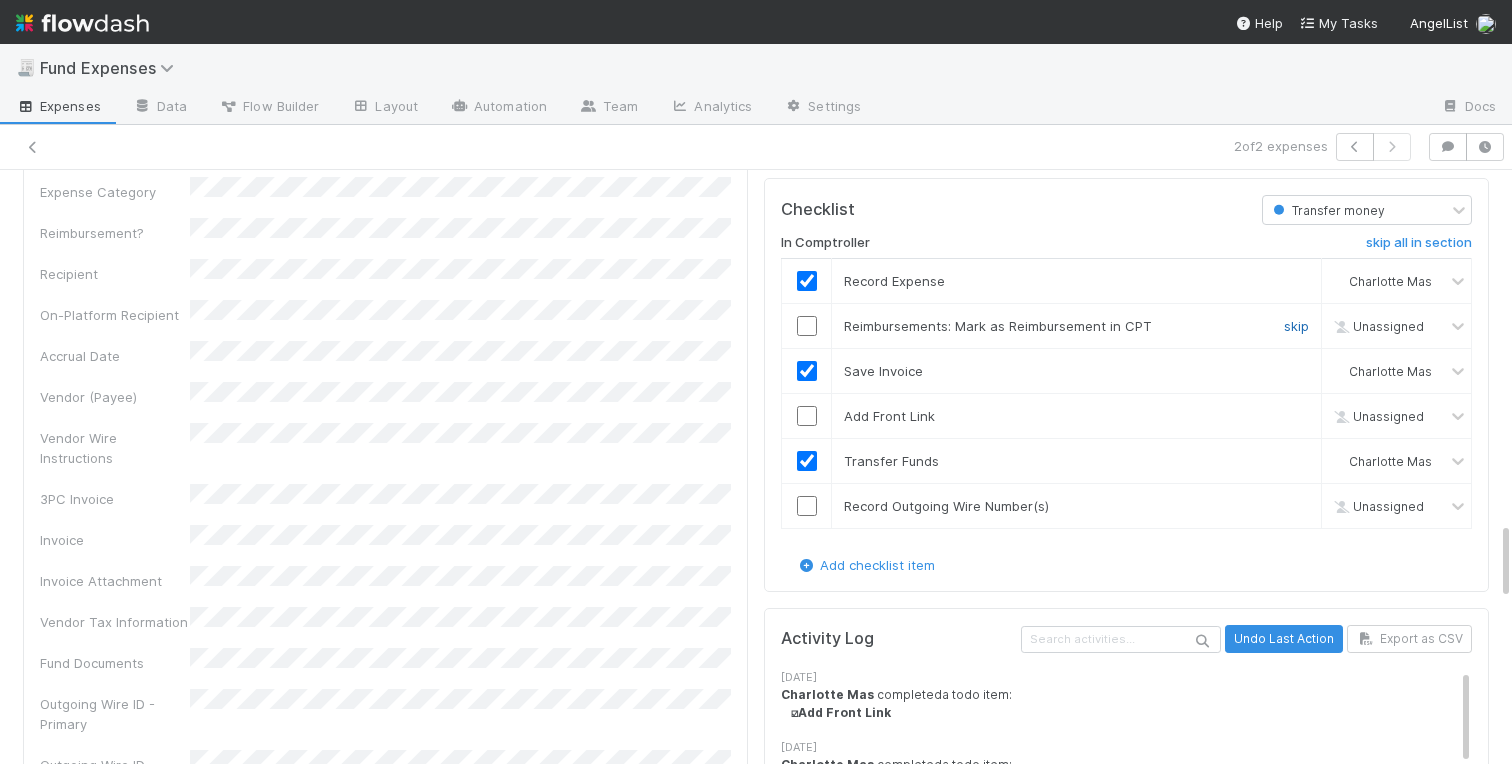 click on "skip" at bounding box center (1296, 326) 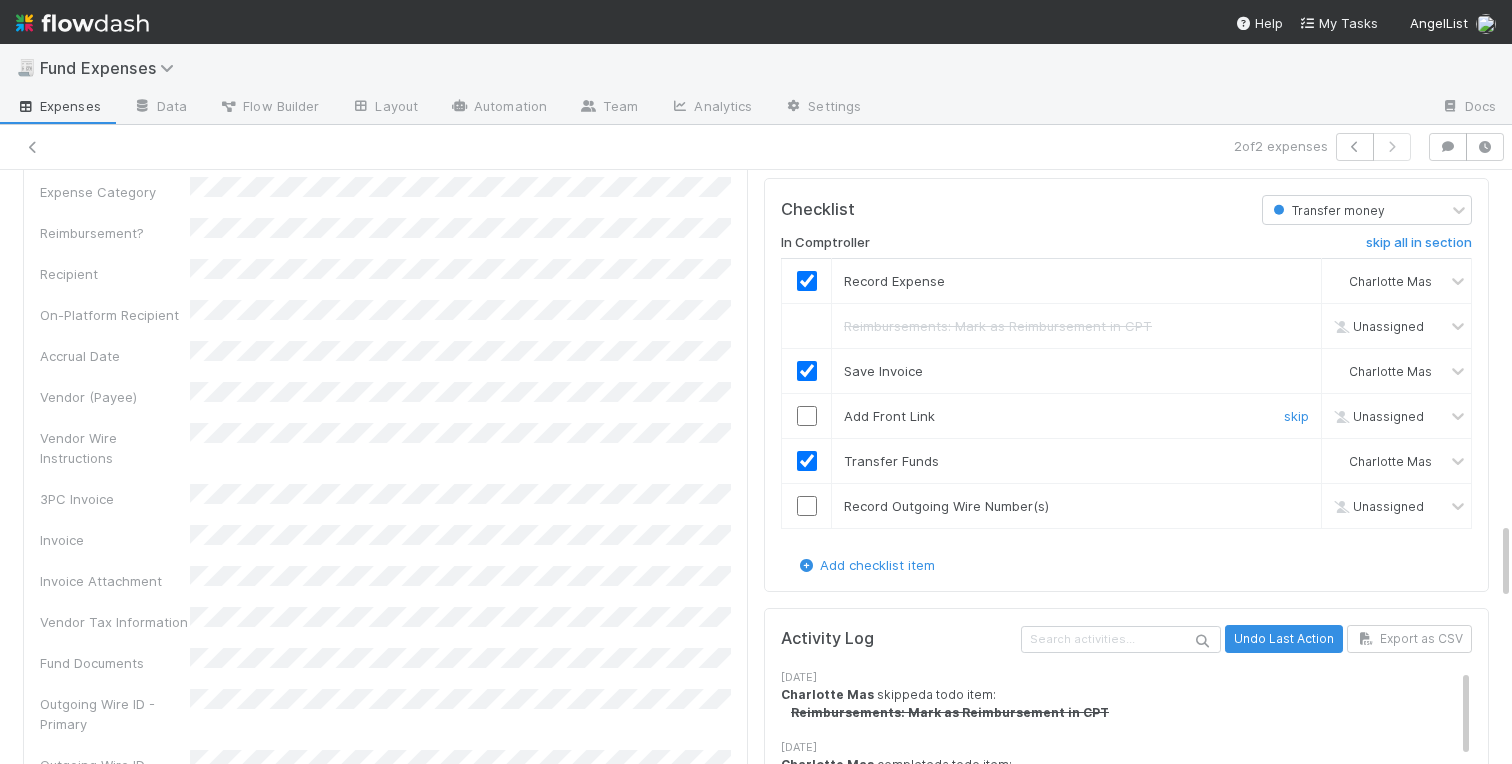 click at bounding box center (807, 416) 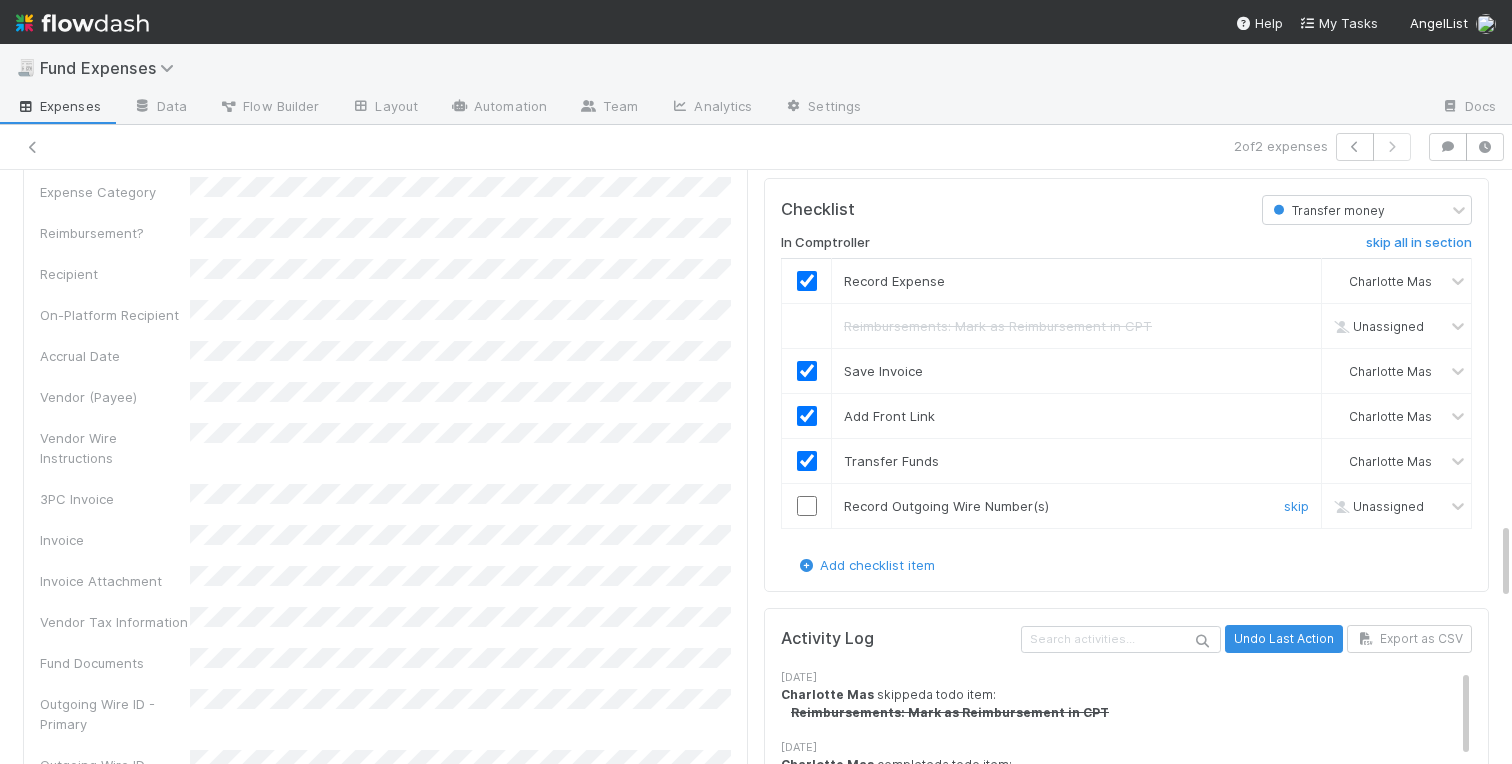 click at bounding box center [807, 506] 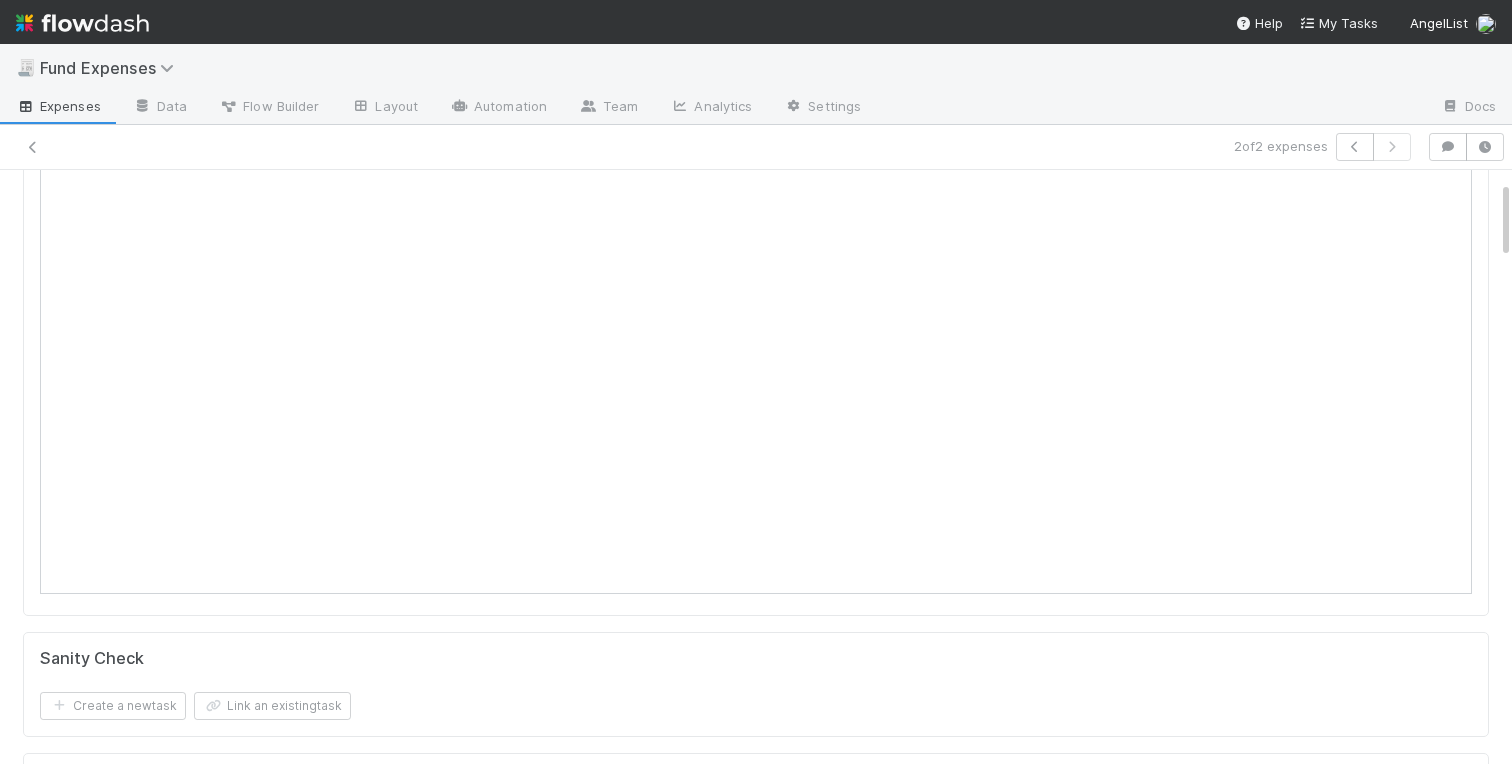 scroll, scrollTop: 0, scrollLeft: 0, axis: both 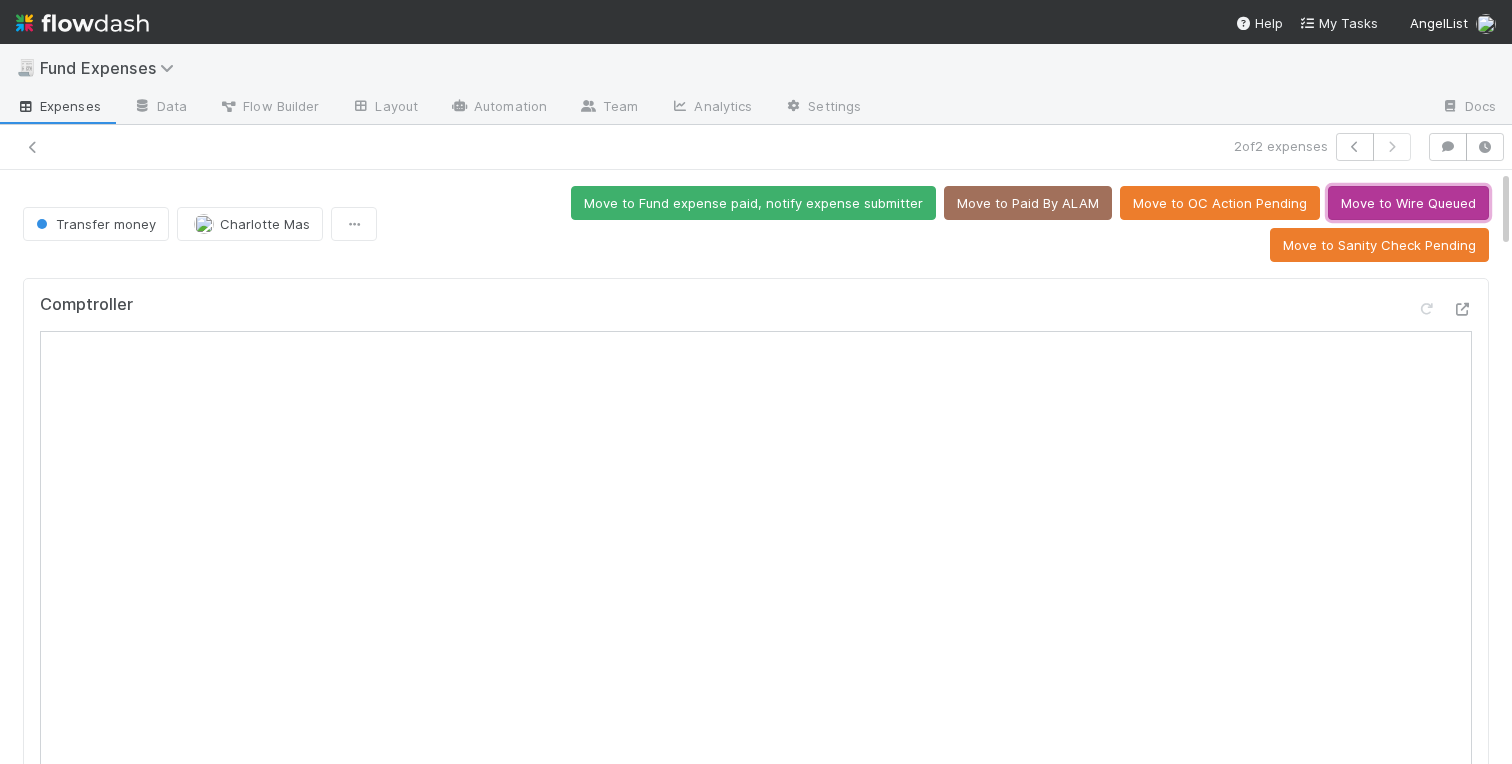 click on "Move to Wire Queued" at bounding box center (1408, 203) 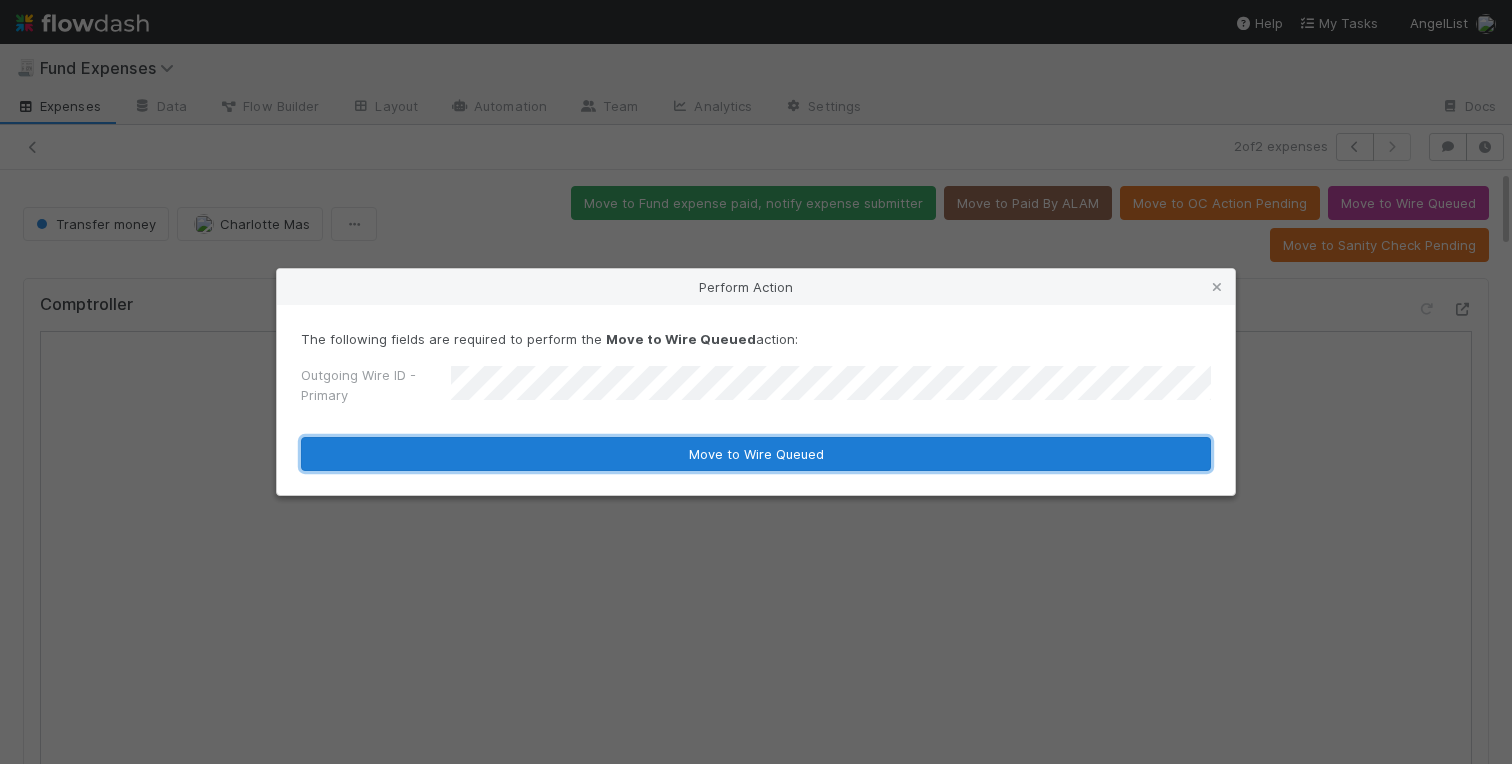 click on "Move to Wire Queued" at bounding box center [756, 454] 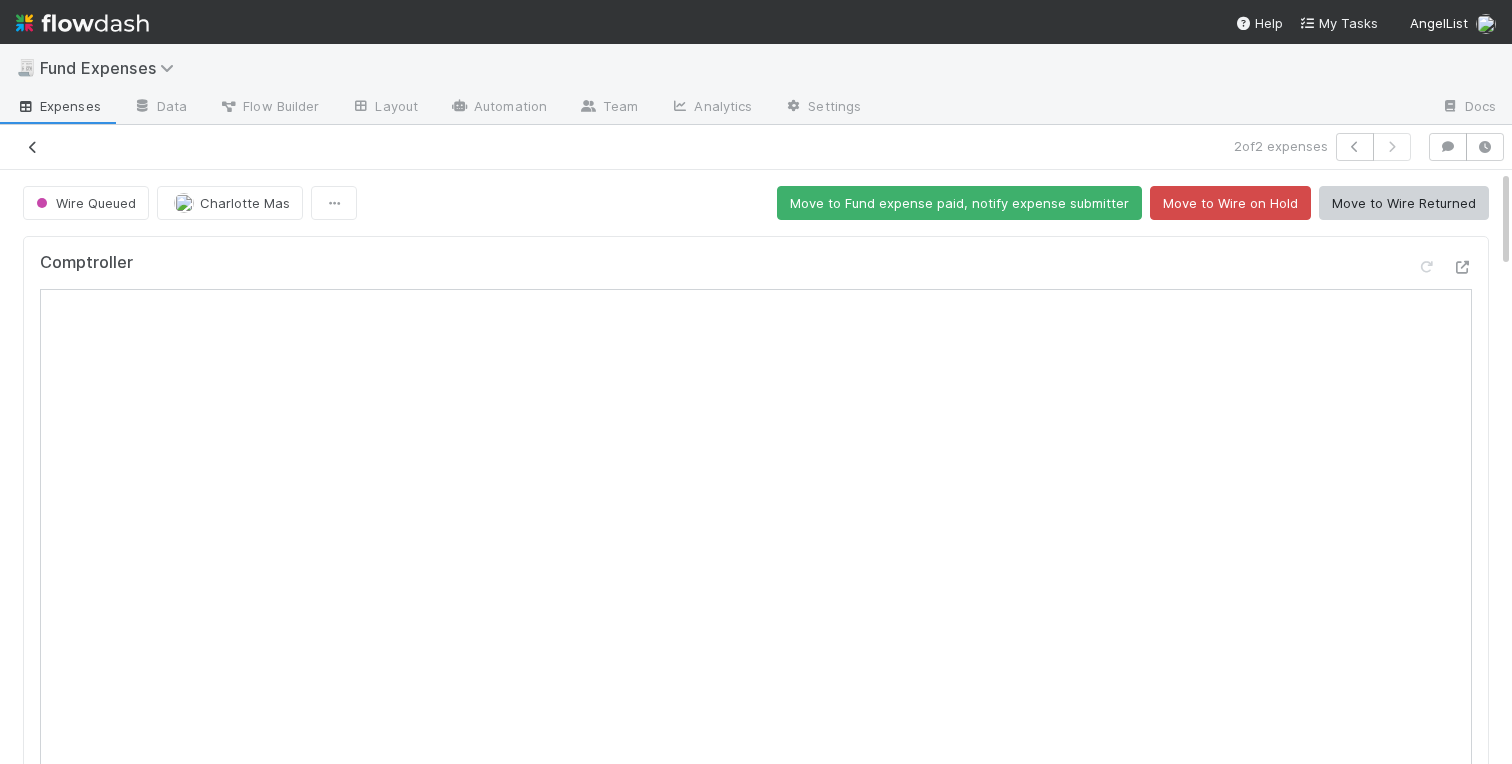 click at bounding box center [33, 147] 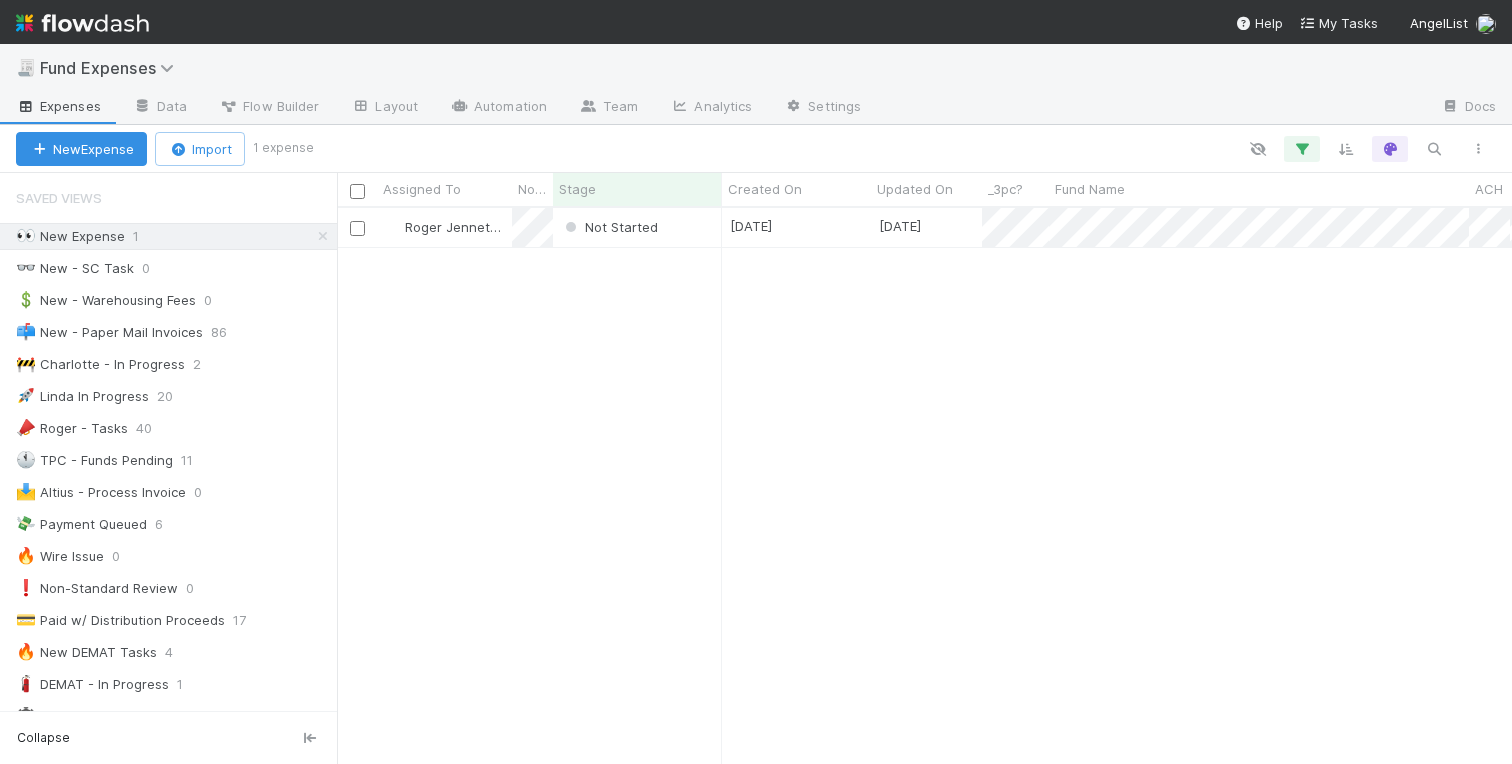 scroll, scrollTop: 555, scrollLeft: 1175, axis: both 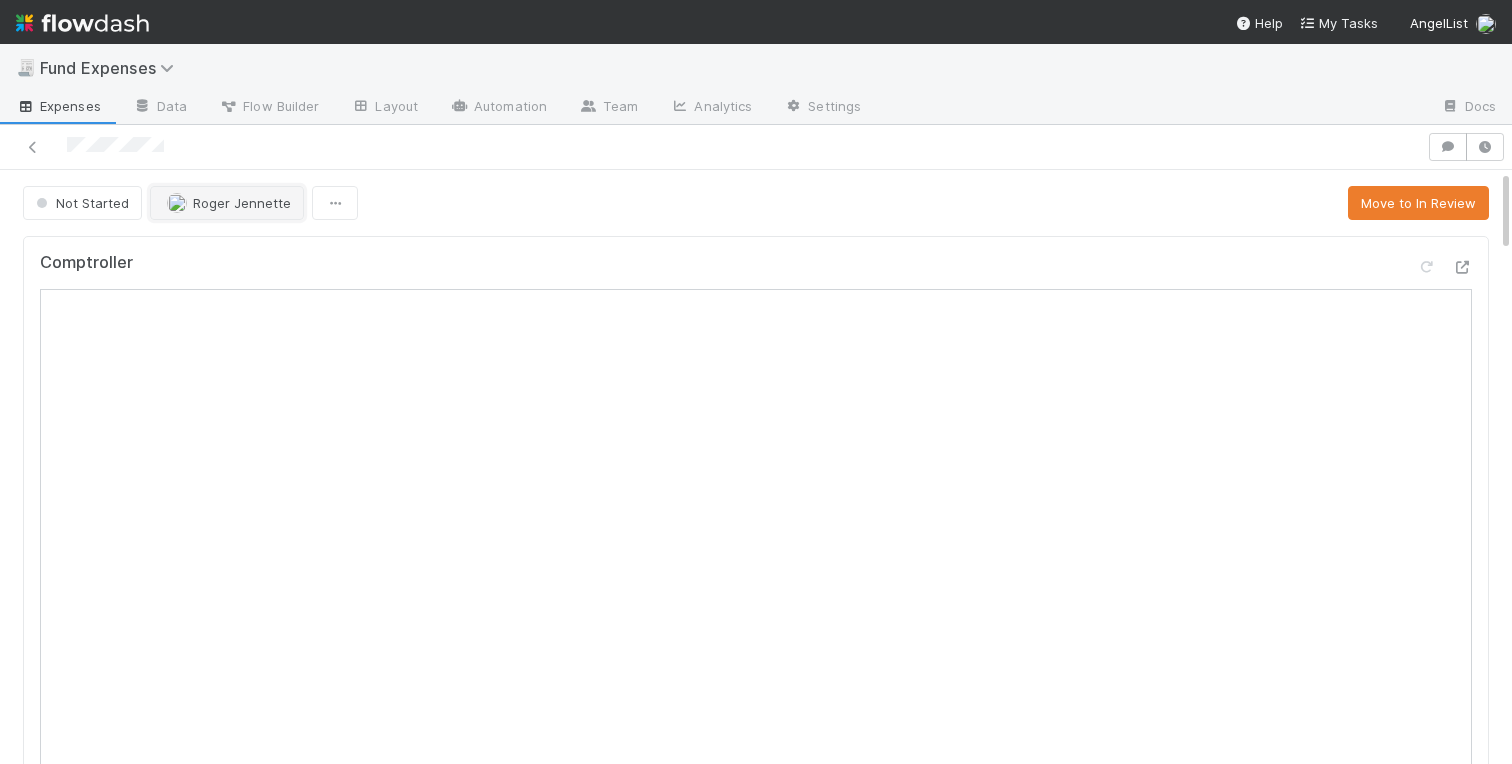 click on "Roger Jennette" at bounding box center [242, 203] 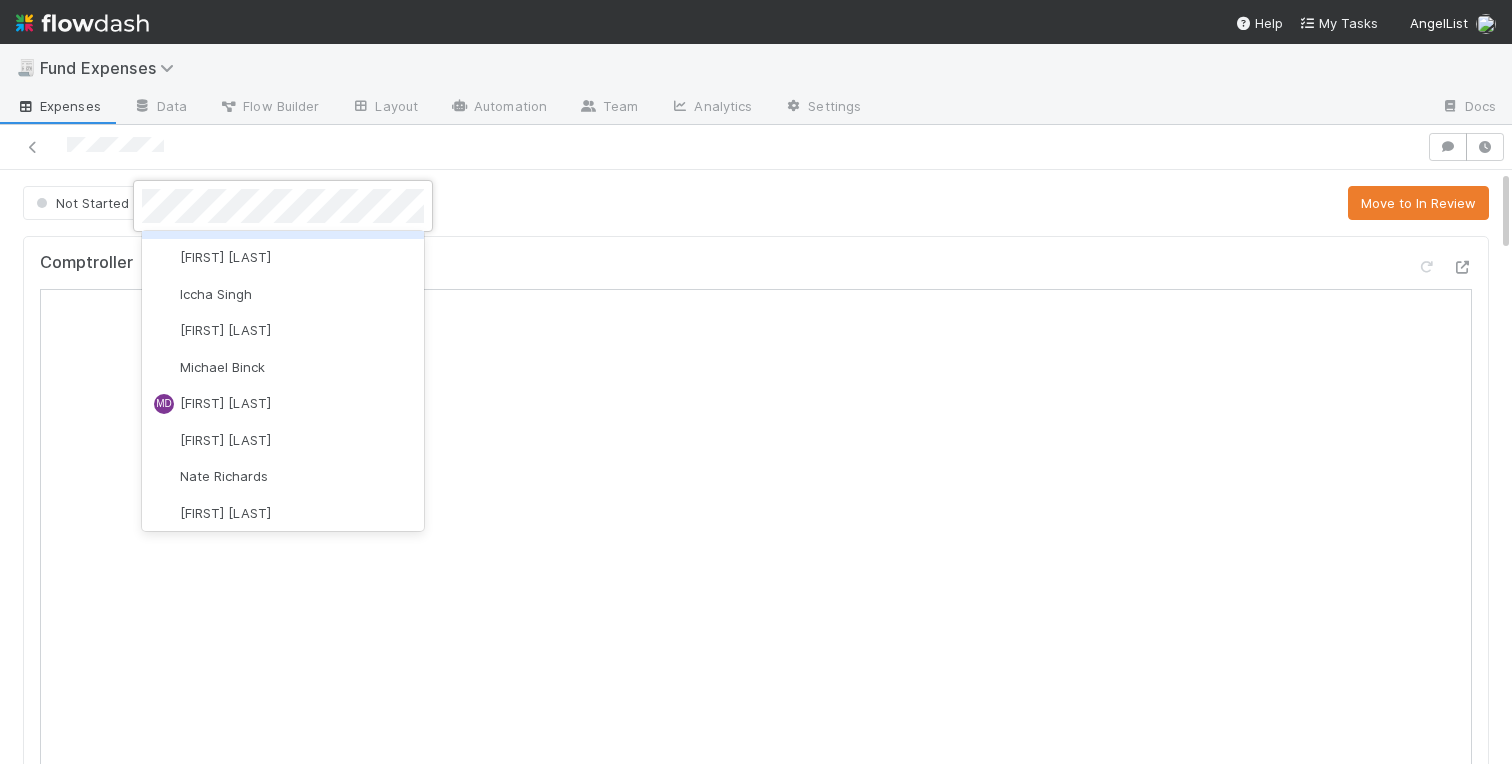 scroll, scrollTop: 0, scrollLeft: 0, axis: both 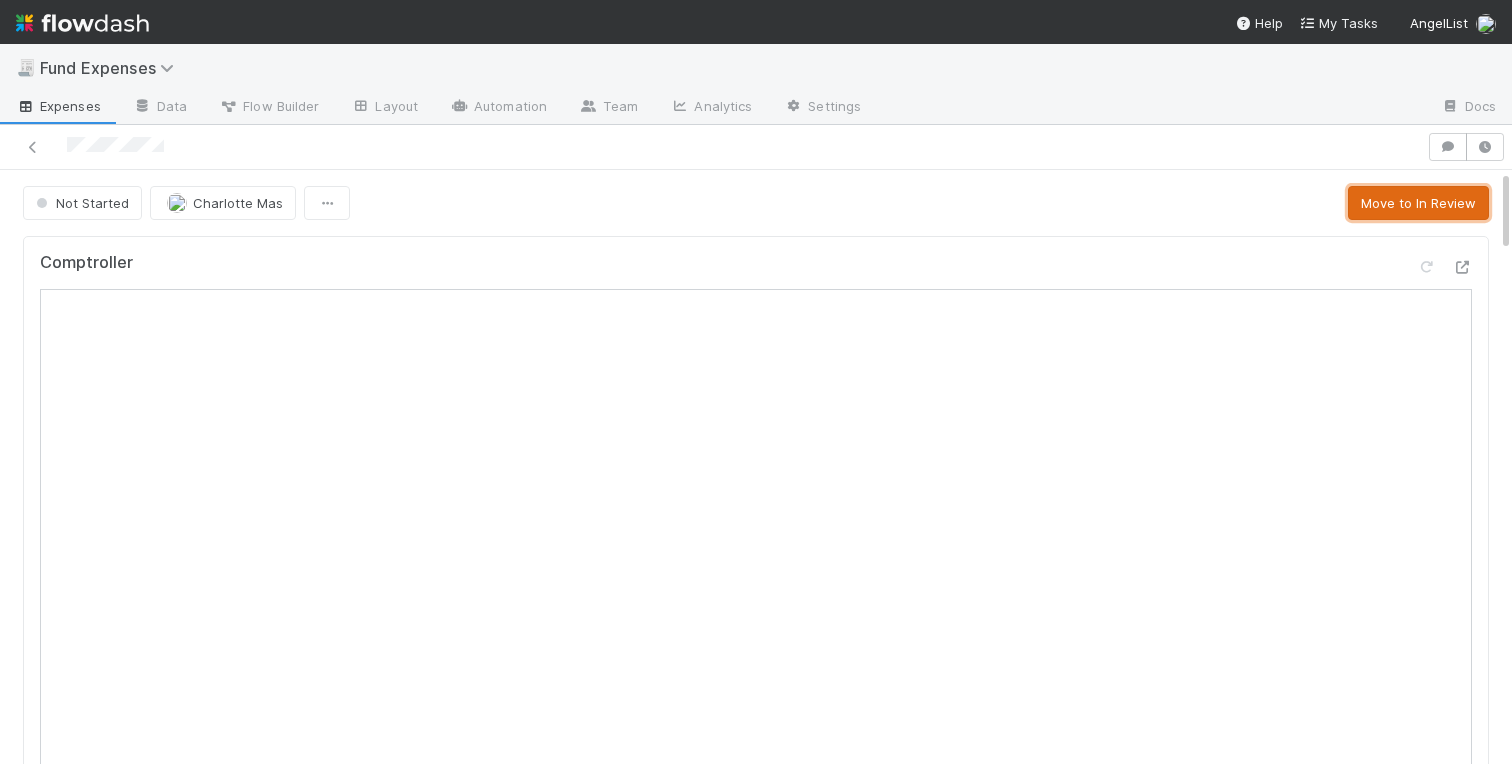 click on "Move to In Review" at bounding box center [1418, 203] 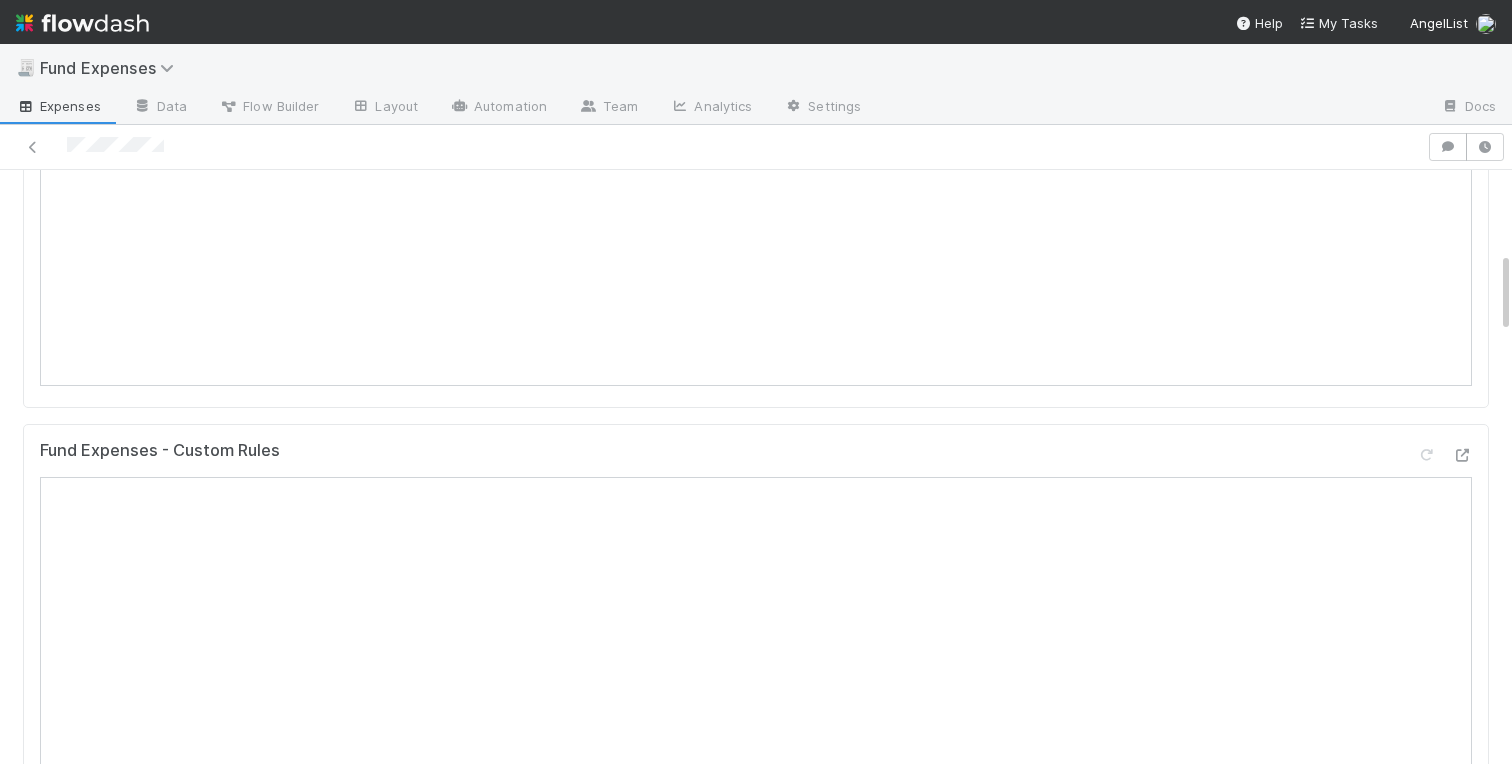 scroll, scrollTop: 605, scrollLeft: 0, axis: vertical 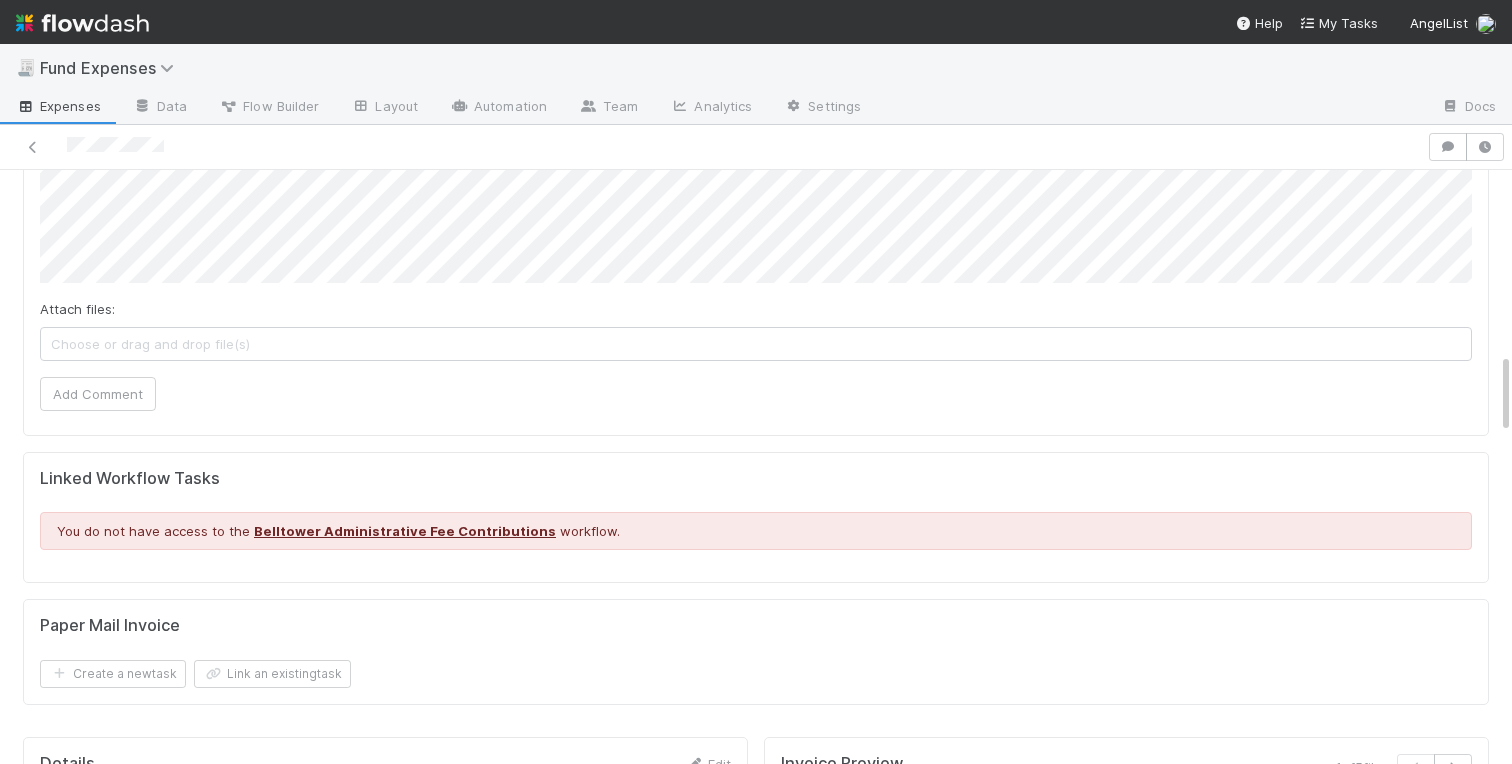 click on "Comments Attach files: Choose or drag and drop file(s) Add Comment" at bounding box center [756, 261] 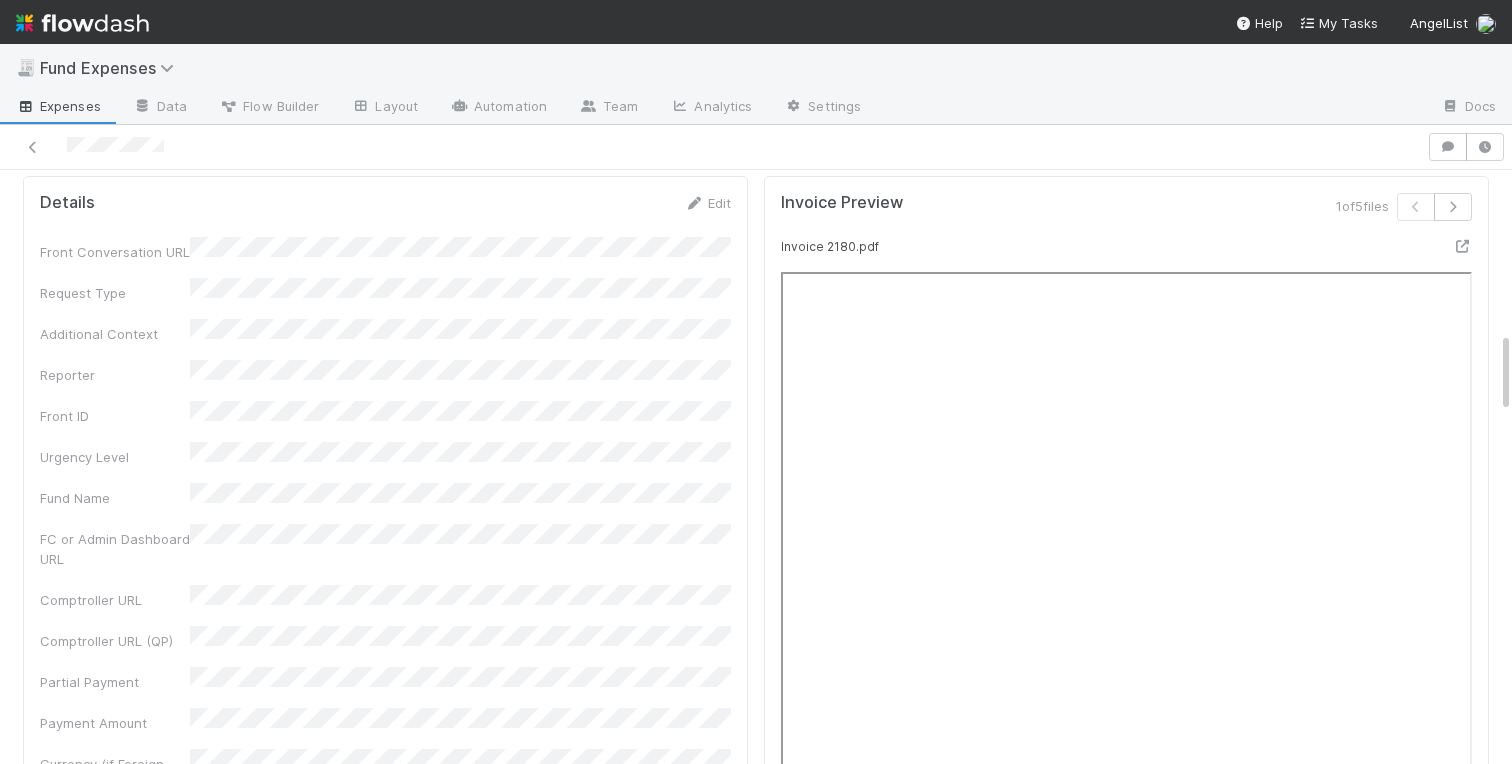scroll, scrollTop: 0, scrollLeft: 0, axis: both 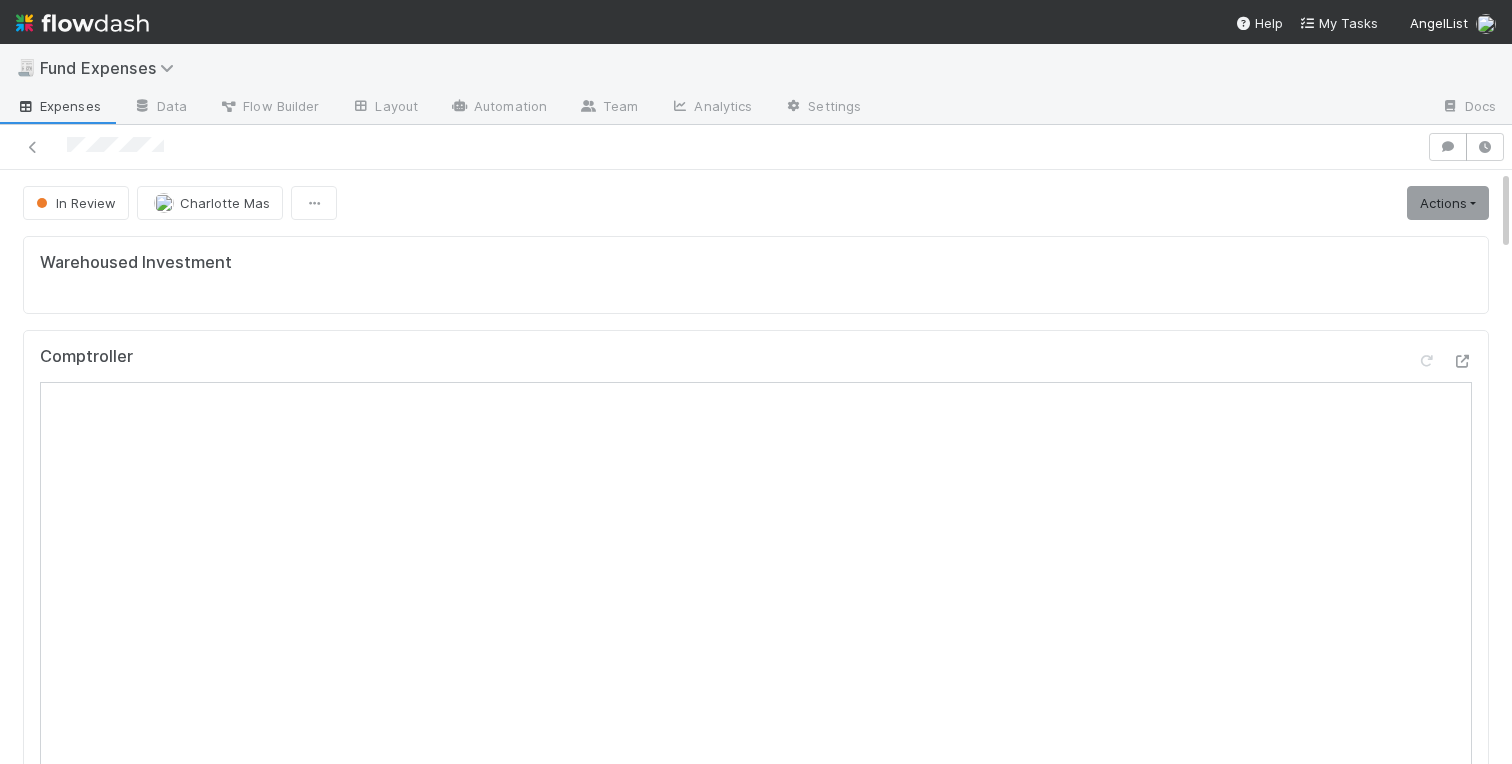 click on "Warehoused Investment   Comptroller Fund Expenses - Custom Rules Sanity Check    Create a new  task Link an existing  task Comments Attach files: Choose or drag and drop file(s) Add Comment Linked Workflow Tasks You do not have access to the   Belltower Administrative Fee Contributions   workflow. Paper Mail Invoice   Create a new  task Link an existing  task Details Edit Front Conversation URL  Request Type  Additional Context  Reporter  Front ID  Urgency Level  Fund Name  FC or Admin Dashboard URL  Comptroller URL  Comptroller URL (QP)  Partial Payment  Payment Amount   Currency (if Foreign Currency)  Expense Category  Reimbursement?  Recipient  On-Platform Recipient  Accrual Date  Vendor (Payee)  Vendor Wire Instructions  3PC Invoice  Invoice   Invoice Attachment  Vendor Tax Information  Fund Documents  Outgoing Wire ID - Primary   Outgoing Wire ID - Secondary (QP)   _3pc?  ACH  Funding Account  Wire  Incoming Wire ID (3PC)  MP Fees Paid via TPC  Created On Legal Launchpad Ticket  OC Ticket  test field  1" at bounding box center [756, 2378] 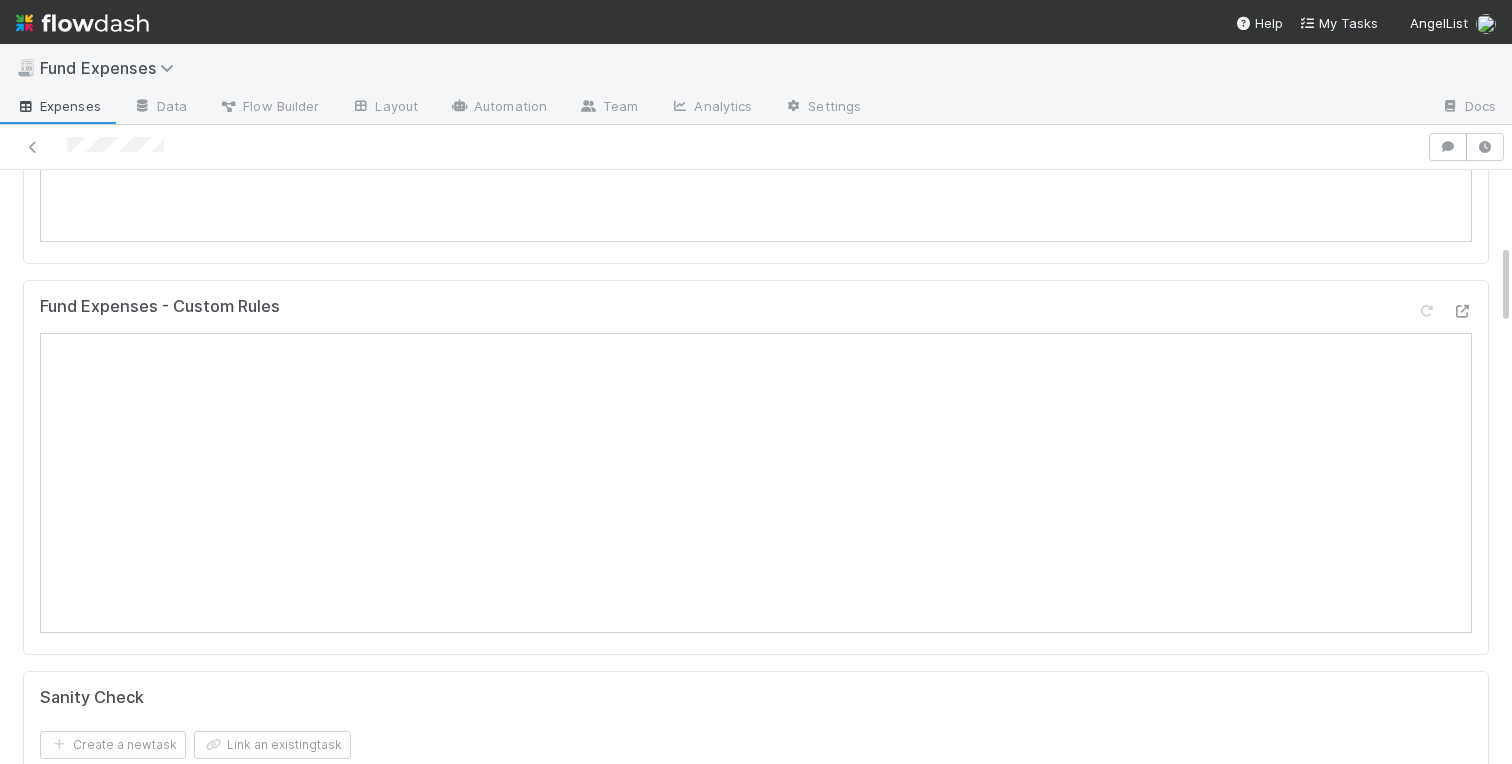 scroll, scrollTop: 672, scrollLeft: 0, axis: vertical 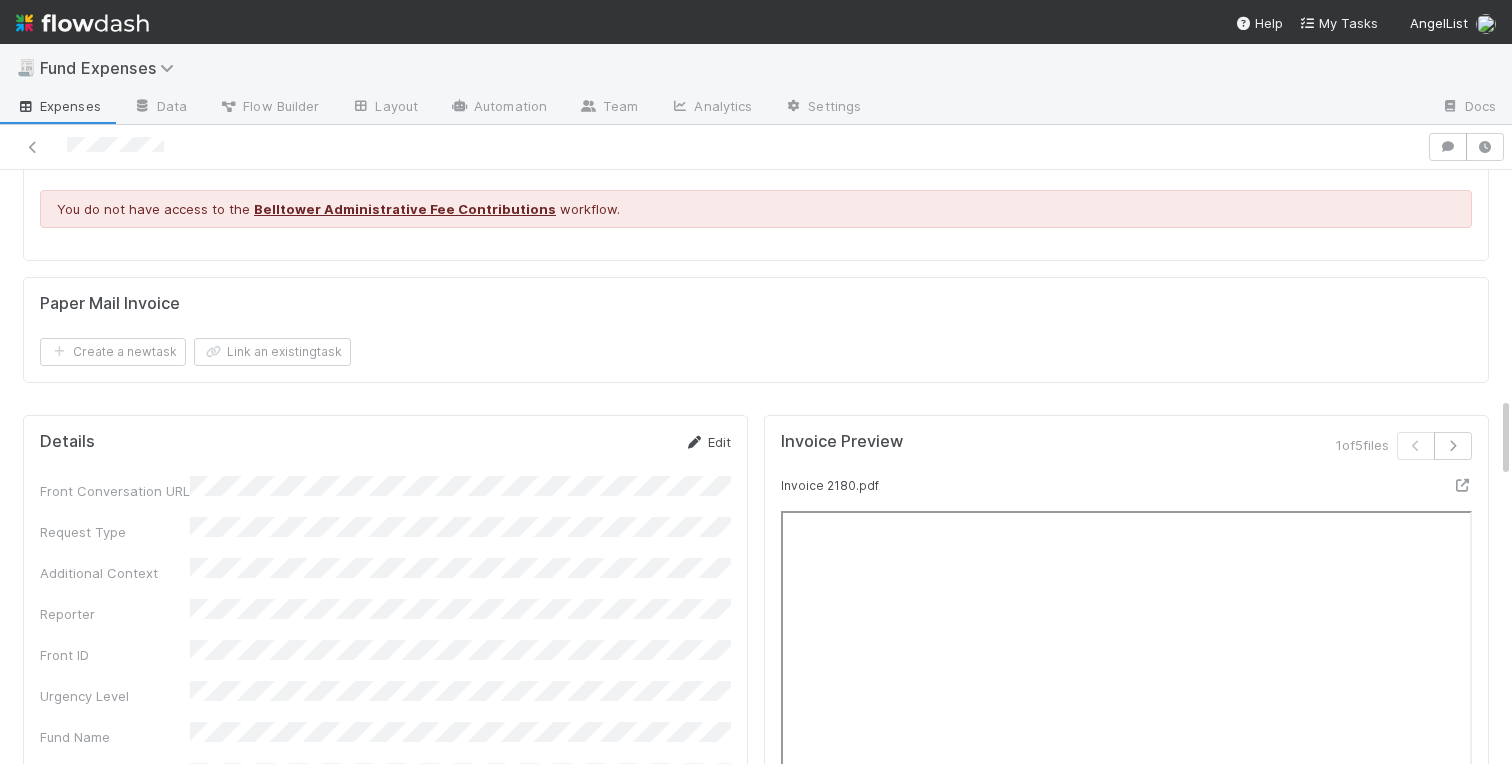 click on "Edit" at bounding box center (707, 442) 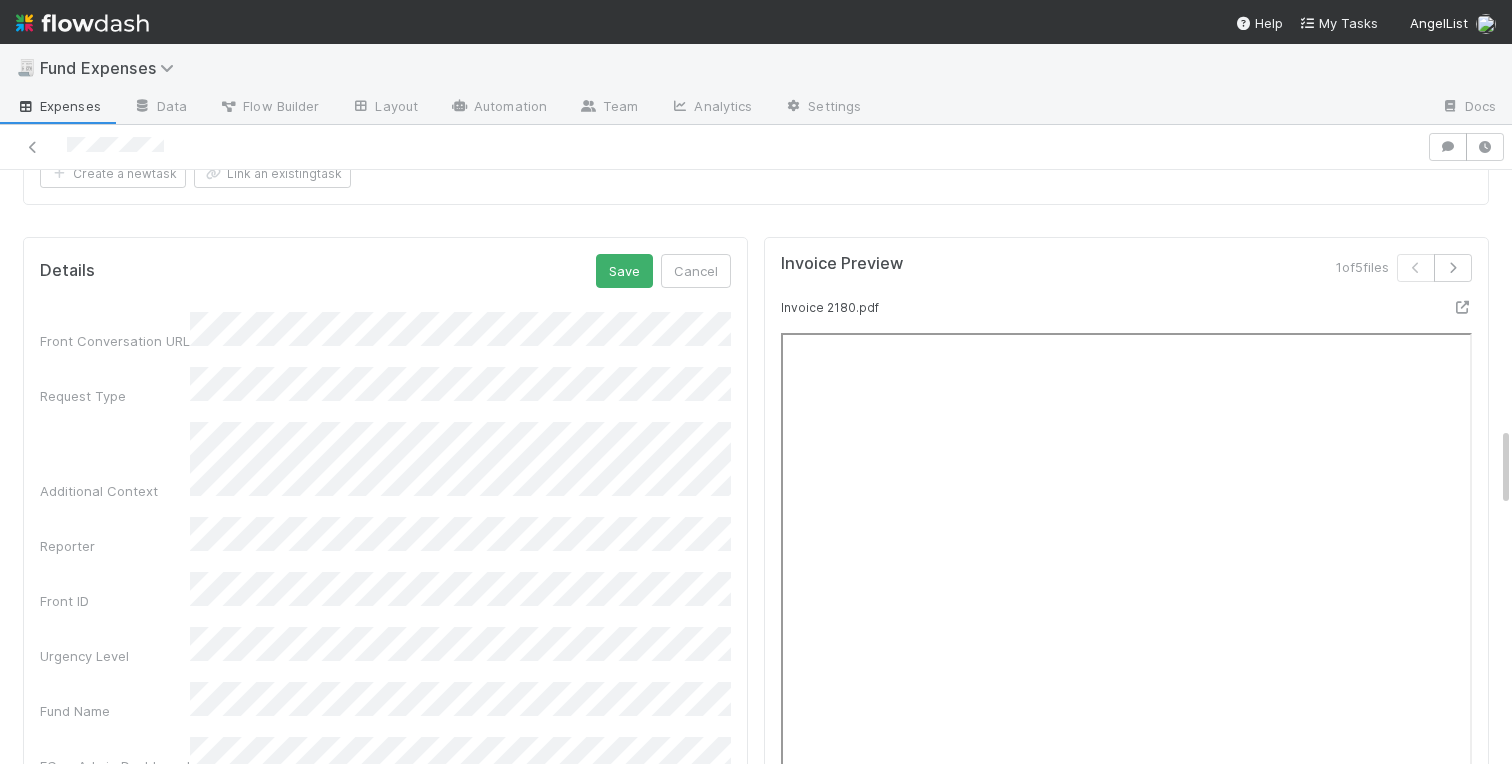 scroll, scrollTop: 1965, scrollLeft: 0, axis: vertical 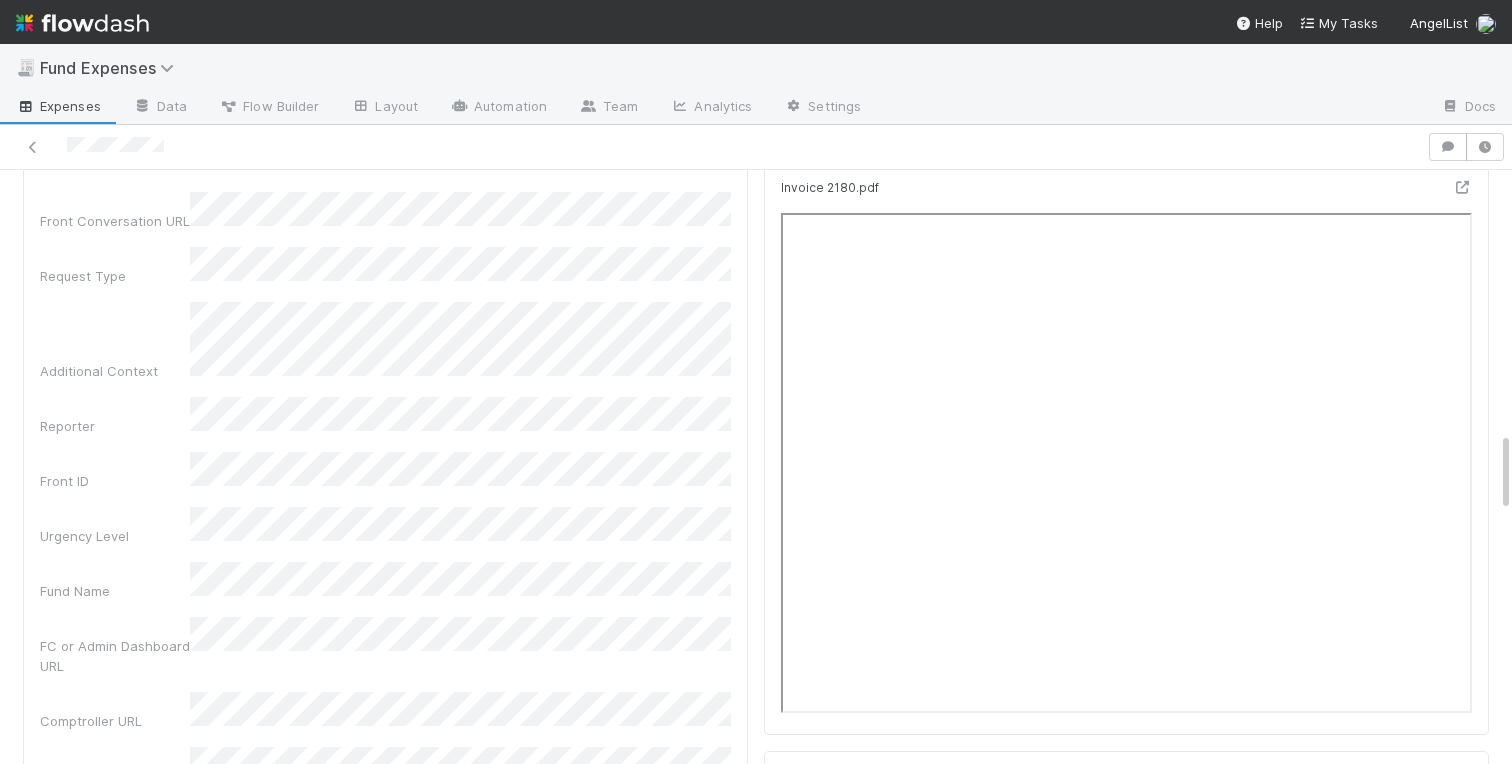 click on "Front Conversation URL  Request Type  Additional Context  Reporter  Front ID  Urgency Level  Fund Name  FC or Admin Dashboard URL  Comptroller URL  Comptroller URL (QP)  Partial Payment  Payment Amount   Currency (if Foreign Currency)  Expense Category  Reimbursement?  Recipient  On-Platform Recipient  Accrual Date  Vendor (Payee)  Vendor Wire Instructions  3PC Invoice  Invoice   Invoice Attachment  Vendor Tax Information  Fund Documents  Outgoing Wire ID - Primary   Outgoing Wire ID - Secondary (QP)   _3pc?  ACH  Funding Account  Wire  Incoming Wire ID (3PC)  MP Fees Paid via TPC  Created On Legal Launchpad Ticket  OC Ticket  Notes for Banking  Non-standard review   Expense Definition & Special Rules  Treasury Transfer Request  test field  Sanity Check Notes  Special Rules / Context  IOS Owner Slack ID   Altius Support  Create Invoice" at bounding box center (385, 1540) 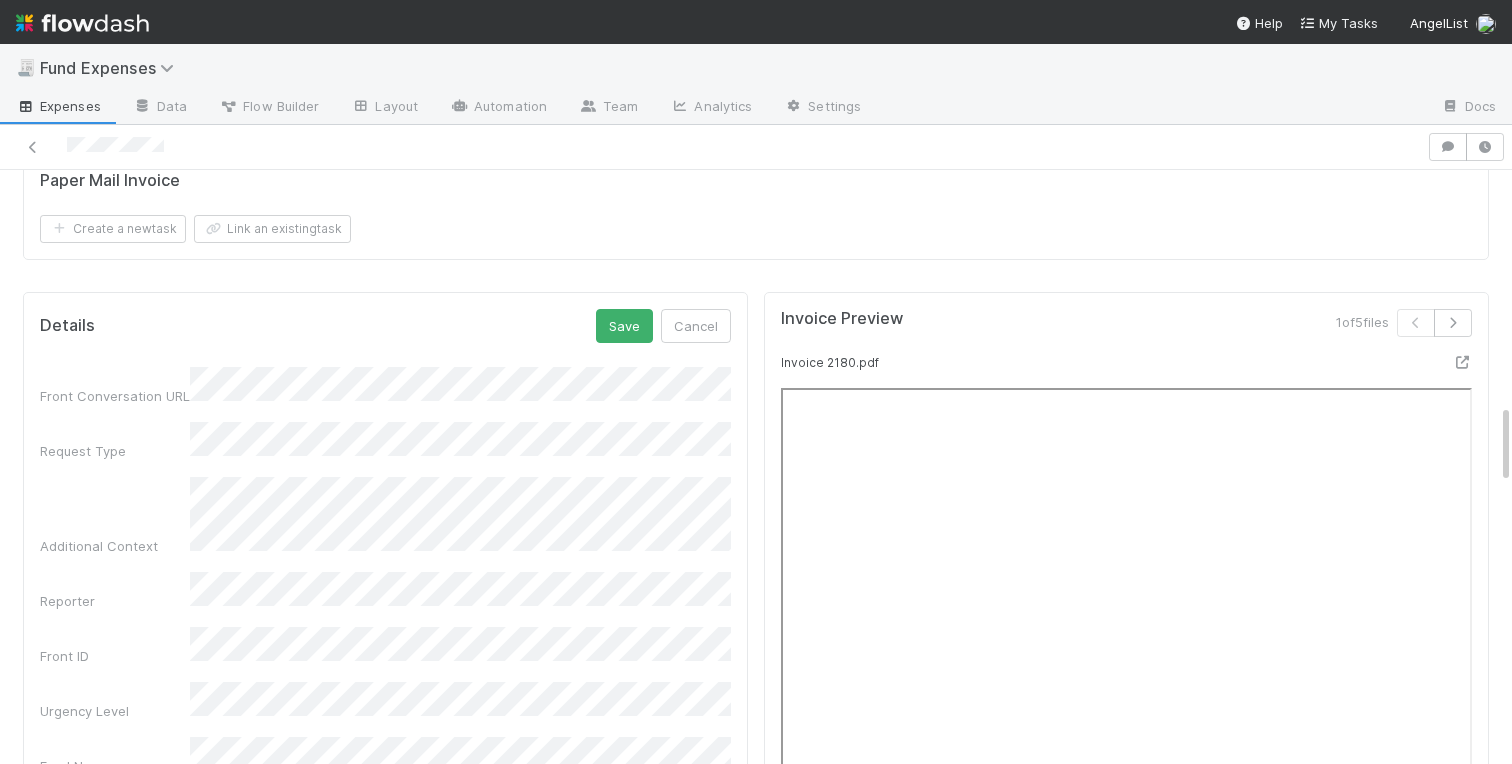 scroll, scrollTop: 1643, scrollLeft: 0, axis: vertical 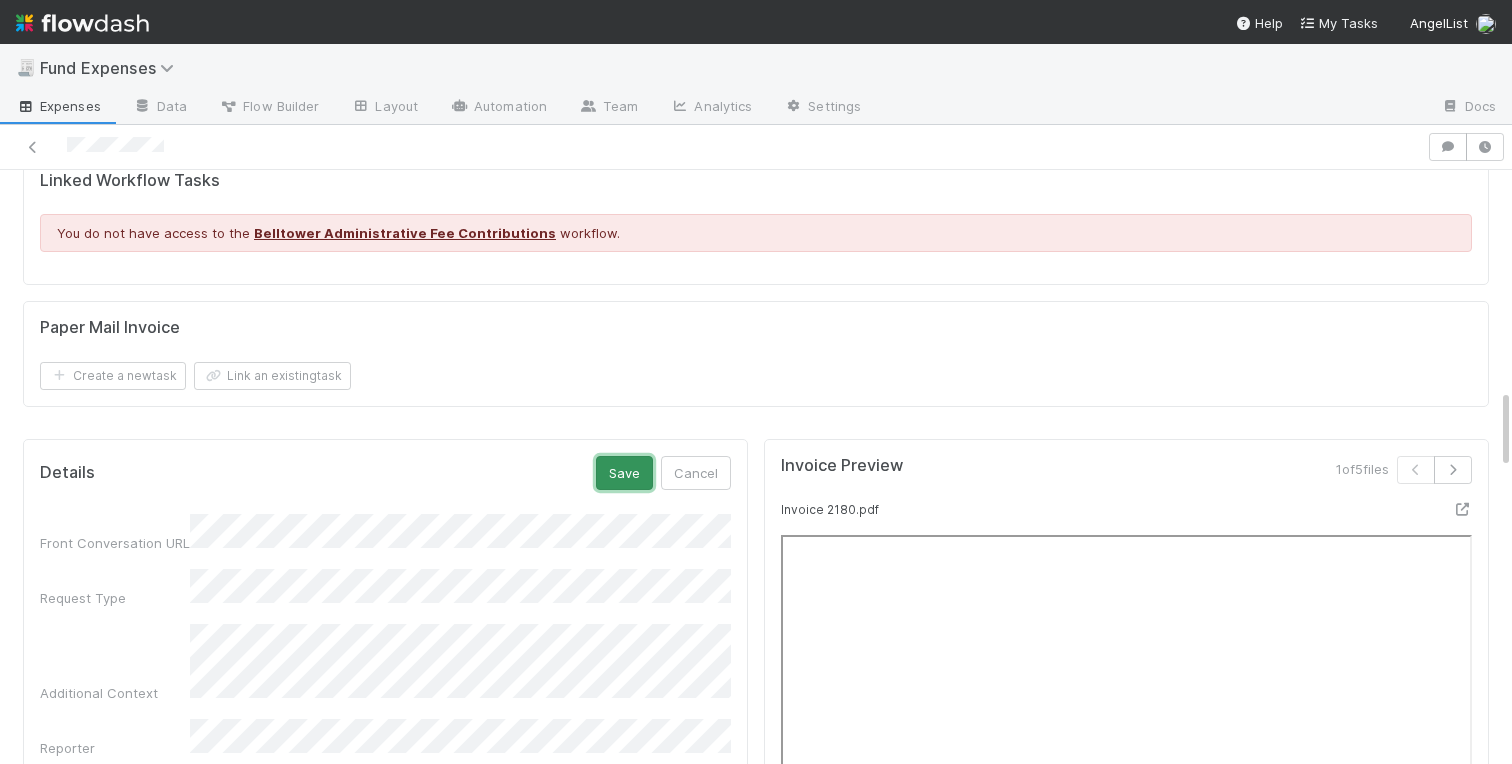 click on "Save" at bounding box center (624, 473) 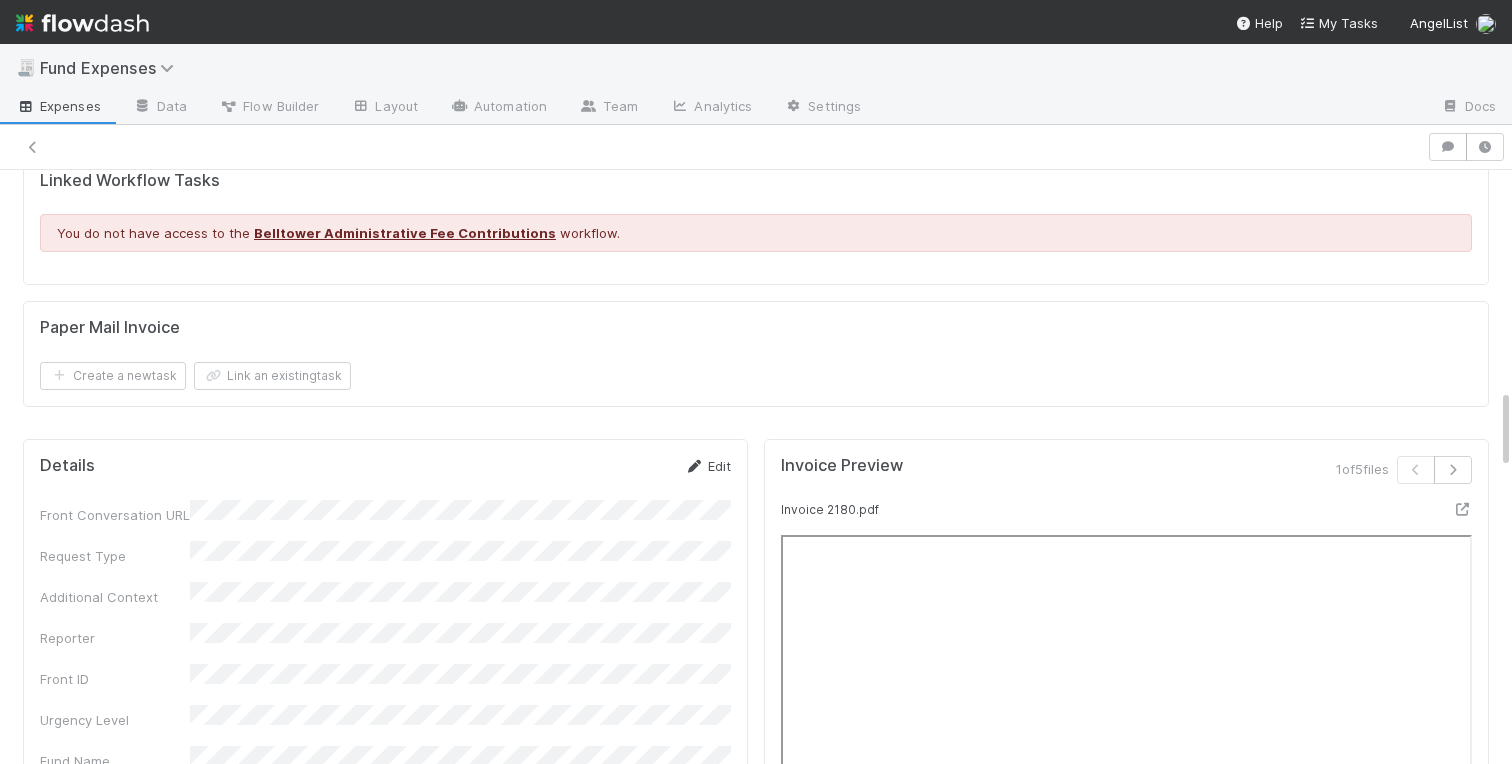 click on "Edit" at bounding box center [707, 466] 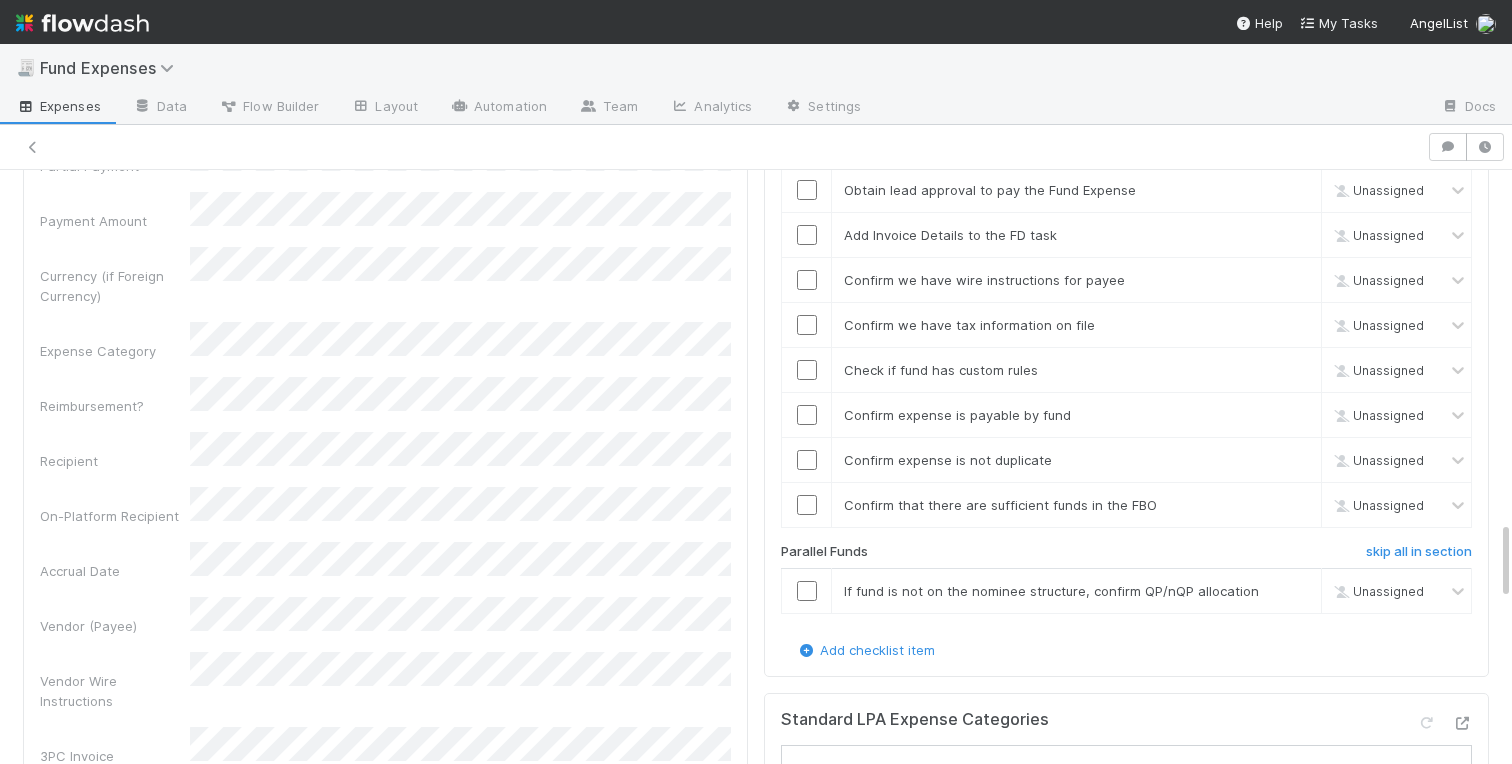 scroll, scrollTop: 2631, scrollLeft: 0, axis: vertical 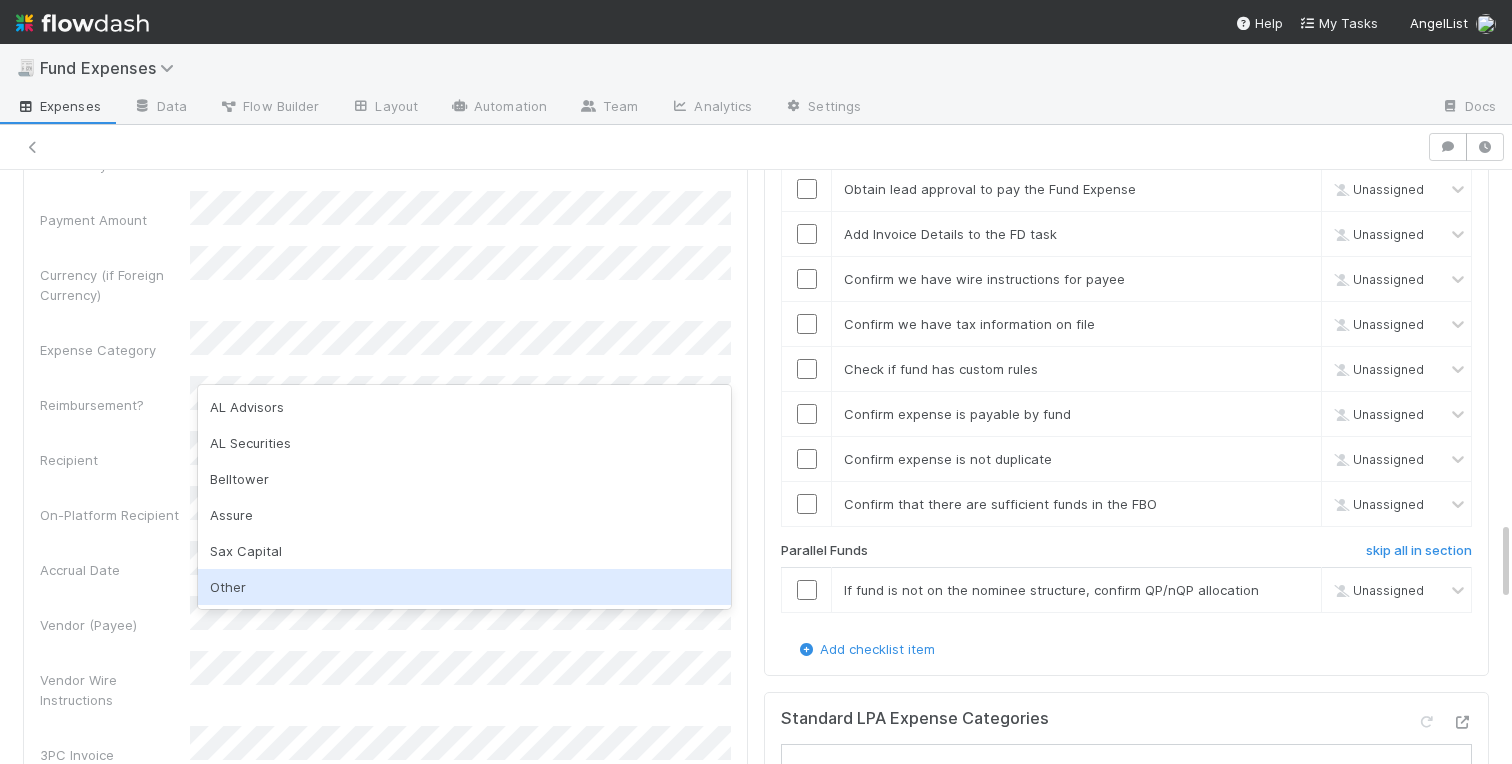 click on "Other" at bounding box center [464, 587] 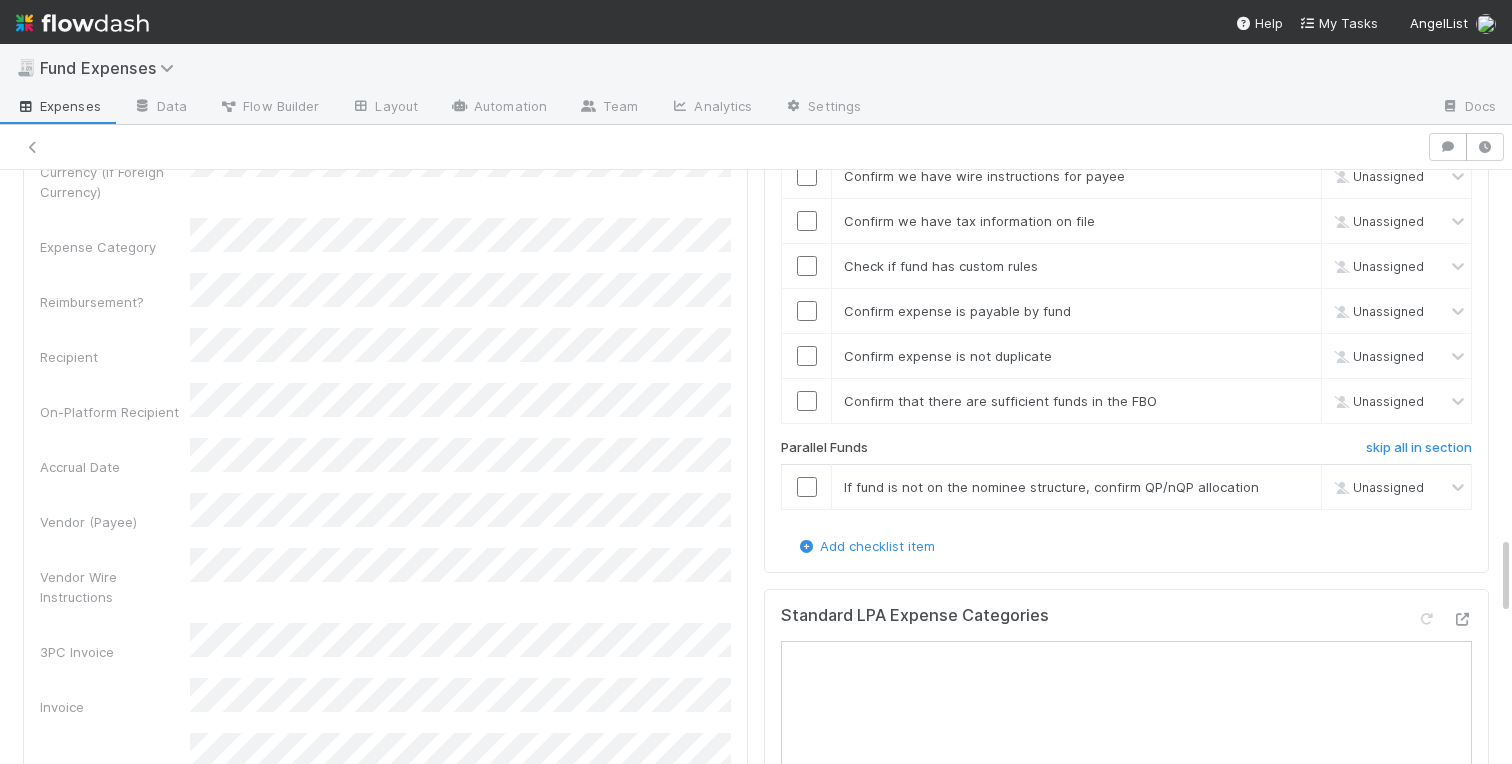 scroll, scrollTop: 2698, scrollLeft: 0, axis: vertical 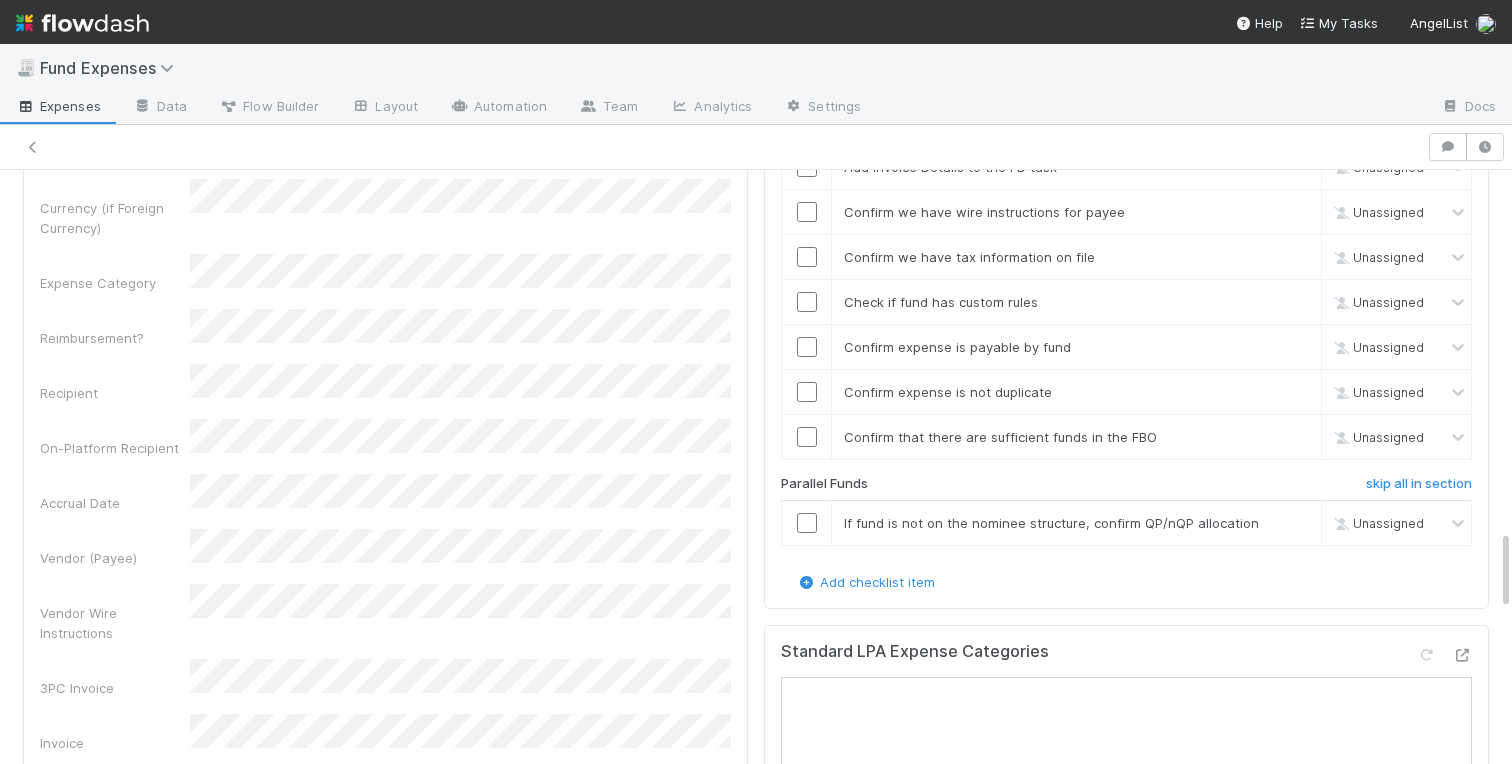 click on "Vendor Wire Instructions" at bounding box center [115, 623] 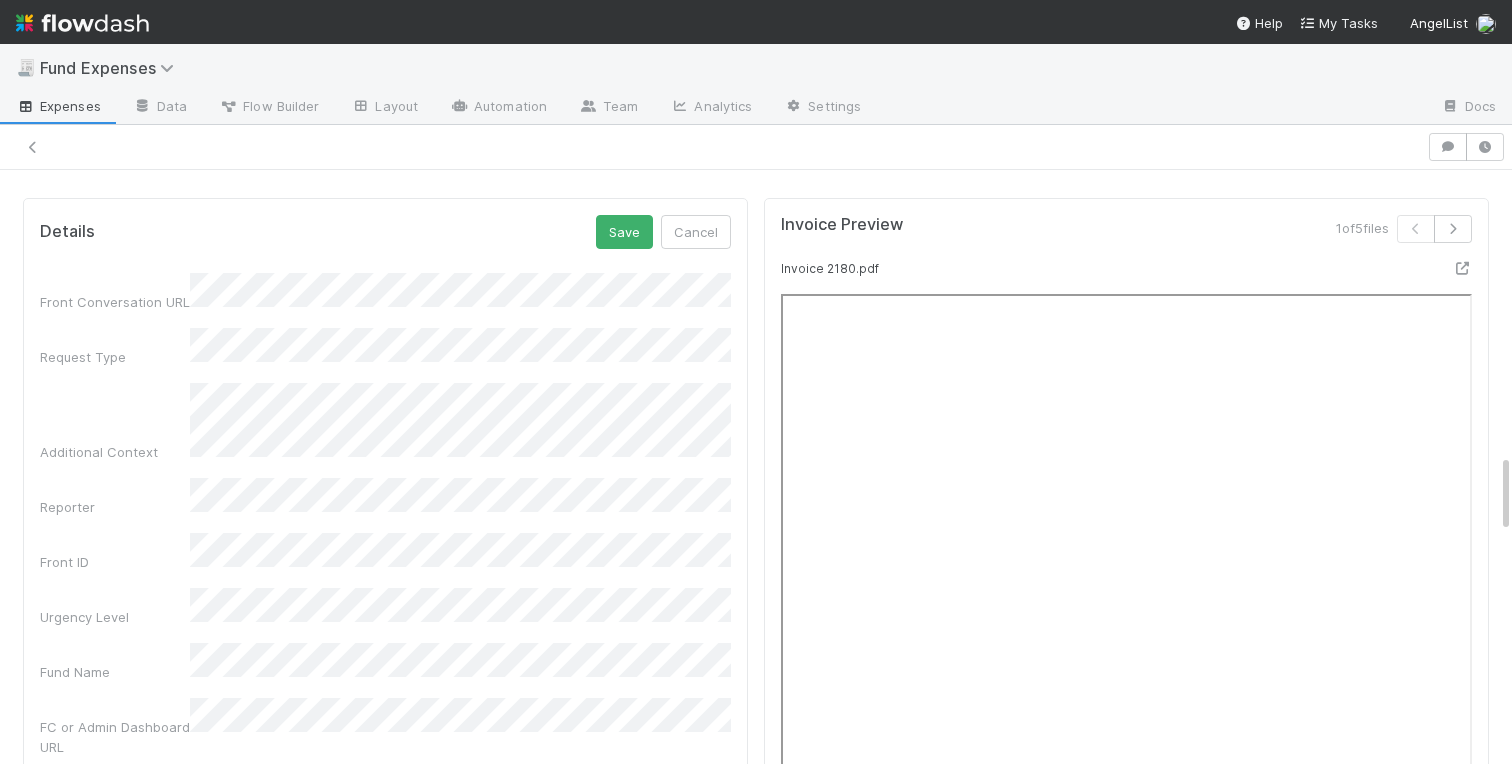 scroll, scrollTop: 1818, scrollLeft: 0, axis: vertical 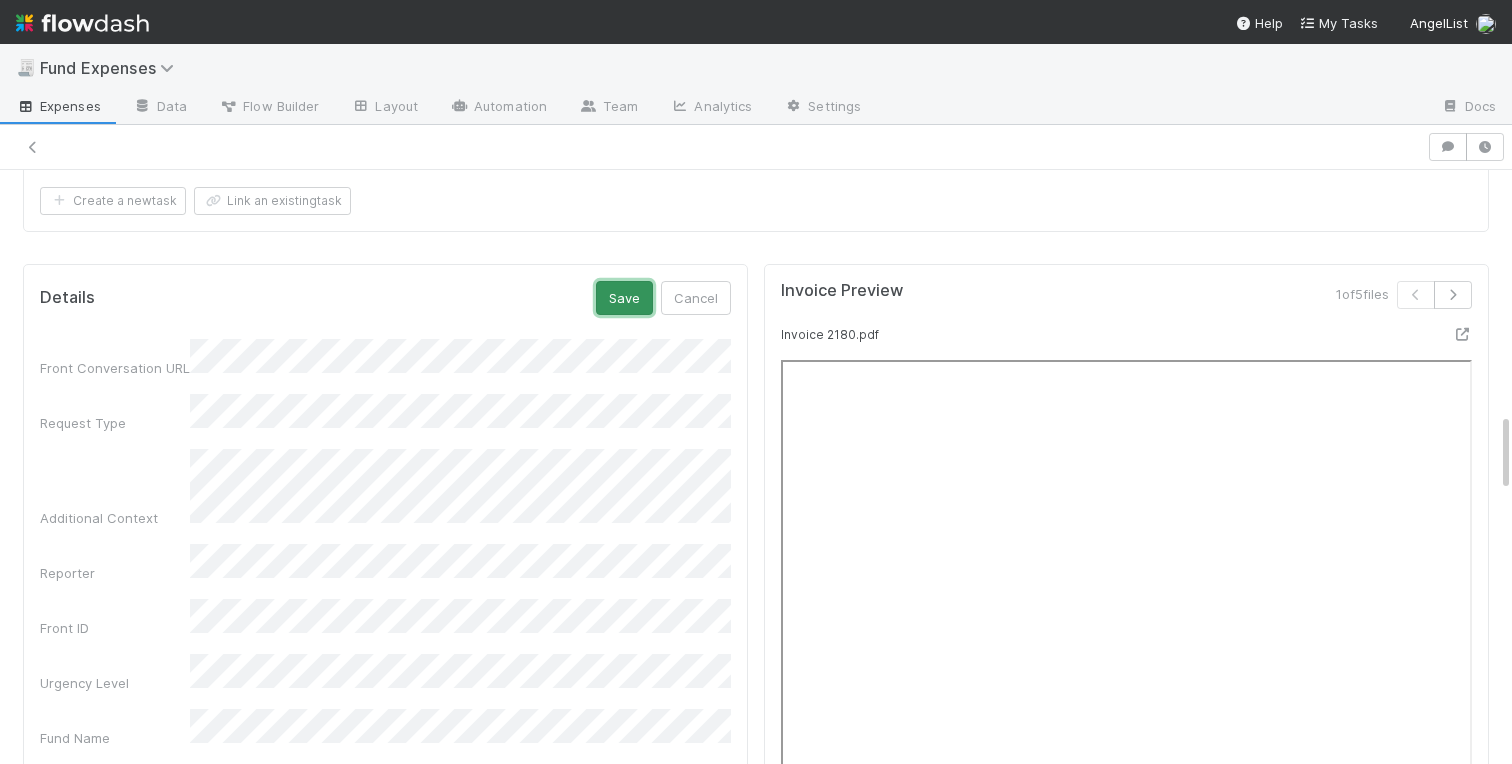 click on "Save" at bounding box center (624, 298) 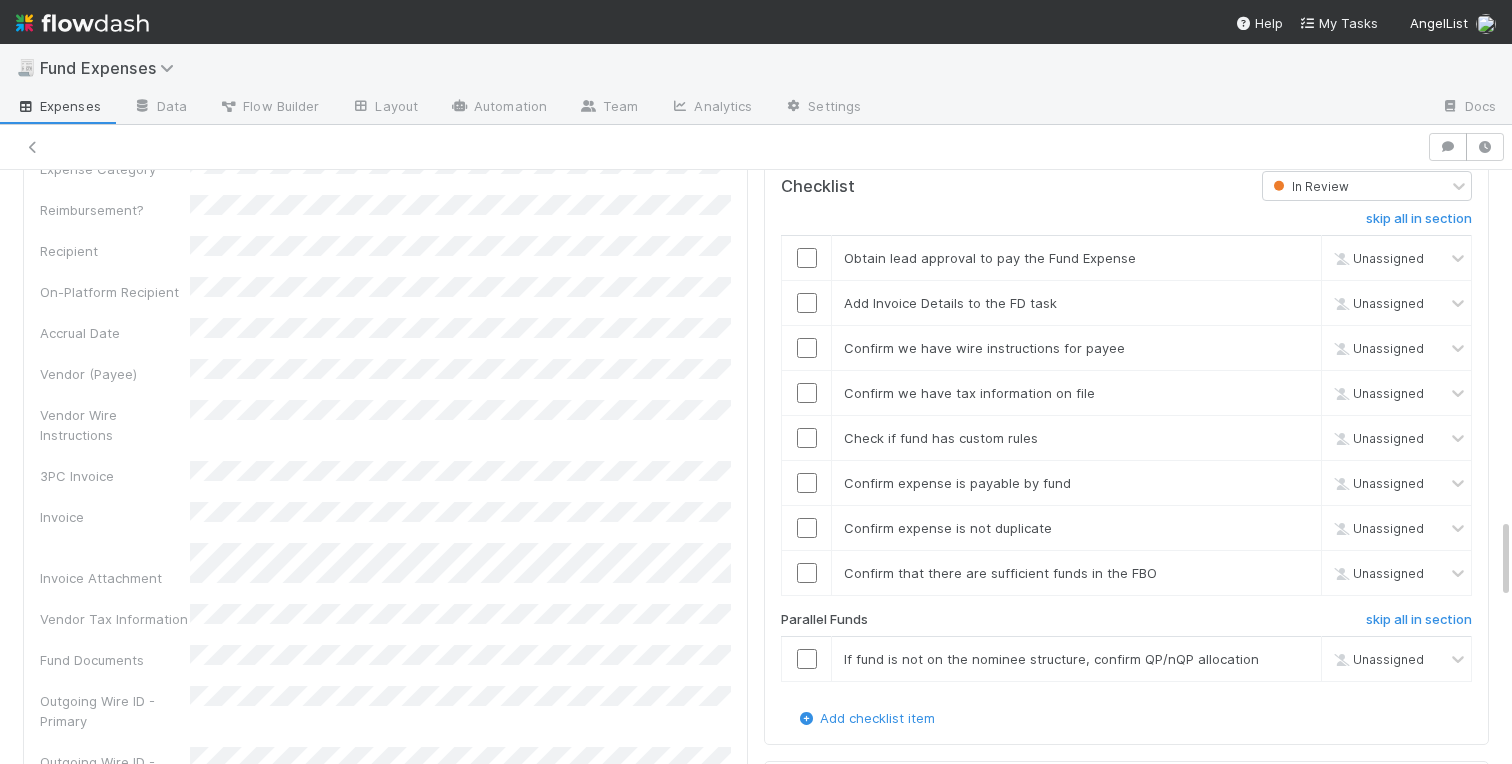 scroll, scrollTop: 2554, scrollLeft: 0, axis: vertical 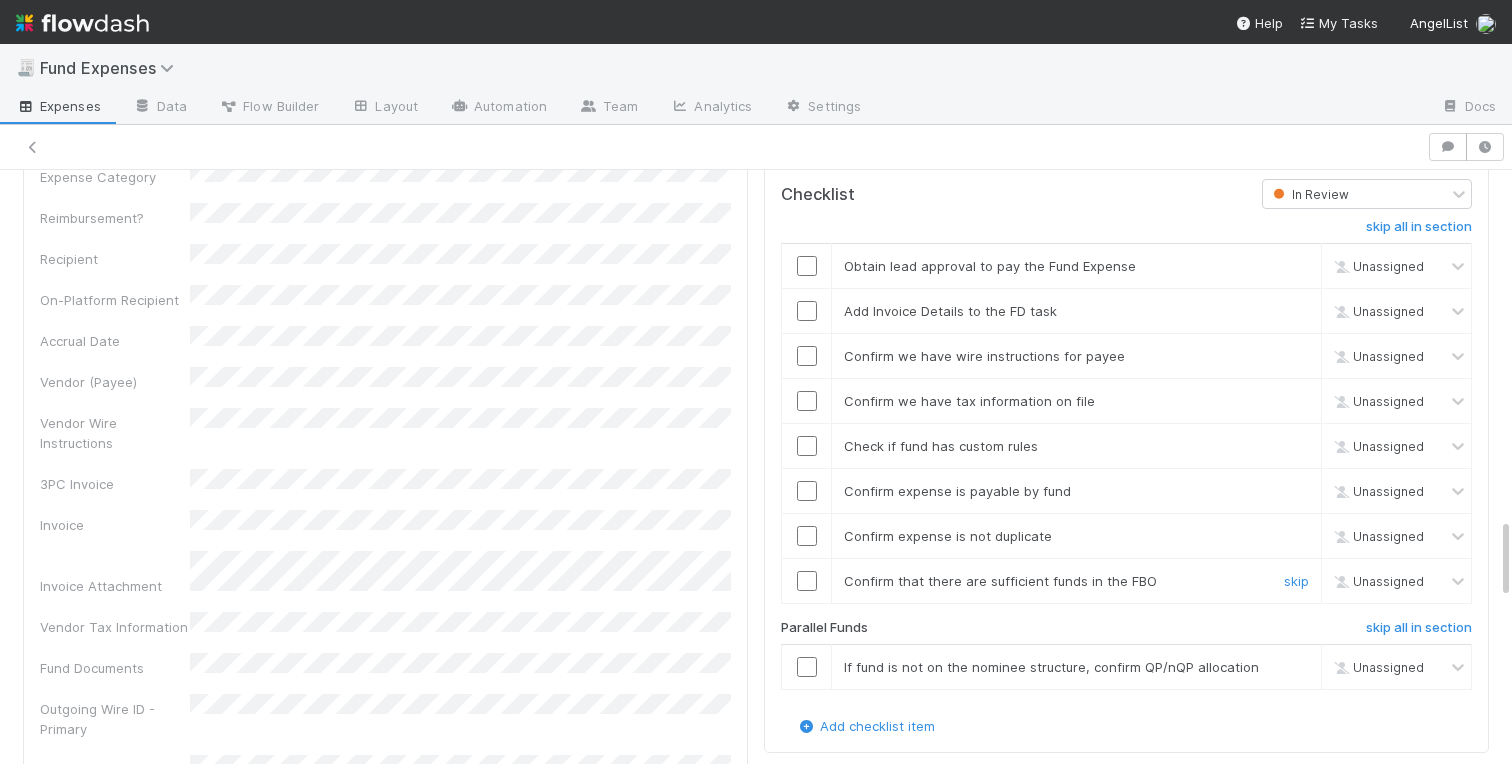 click at bounding box center [807, 581] 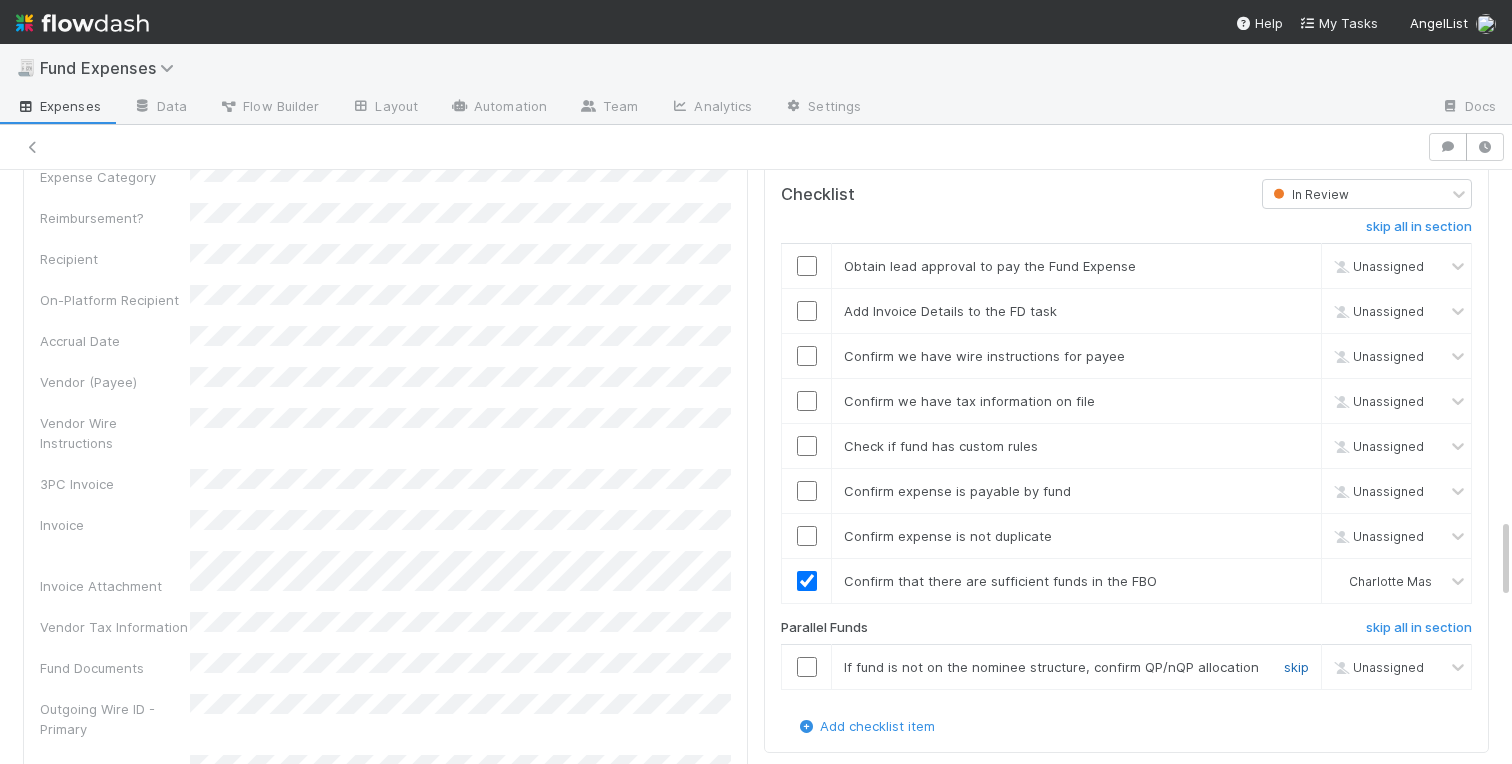 click on "skip" at bounding box center (1296, 667) 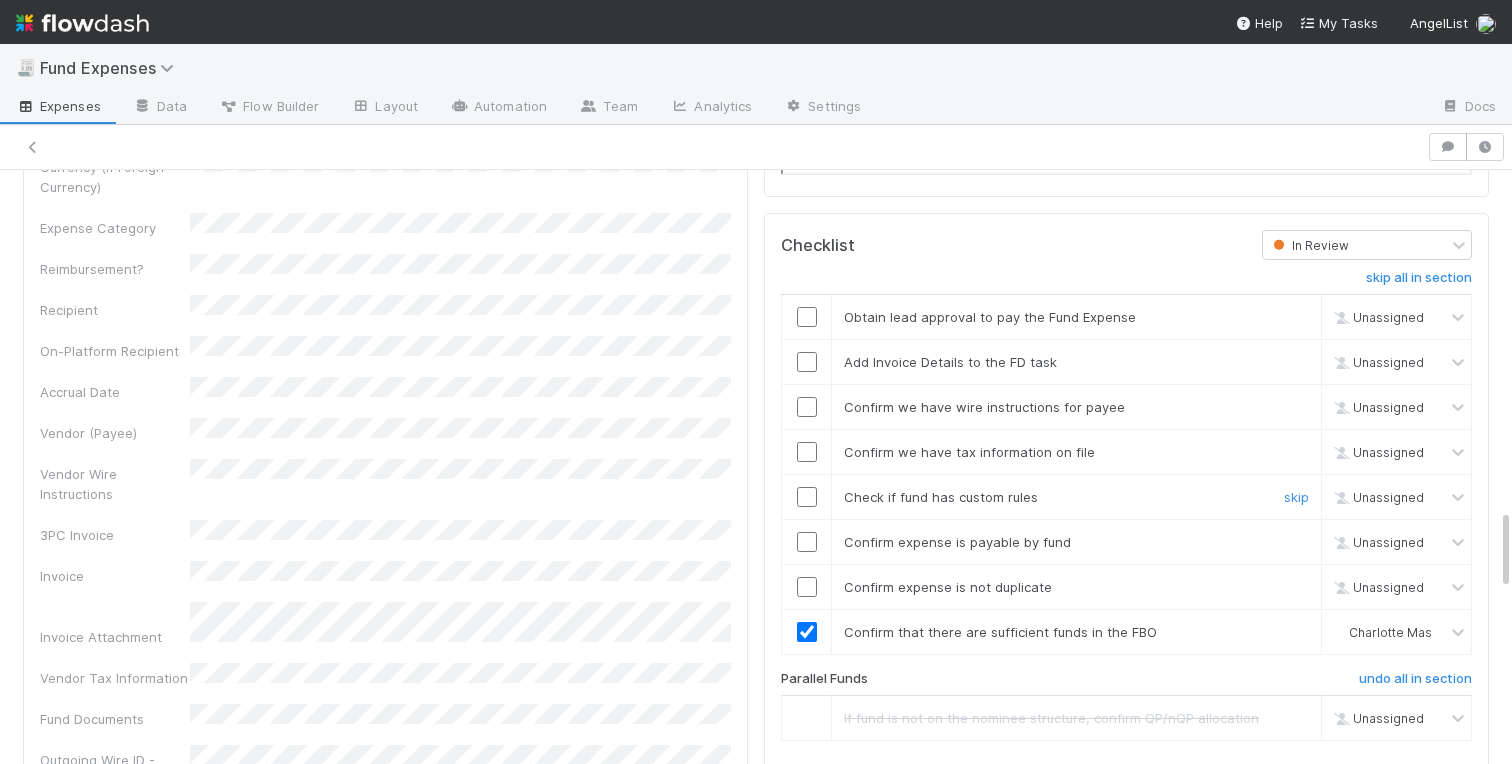 scroll, scrollTop: 2476, scrollLeft: 0, axis: vertical 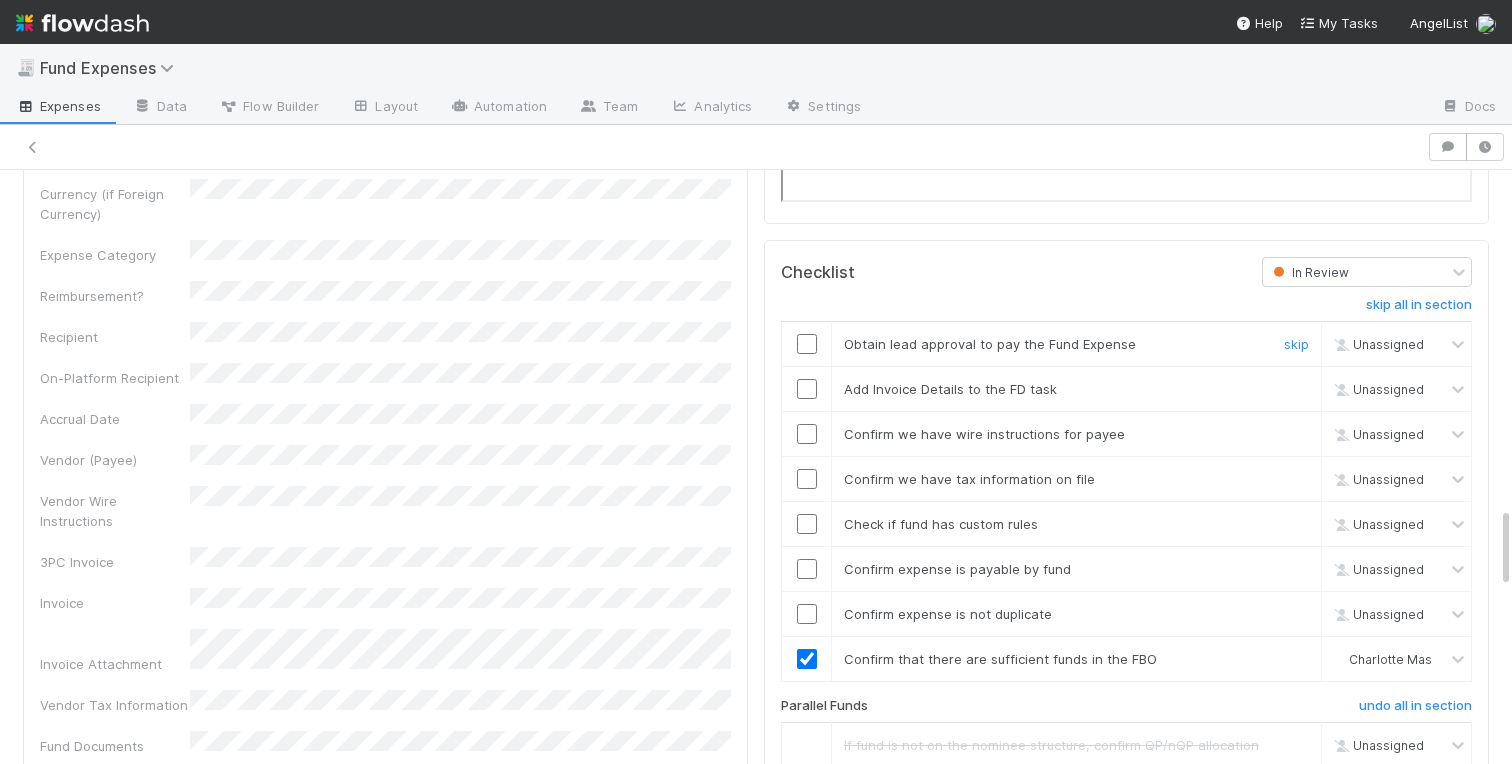 click at bounding box center [807, 344] 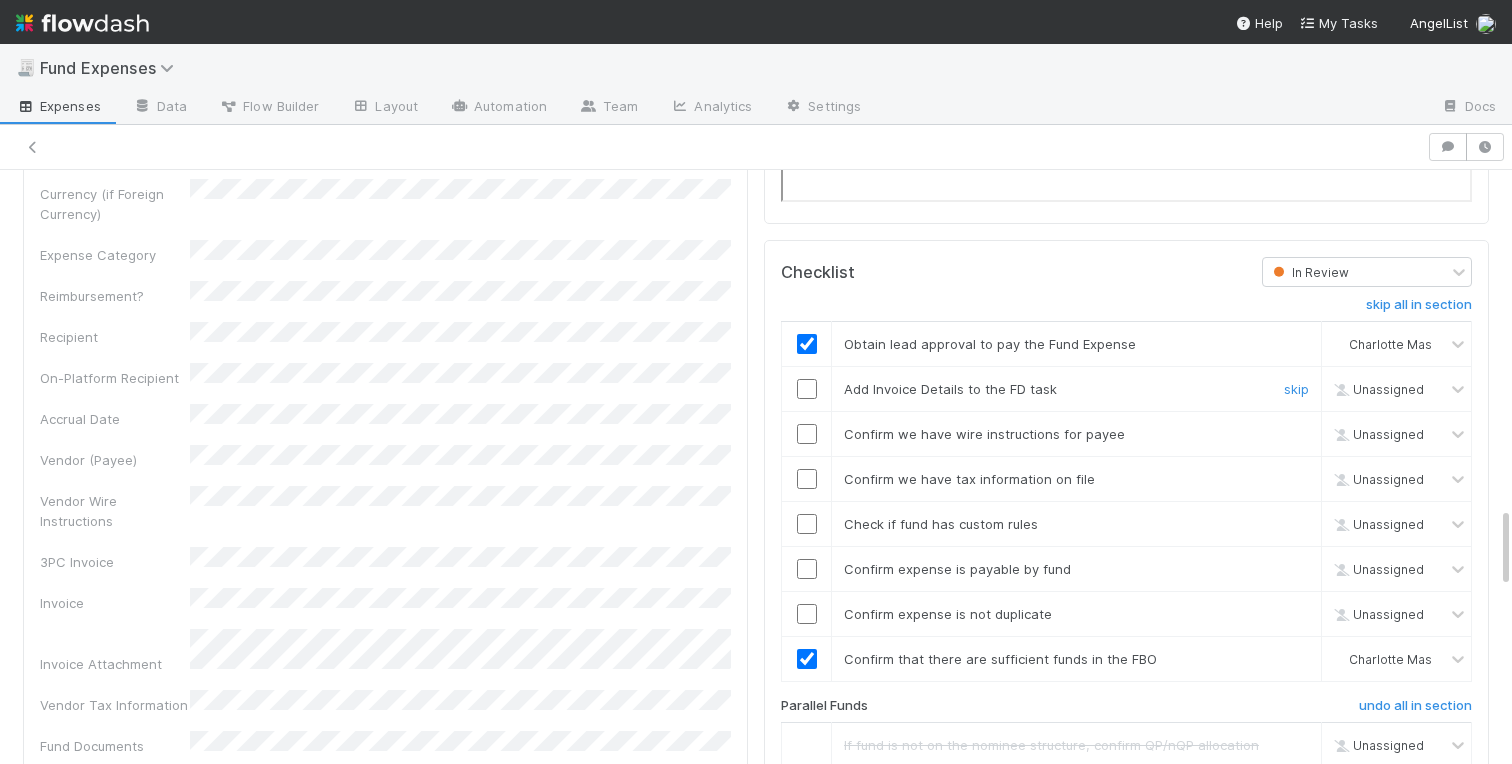 click at bounding box center [807, 389] 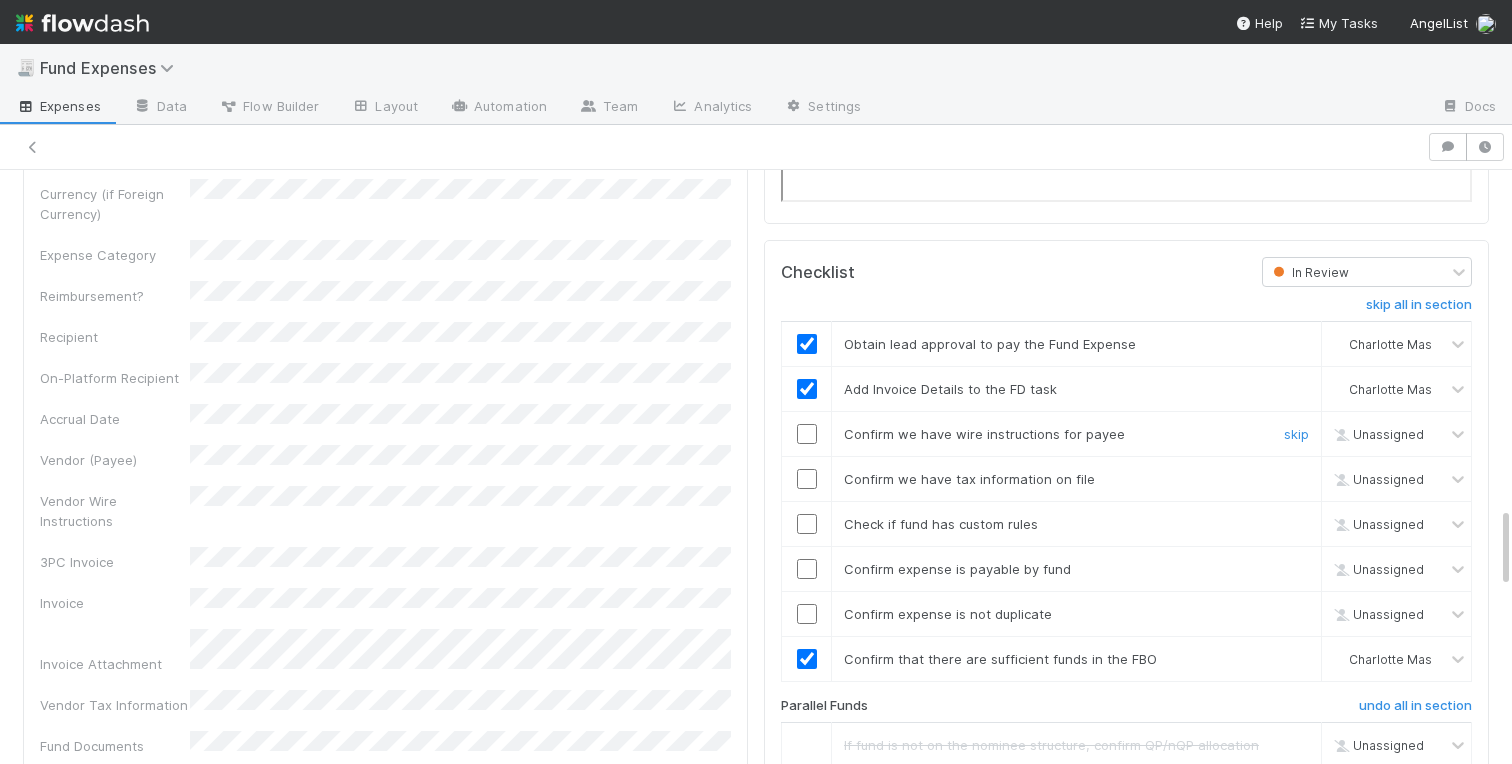 click at bounding box center [807, 434] 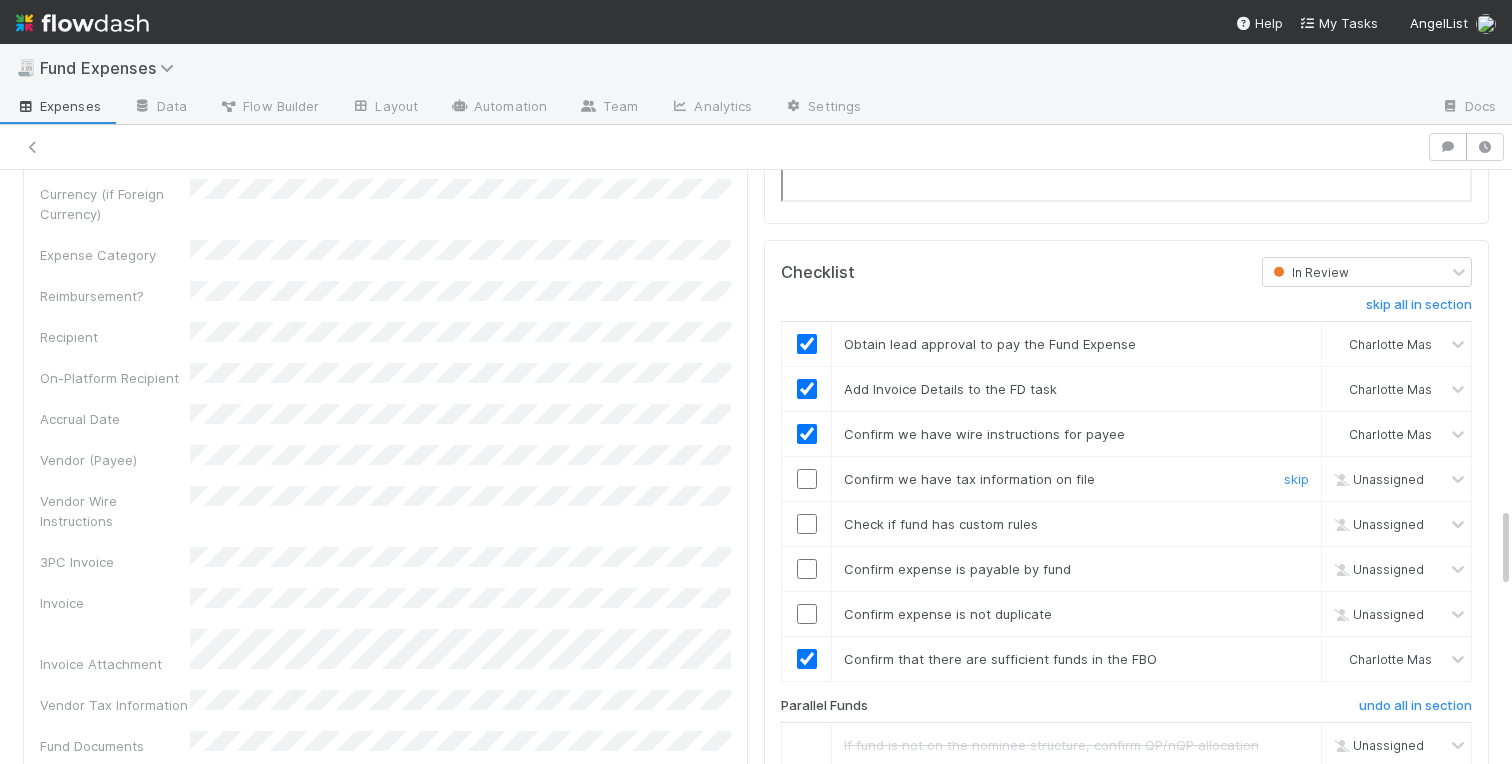 click at bounding box center (807, 479) 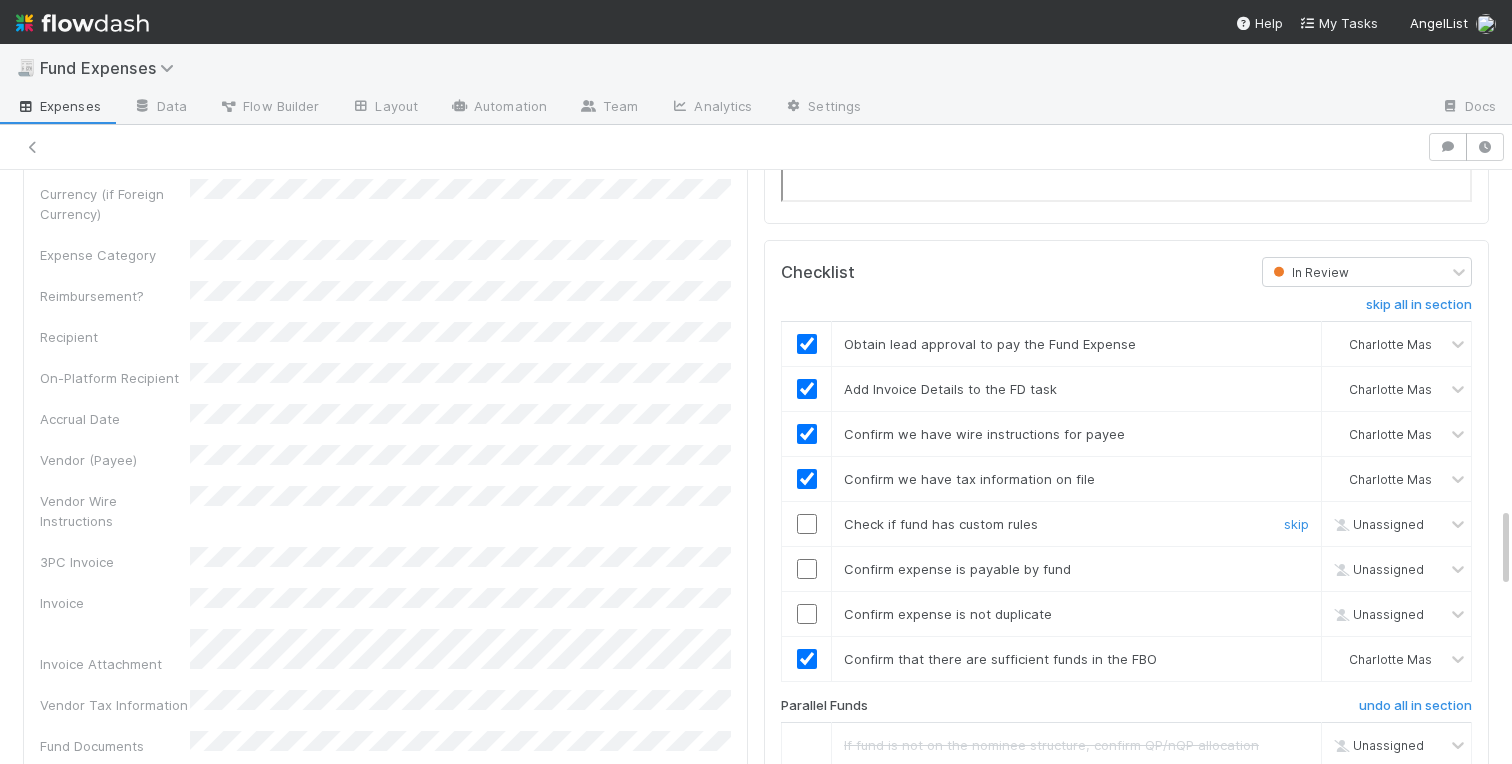 click at bounding box center [807, 524] 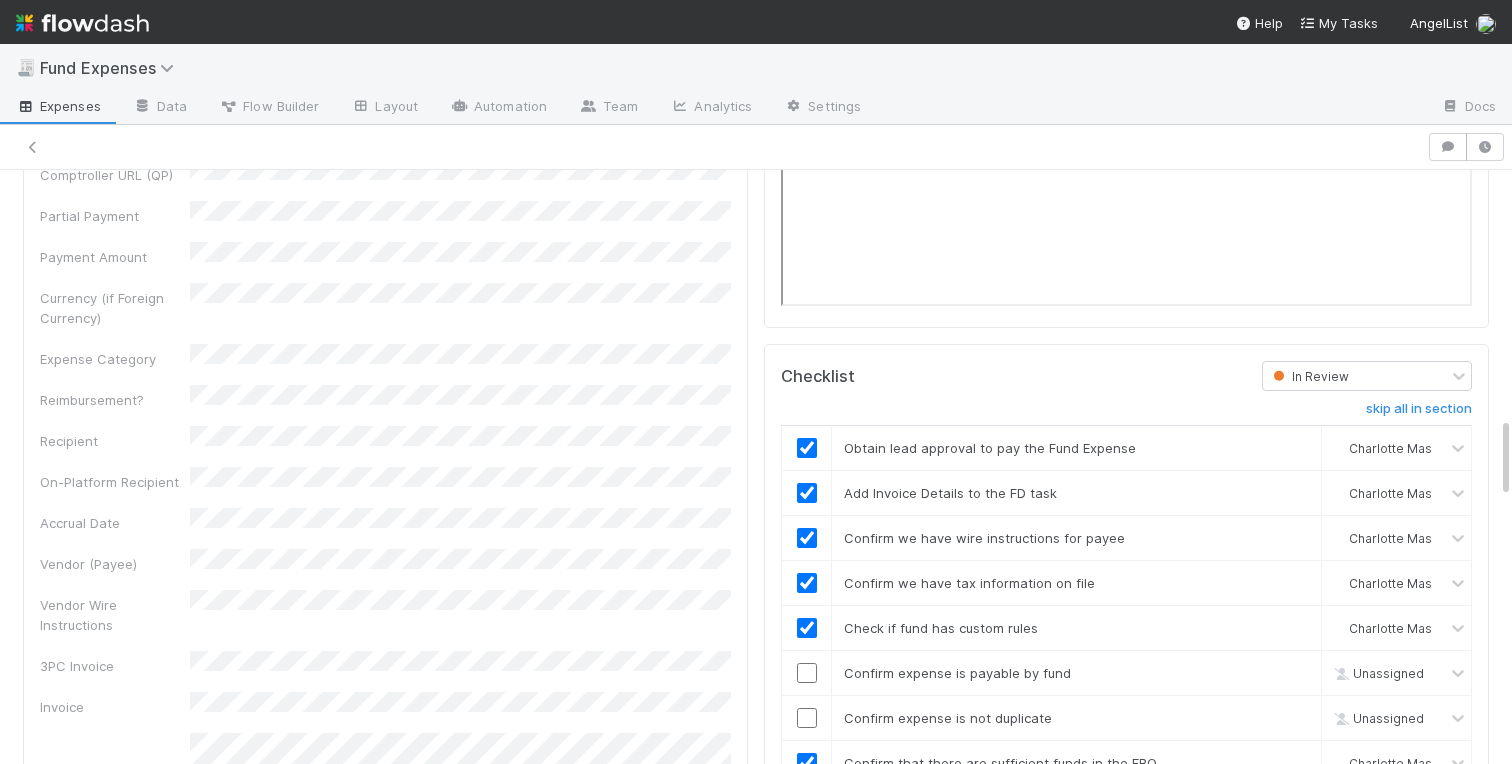 scroll, scrollTop: 2613, scrollLeft: 0, axis: vertical 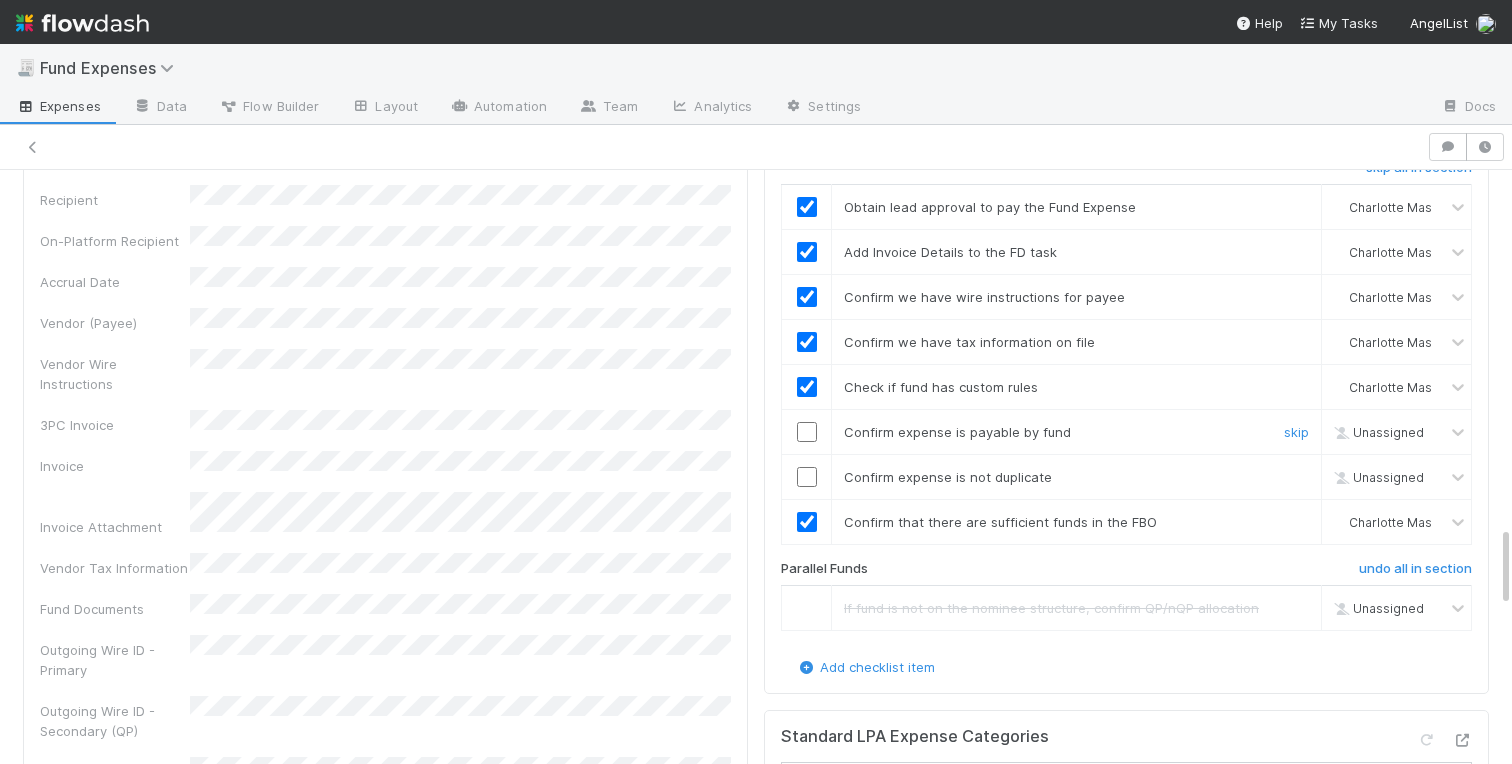 click at bounding box center [807, 432] 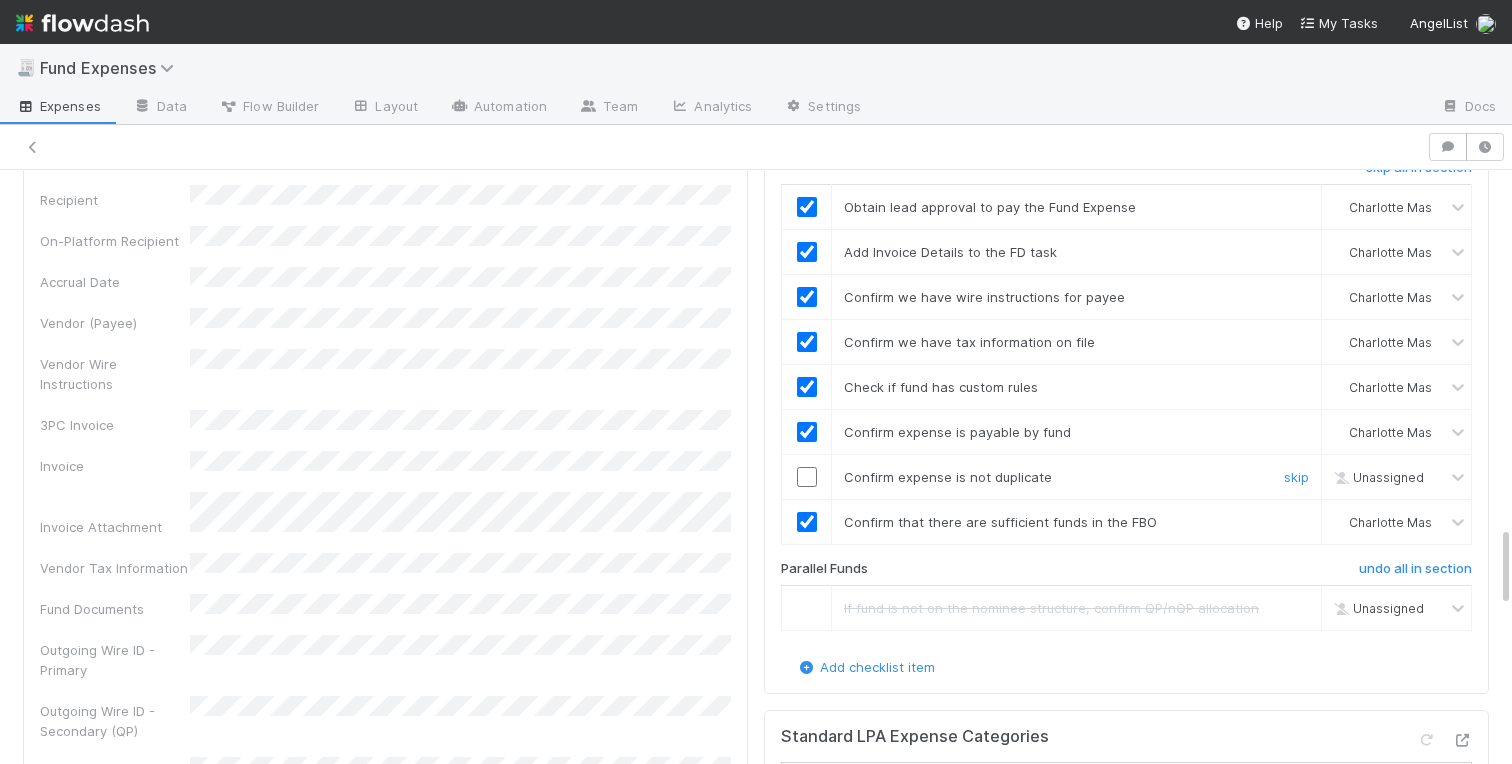 click at bounding box center [807, 477] 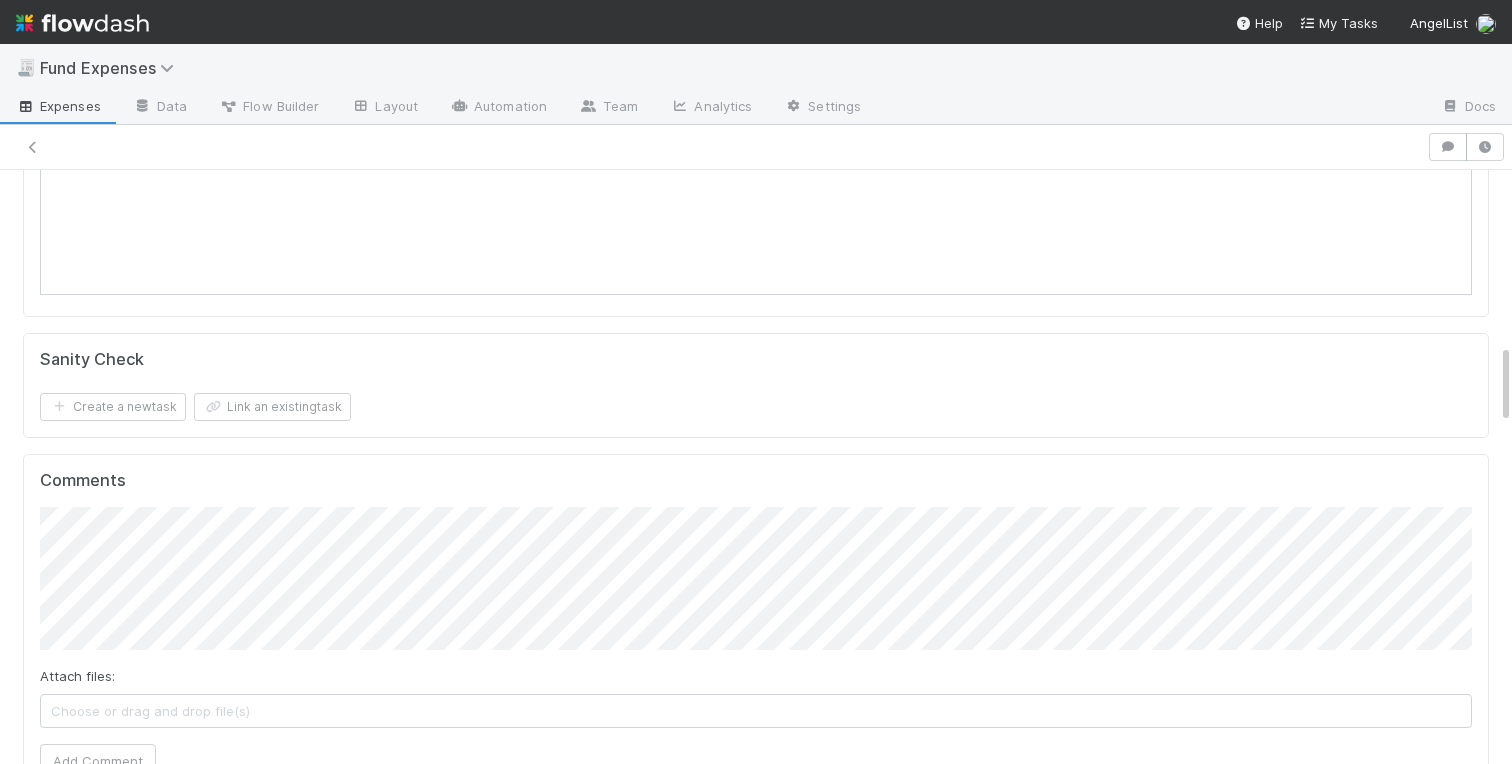 scroll, scrollTop: 0, scrollLeft: 0, axis: both 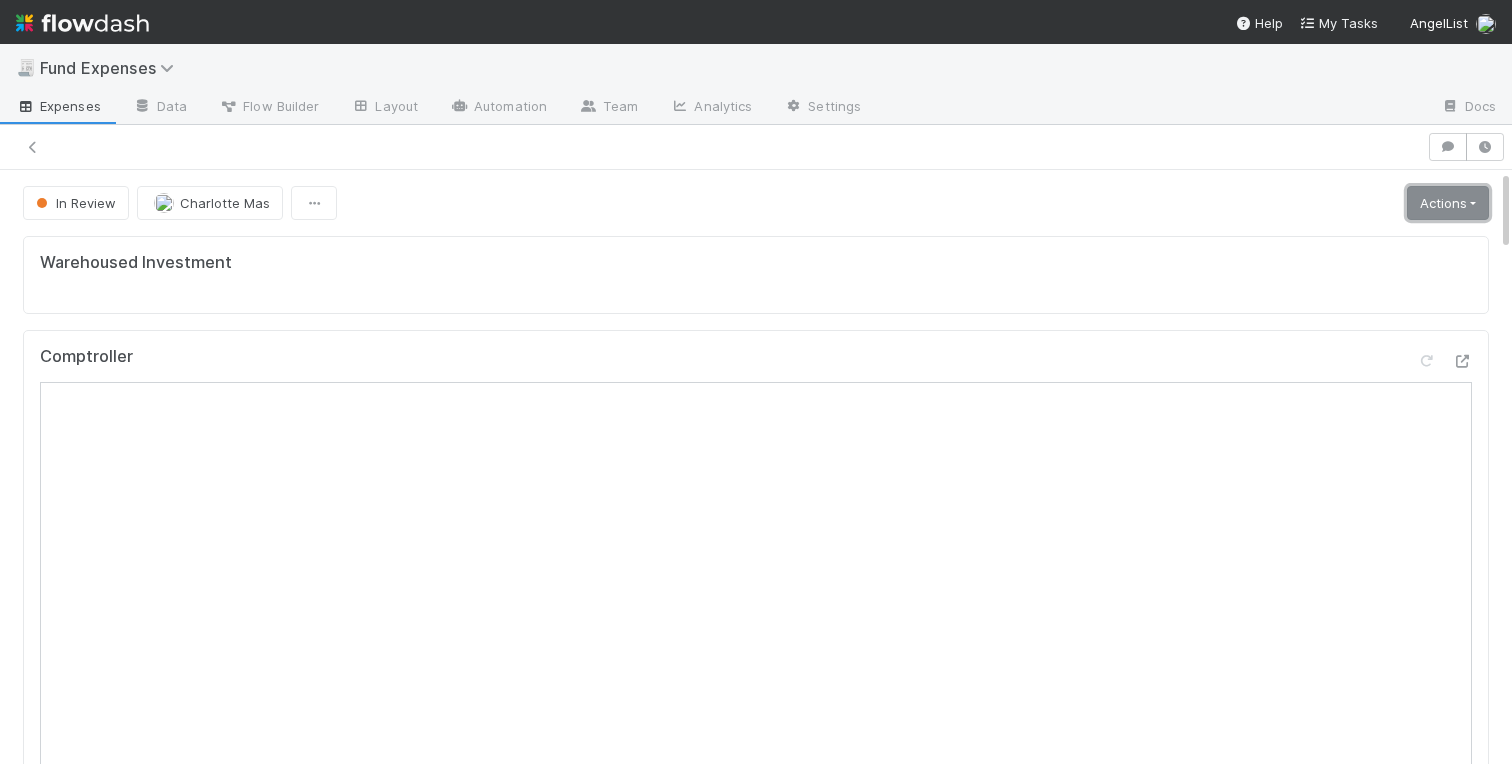 click on "Actions" at bounding box center [1448, 203] 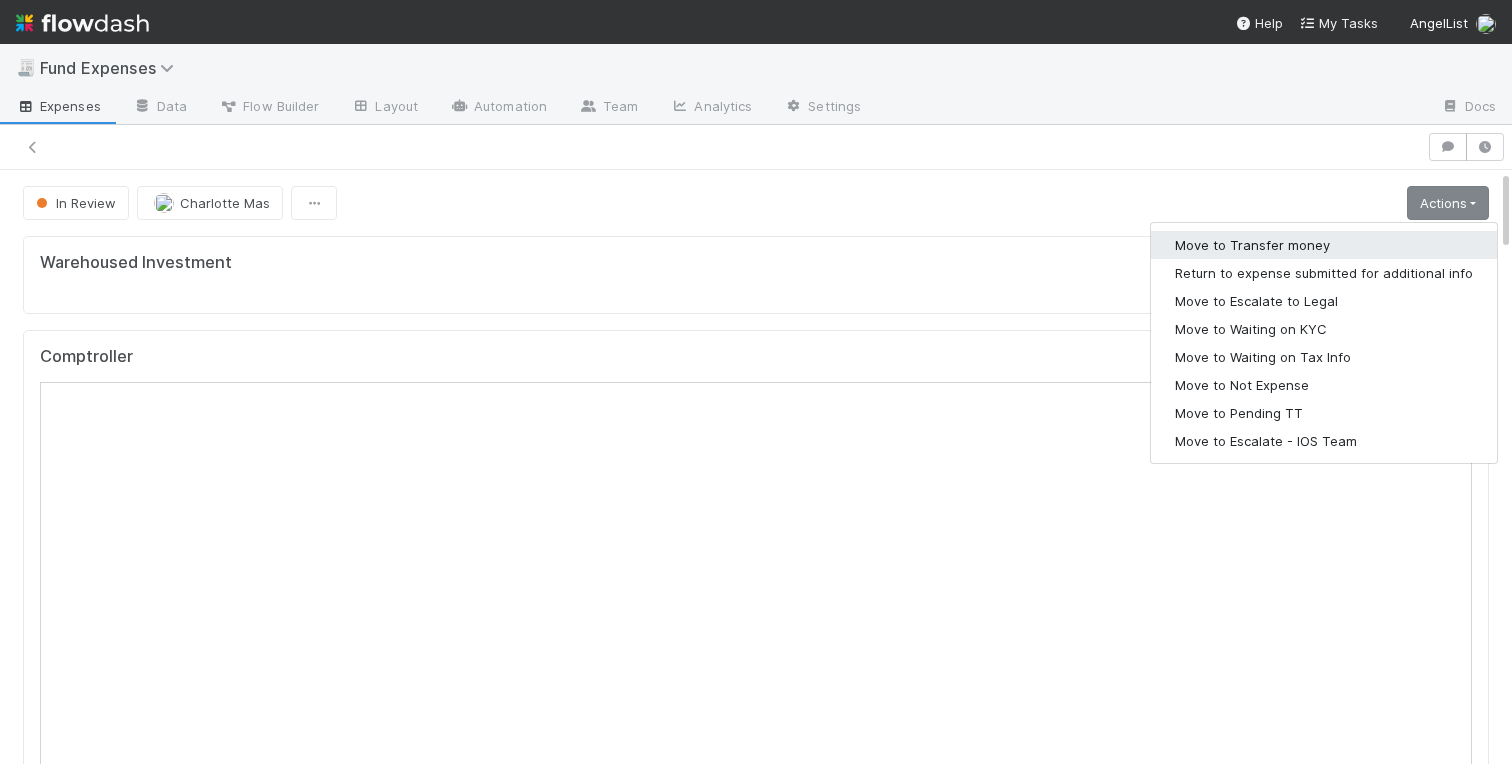 click on "Move to Transfer money" at bounding box center (1324, 245) 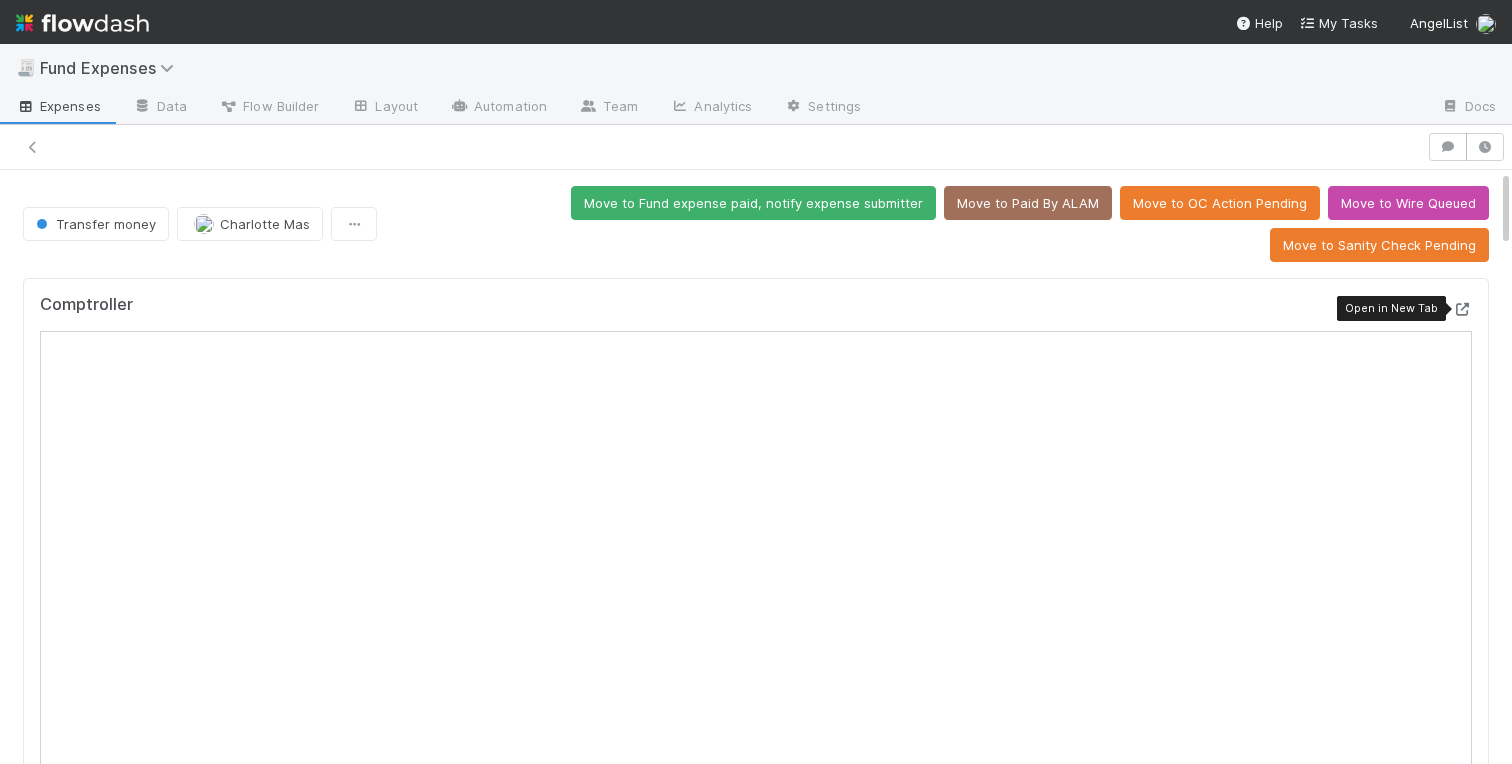 click at bounding box center (1462, 309) 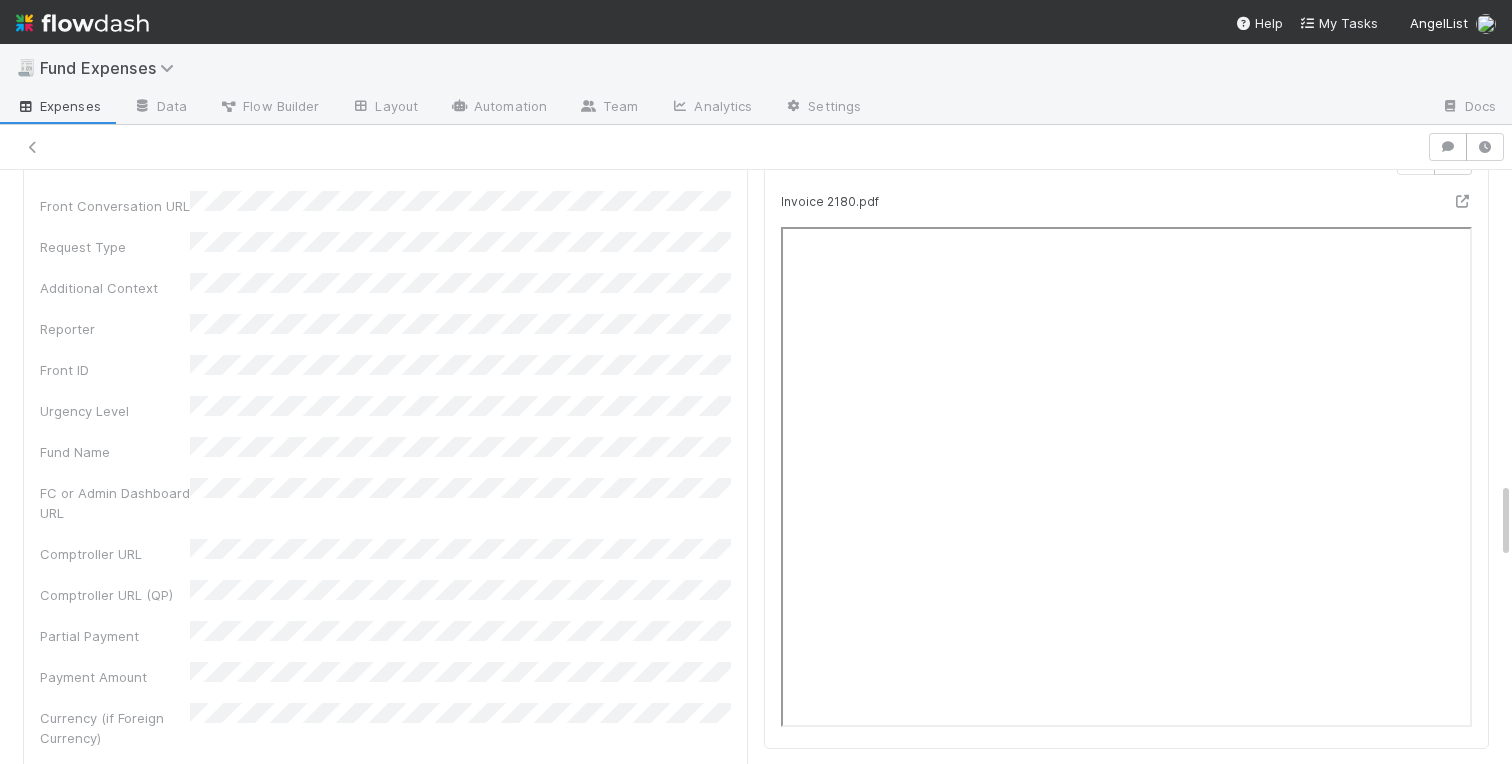 scroll, scrollTop: 2025, scrollLeft: 0, axis: vertical 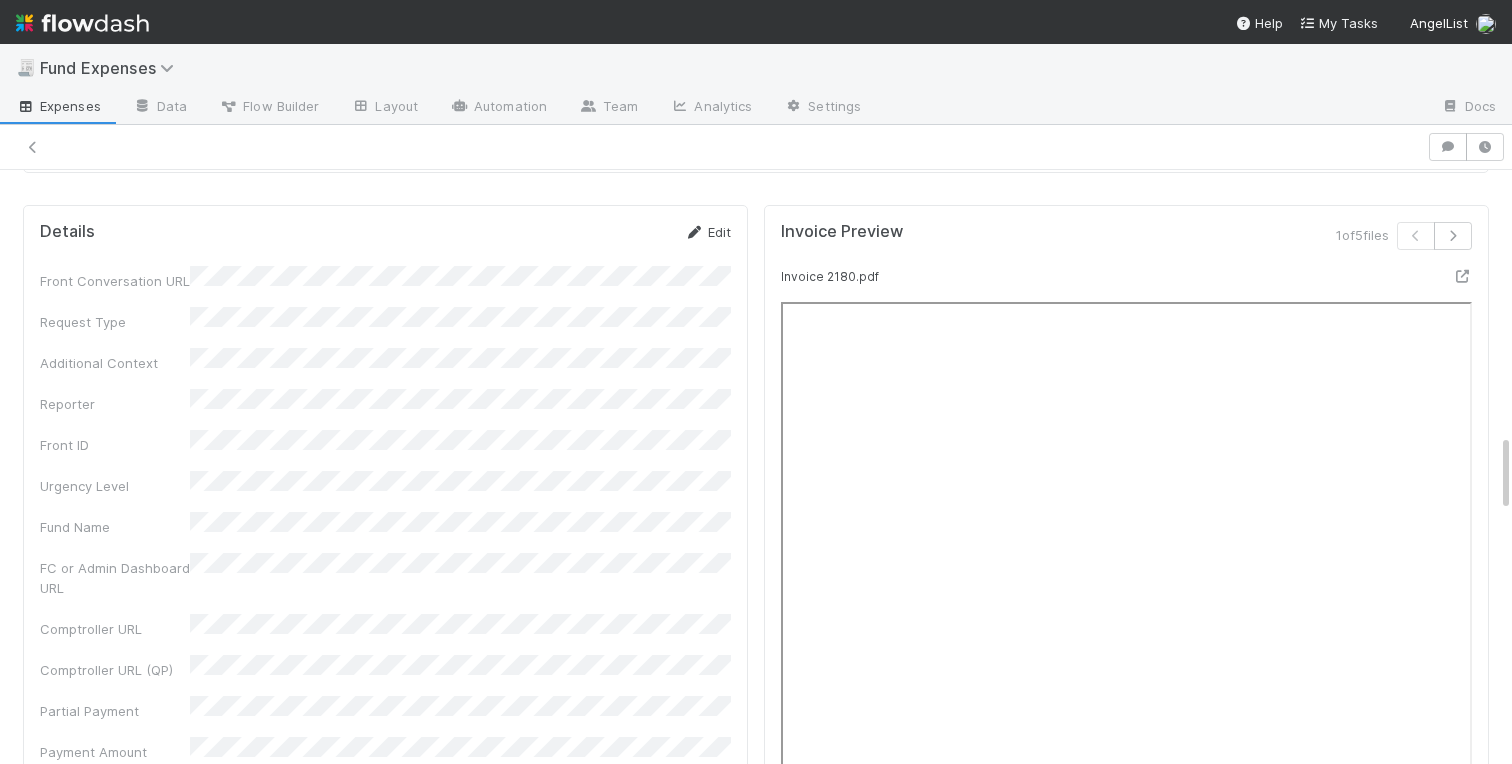 click on "Edit" at bounding box center (707, 232) 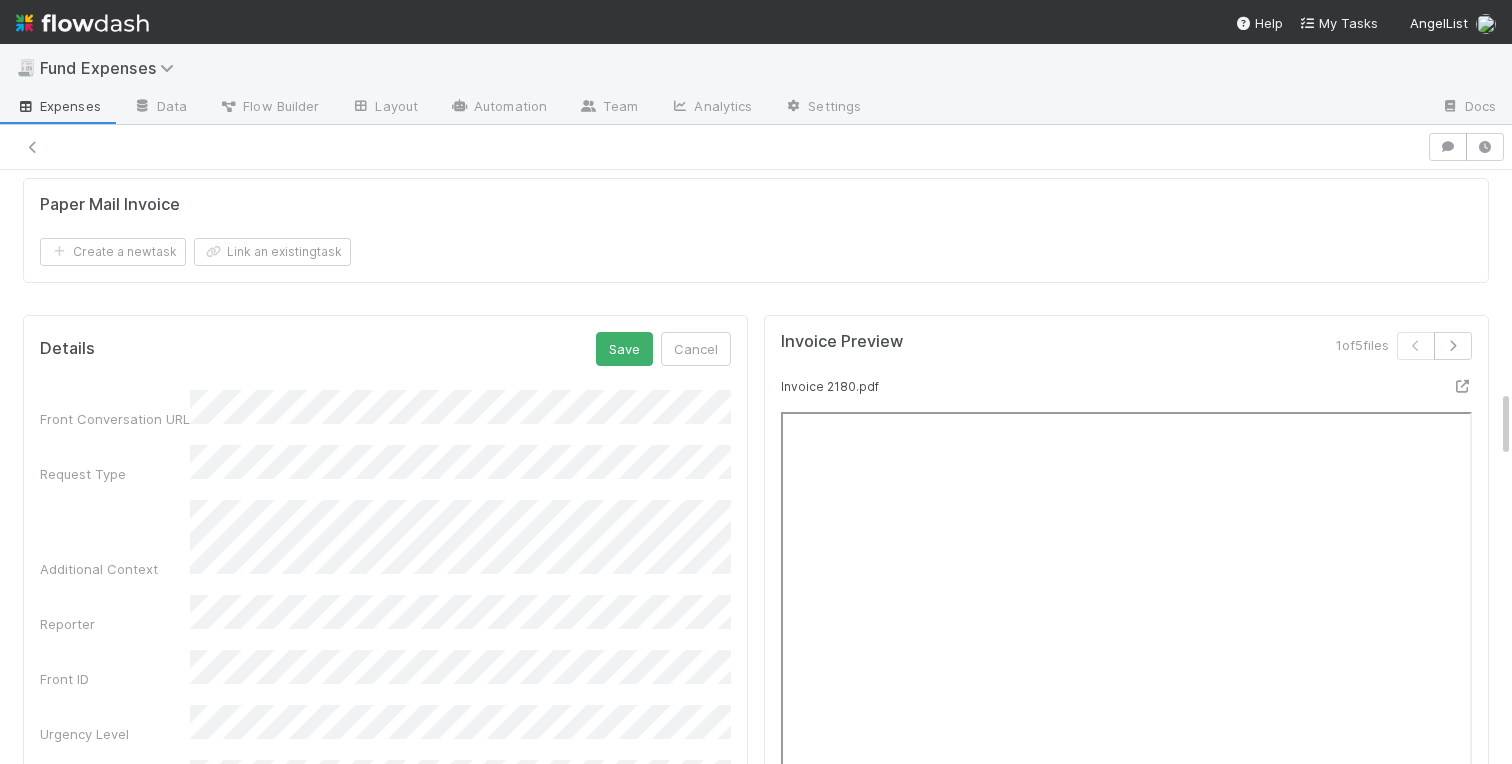 scroll, scrollTop: 1900, scrollLeft: 0, axis: vertical 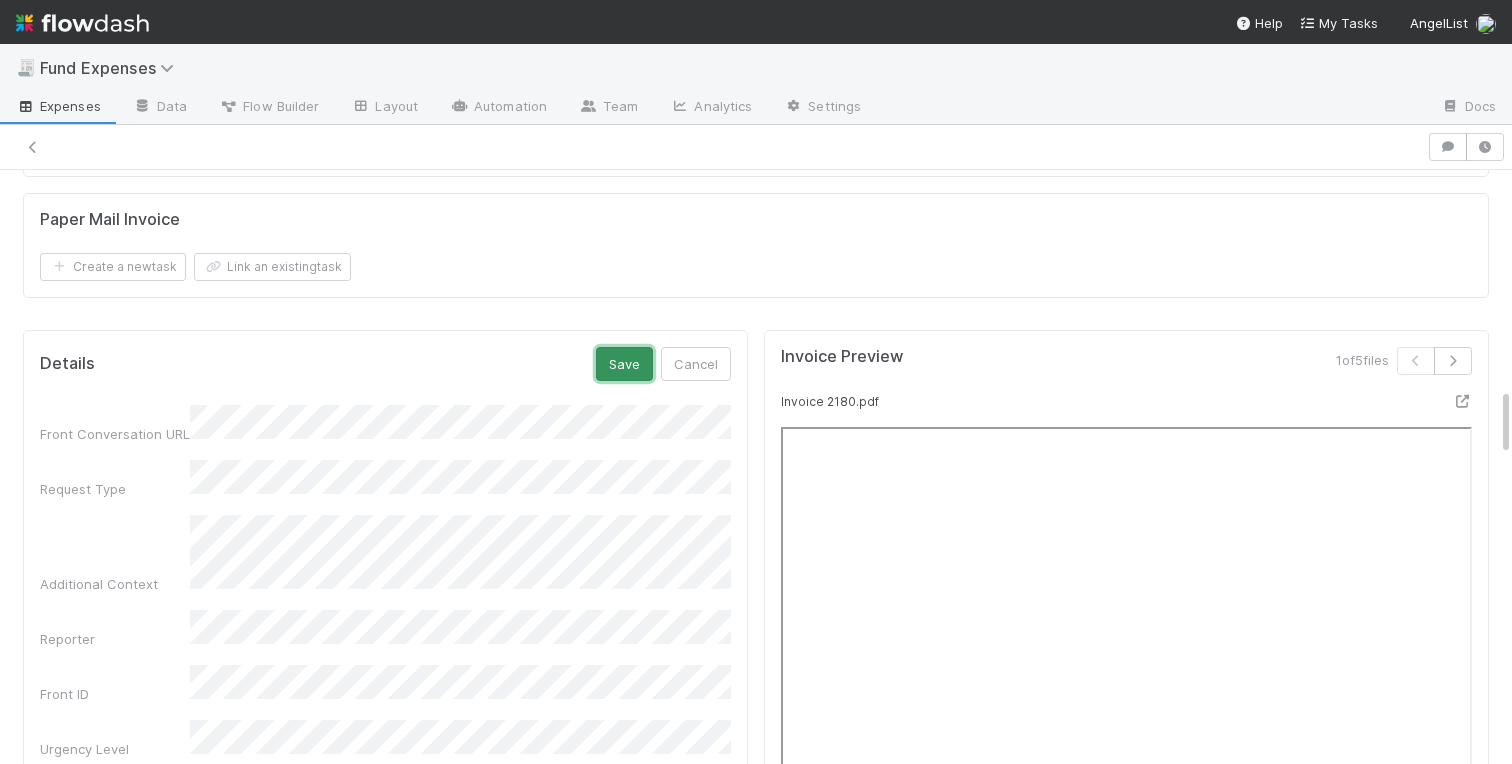 click on "Save" at bounding box center (624, 364) 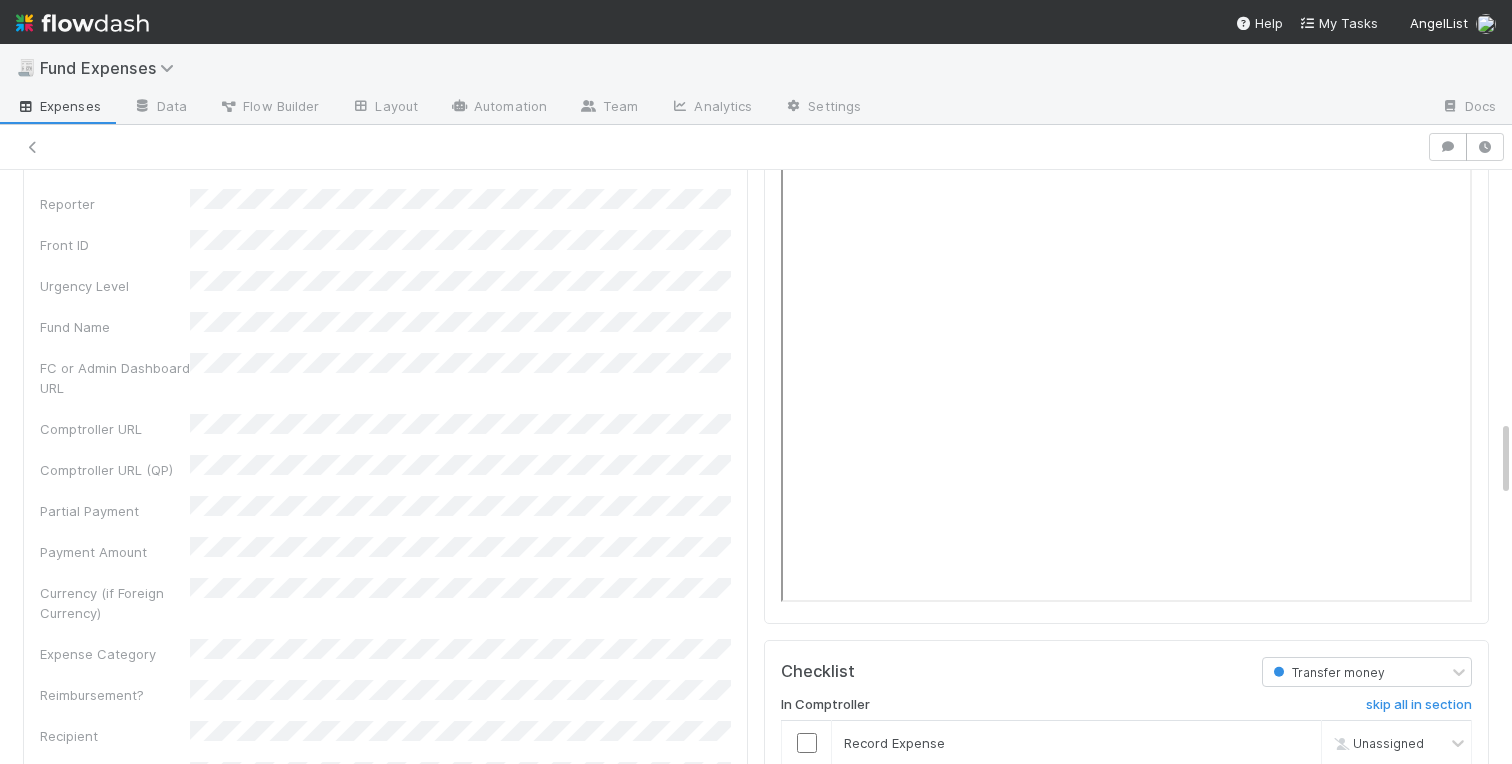 scroll, scrollTop: 2446, scrollLeft: 0, axis: vertical 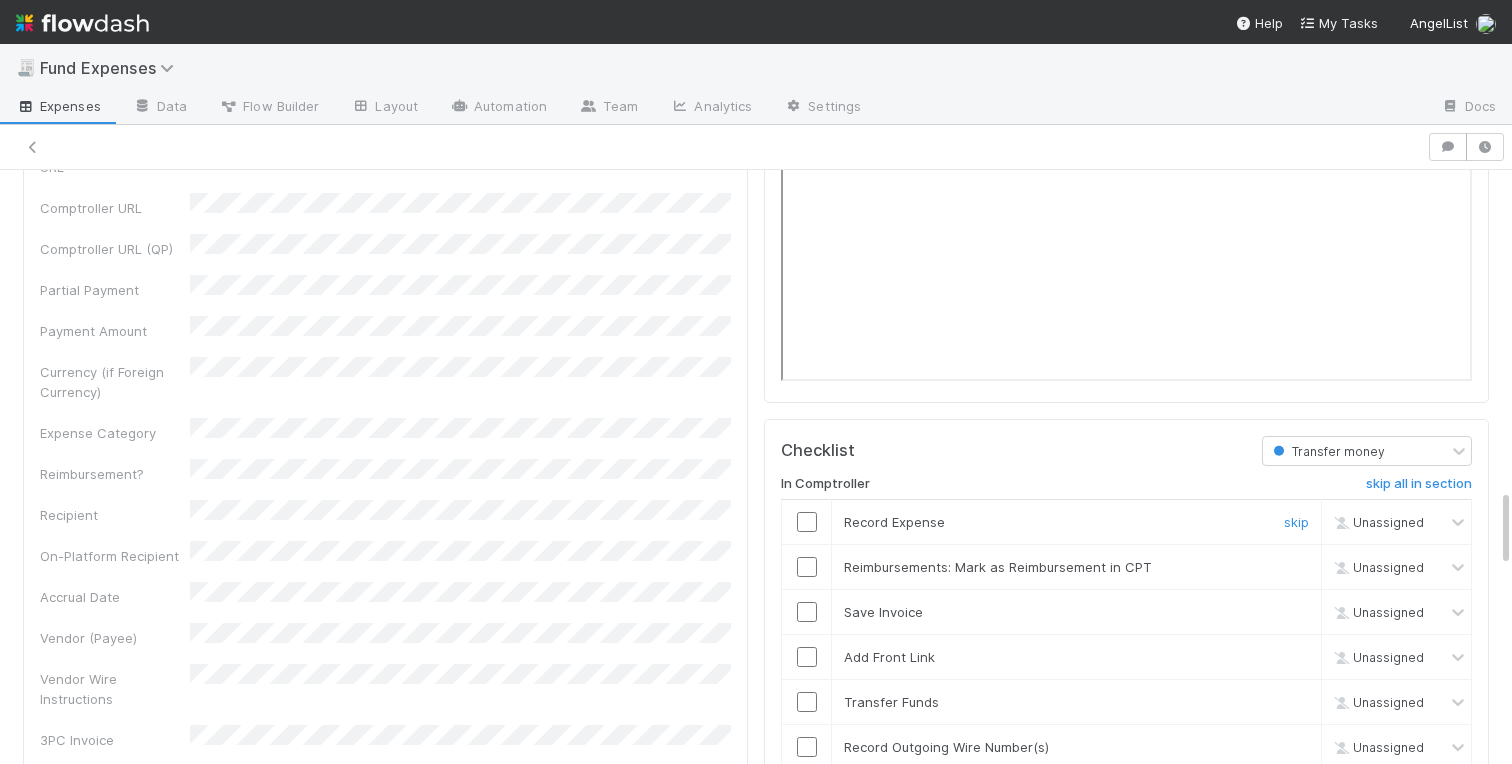 click at bounding box center (807, 522) 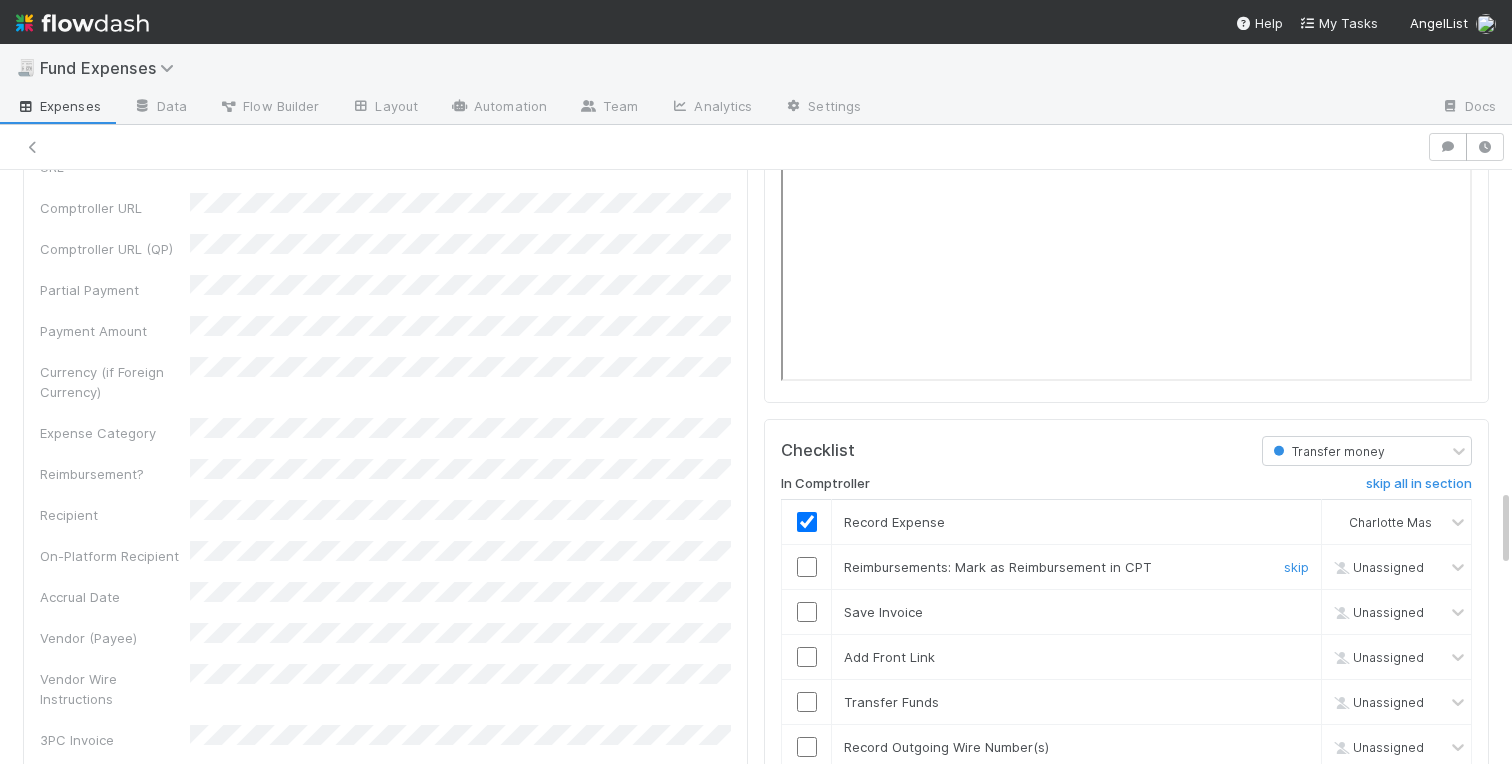 click at bounding box center [807, 567] 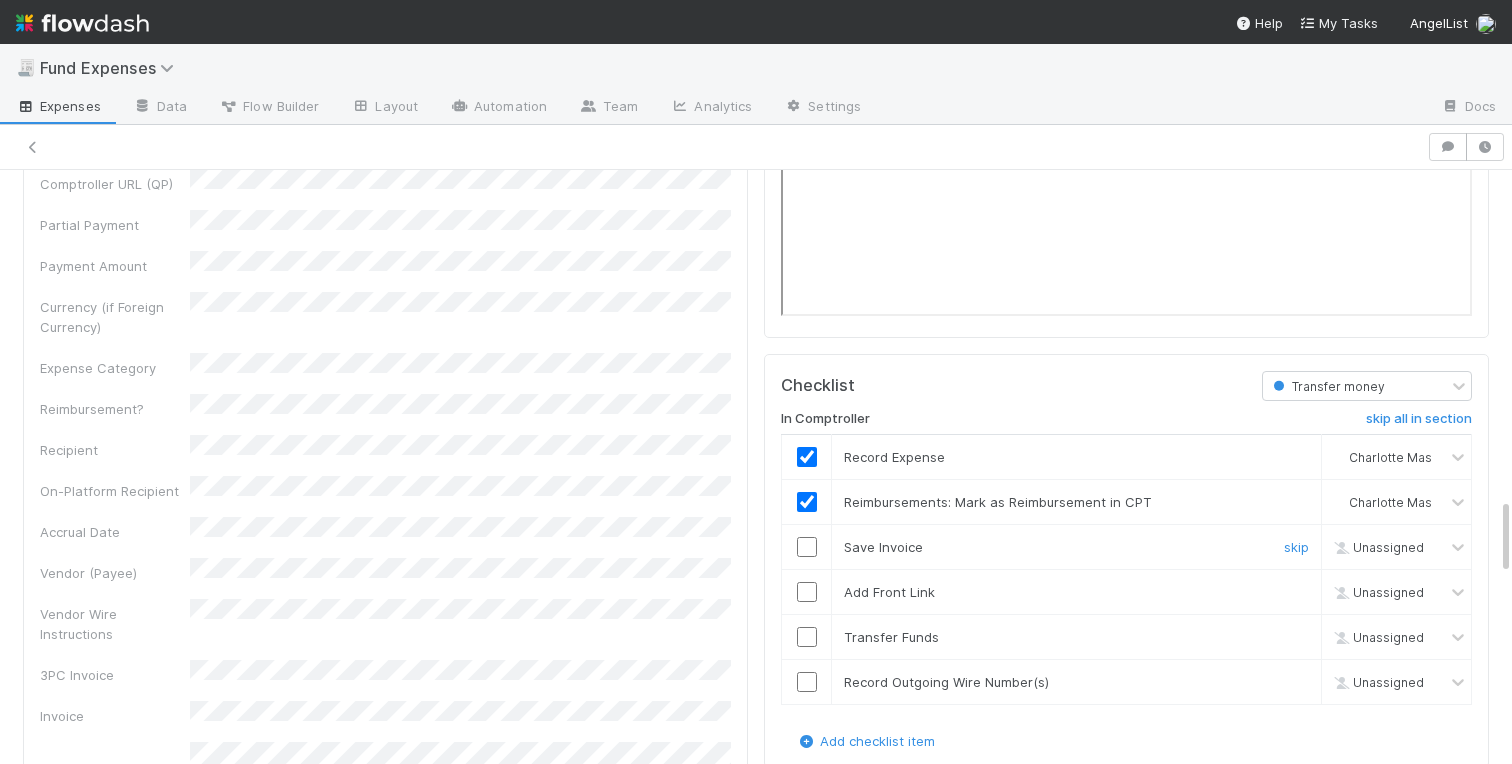 scroll, scrollTop: 2513, scrollLeft: 0, axis: vertical 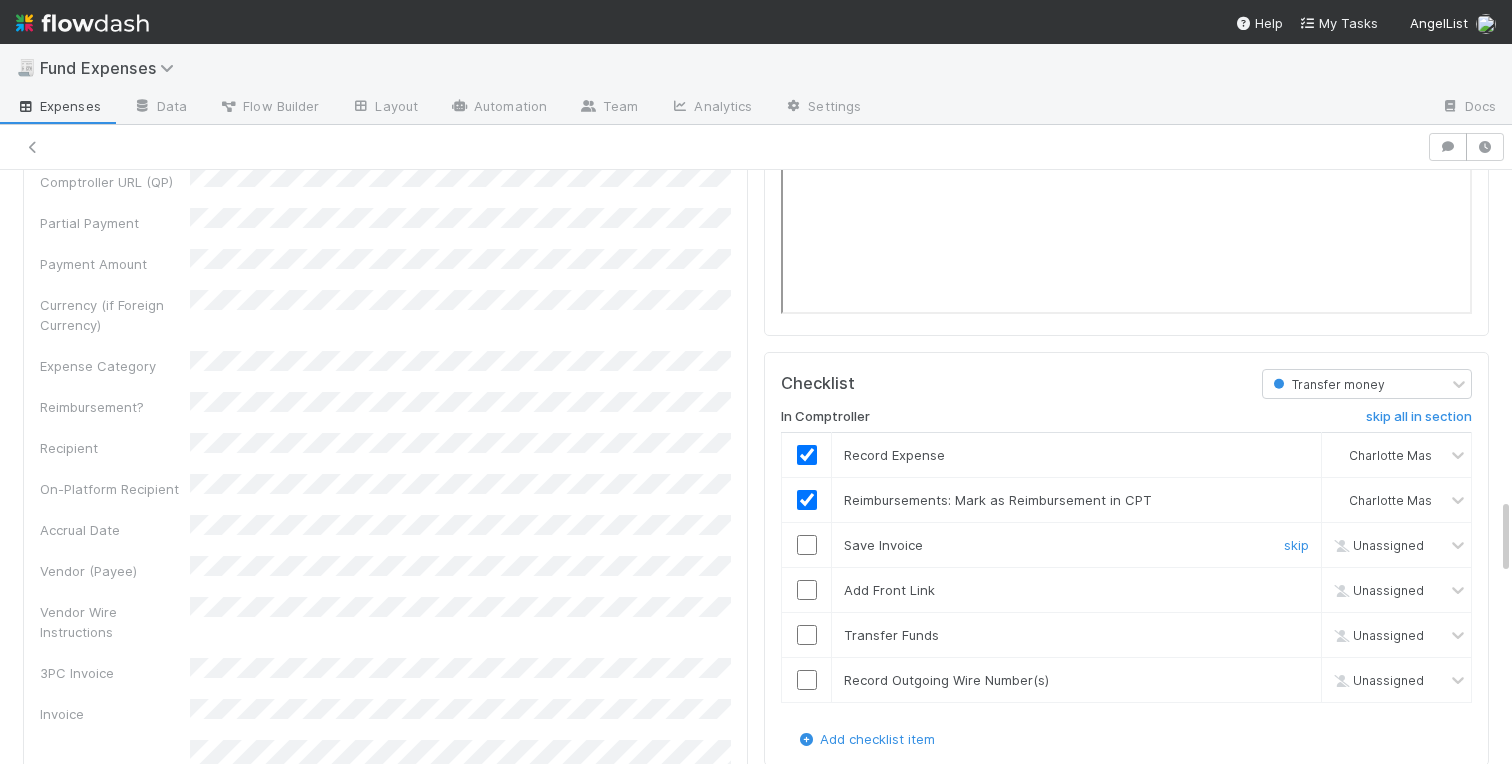 click at bounding box center (807, 545) 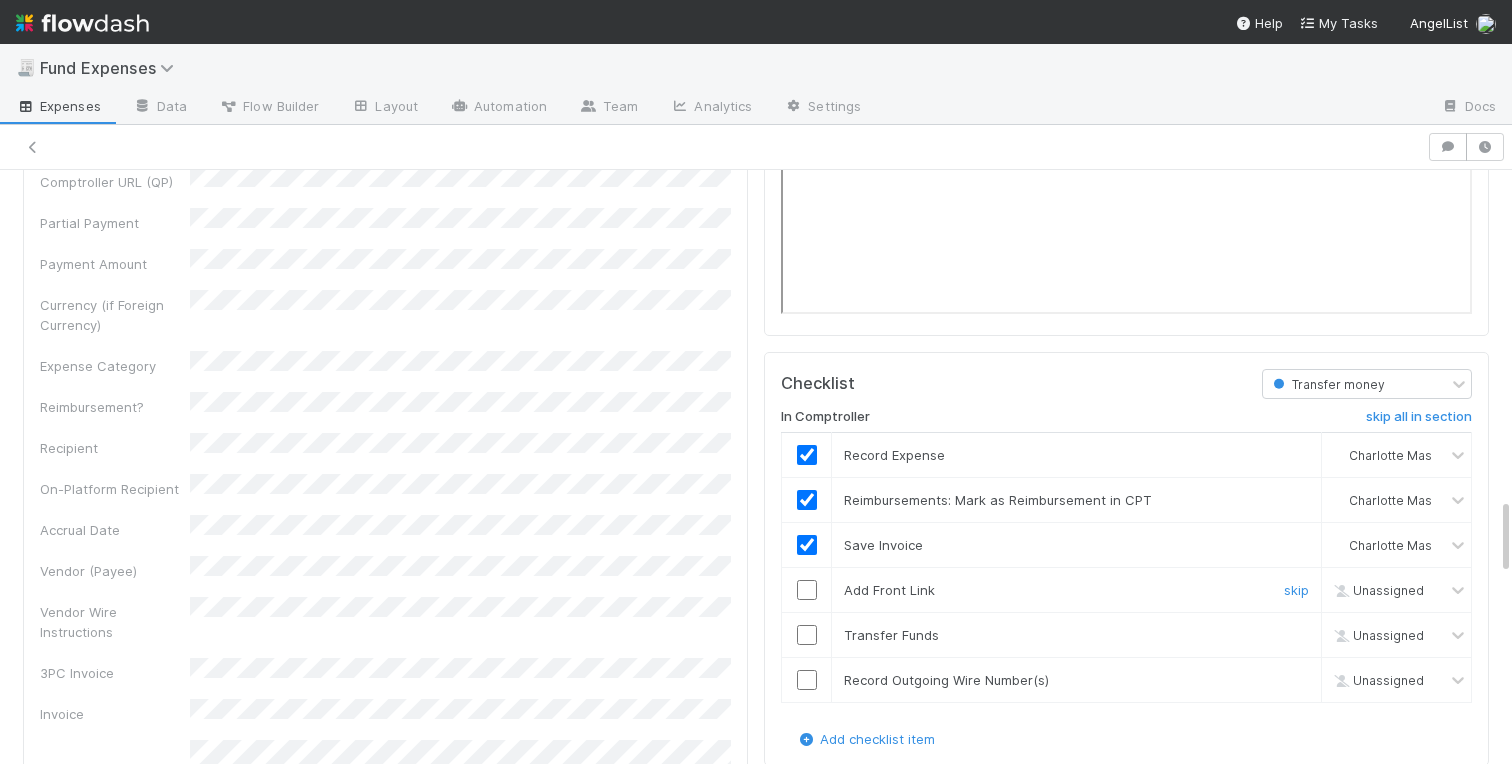 click at bounding box center [807, 590] 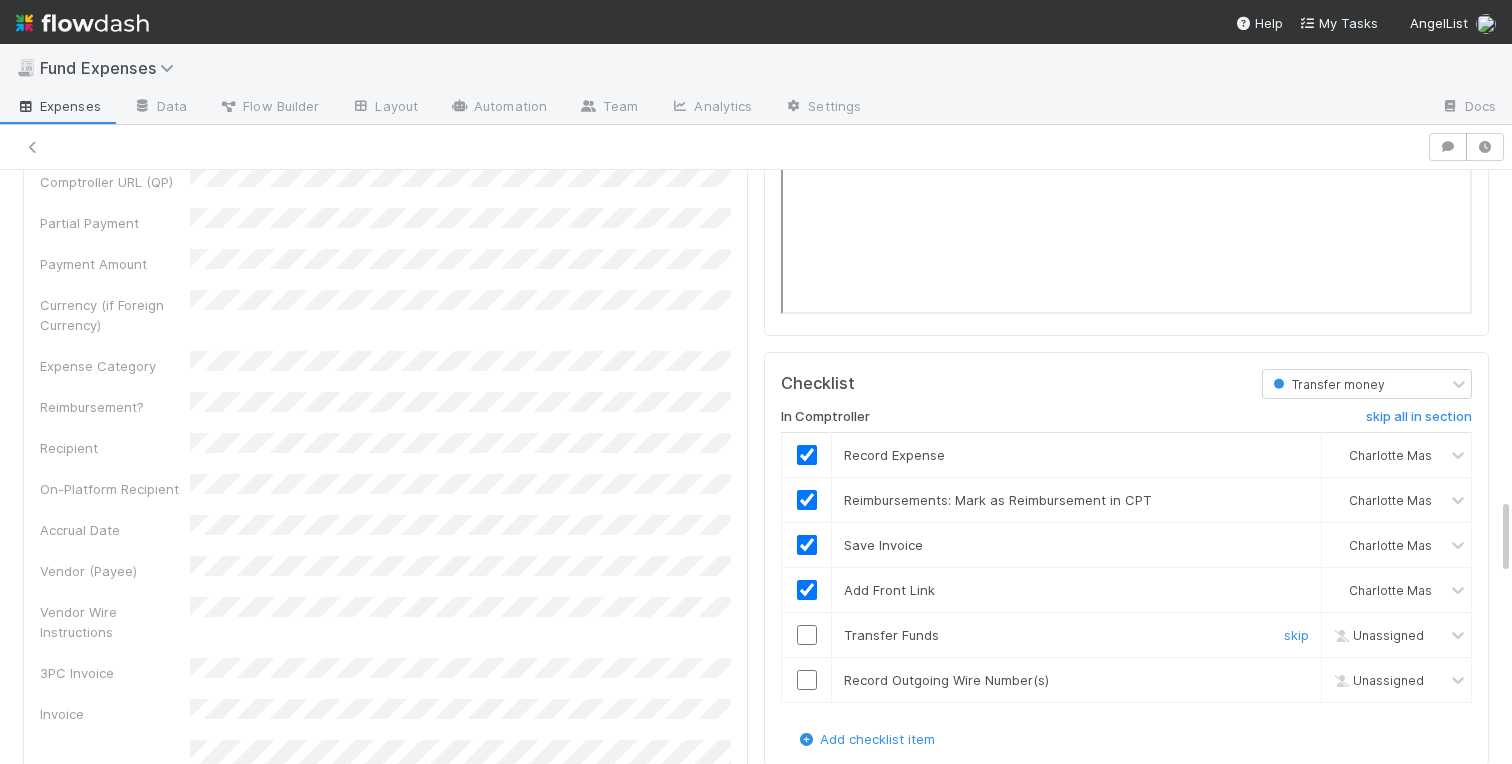 click at bounding box center [807, 635] 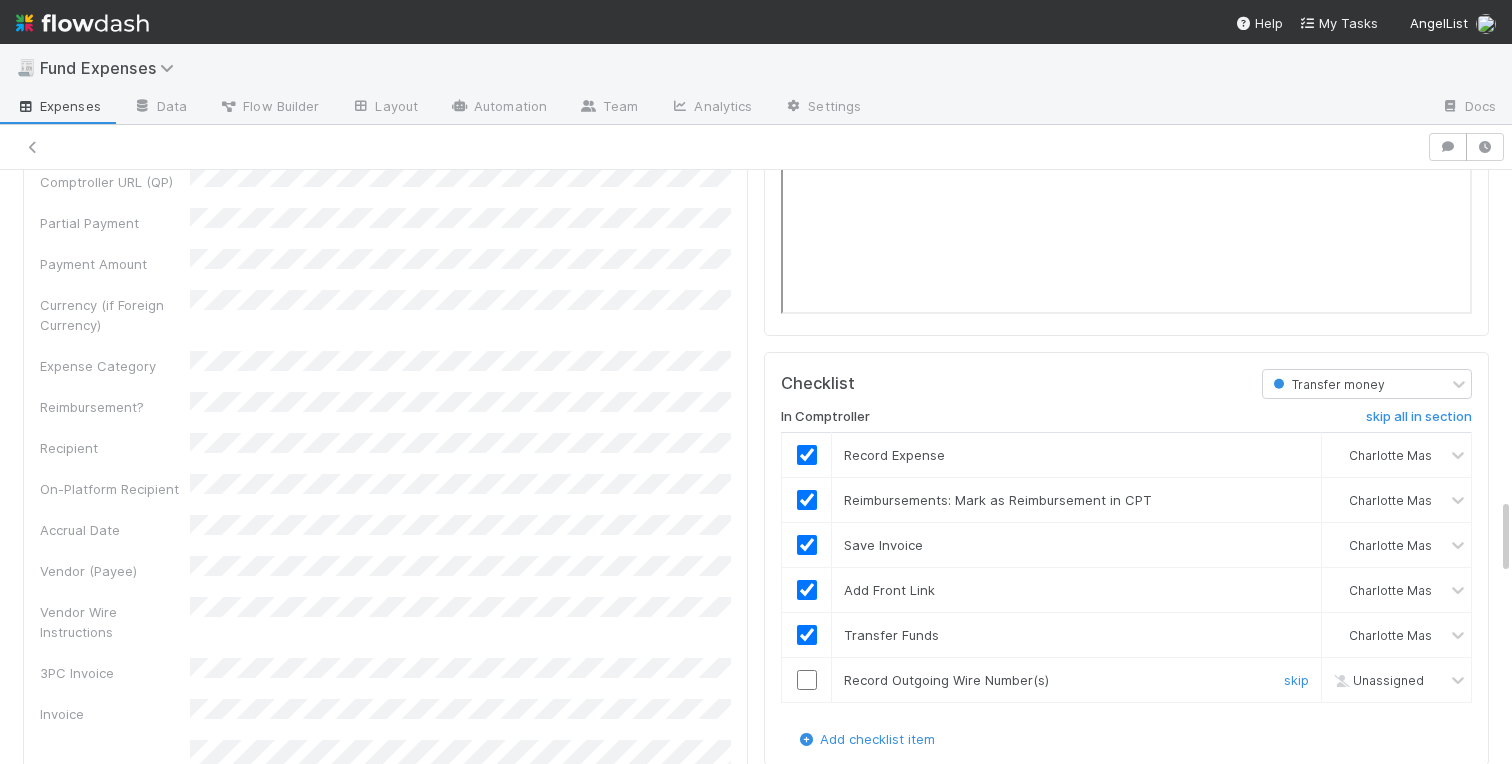 click on "skip" at bounding box center (1294, 680) 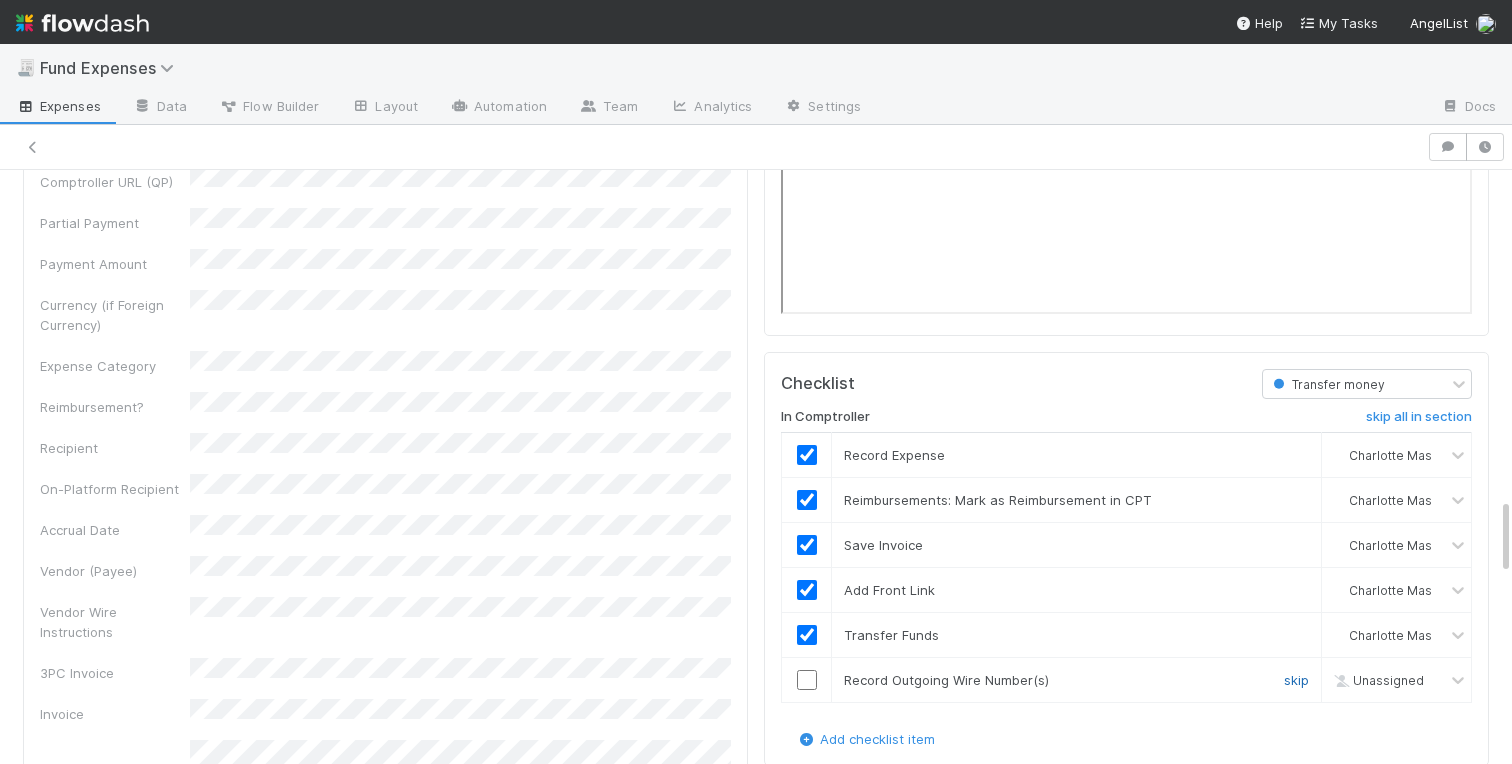 click on "skip" at bounding box center [1296, 680] 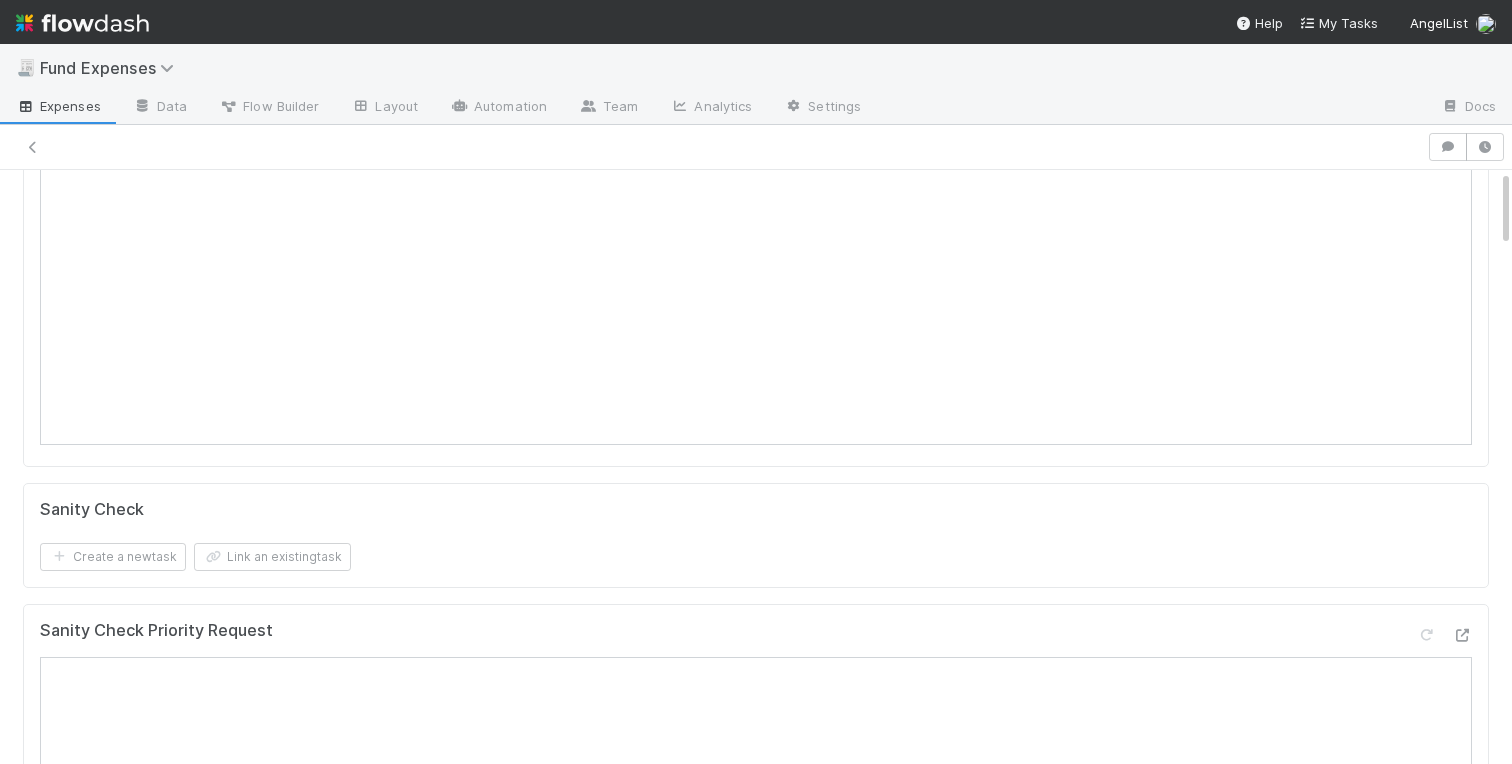 scroll, scrollTop: 0, scrollLeft: 0, axis: both 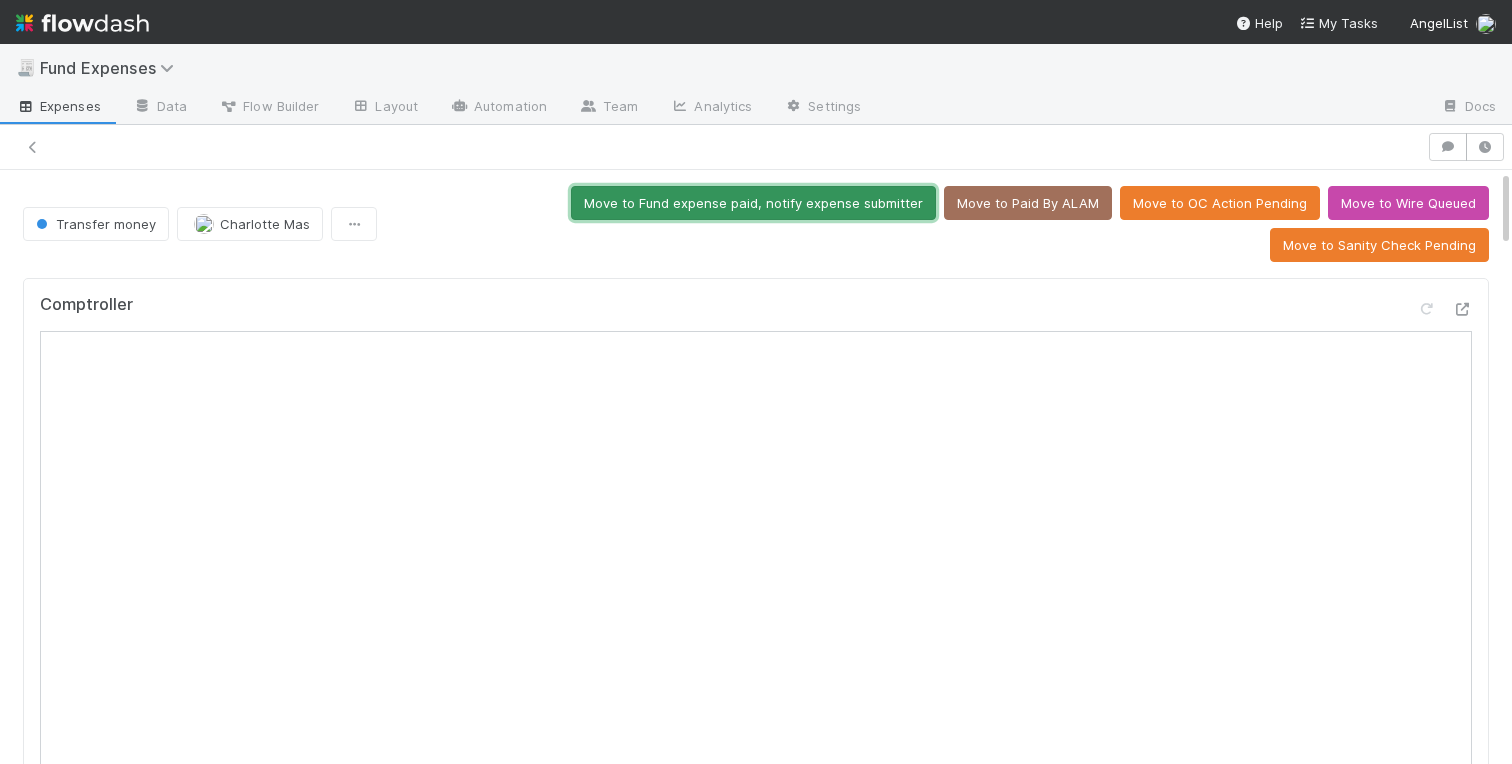 click on "Move to Fund expense paid, notify expense submitter" at bounding box center [753, 203] 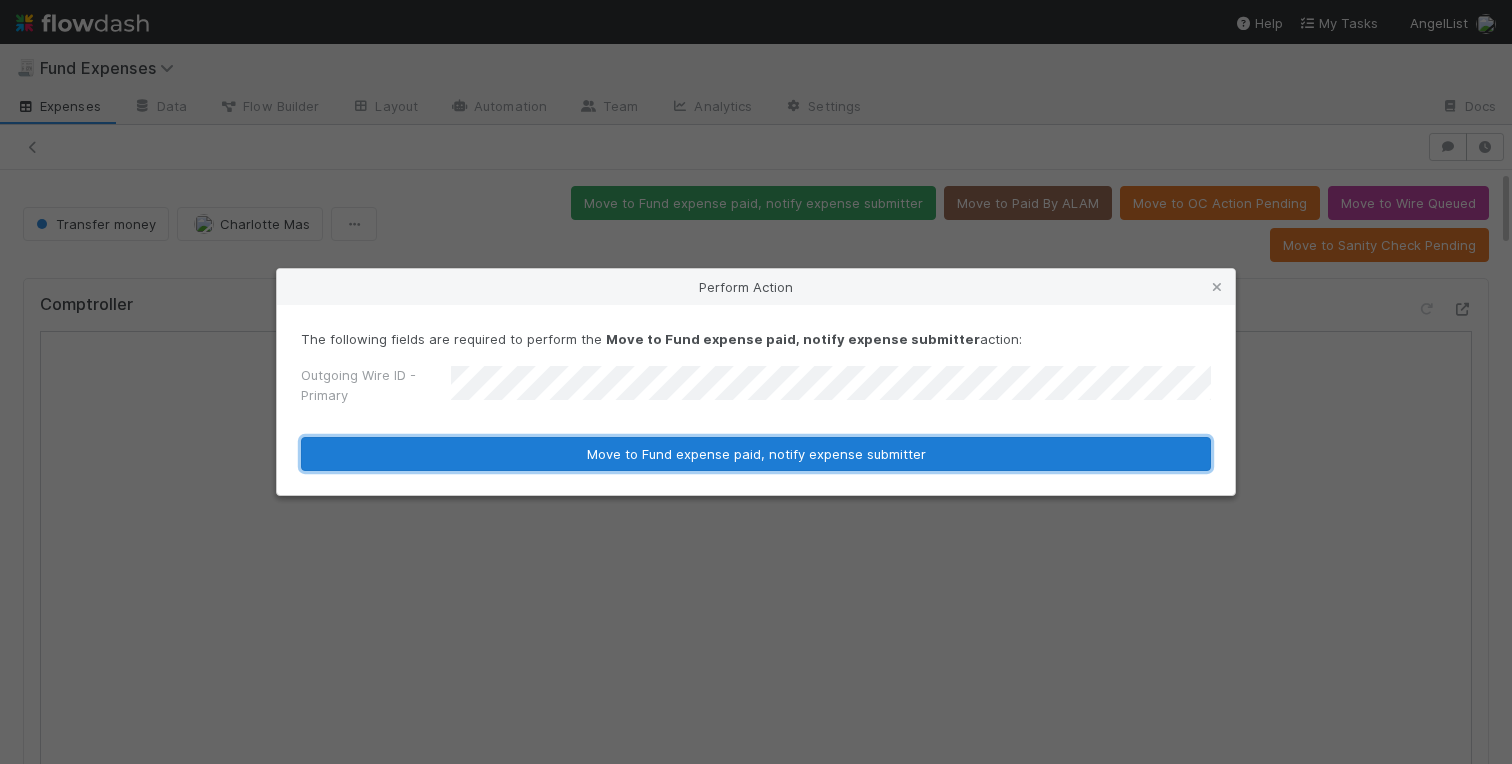 click on "Move to Fund expense paid, notify expense submitter" at bounding box center (756, 454) 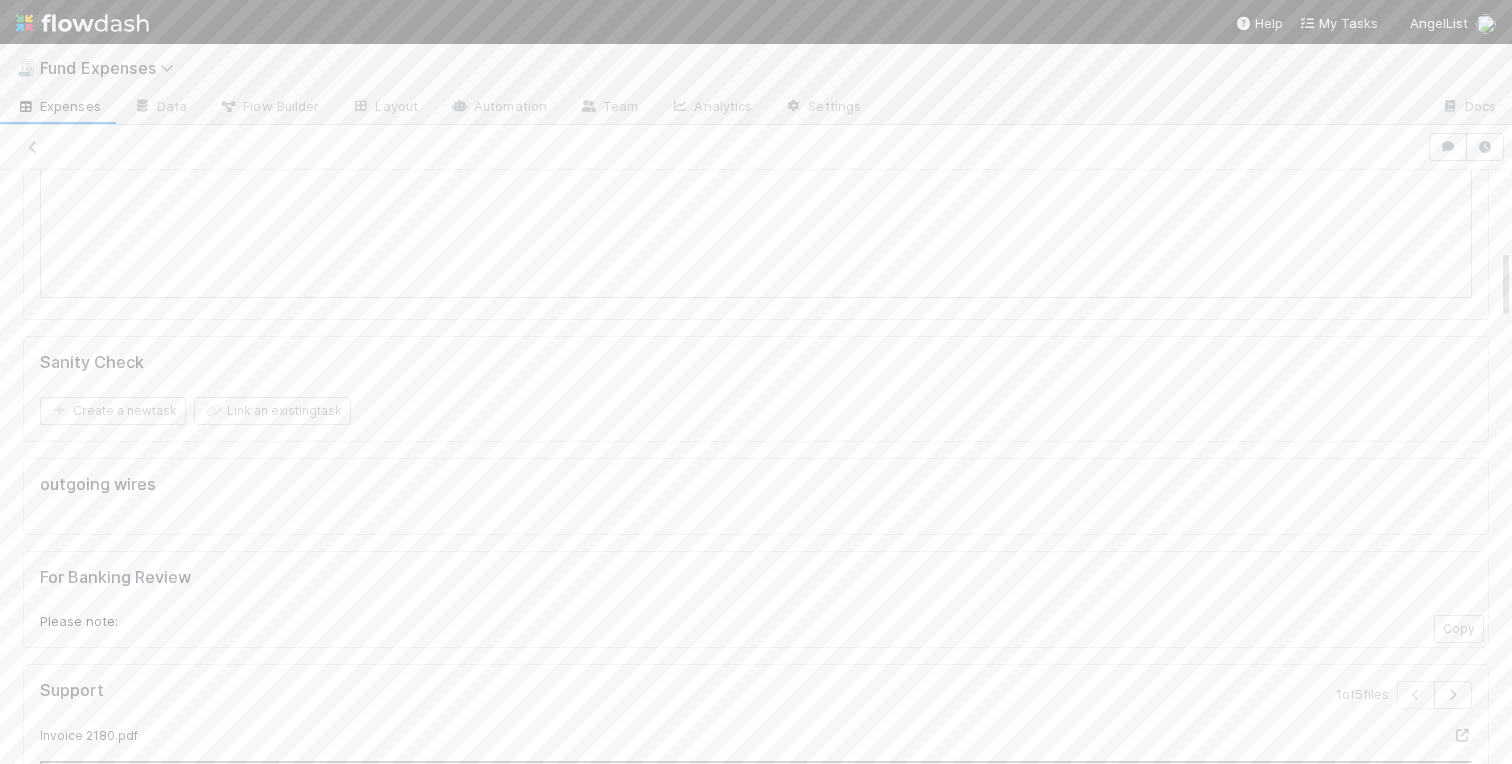 scroll, scrollTop: 0, scrollLeft: 0, axis: both 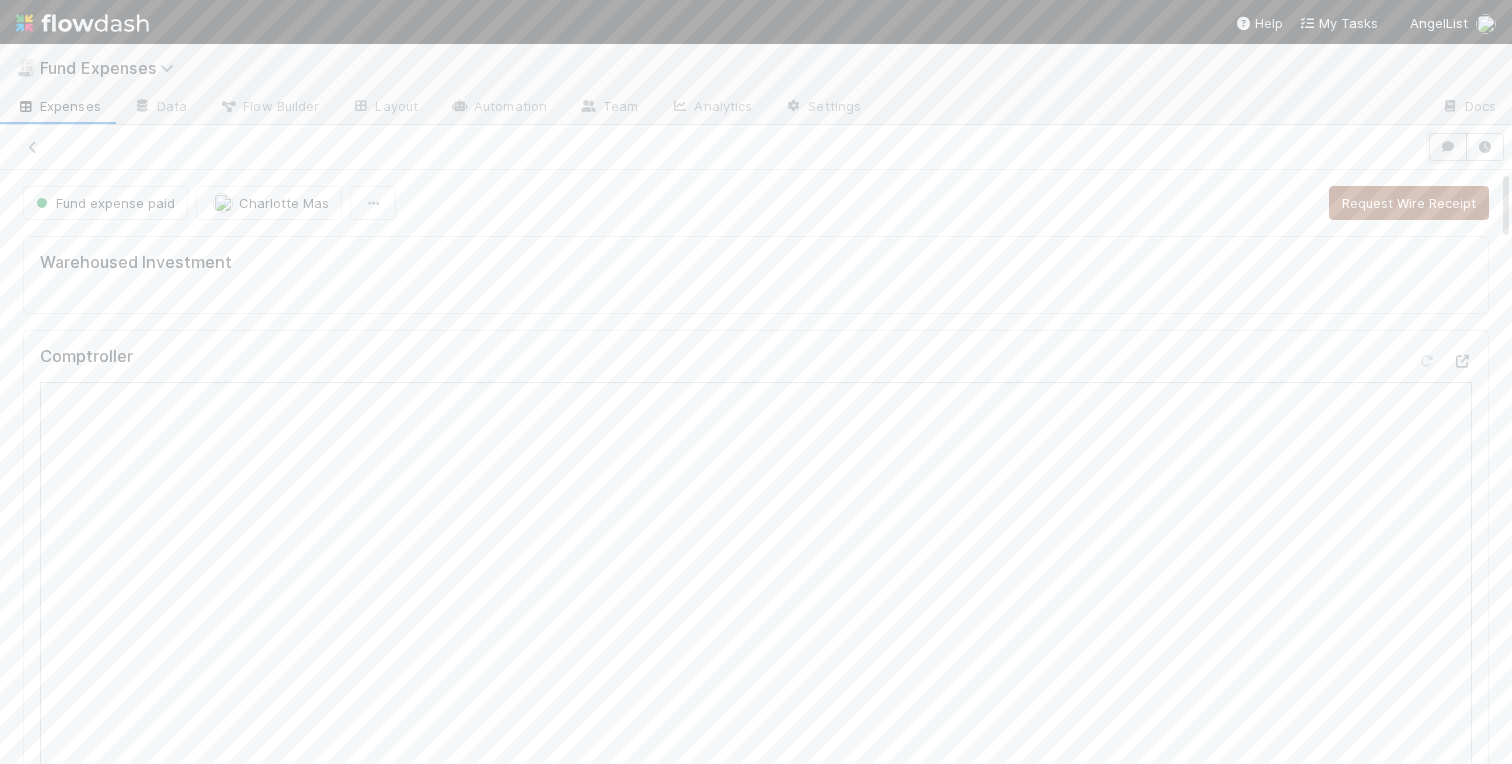 click at bounding box center (1448, 147) 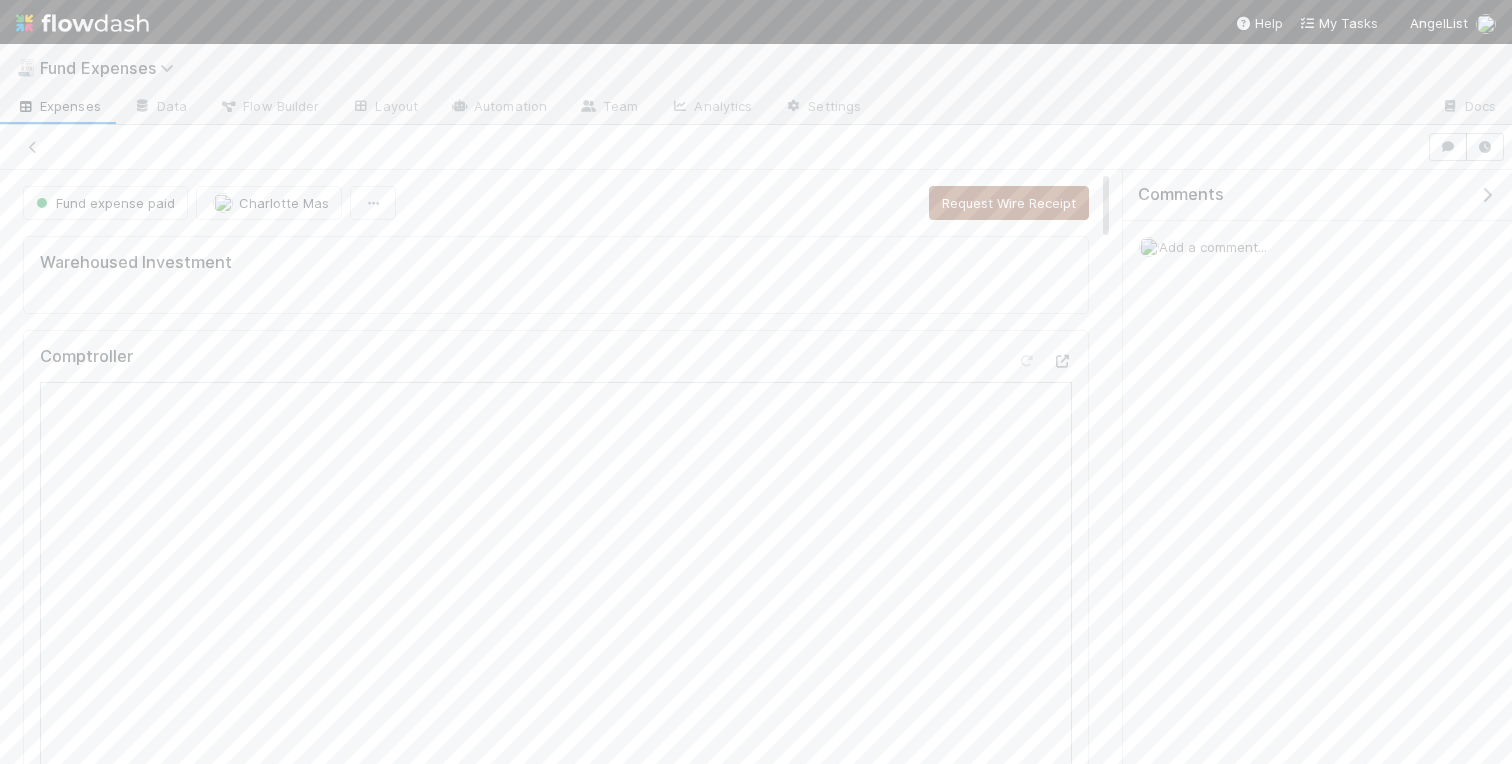 click on "Add a comment..." at bounding box center (1213, 247) 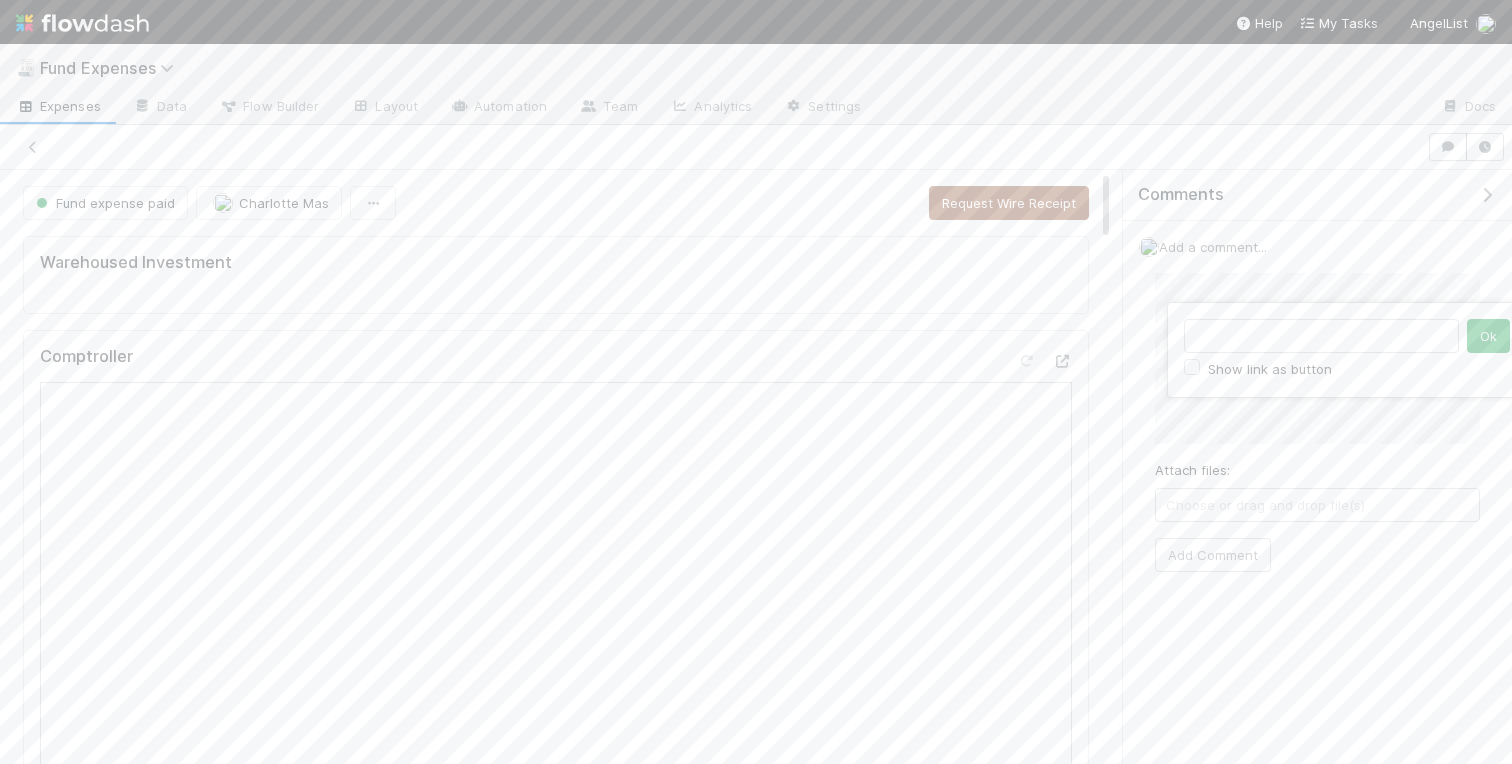 type on "https://venture.angellist.com/v/lead/forward-deployed-vc/settings/fee-recipients?tab=8252" 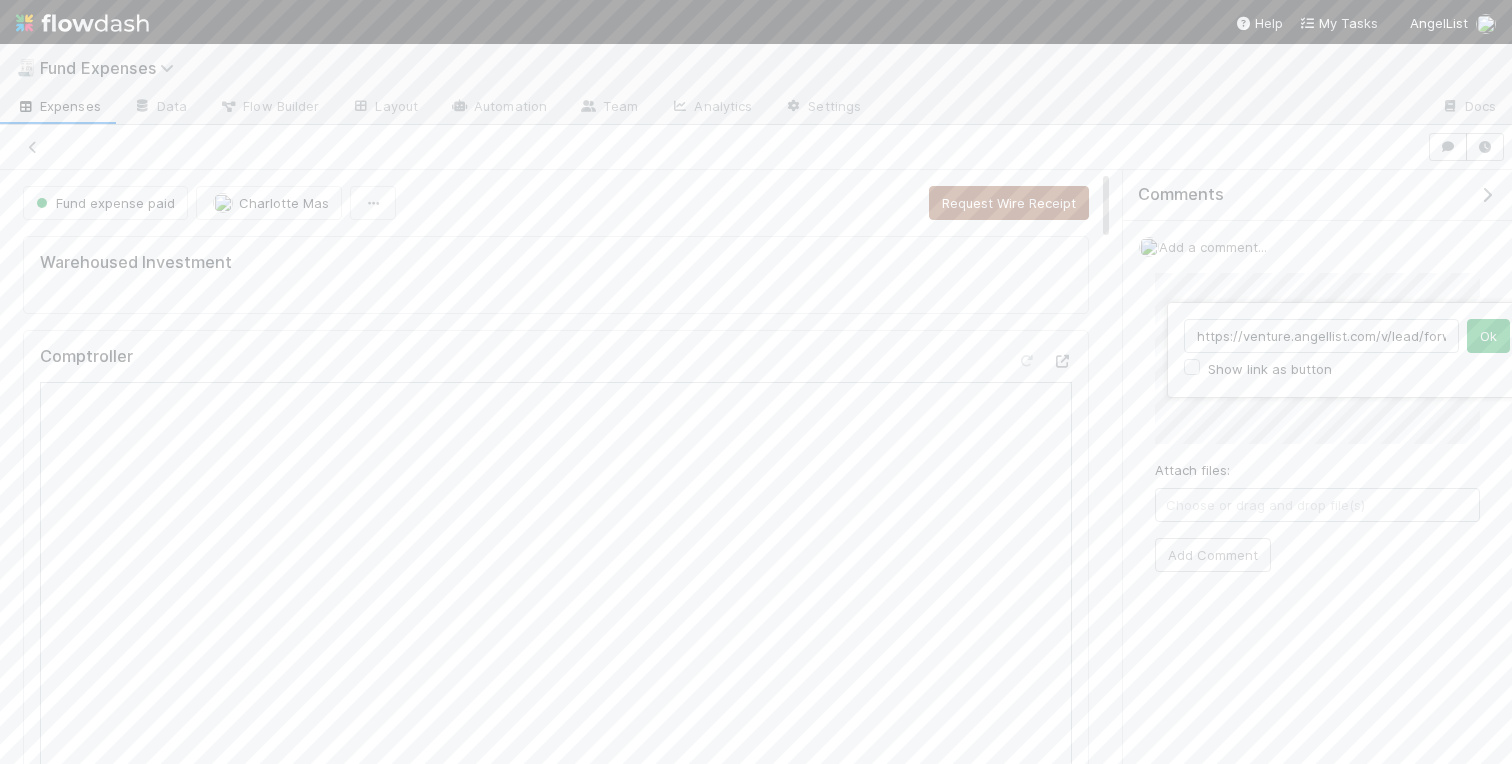scroll, scrollTop: 0, scrollLeft: 315, axis: horizontal 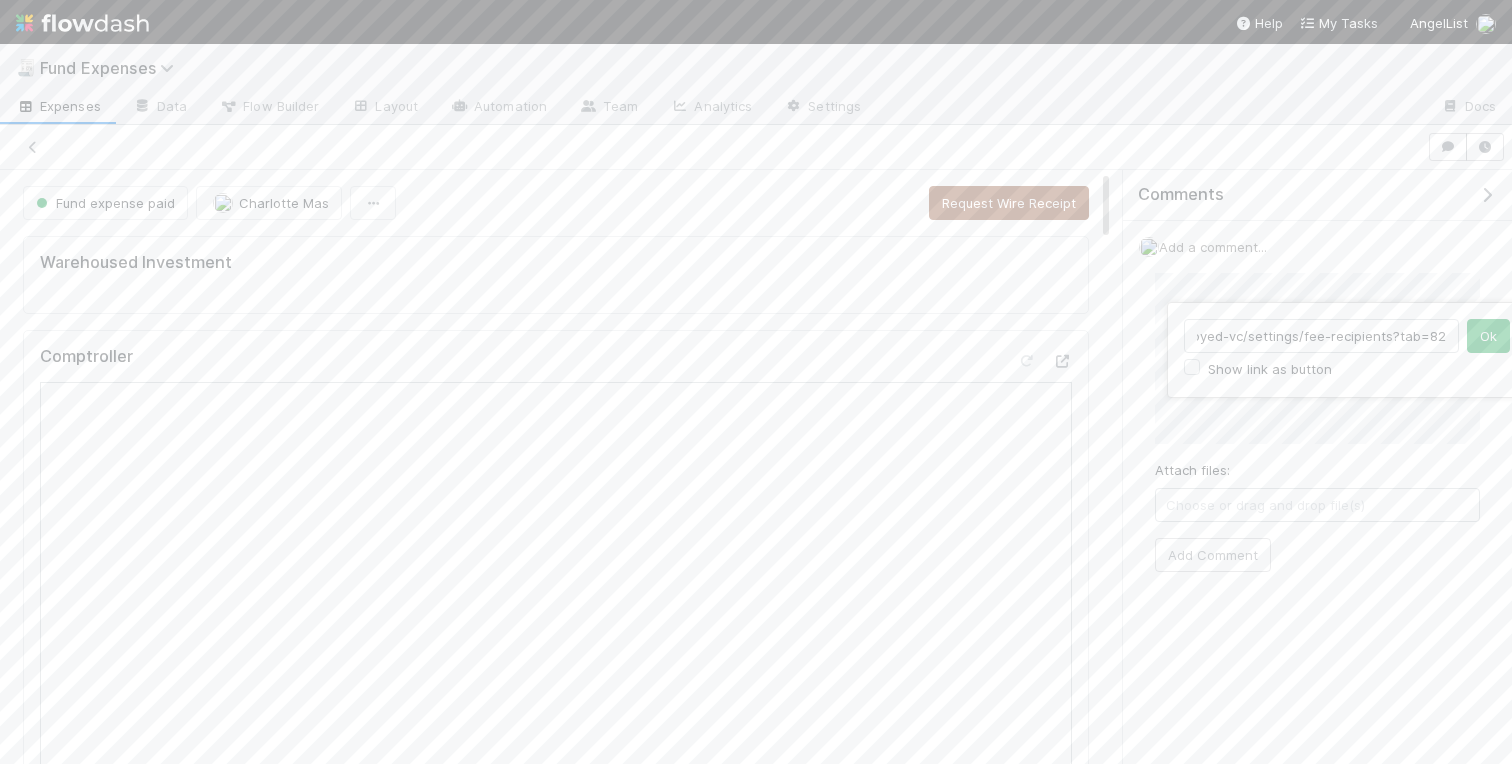 click on "Ok" at bounding box center (1488, 336) 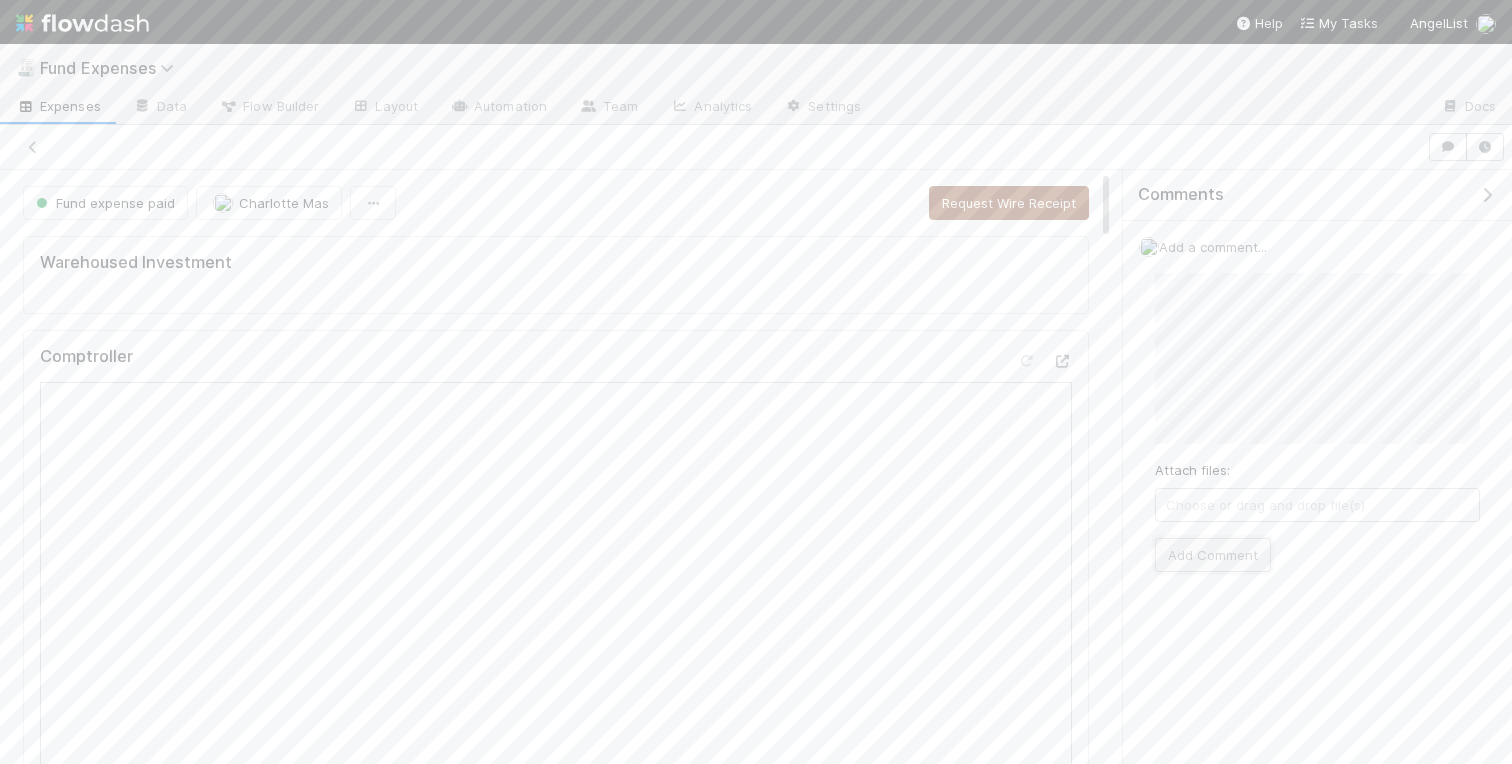 click on "Add Comment" at bounding box center (1213, 555) 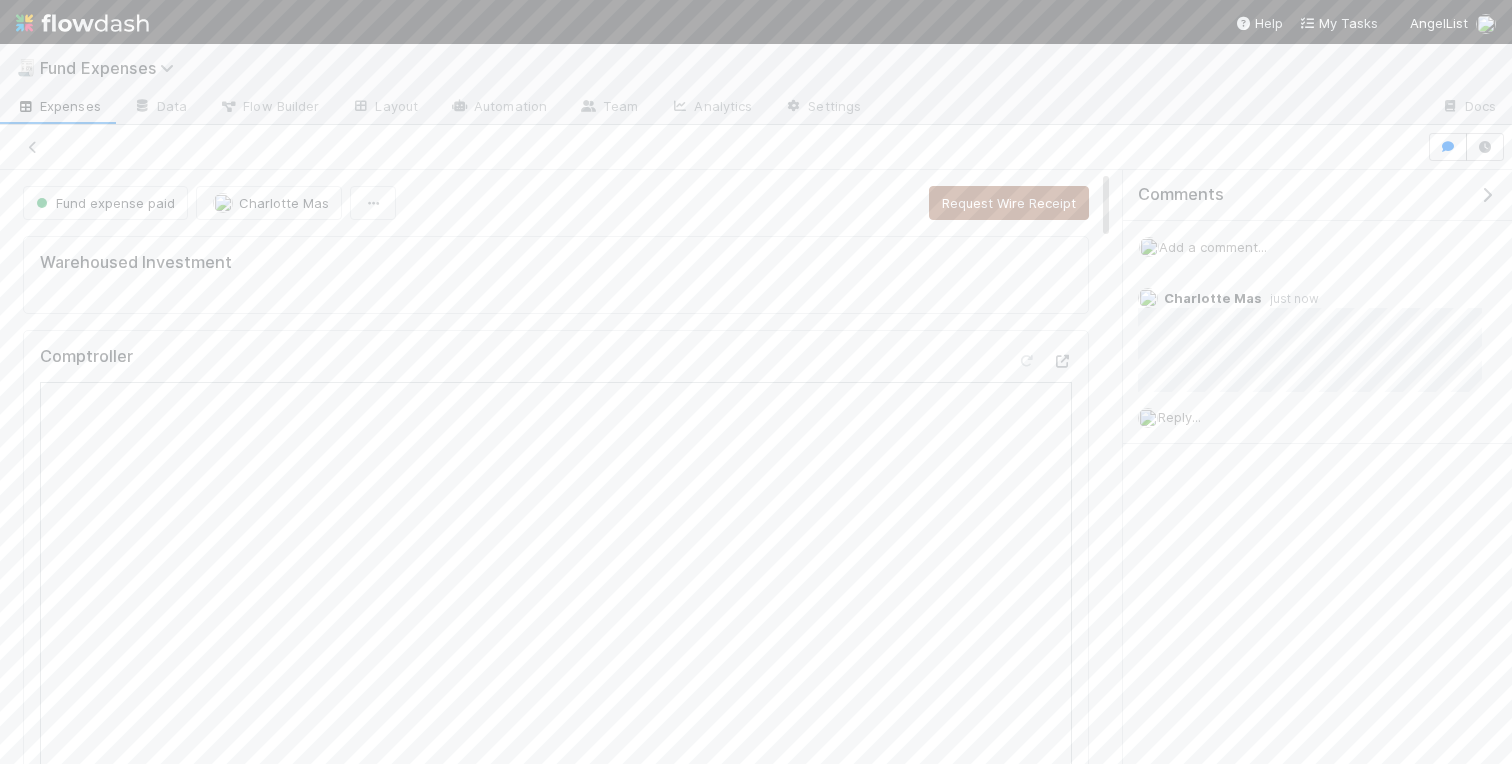 click on "Warehoused Investment   Comptroller Sanity Check    Create a new  task Link an existing  task outgoing wires   For Banking Review Please note: Copy Support 1  of  5  files Invoice 2180.pdf Comments Attach files: Choose or drag and drop file(s) Add Comment Charlotte Mas just now   Edit Delete Linked Workflow Tasks You do not have access to the   Belltower Administrative Fee Contributions   workflow. Formation Request   Create a new  Formation Request Link an existing  Formation Request Paper Mail Invoice   Create a new  task Link an existing  task Details Edit Front Conversation URL  Request Type  Additional Context  Reporter  Front ID  Urgency Level  Fund Name  FC or Admin Dashboard URL  Comptroller URL  Comptroller URL (QP)  Partial Payment  Payment Amount   Currency (if Foreign Currency)  Expense Category  Reimbursement?  Recipient  On-Platform Recipient  Accrual Date  Vendor (Payee)  Vendor Wire Instructions  3PC Invoice  Invoice   Invoice Attachment  Vendor Tax Information  Fund Documents  _3pc?  ACH" at bounding box center (556, 2941) 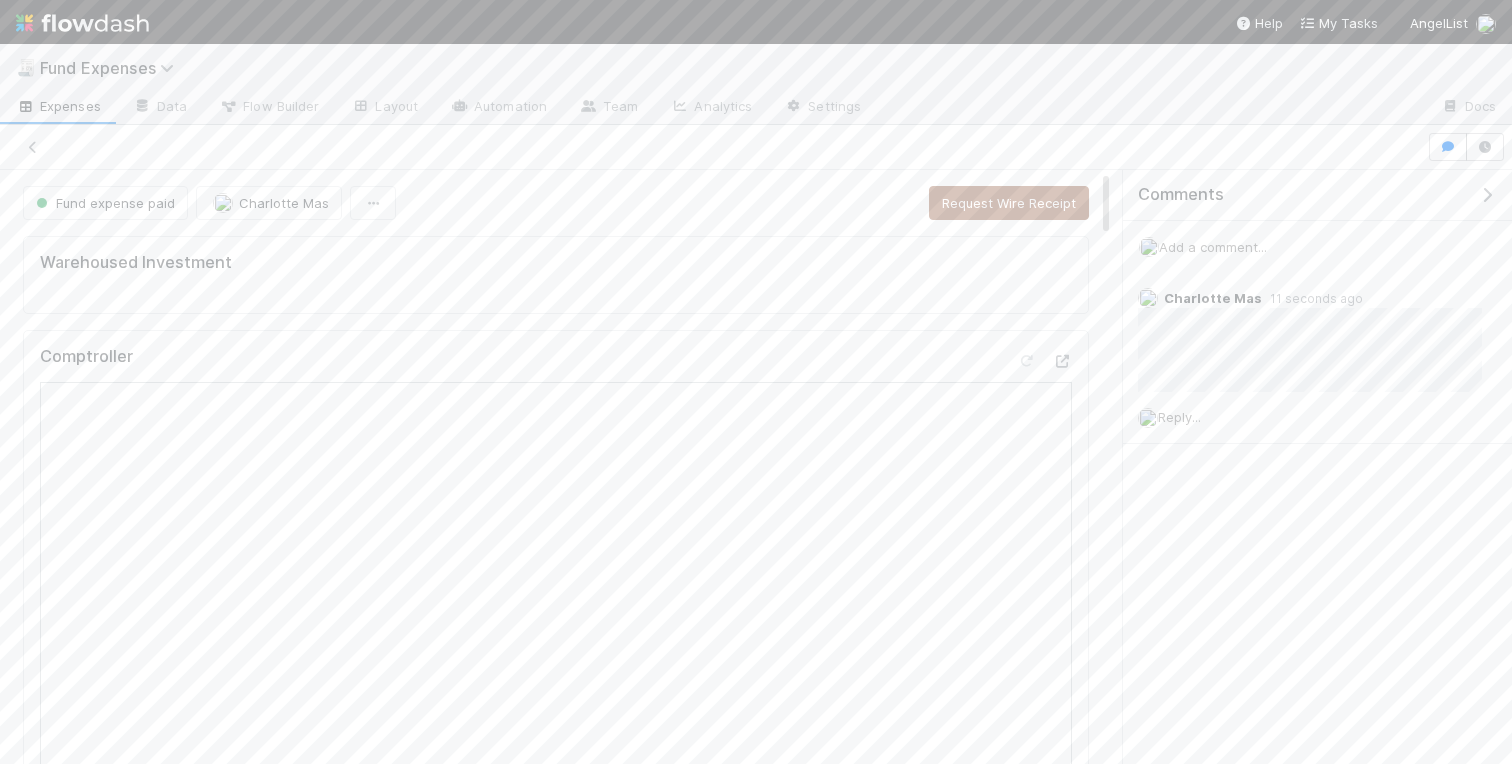 click at bounding box center (1487, 195) 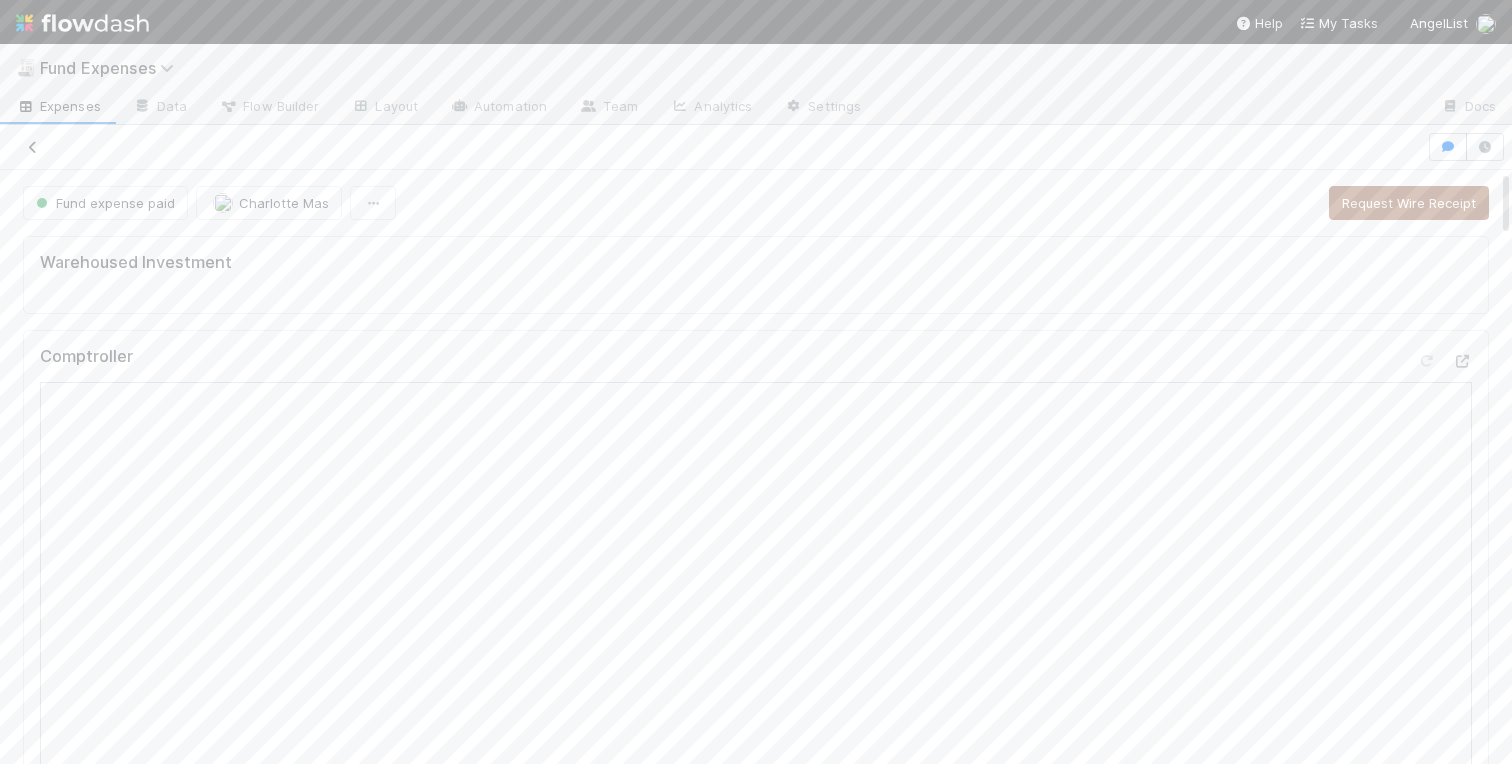 click at bounding box center [33, 147] 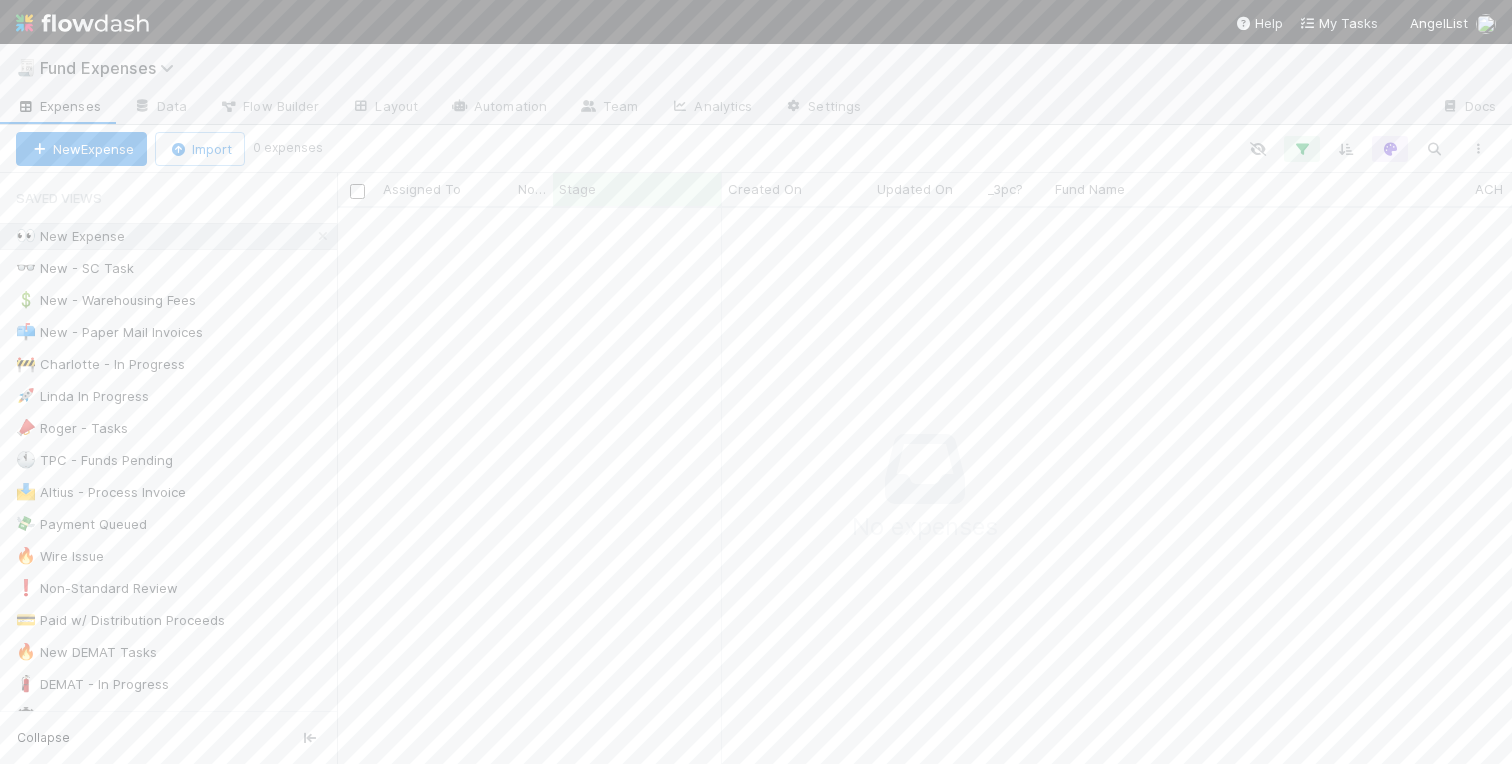 scroll, scrollTop: 0, scrollLeft: 1, axis: horizontal 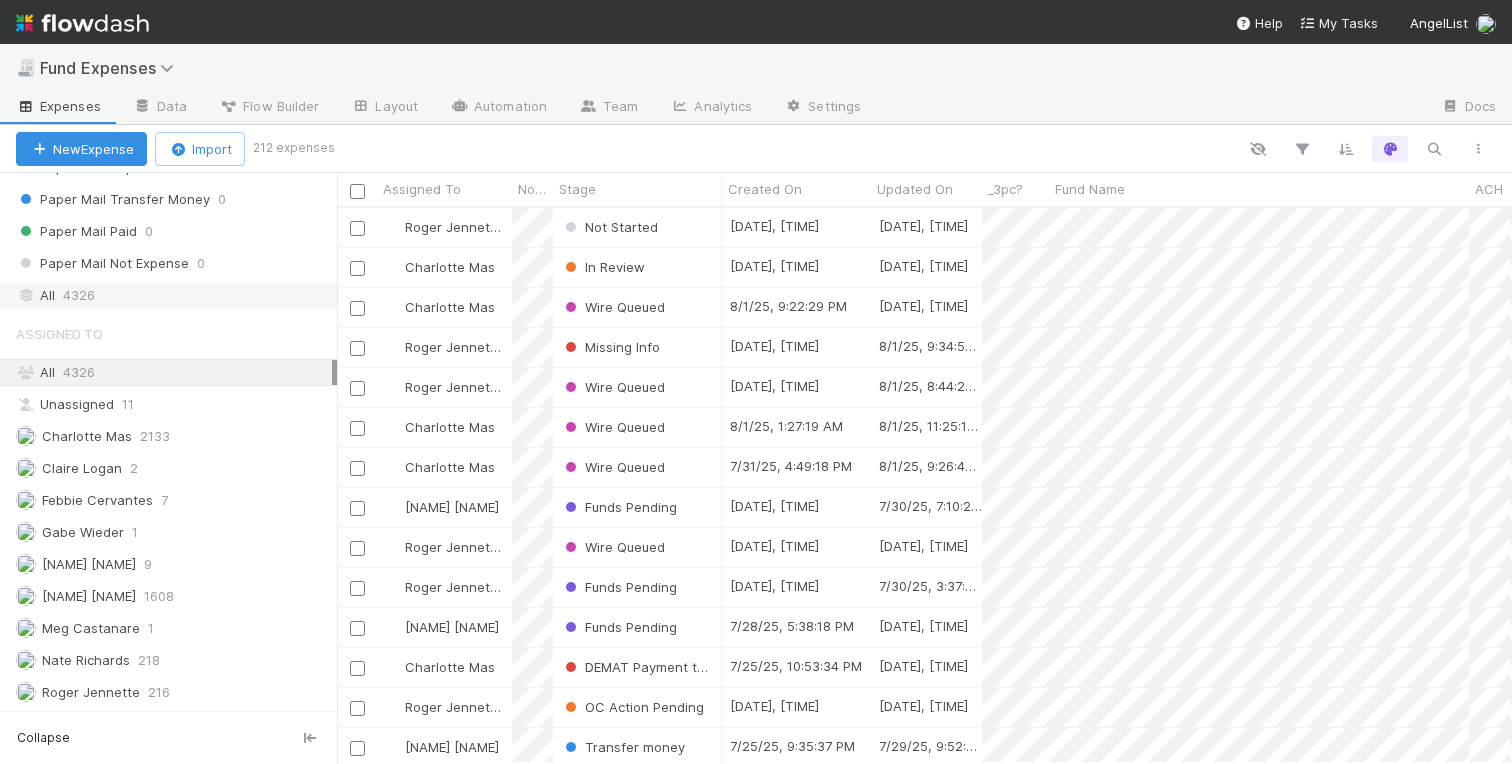 click on "4326" at bounding box center (79, 295) 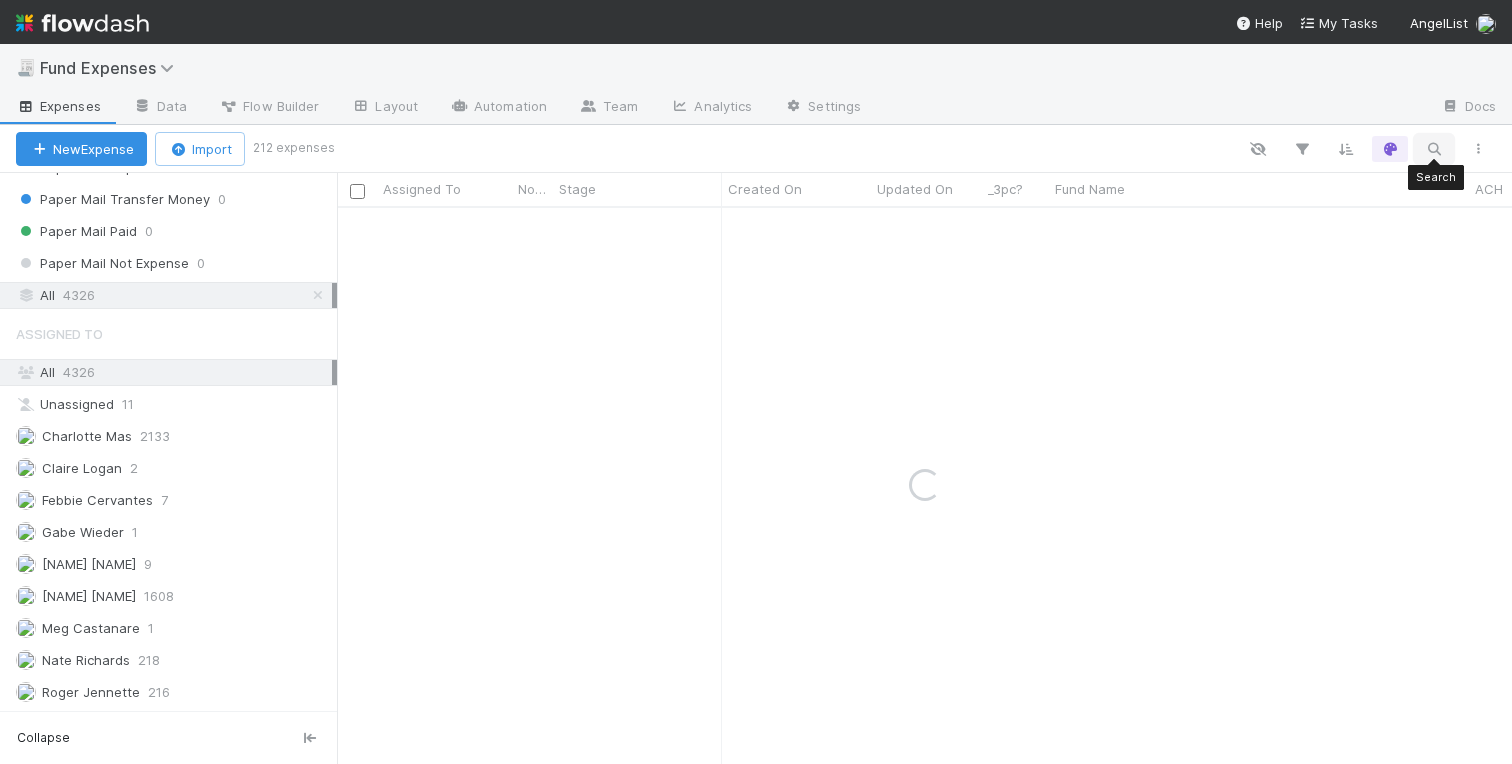 click at bounding box center (1434, 149) 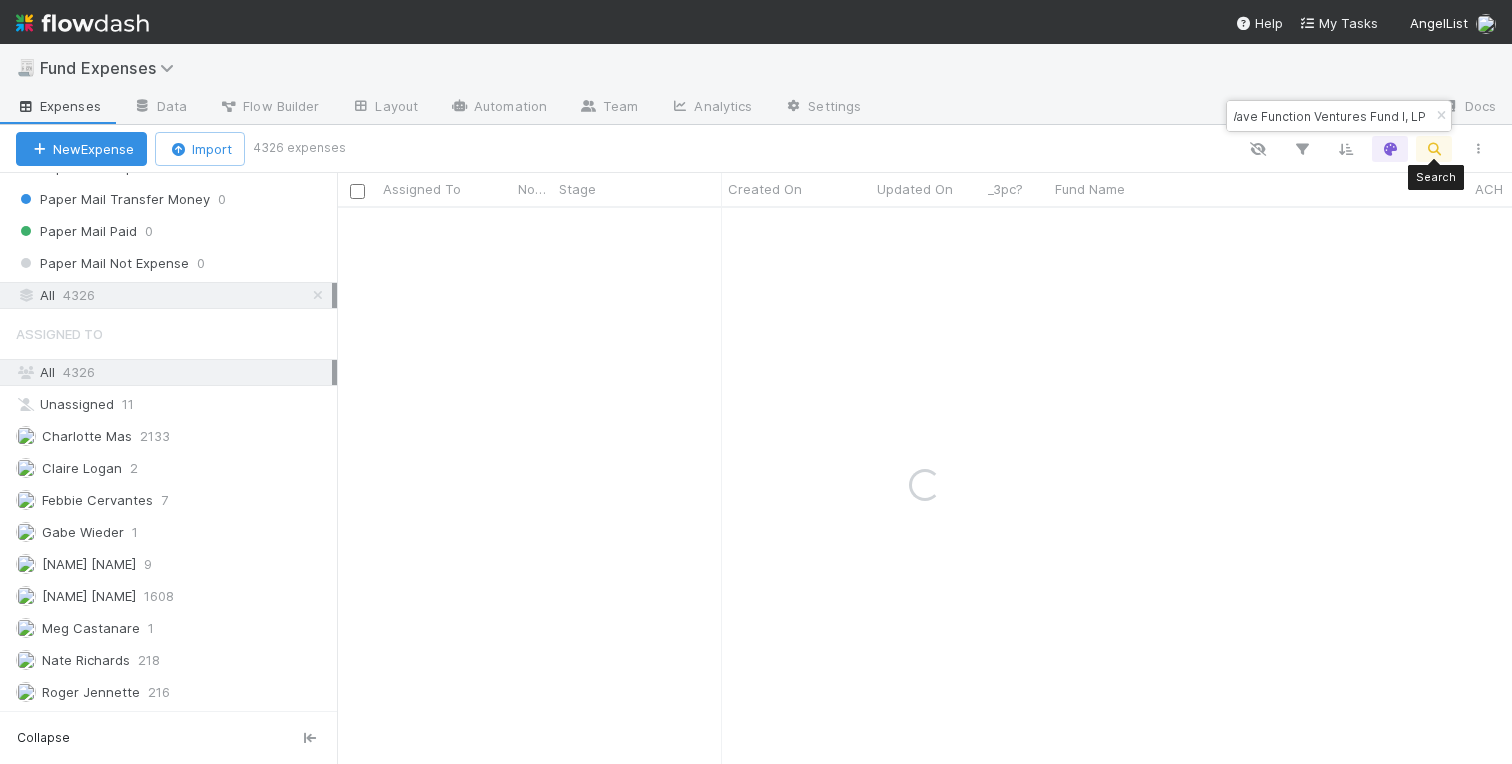 scroll, scrollTop: 0, scrollLeft: 0, axis: both 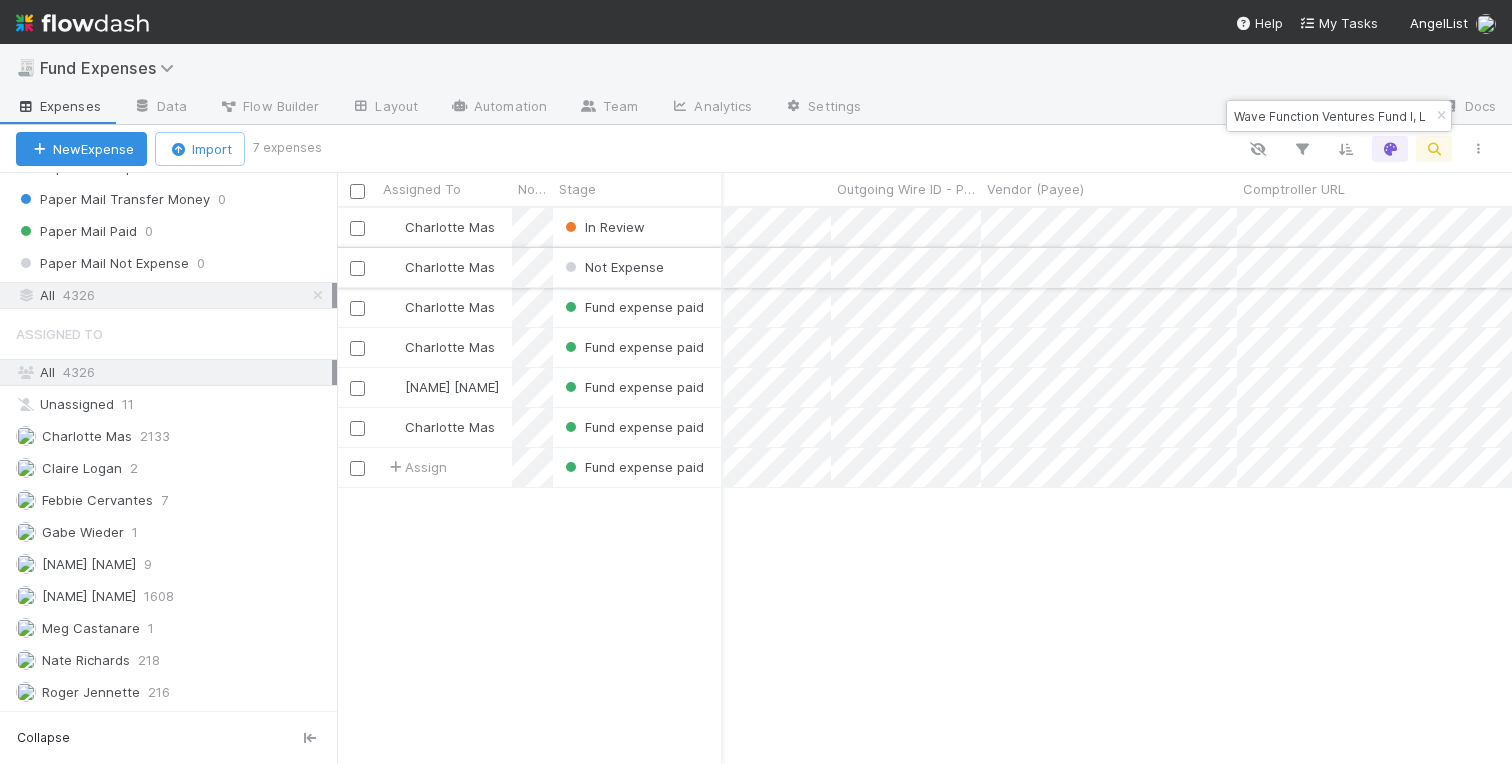type on "Wave Function Ventures Fund I, LP" 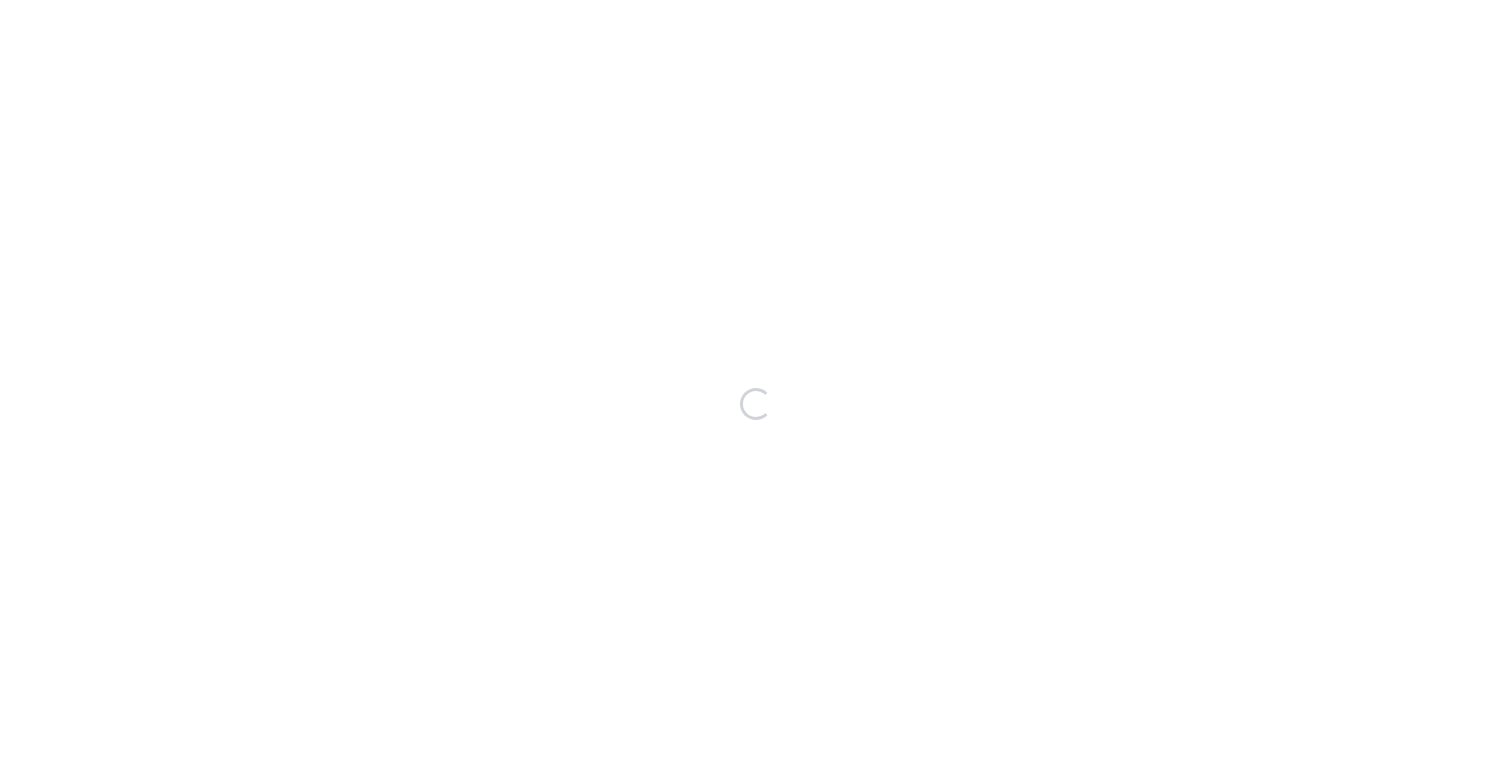 scroll, scrollTop: 0, scrollLeft: 0, axis: both 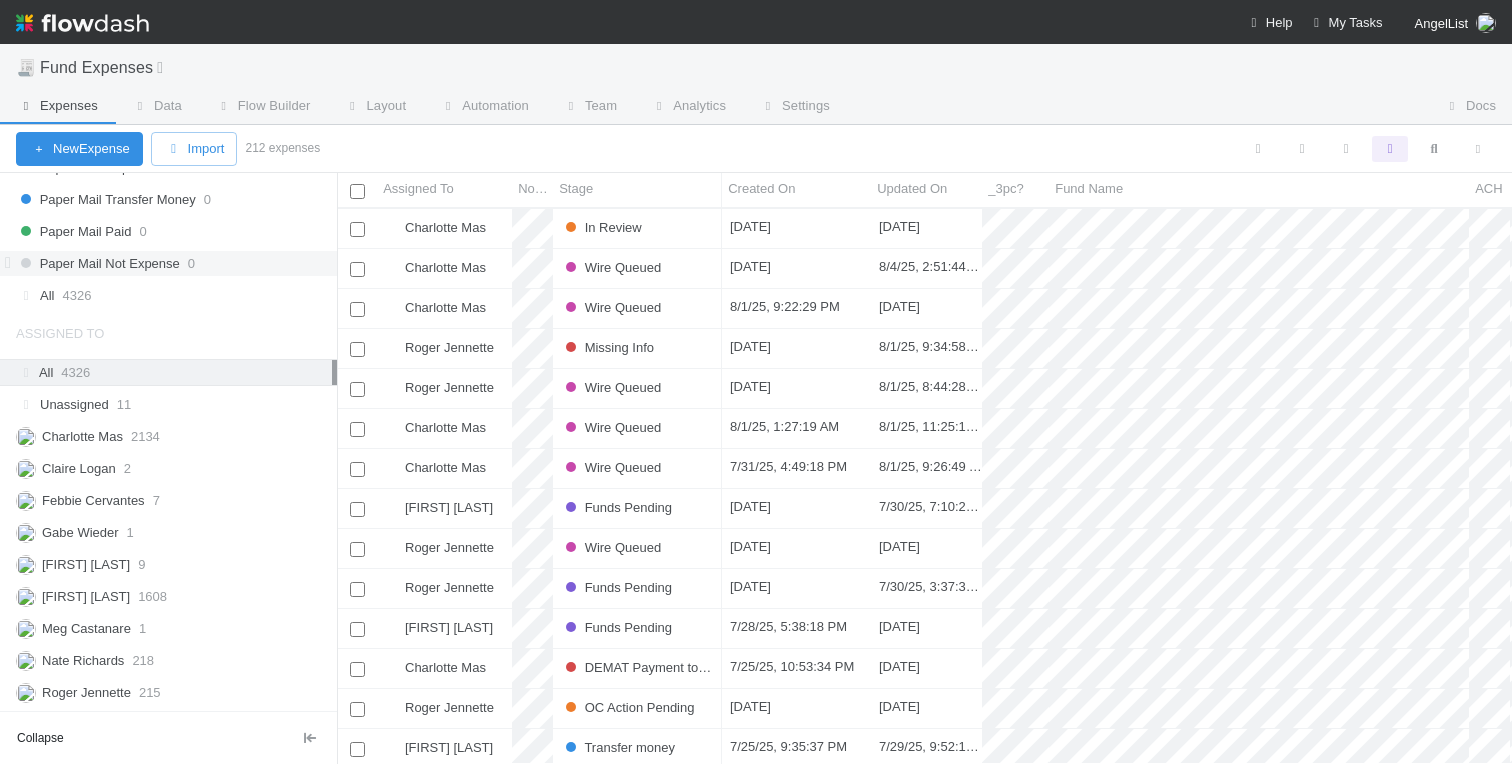 click on "Paper Mail Not Expense" at bounding box center [98, 263] 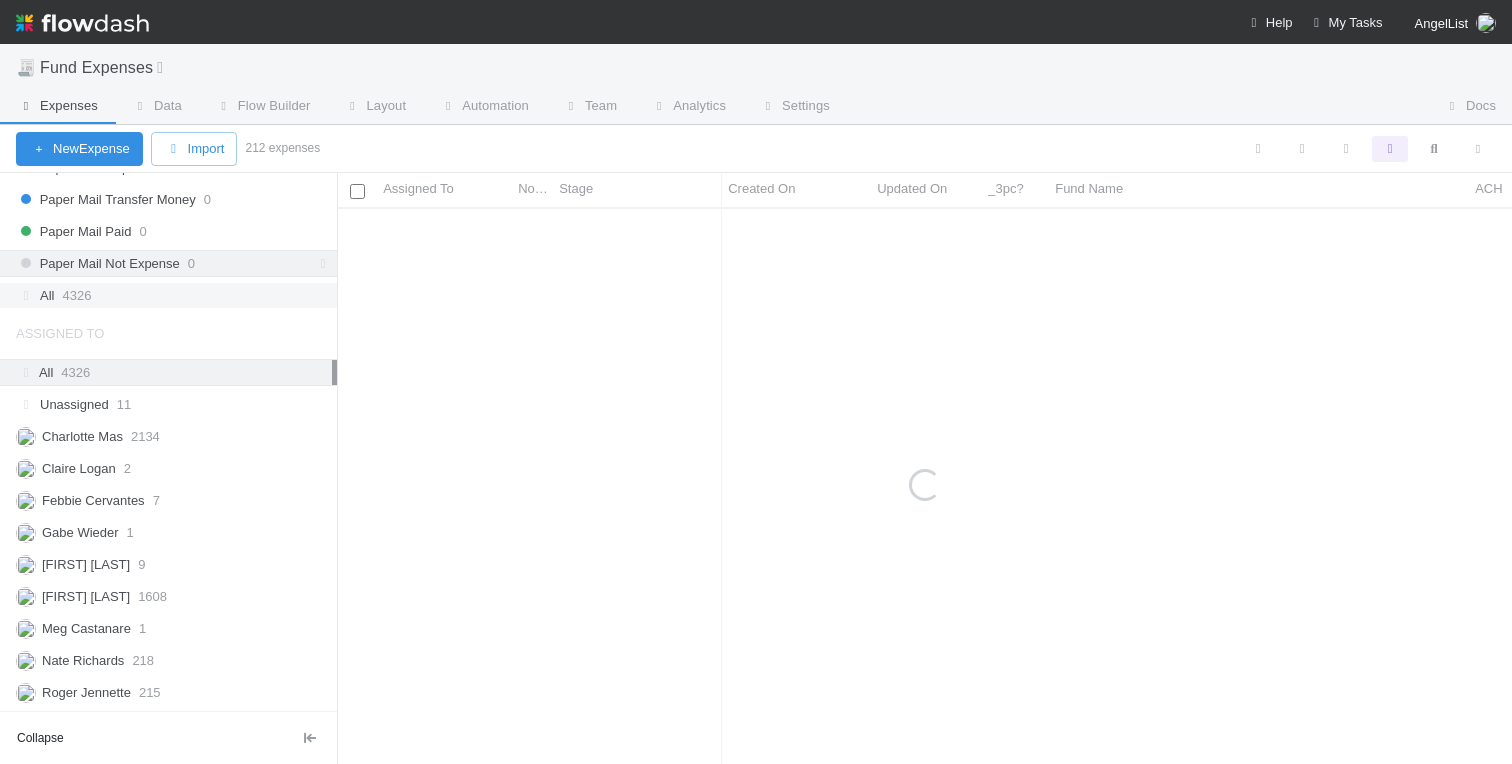click on "4326" at bounding box center (76, 295) 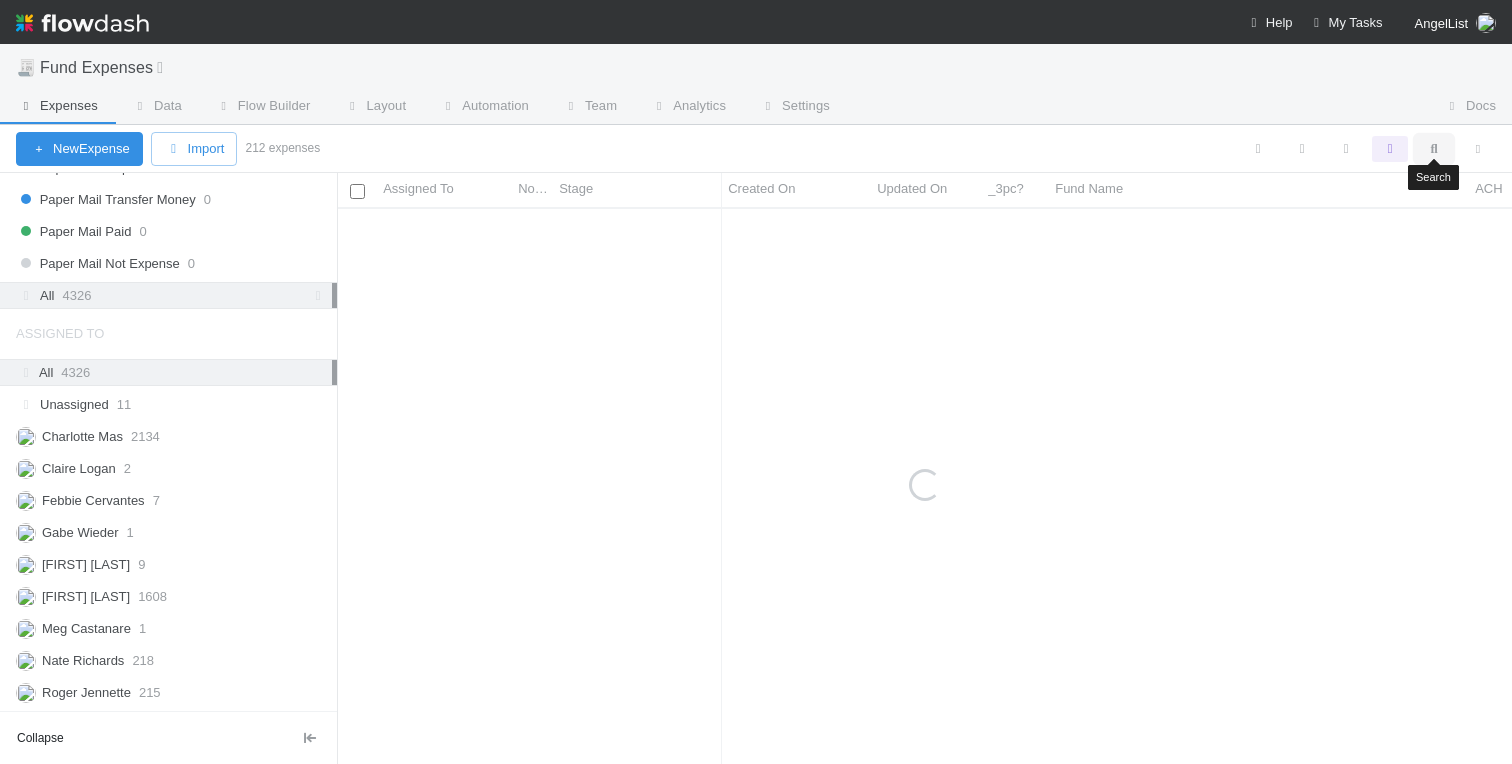 click at bounding box center (1434, 149) 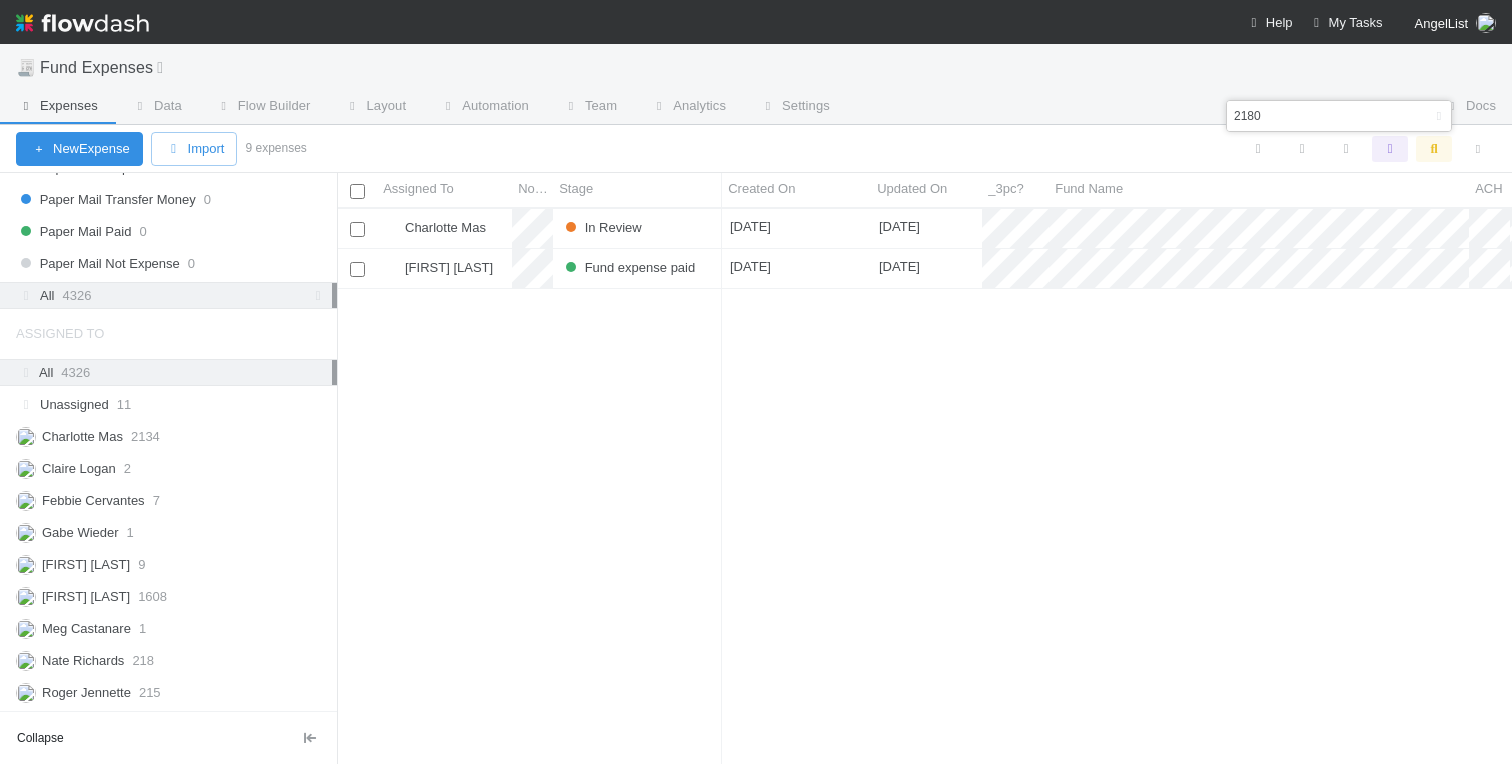 scroll, scrollTop: 0, scrollLeft: 1, axis: horizontal 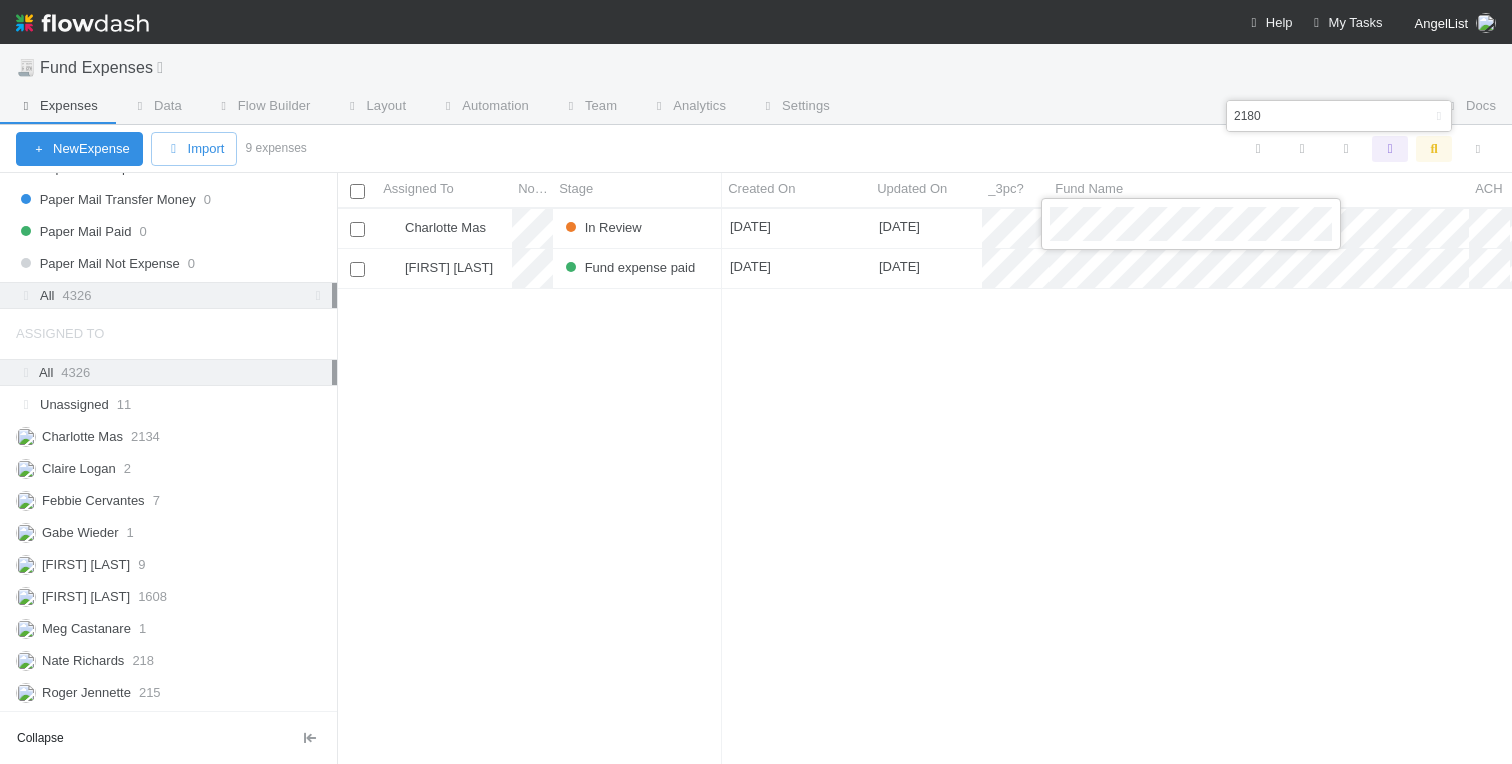 click at bounding box center [756, 382] 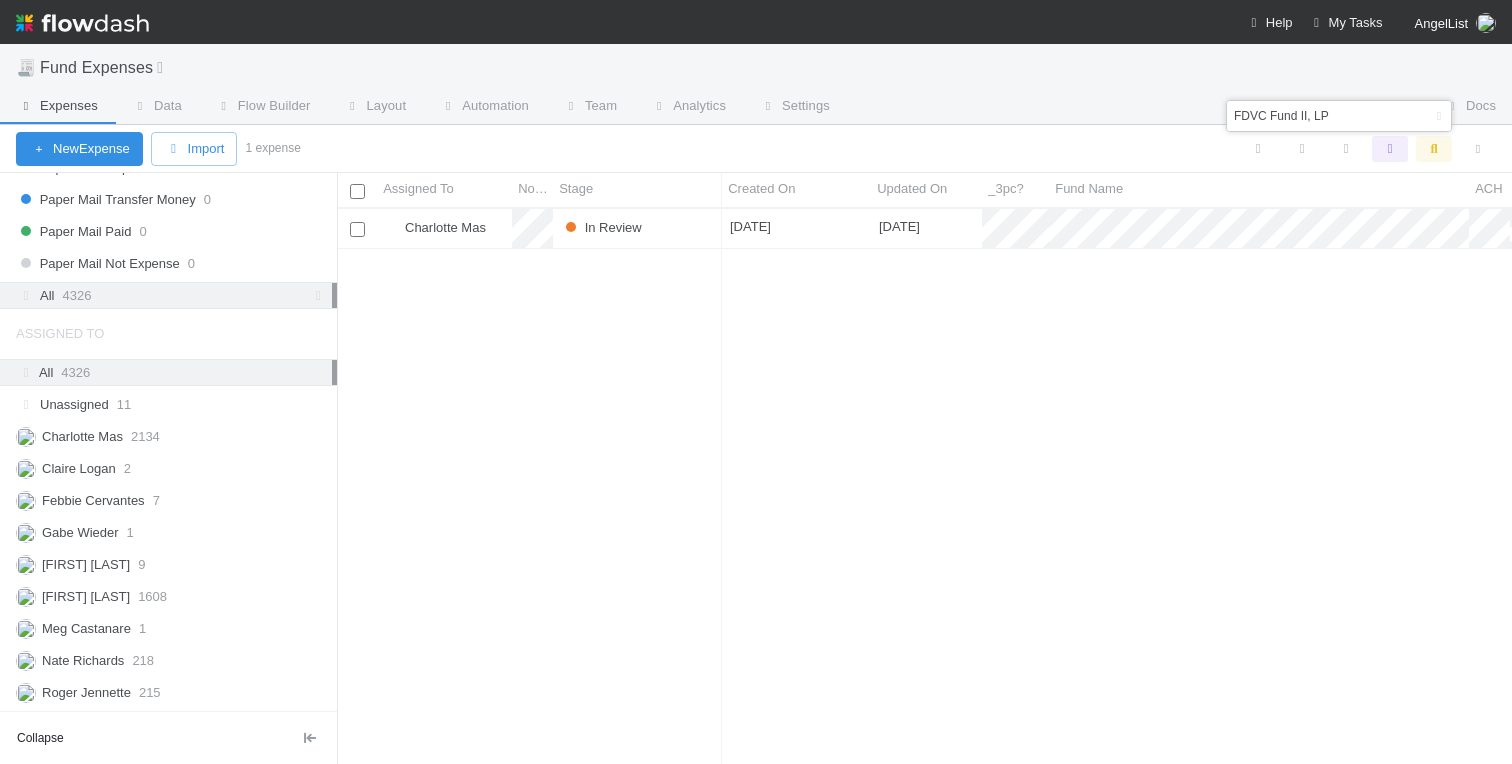 scroll, scrollTop: 0, scrollLeft: 1, axis: horizontal 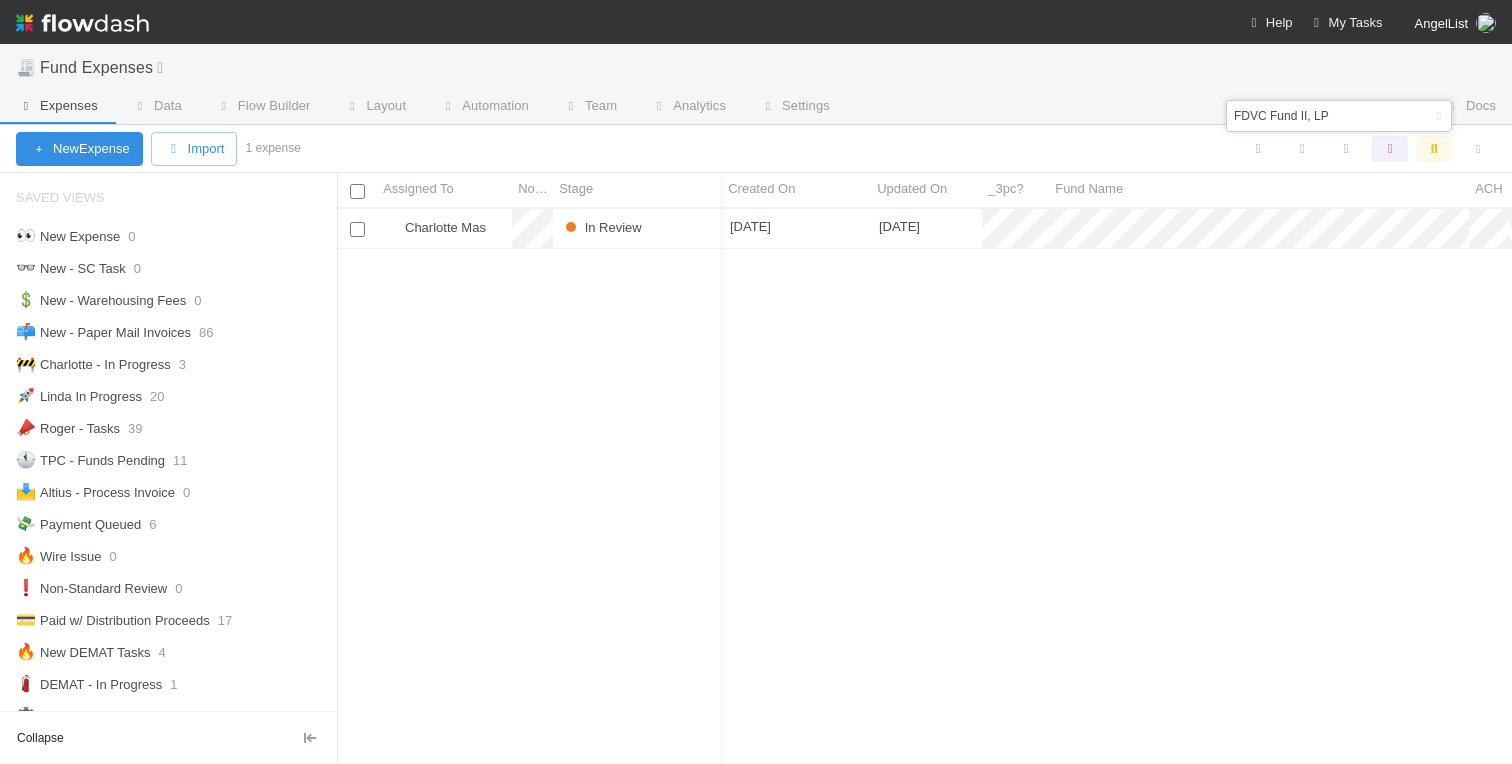 drag, startPoint x: 1326, startPoint y: 108, endPoint x: 1265, endPoint y: 107, distance: 61.008198 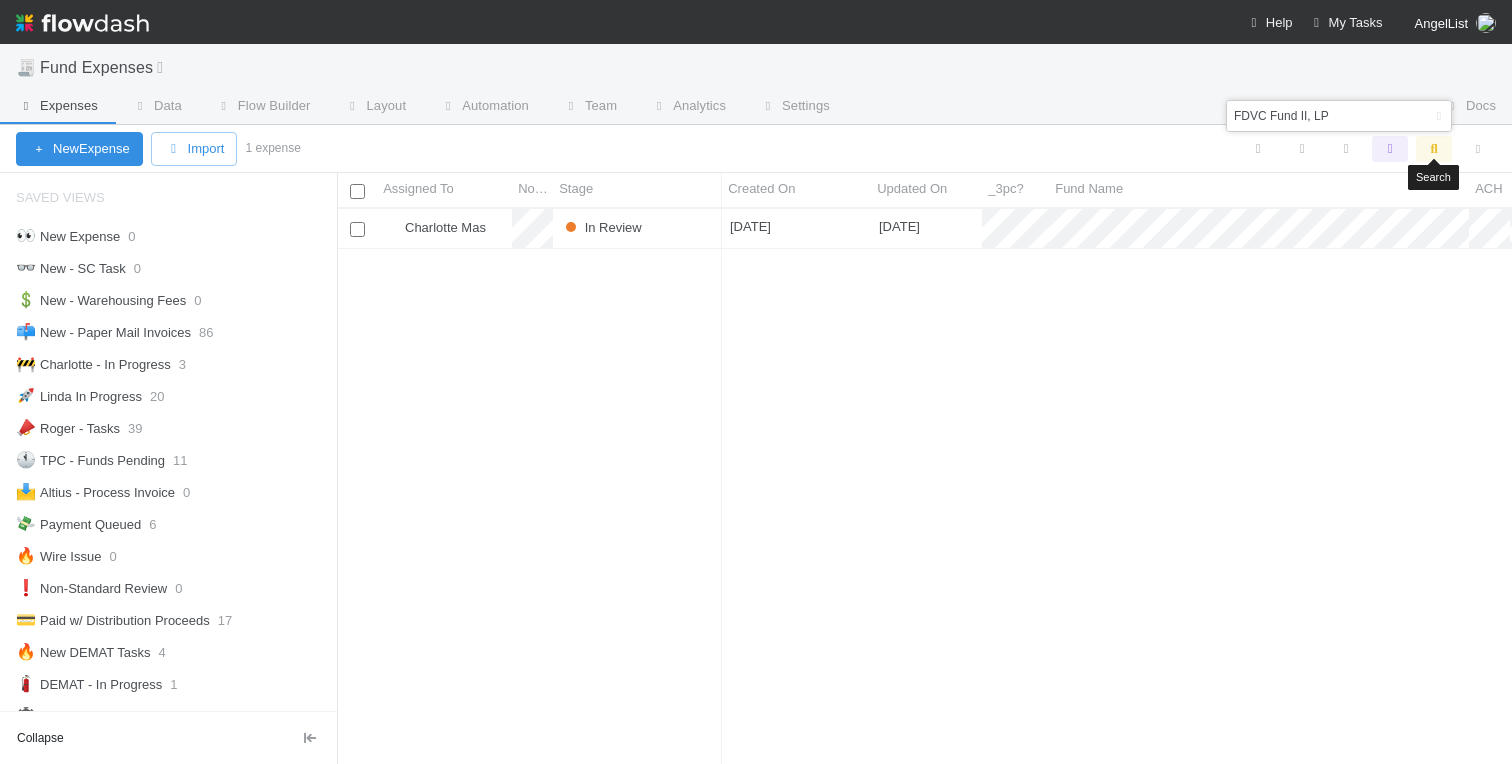 drag, startPoint x: 1263, startPoint y: 115, endPoint x: 1428, endPoint y: 143, distance: 167.3589 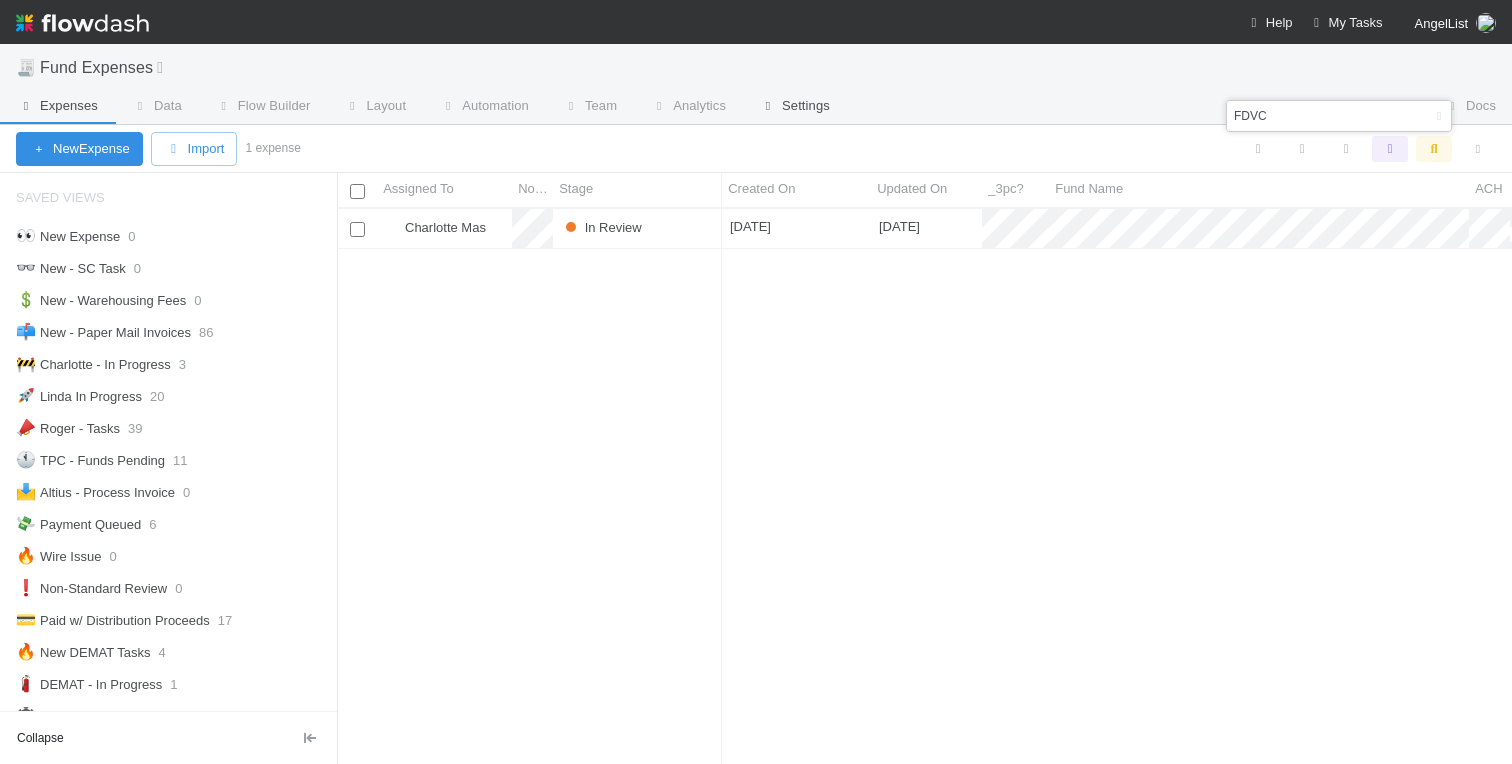 scroll, scrollTop: 0, scrollLeft: 1, axis: horizontal 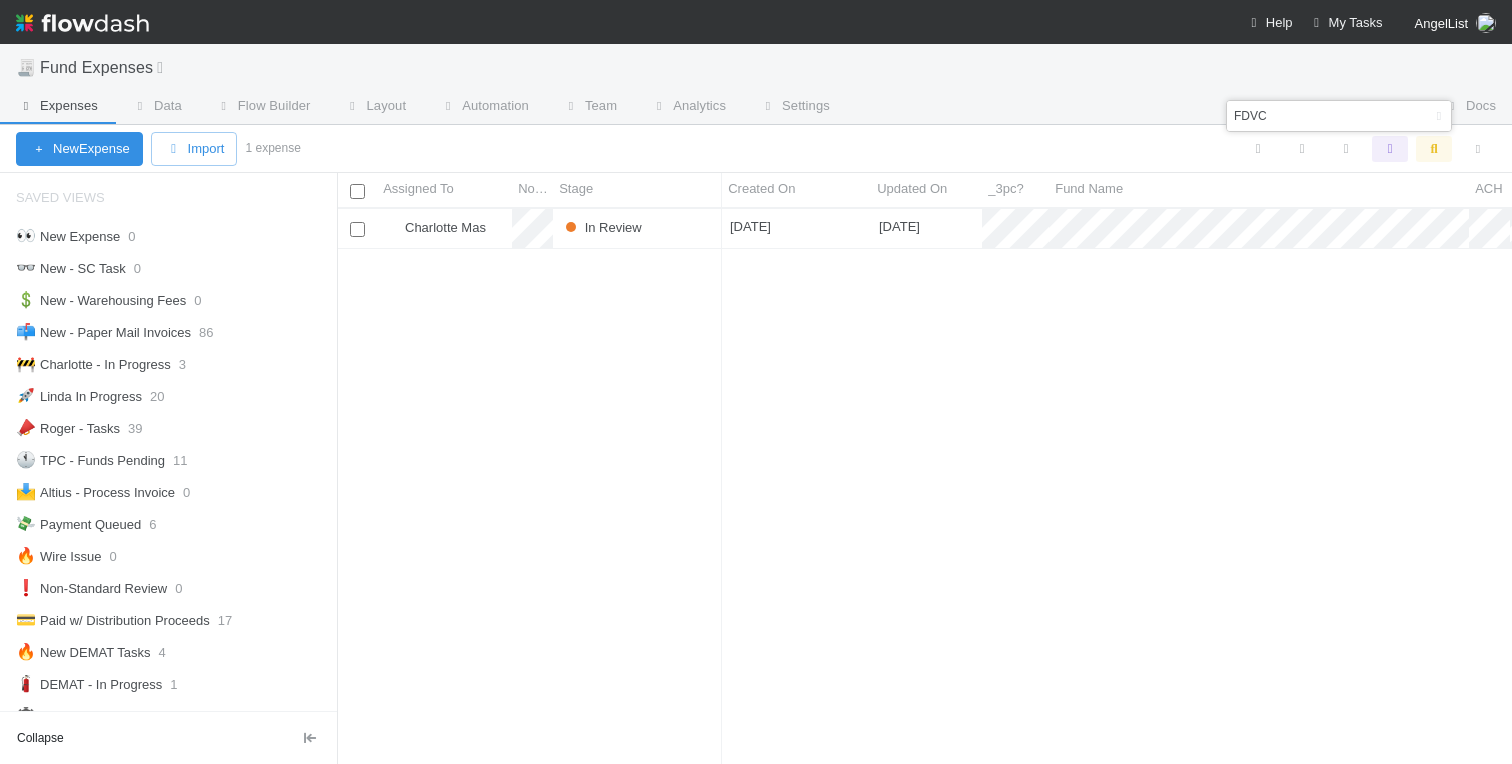 click on "FDVC" at bounding box center (1309, 116) 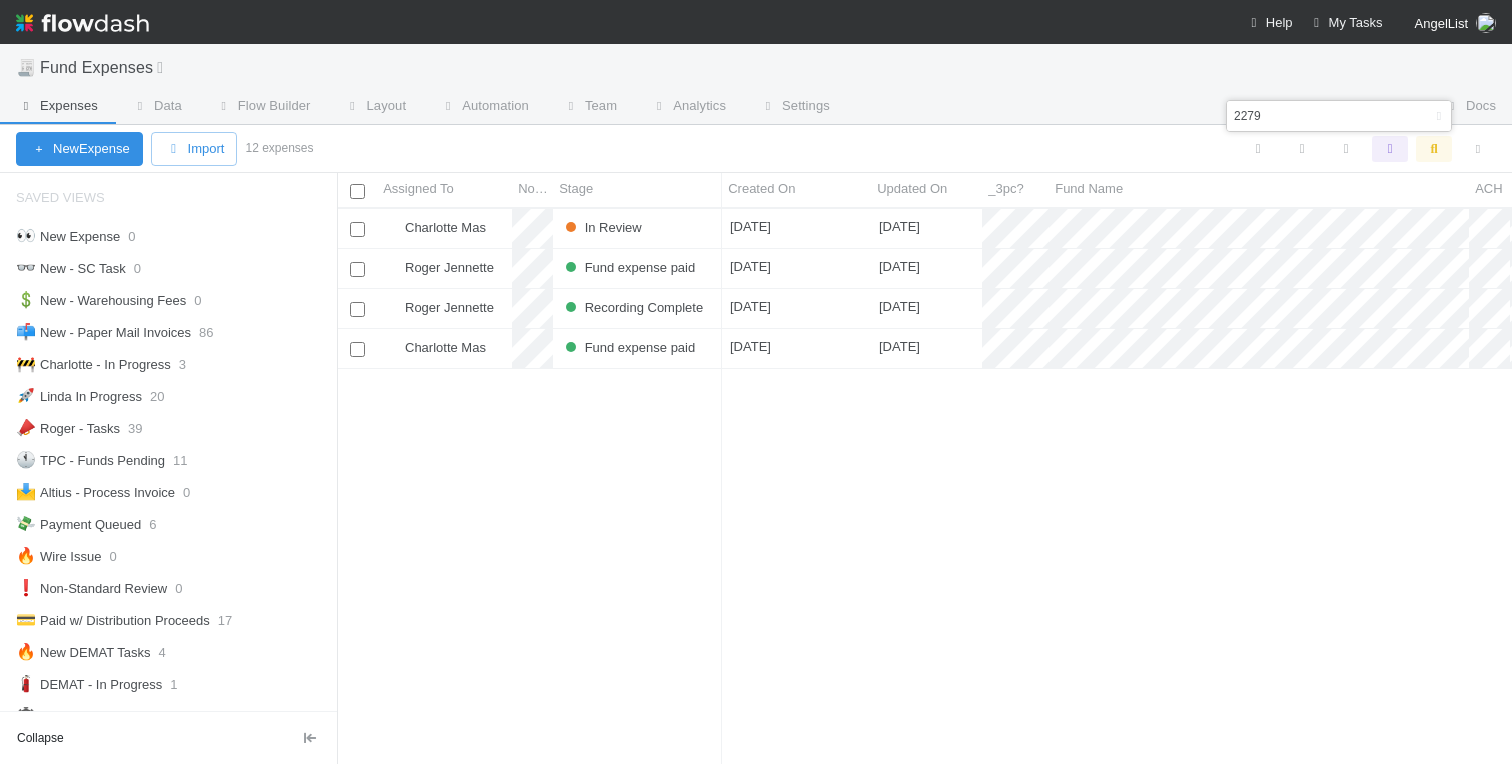 scroll, scrollTop: 555, scrollLeft: 1175, axis: both 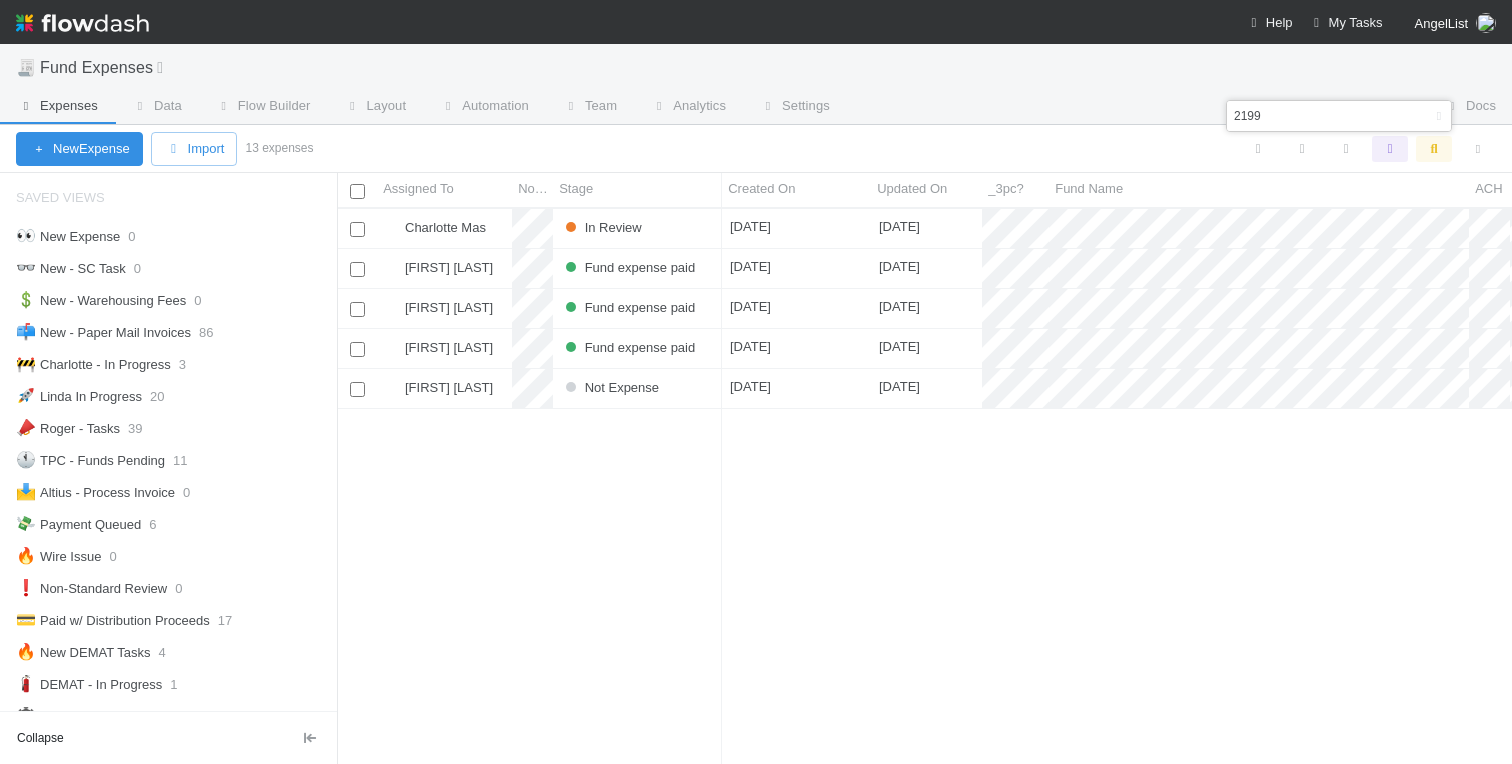 click on "2199" at bounding box center (1309, 116) 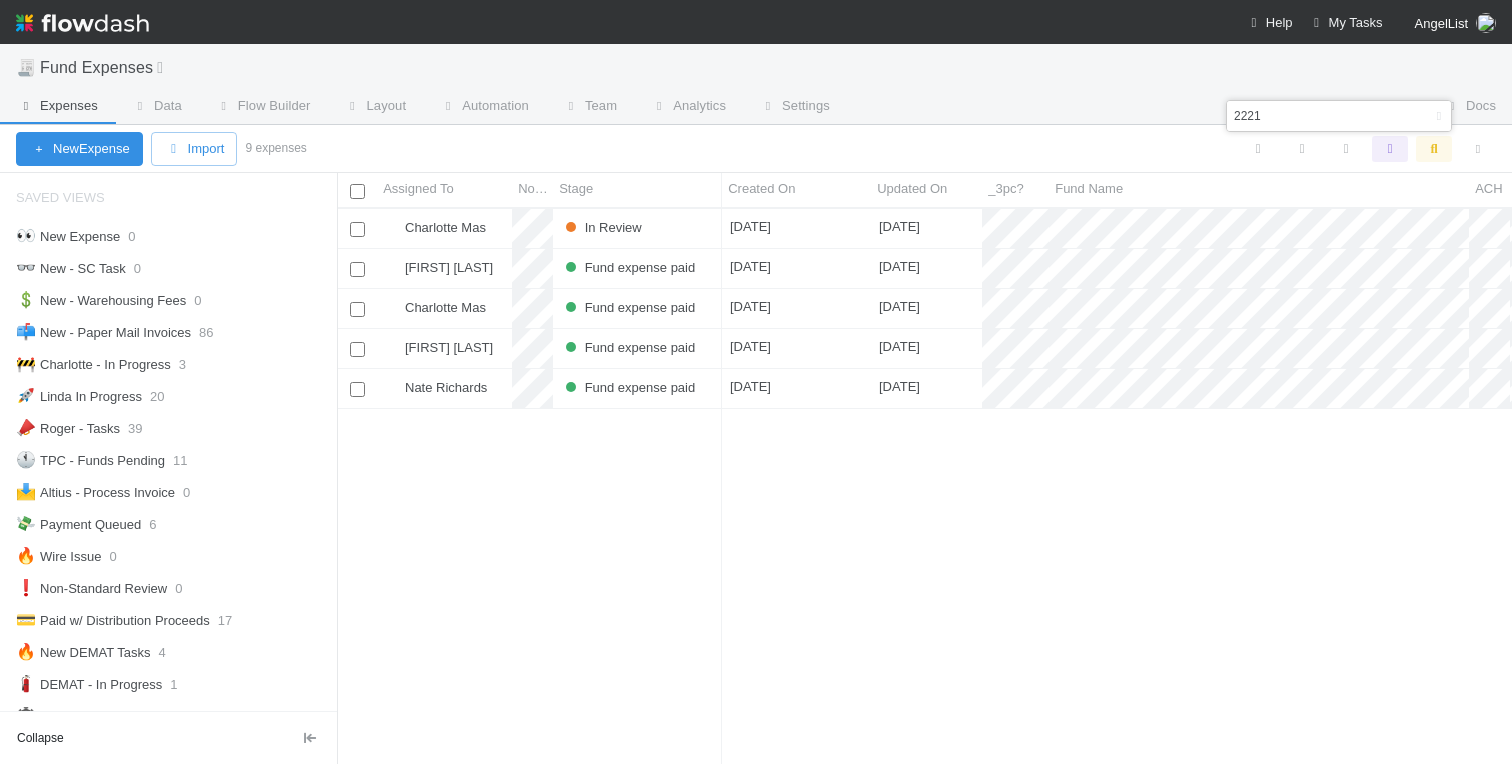 scroll, scrollTop: 555, scrollLeft: 1175, axis: both 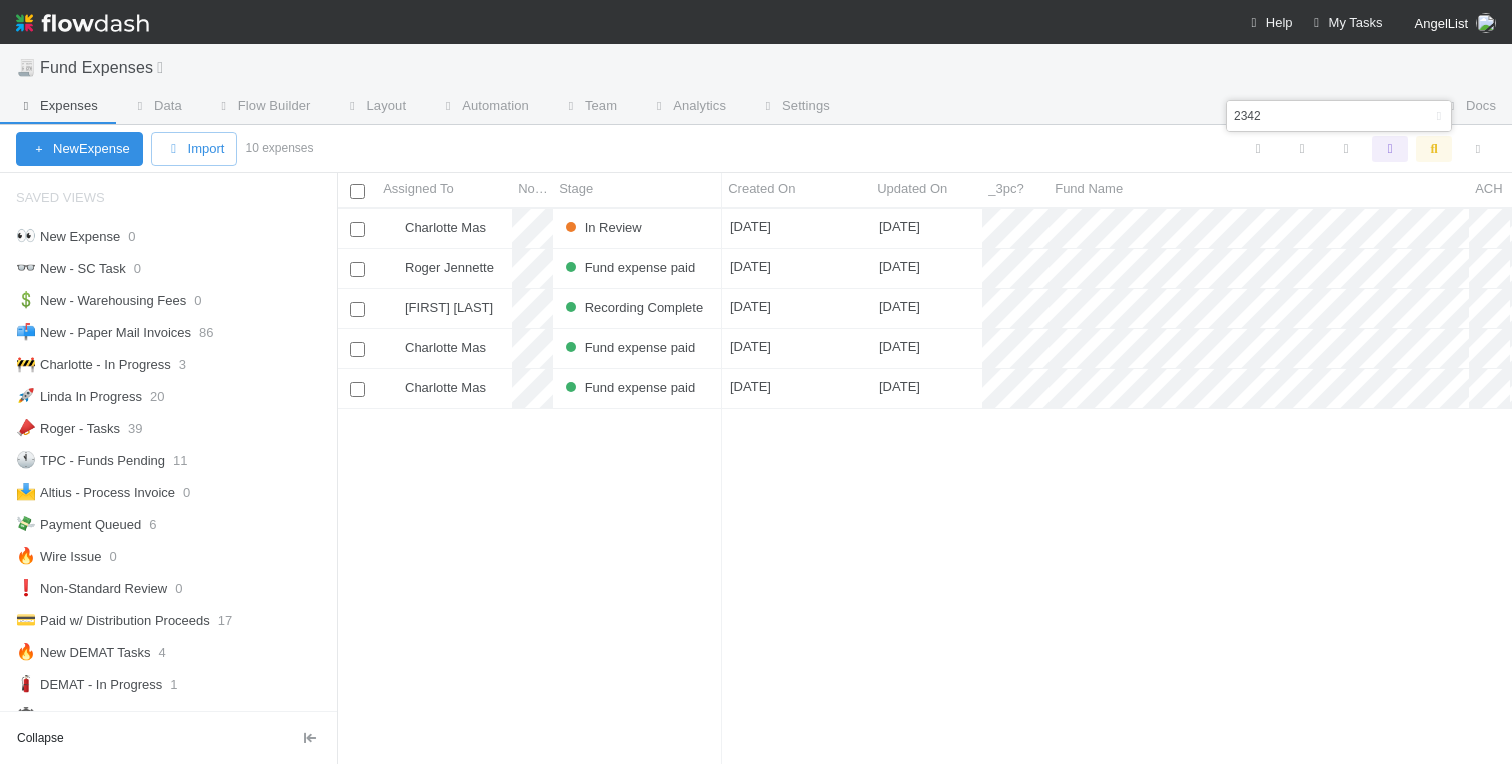 type on "2342" 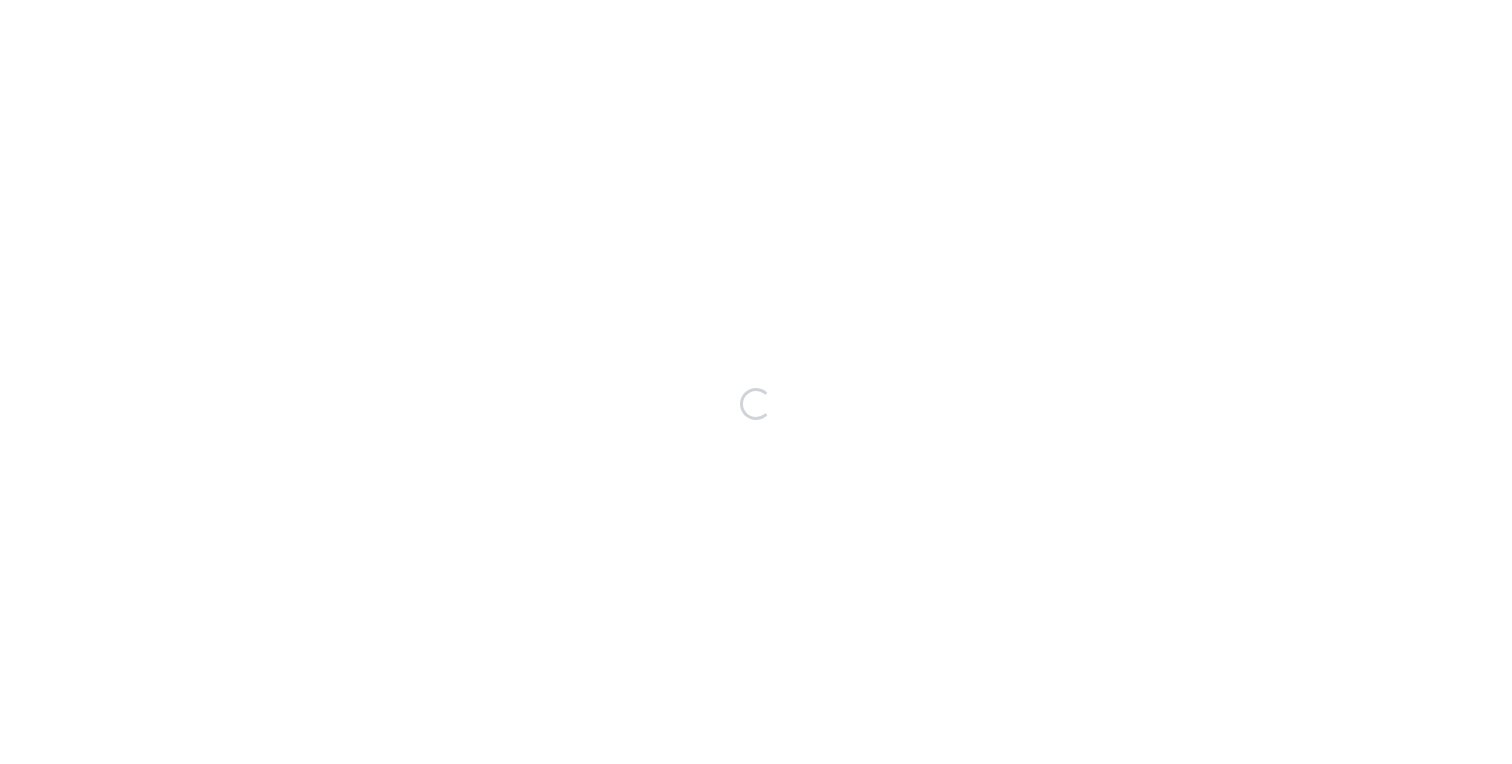 scroll, scrollTop: 0, scrollLeft: 0, axis: both 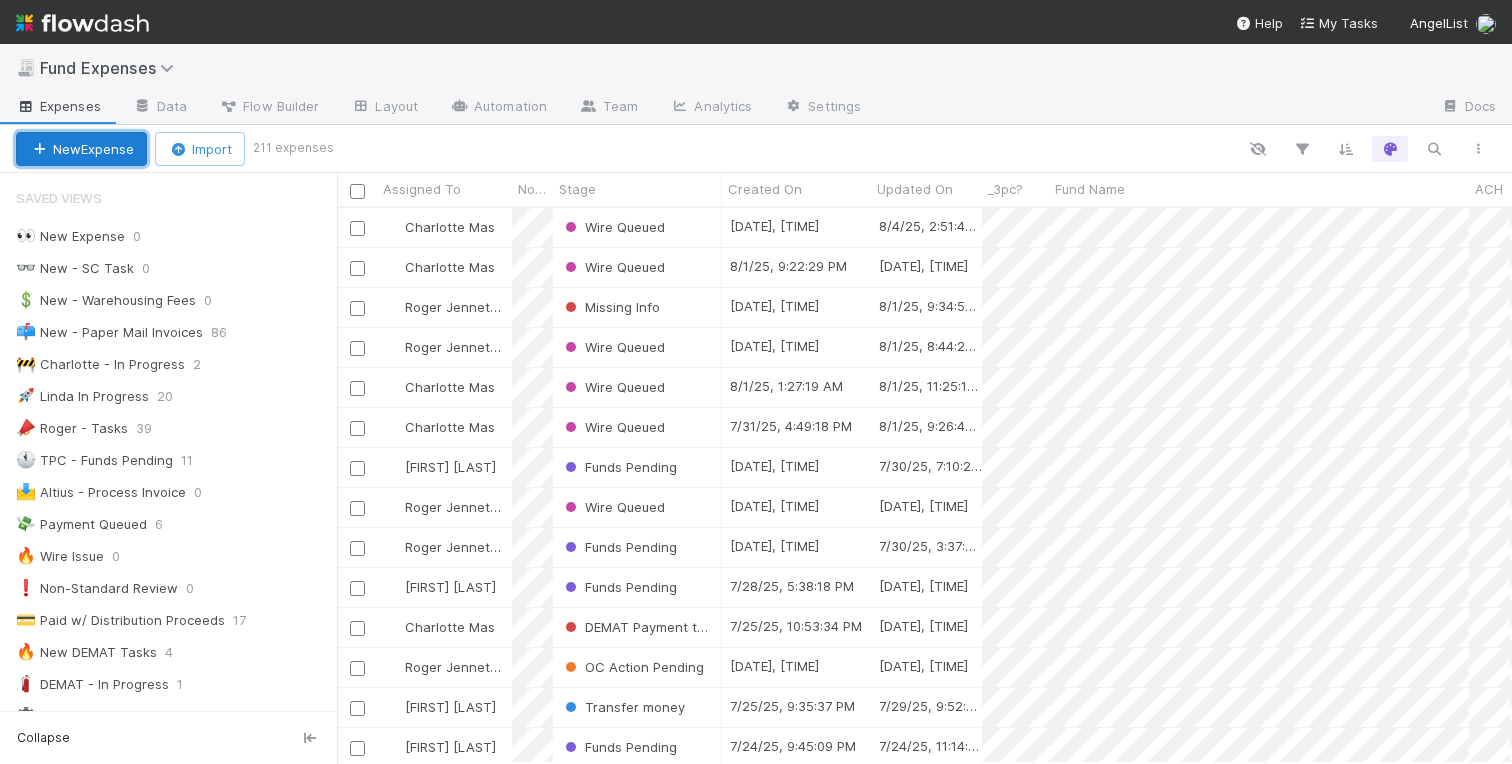 click on "New  Expense" at bounding box center [81, 149] 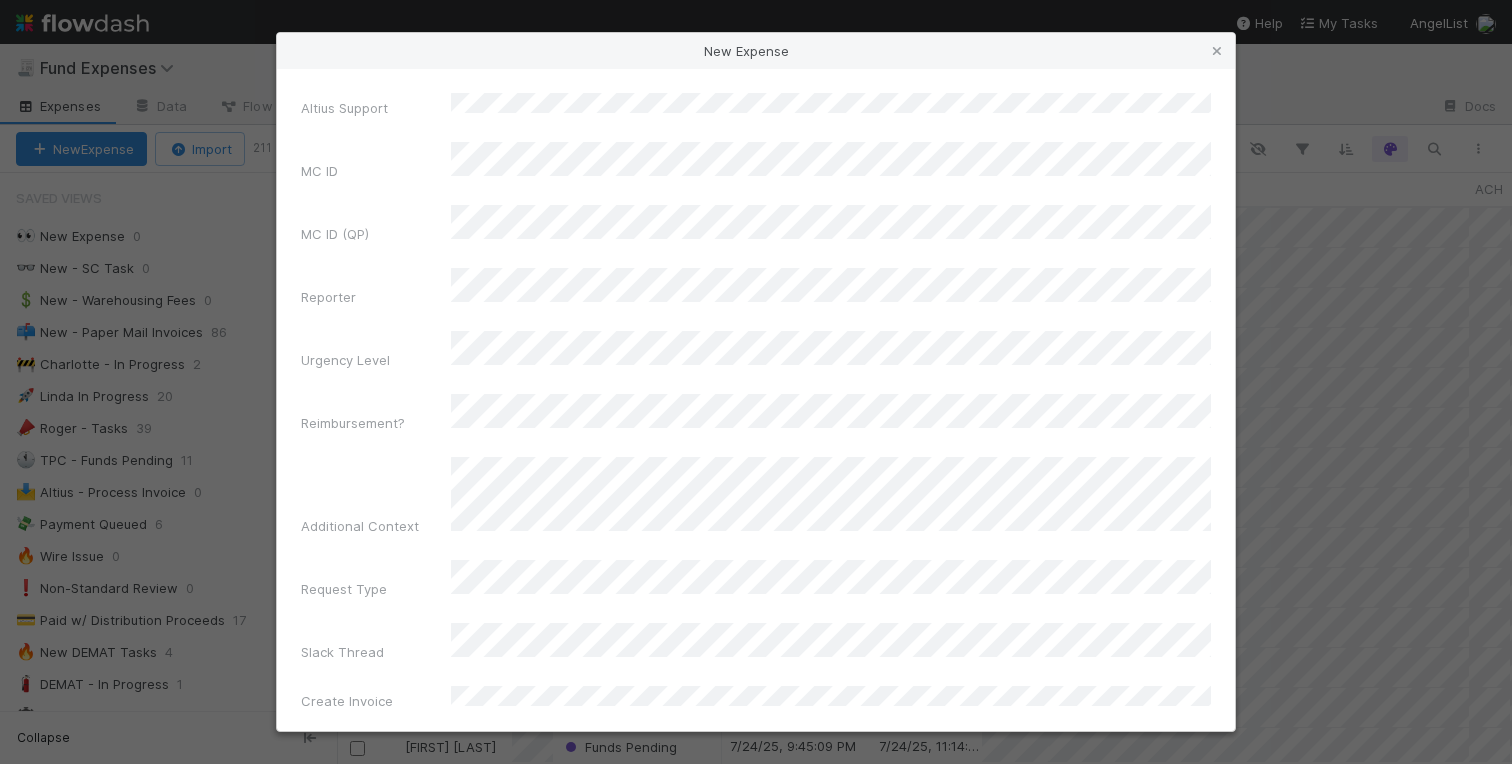 scroll, scrollTop: 2790, scrollLeft: 0, axis: vertical 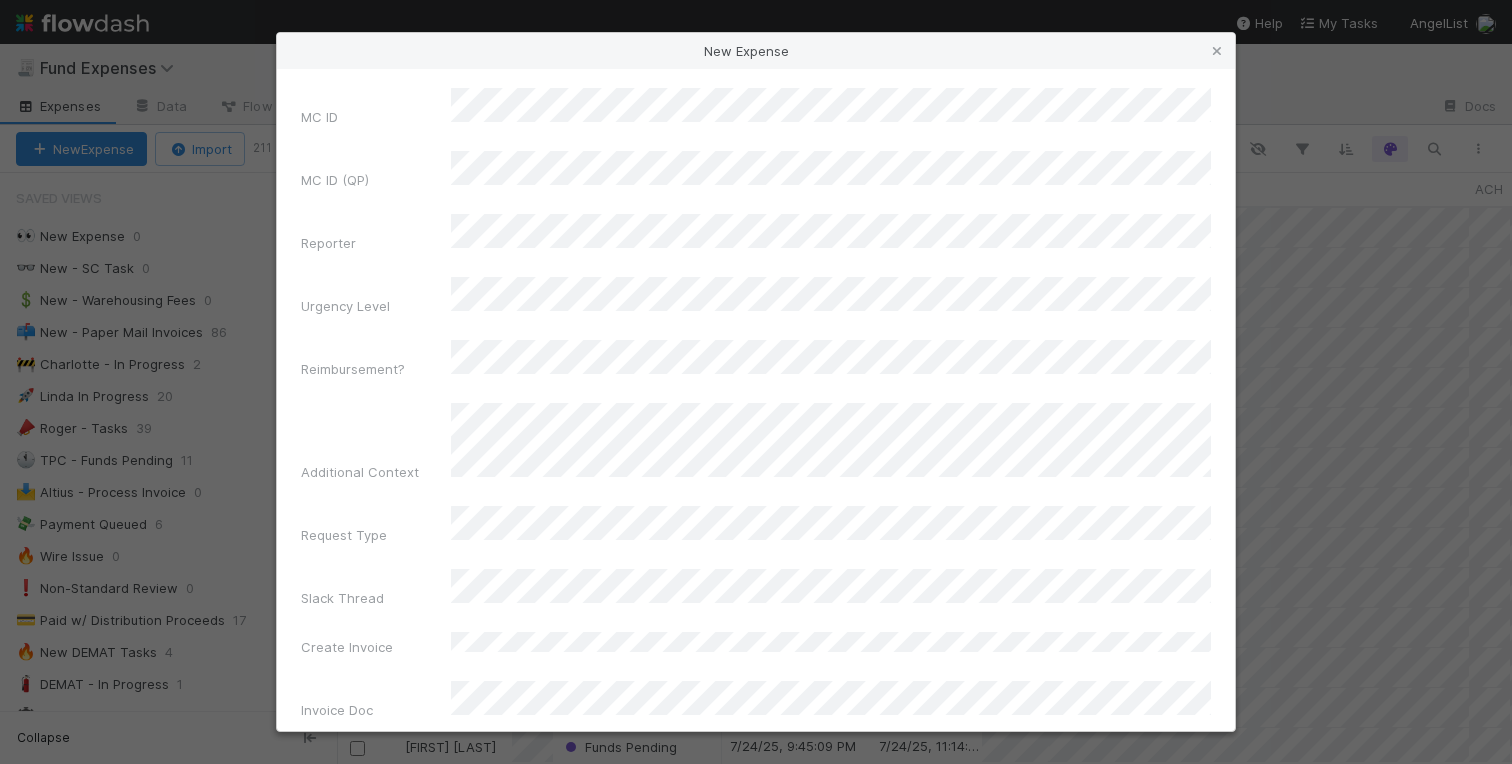 click on "Create Expense" at bounding box center [756, 1276] 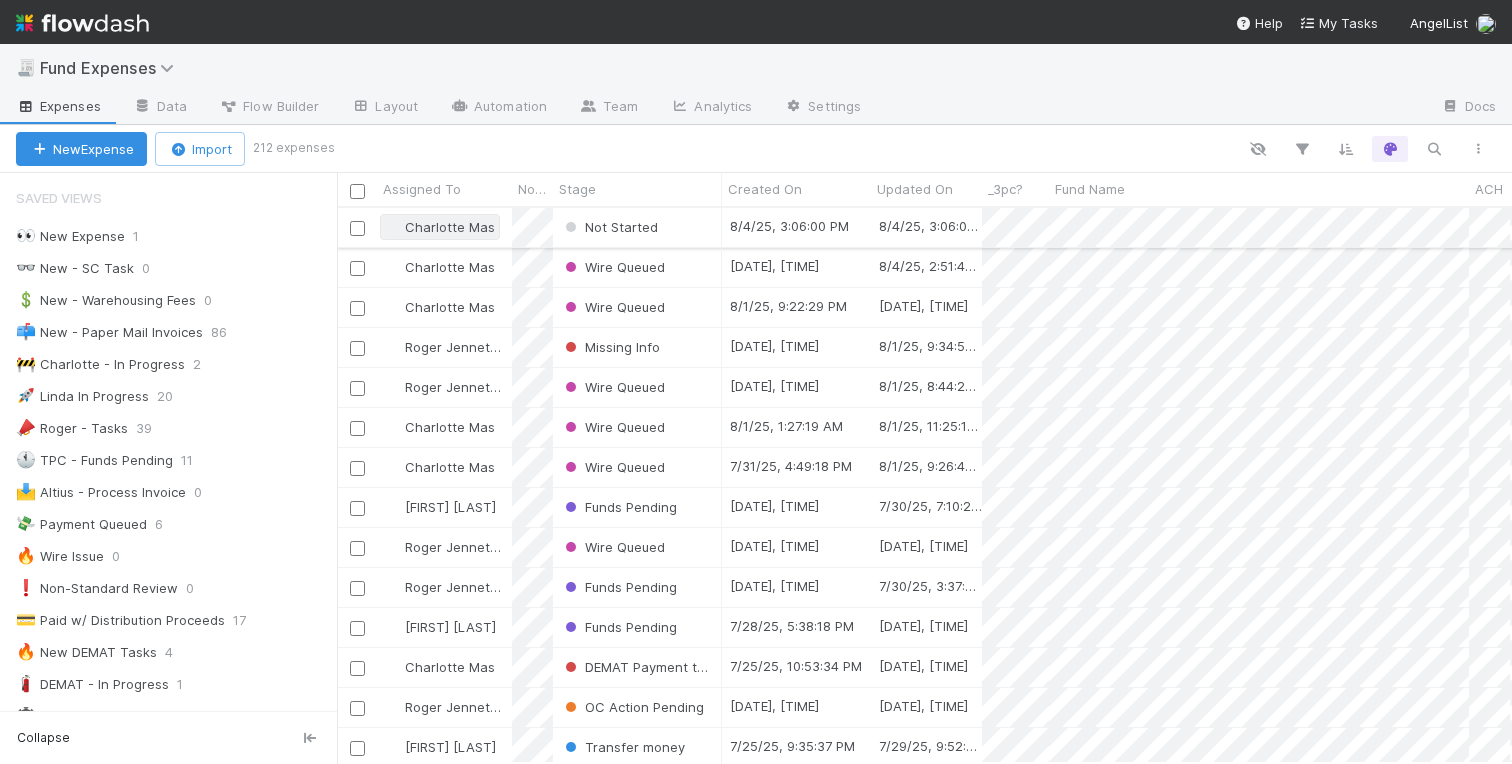 click on "Charlotte Mas" at bounding box center (450, 227) 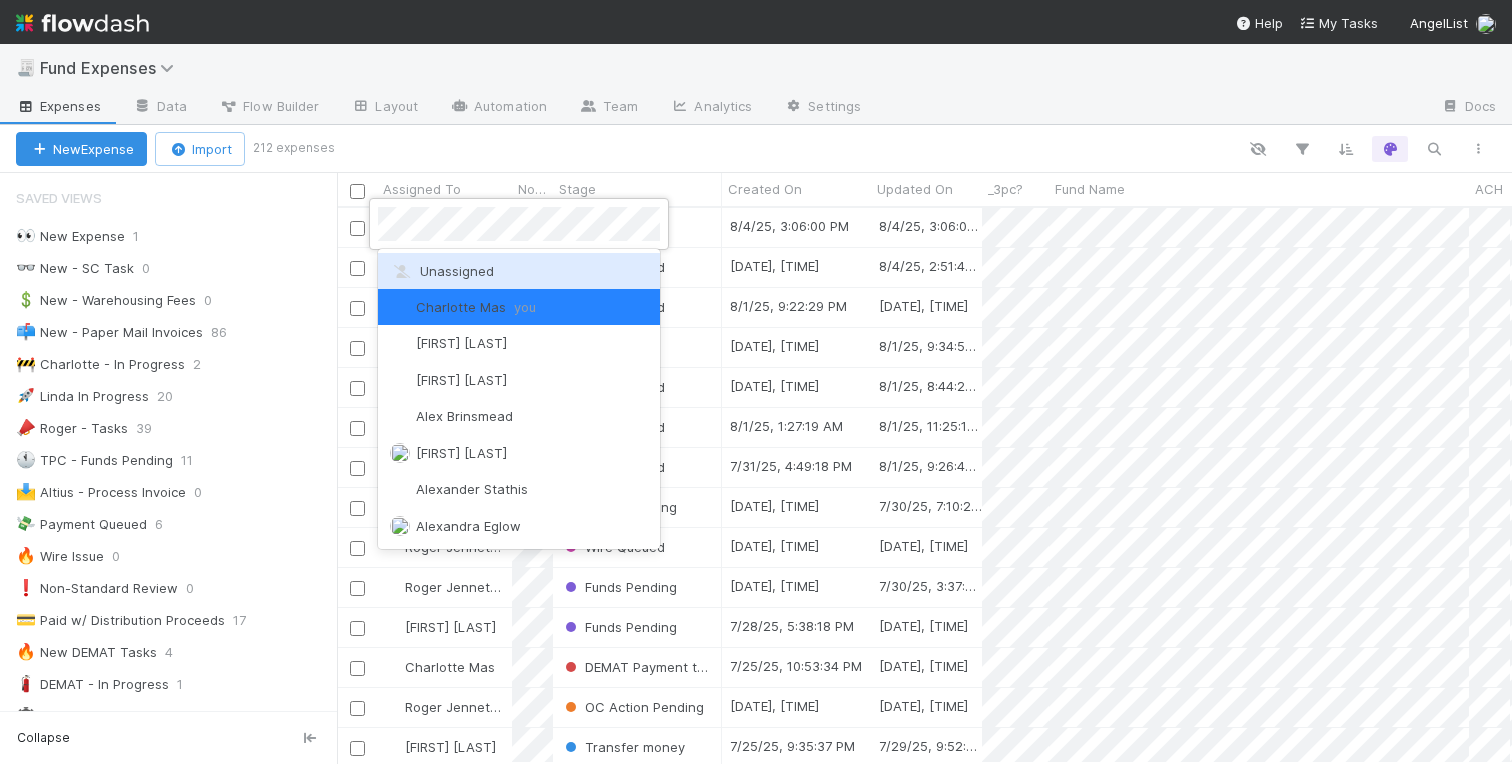 click on "Unassigned" at bounding box center [442, 271] 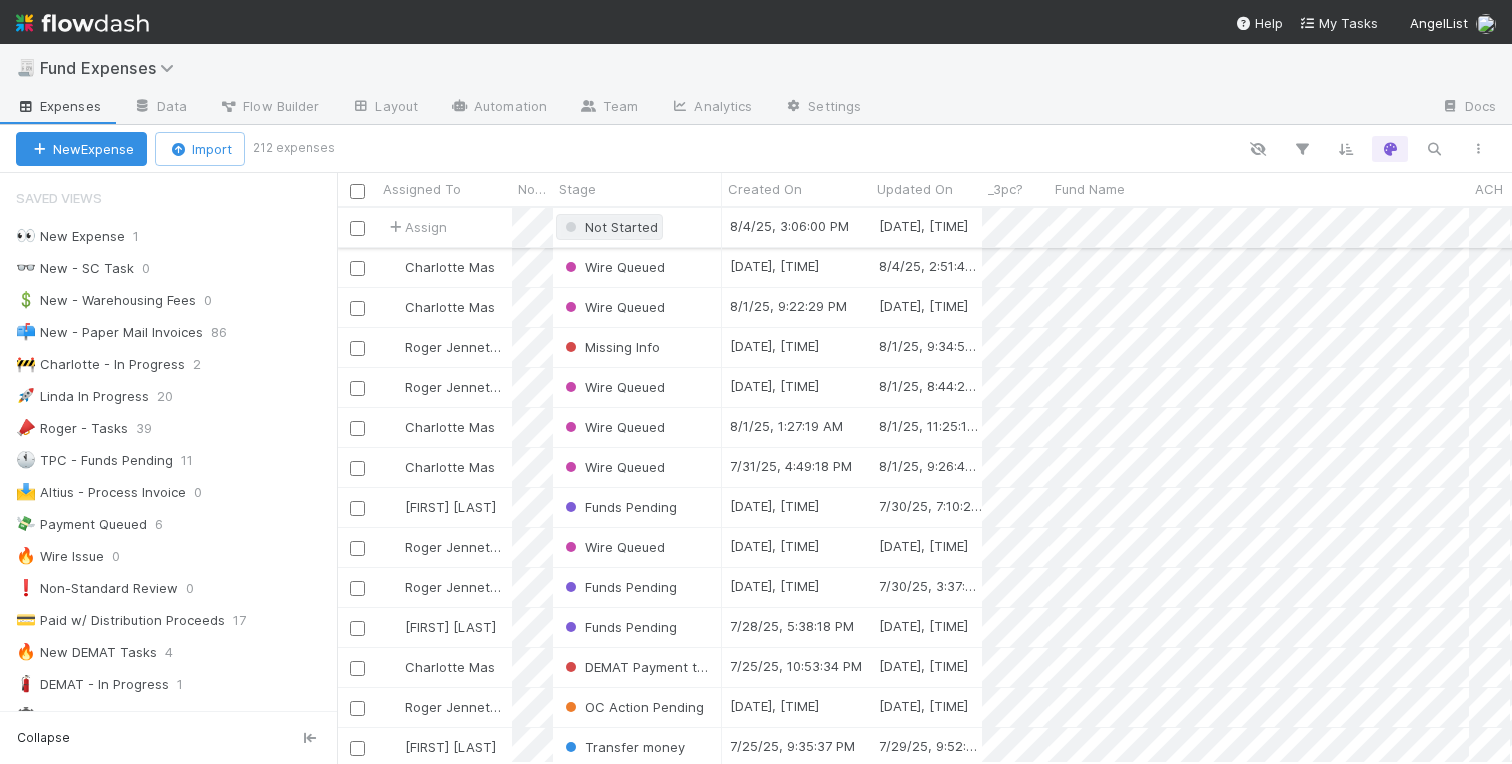 click on "Not Started" at bounding box center [609, 227] 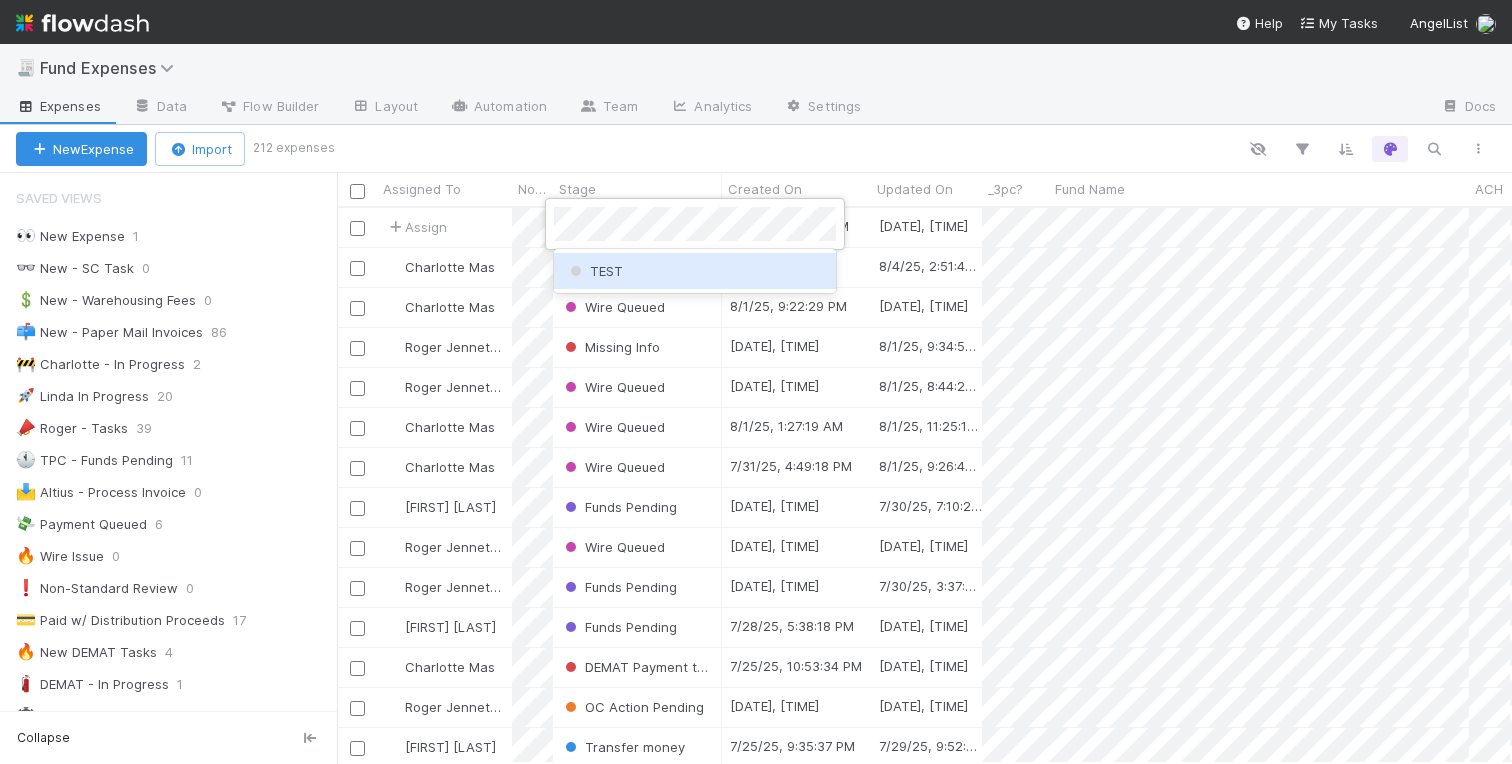 click on "TEST" at bounding box center (695, 271) 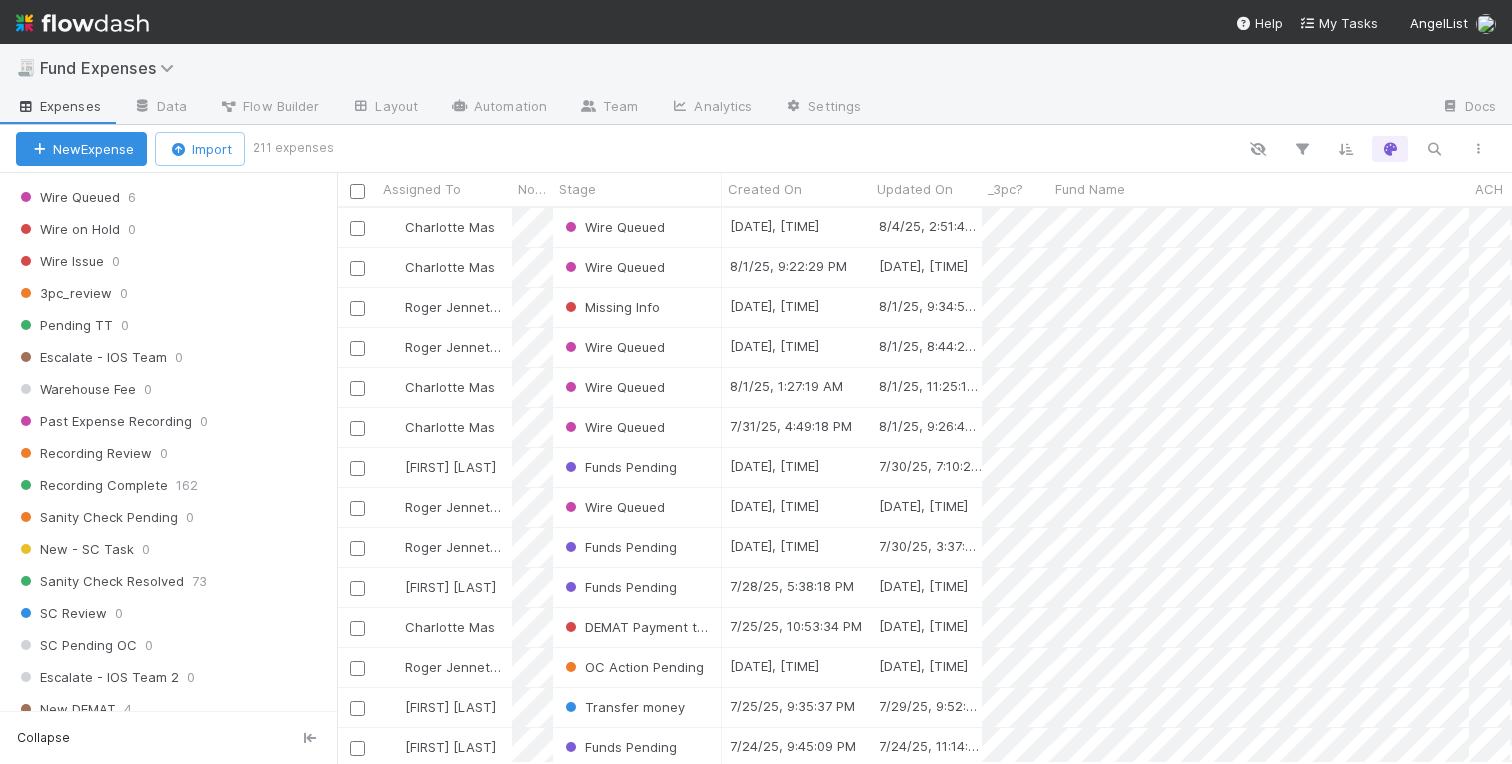 scroll, scrollTop: 2354, scrollLeft: 0, axis: vertical 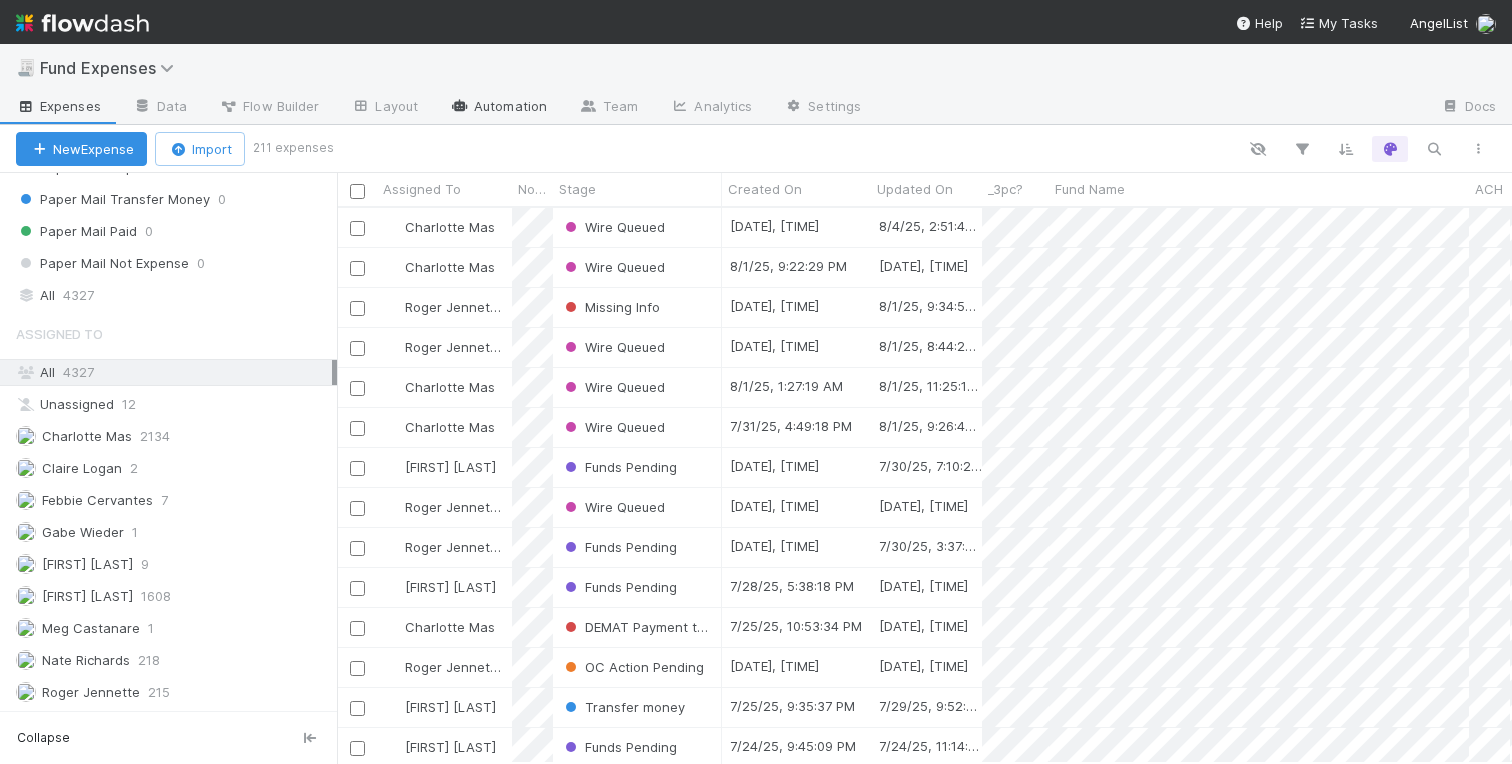 click on "Automation" at bounding box center (498, 108) 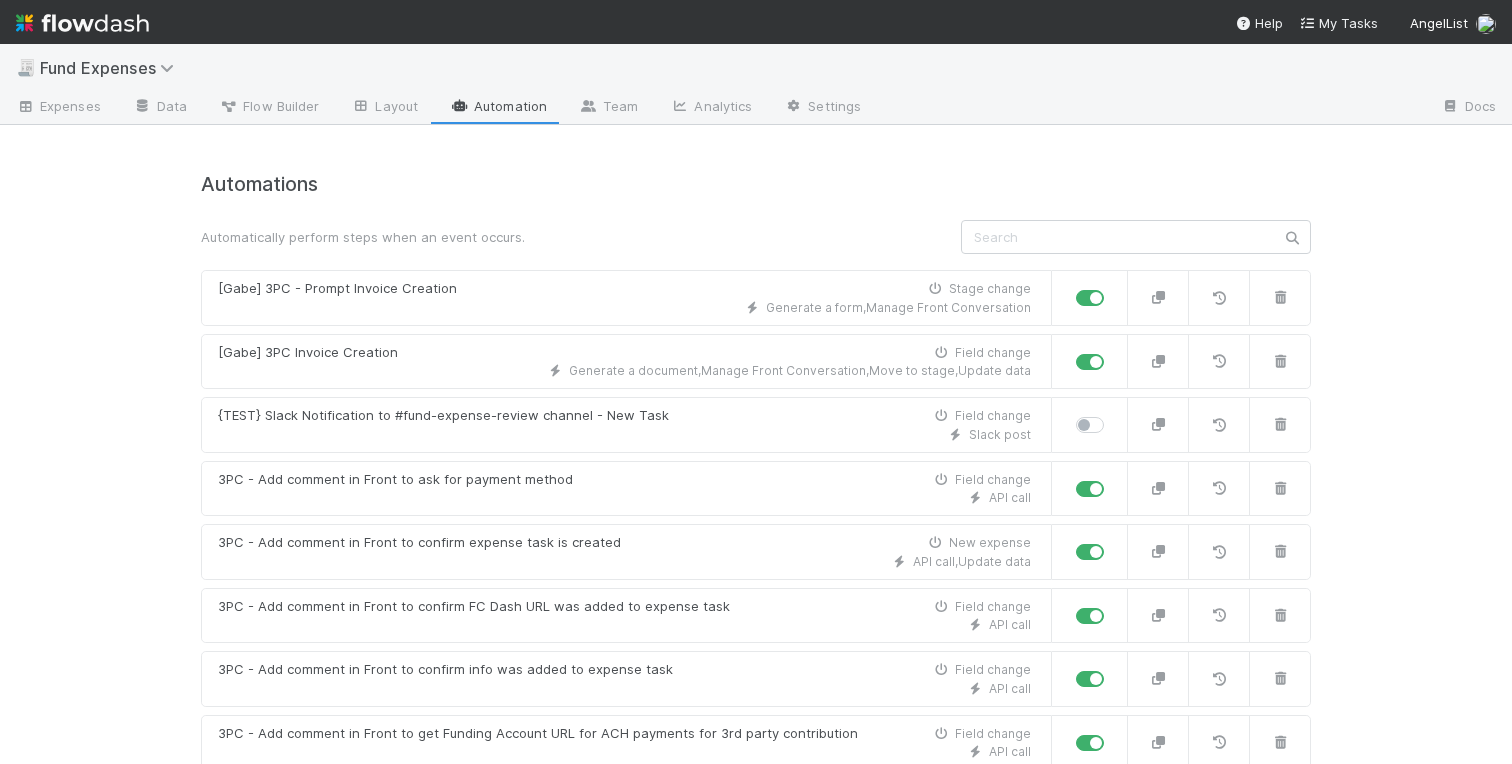 click on "🧾 Fund Expenses Expenses Data Flow Builder Layout Automation Team Analytics Settings  Docs Automations Automatically perform steps when an event occurs. [FIRST] 3PC - Prompt Invoice Creation Stage change Generate a form ,  Manage Front Conversation [FIRST] 3PC Invoice Creation Field change Generate a document ,  Manage Front Conversation ,  Move to stage ,  Update data {TEST} Slack Notification  to #fund-expense-review channel - New Task Field change Slack post 3PC - Add comment in Front to ask for payment method Field change API call 3PC - Add comment in Front to confirm expense task is created New expense API call ,  Update data 3PC - Add comment in Front to confirm FC Dash URL was added to expense task Field change API call 3PC - Add comment in Front to confirm info was added to expense task  Field change API call 3PC - Add comment in Front to get Funding Account URL for ACH payments for 3rd party contribution Field change API call 3PC - Incoming Wire Notice to Banking  Stage change Zapier Stage change ," at bounding box center [756, 404] 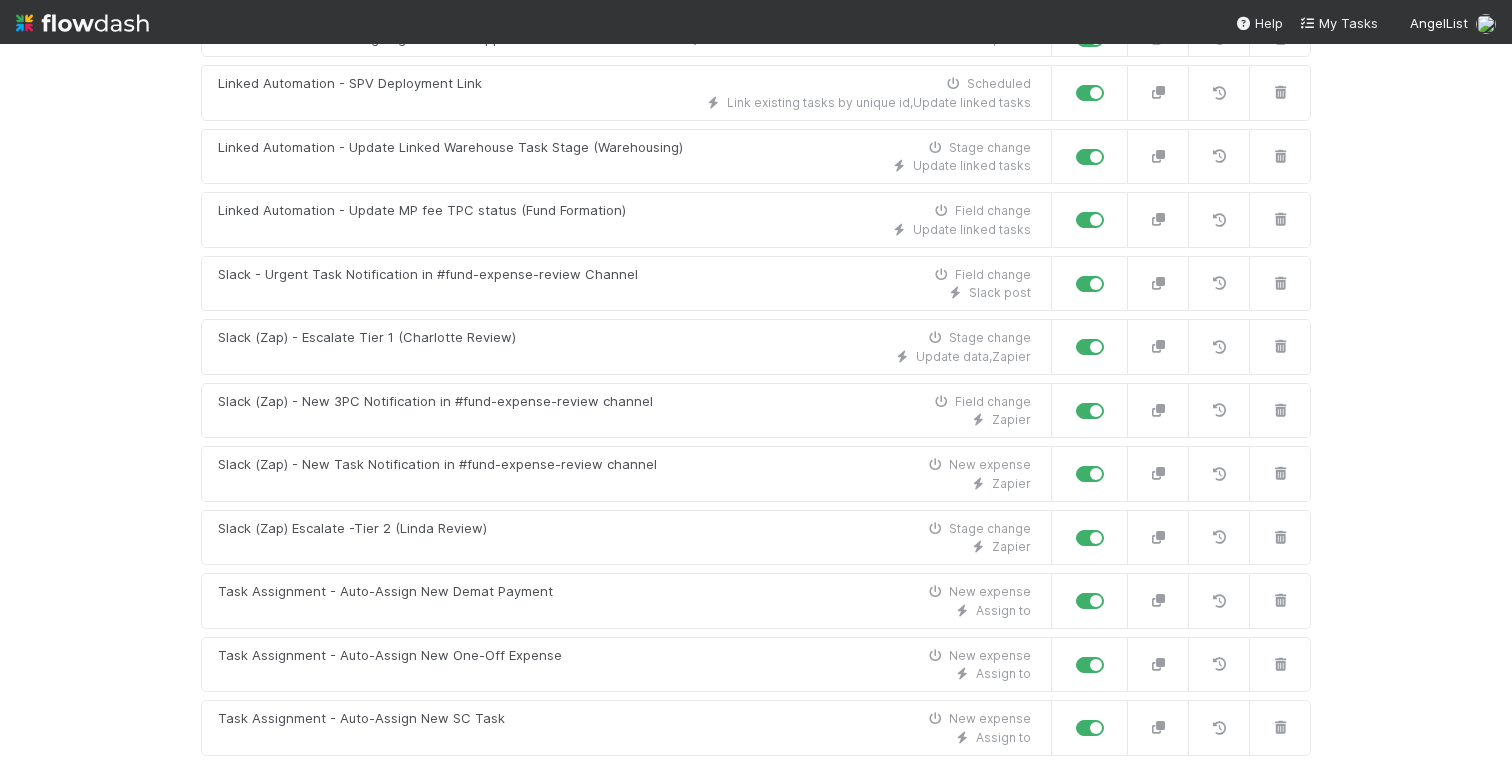 scroll, scrollTop: 1983, scrollLeft: 0, axis: vertical 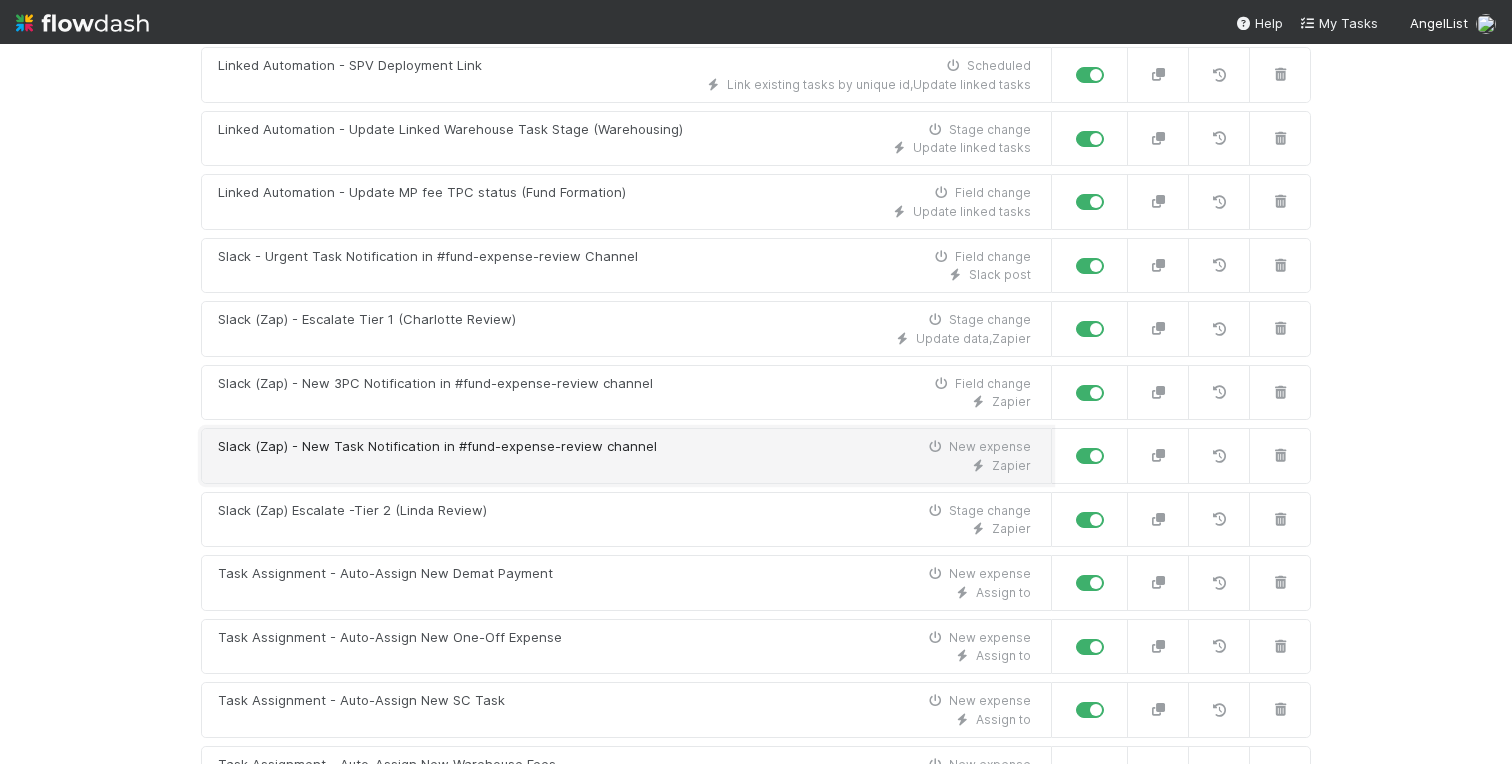 click on "Zapier" at bounding box center [624, 466] 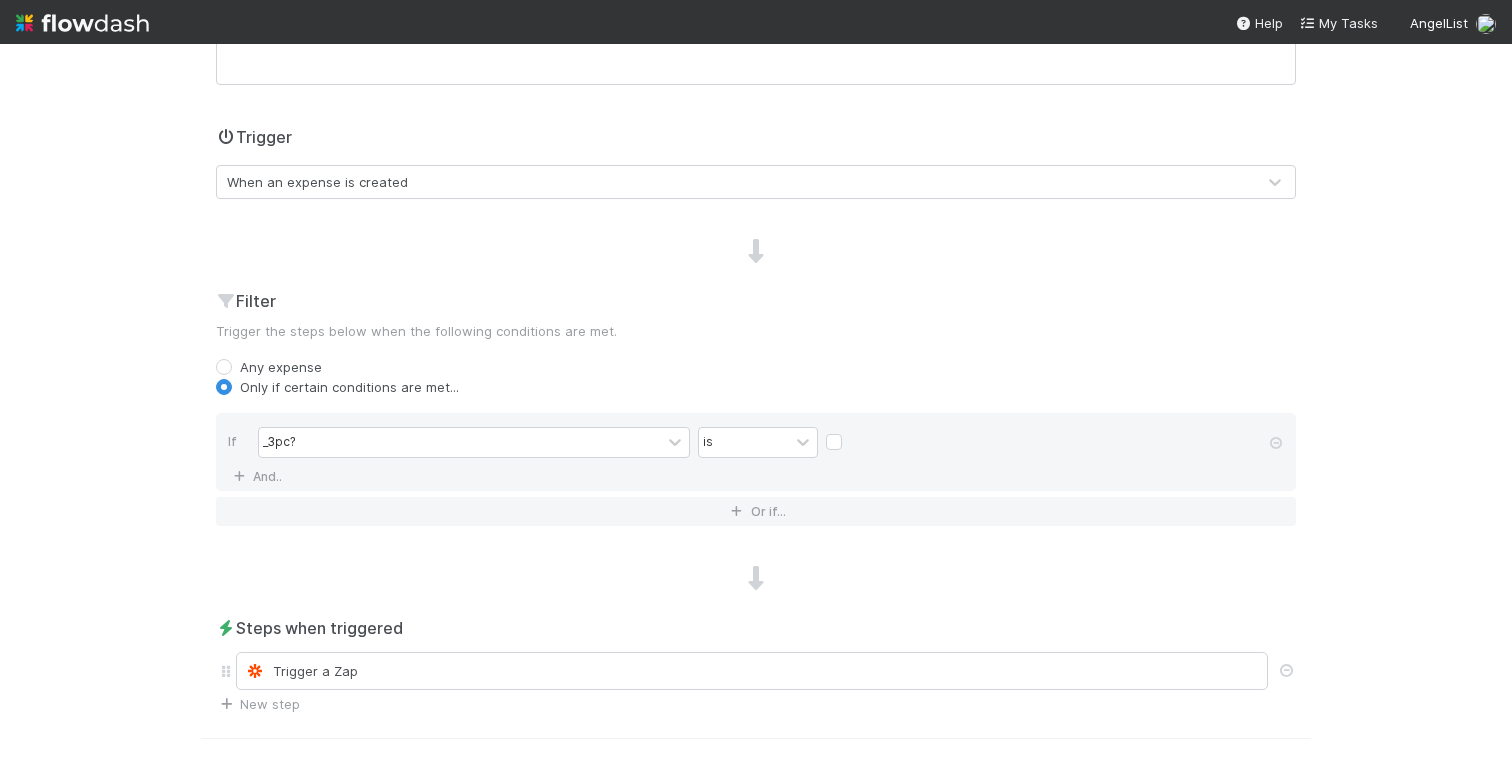 scroll, scrollTop: 652, scrollLeft: 0, axis: vertical 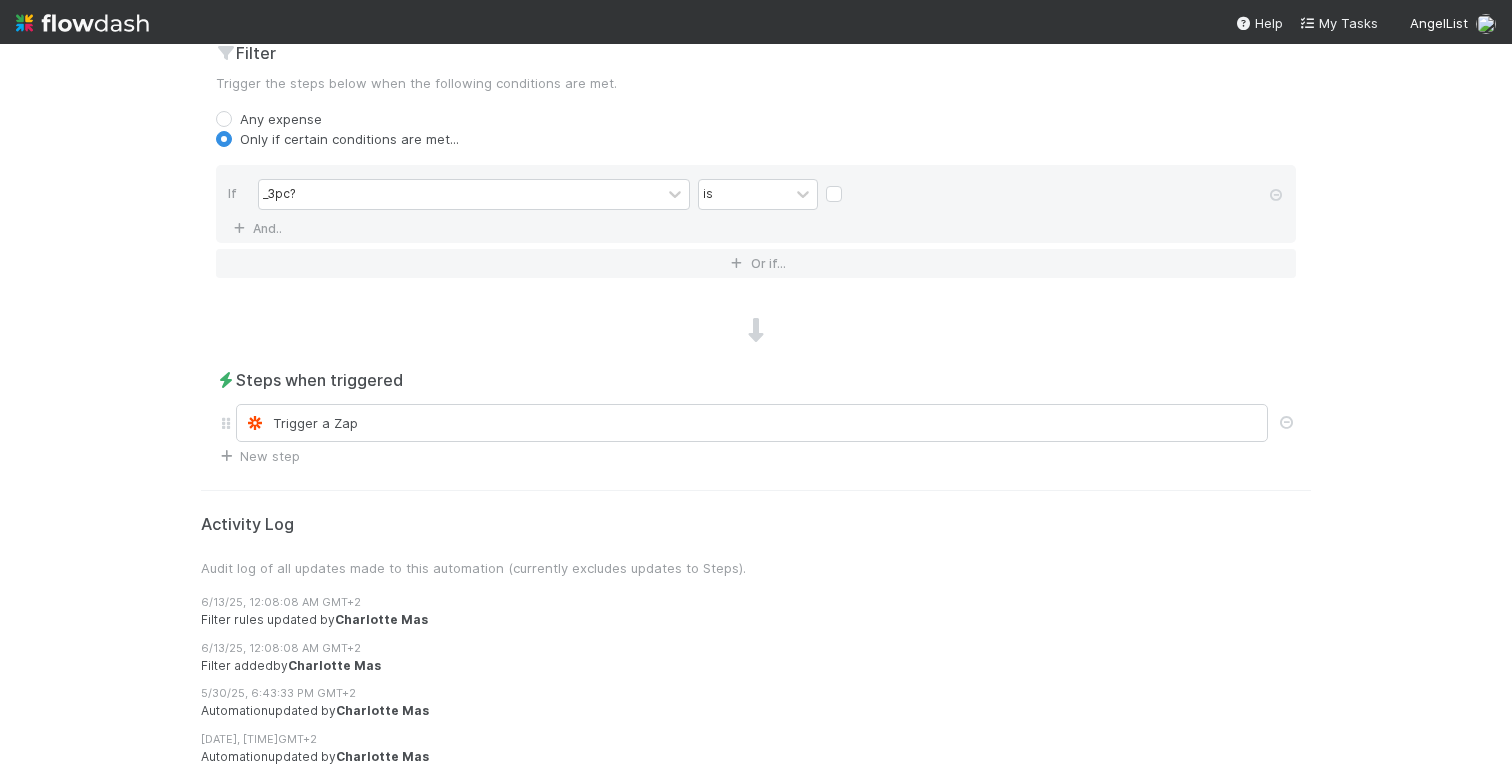 click on "🧾 Fund Expenses Expenses Data Flow Builder Layout Automation Team Analytics Settings  Docs Edit  automation Activated Cancel Save Name Slack (Zap) - New Task Notification in #fund-expense-review channel Notes (optional) H1 H2 H3  Trigger When an expense is created  Filter Trigger the steps below when the following conditions are met. Any expense Only if certain conditions are met... If _3pc? is And.. Or if...  Steps when triggered Trigger a Zap New step Activity Log Audit log of all updates made to this automation (currently excludes updates to Steps). 6/13/25, 12:08:08 AM GMT+2 Filter rules updated by  Charlotte Mas 6/13/25, 12:08:08 AM GMT+2 Filter added  by  Charlotte Mas 5/30/25, 6:43:33 PM GMT+2 Automation  updated by  Charlotte Mas 5/30/25, 6:42:51 PM GMT+2 Automation  updated by  Charlotte Mas 5/30/25, 5:22:10 PM GMT+2 Automation  updated by  Charlotte Mas 10/8/24, 7:50:32 PM GMT+2 Automation  created by   Linda Ortiz" at bounding box center [756, 404] 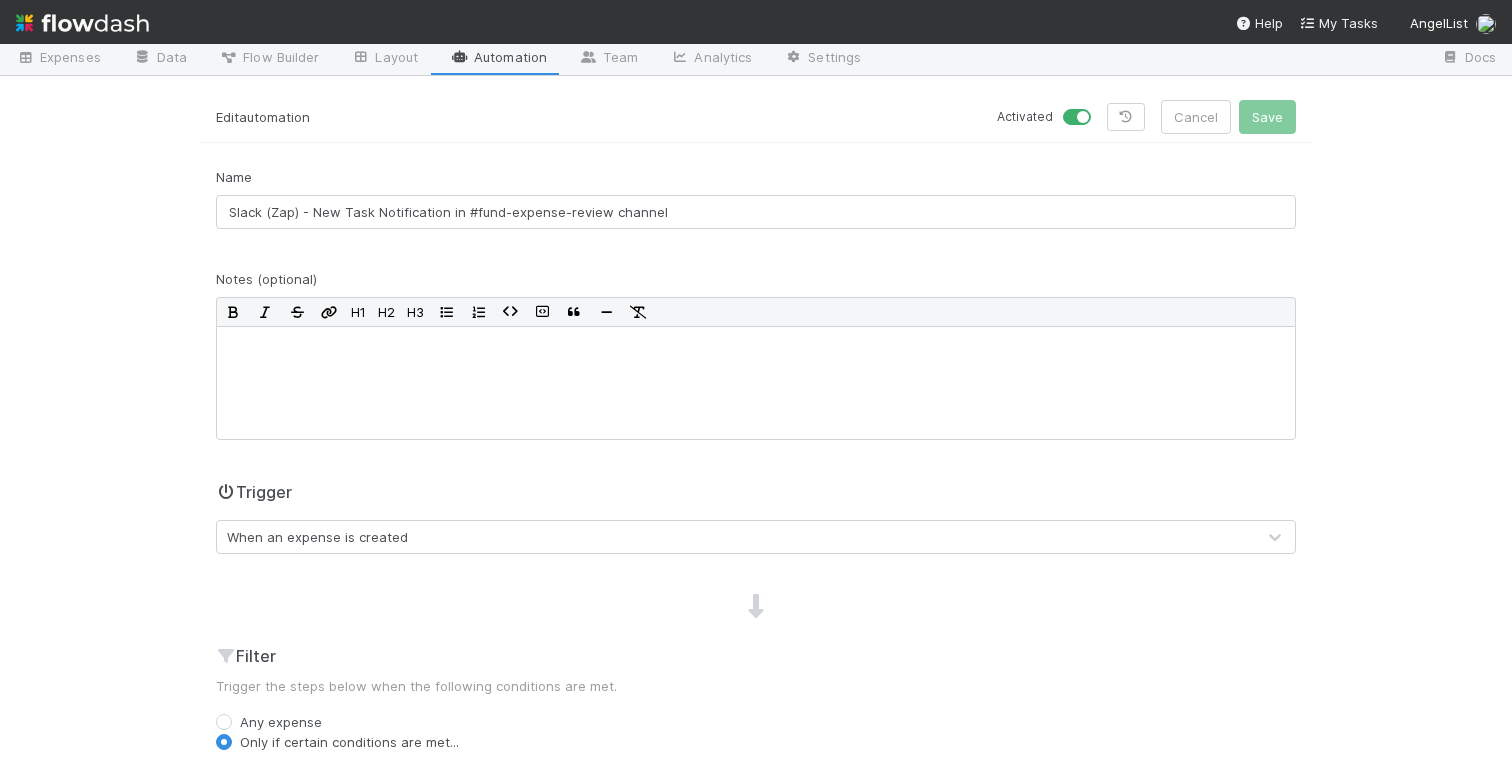 scroll, scrollTop: 0, scrollLeft: 0, axis: both 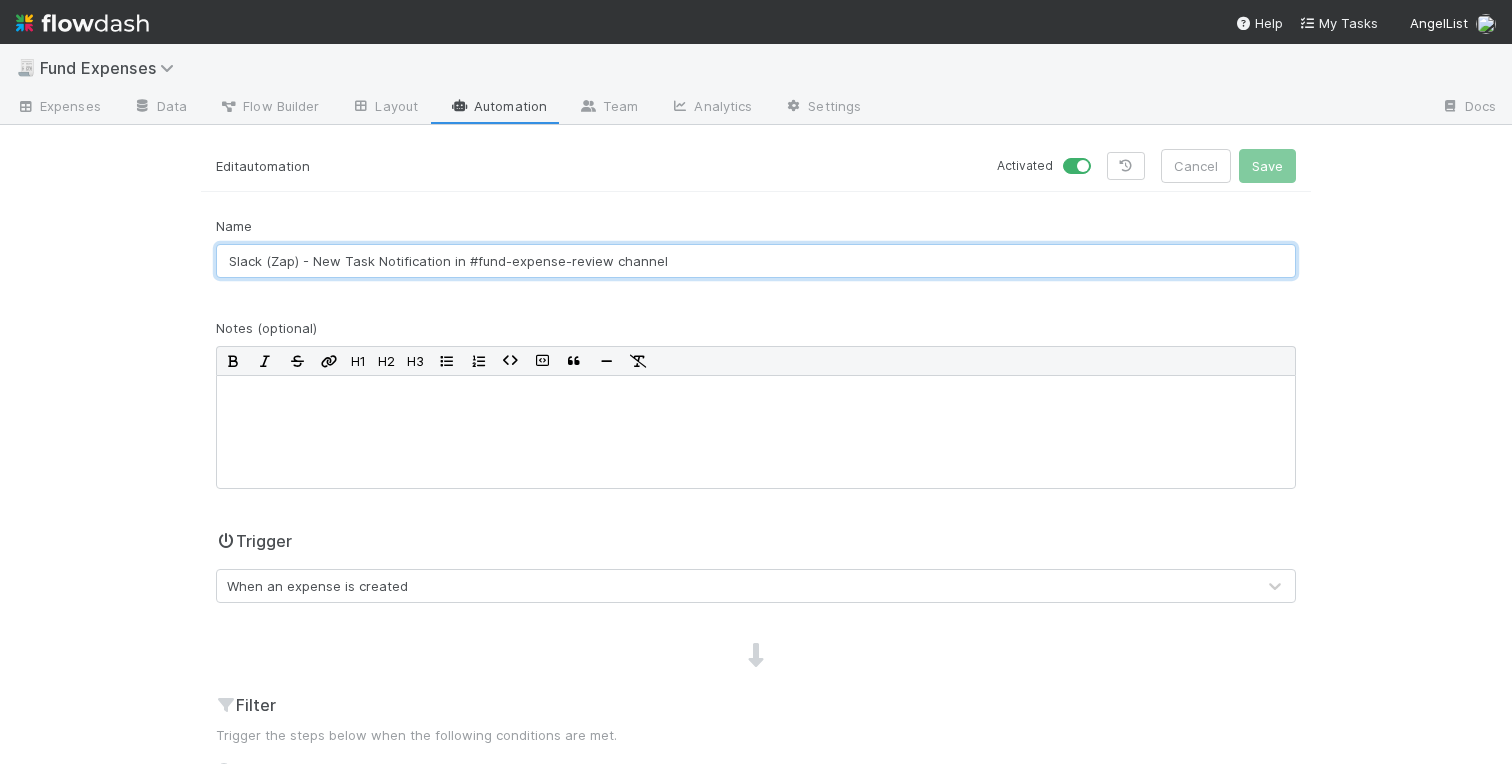 drag, startPoint x: 668, startPoint y: 268, endPoint x: 311, endPoint y: 256, distance: 357.20163 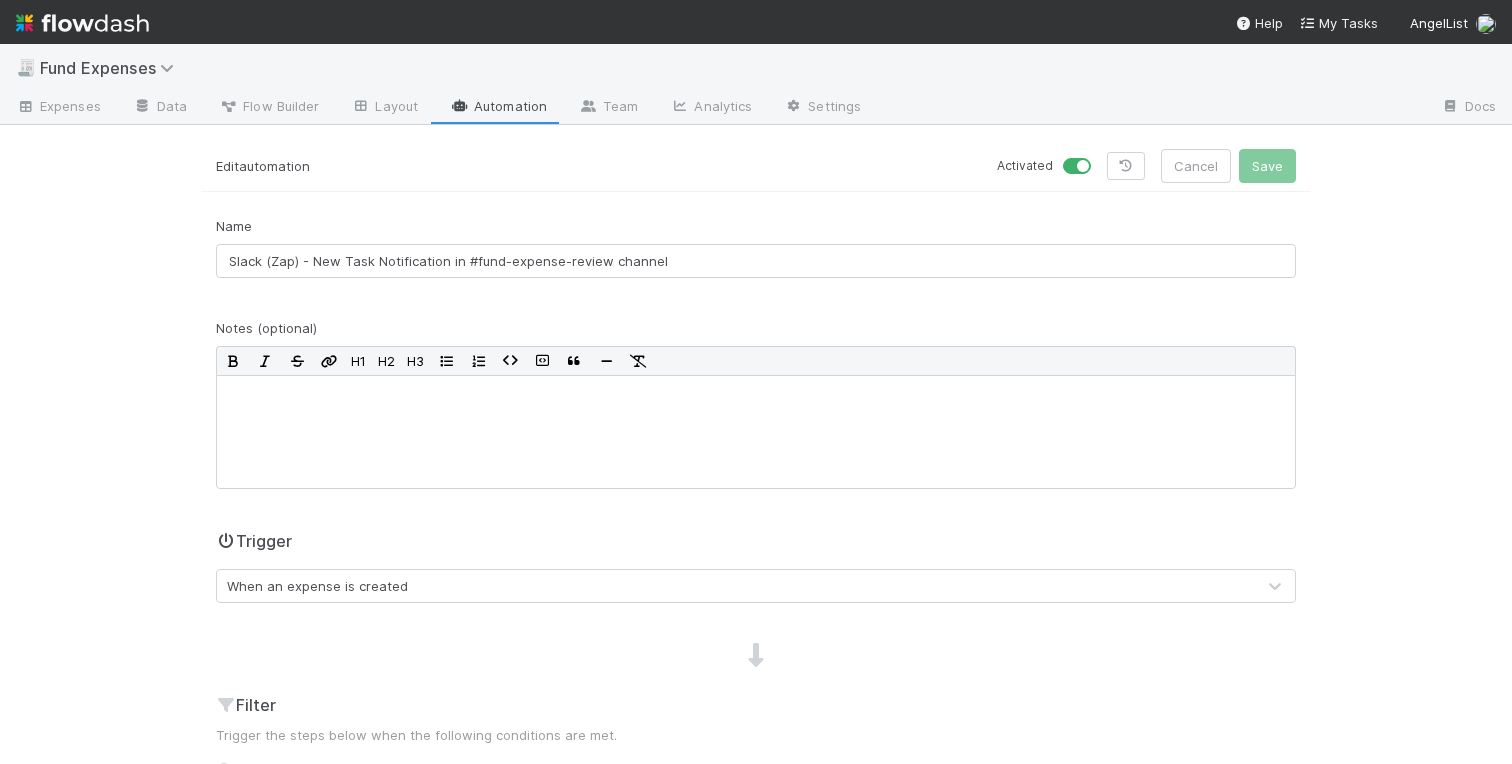 click on "Automation" at bounding box center (498, 108) 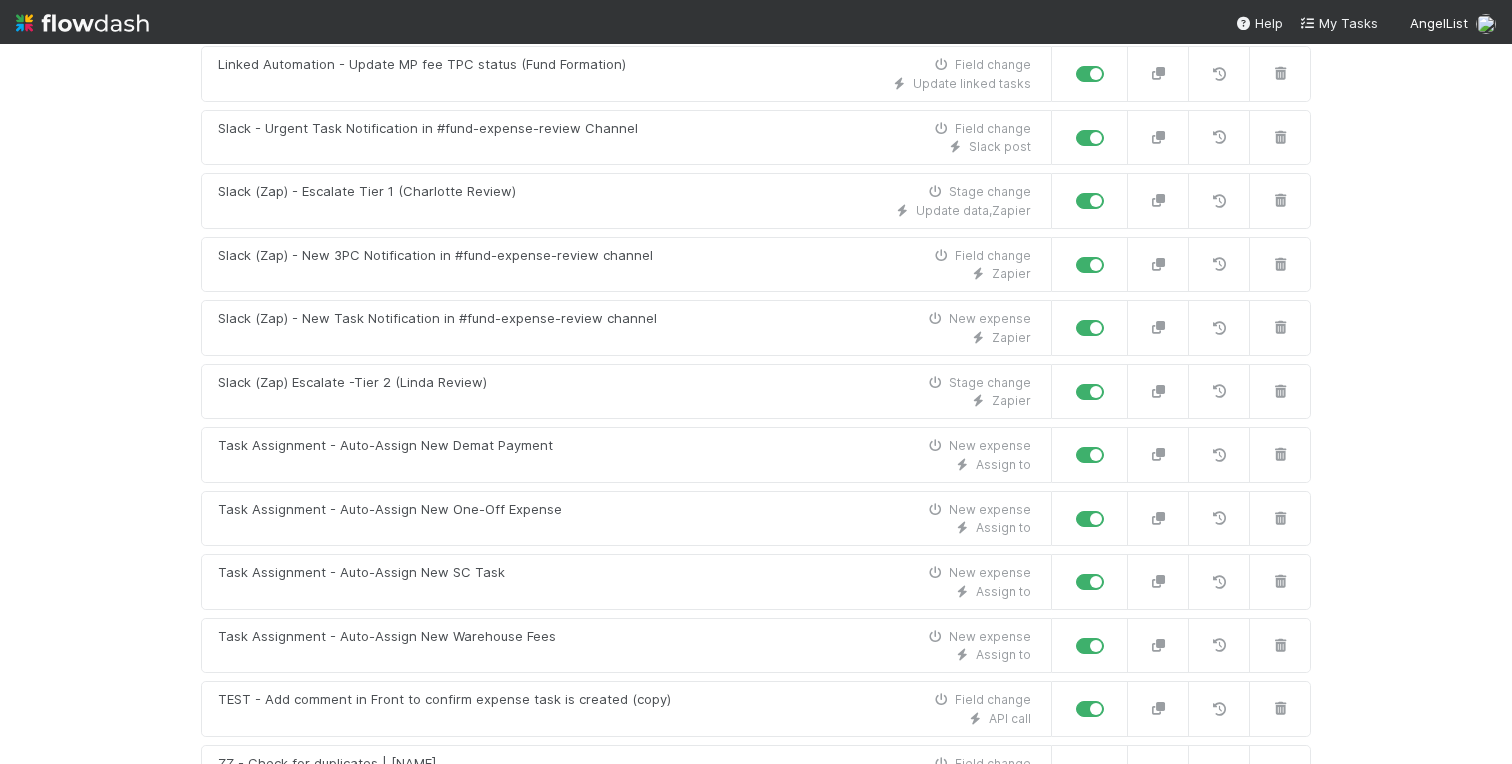 scroll, scrollTop: 2429, scrollLeft: 0, axis: vertical 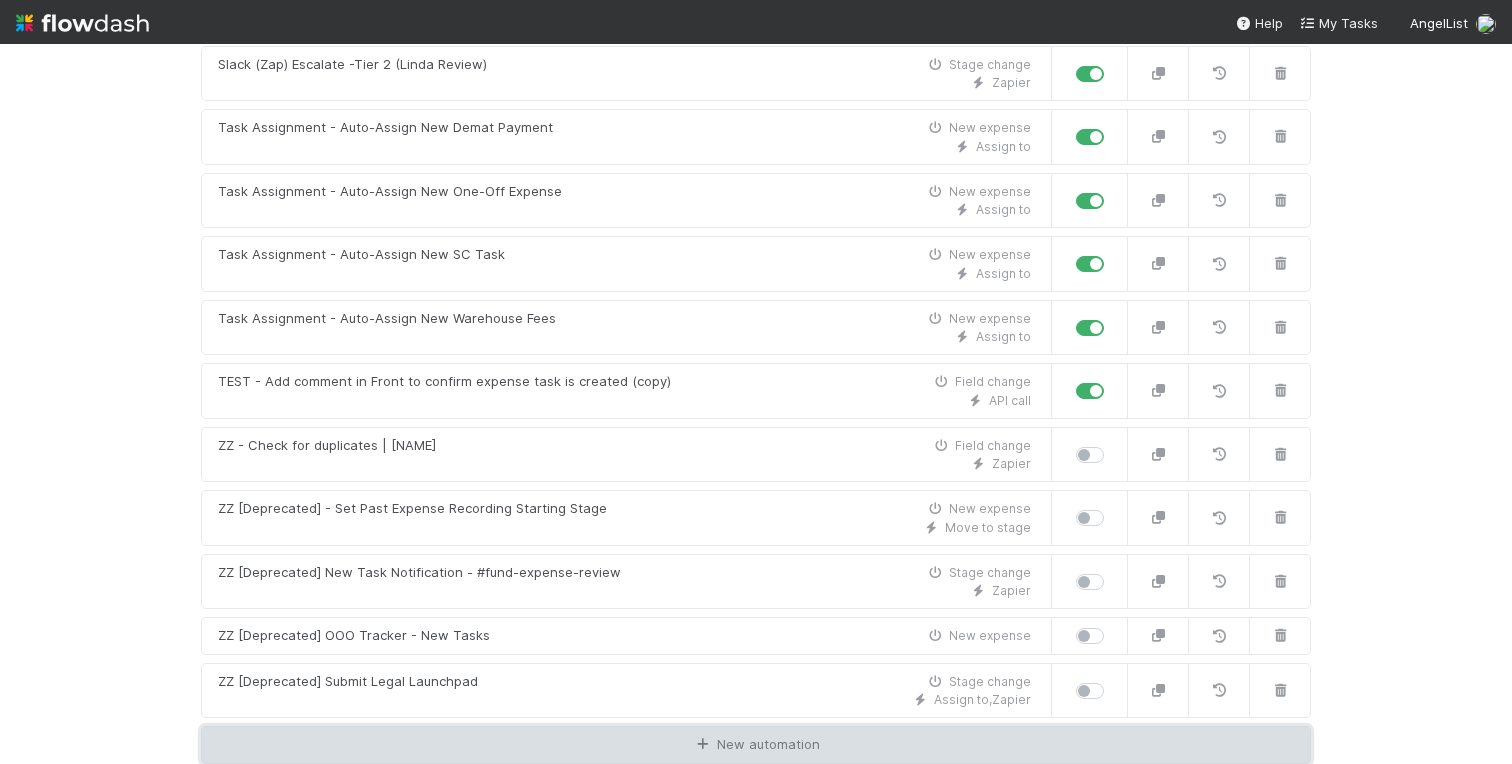 click on "New automation" at bounding box center [756, 745] 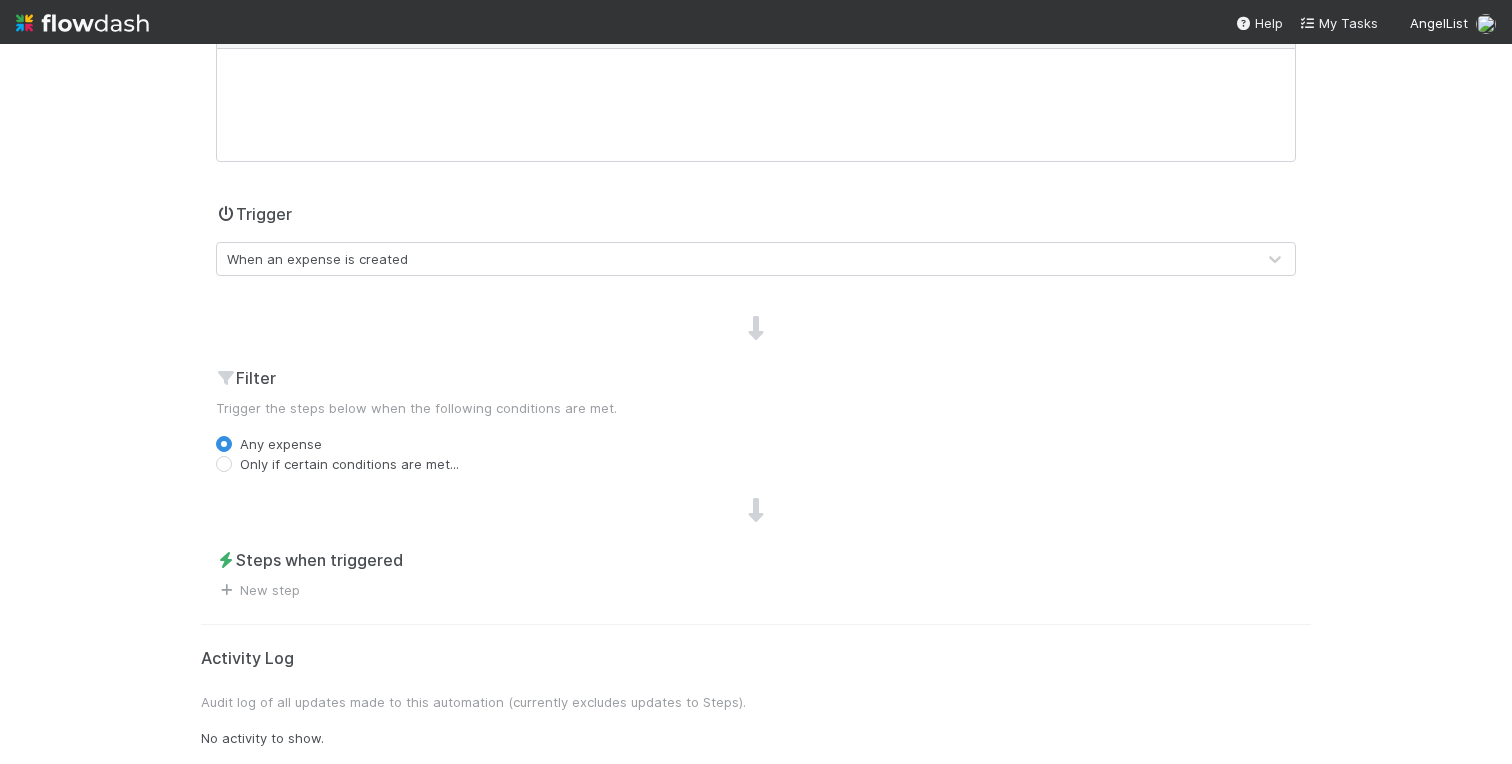 scroll, scrollTop: 0, scrollLeft: 0, axis: both 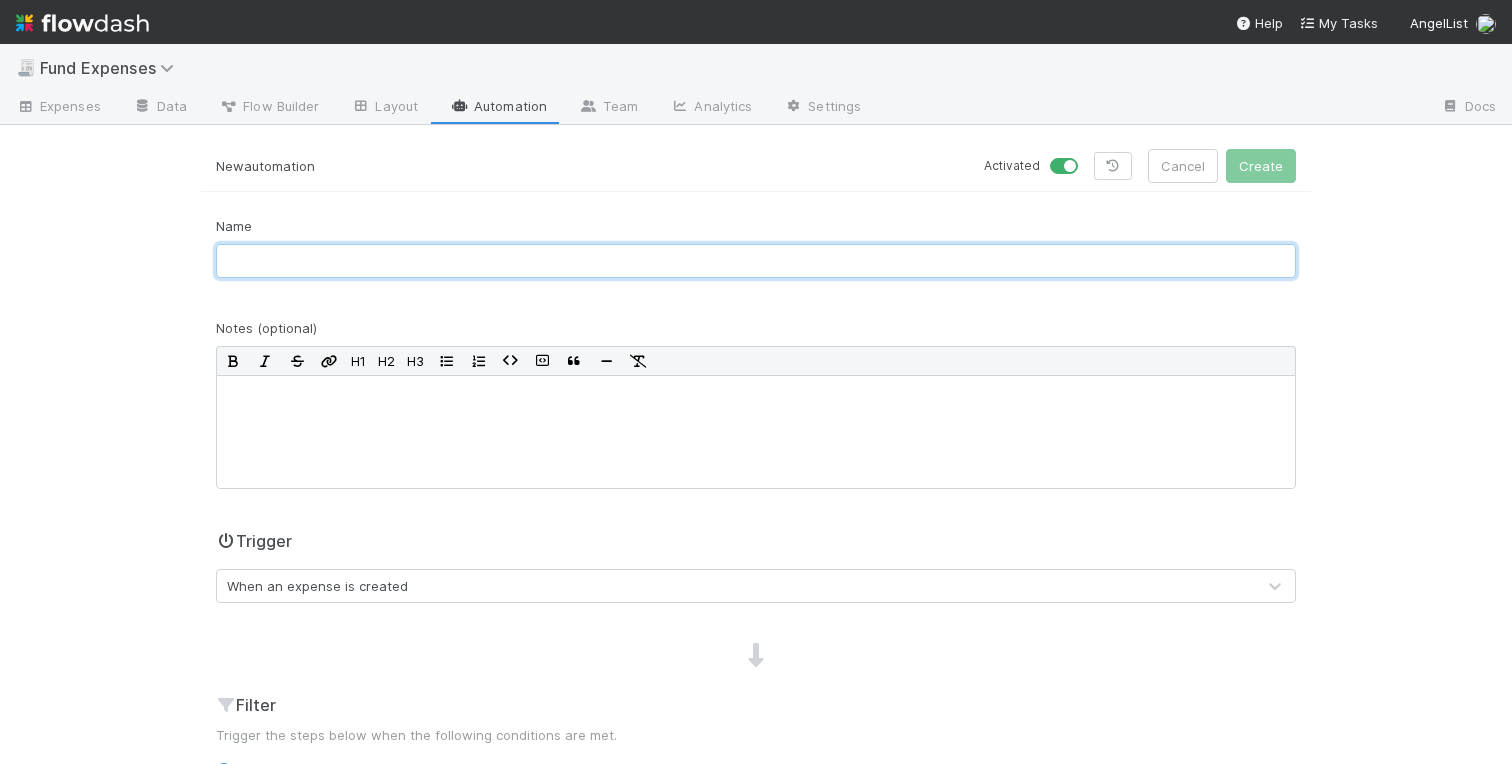 click at bounding box center (756, 261) 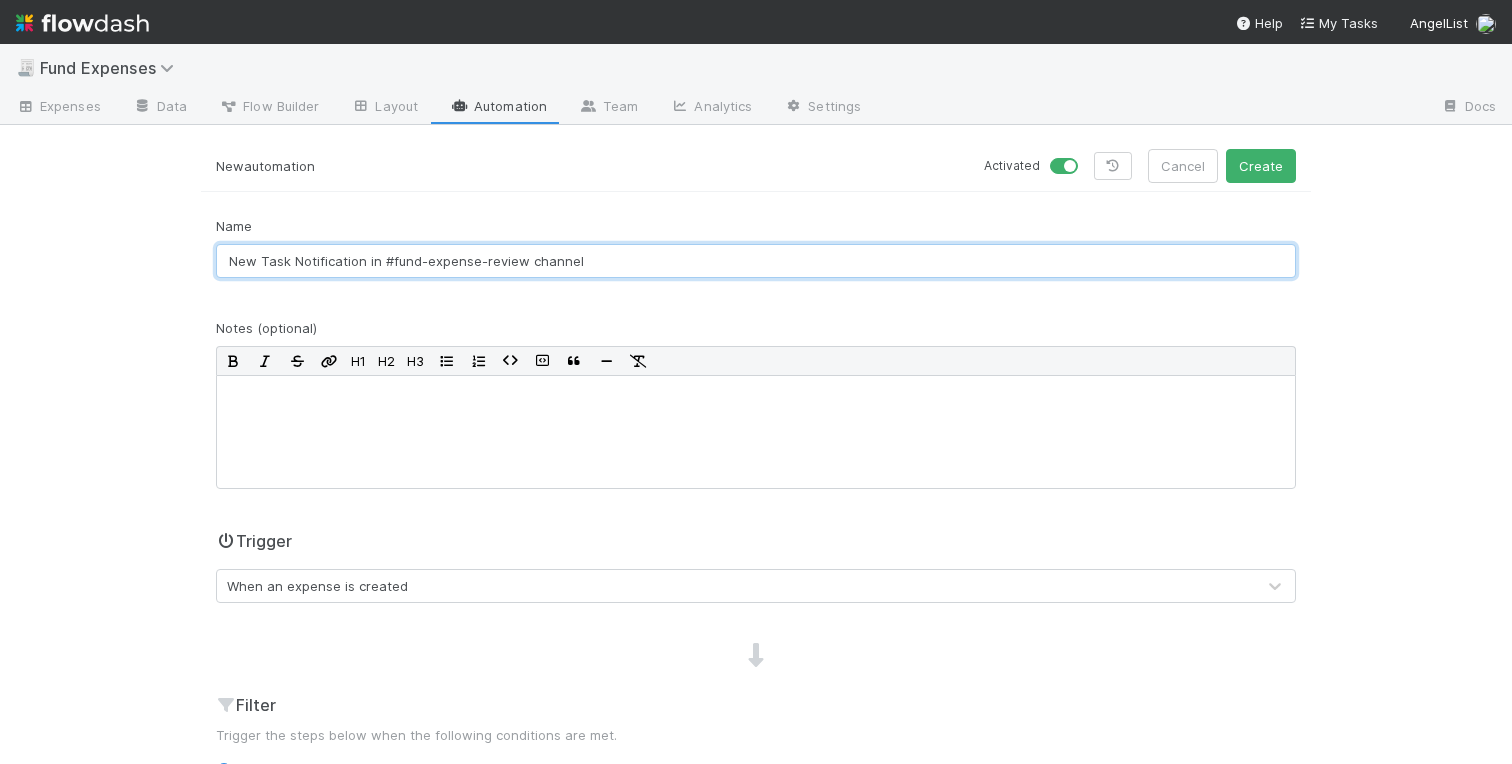 click on "New Task Notification in #fund-expense-review channel" at bounding box center (756, 261) 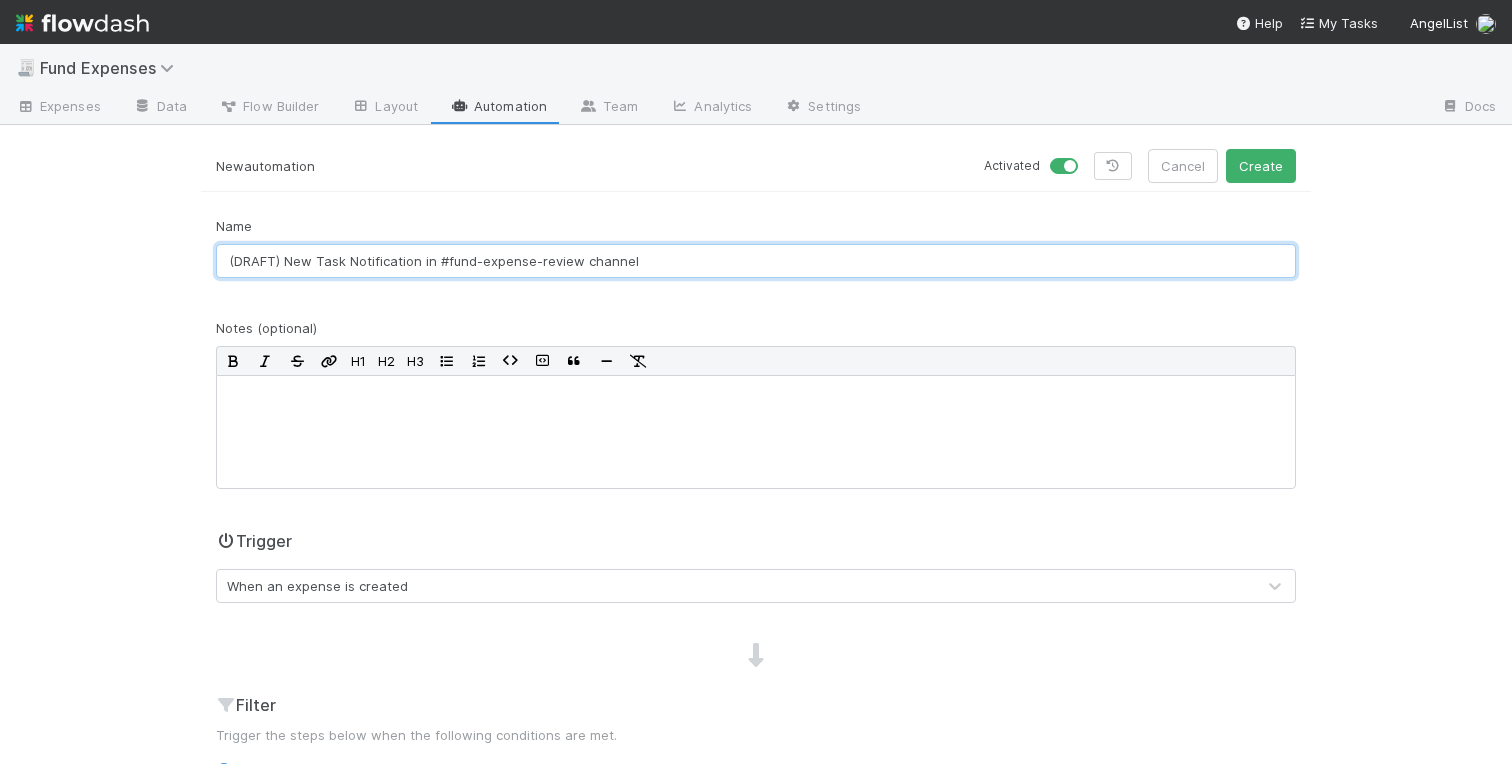 type on "(DRAFT) New Task Notification in #fund-expense-review channel" 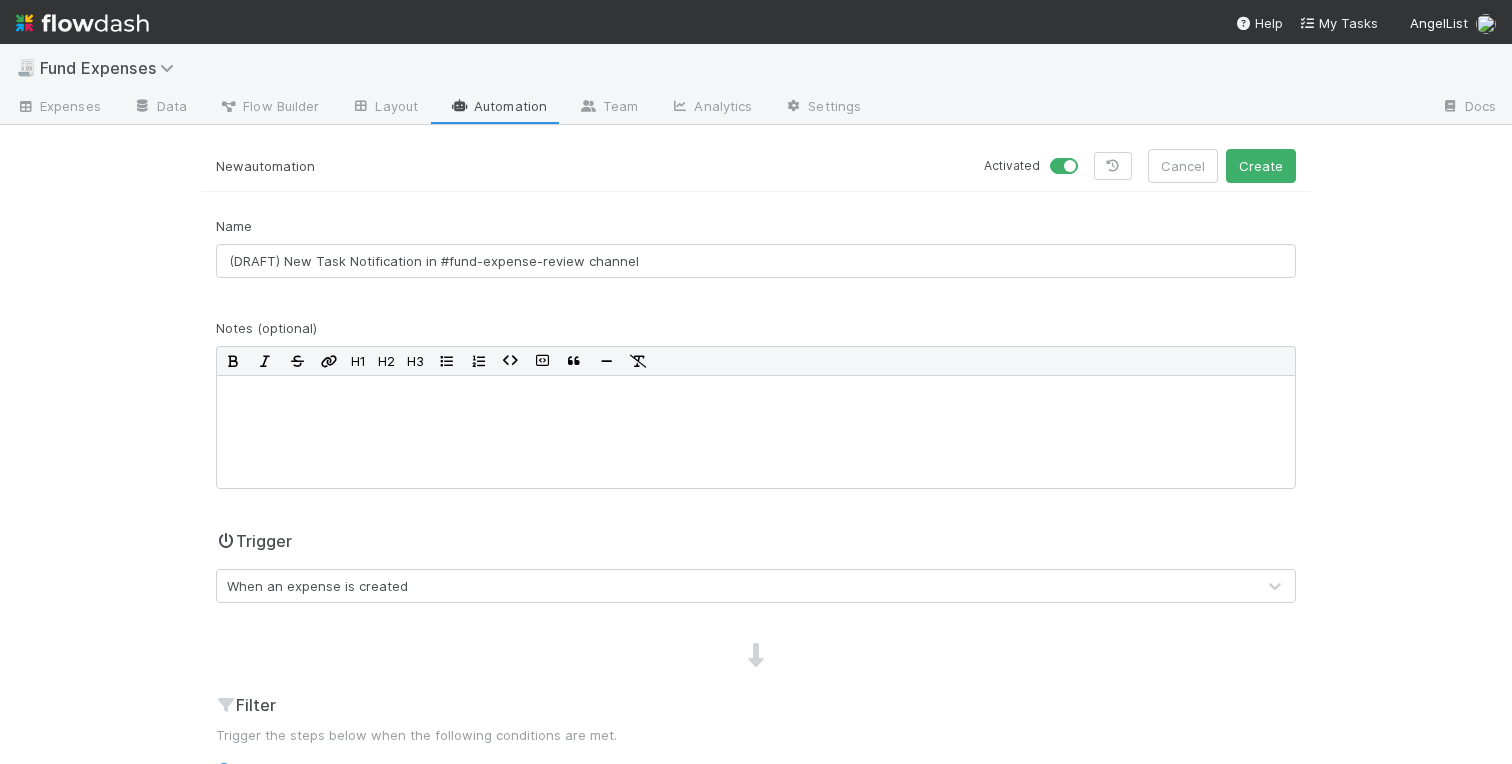 click on "New  automation Activated Cancel Create Name (DRAFT) New Task Notification in #fund-expense-review channel Notes (optional) H1 H2 H3  Trigger When an expense is created  Filter Trigger the steps below when the following conditions are met. Any expense Only if certain conditions are met...  Steps when triggered New step Activity Log Audit log of all updates made to this automation (currently excludes updates to Steps). No activity to show." at bounding box center [756, 620] 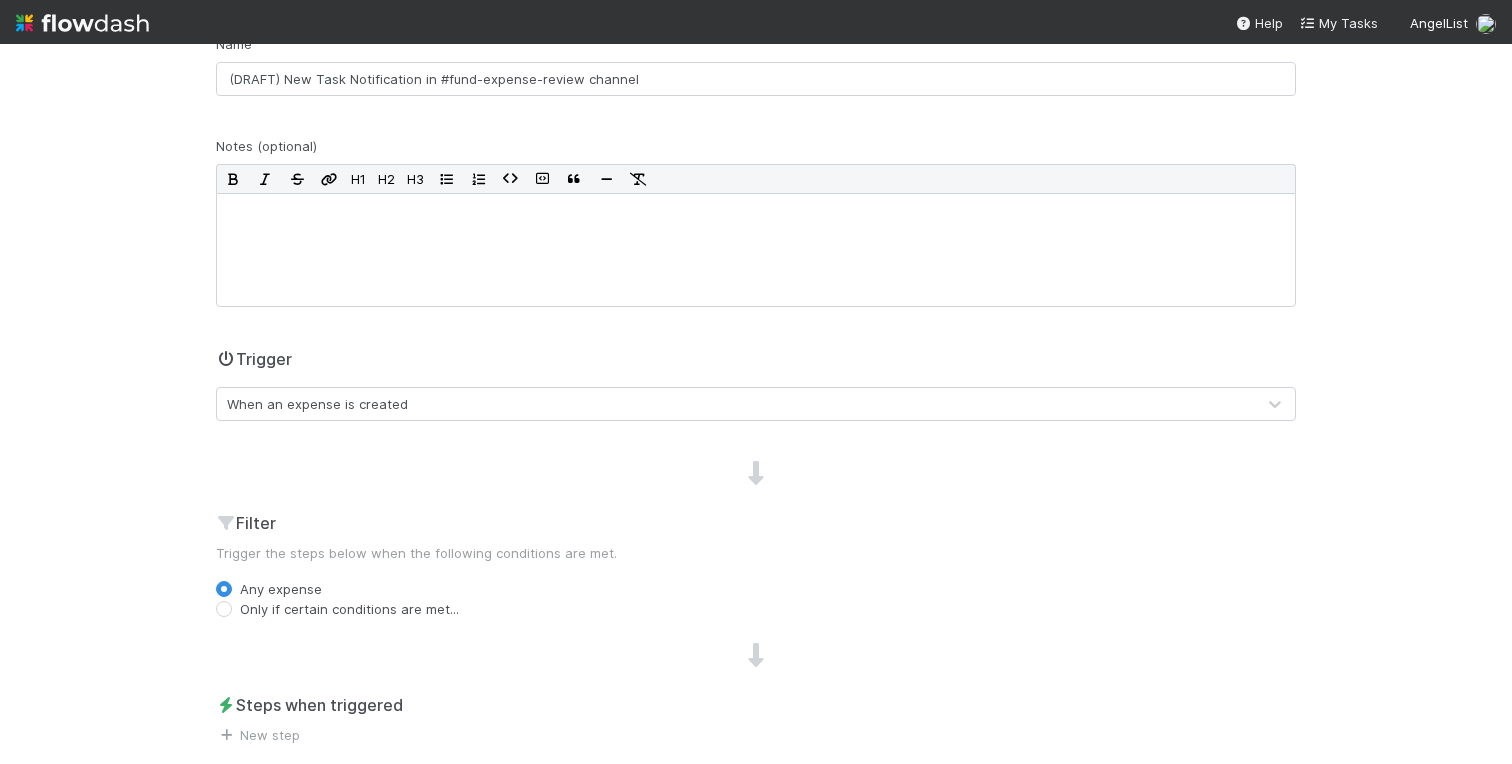 scroll, scrollTop: 226, scrollLeft: 0, axis: vertical 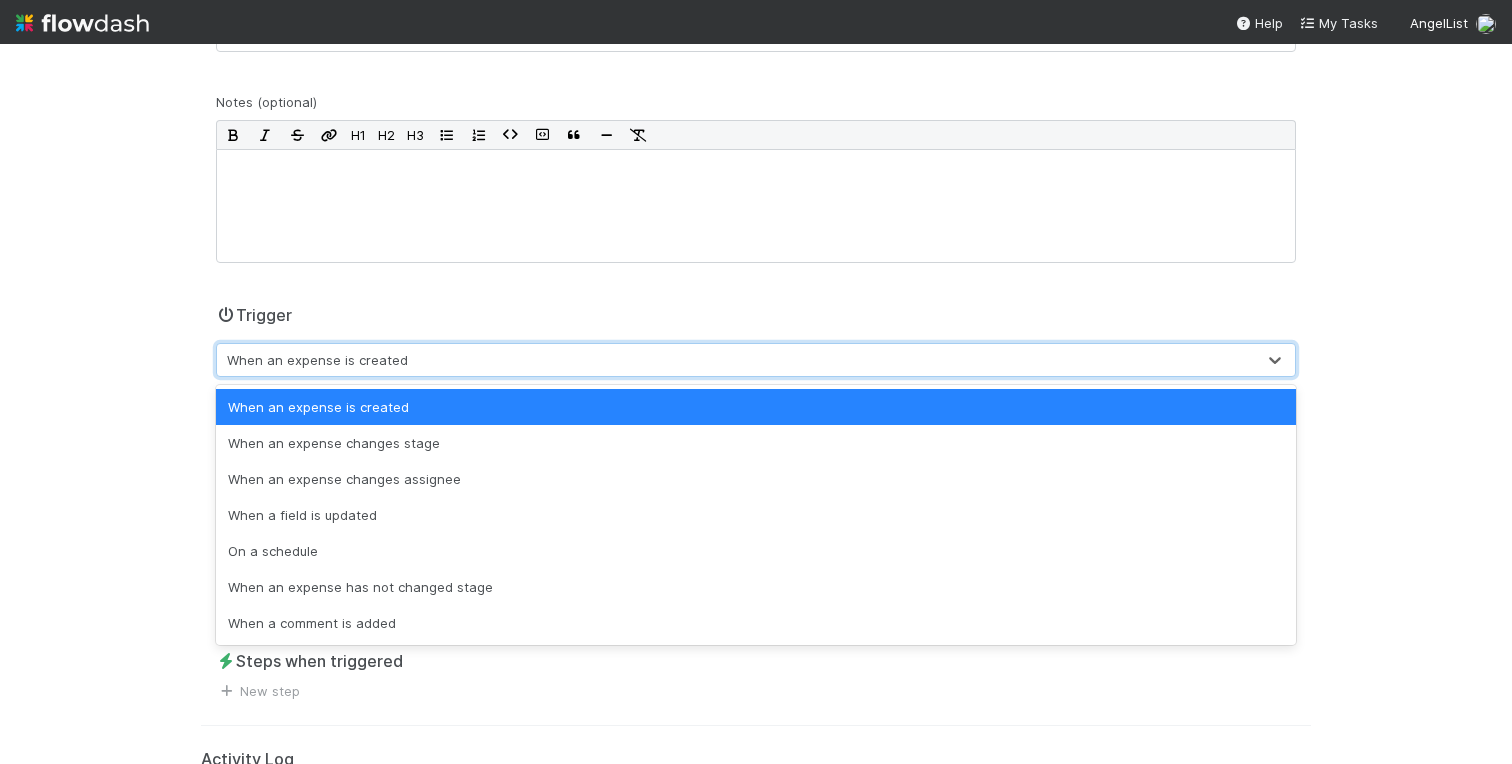 click on "When an expense is created" at bounding box center (317, 360) 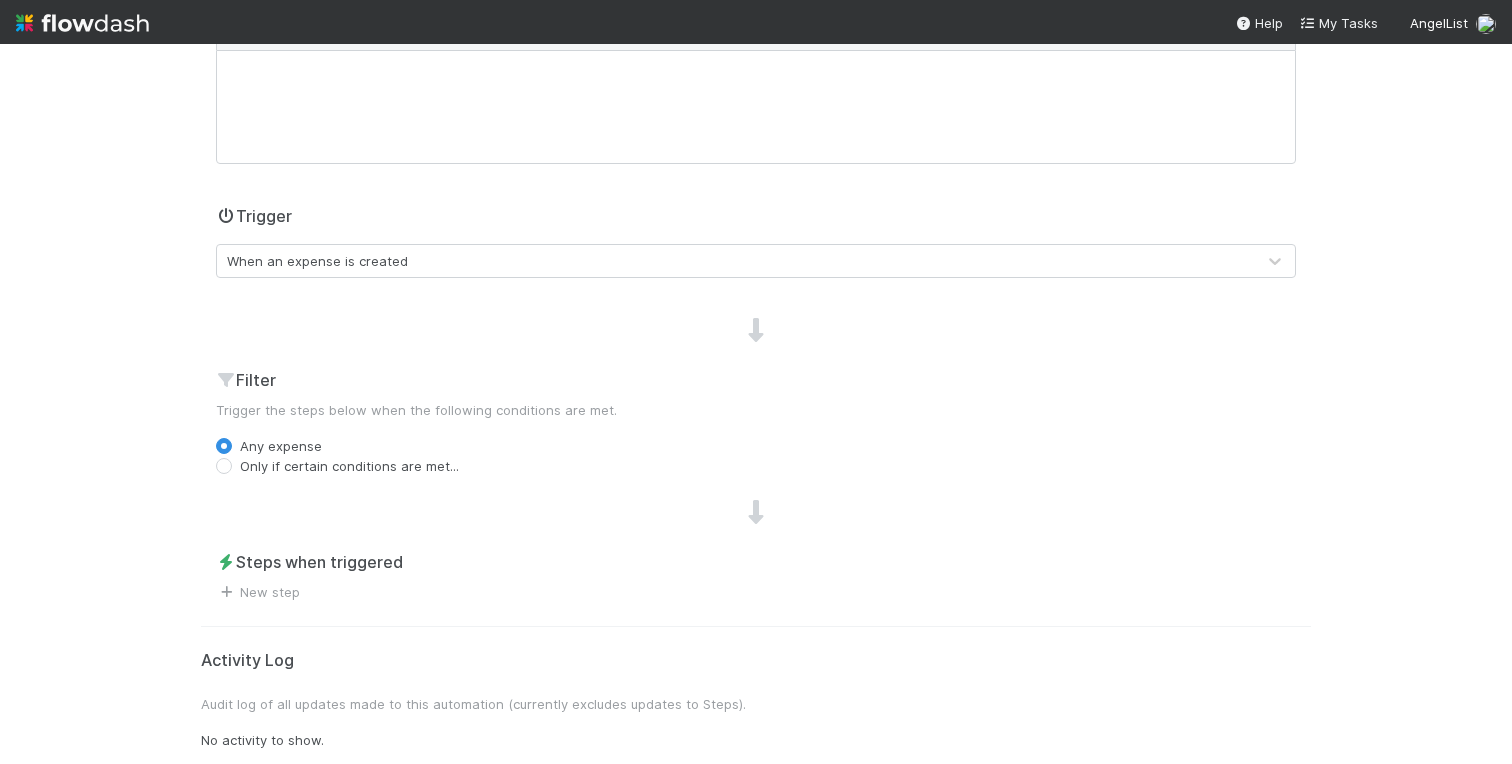 scroll, scrollTop: 328, scrollLeft: 0, axis: vertical 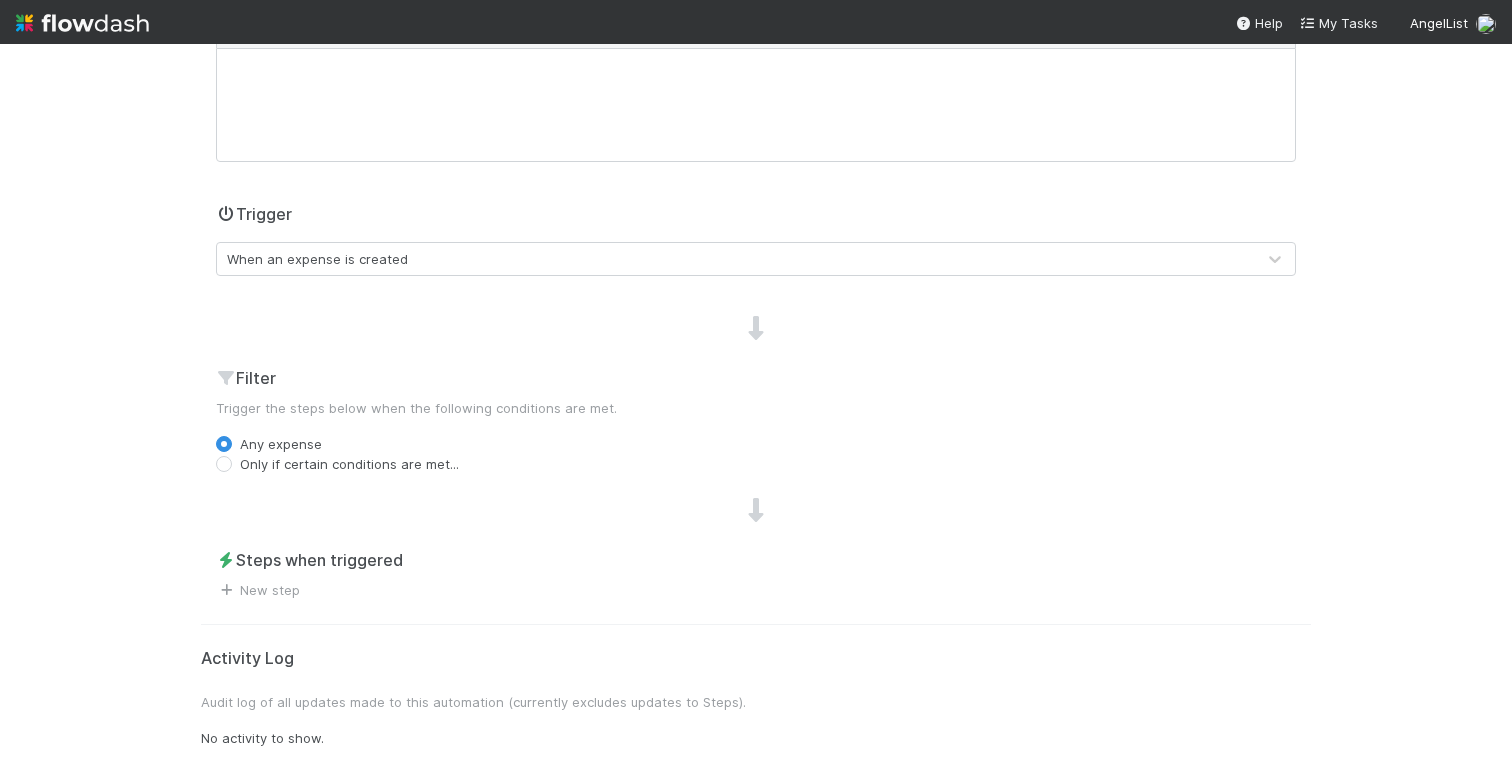 click on "Only if certain conditions are met..." at bounding box center (349, 464) 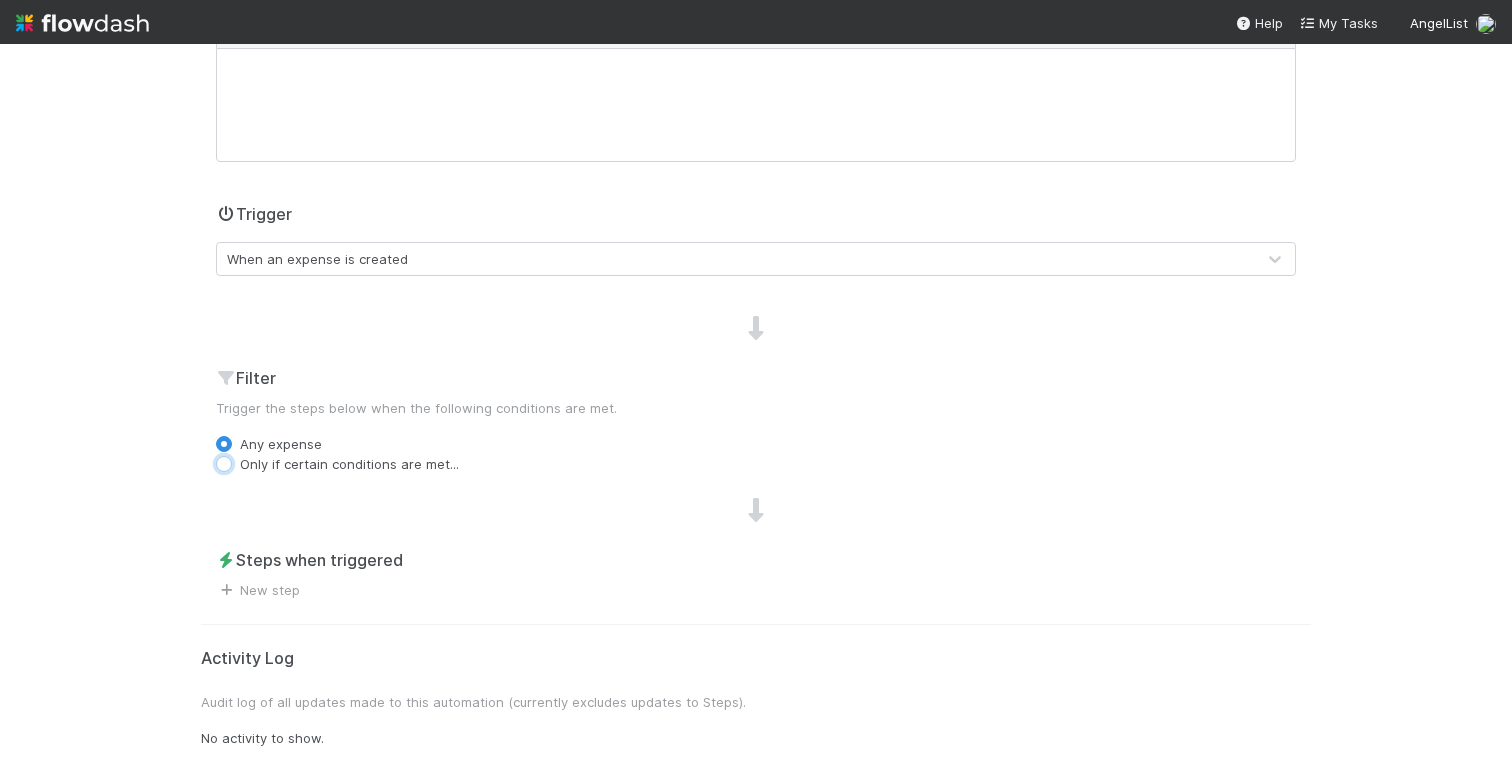 click on "Only if certain conditions are met..." at bounding box center (224, 463) 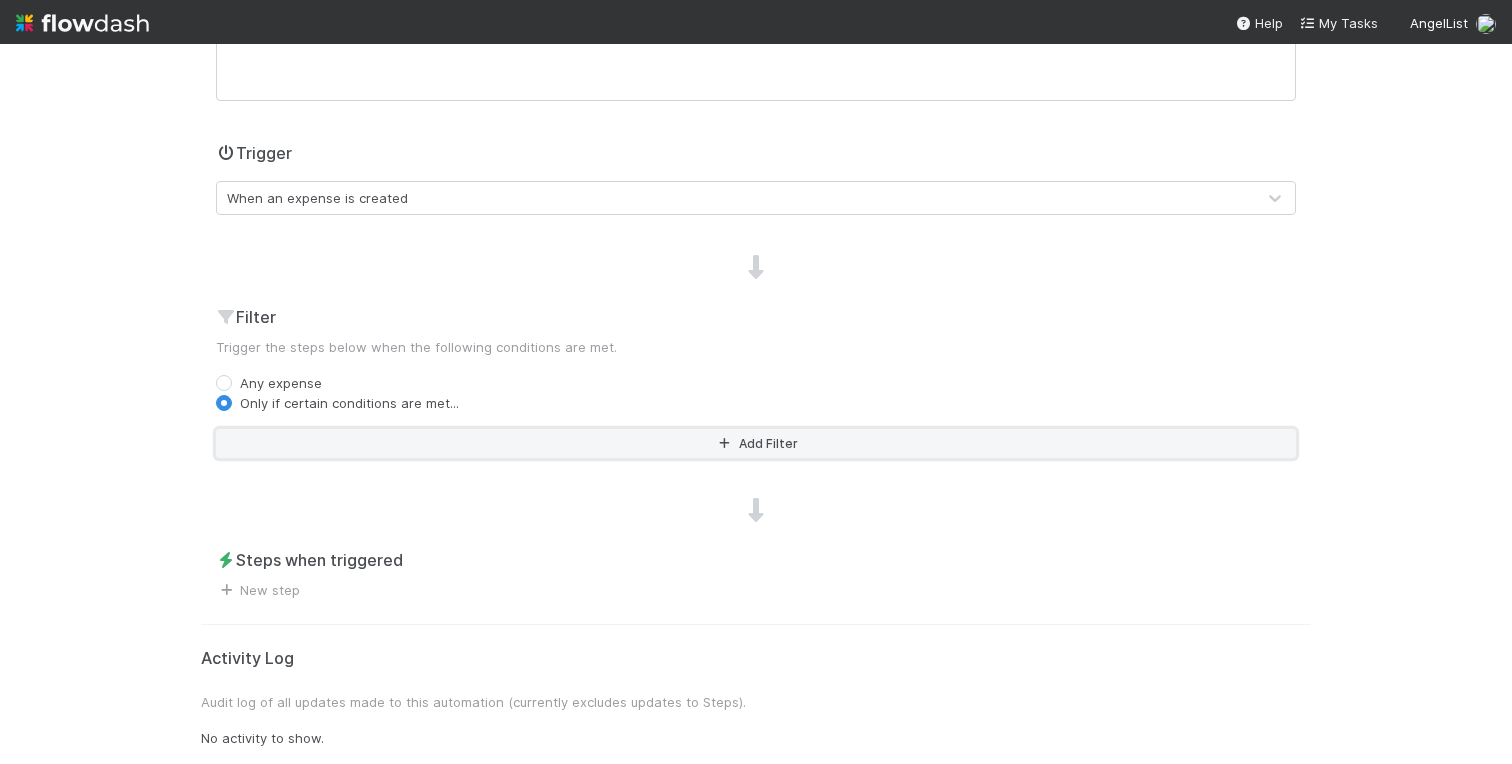 click on "Add Filter" at bounding box center (756, 443) 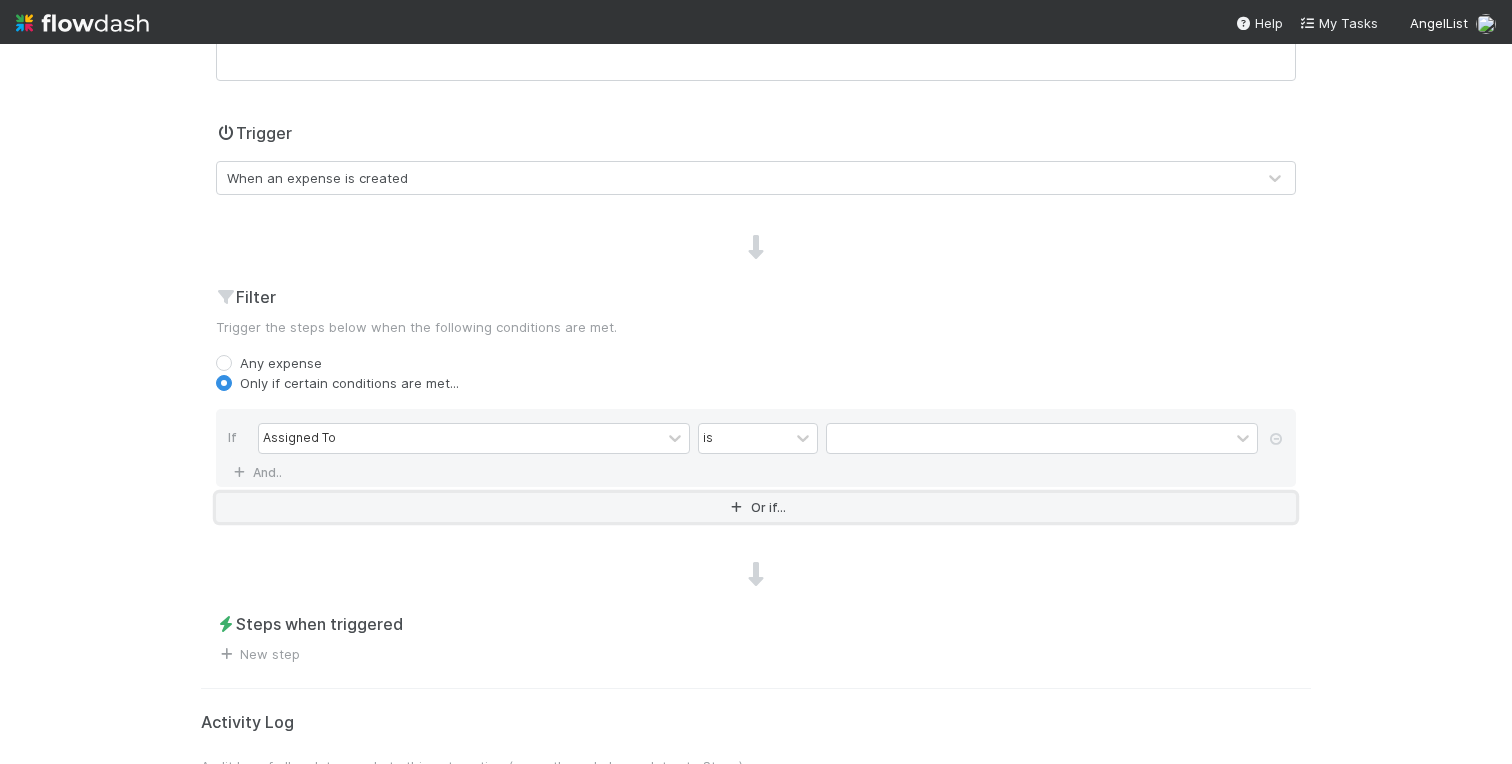 scroll, scrollTop: 417, scrollLeft: 0, axis: vertical 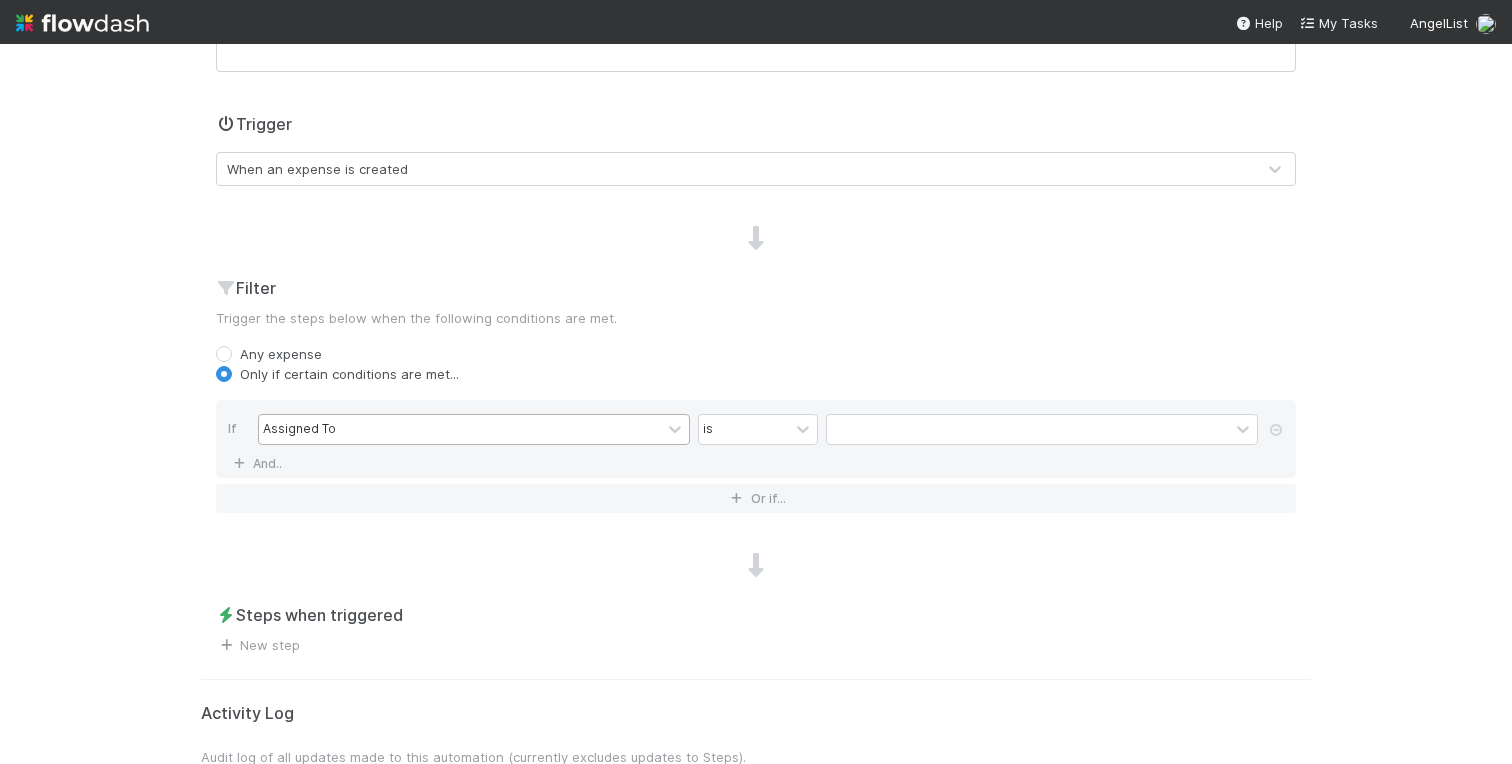 click on "Assigned To" at bounding box center [460, 429] 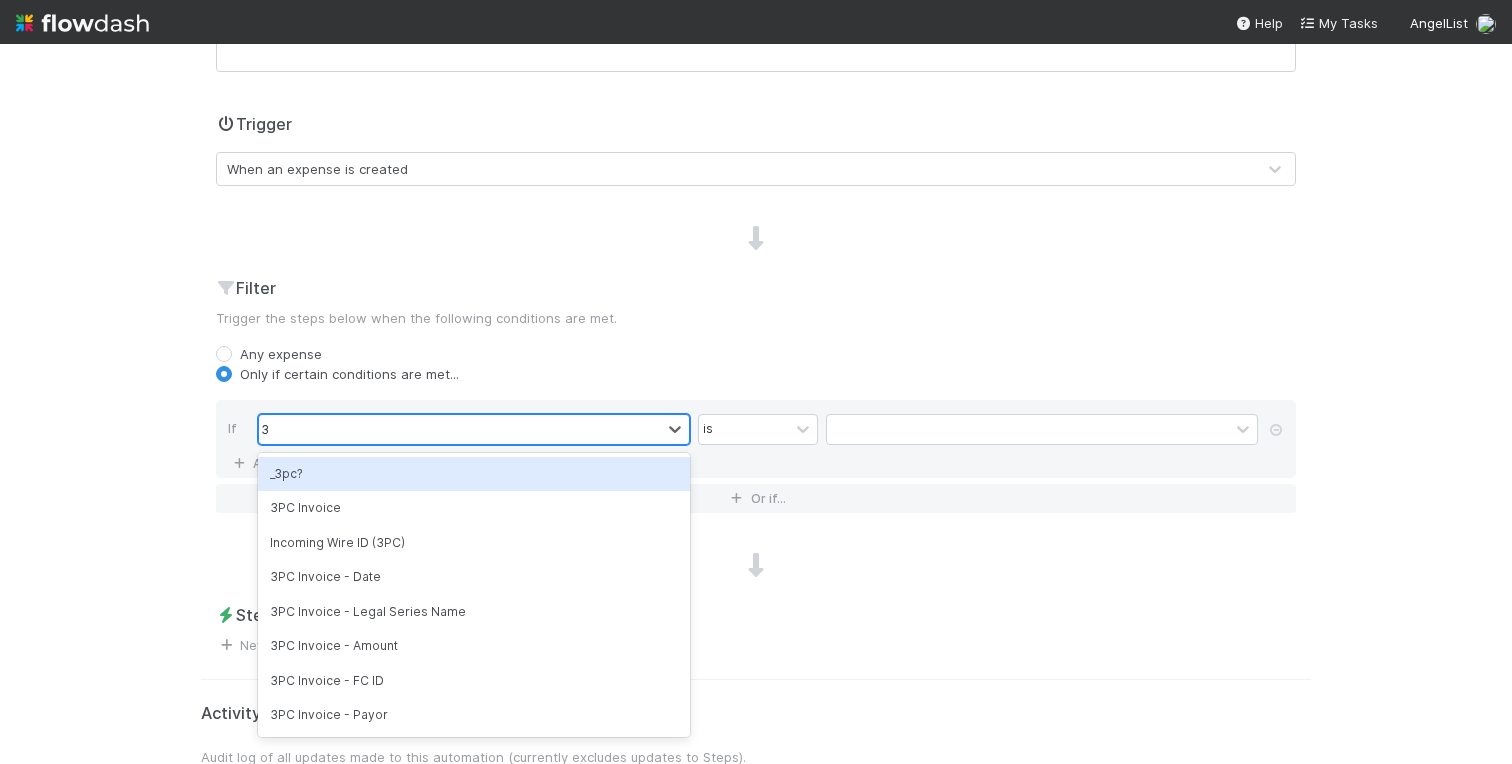 type on "3p" 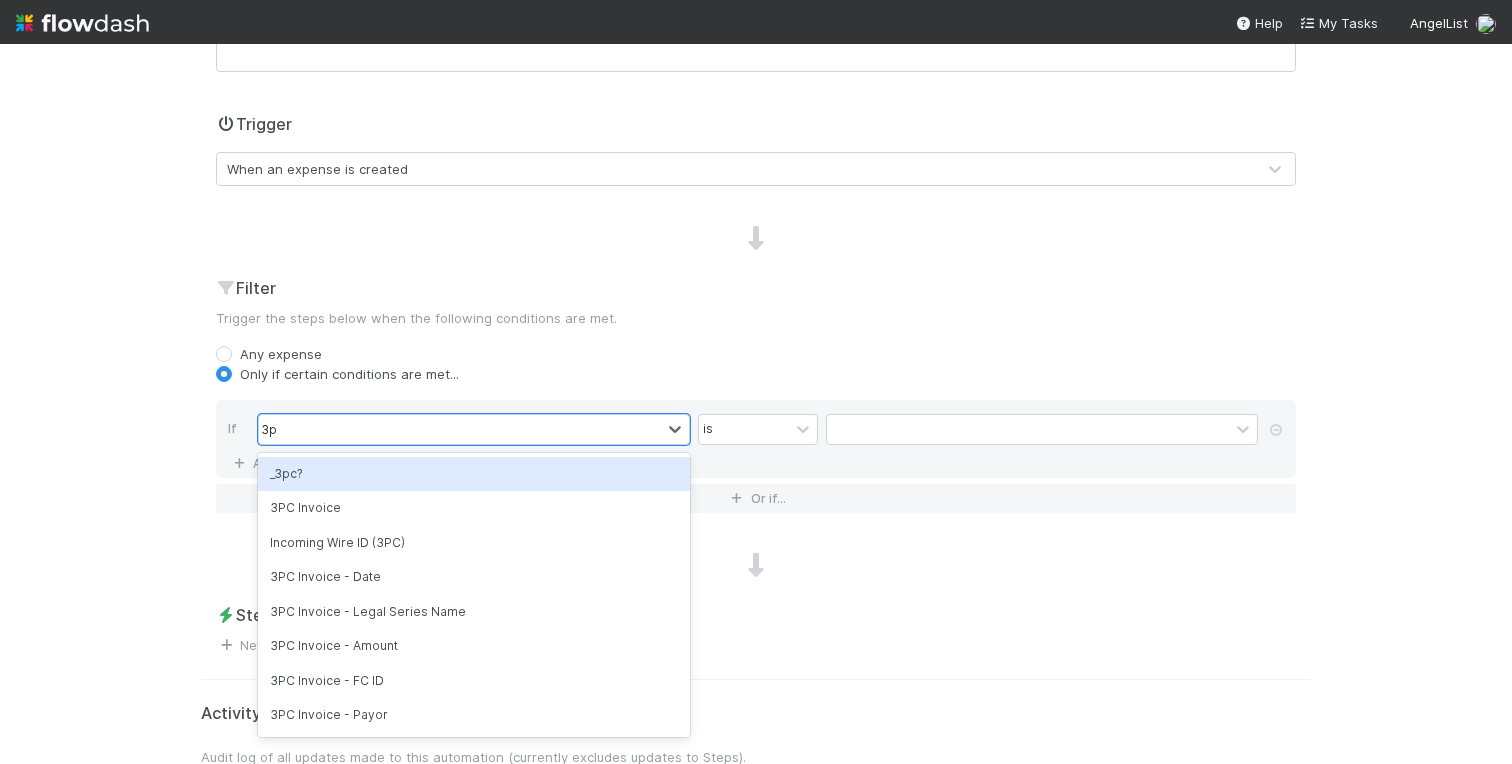click on "_3pc?" at bounding box center (474, 474) 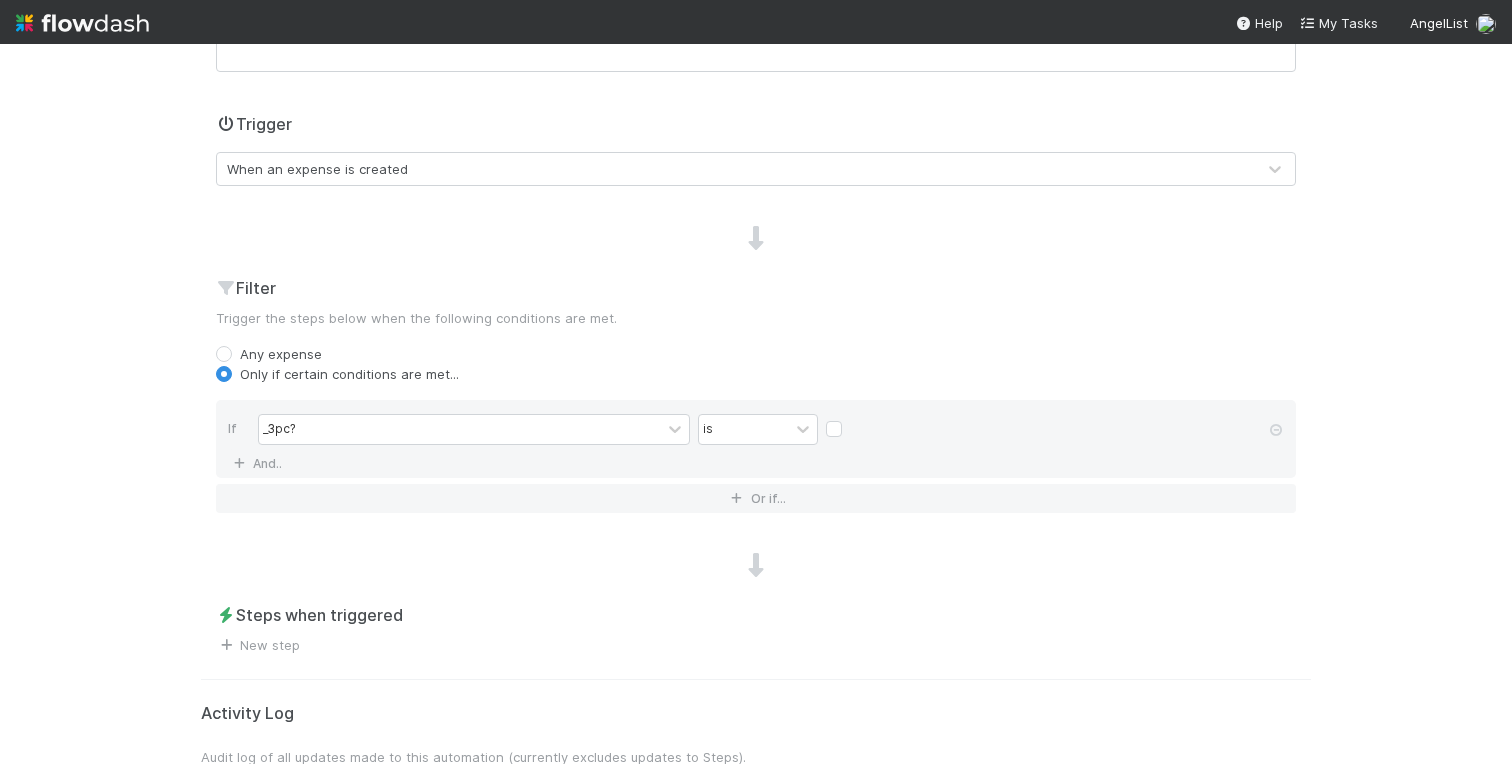 click on "🧾 Fund Expenses Expenses Data Flow Builder Layout Automation Team Analytics Settings  Docs New  automation Activated Cancel Create Name (DRAFT) New Task Notification in #fund-expense-review channel Notes (optional) H1 H2 H3  Trigger When an expense is created  Filter Trigger the steps below when the following conditions are met. Any expense Only if certain conditions are met... If _3pc? is And.. Or if...  Steps when triggered New step Activity Log Audit log of all updates made to this automation (currently excludes updates to Steps). No activity to show." at bounding box center [756, 404] 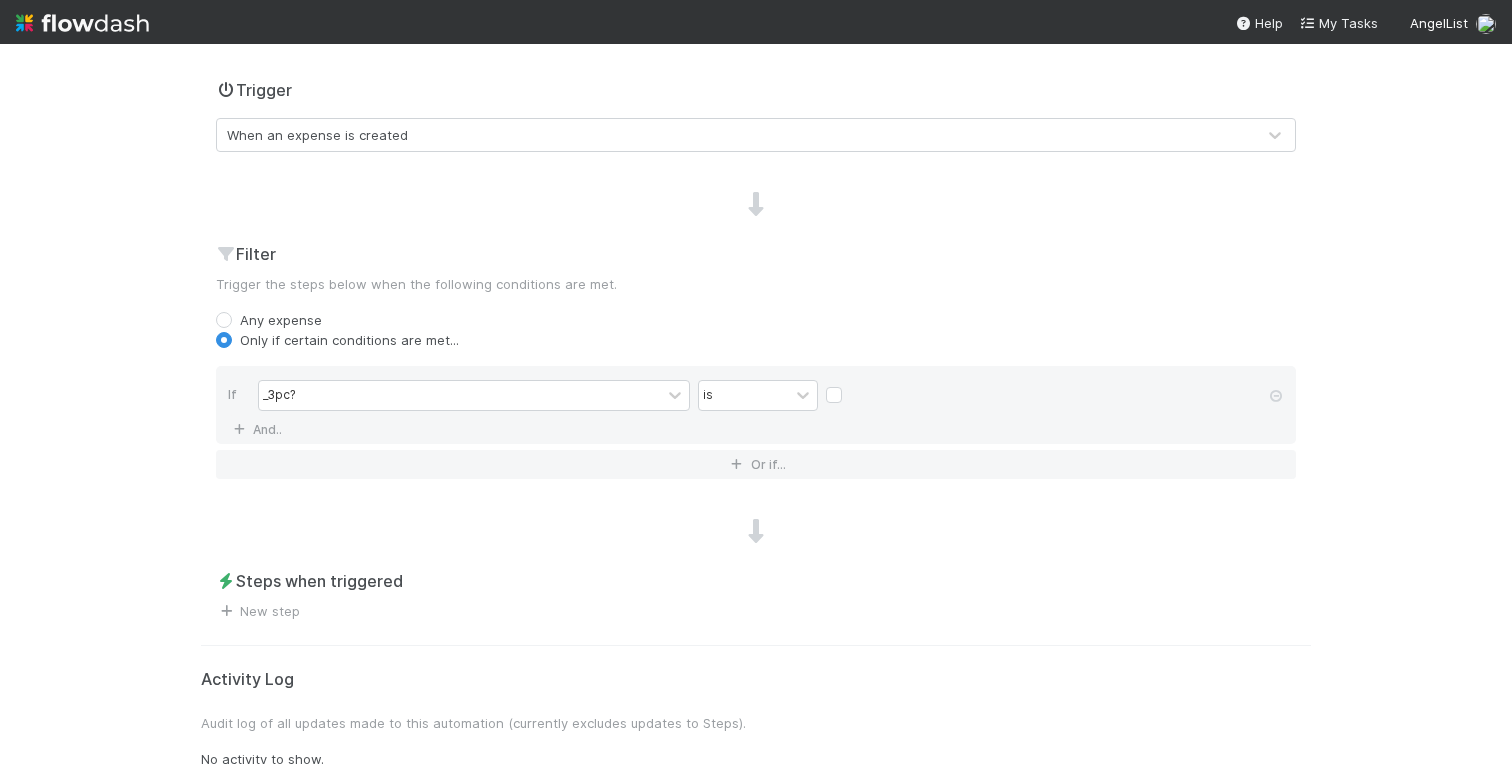 scroll, scrollTop: 473, scrollLeft: 0, axis: vertical 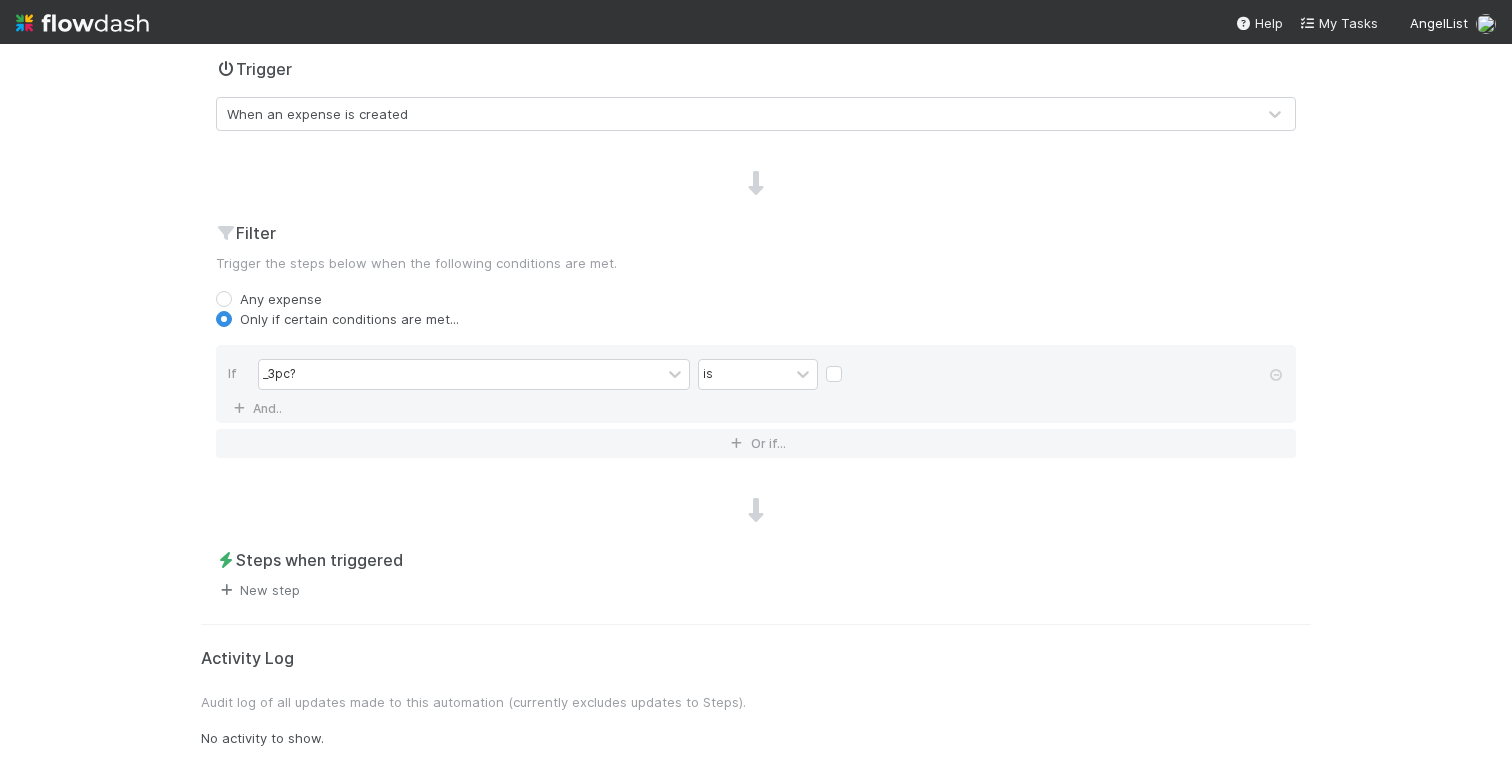 click on "New step" at bounding box center [258, 590] 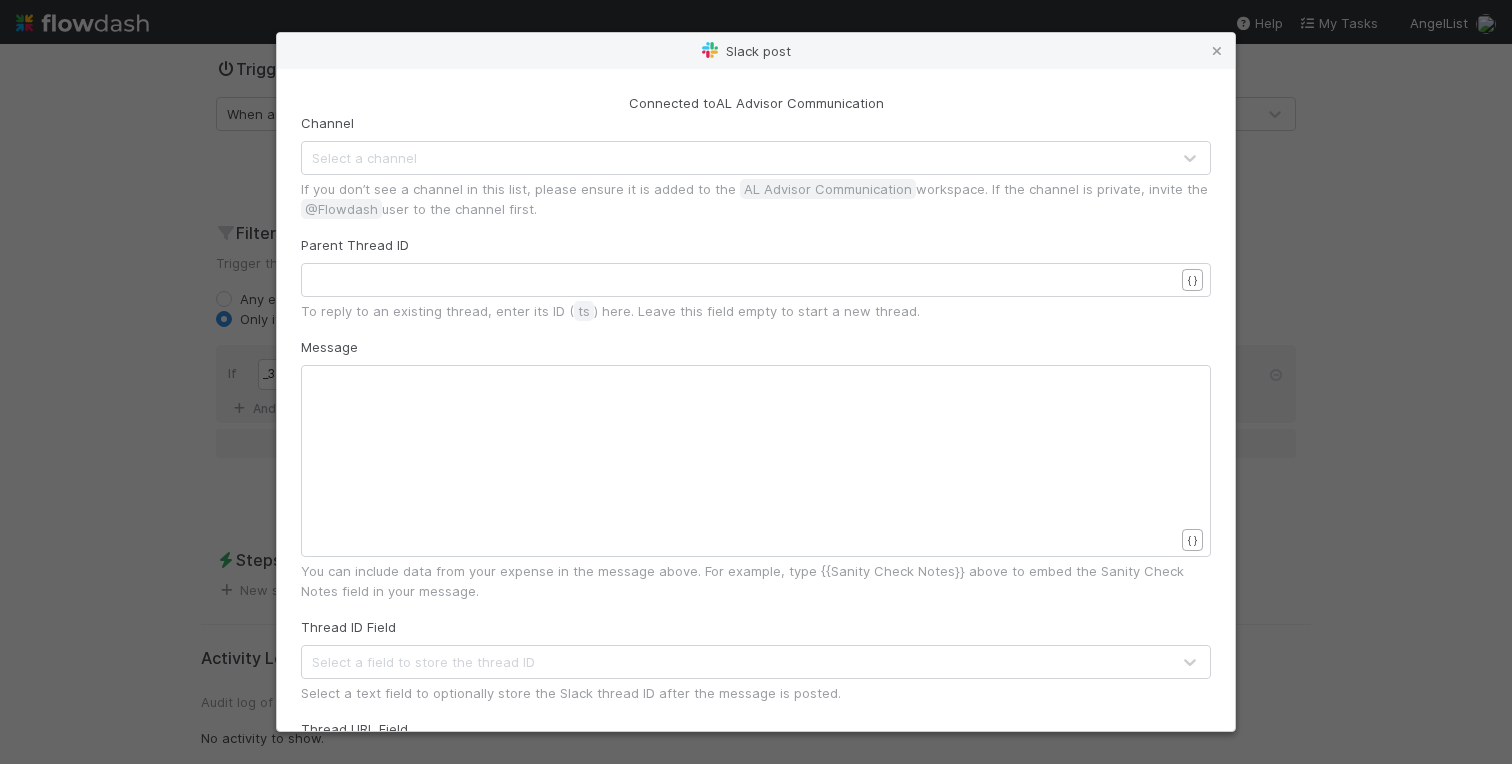 click on "Select a channel" at bounding box center (364, 158) 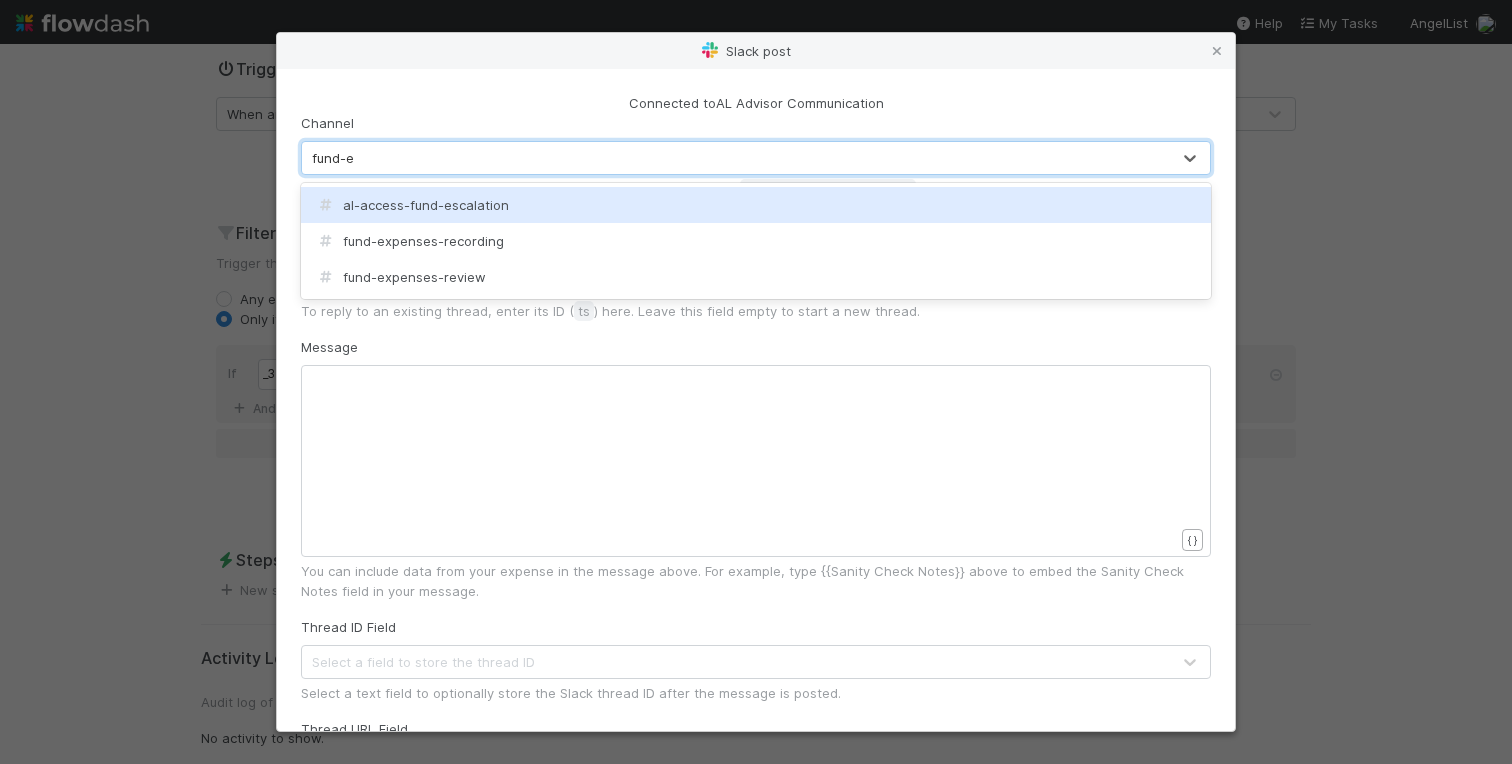 type on "fund-ex" 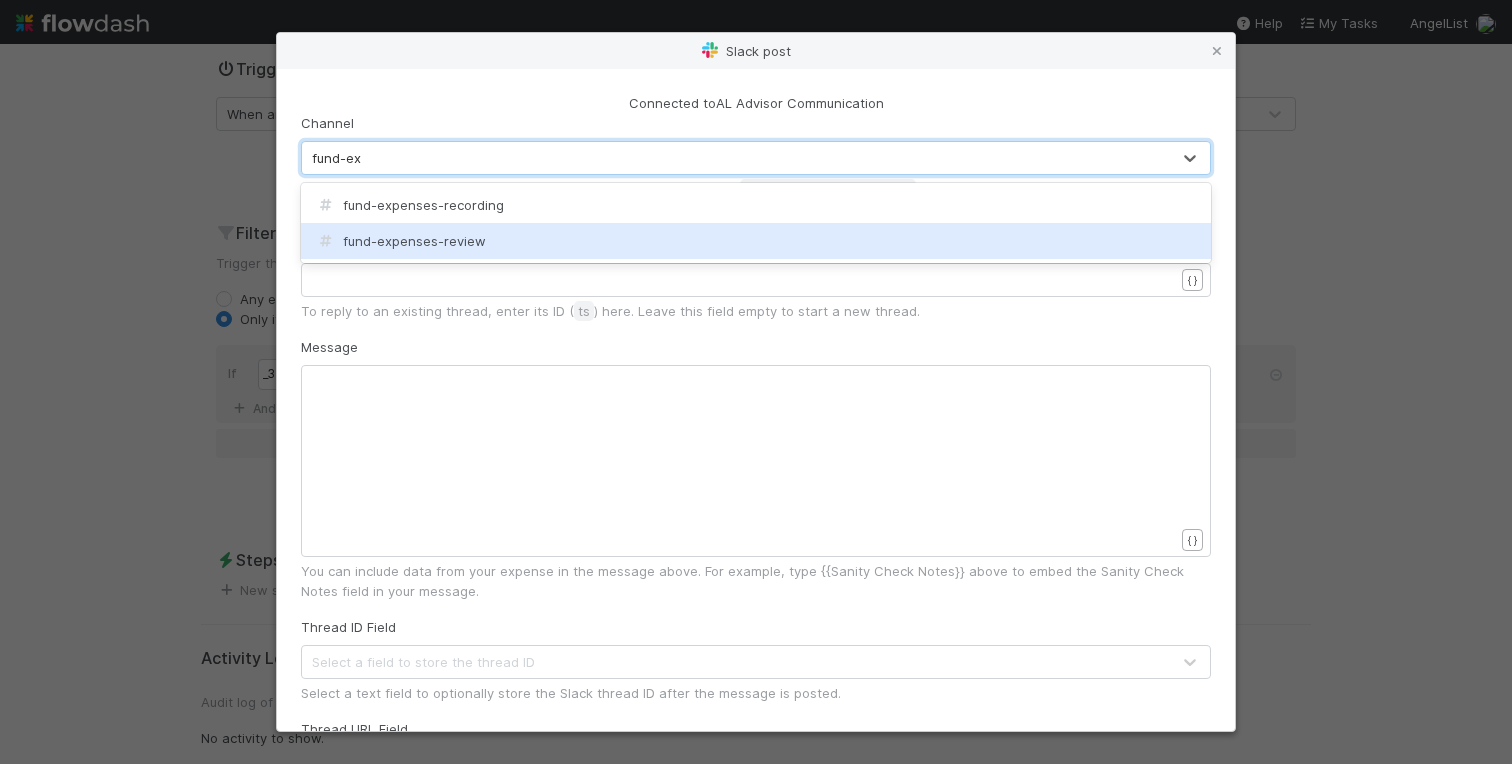 click on "fund-expenses-review" at bounding box center [399, 241] 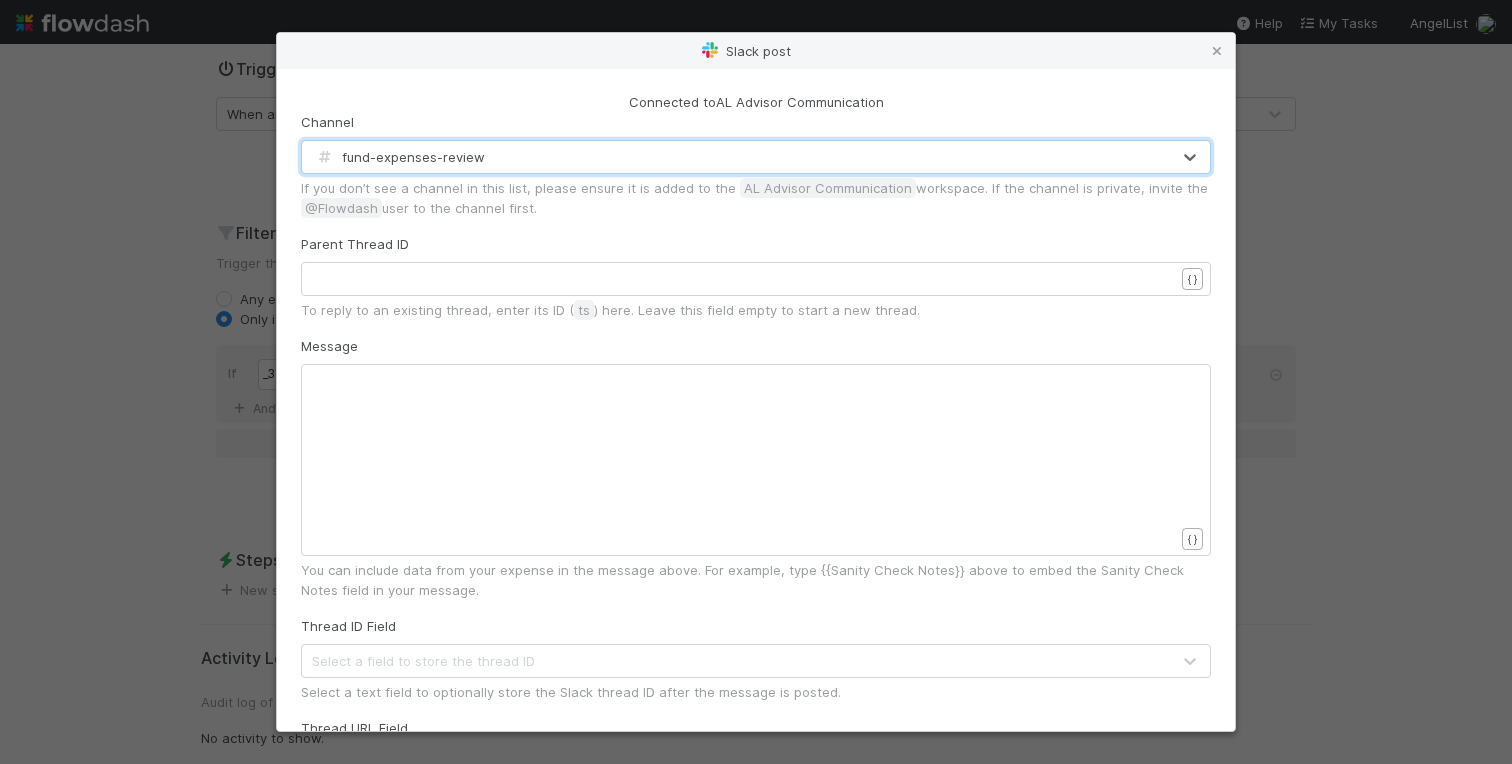 scroll, scrollTop: 0, scrollLeft: 0, axis: both 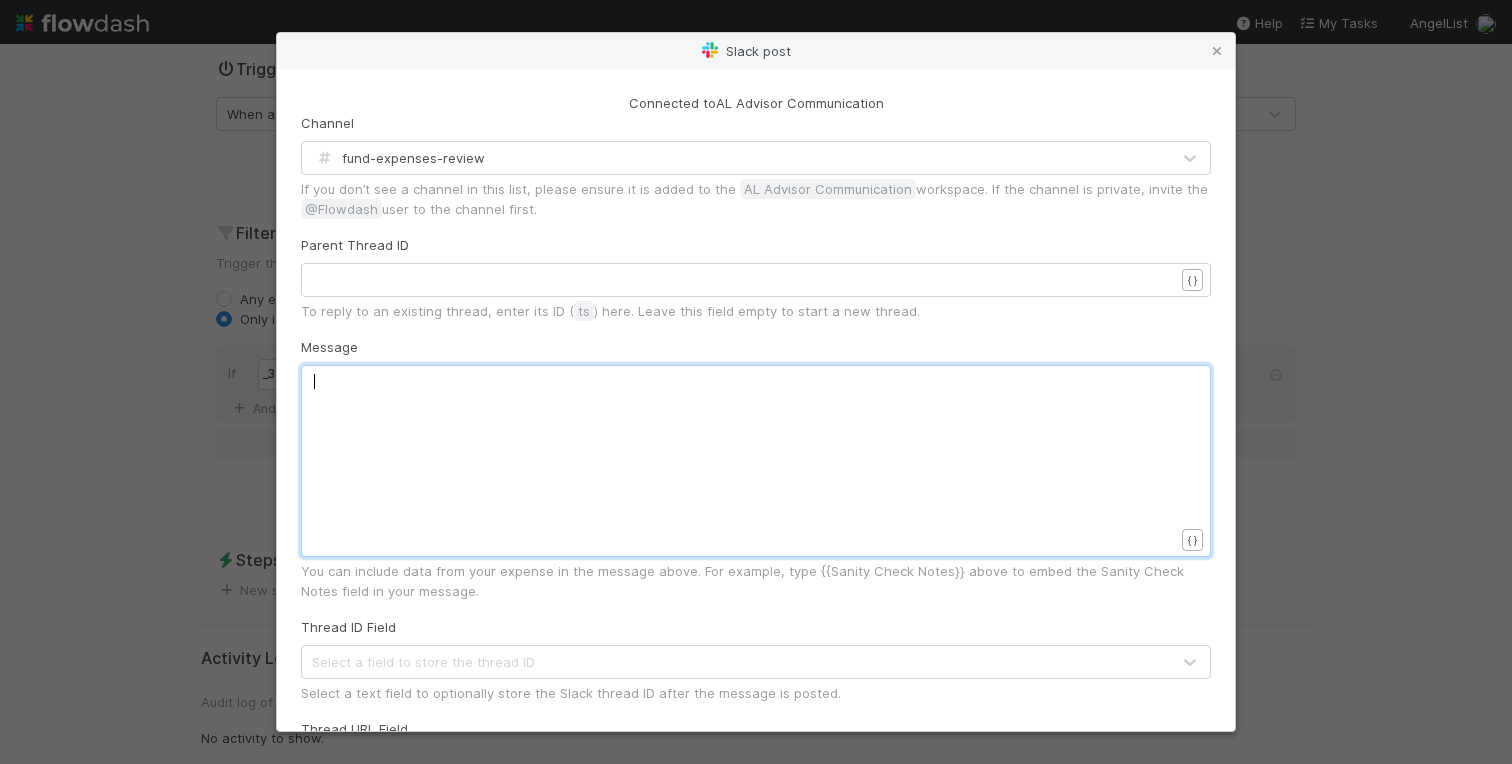 click on "xxxxxxxxxx   ​" at bounding box center (769, 486) 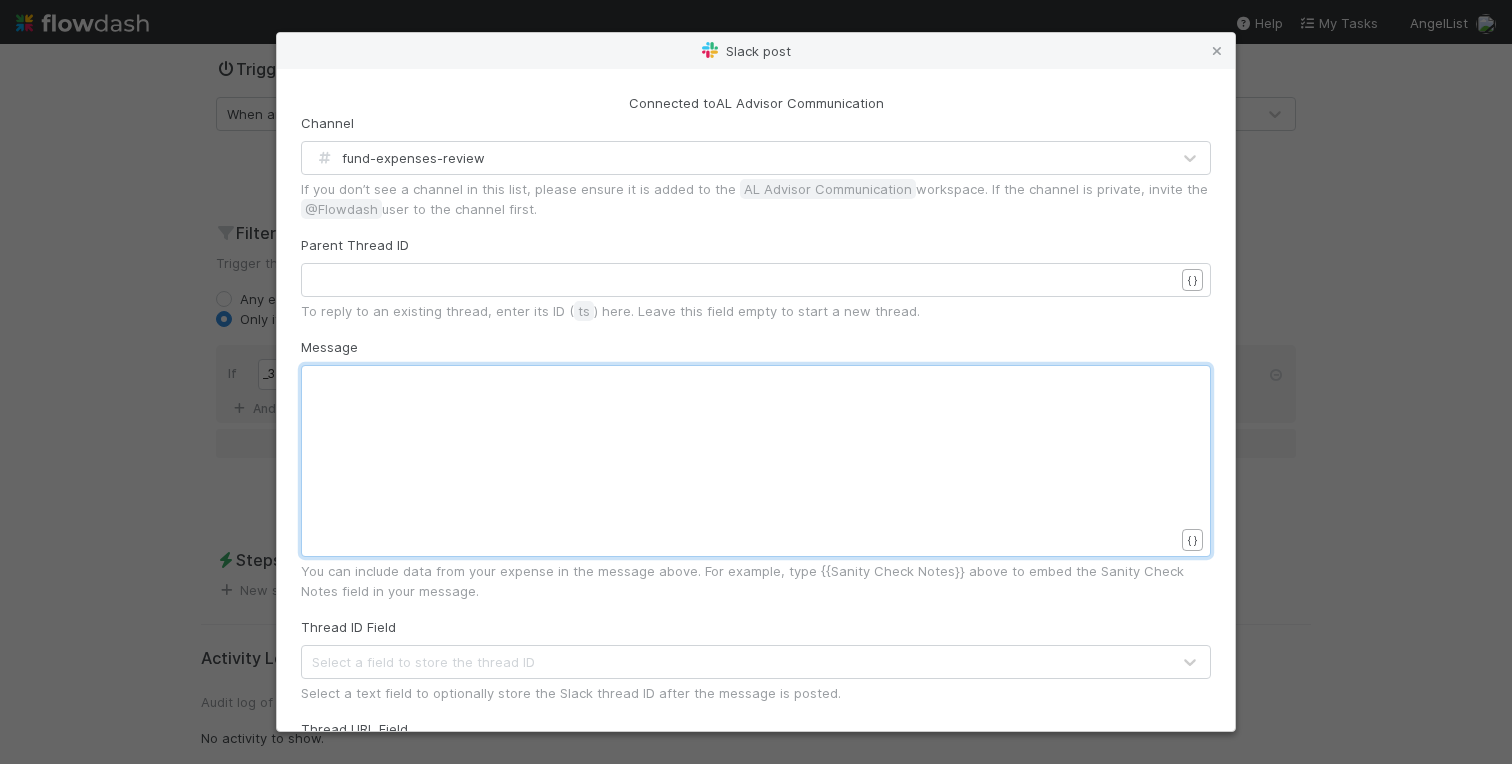 type on "@" 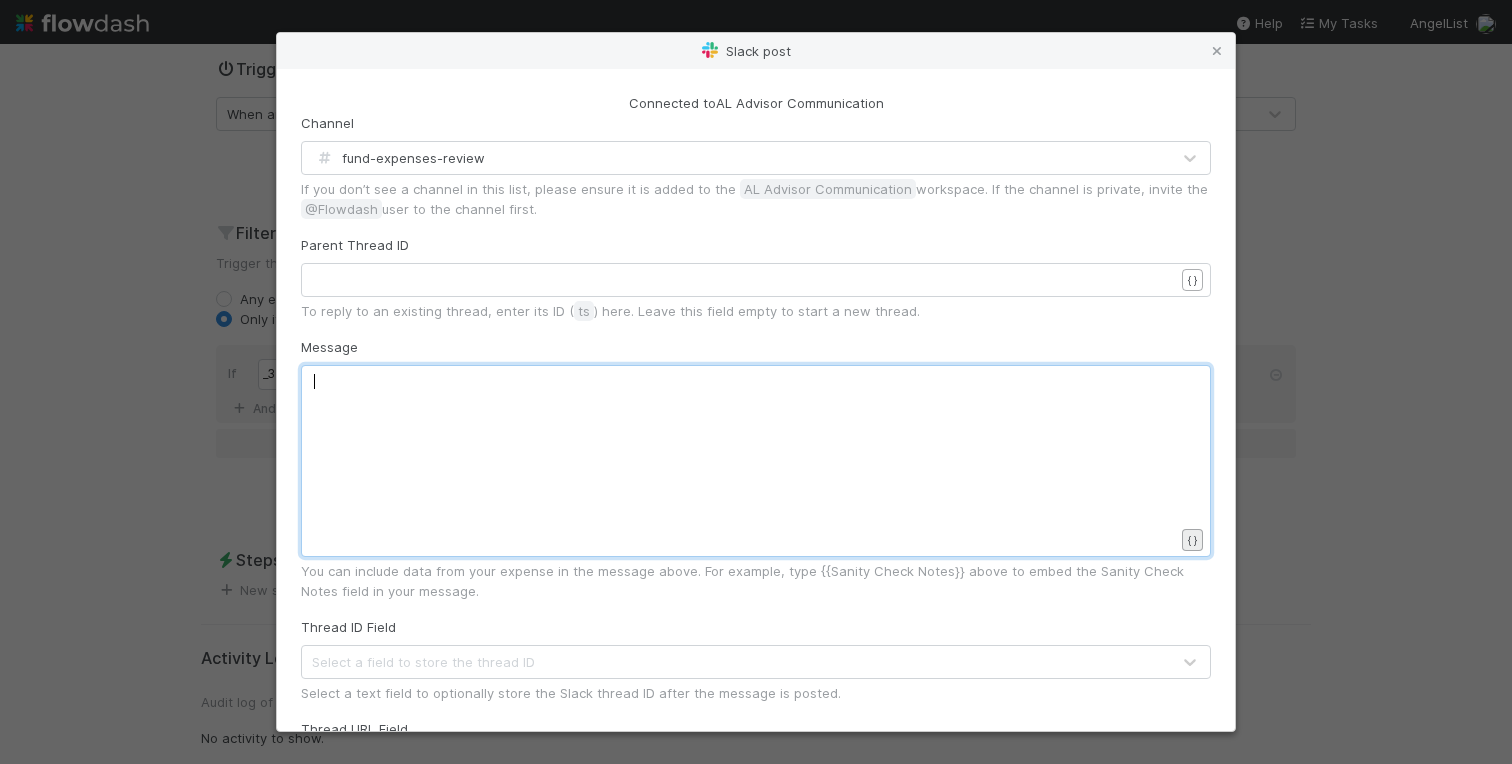 click on "Slack post Connected to  AL Advisor Communication Channel fund-expenses-review If you don’t see a channel in this list, please ensure it is added to the   AL Advisor Communication  workspace. If the channel is private, invite the  @Flowdash  user to the channel first. Parent Thread ID ​ x   ​ { } To reply to an existing thread, enter its ID ( ts ) here. Leave this field empty to start a new thread. Message xxxxxxxxxx   ​ { } You can include data from your expense in the message above. For example, type {{Sanity Check Notes}} above to embed the Sanity Check Notes field in your message. Thread ID Field Select a field to store the thread ID Select a text field to optionally store the Slack thread ID after the message is posted. Thread URL Field Select a field to store the thread URL Select a field to optionally store the Slack thread URL after the message is posted. Unfurl links and media. Display a preview of the link in the Slack message. Include the current Stage and Assigned To values. Apply" at bounding box center (756, 764) 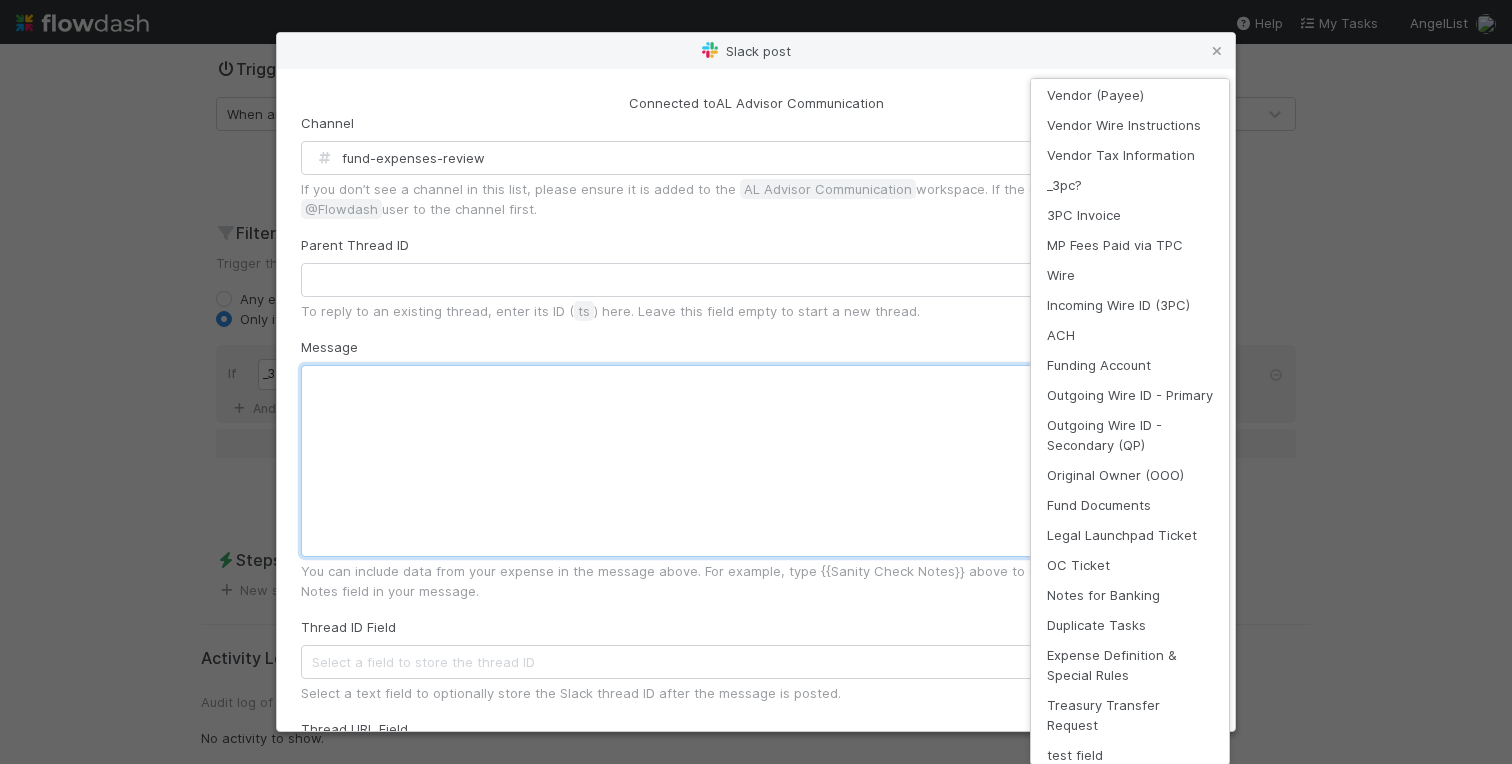 scroll, scrollTop: 0, scrollLeft: 0, axis: both 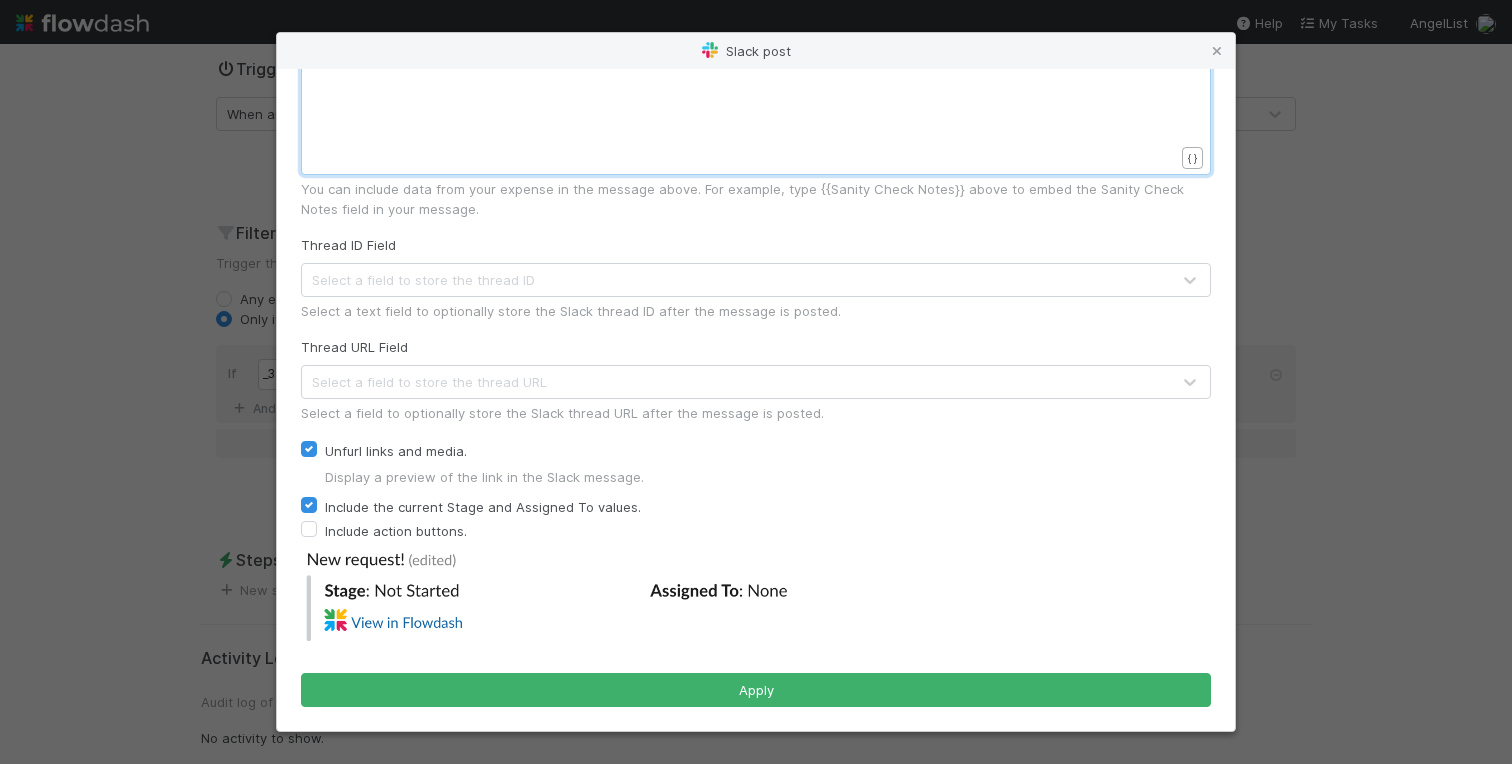 type 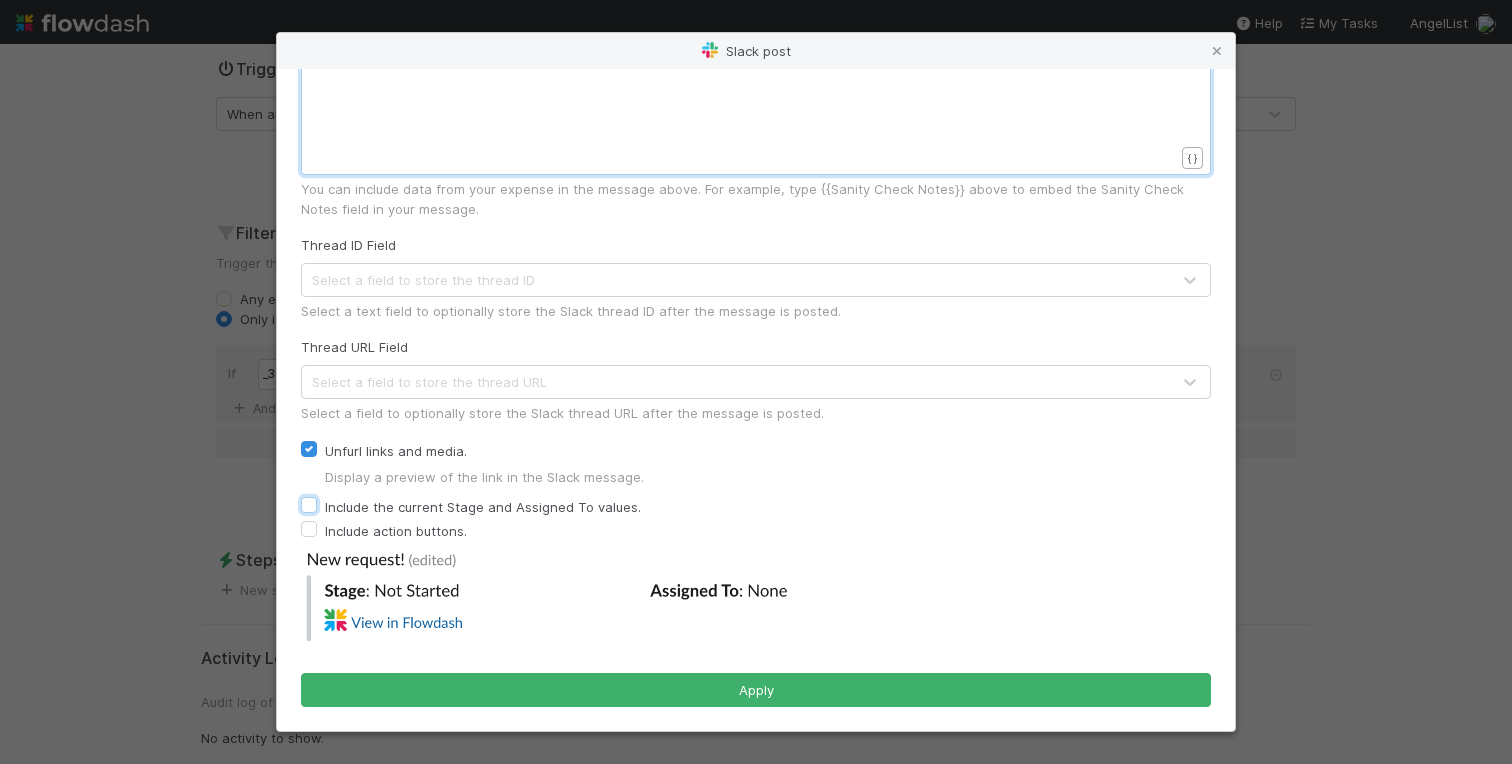 checkbox on "false" 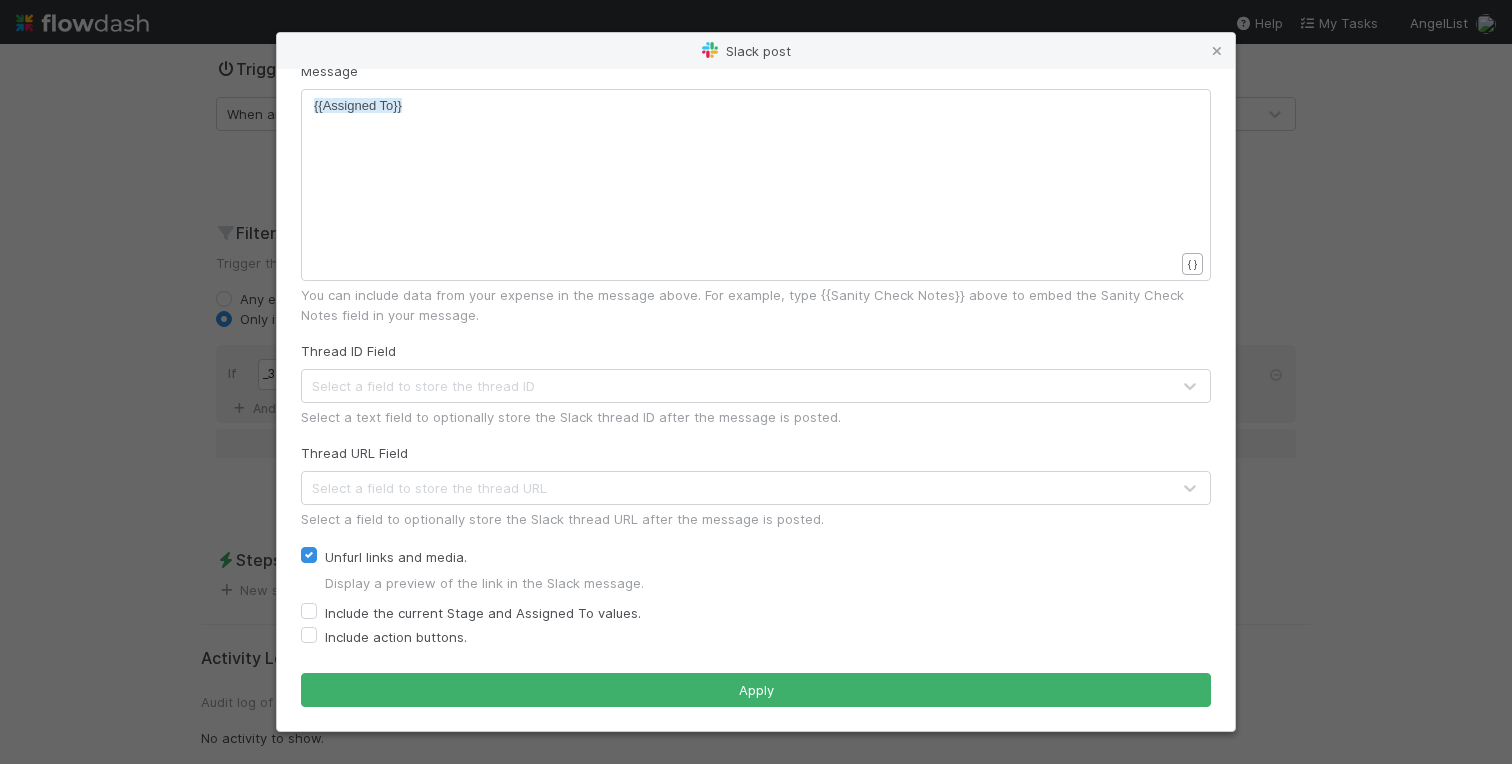 click on "Unfurl links and media." at bounding box center (396, 557) 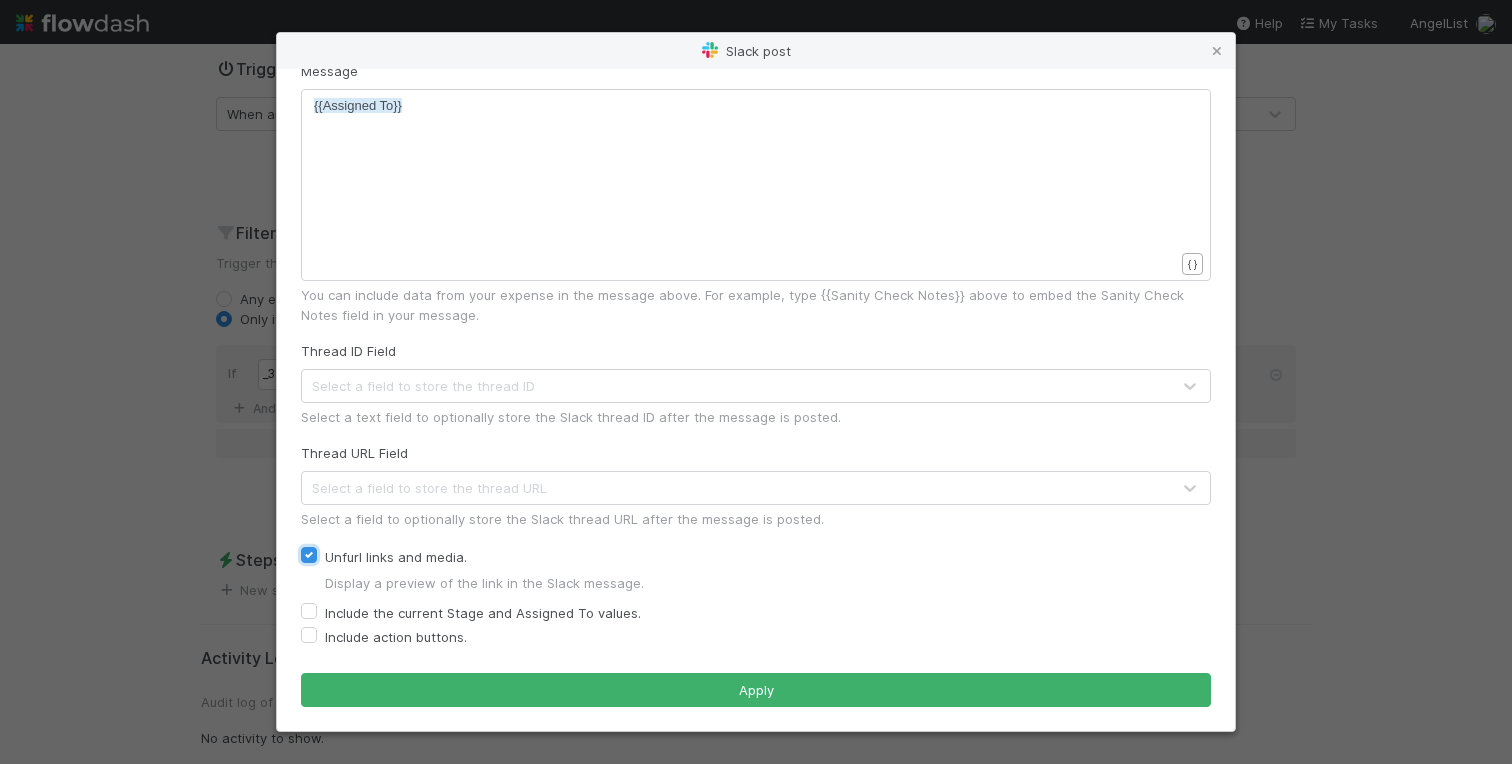 click on "Unfurl links and media." at bounding box center [309, 554] 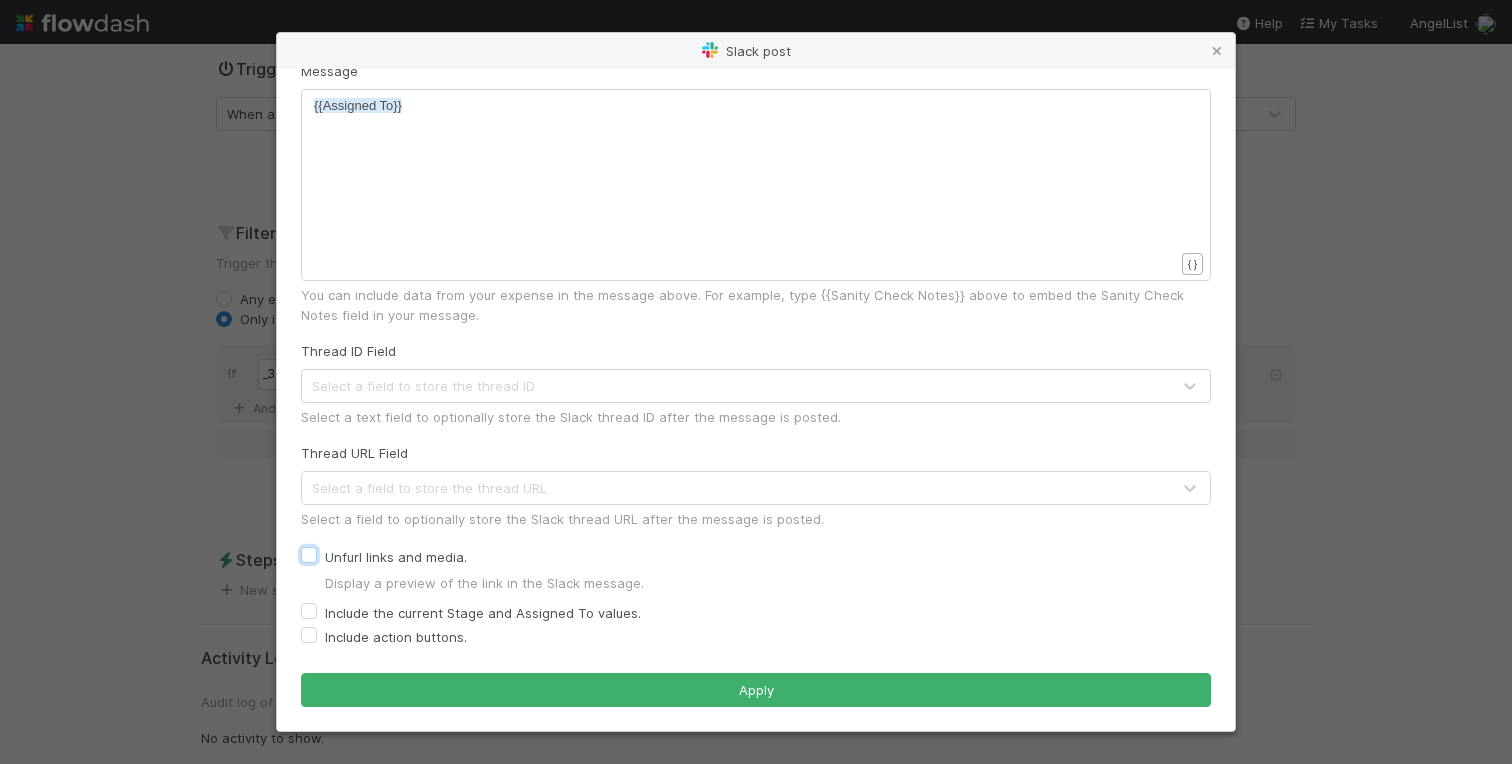 checkbox on "false" 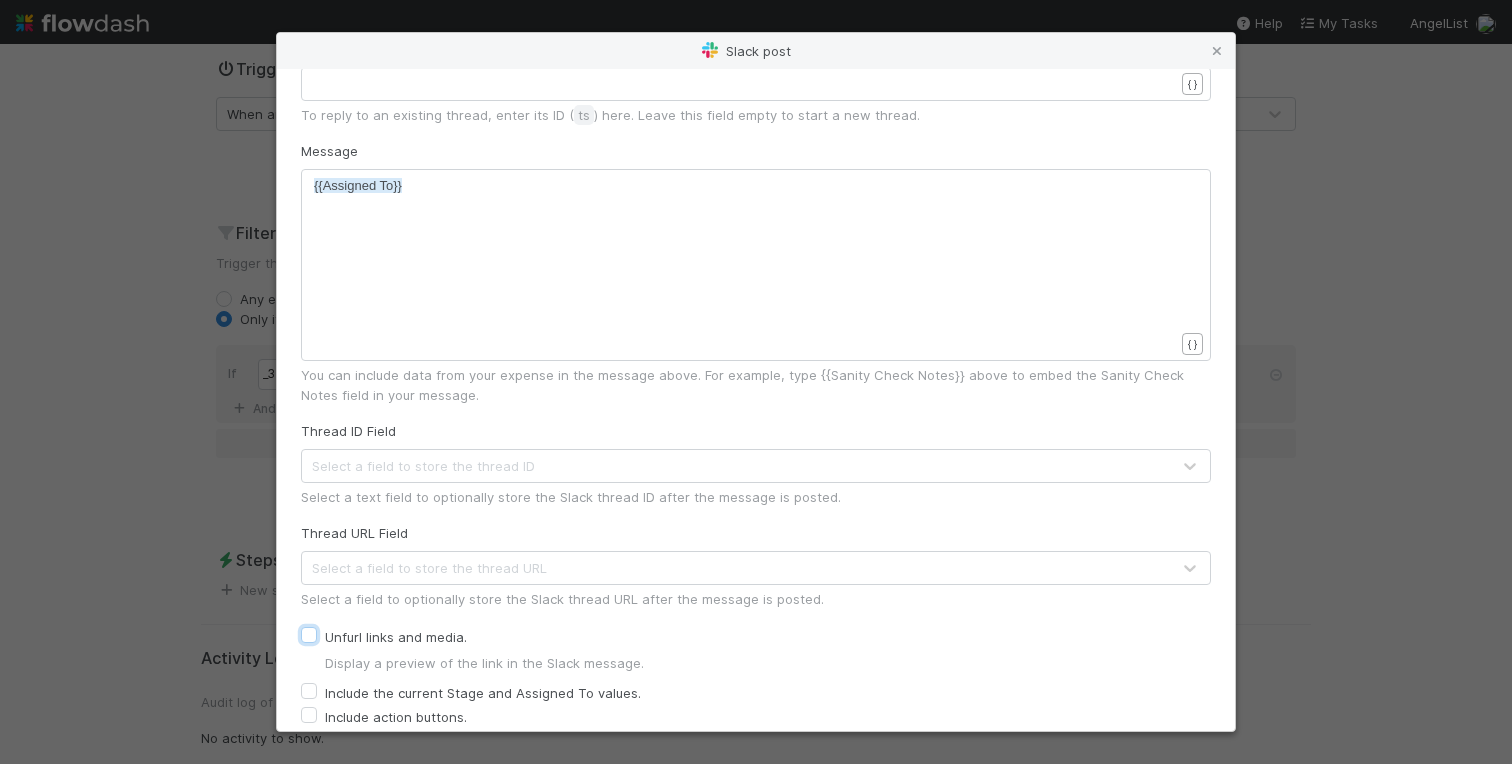 scroll, scrollTop: 182, scrollLeft: 0, axis: vertical 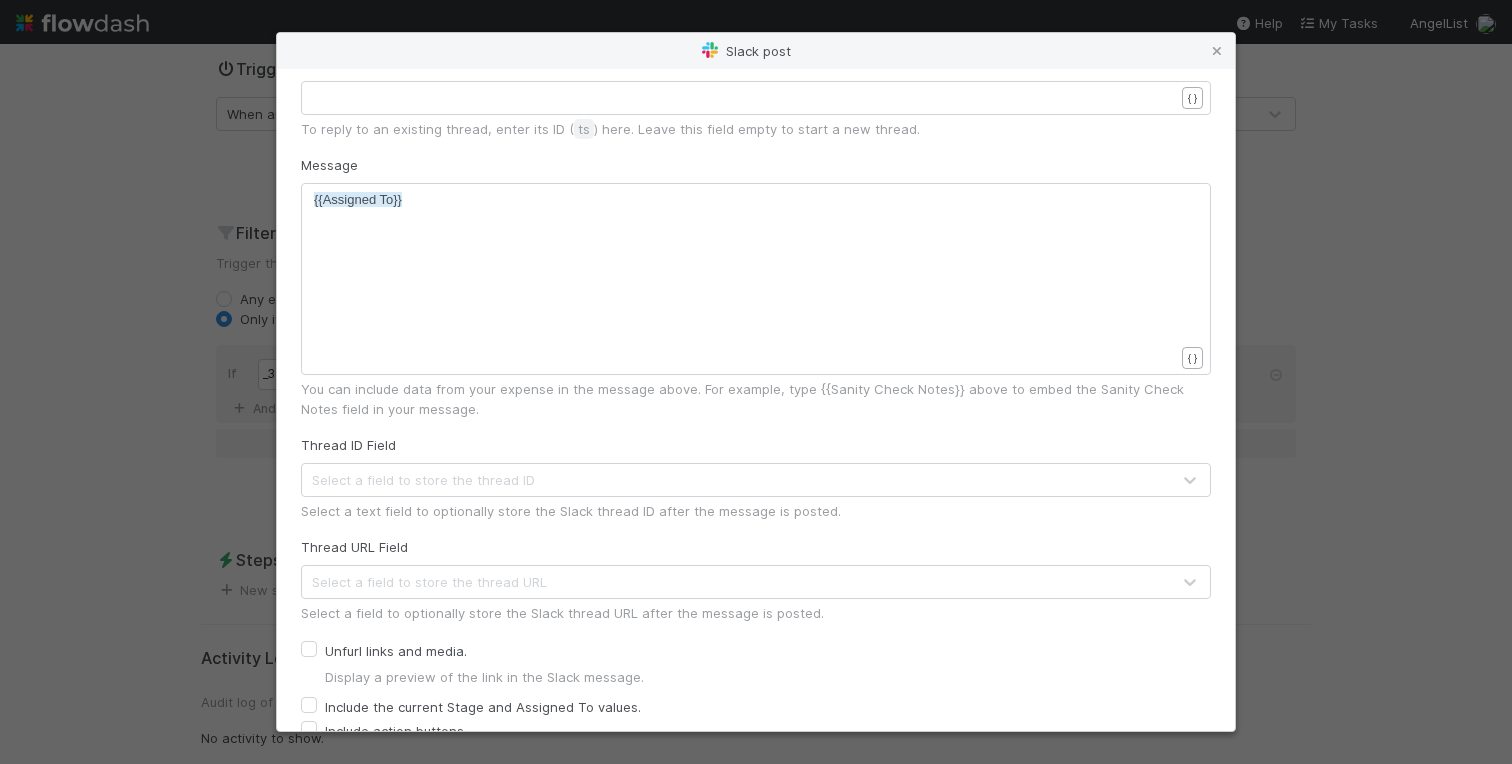 click on "xxxxxxxxxx   {{Assigned To}}" at bounding box center [756, 279] 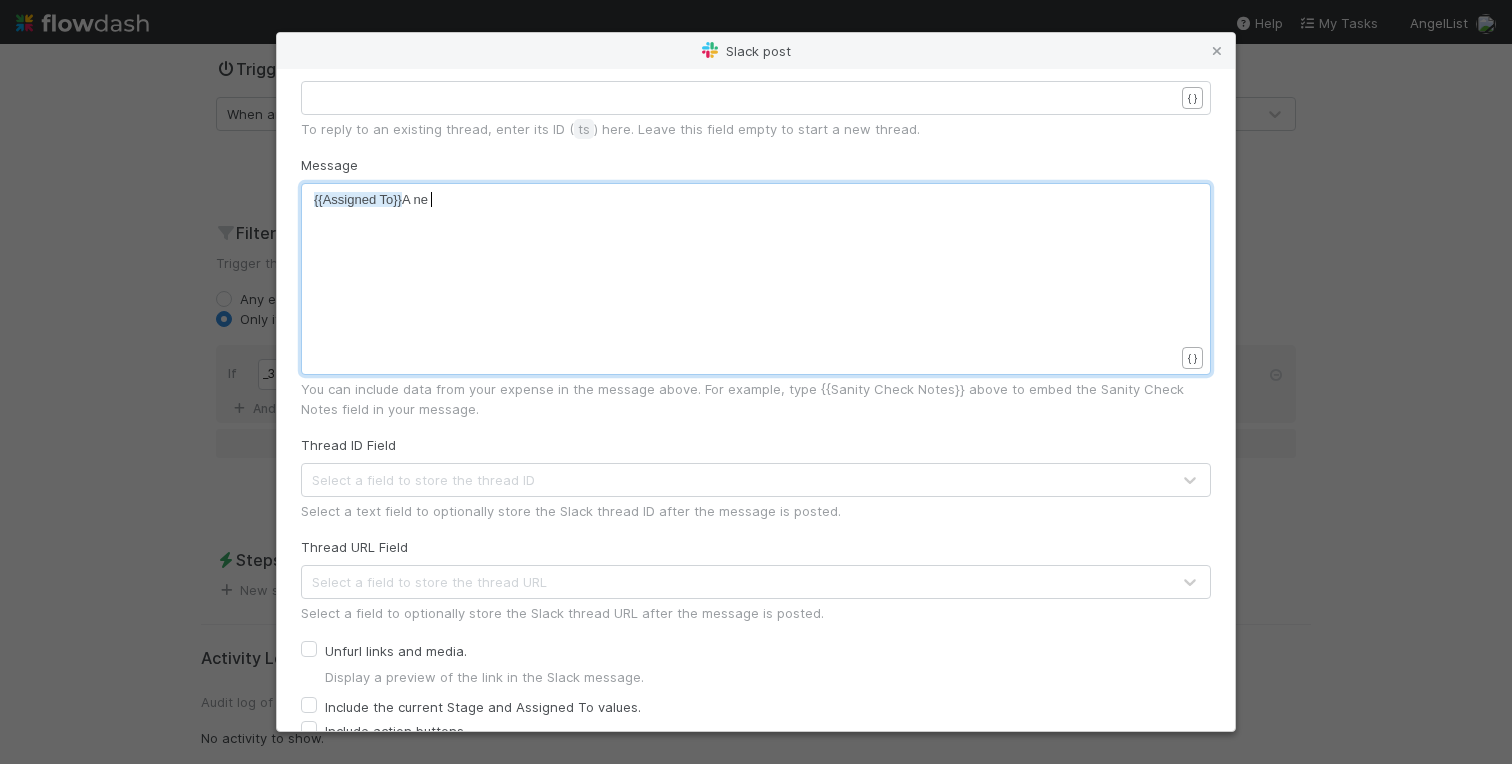 scroll, scrollTop: 6, scrollLeft: 37, axis: both 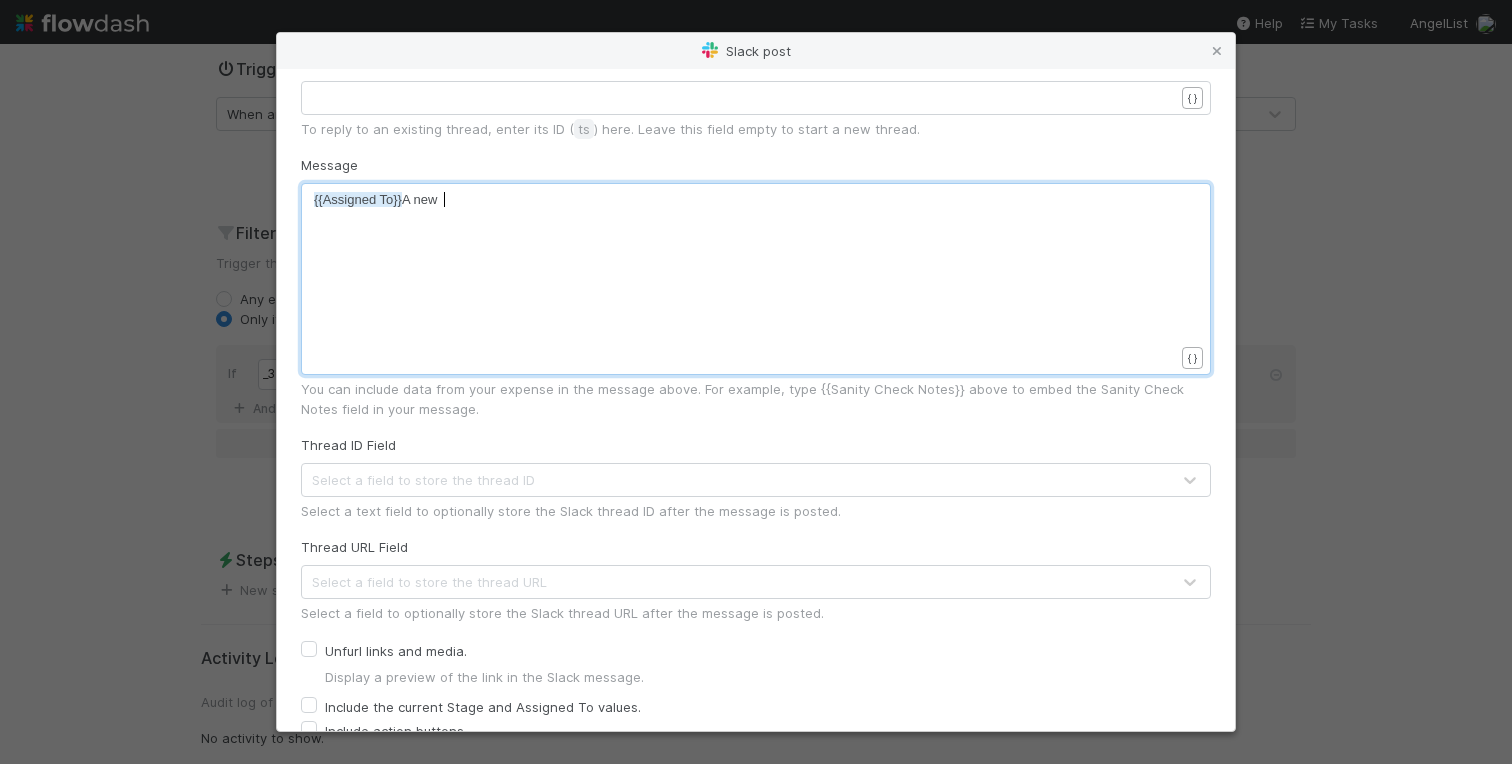type on "A new" 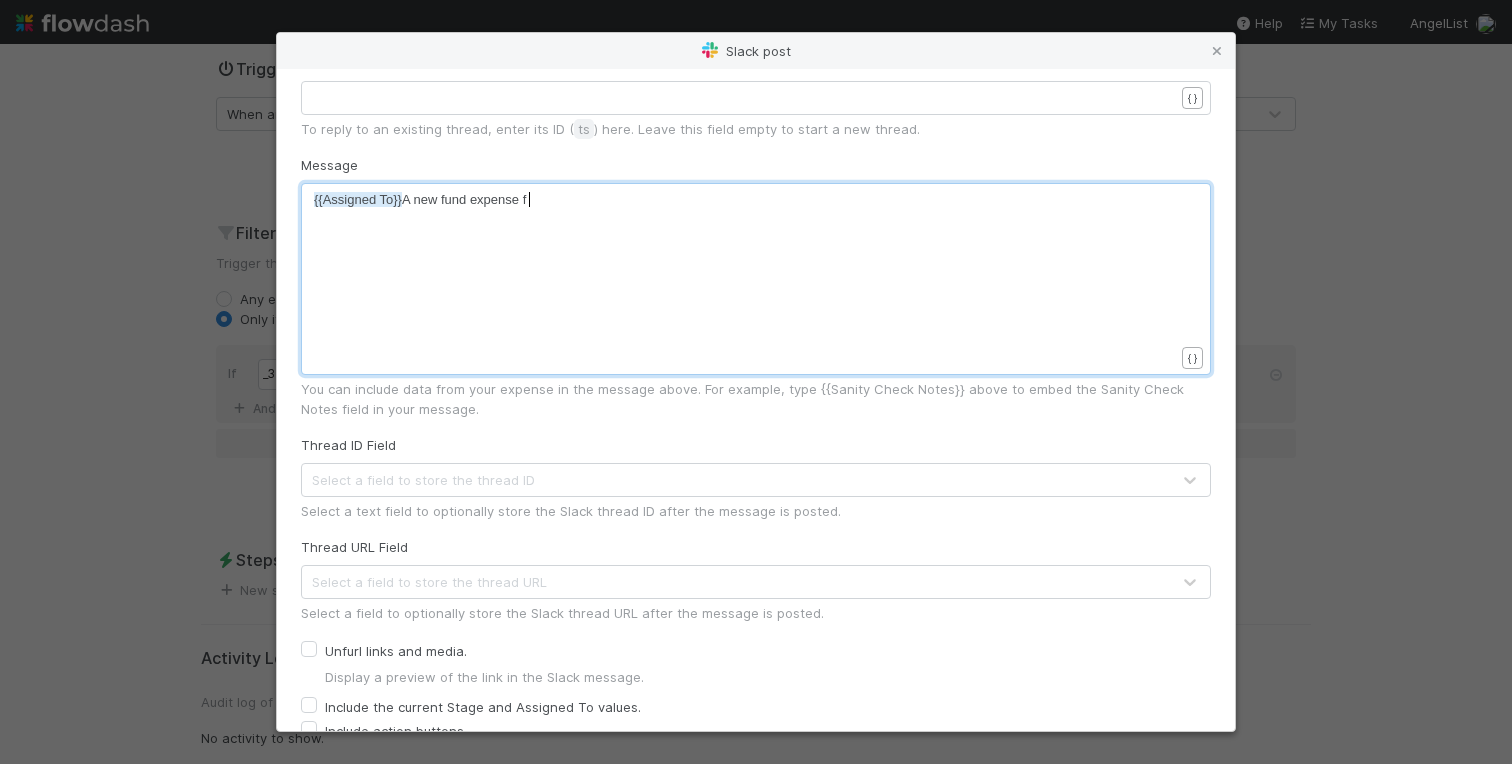 type on "fund expense for" 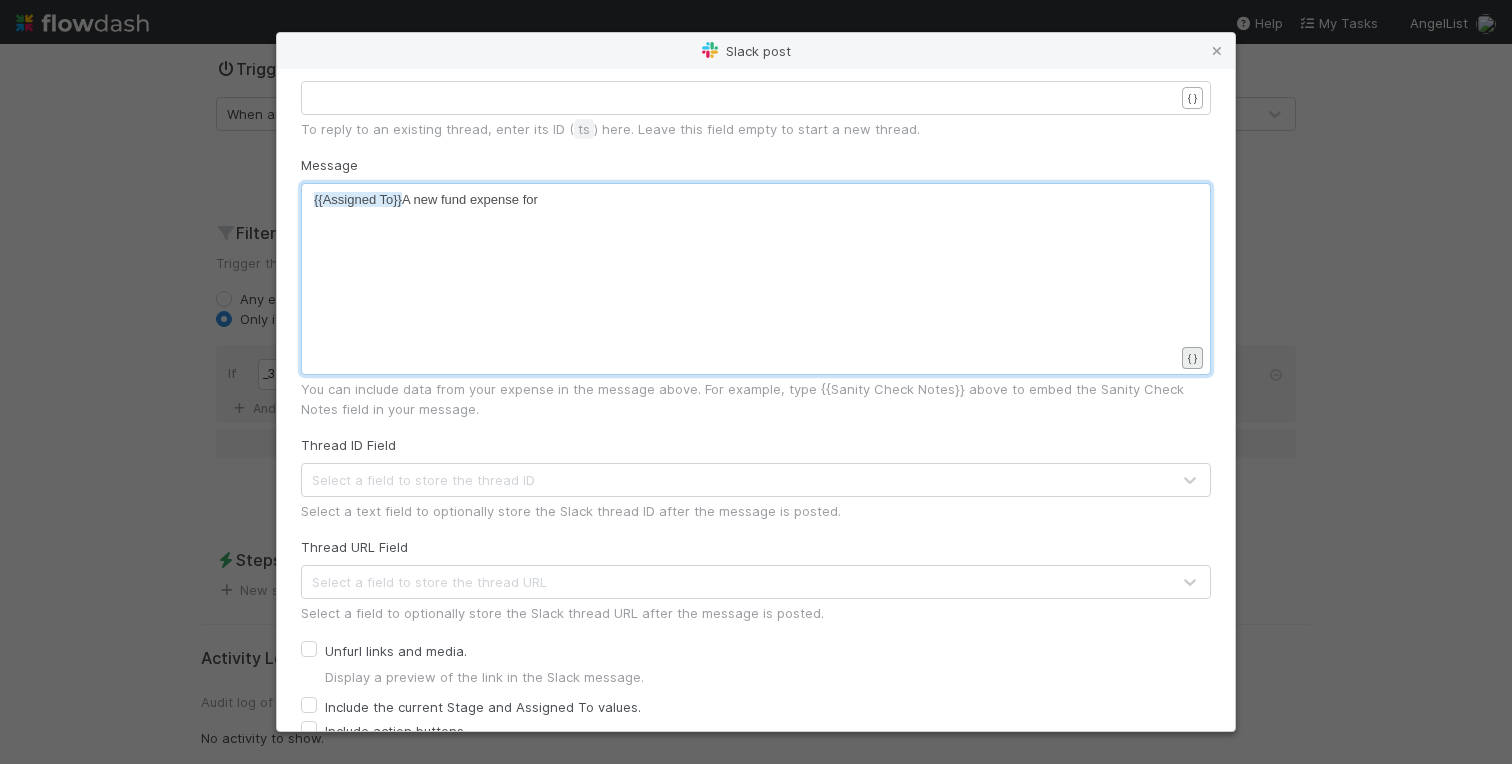 click on "Slack post Connected to  AL Advisor Communication Channel fund-expenses-review If you don’t see a channel in this list, please ensure it is added to the   AL Advisor Communication  workspace. If the channel is private, invite the  @Flowdash  user to the channel first. Parent Thread ID ​ x   ​ { } To reply to an existing thread, enter its ID ( ts ) here. Leave this field empty to start a new thread. Message fund expense for xxxxxxxxxx   {{Assigned To}}  A new fund expense for  { } You can include data from your expense in the message above. For example, type {{Sanity Check Notes}} above to embed the Sanity Check Notes field in your message. Thread ID Field Select a field to store the thread ID Select a text field to optionally store the Slack thread ID after the message is posted. Thread URL Field Select a field to store the thread URL Select a field to optionally store the Slack thread URL after the message is posted. Unfurl links and media. Display a preview of the link in the Slack message. Apply" at bounding box center [756, 764] 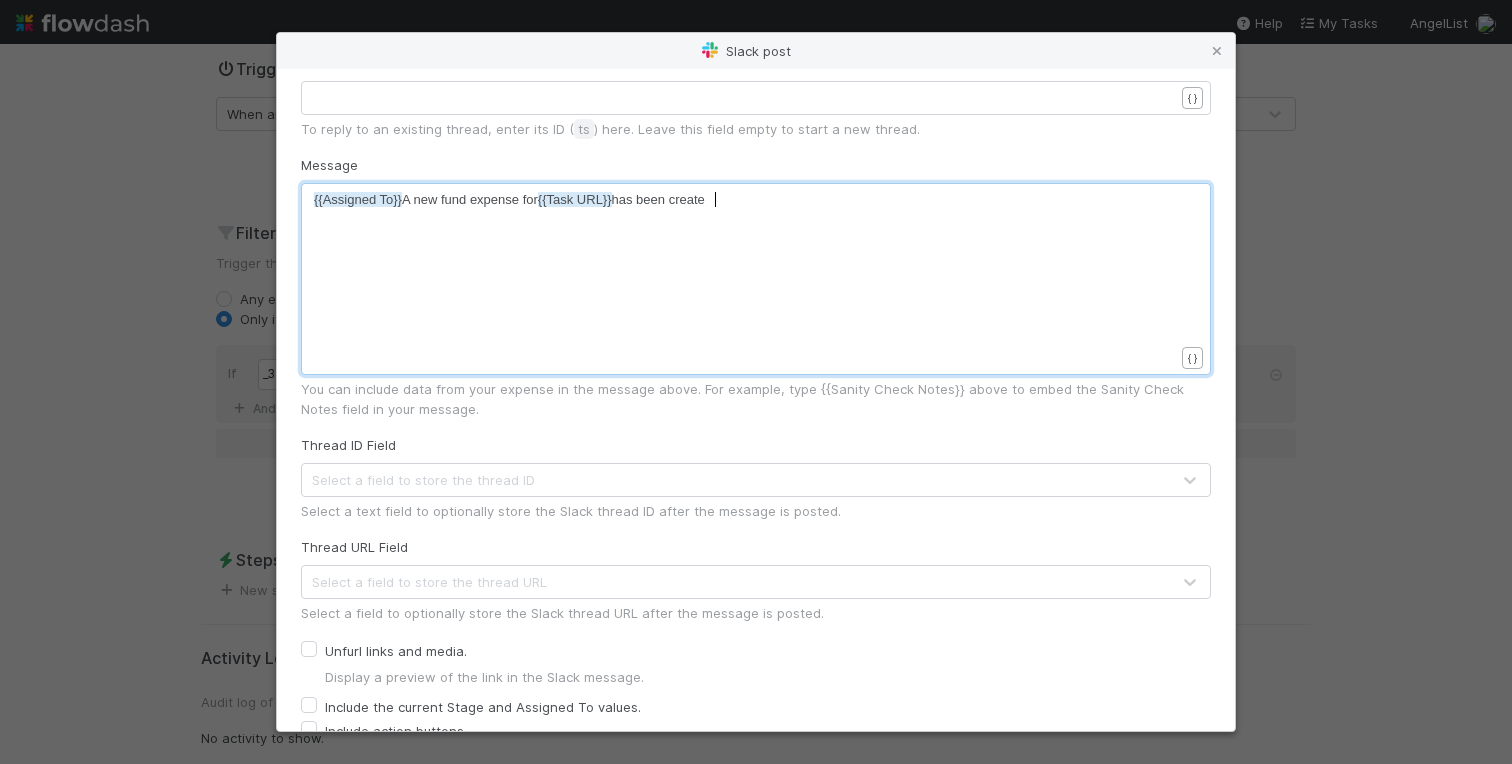 scroll, scrollTop: 6, scrollLeft: 103, axis: both 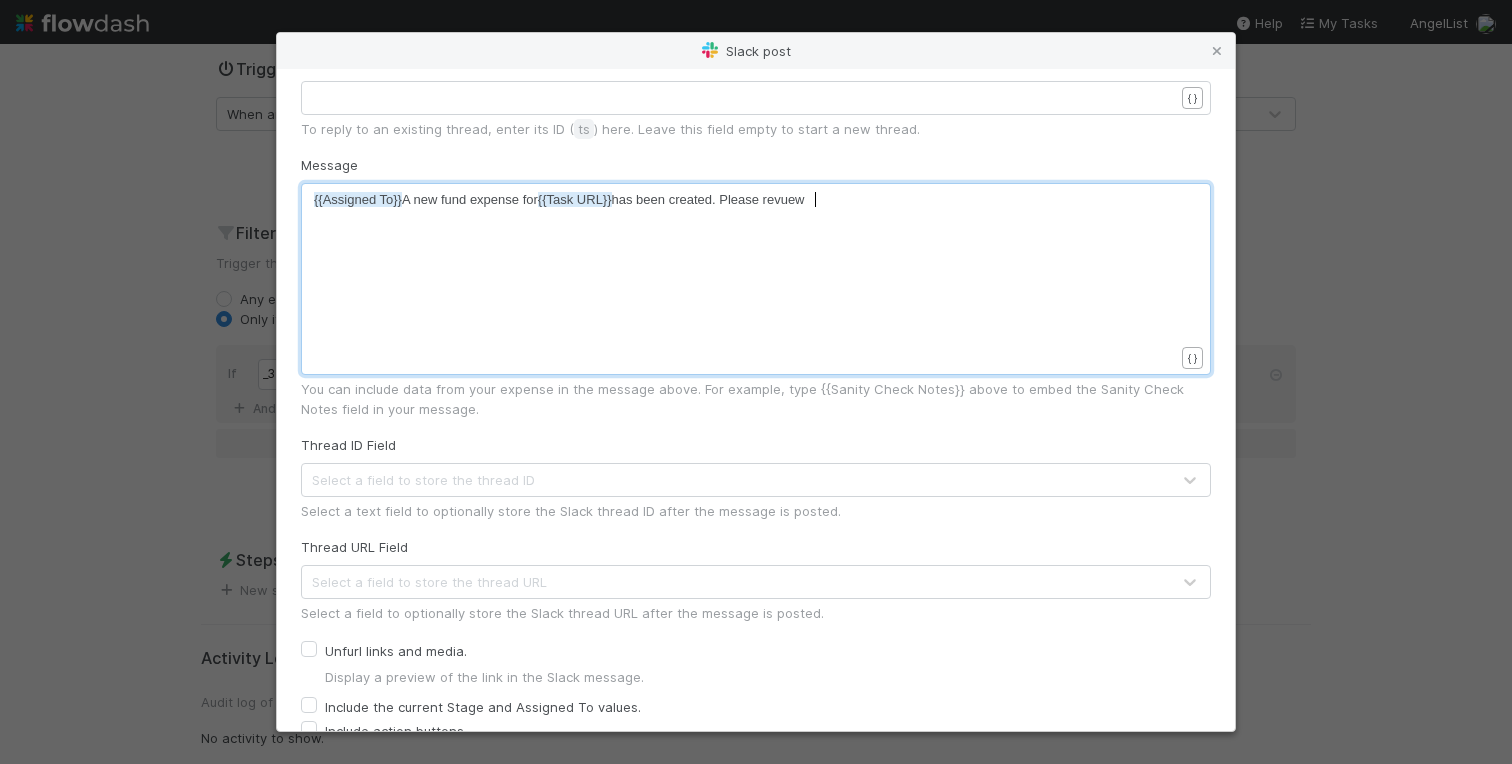 type on "has been created. Please revuew" 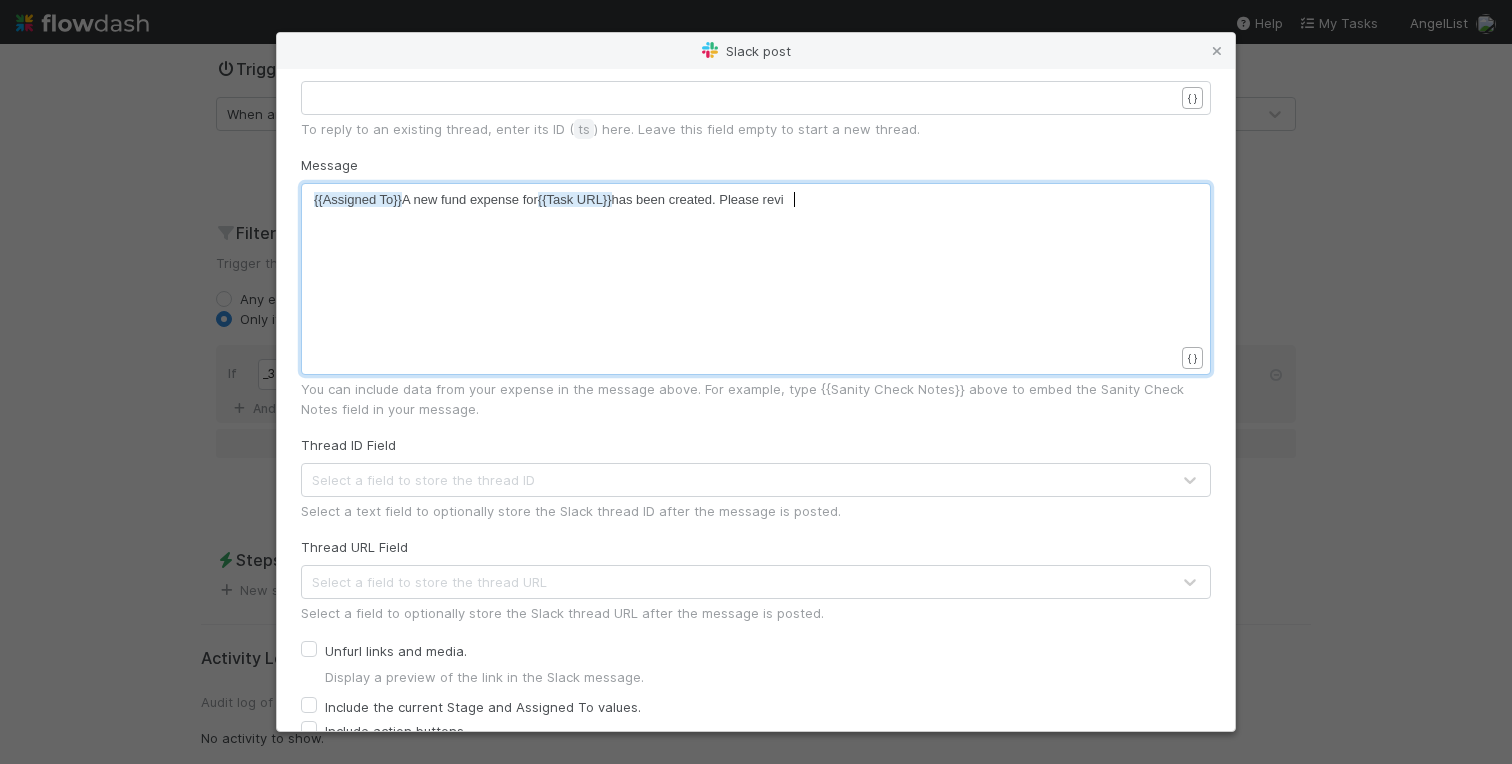 type on "iw" 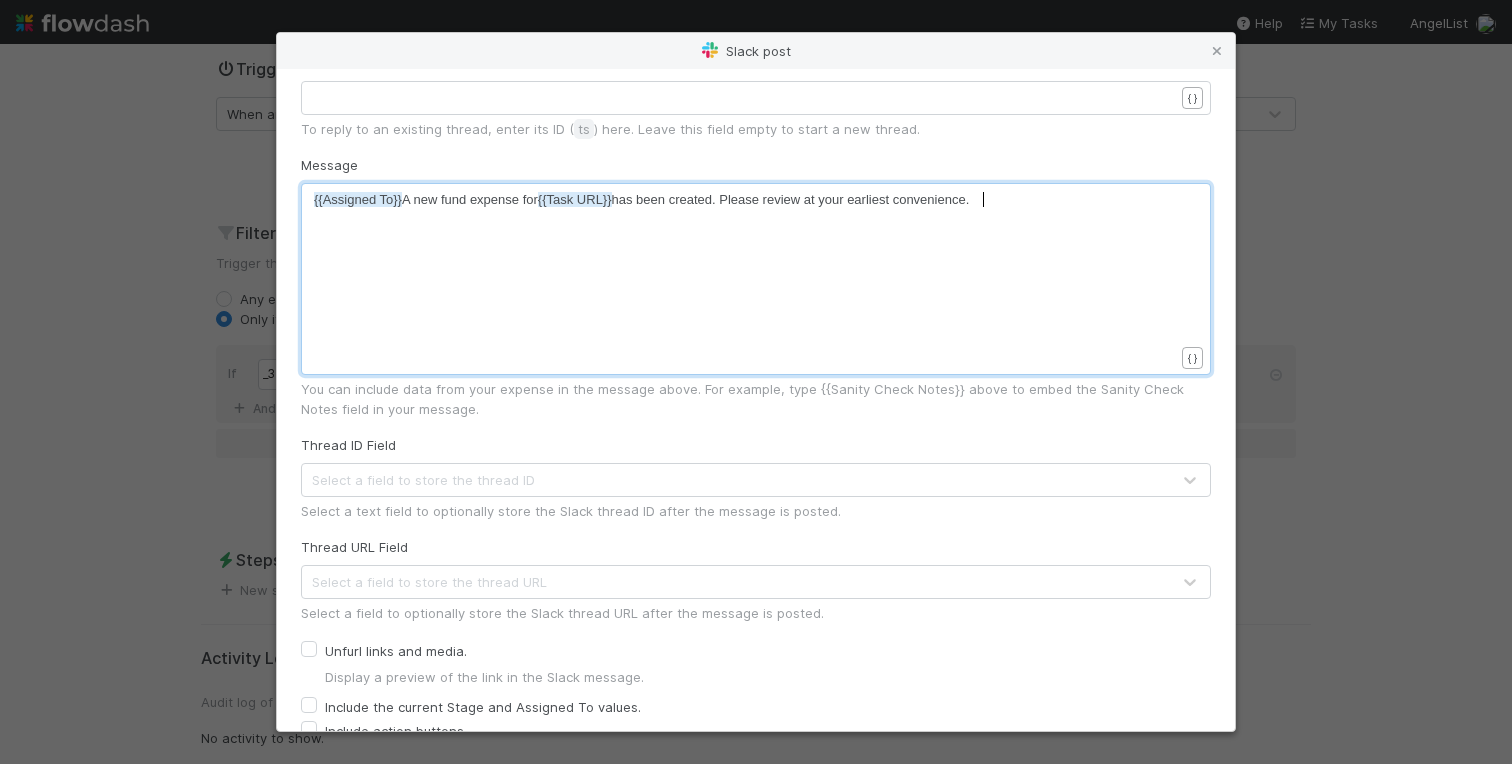scroll, scrollTop: 6, scrollLeft: 188, axis: both 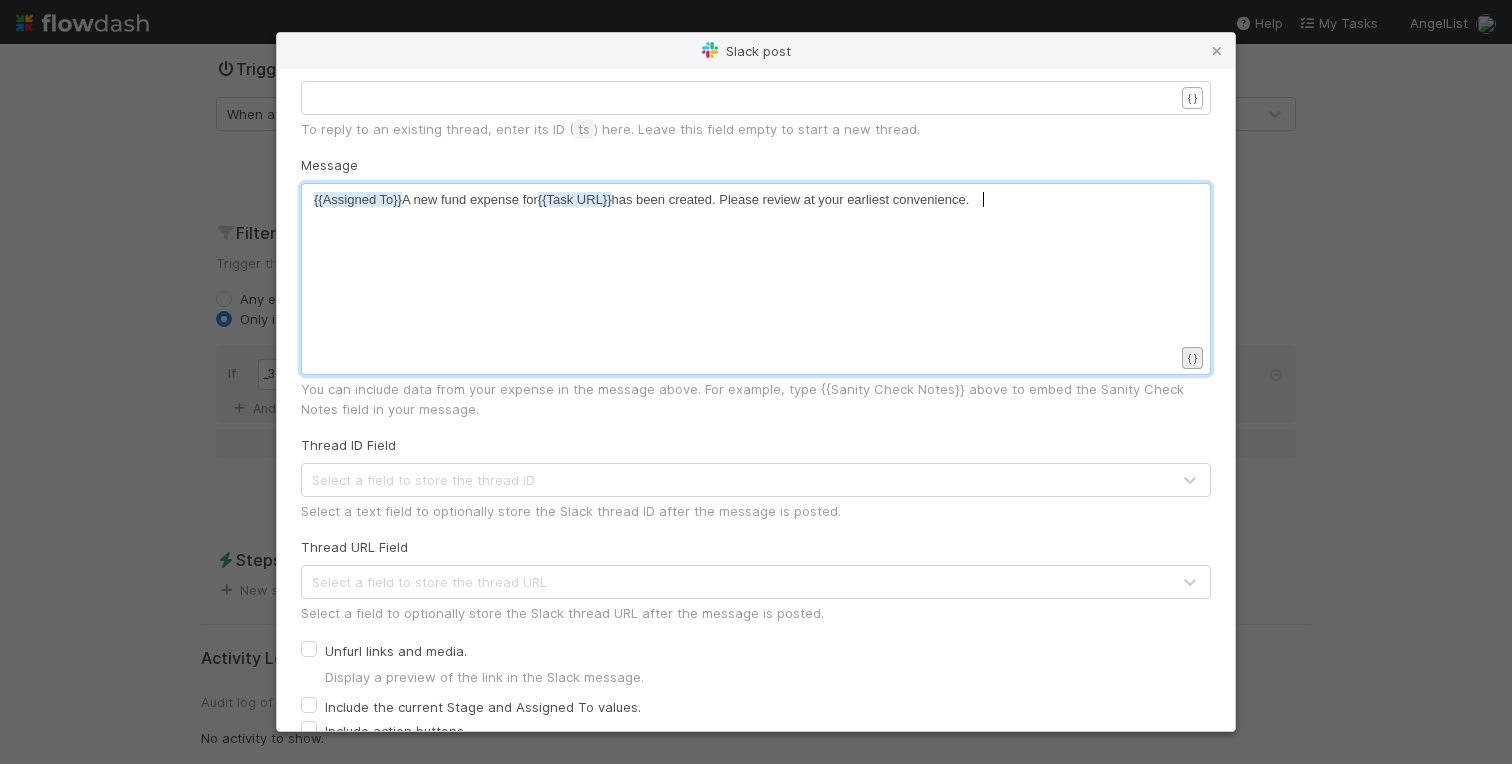 click on "Slack post Connected to  AL Advisor Communication Channel fund-expenses-review If you don’t see a channel in this list, please ensure it is added to the   AL Advisor Communication  workspace. If the channel is private, invite the  @Flowdash  user to the channel first. Parent Thread ID ​ x   ​ { } To reply to an existing thread, enter its ID ( ts ) here. Leave this field empty to start a new thread. Message ew at your earliest convenience. xxxxxxxxxx   {{Assigned To}}  A new fund expense for  {{Task URL}}  has been created. Please review at your earliest convenience.  { } You can include data from your expense in the message above. For example, type {{Sanity Check Notes}} above to embed the Sanity Check Notes field in your message. Thread ID Field Select a field to store the thread ID Select a text field to optionally store the Slack thread ID after the message is posted. Thread URL Field Select a field to store the thread URL Unfurl links and media. Display a preview of the link in the Slack message." at bounding box center (756, 764) 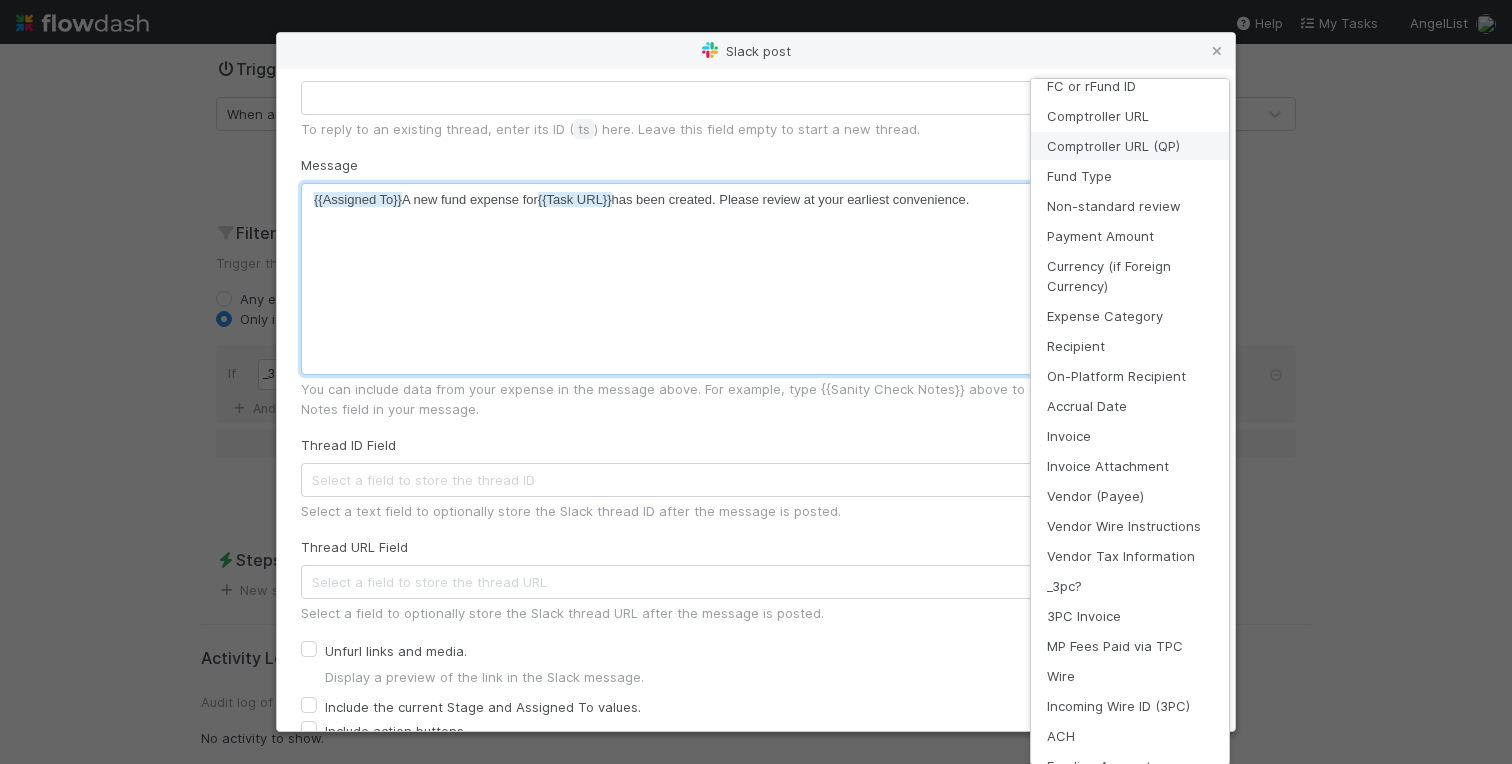 scroll, scrollTop: 277, scrollLeft: 0, axis: vertical 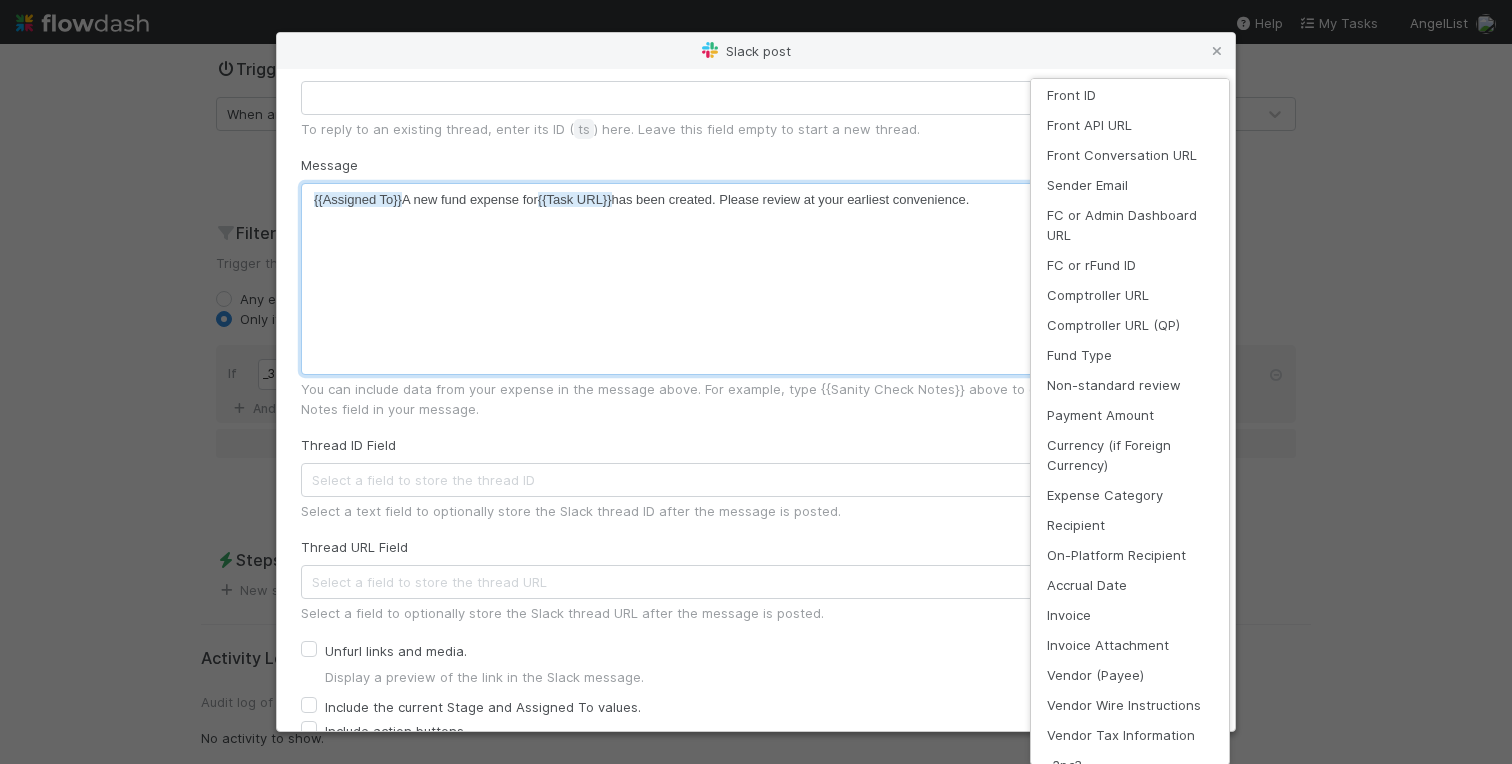 type on "ew at your earliest convenience." 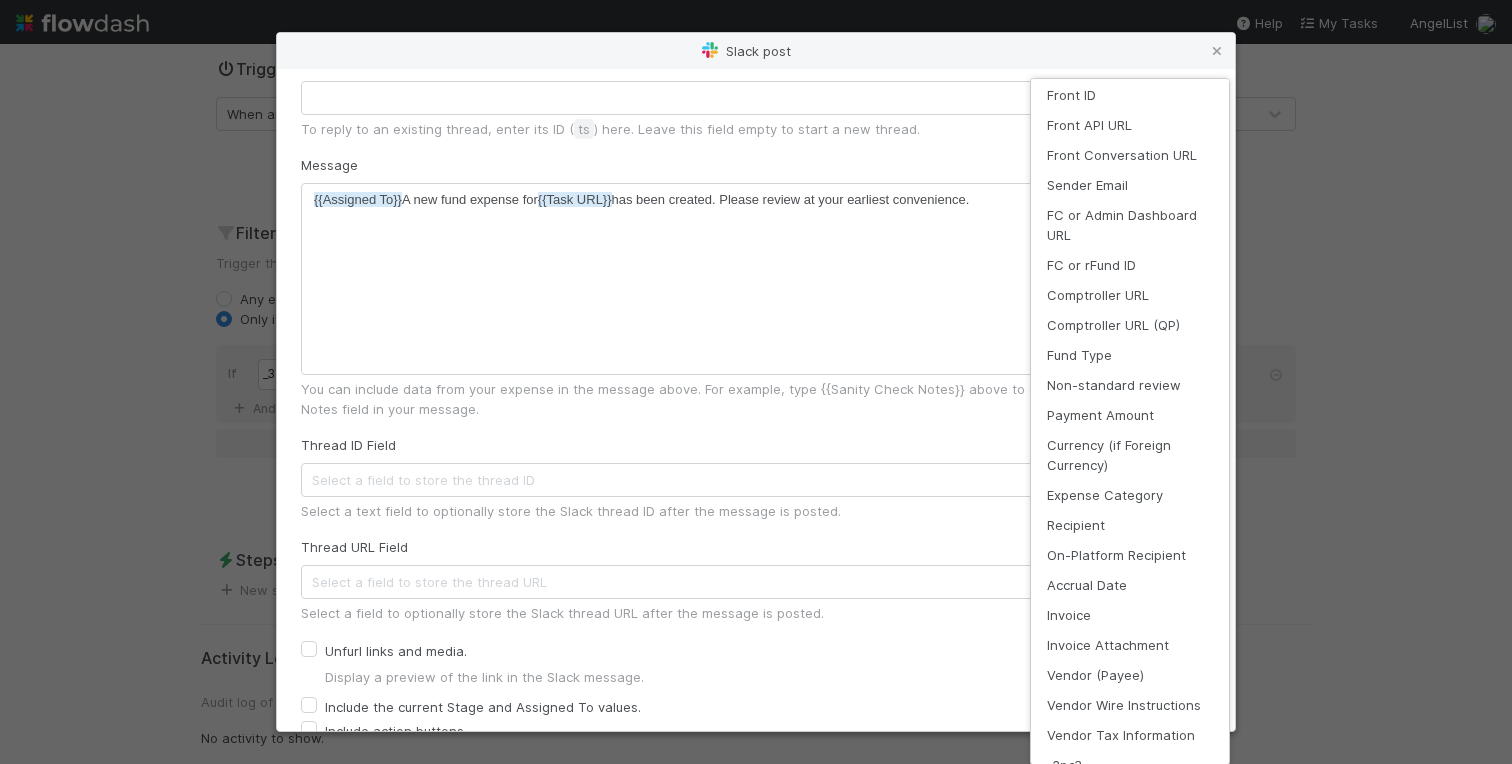 click on "currentDate currentDateTime Stage Created On Updated On Task URL Assigned To Sanity Check Notes Fund Name Front ID Front API URL Front Conversation URL Sender Email FC or Admin Dashboard URL FC or rFund ID Comptroller URL Comptroller URL (QP) Fund Type Non-standard review Payment Amount Currency (if Foreign Currency) Expense Category Recipient On-Platform Recipient Accrual Date Invoice Invoice Attachment Vendor (Payee) Vendor Wire Instructions Vendor Tax Information _3pc? 3PC Invoice MP Fees Paid via TPC Wire Incoming Wire ID (3PC) ACH Funding Account Outgoing Wire ID - Primary Outgoing Wire ID - Secondary (QP) Original Owner (OOO) Fund Documents Legal Launchpad Ticket OC Ticket Notes for Banking Duplicate Tasks Expense Definition & Special Rules Treasury Transfer Request test field Special Rules / Context Paid w/ Distribution Proceeds IOS Owner Slack ID Altius Support MC ID MC ID (QP) Reporter Urgency Level Reimbursement? Additional Context Request Type Slack Thread Create Invoice Invoice Doc Partial Payment" at bounding box center [756, 382] 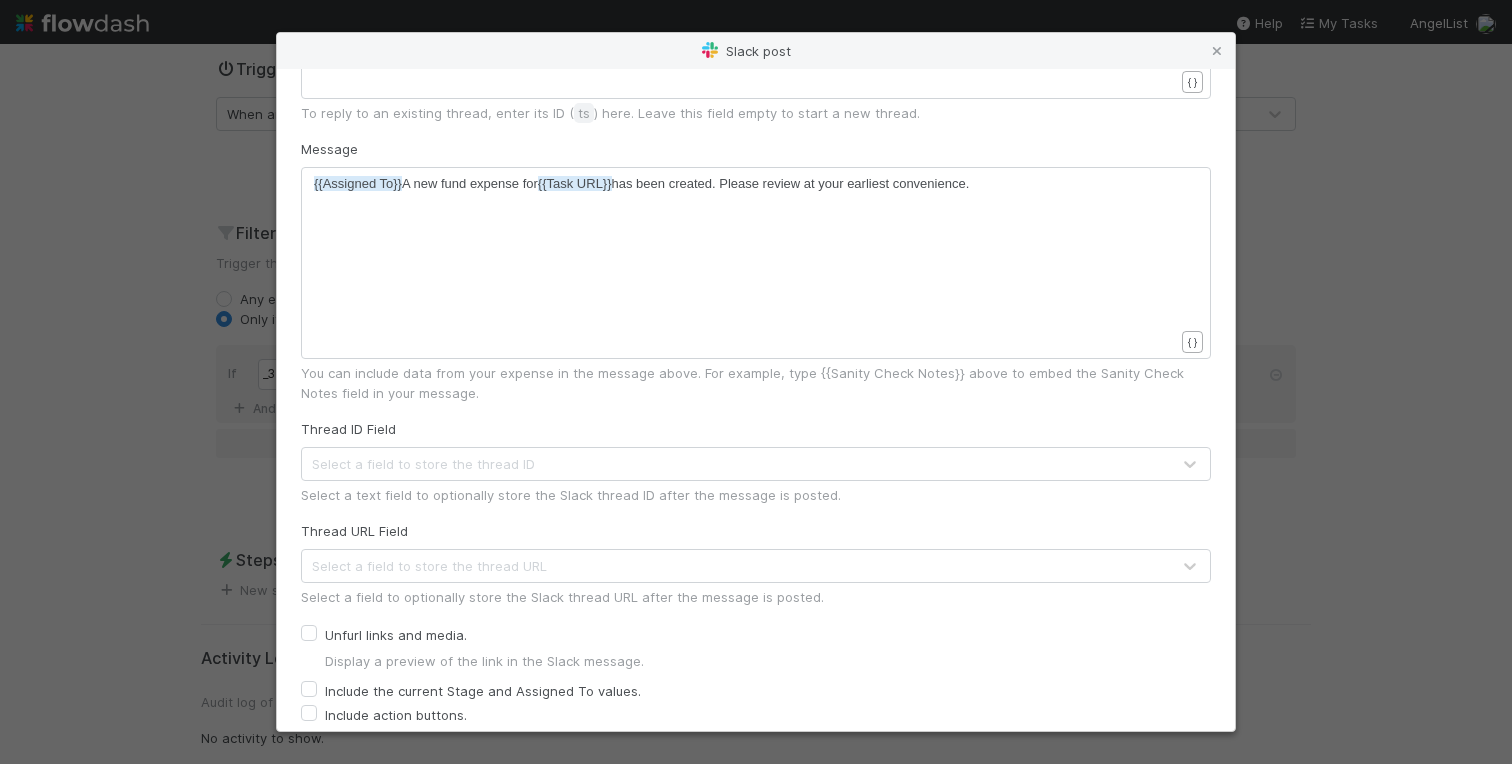 scroll, scrollTop: 276, scrollLeft: 0, axis: vertical 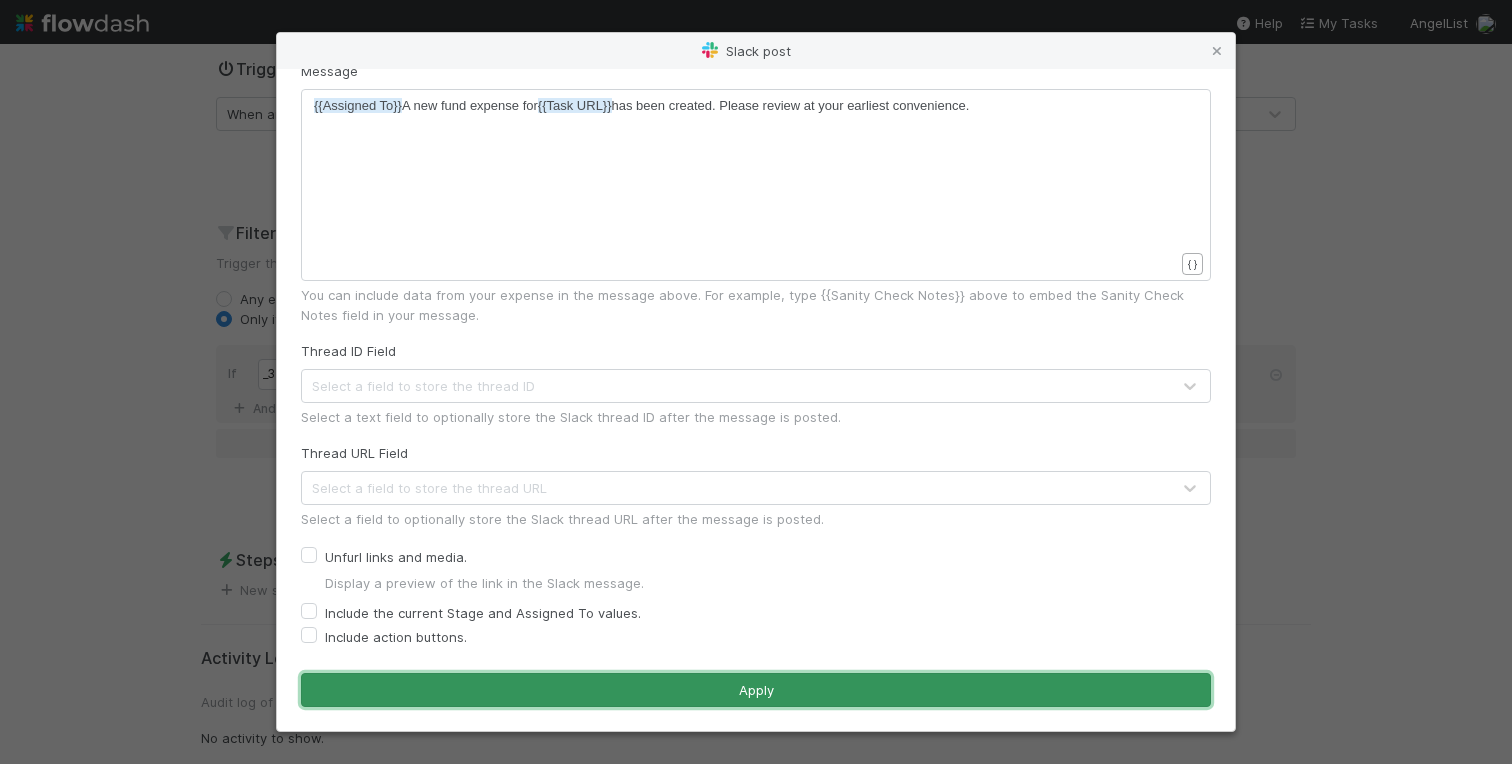 click on "Apply" at bounding box center (756, 690) 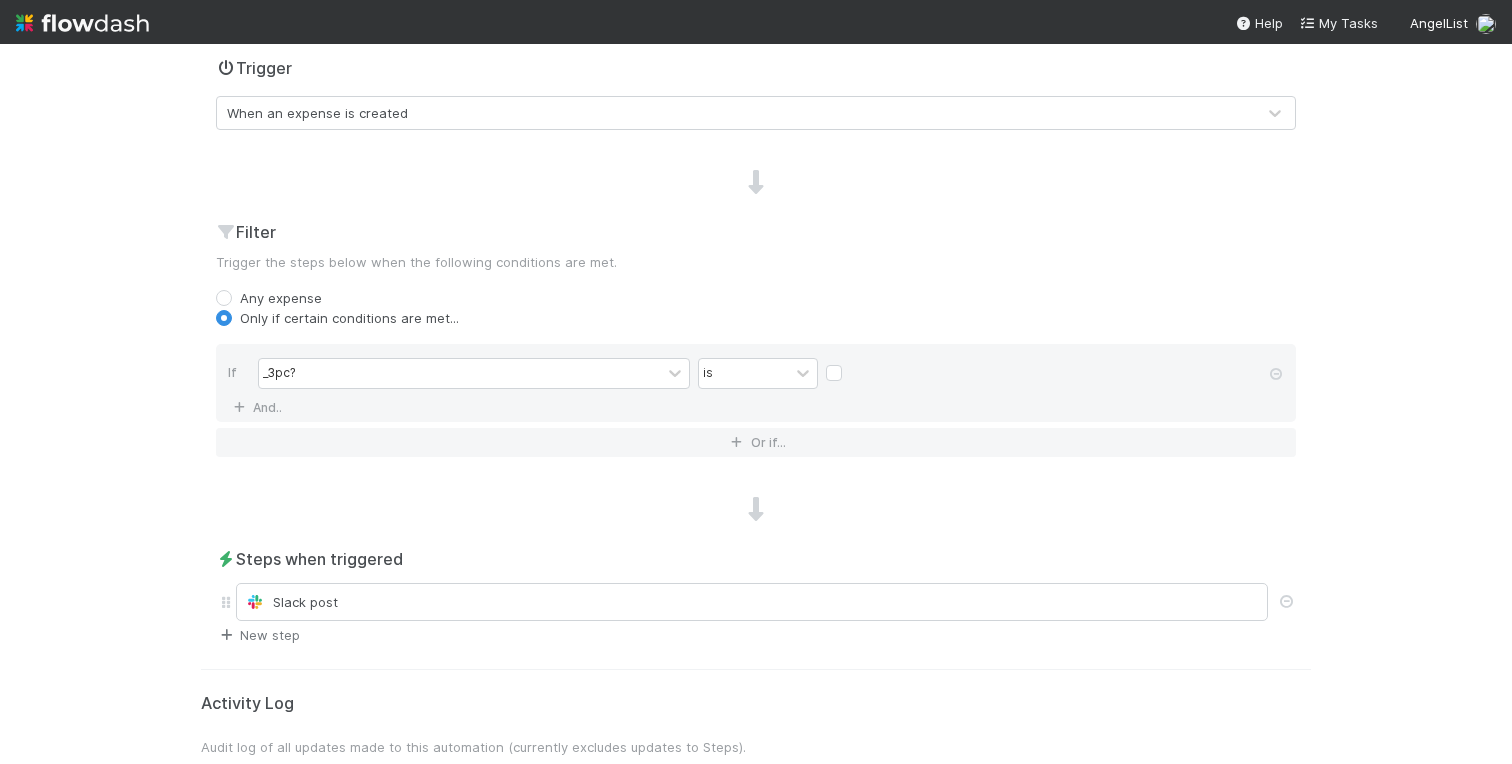 scroll, scrollTop: 0, scrollLeft: 0, axis: both 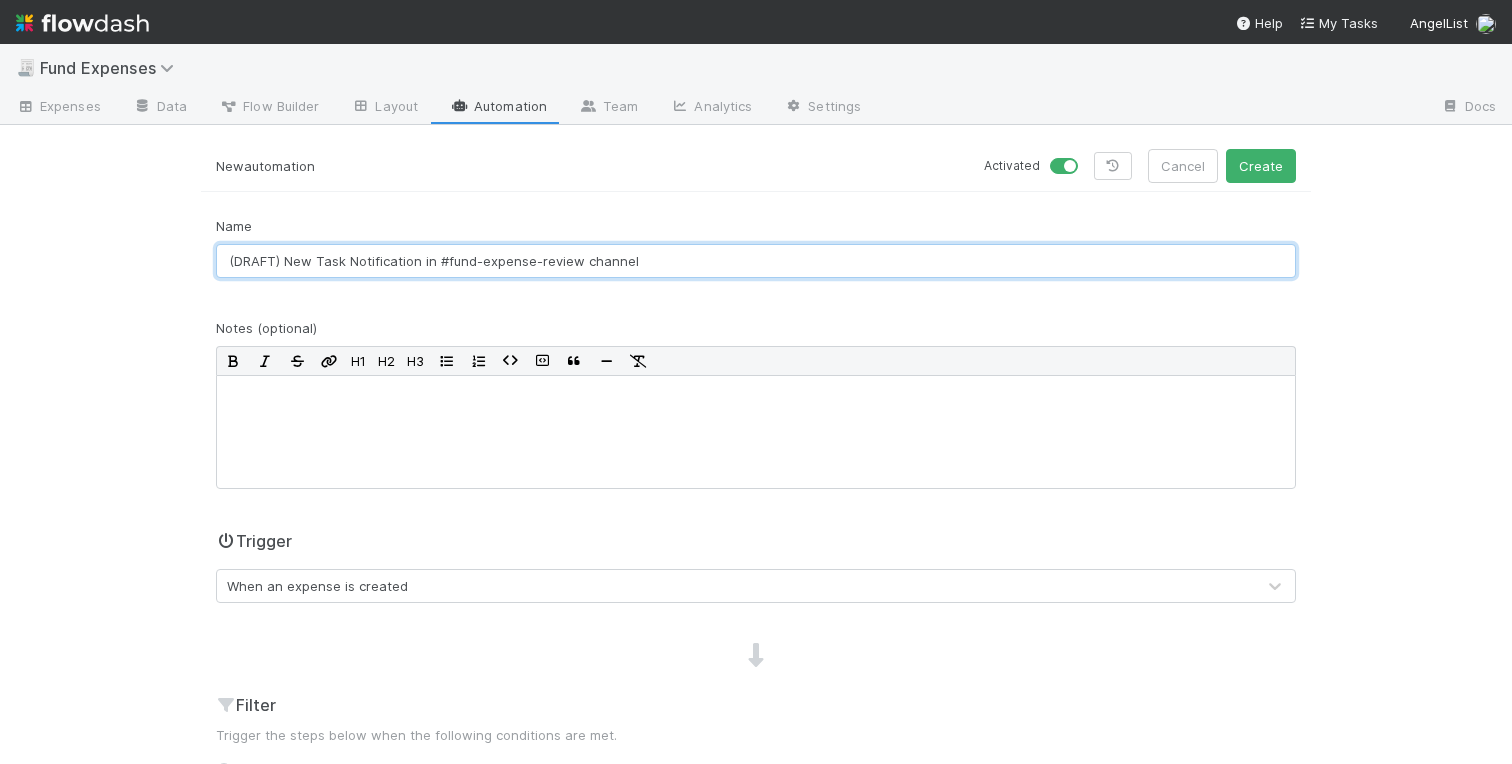 click on "(DRAFT) New Task Notification in #fund-expense-review channel" at bounding box center [756, 261] 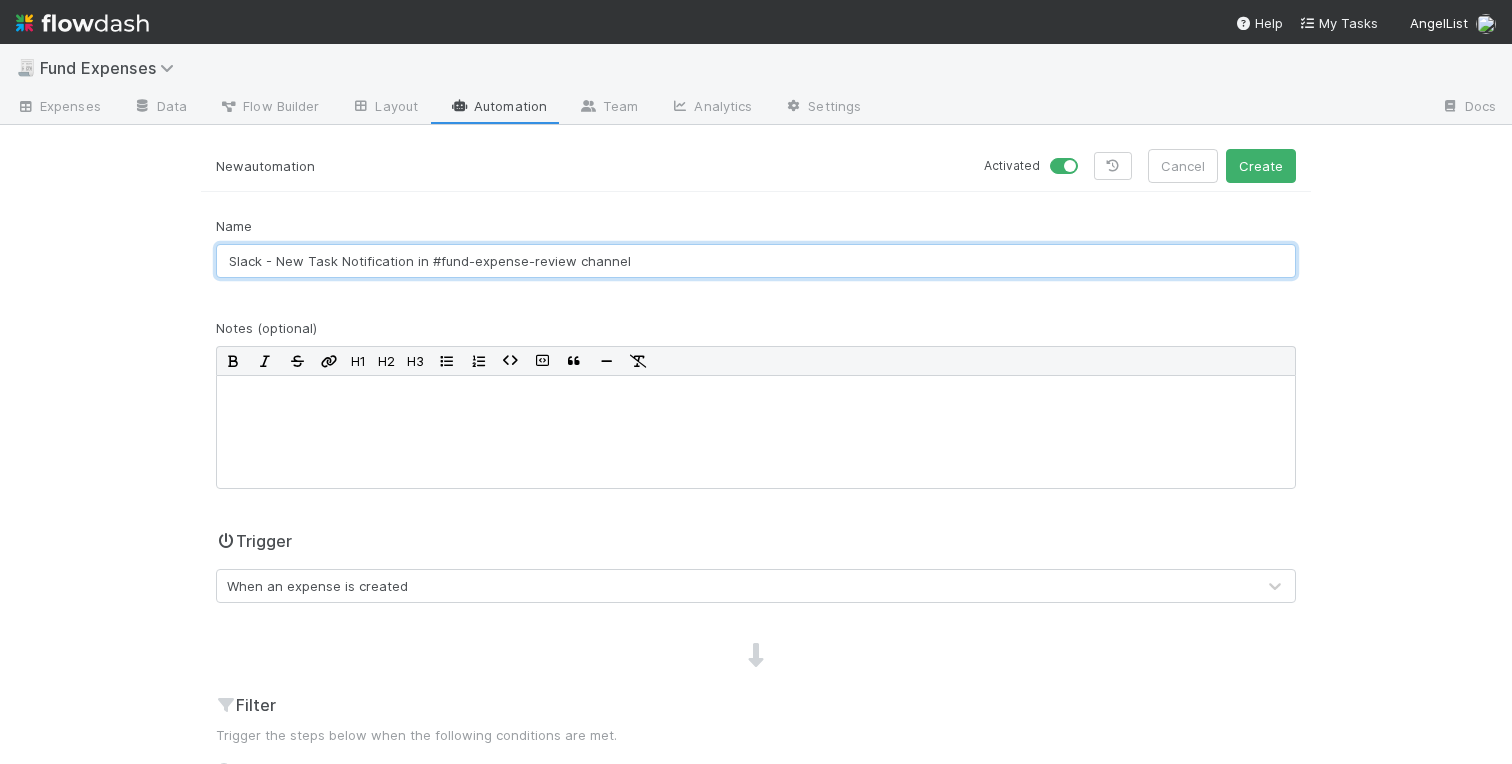 type on "Slack - New Task Notification in #fund-expense-review channel" 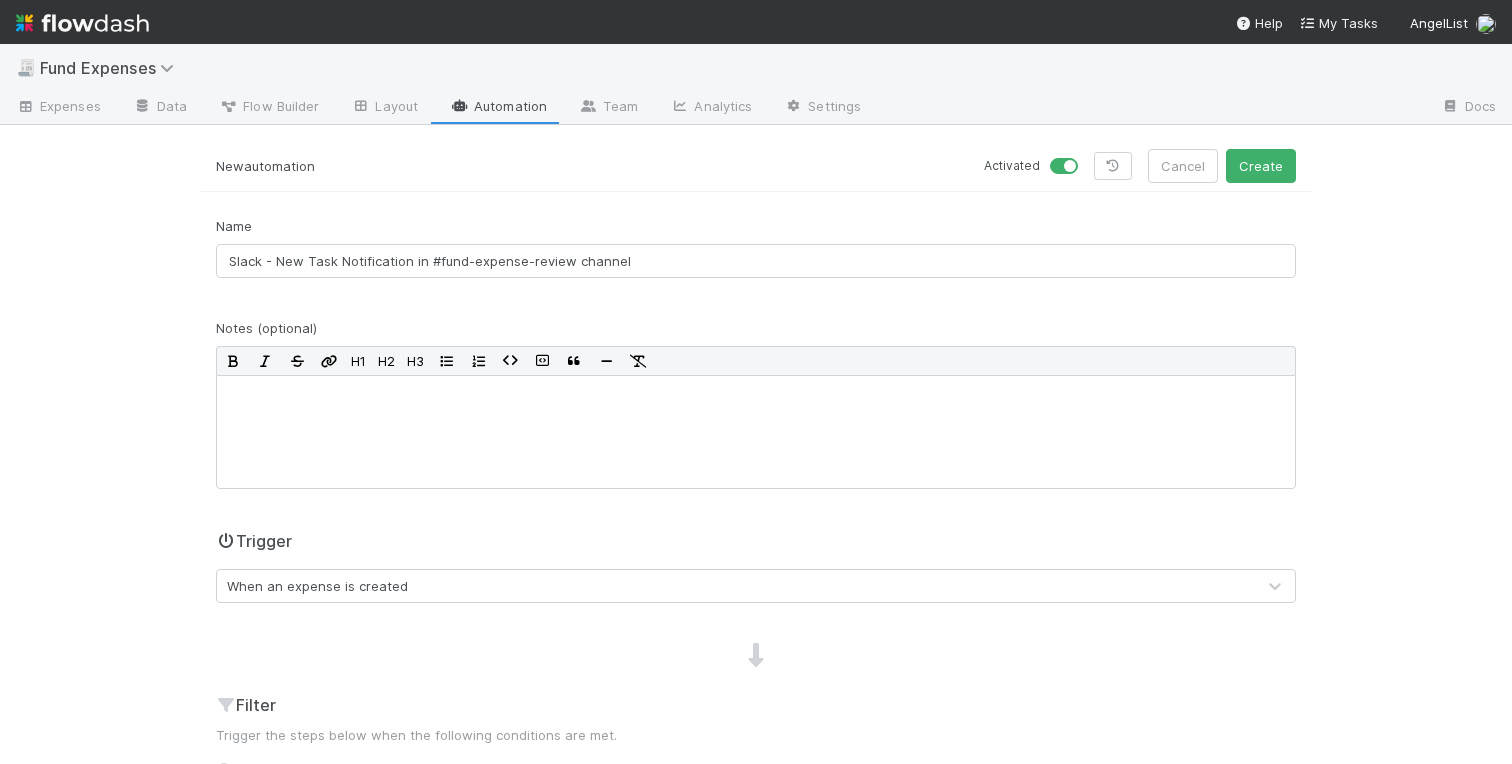 click on "🧾 Fund Expenses Expenses Data Flow Builder Layout Automation Team Analytics Settings  Docs New  automation Activated Cancel Create Name Slack - New Task Notification in #fund-expense-review channel Notes (optional) H1 H2 H3  Trigger When an expense is created  Filter Trigger the steps below when the following conditions are met. Any expense Only if certain conditions are met... If _3pc? is And.. Or if...  Steps when triggered Slack post New step Activity Log Audit log of all updates made to this automation (currently excludes updates to Steps). No activity to show." at bounding box center [756, 404] 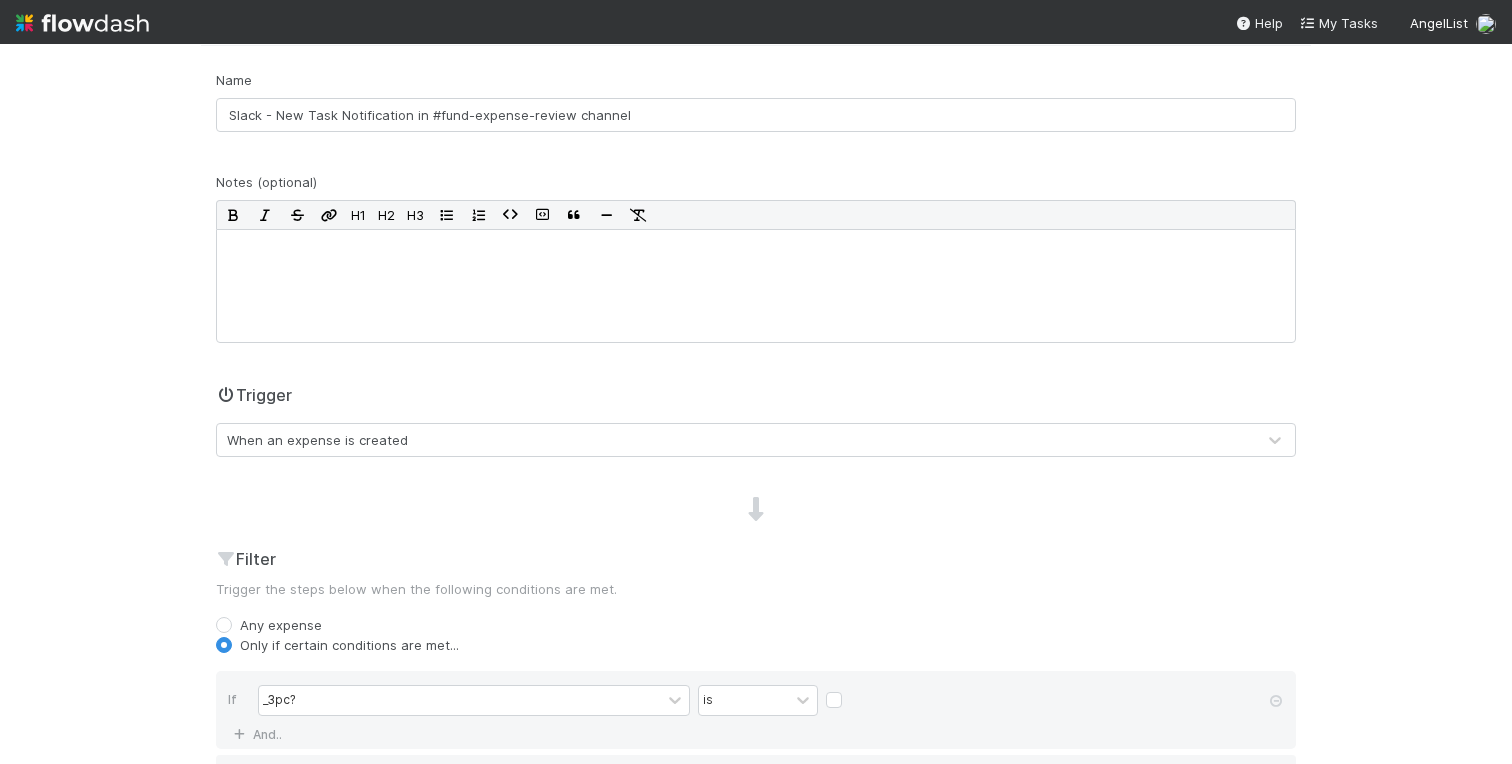 scroll, scrollTop: 131, scrollLeft: 0, axis: vertical 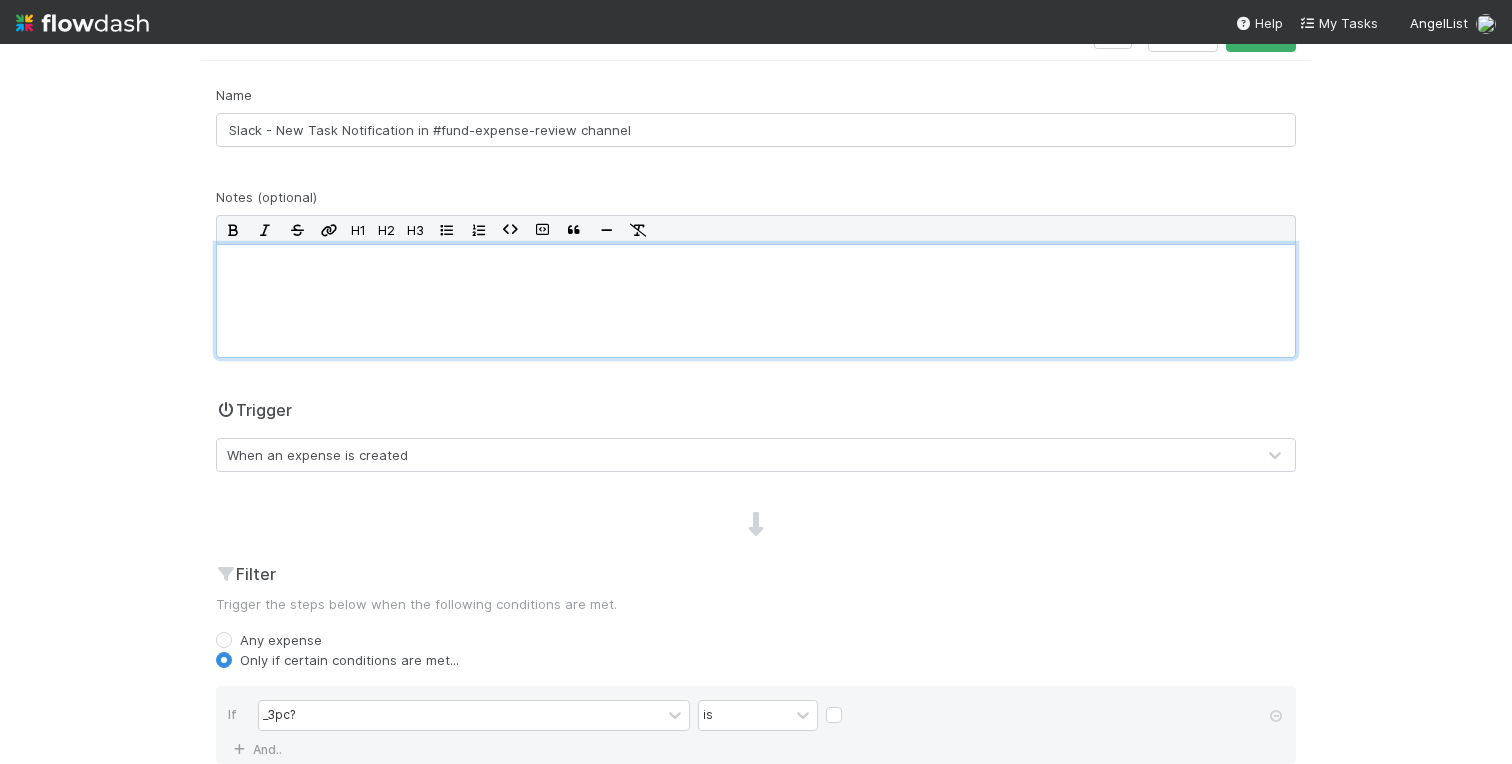 click at bounding box center (756, 301) 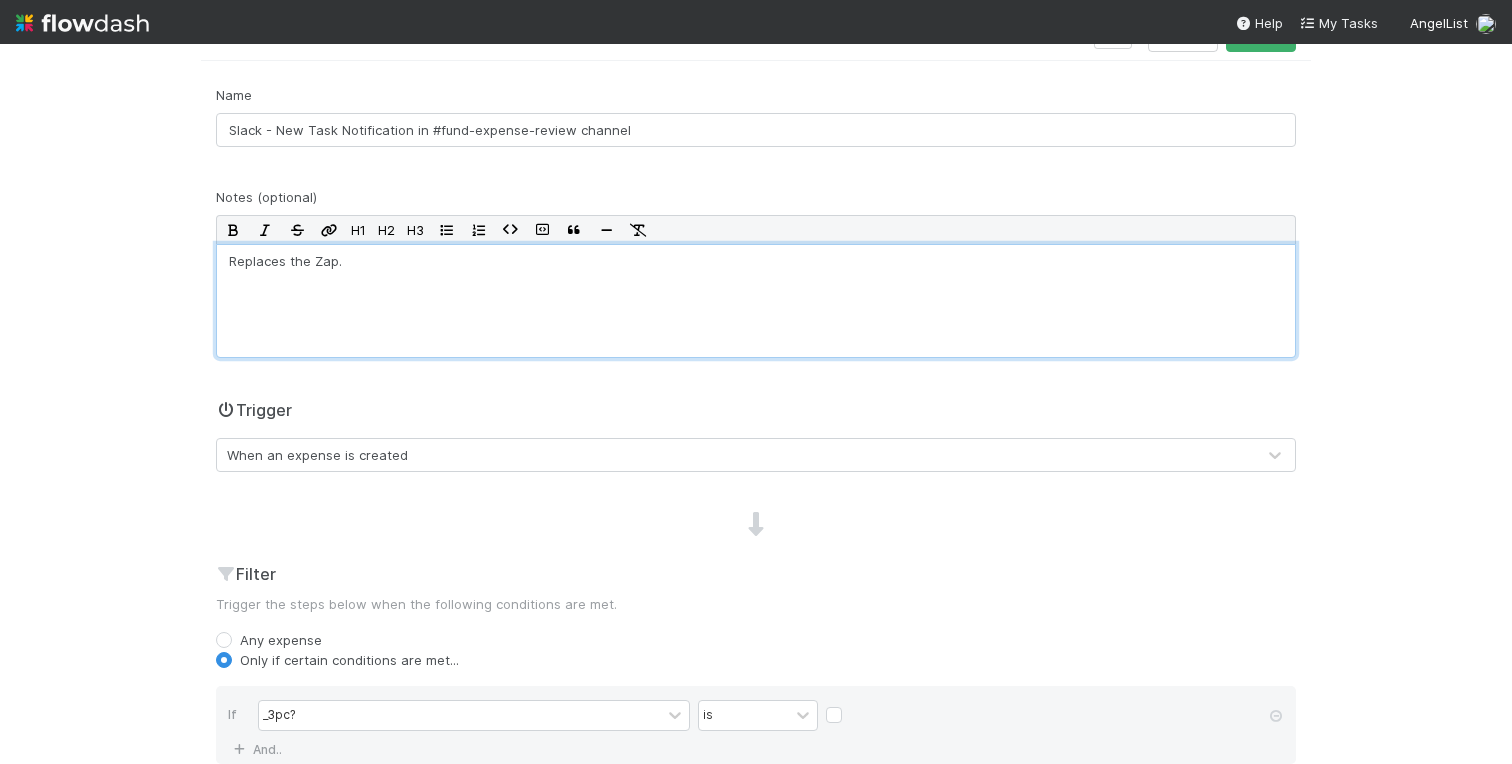 drag, startPoint x: 378, startPoint y: 255, endPoint x: 146, endPoint y: 254, distance: 232.00215 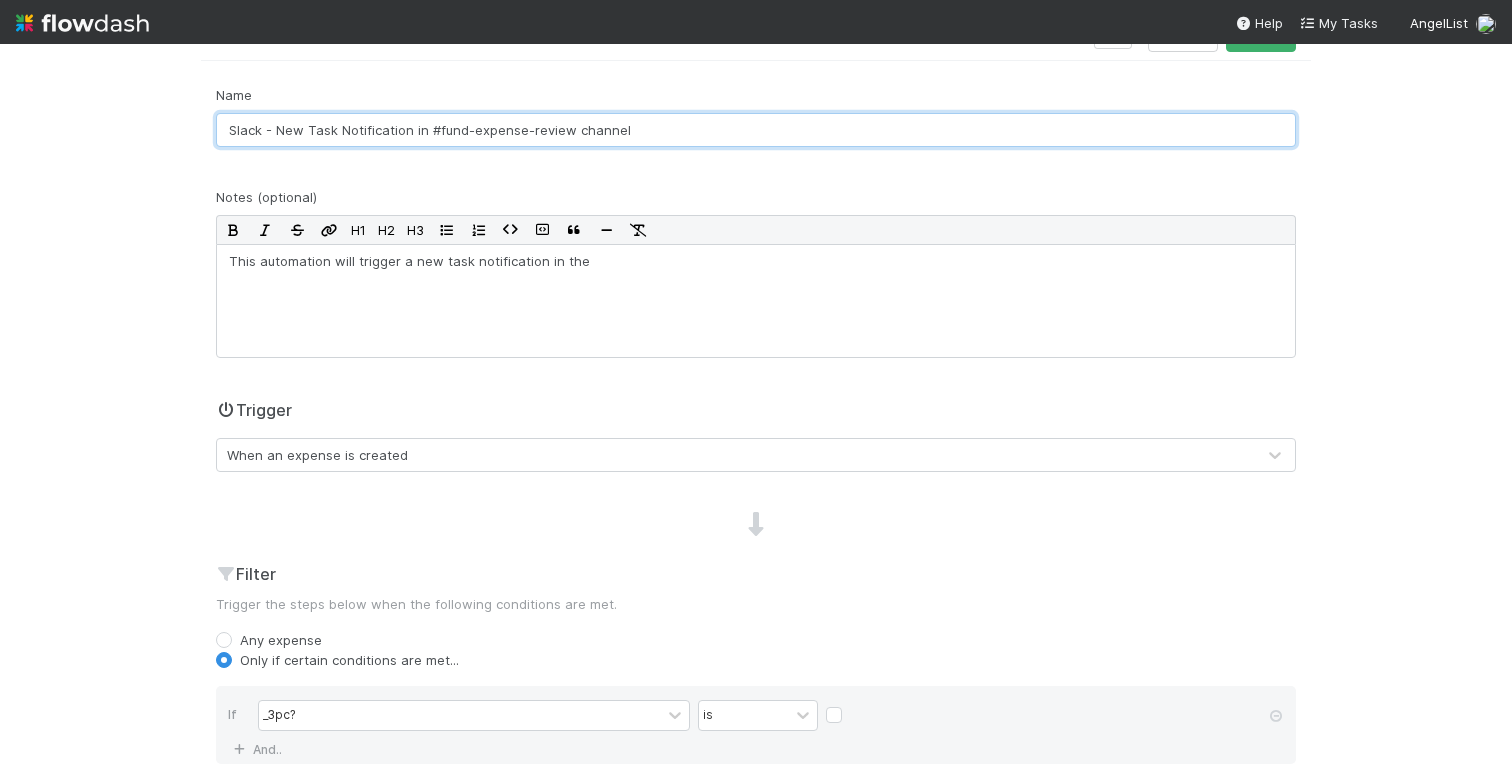 drag, startPoint x: 643, startPoint y: 139, endPoint x: 428, endPoint y: 129, distance: 215.23244 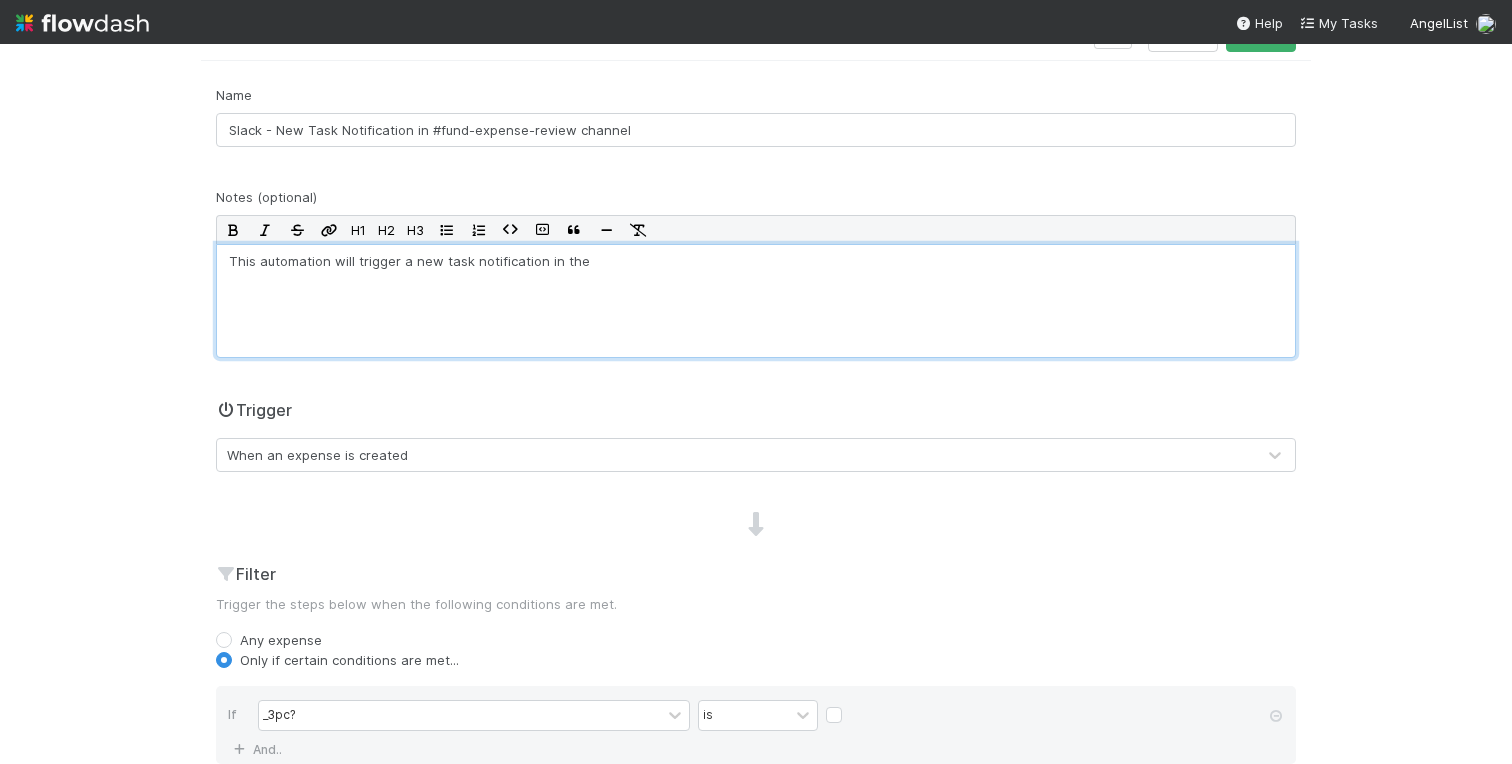 click on "This automation will trigger a new task notification in the" at bounding box center [756, 301] 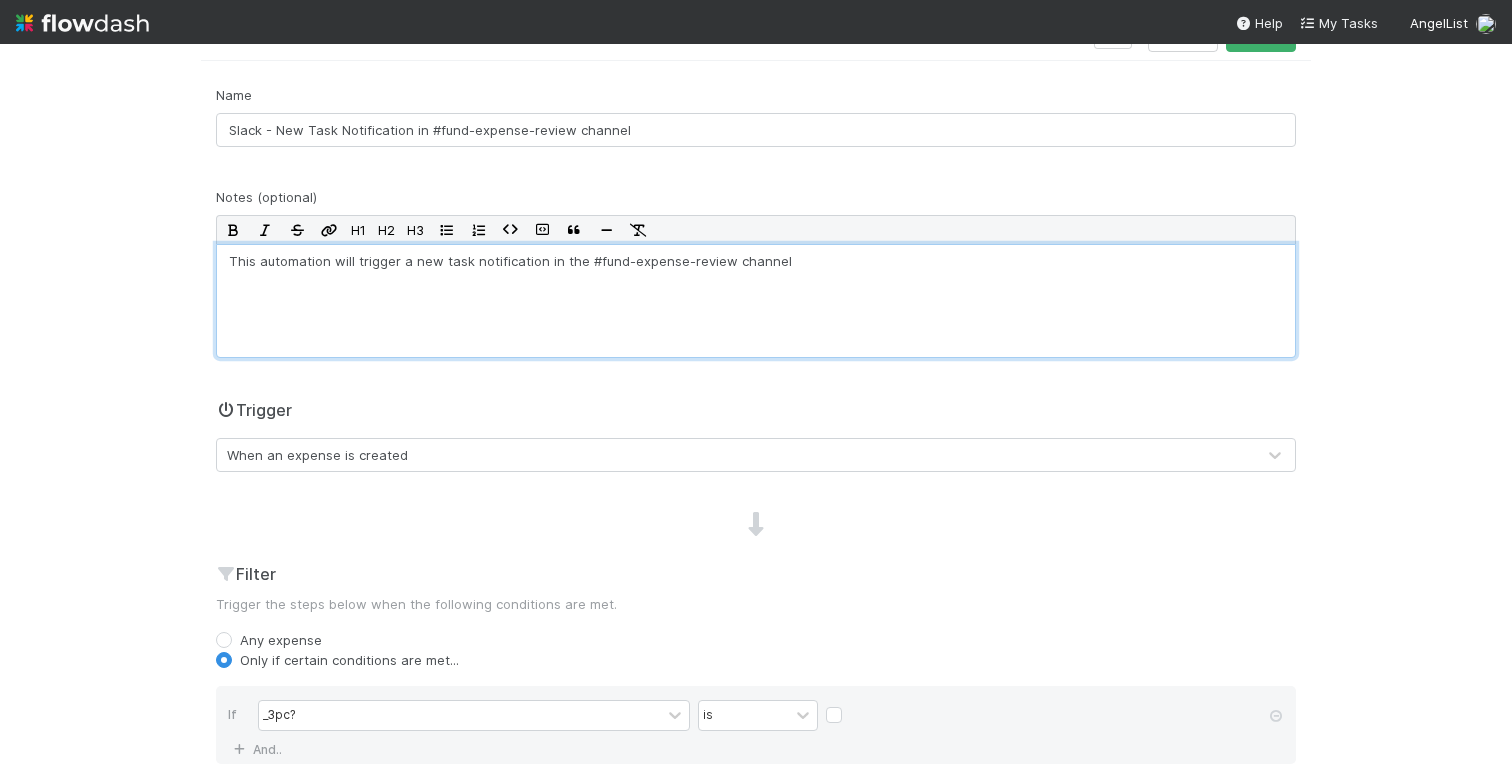 click on "This automation will trigger a new task notification in the #fund-expense-review channel" at bounding box center (756, 261) 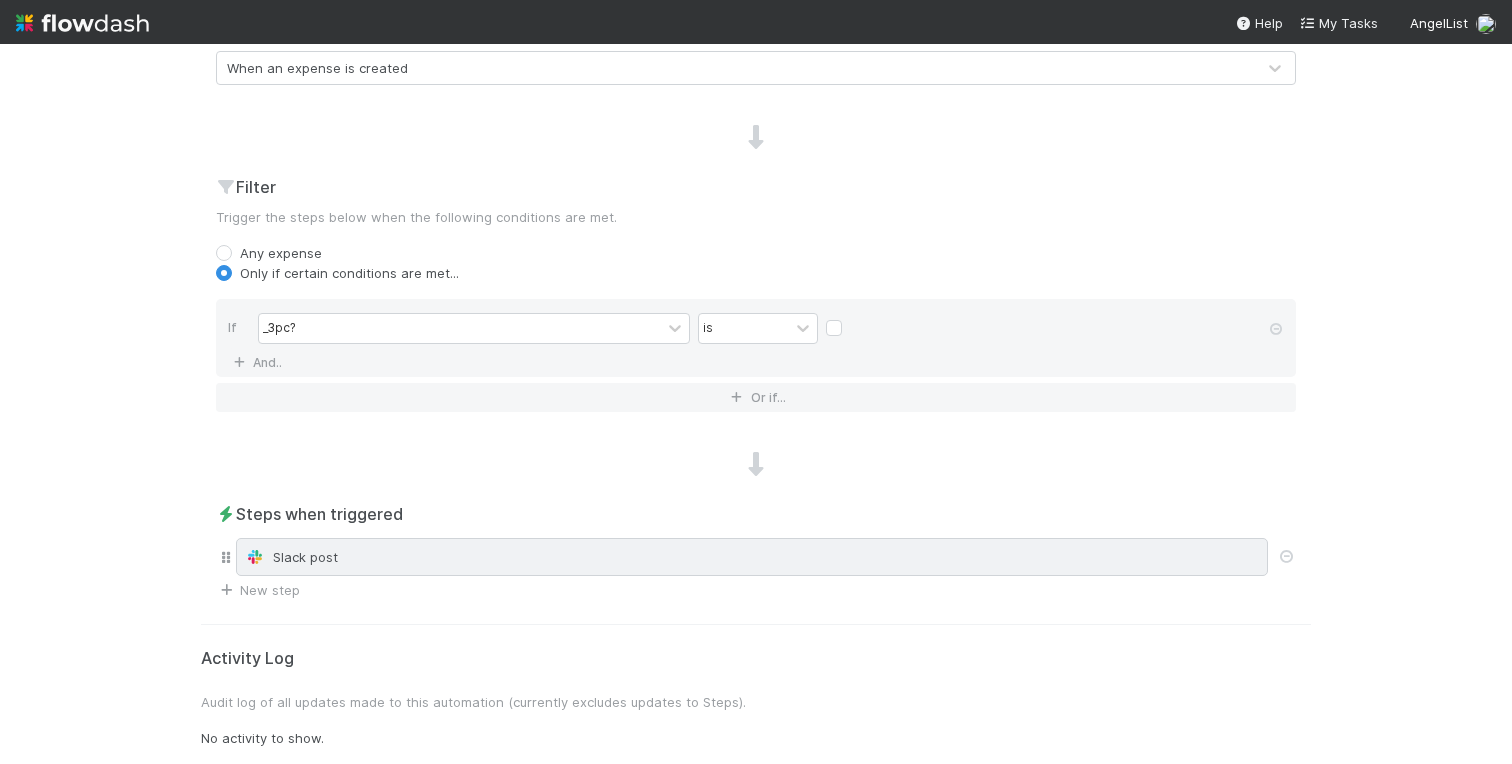 scroll, scrollTop: 0, scrollLeft: 0, axis: both 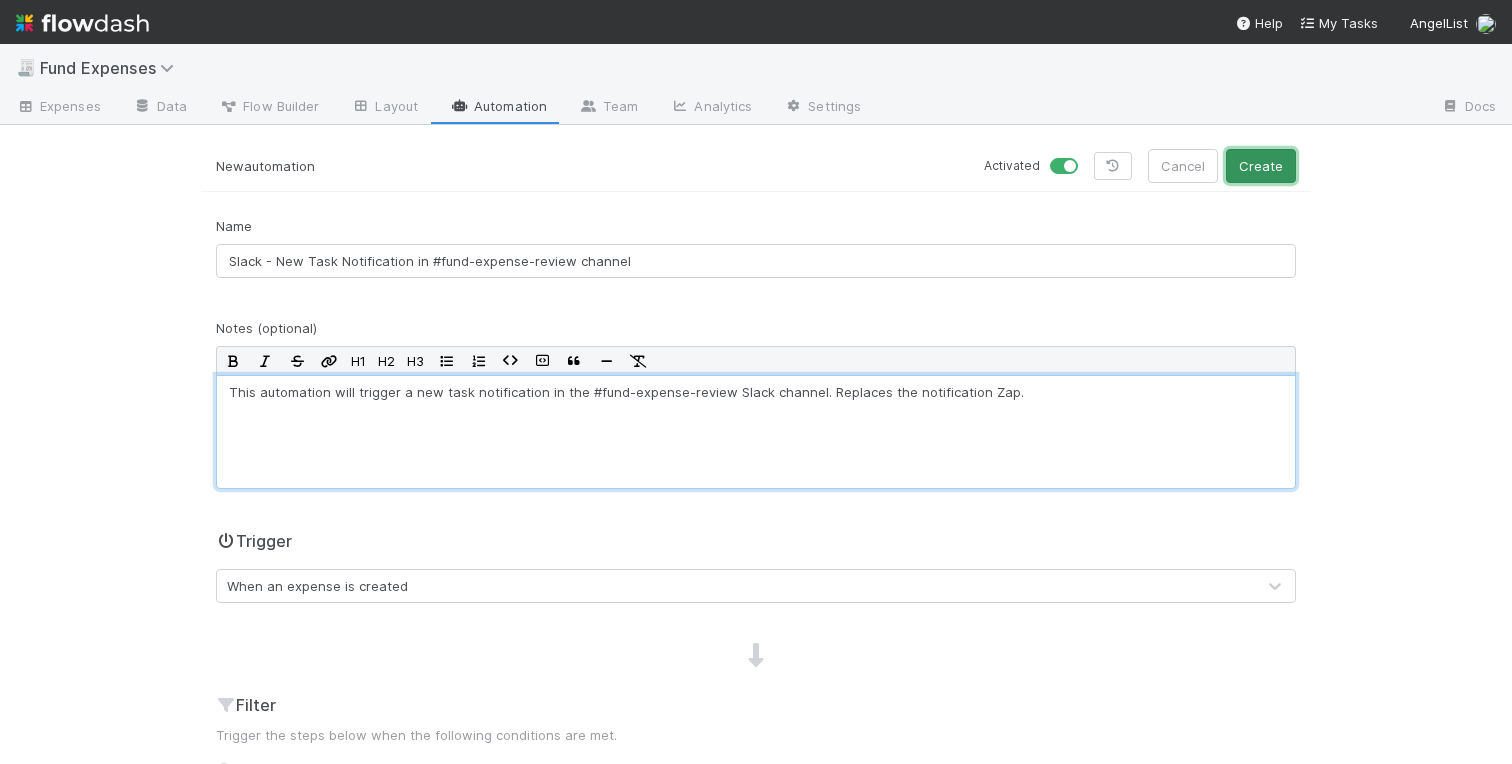 click on "Create" at bounding box center [1261, 166] 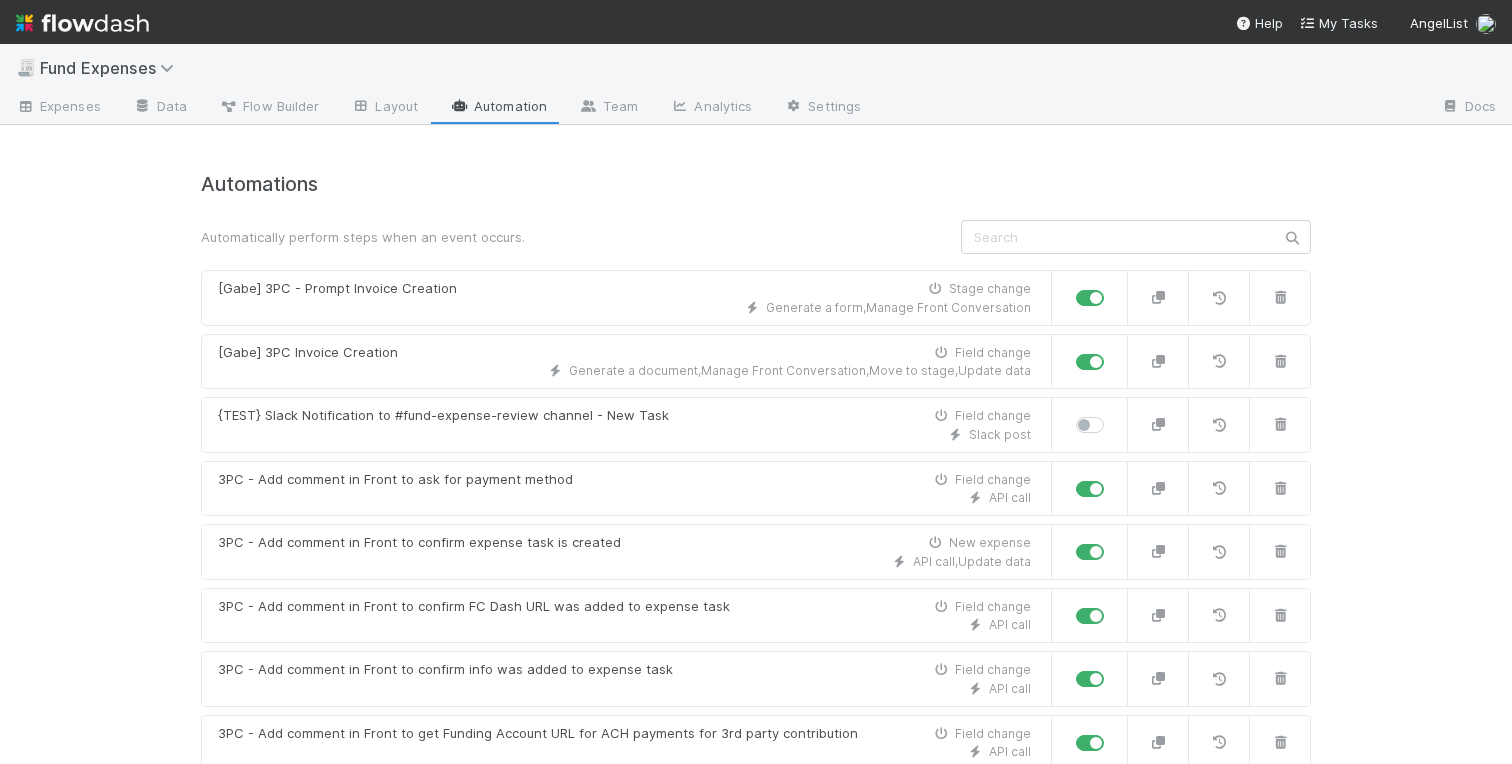 click on "🧾 Fund Expenses Expenses Data Flow Builder Layout Automation Team Analytics Settings  Docs Automations Automatically perform steps when an event occurs. [Gabe] 3PC - Prompt Invoice Creation Stage change Generate a form ,  Manage Front Conversation [Gabe] 3PC Invoice Creation Field change Generate a document ,  Manage Front Conversation ,  Move to stage ,  Update data {TEST} Slack Notification  to #fund-expense-review channel - New Task Field change Slack post 3PC - Add comment in Front to ask for payment method Field change API call 3PC - Add comment in Front to confirm expense task is created New expense API call ,  Update data 3PC - Add comment in Front to confirm FC Dash URL was added to expense task Field change API call 3PC - Add comment in Front to confirm info was added to expense task  Field change API call 3PC - Add comment in Front to get Funding Account URL for ACH payments for 3rd party contribution Field change API call 3PC - Incoming Wire Notice to Banking  Stage change Zapier Stage change ," at bounding box center (756, 404) 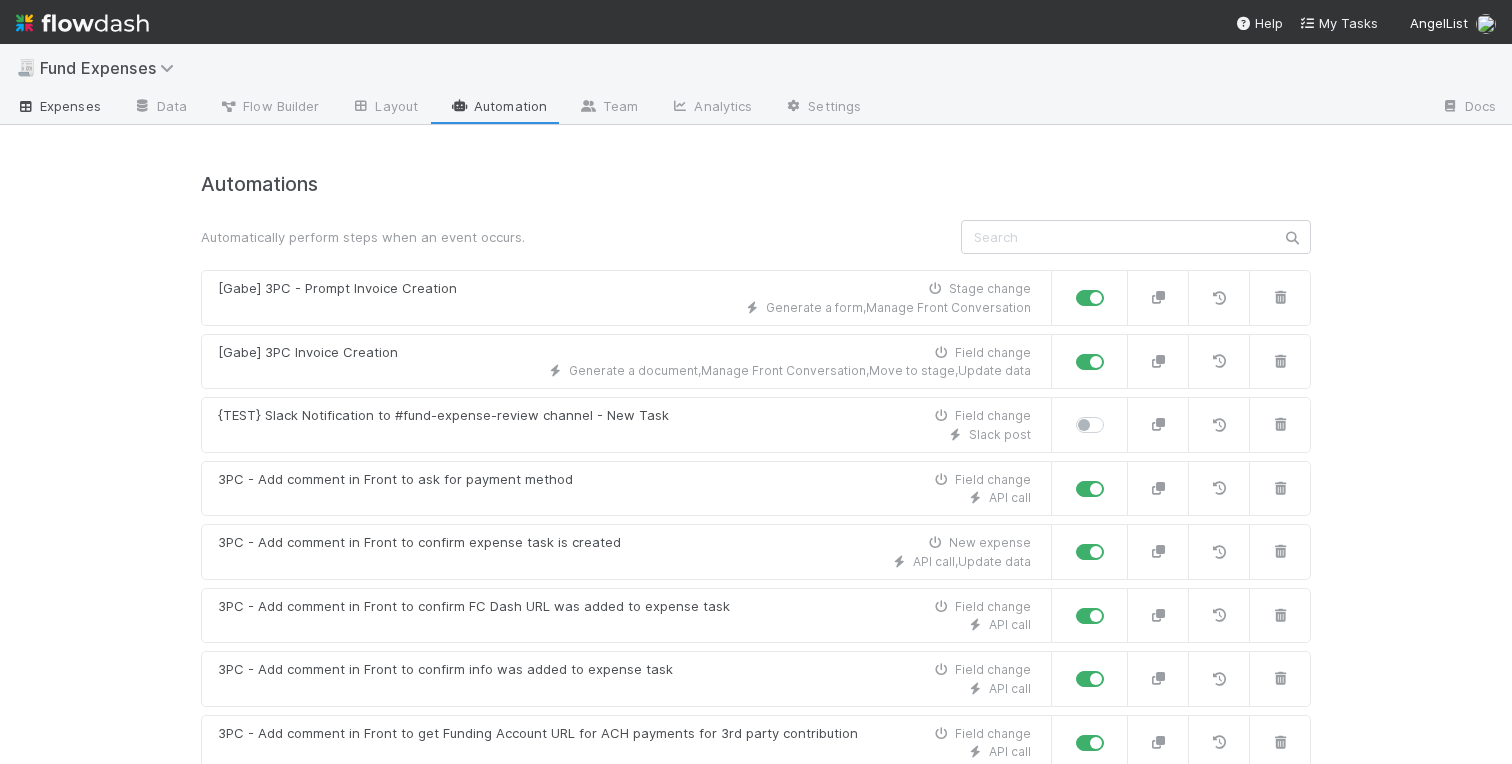 click on "Expenses" at bounding box center (58, 106) 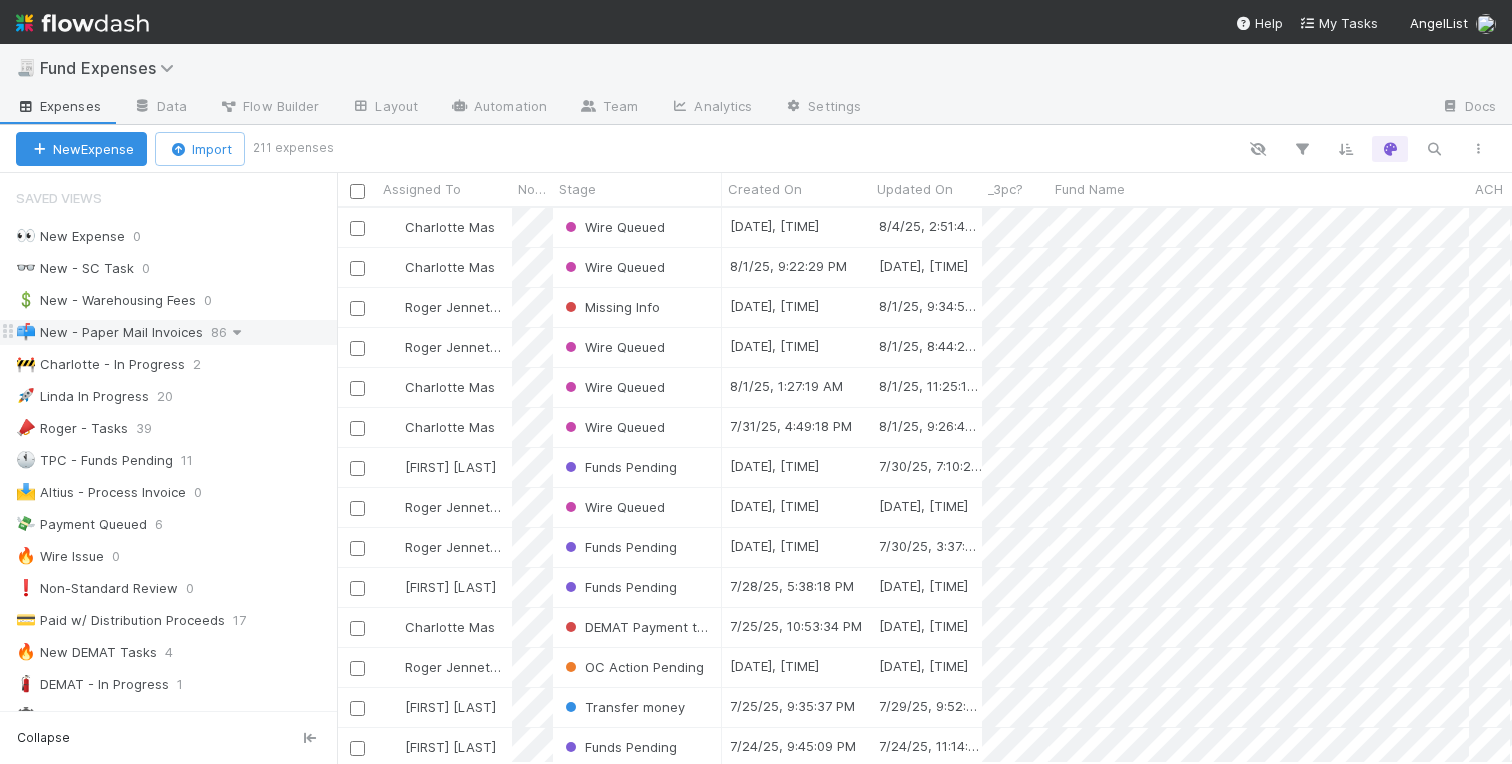 scroll, scrollTop: 0, scrollLeft: 1, axis: horizontal 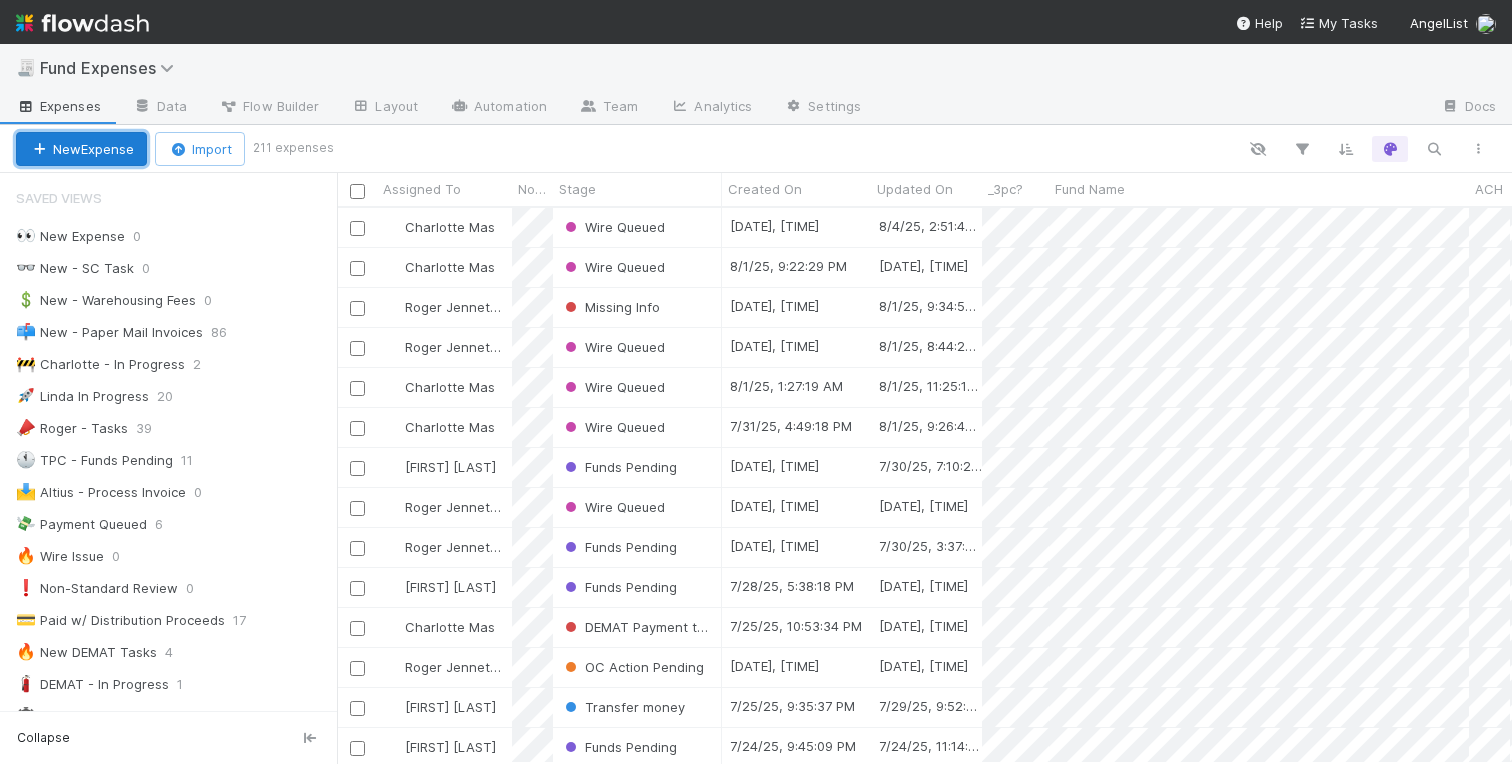 click on "New  Expense" at bounding box center (81, 149) 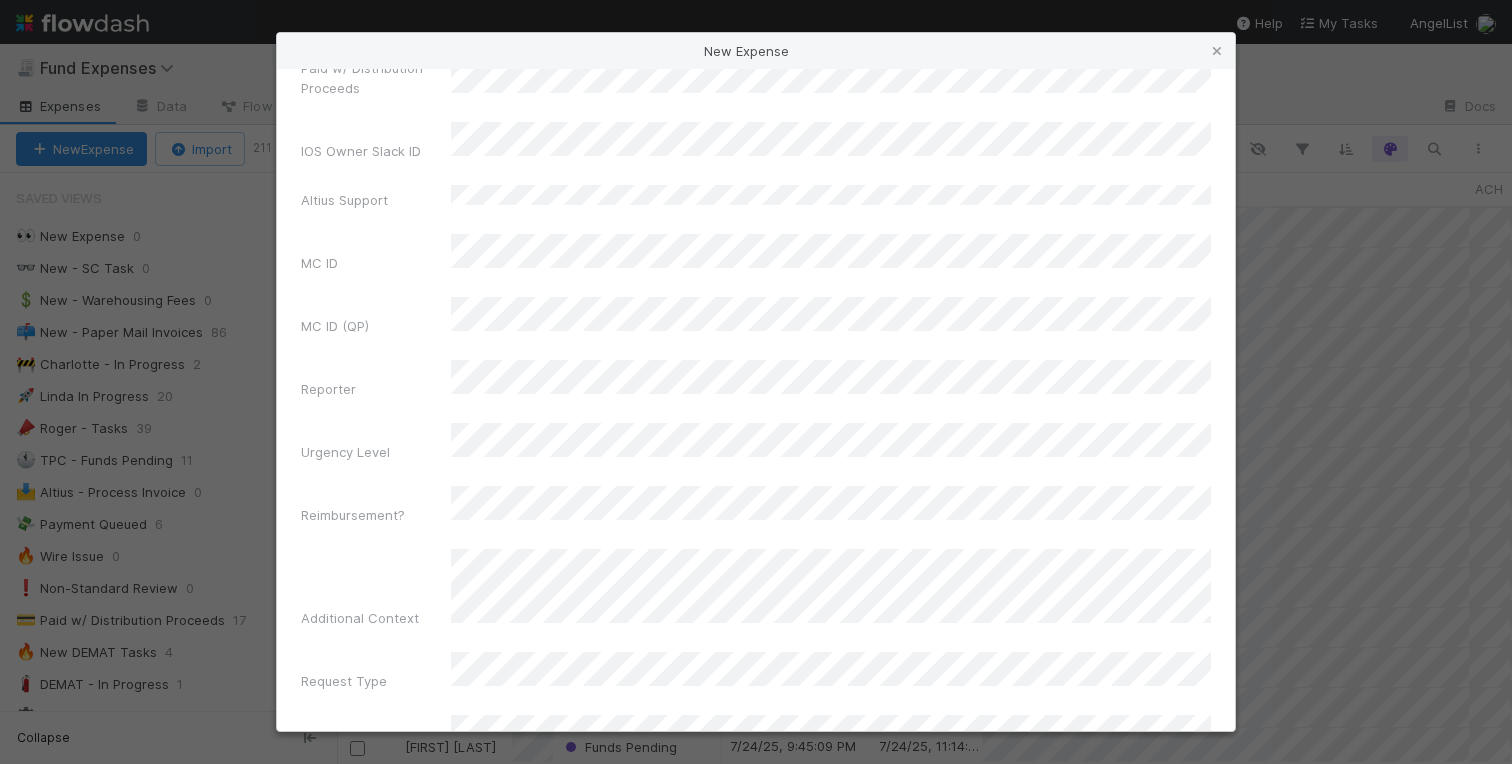 scroll, scrollTop: 2790, scrollLeft: 0, axis: vertical 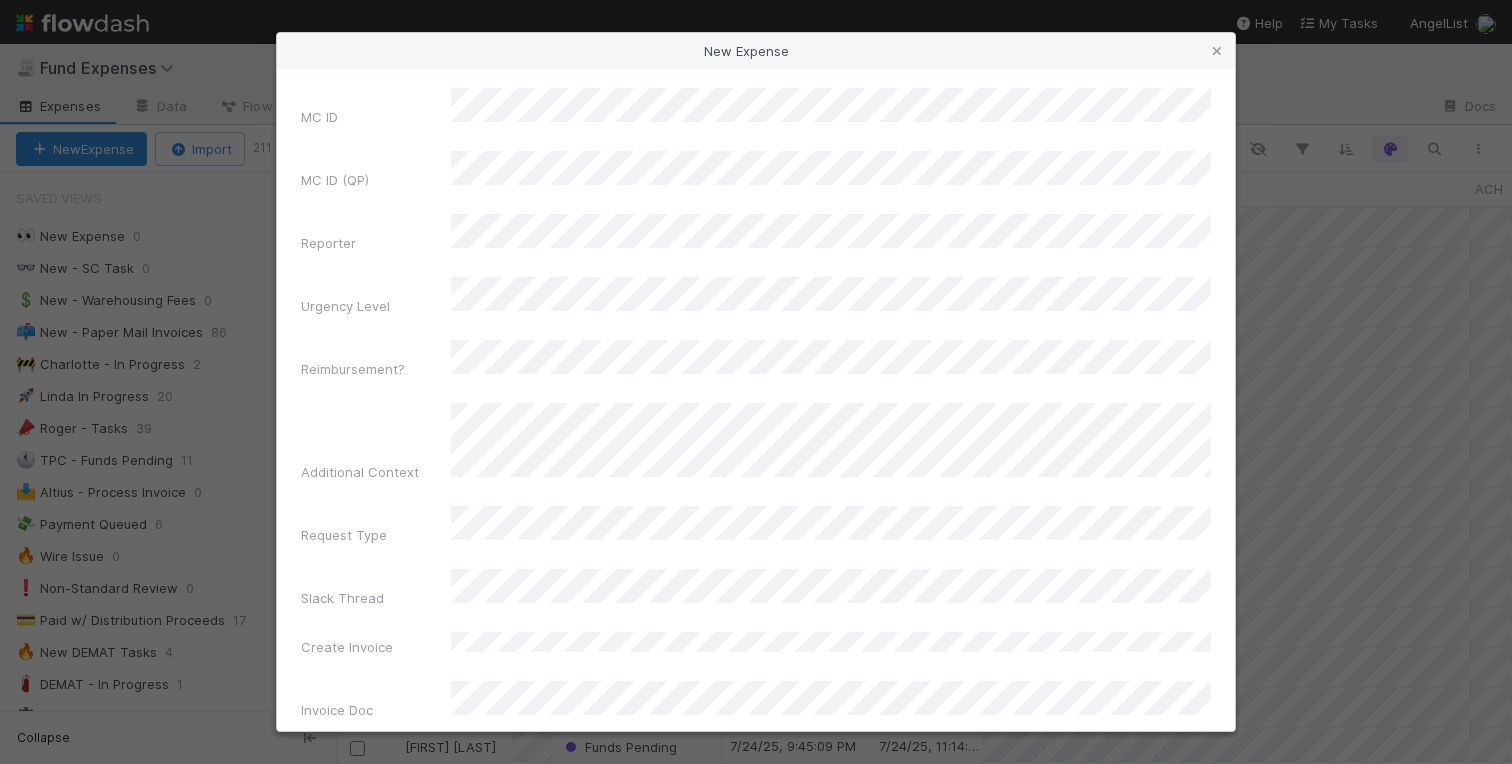 click on "Create Expense" at bounding box center [756, 1276] 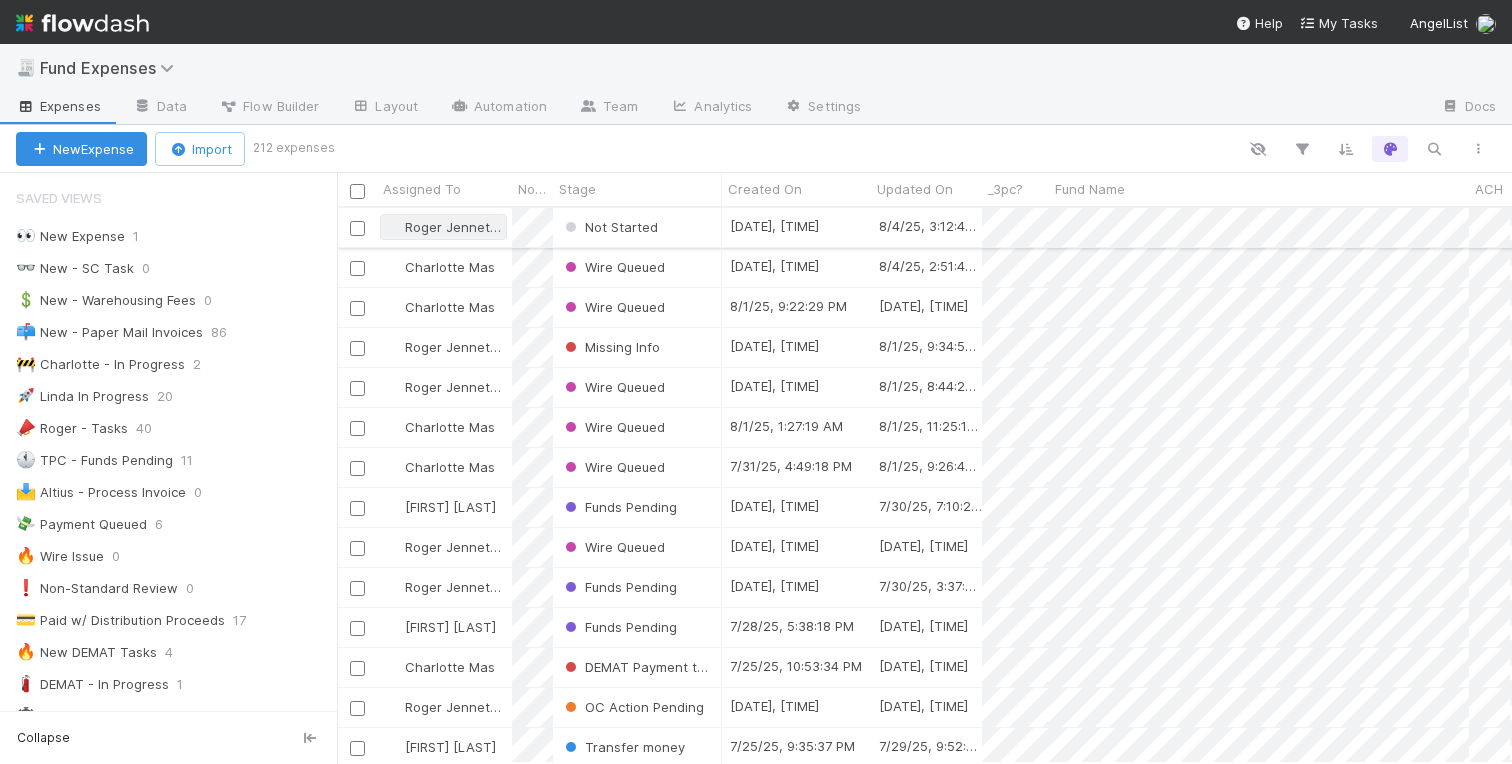 click on "Roger Jennette" at bounding box center [454, 227] 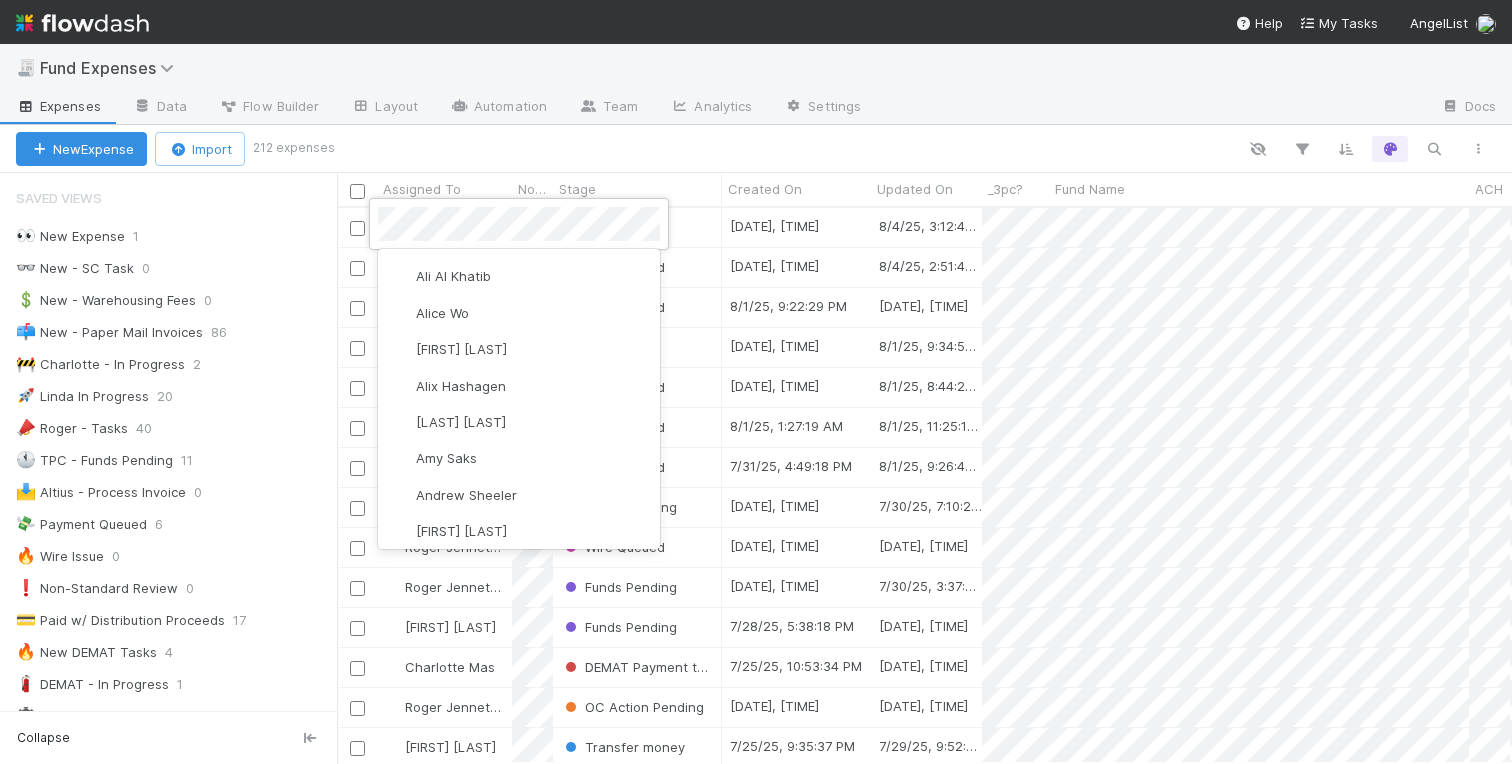 scroll, scrollTop: 0, scrollLeft: 0, axis: both 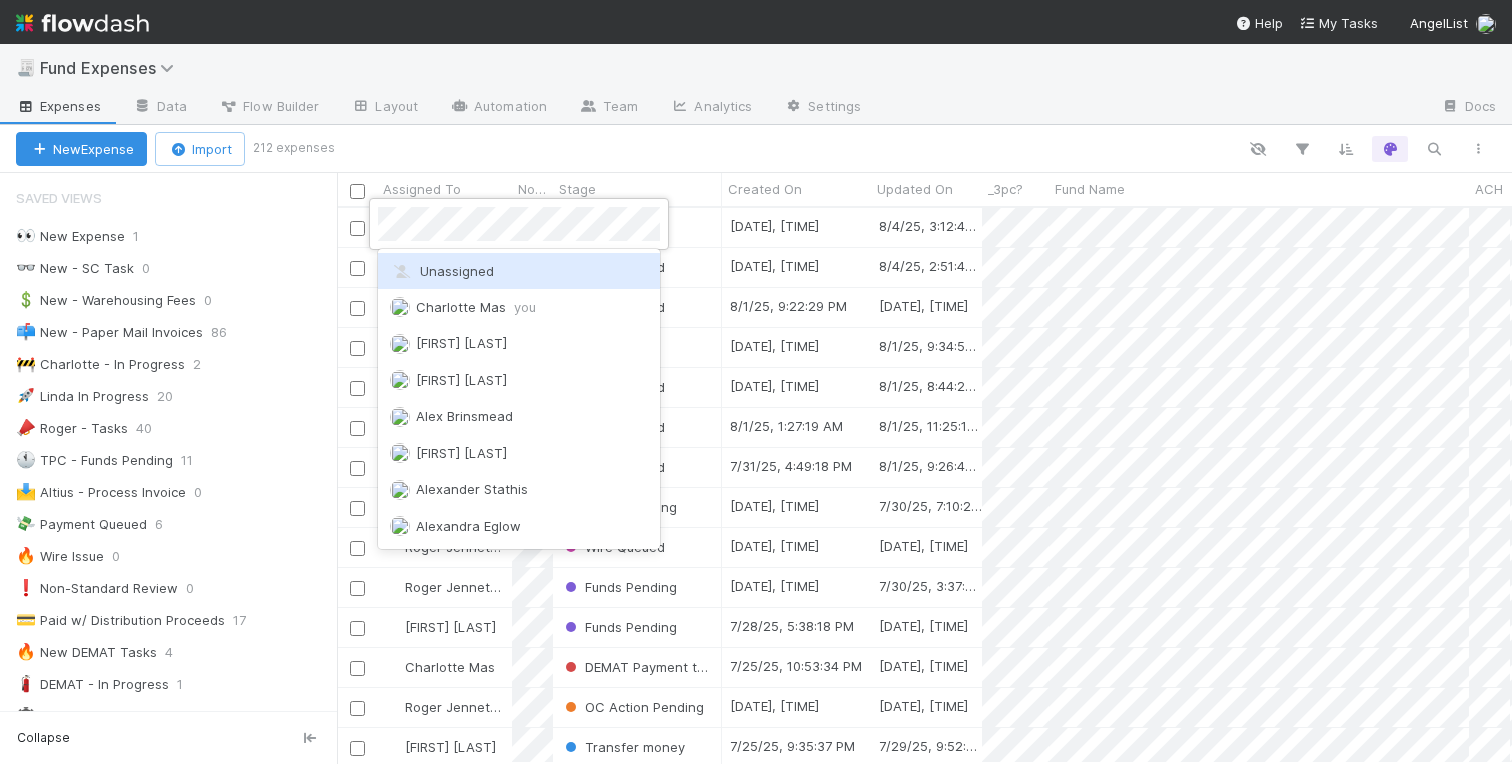 click on "Unassigned" at bounding box center [519, 271] 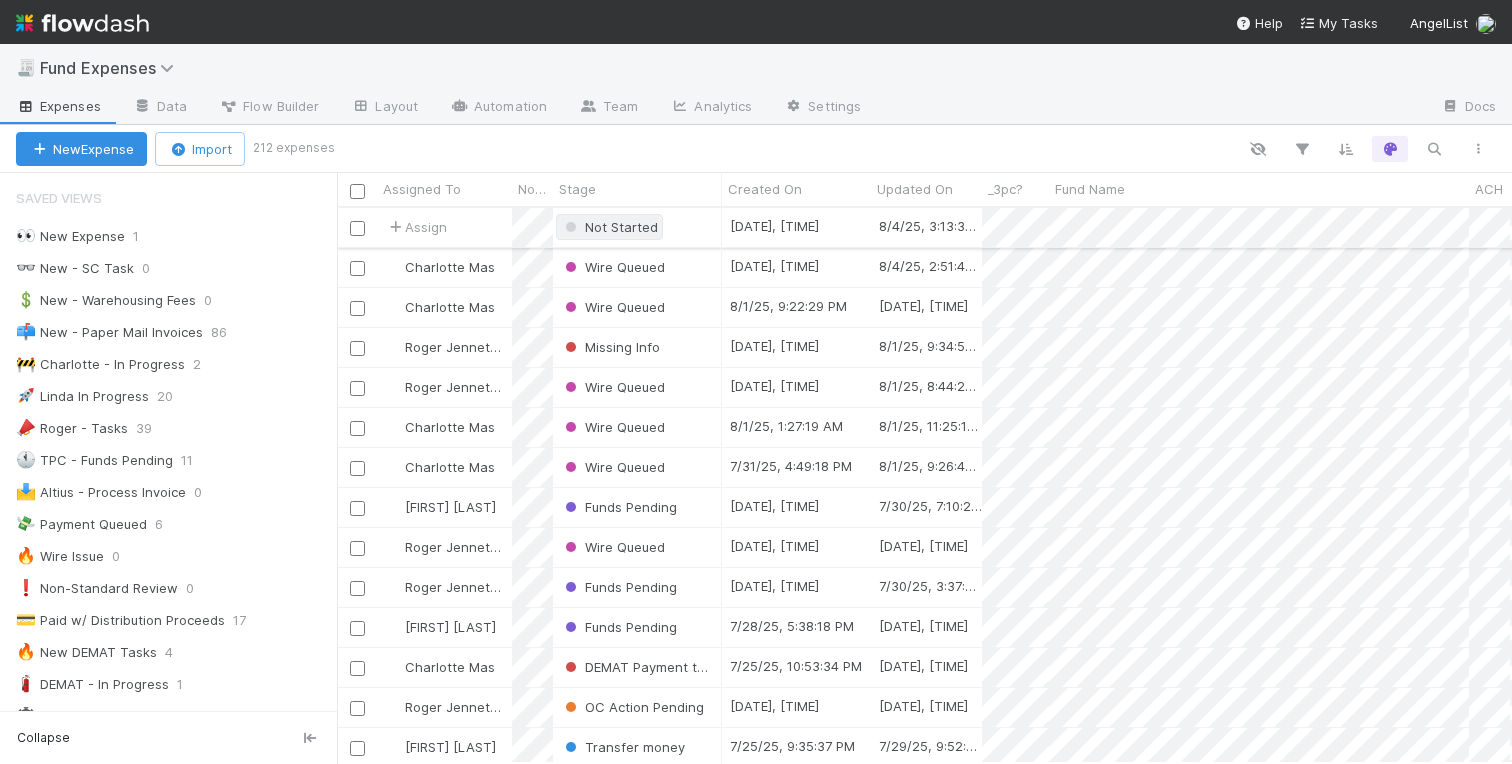 click on "Not Started" at bounding box center [609, 227] 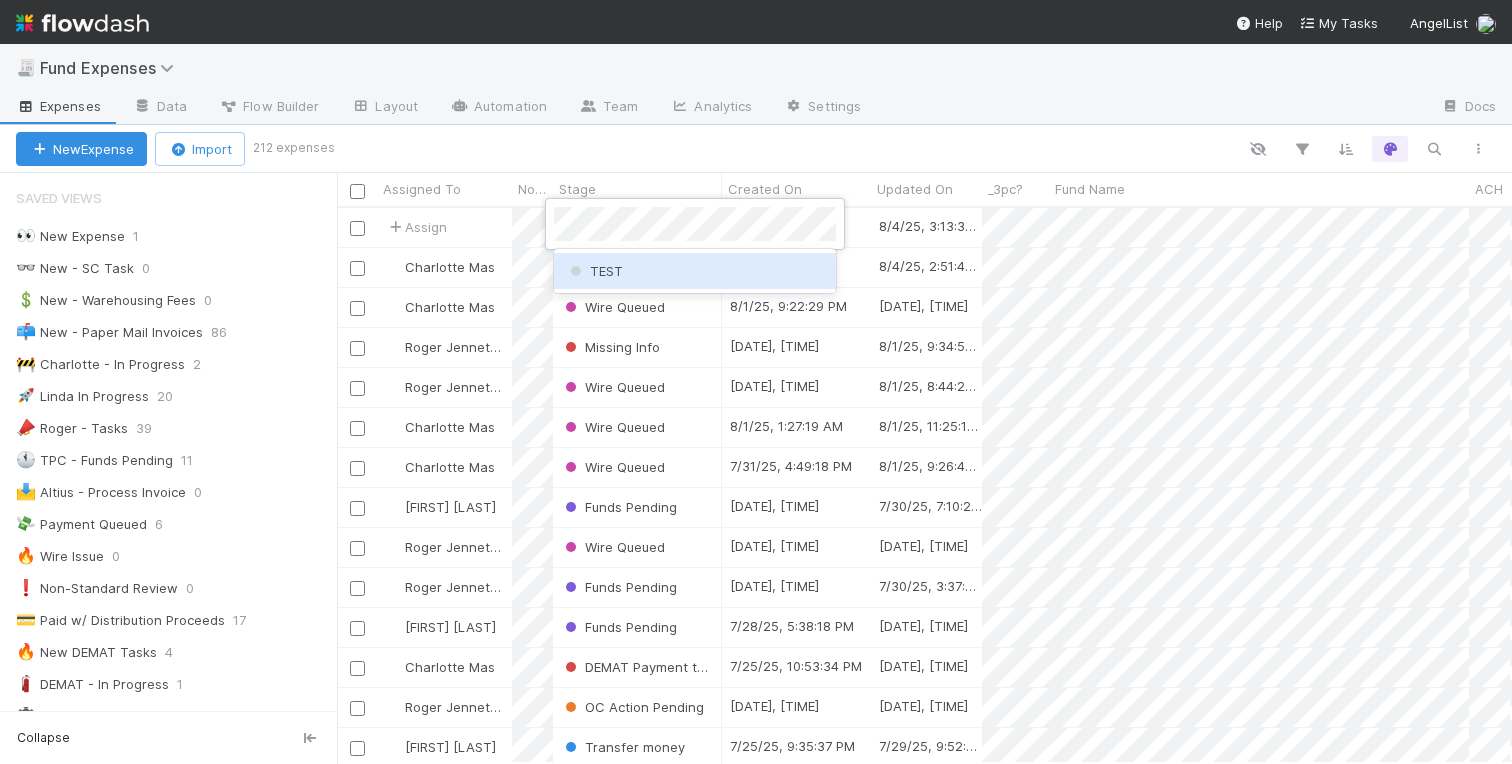 click on "TEST" at bounding box center (695, 271) 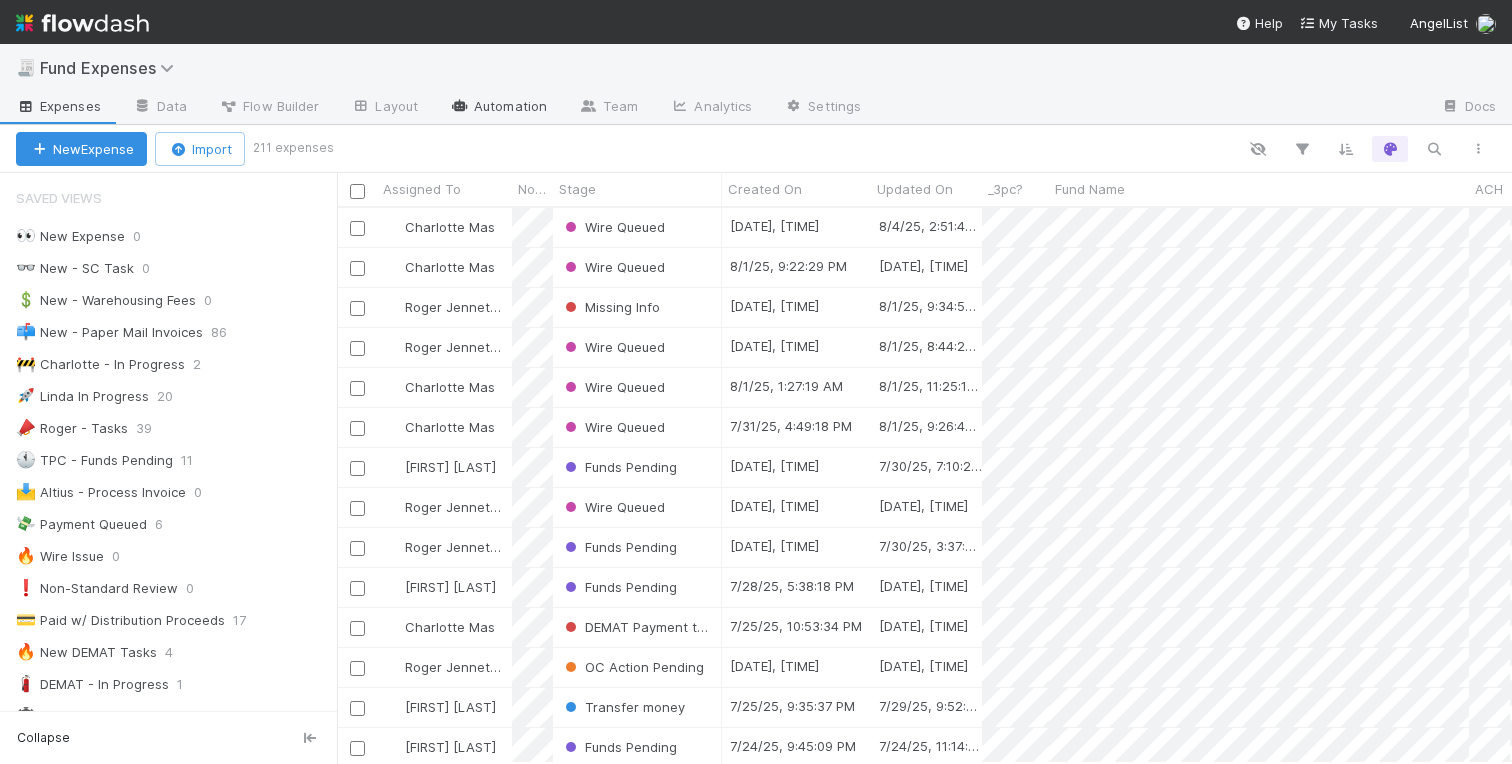 click on "Automation" at bounding box center (498, 108) 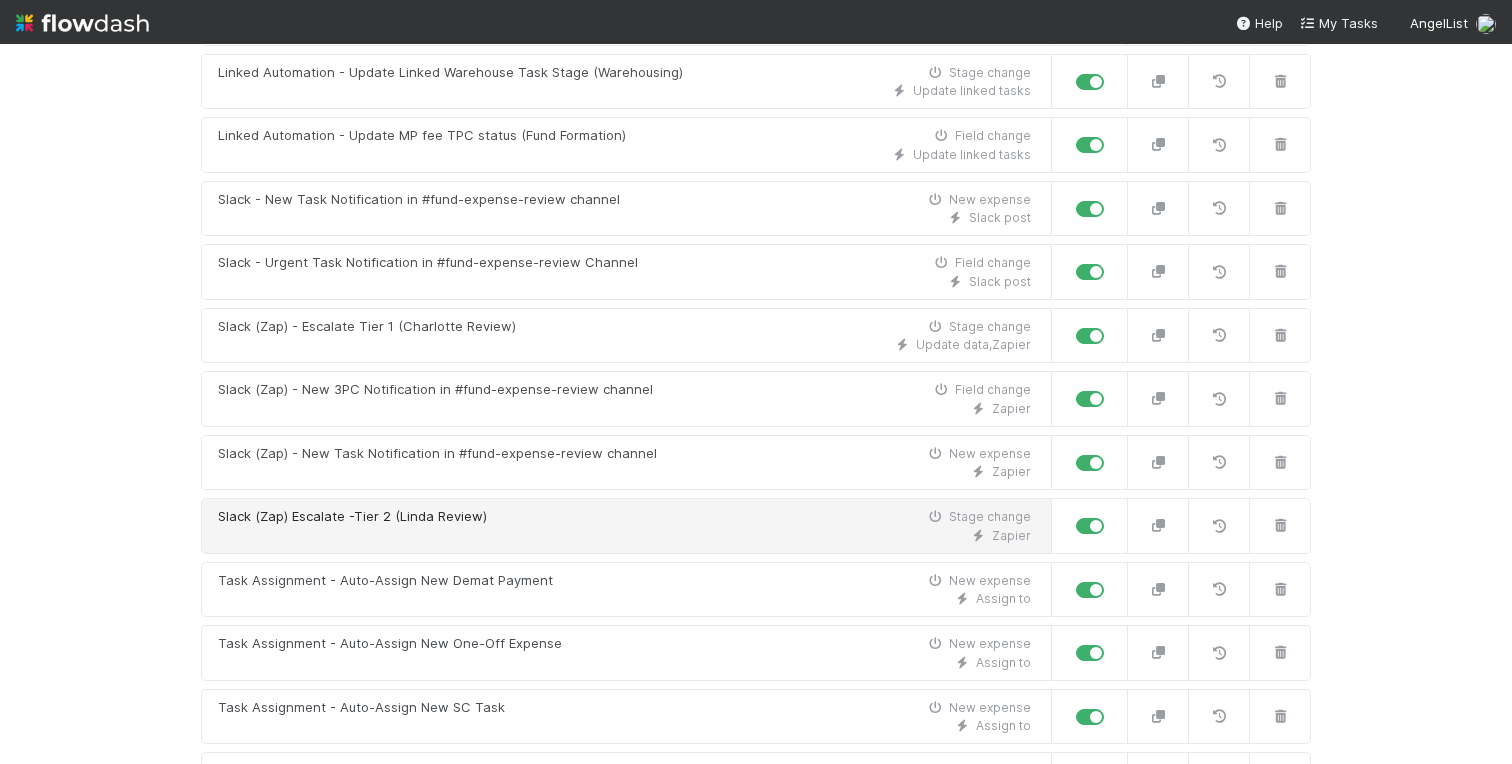 scroll, scrollTop: 2038, scrollLeft: 0, axis: vertical 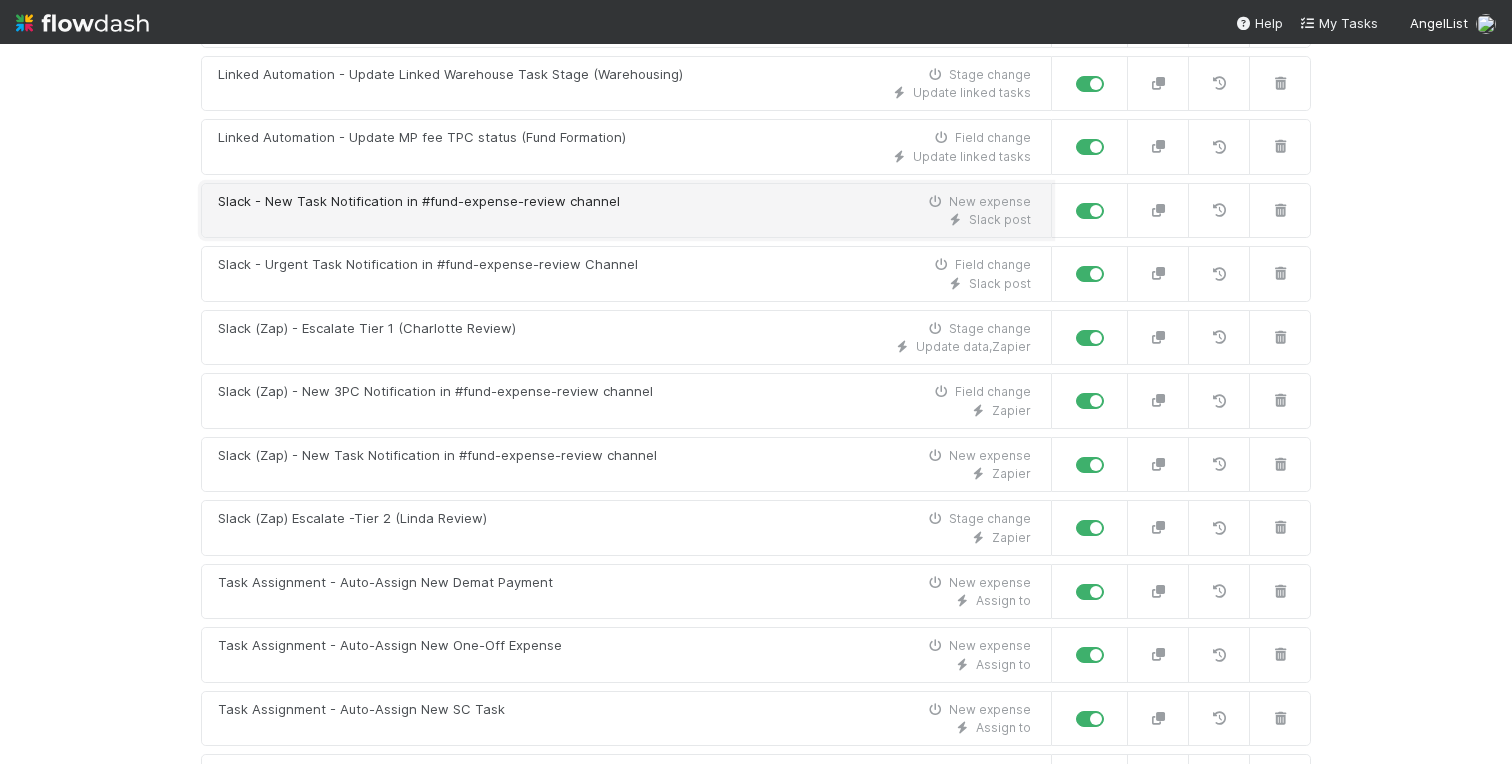 click on "Slack post" at bounding box center (624, 220) 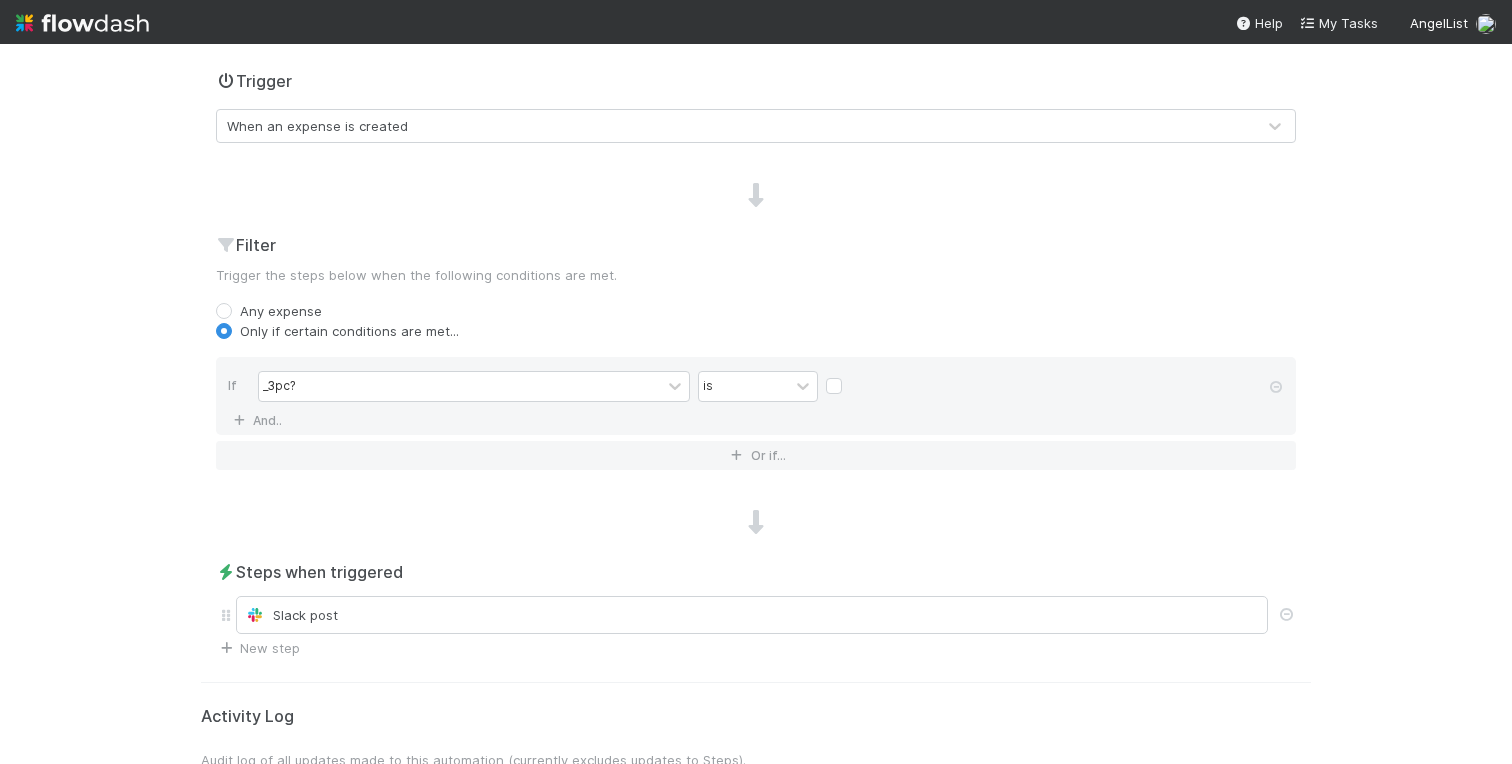 scroll, scrollTop: 529, scrollLeft: 0, axis: vertical 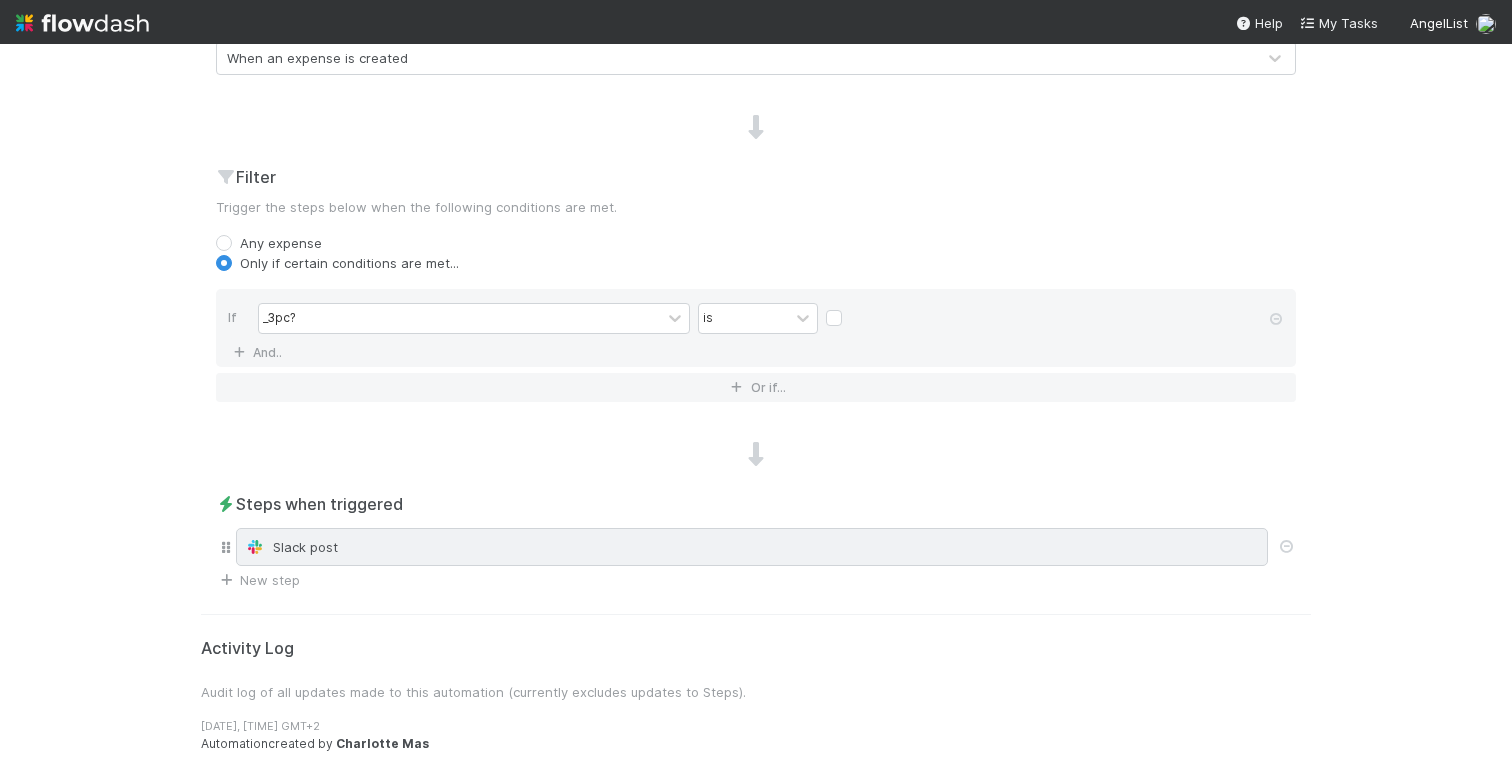 click on "Slack post" at bounding box center (752, 547) 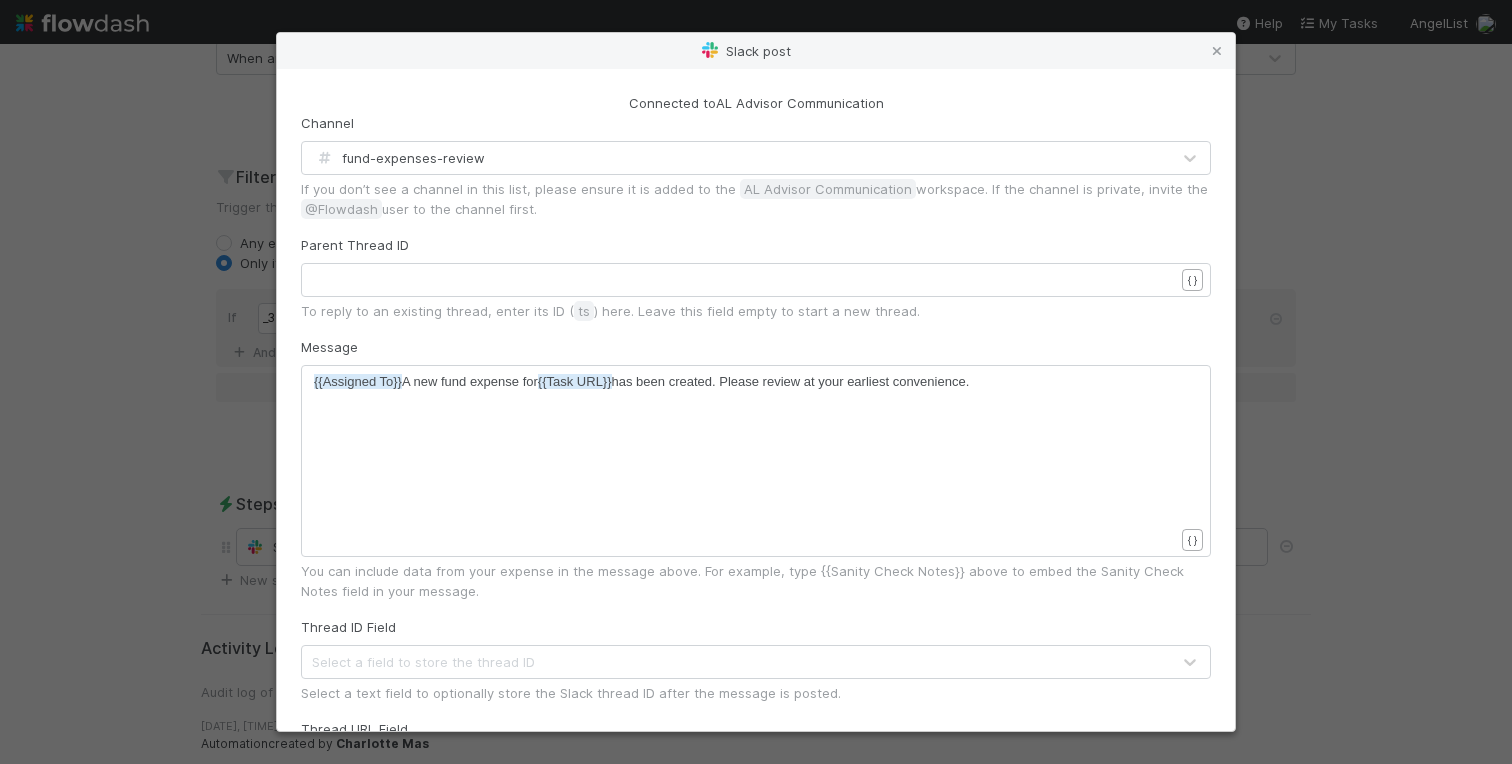 click on "Slack post Connected to  AL Advisor Communication Channel fund-expenses-review If you don’t see a channel in this list, please ensure it is added to the   AL Advisor Communication  workspace. If the channel is private, invite the  @Flowdash  user to the channel first. Parent Thread ID   ​ { } To reply to an existing thread, enter its ID ( ts ) here. Leave this field empty to start a new thread. Message xxxxxxxxxx   {{Assigned To}}  A new fund expense for  {{Task URL}}  has been created. Please review at your earliest convenience.  { } You can include data from your expense in the message above. For example, type {{Sanity Check Notes}} above to embed the Sanity Check Notes field in your message. Thread ID Field Select a field to store the thread ID Select a text field to optionally store the Slack thread ID after the message is posted. Thread URL Field Select a field to store the thread URL Select a field to optionally store the Slack thread URL after the message is posted. Unfurl links and media. Apply" at bounding box center [756, 382] 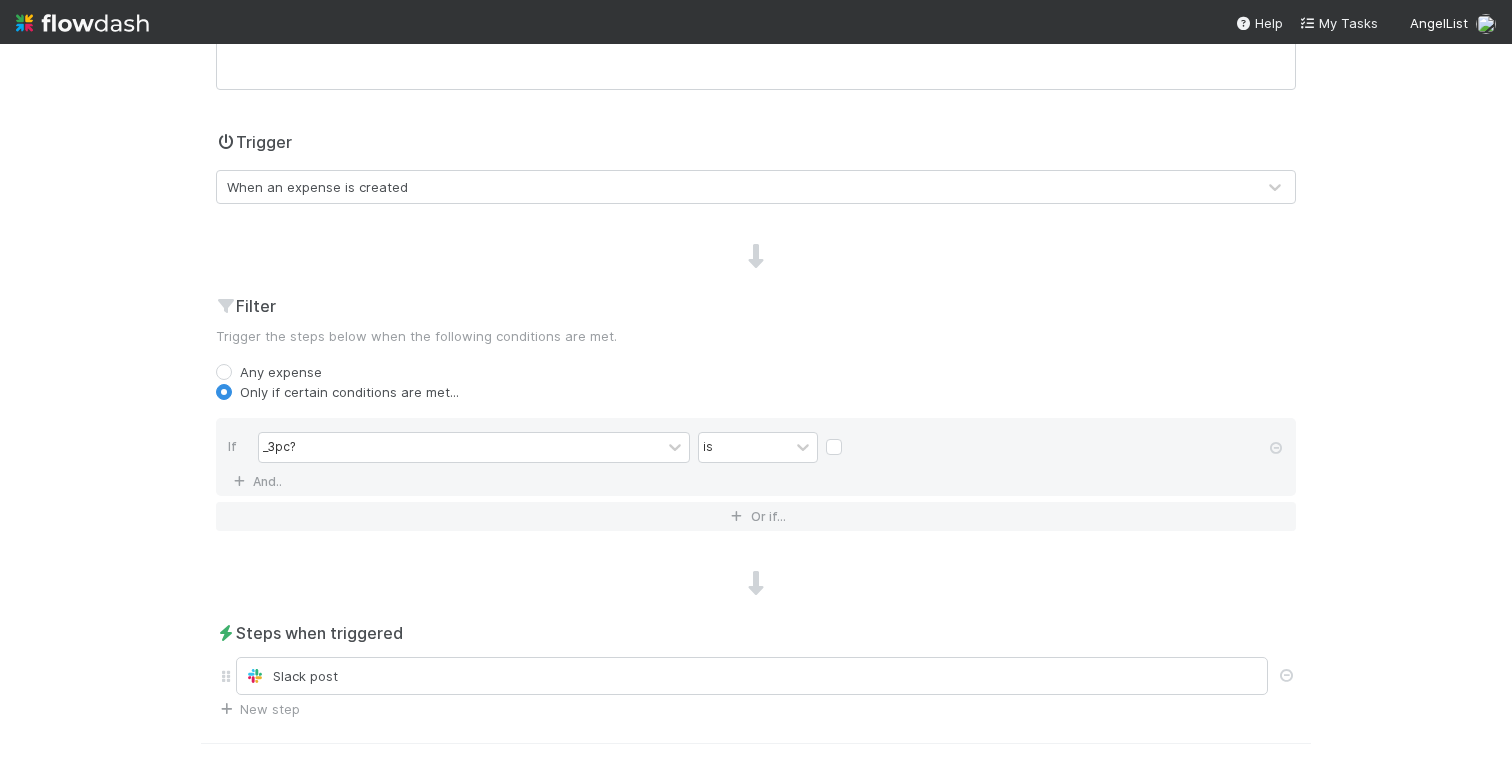 scroll, scrollTop: 432, scrollLeft: 0, axis: vertical 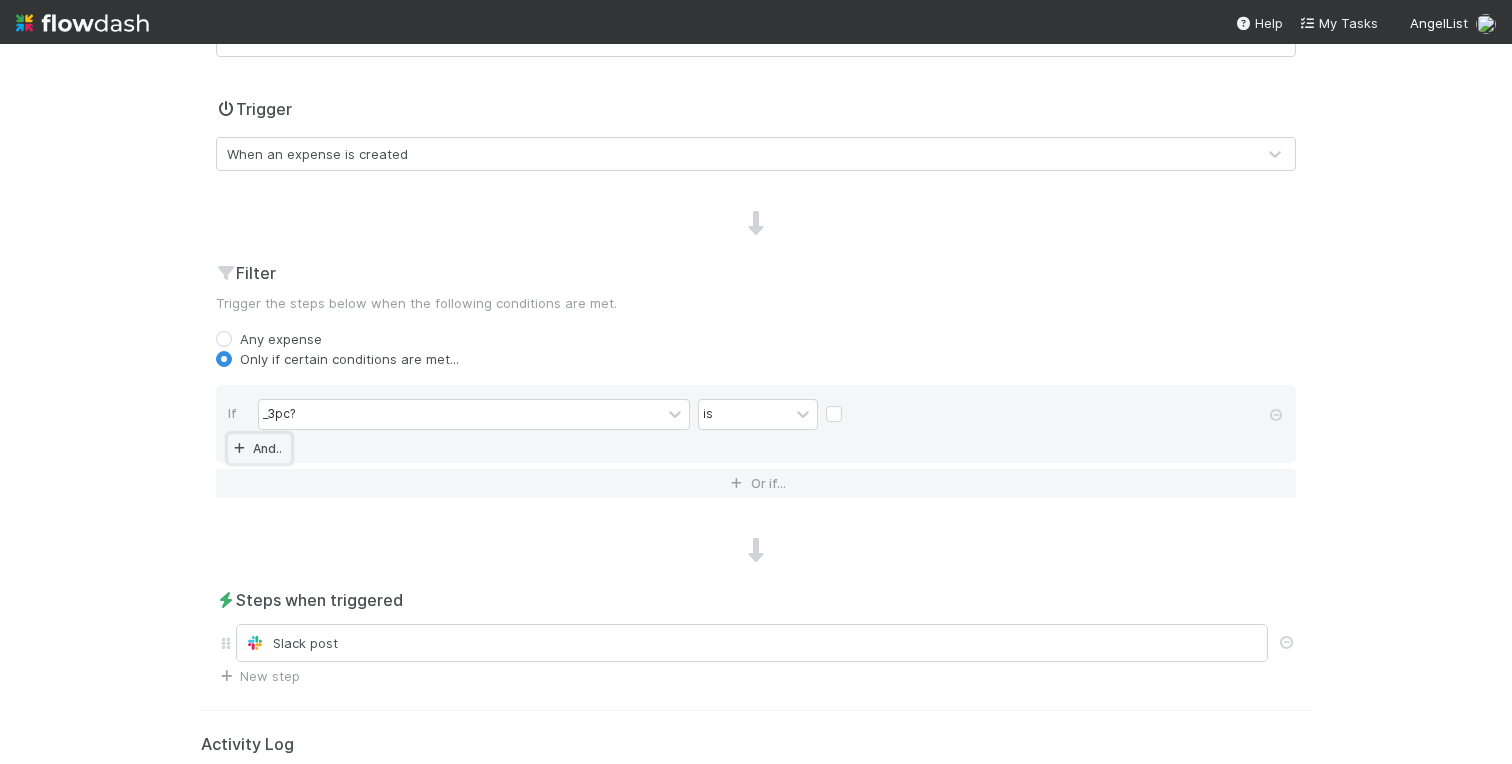 click on "And.." at bounding box center [259, 448] 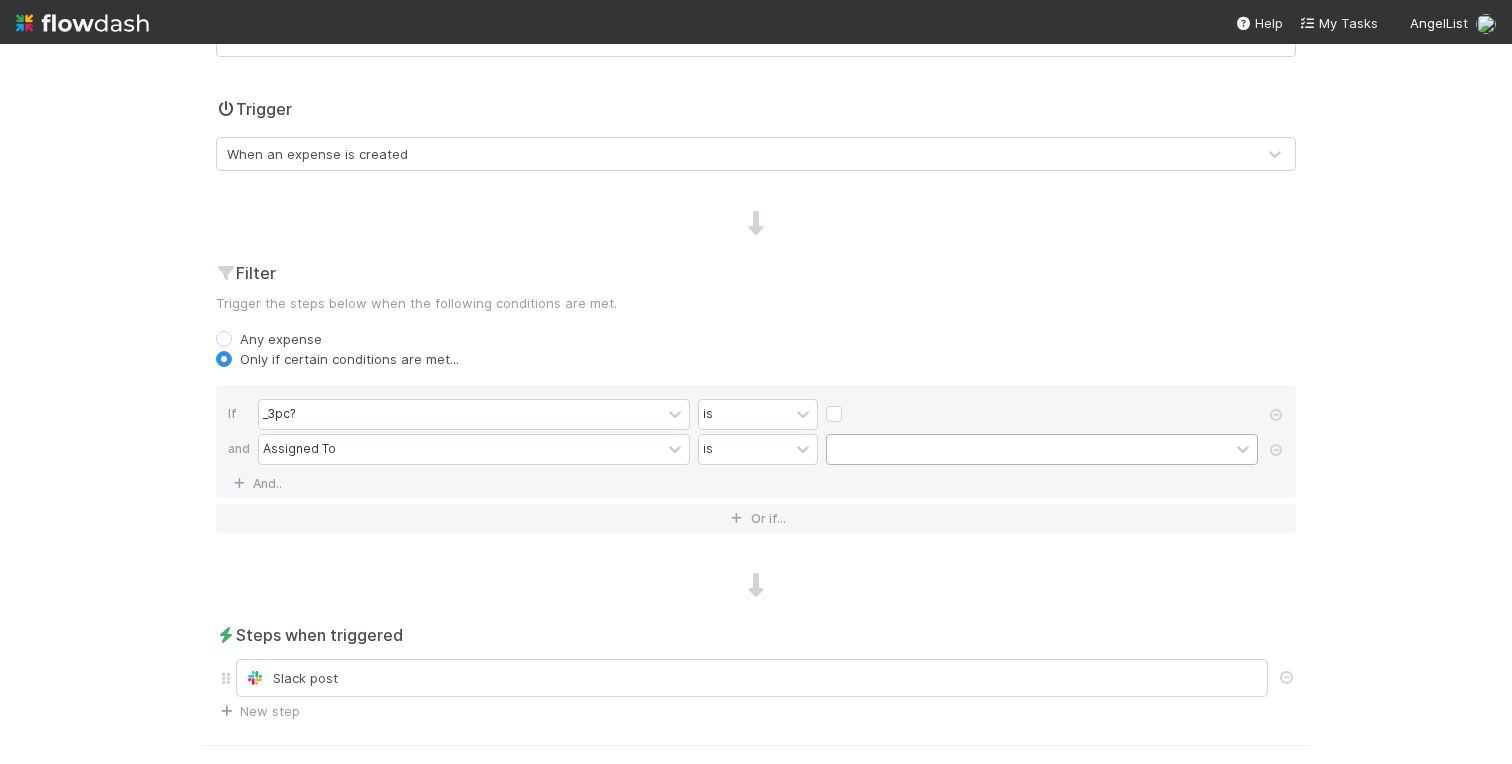 click at bounding box center [1028, 449] 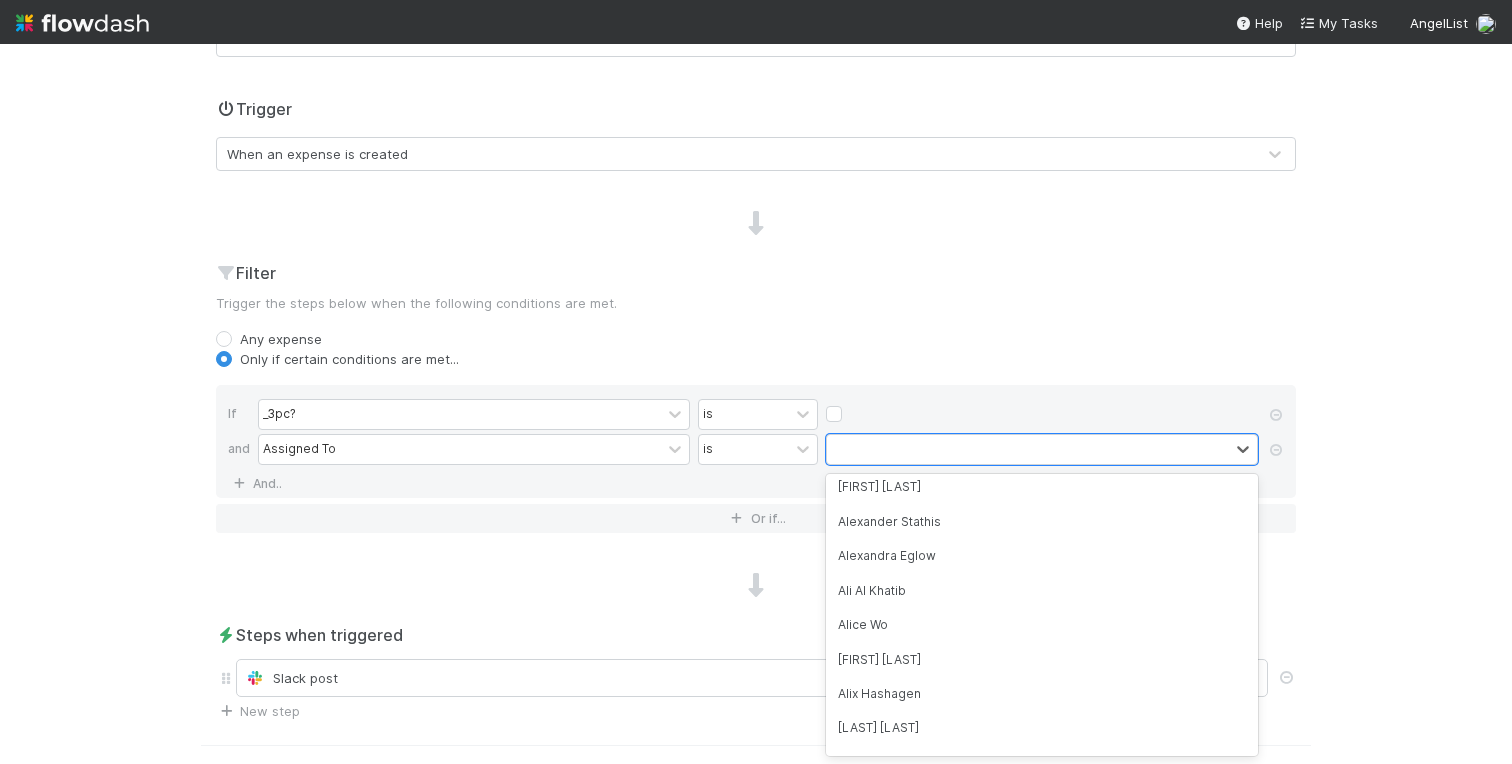 scroll, scrollTop: 0, scrollLeft: 0, axis: both 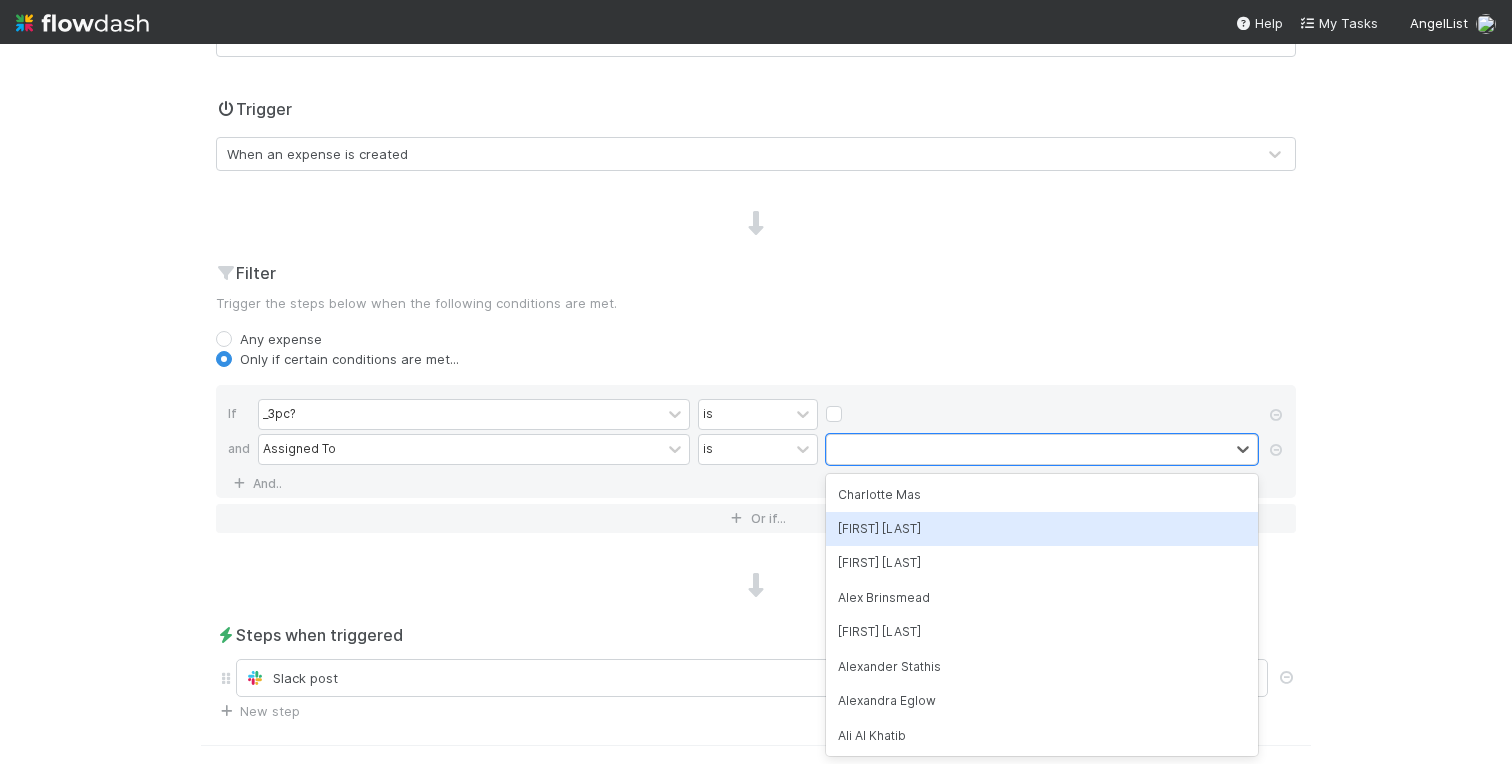 click on "If _3pc? is and Assigned To is      option Abraham Wilson focused, 2 of 106. 106 results available. Use Up and Down to choose options, press Enter to select the currently focused option, press Escape to exit the menu, press Tab to select the option and exit the menu. And.." at bounding box center [756, 441] 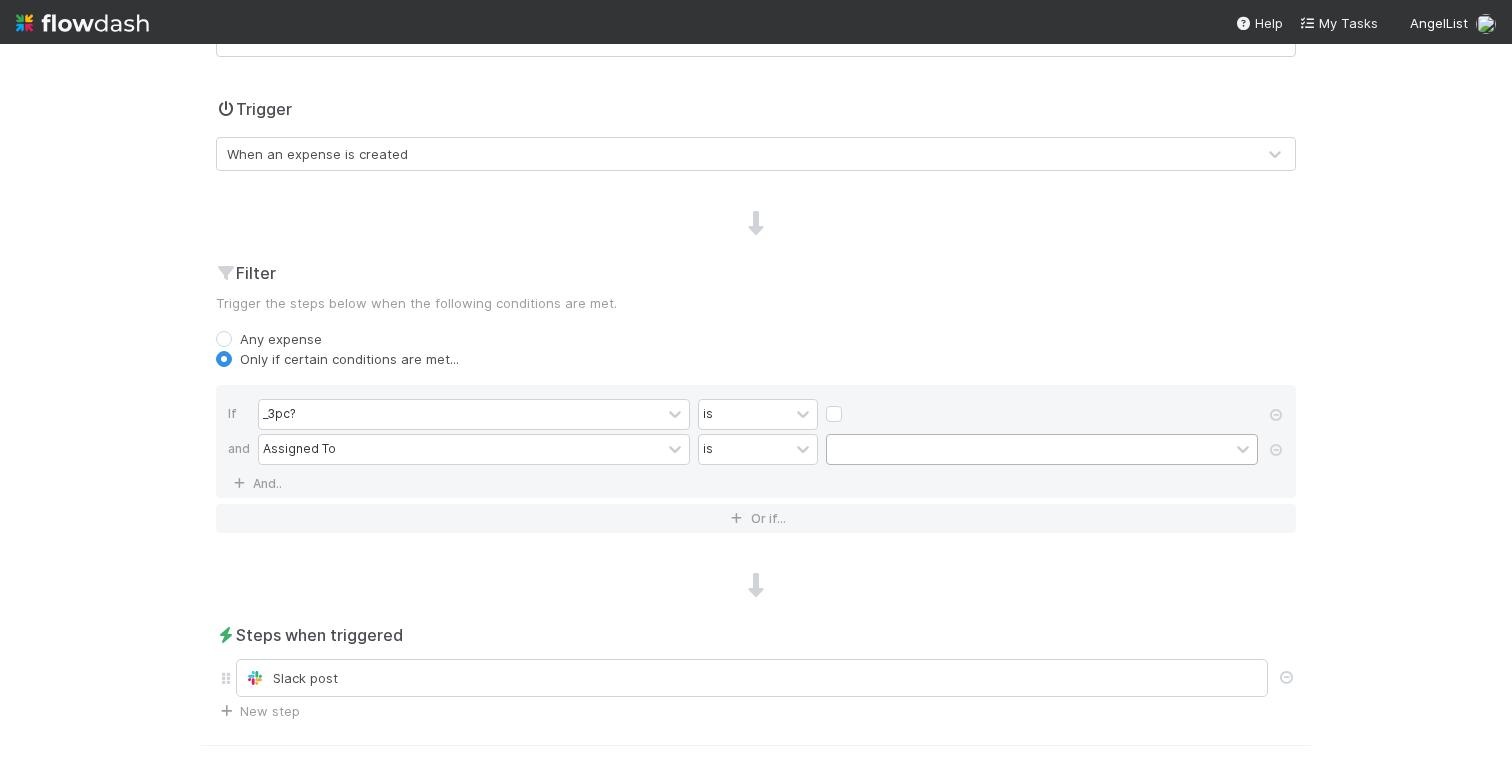 click at bounding box center [1028, 449] 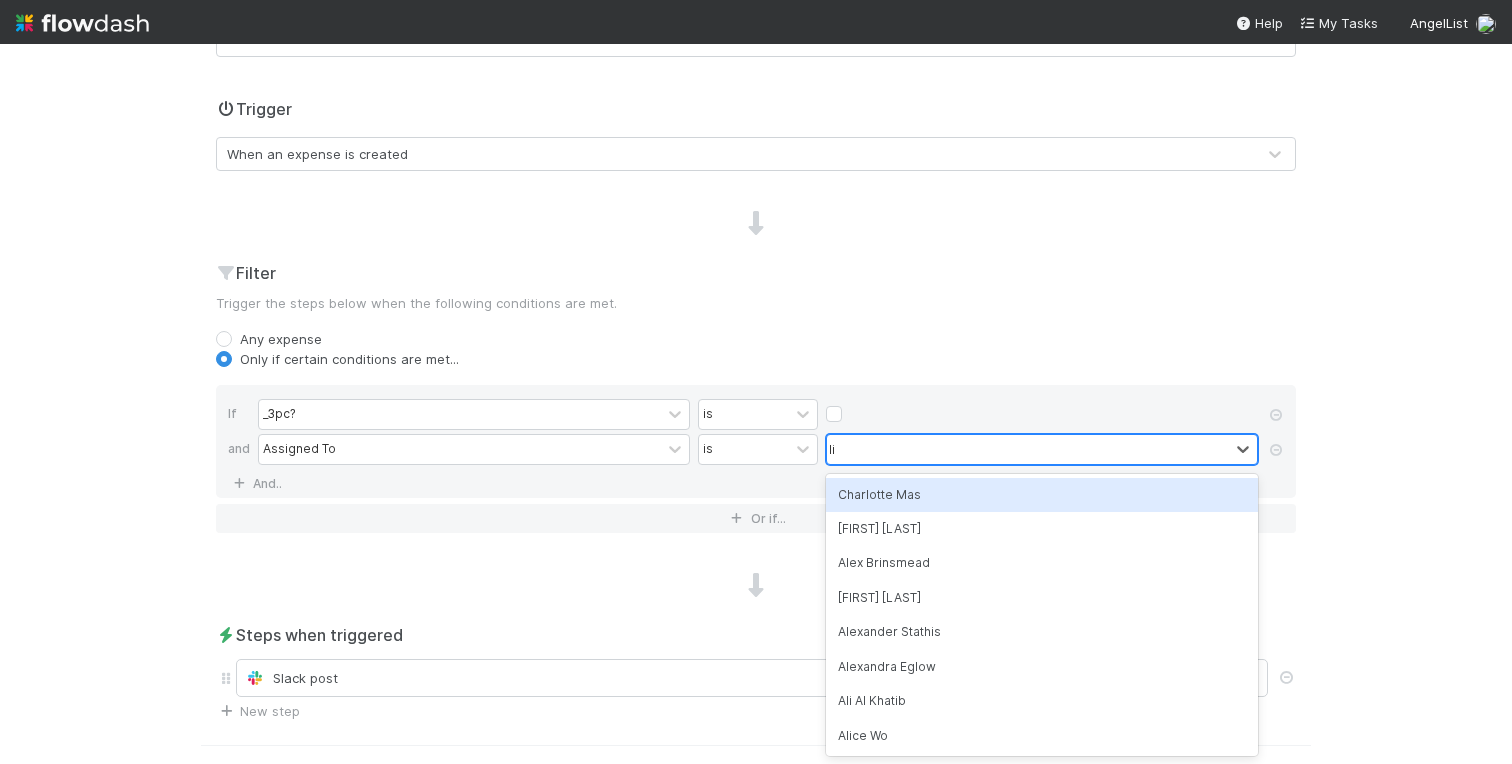 type on "lin" 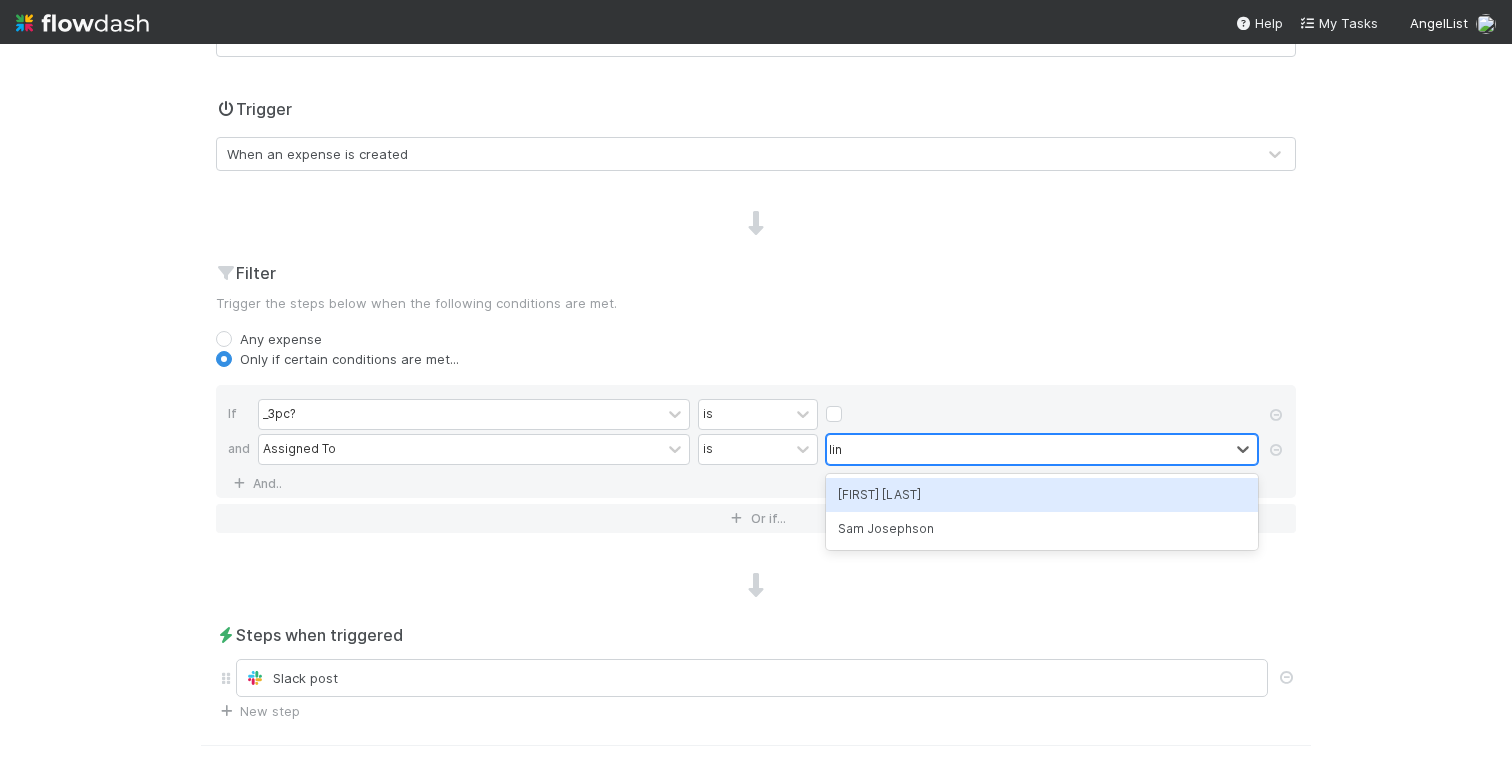 type 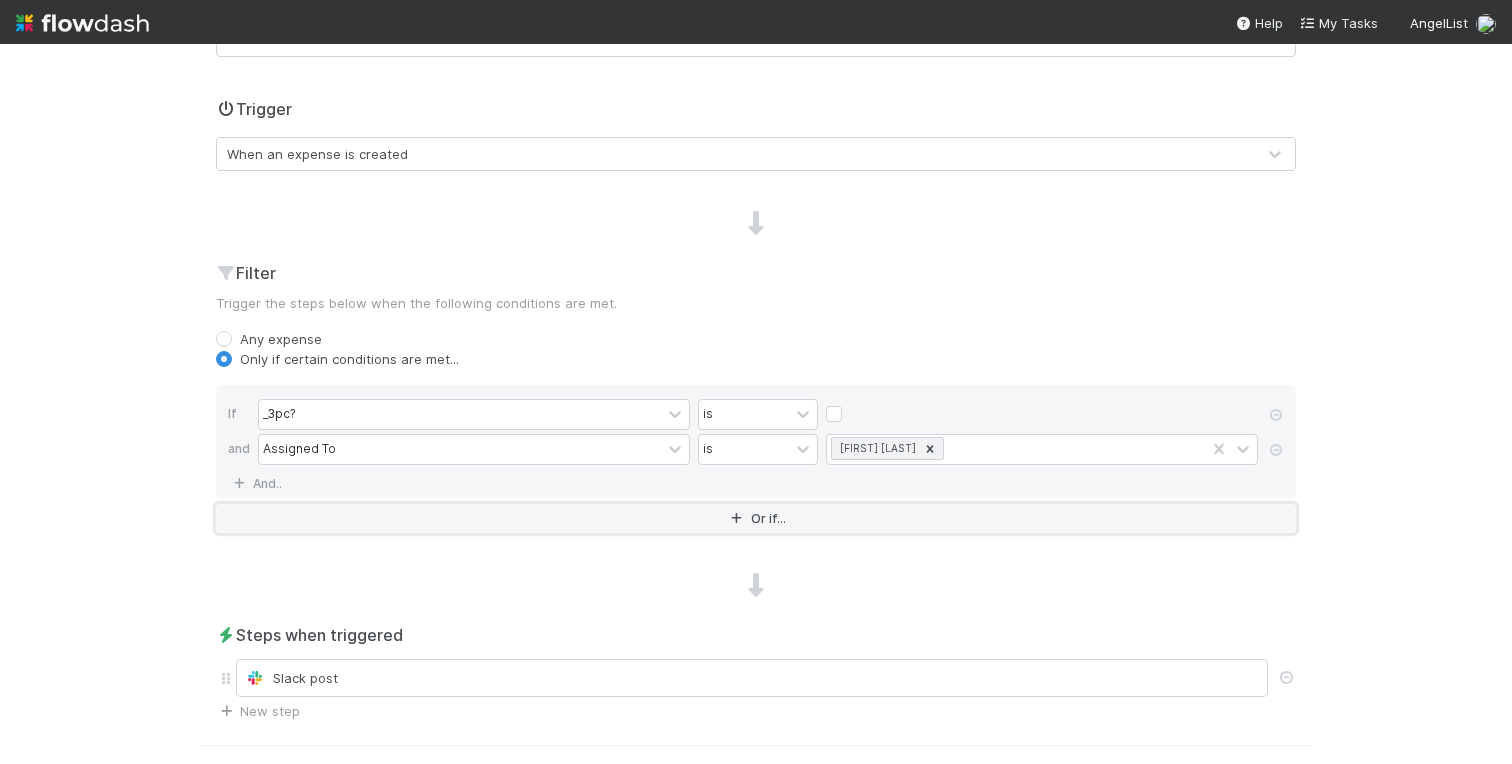 click on "Or if..." at bounding box center (756, 518) 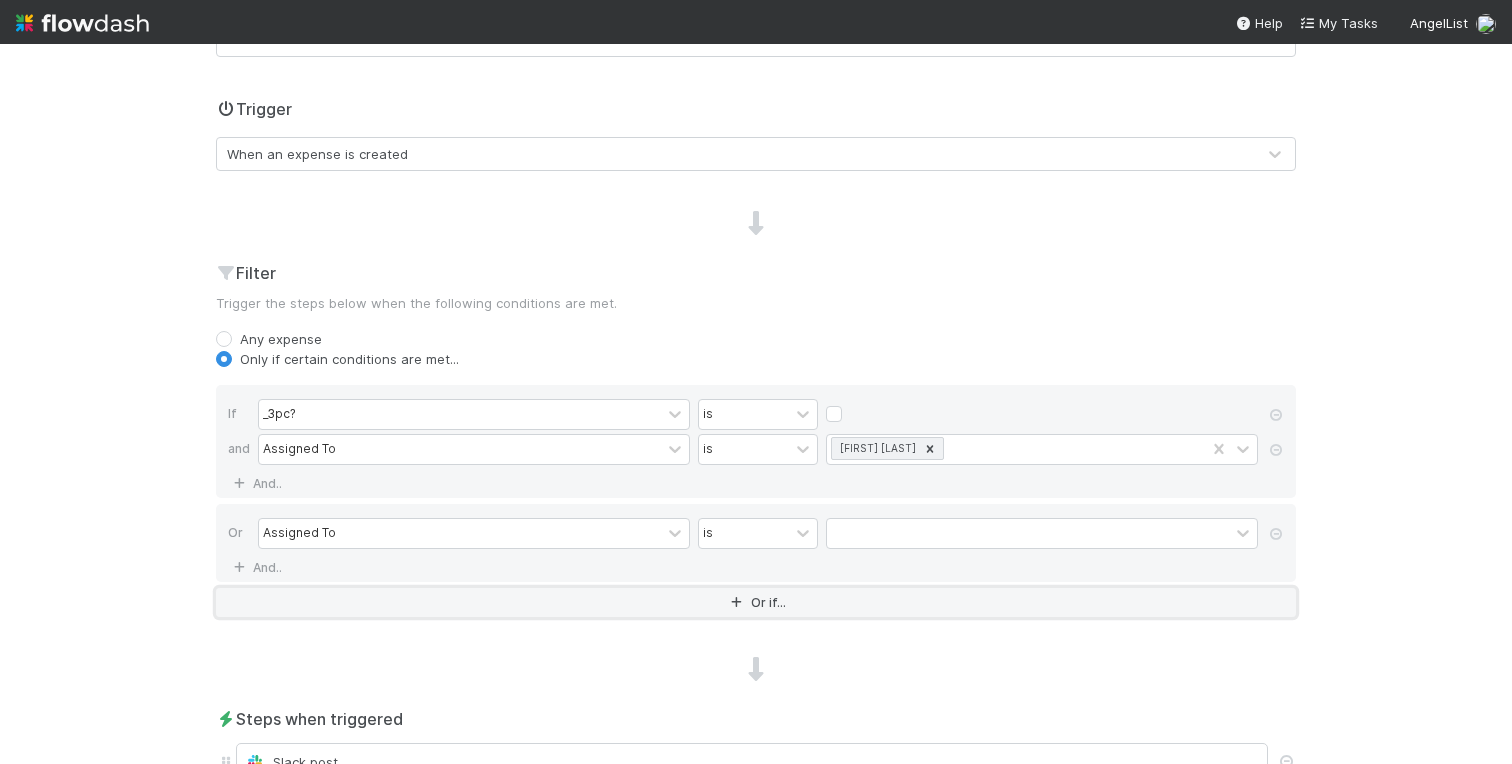 scroll, scrollTop: 469, scrollLeft: 0, axis: vertical 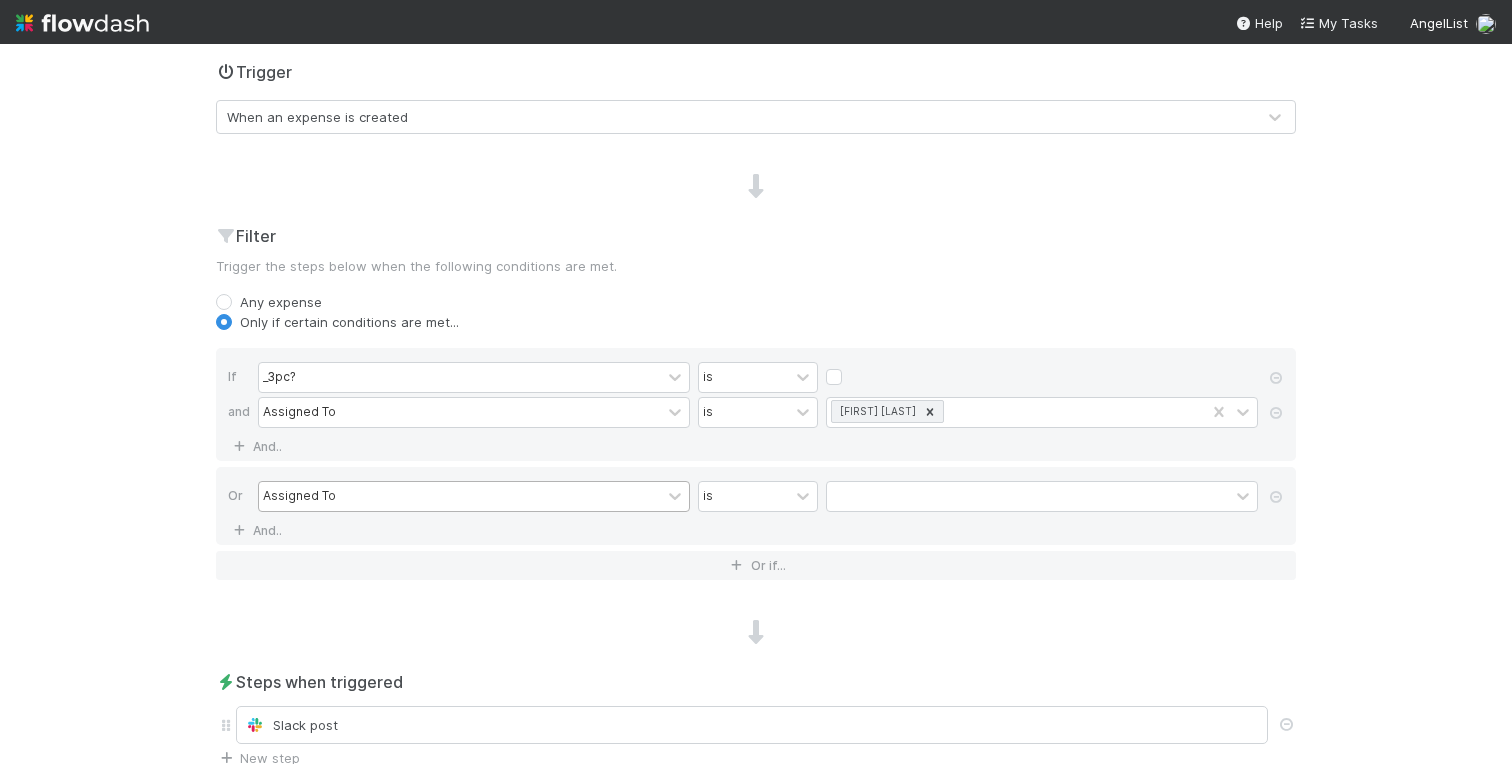 click on "Assigned To" at bounding box center [299, 496] 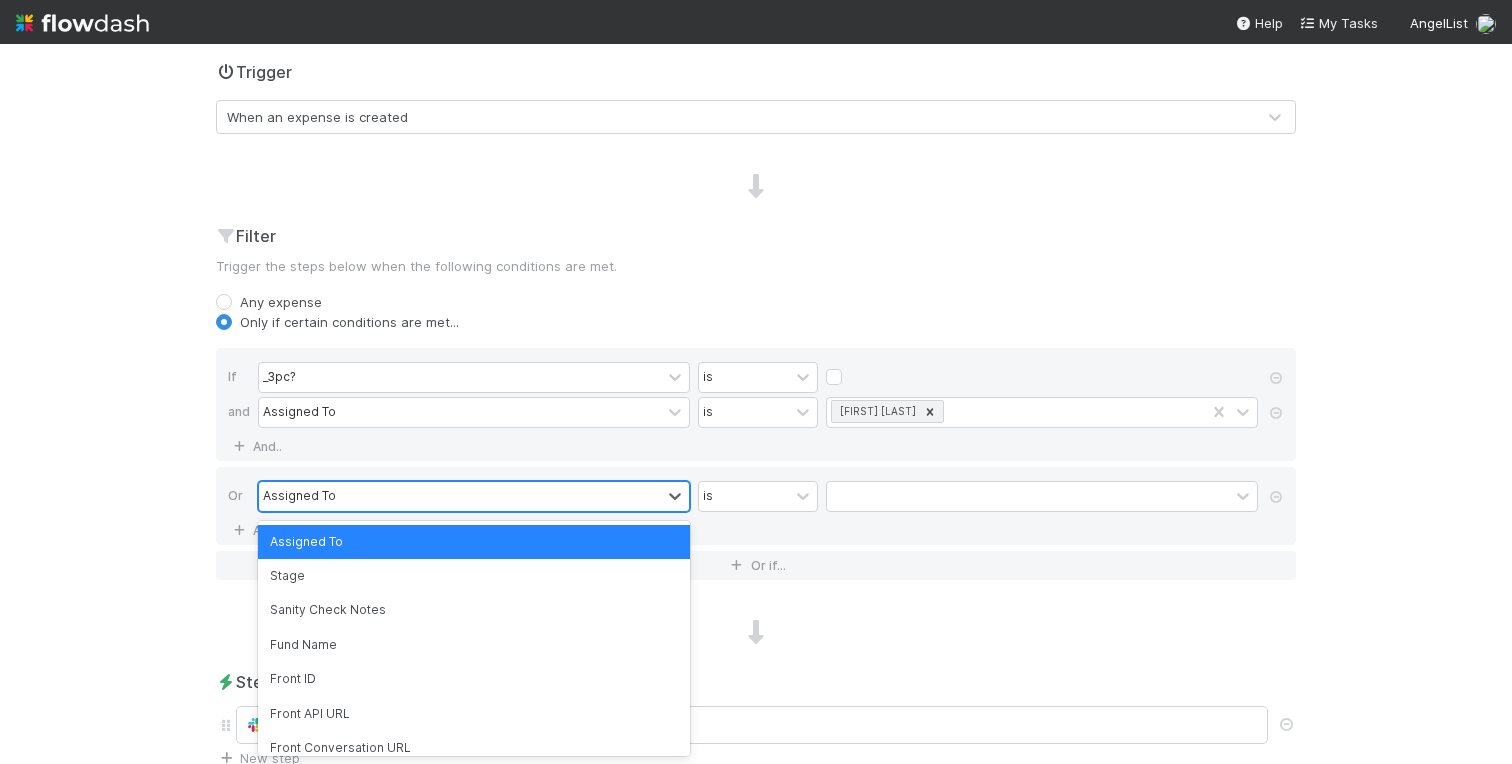 type on "3" 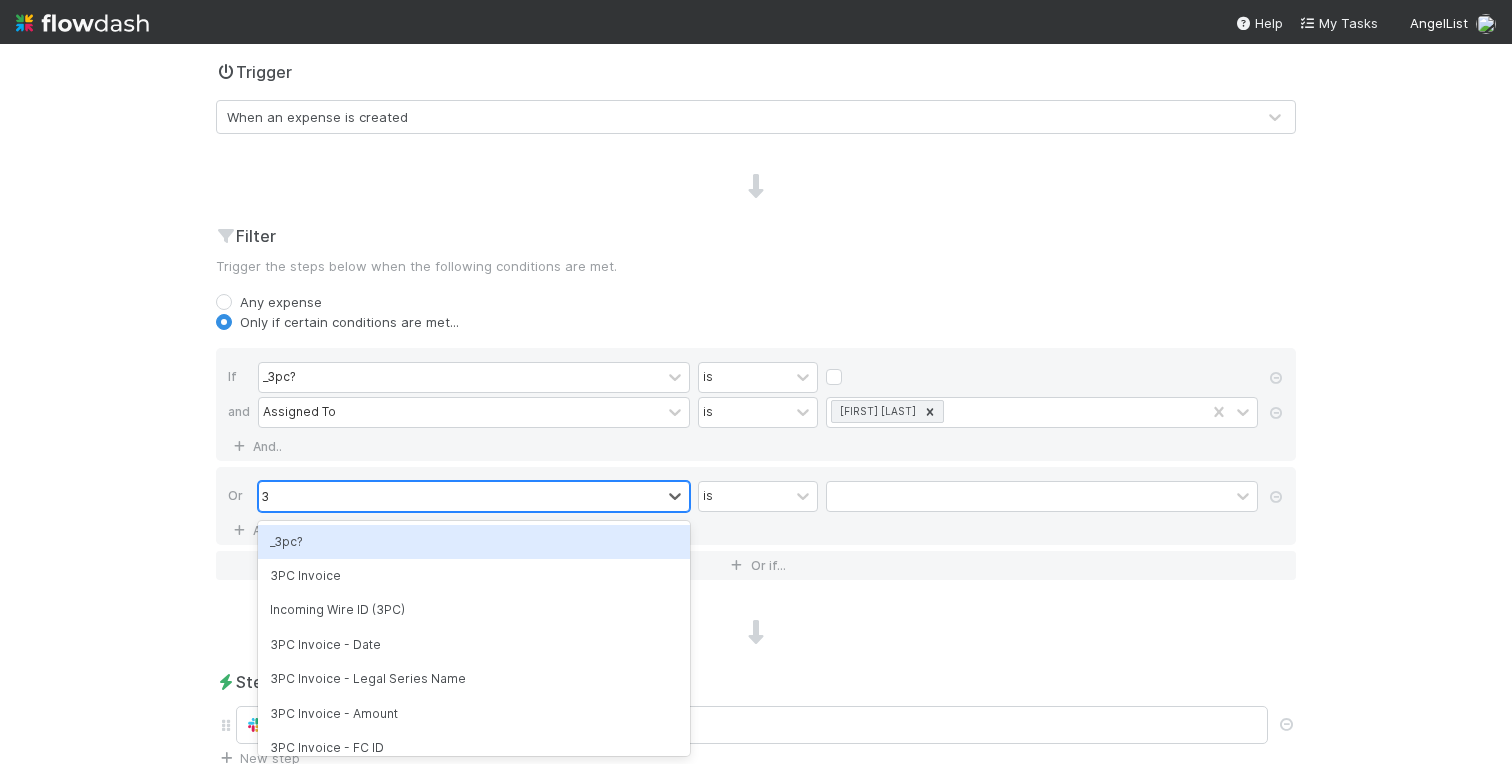 type 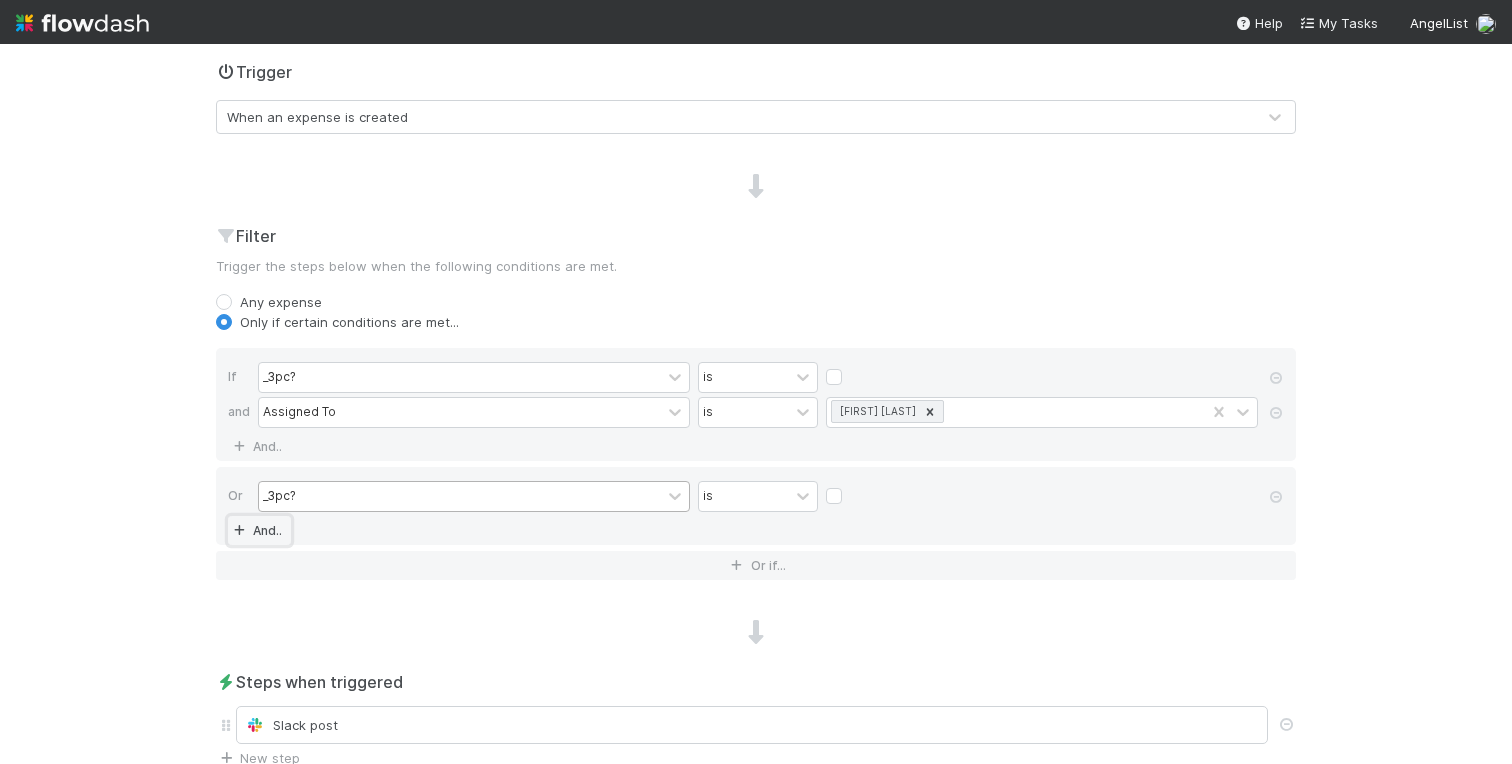click on "And.." at bounding box center [259, 530] 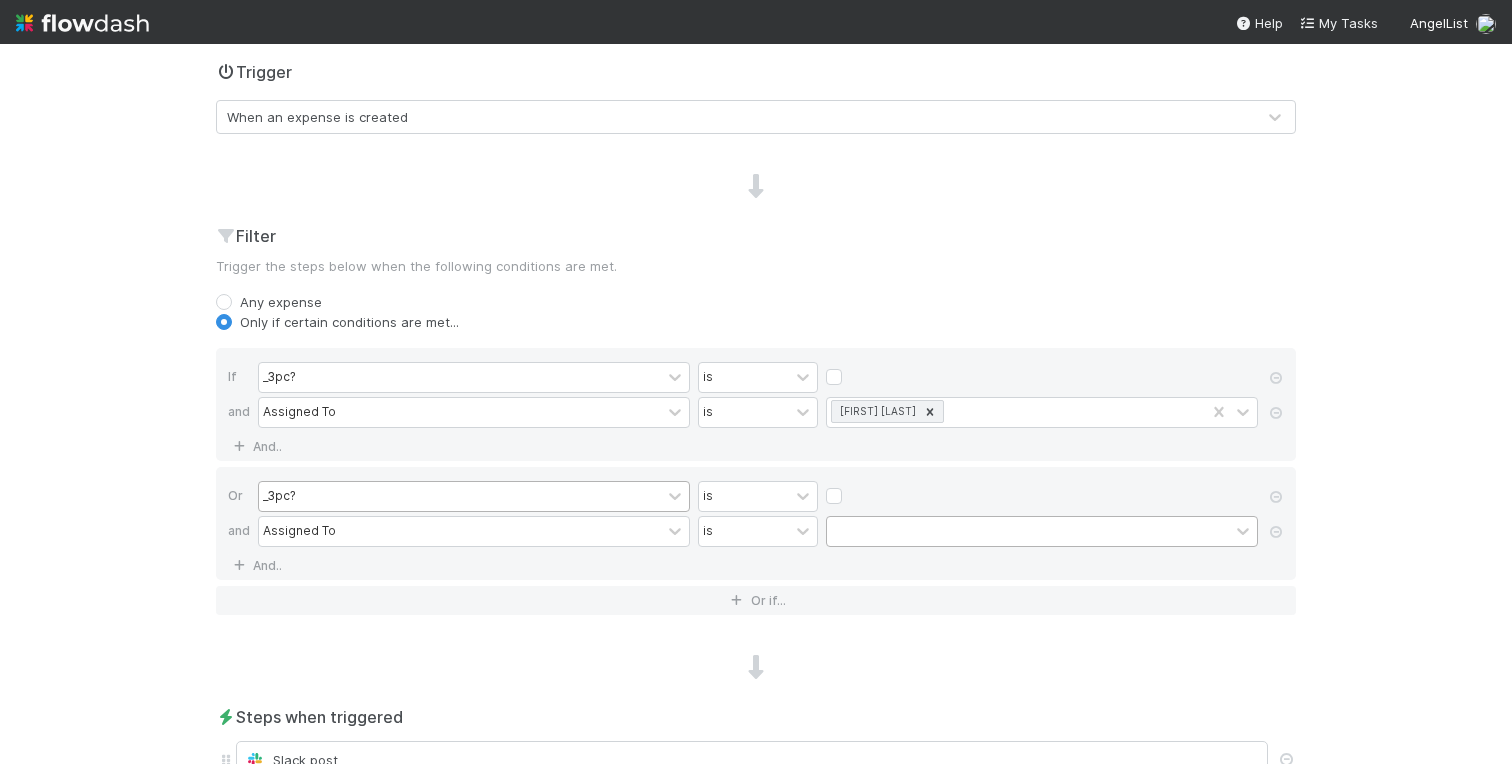 click at bounding box center [1028, 531] 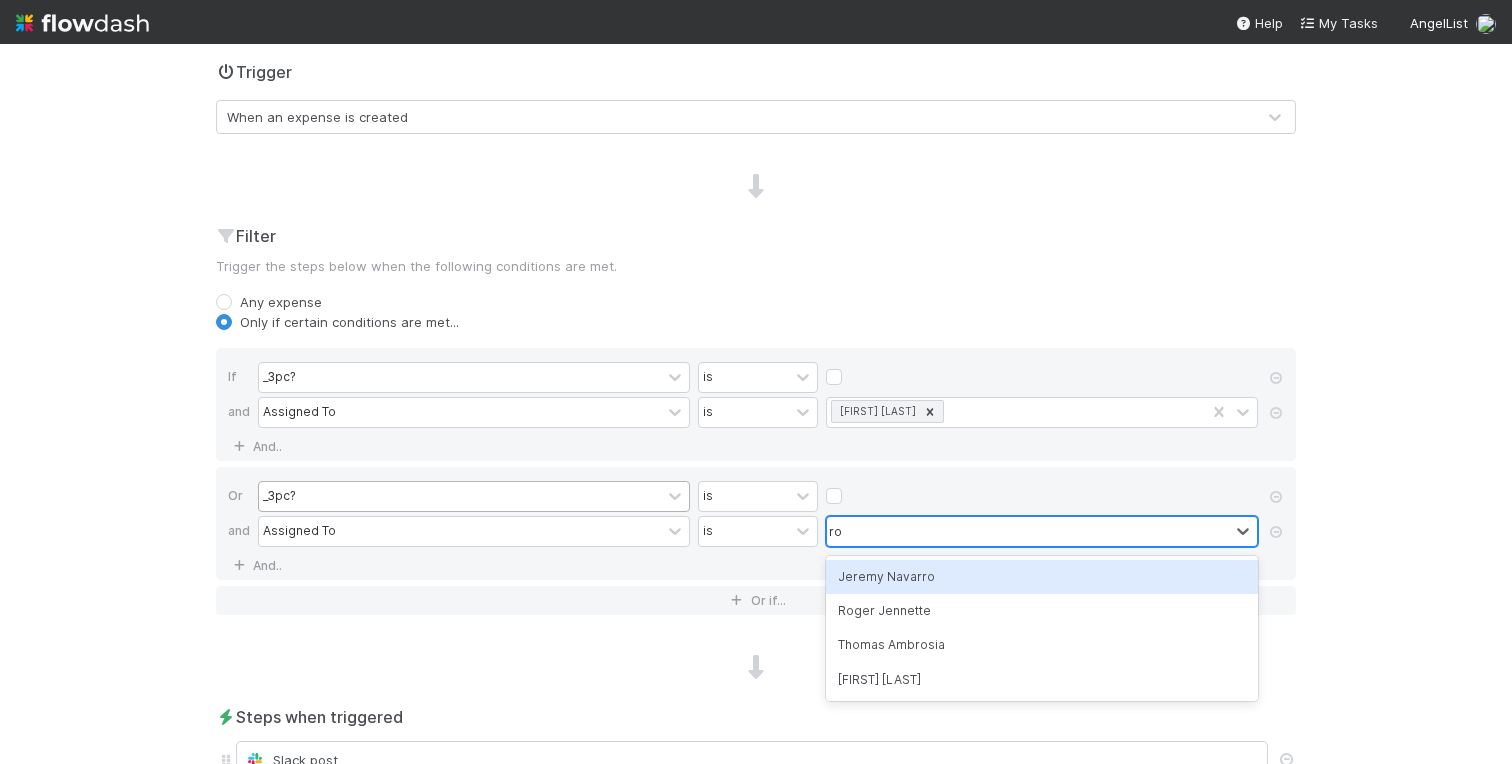type on "rog" 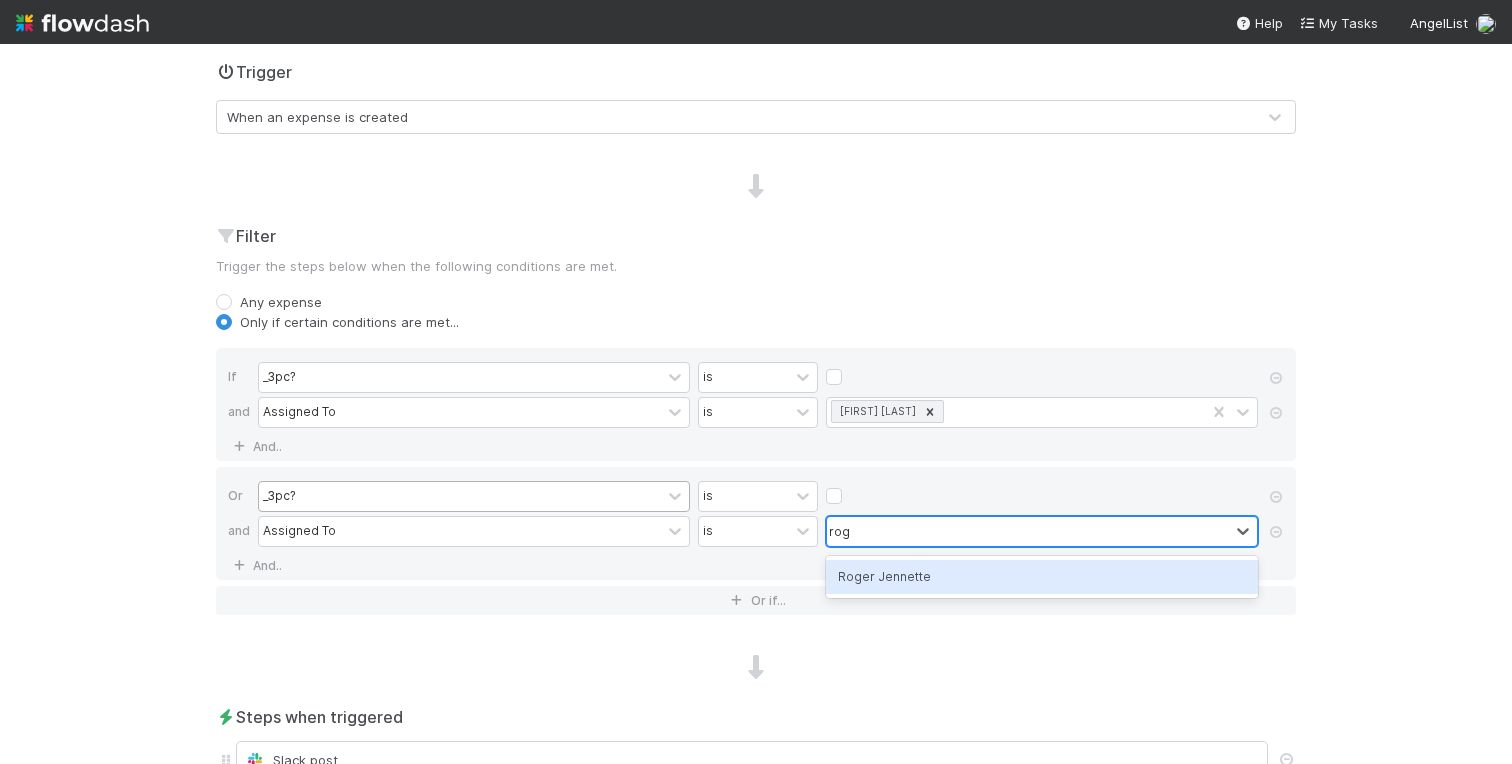 type 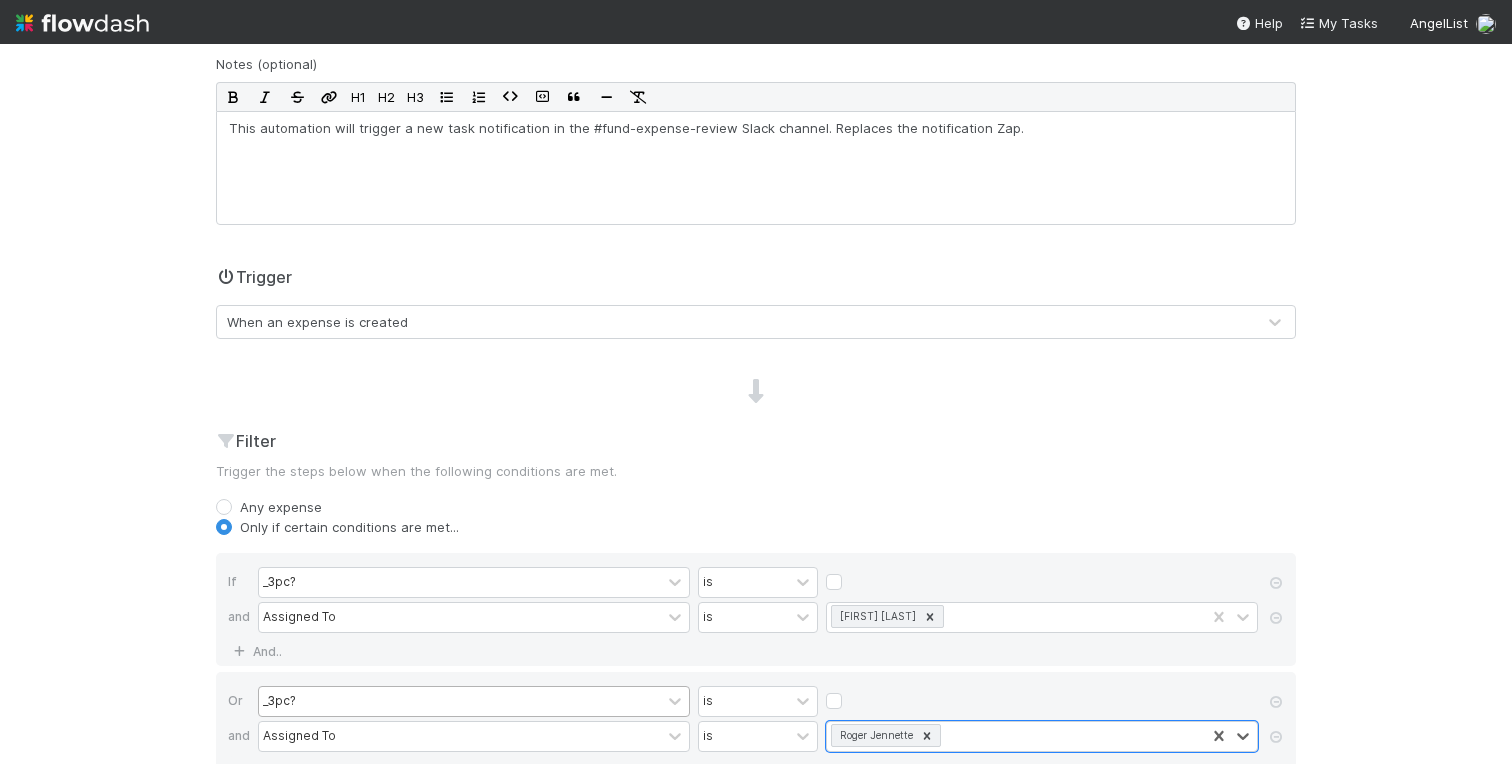 scroll, scrollTop: 262, scrollLeft: 0, axis: vertical 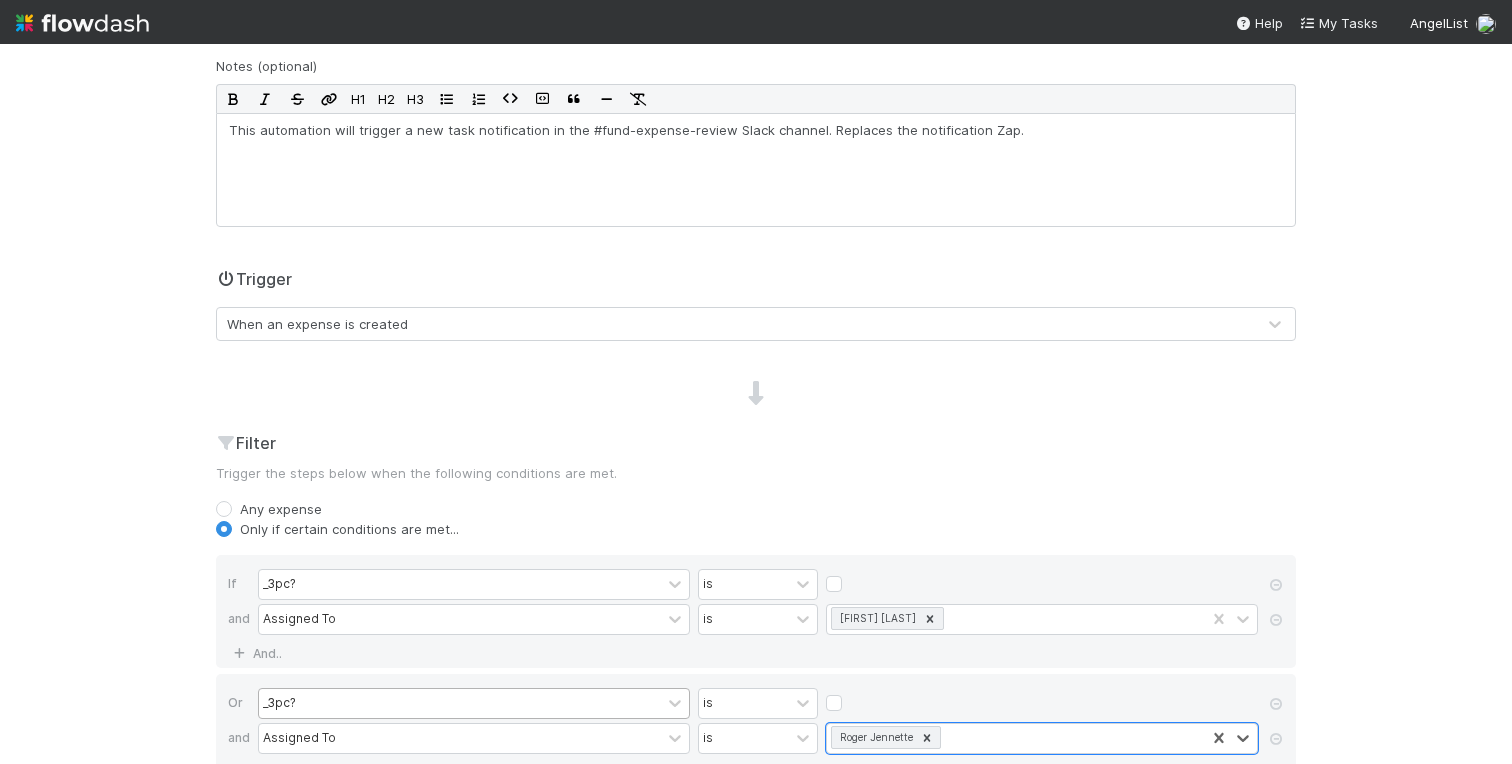 click on "When an expense is created" at bounding box center [736, 324] 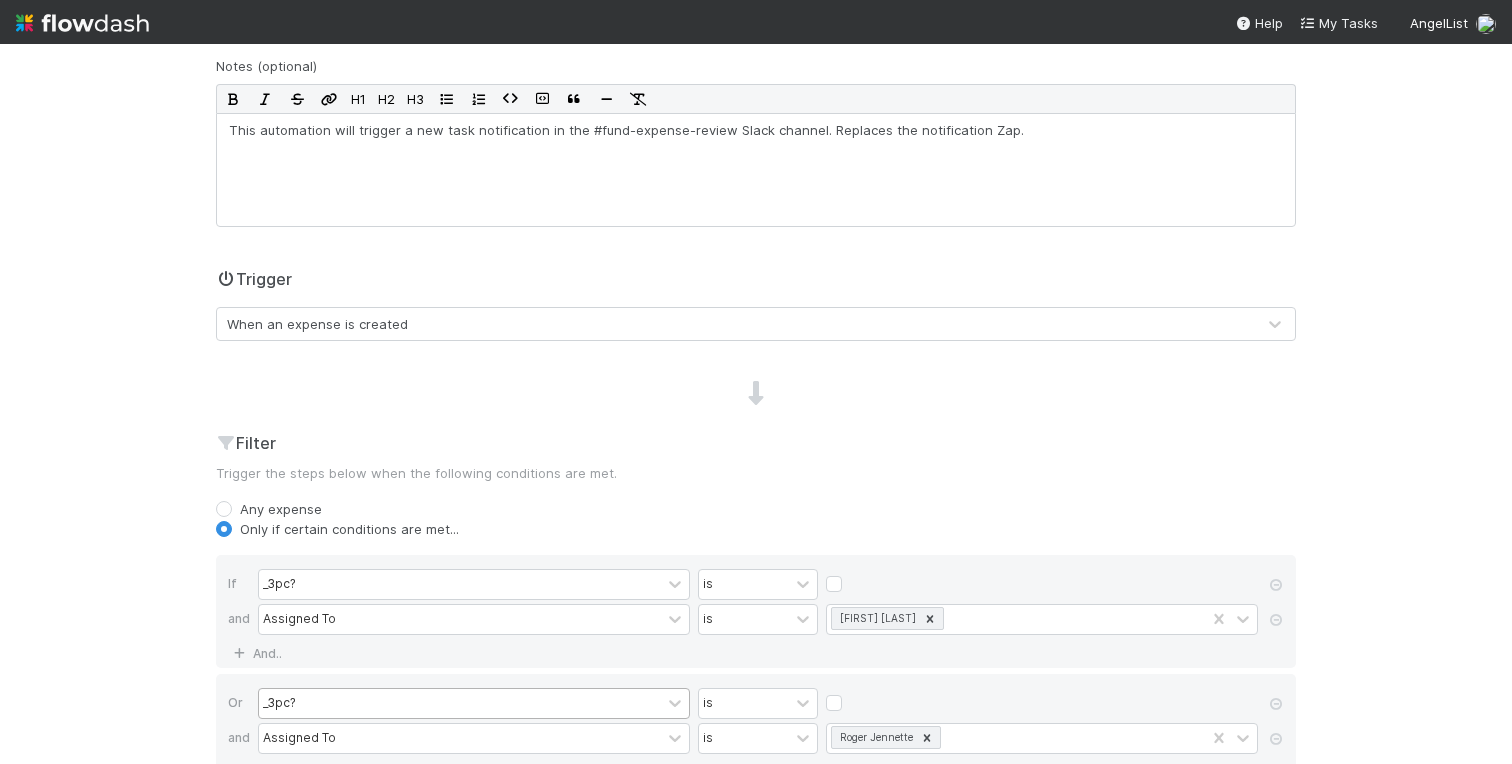 click on "🧾 Fund Expenses Expenses Data Flow Builder Layout Automation Team Analytics Settings  Docs Edit  automation Activated Cancel Save Name Slack - New Task Notification in #fund-expense-review channel Notes (optional) H1 H2 H3 This automation will trigger a new task notification in the #fund-expense-review Slack channel. Replaces the notification Zap.  Trigger When an expense is created  Filter Trigger the steps below when the following conditions are met. Any expense Only if certain conditions are met... If _3pc? is and Assigned To is Linda Ortiz And.. Or _3pc? is and Assigned To is Roger Jennette  And.. Or if...  Steps when triggered Slack post New step Activity Log Audit log of all updates made to this automation (currently excludes updates to Steps). 8/4/25, 3:12:09 PM GMT+2 Automation  created by   Charlotte Mas" at bounding box center (756, 404) 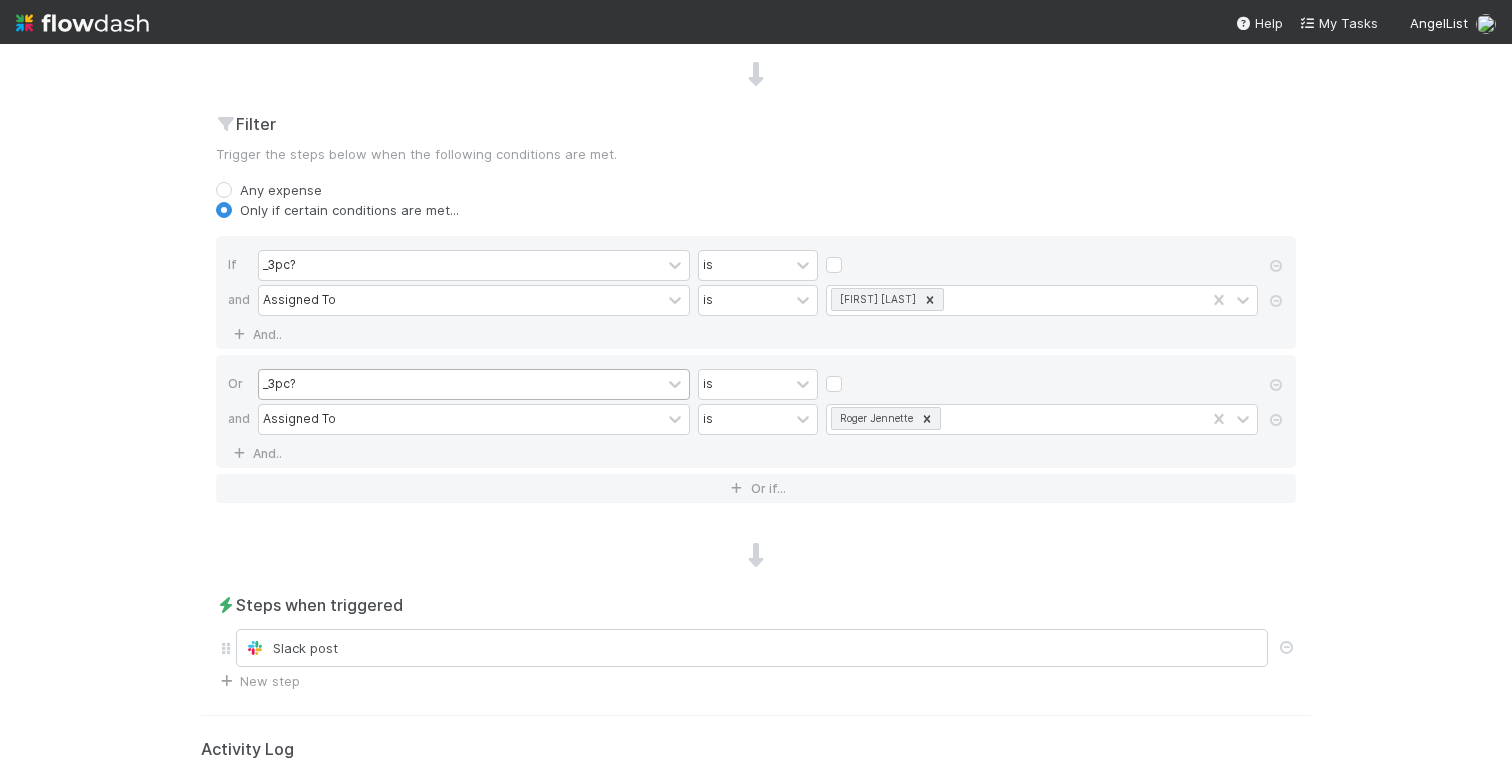 scroll, scrollTop: 583, scrollLeft: 0, axis: vertical 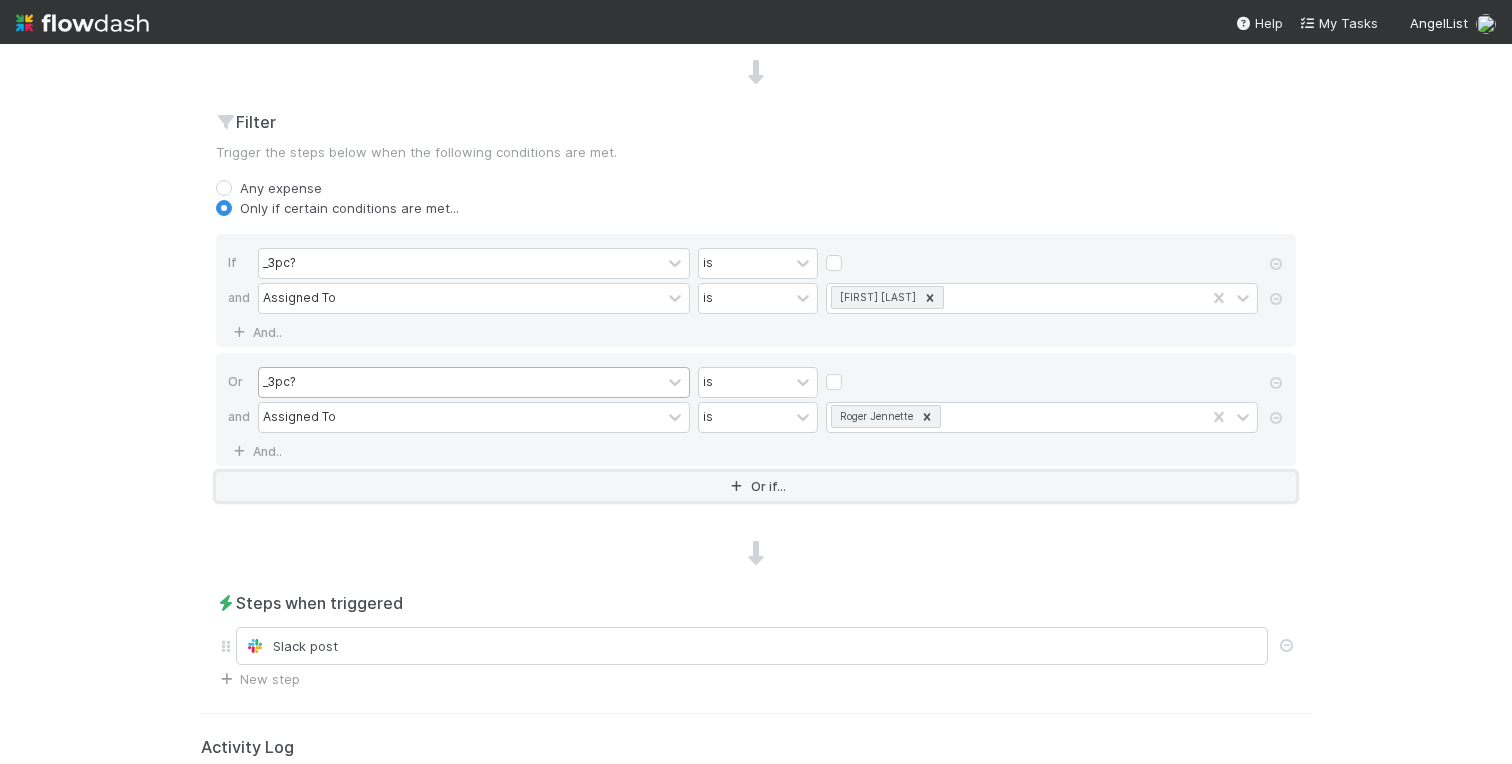 click on "Or if..." at bounding box center (756, 486) 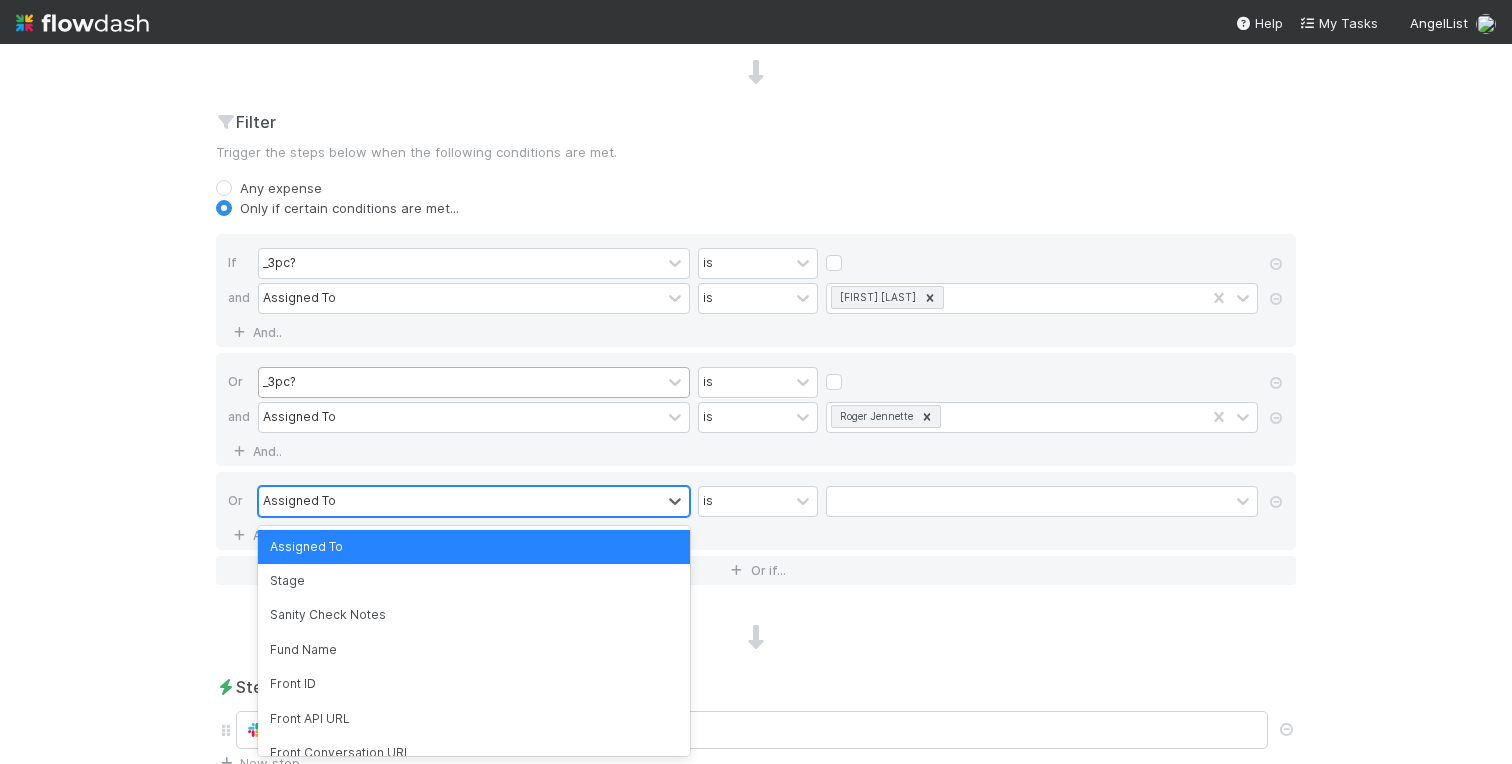 click on "Assigned To" at bounding box center [299, 501] 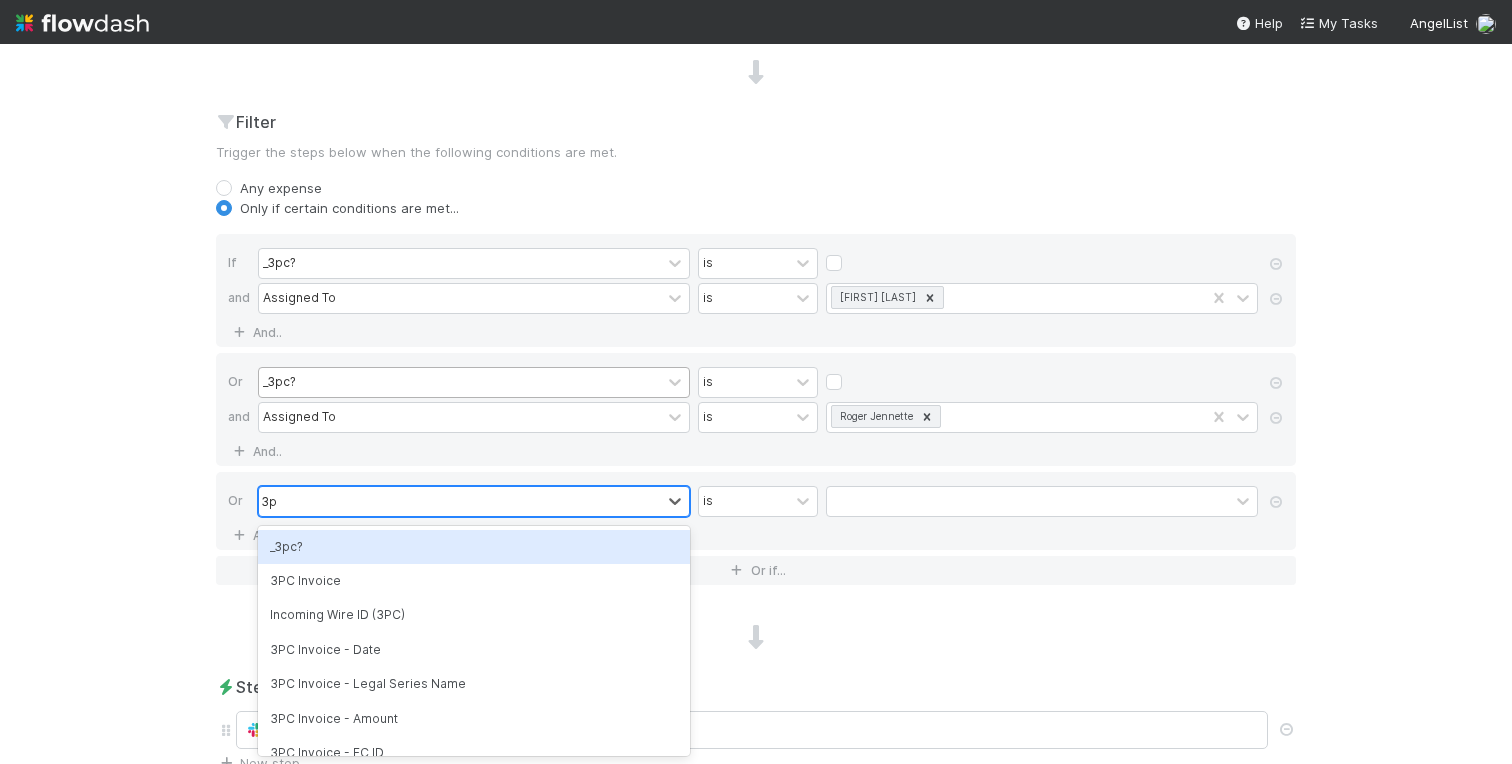 type on "3pc" 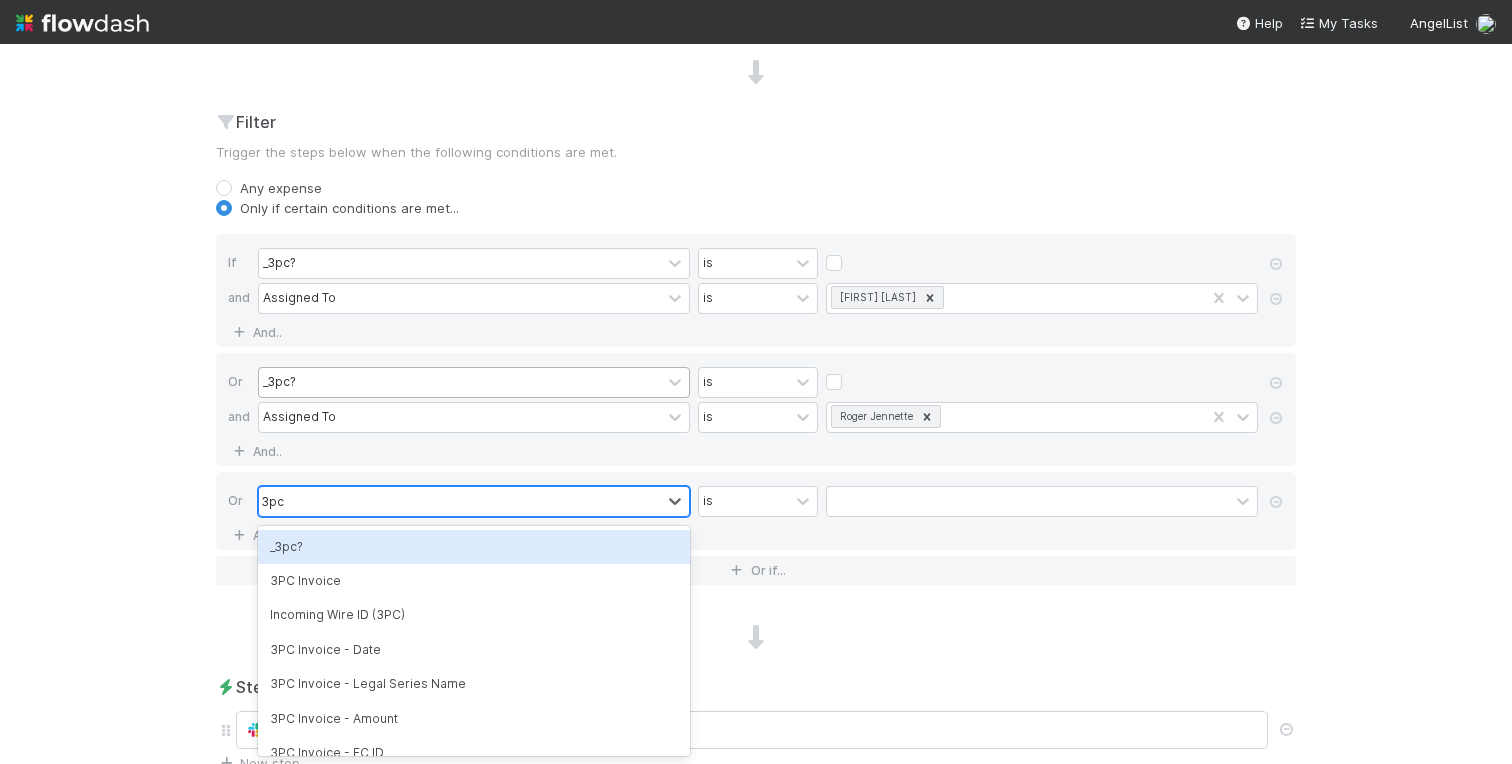 type 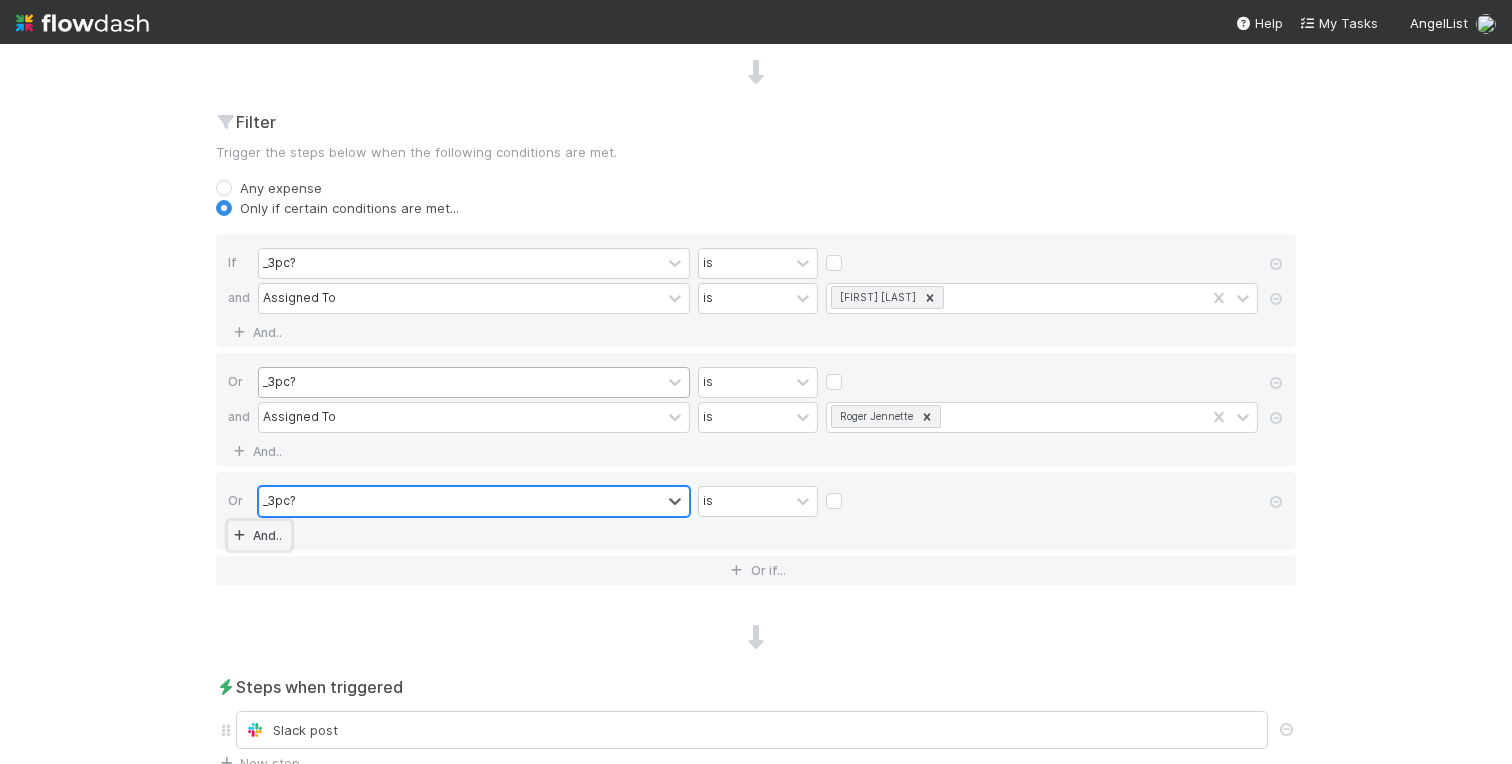click on "And.." at bounding box center [259, 535] 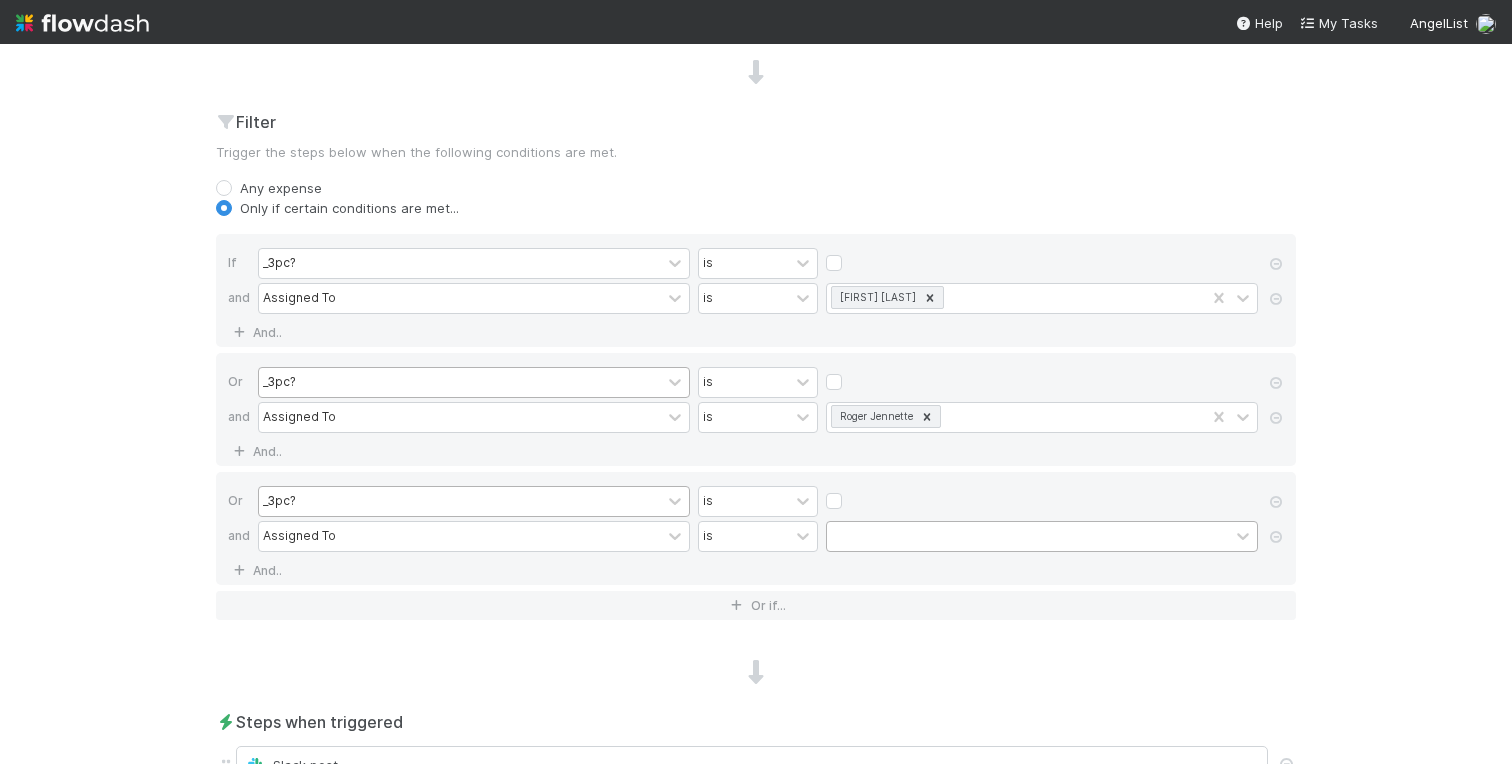 click at bounding box center [1028, 536] 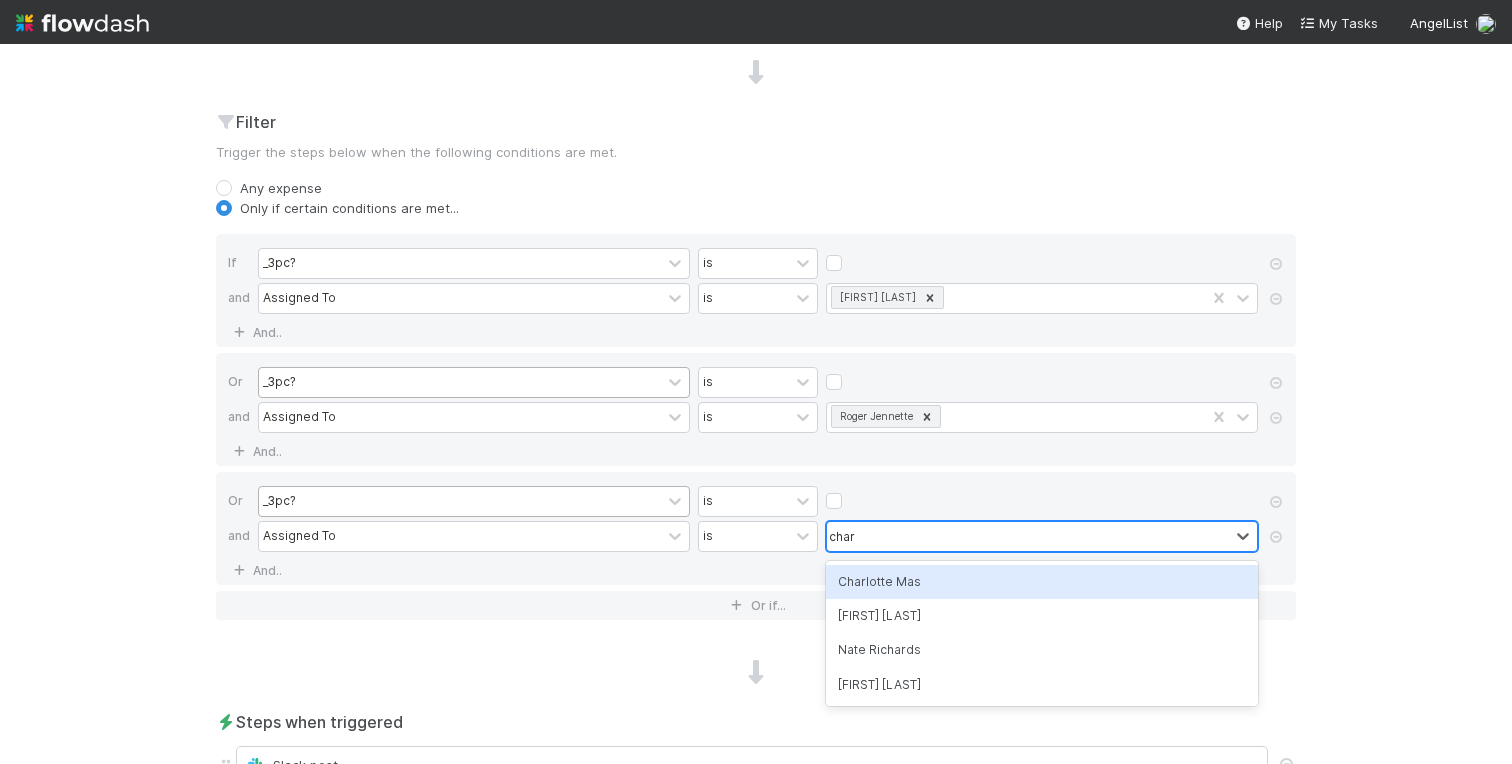 type on "charlo" 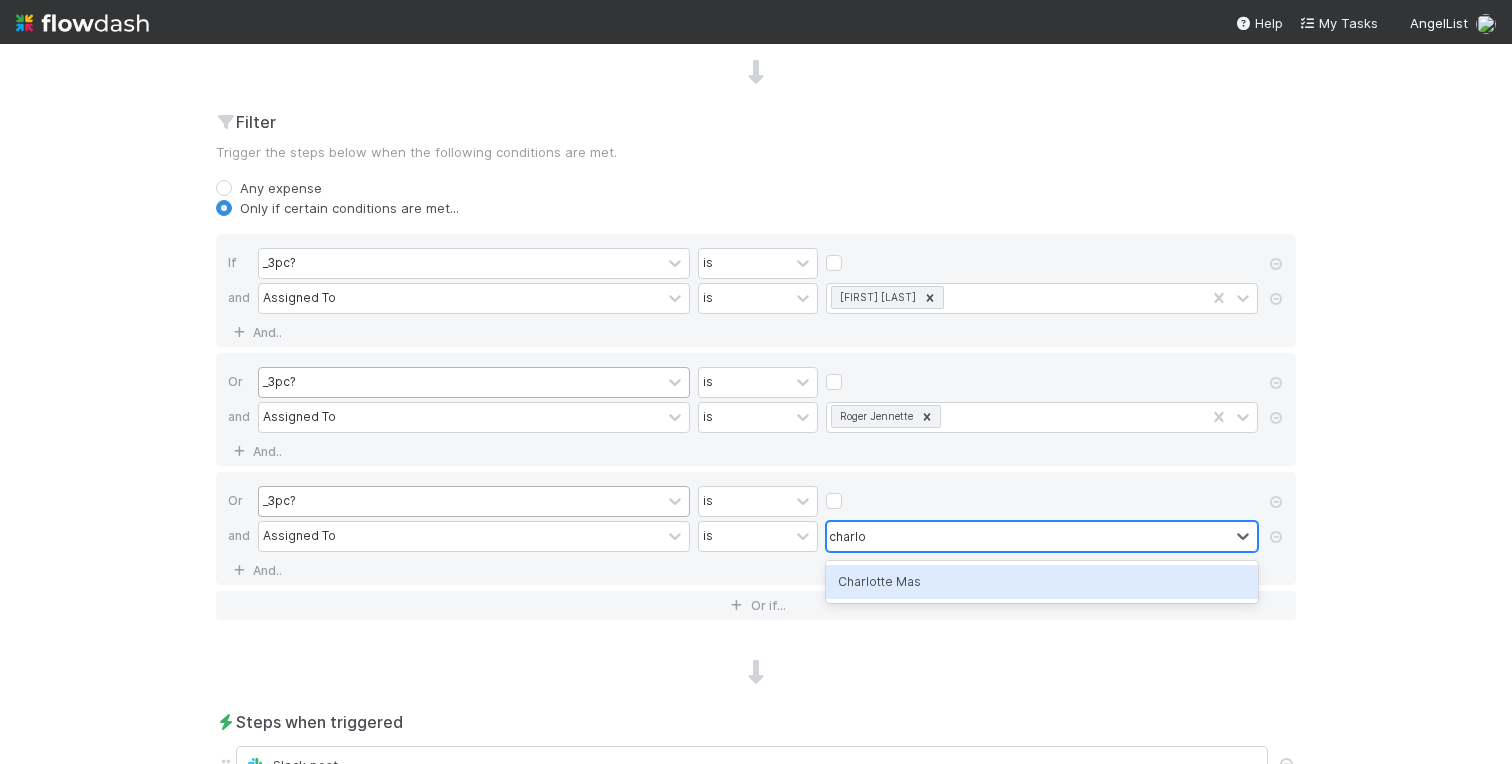 type 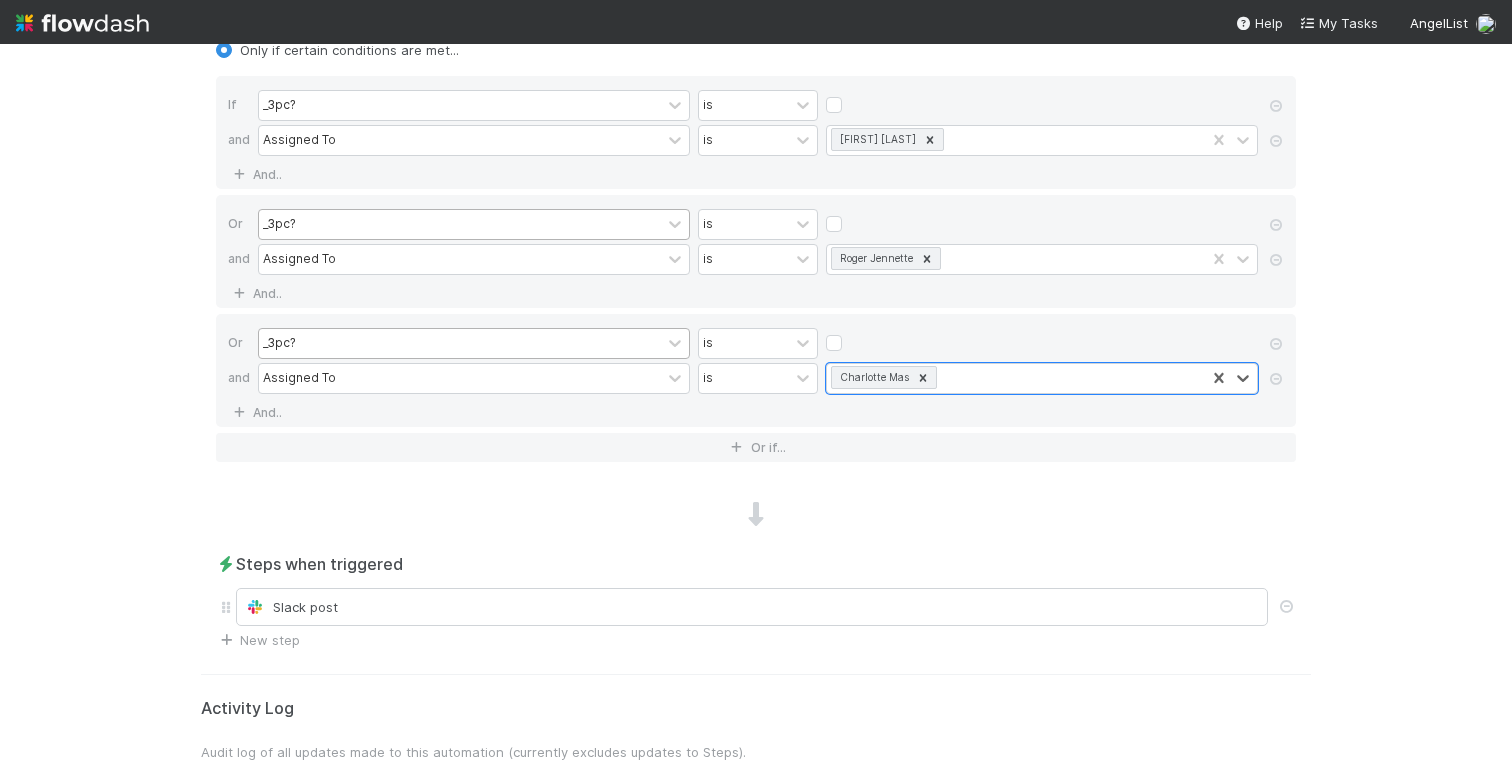 scroll, scrollTop: 802, scrollLeft: 0, axis: vertical 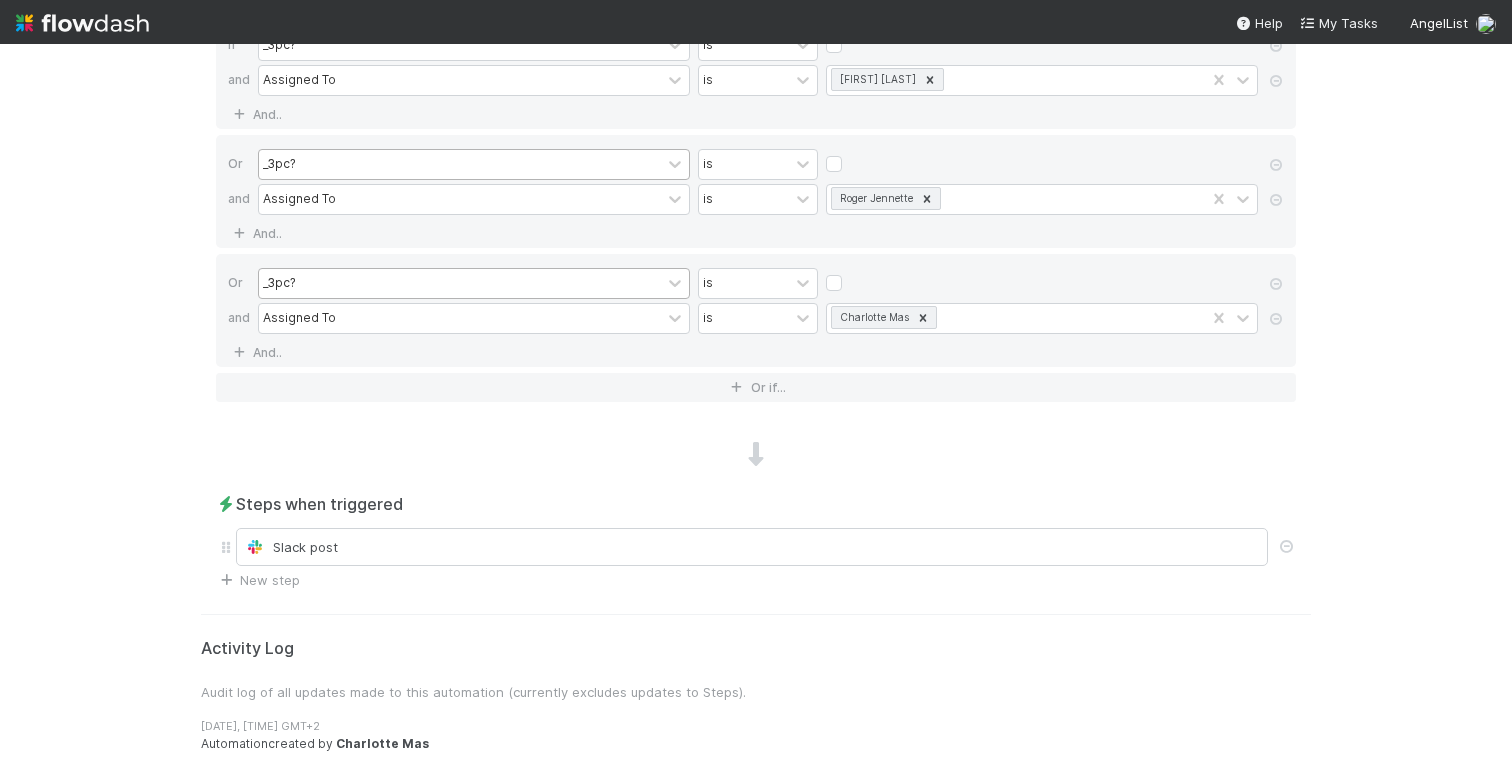 click on "🧾 Fund Expenses Expenses Data Flow Builder Layout Automation Team Analytics Settings  Docs Edit  automation Activated Cancel Save Name Slack - New Task Notification in #fund-expense-review channel Notes (optional) H1 H2 H3 This automation will trigger a new task notification in the #fund-expense-review Slack channel. Replaces the notification Zap.  Trigger When an expense is created  Filter Trigger the steps below when the following conditions are met. Any expense Only if certain conditions are met... If _3pc? is and Assigned To is Linda Ortiz And.. Or _3pc? is and Assigned To is Roger Jennette  And.. Or _3pc? is and Assigned To is Charlotte Mas And.. Or if...  Steps when triggered Slack post New step Activity Log Audit log of all updates made to this automation (currently excludes updates to Steps). 8/4/25, 3:12:09 PM GMT+2 Automation  created by   Charlotte Mas" at bounding box center (756, 404) 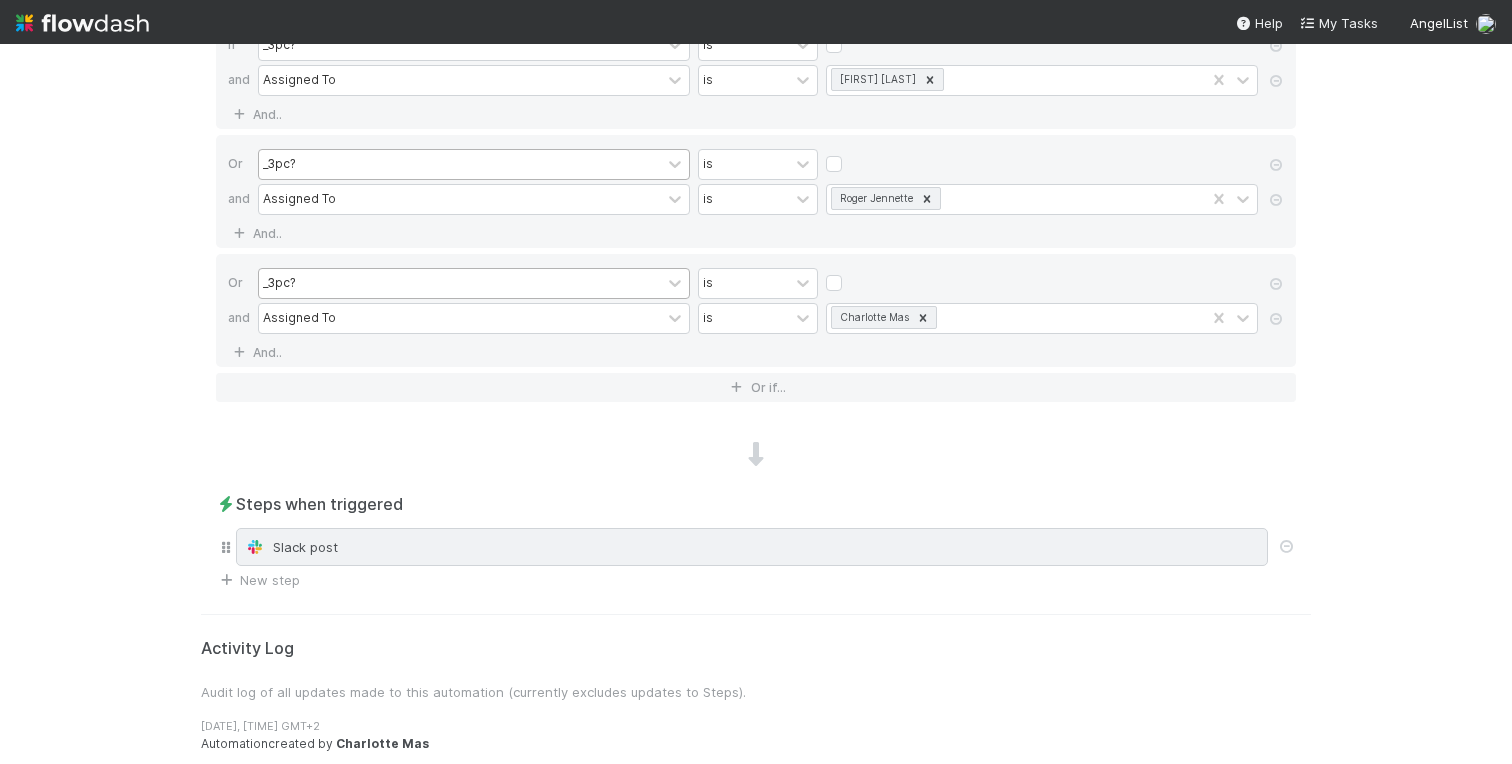 scroll, scrollTop: 0, scrollLeft: 0, axis: both 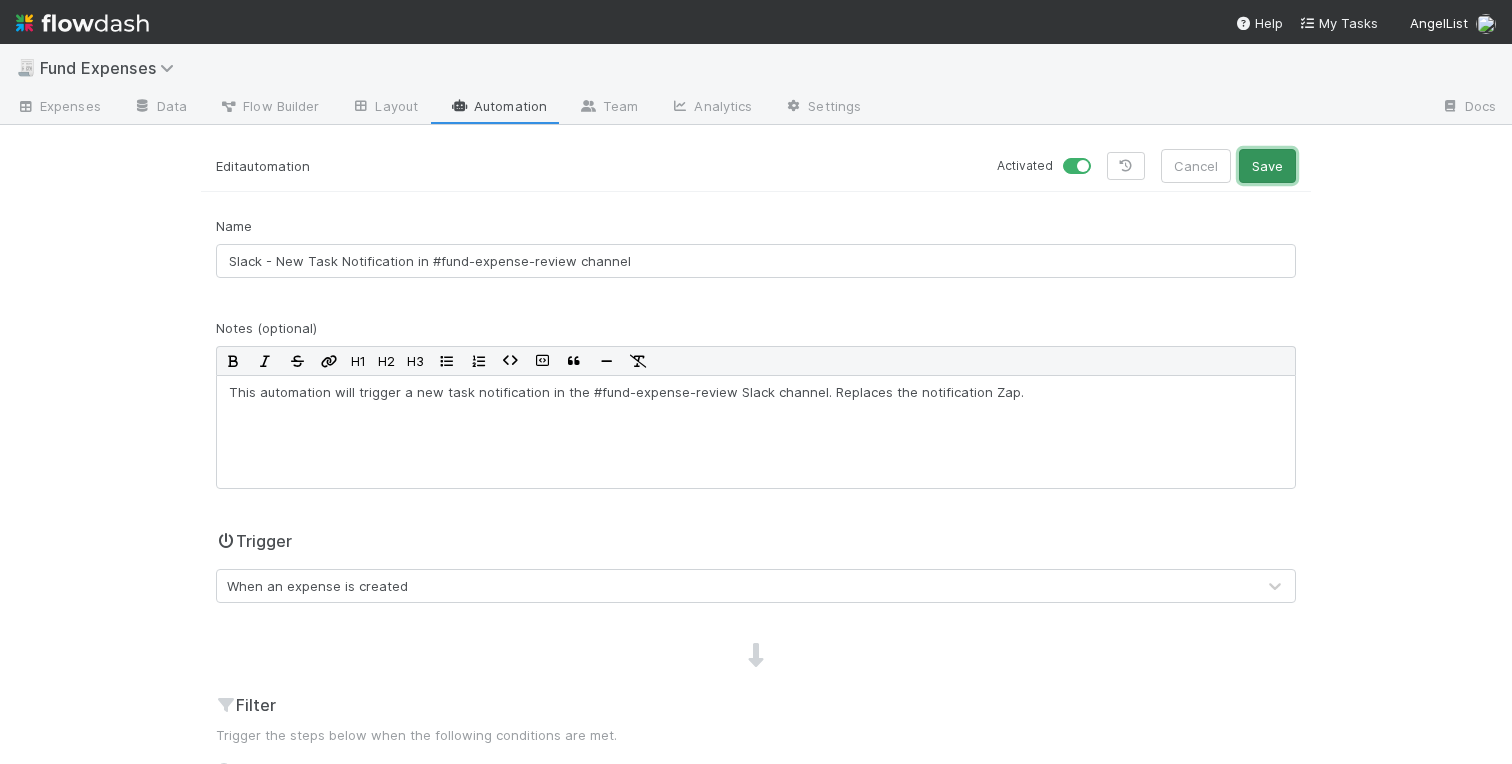 click on "Save" at bounding box center (1267, 166) 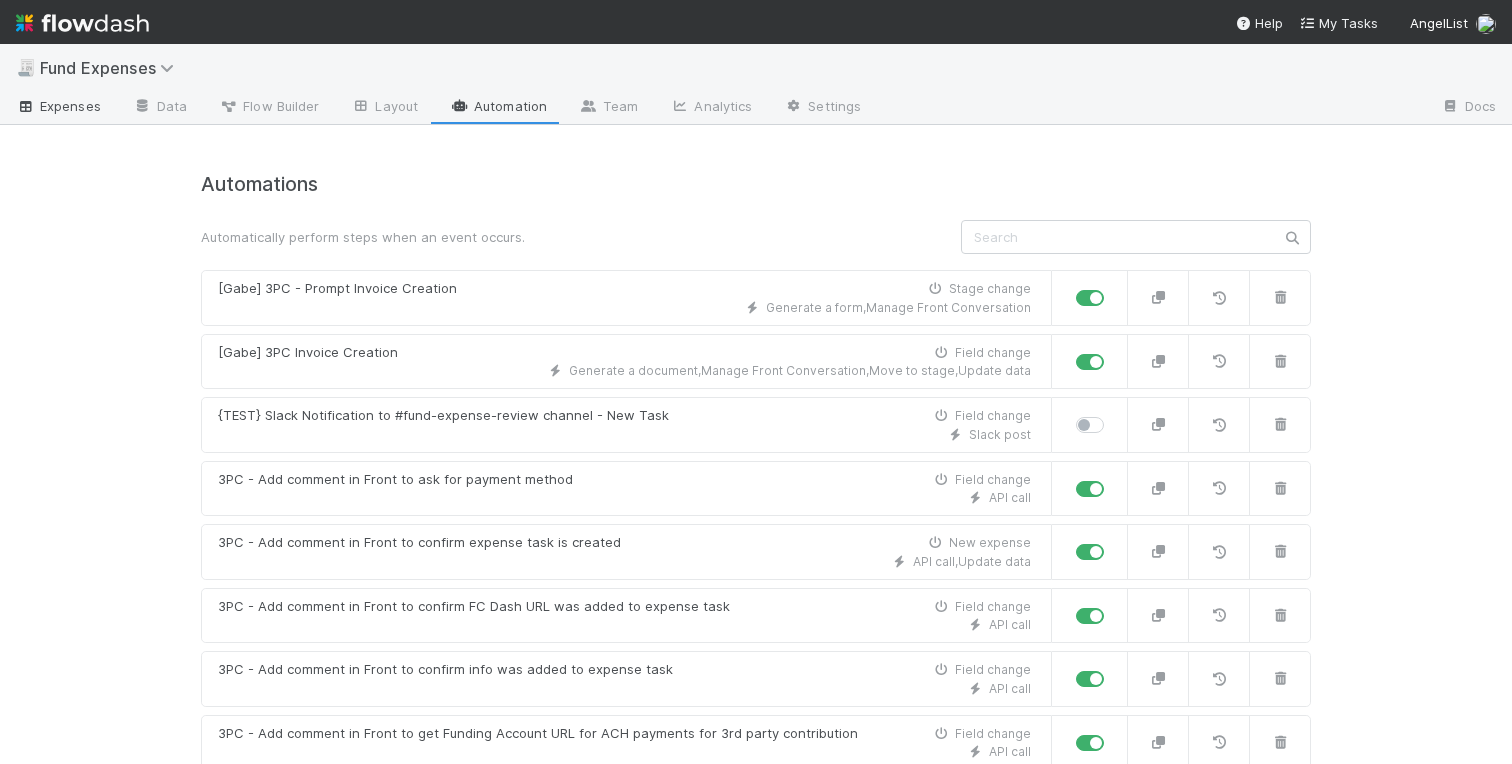 click on "Expenses" at bounding box center (58, 108) 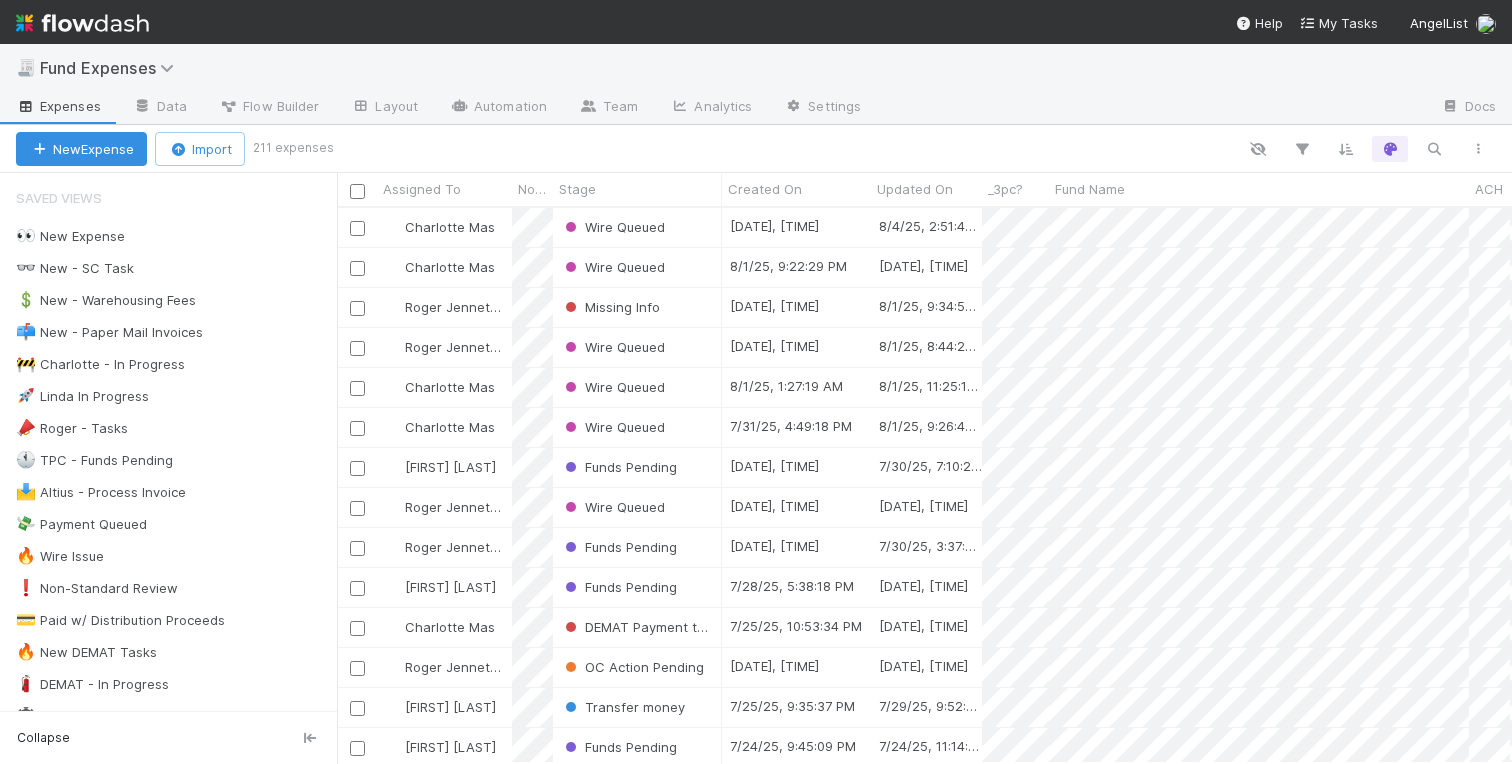 scroll, scrollTop: 0, scrollLeft: 1, axis: horizontal 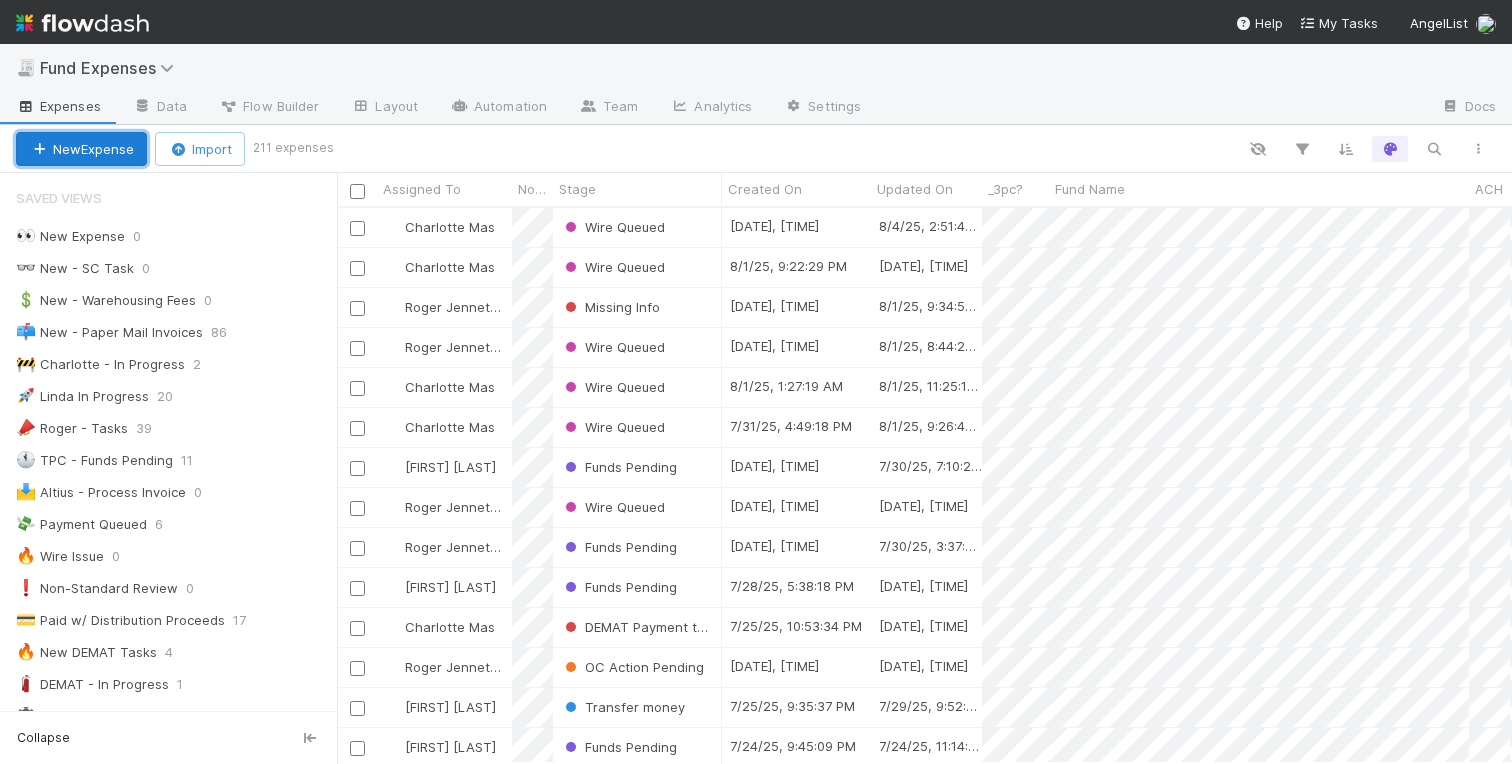 click on "New  Expense" at bounding box center (81, 149) 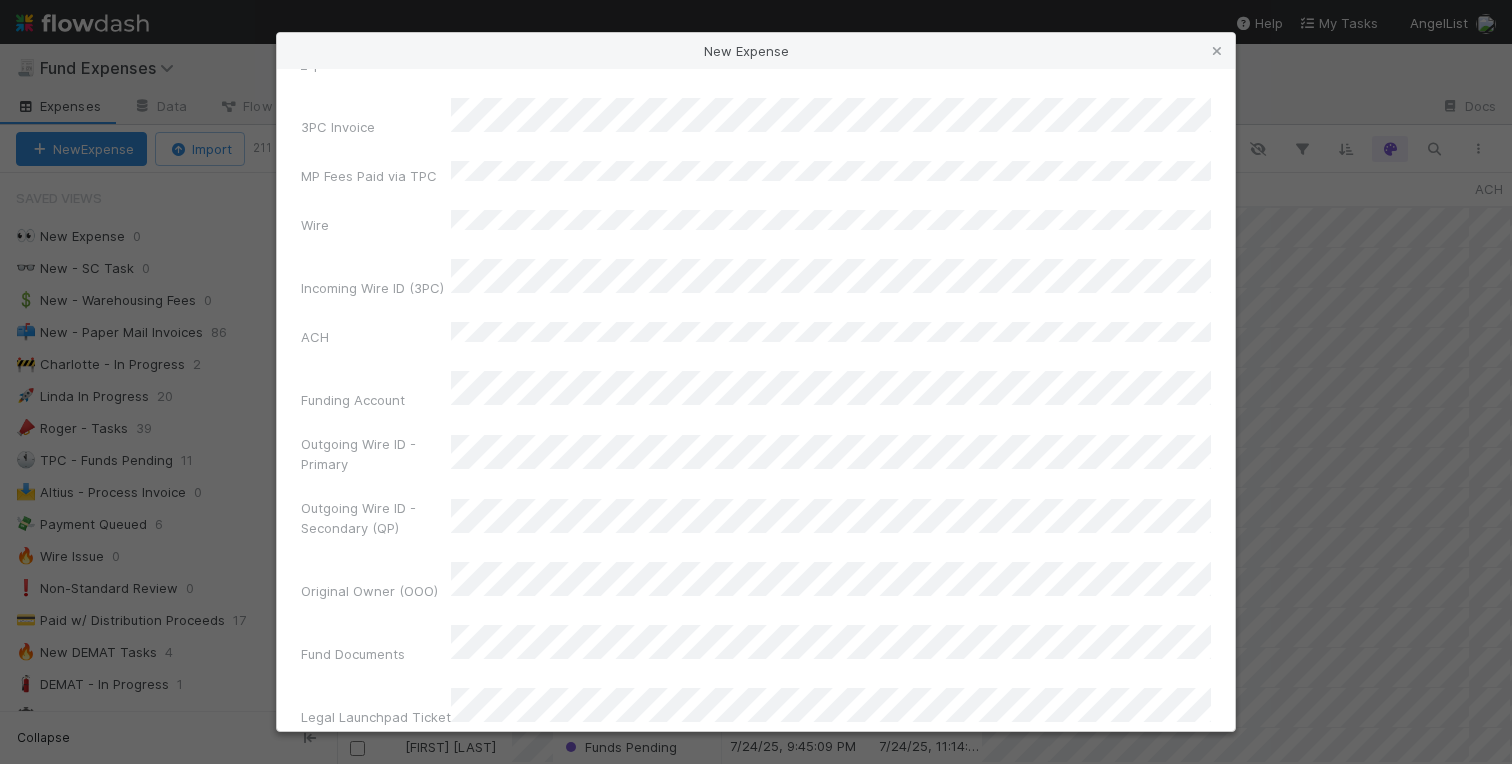 scroll, scrollTop: 2790, scrollLeft: 0, axis: vertical 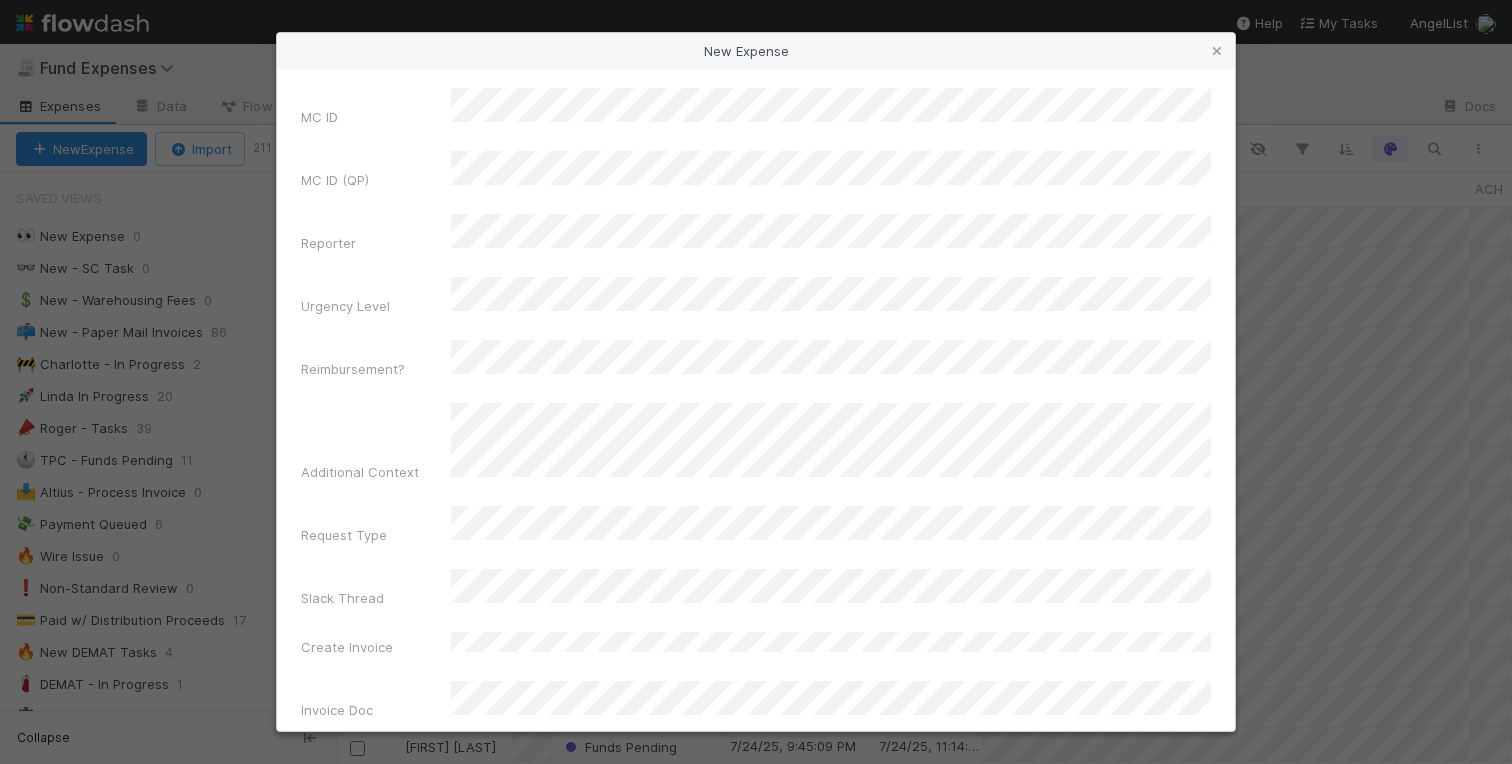 click on "Create Expense" at bounding box center [756, 1276] 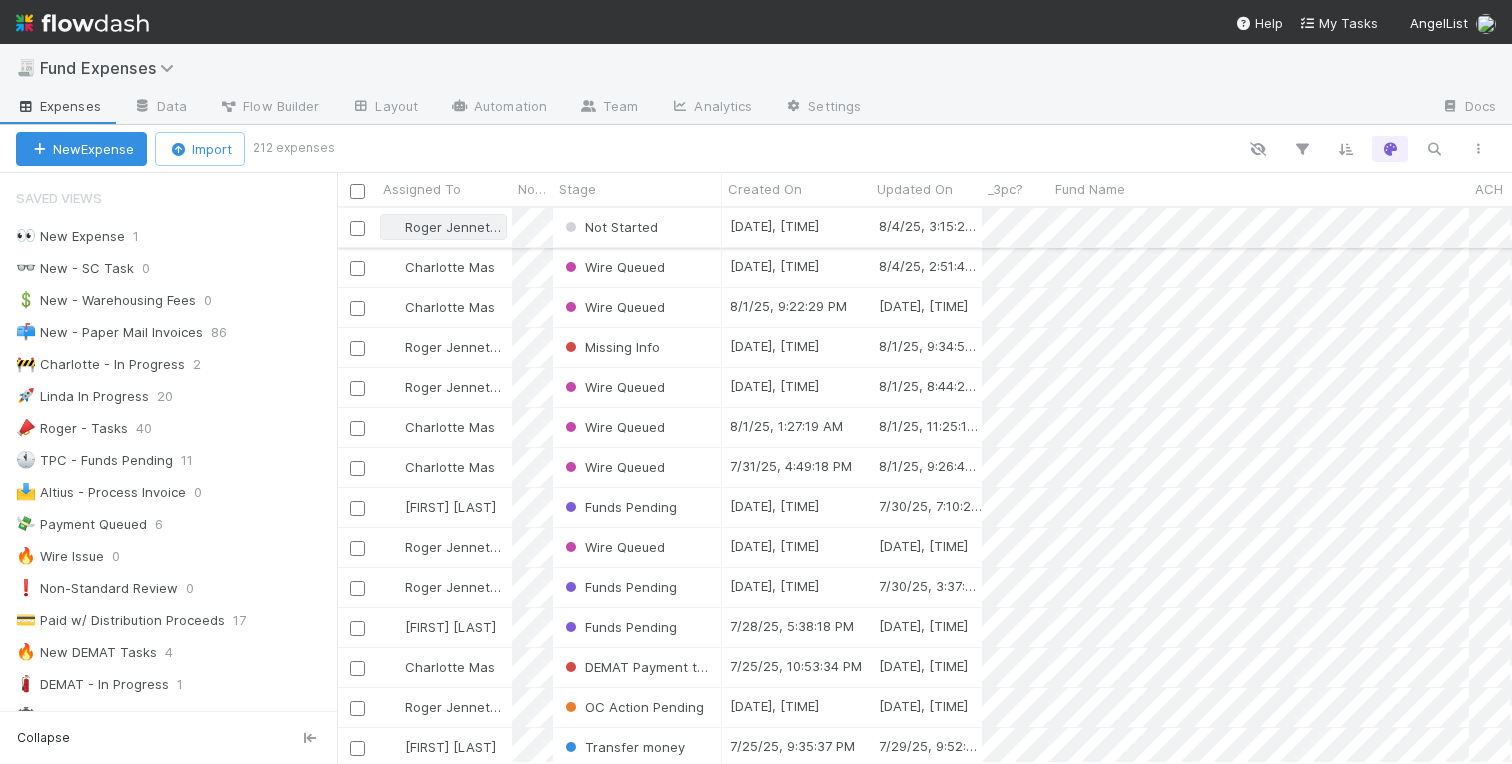 click on "Roger Jennette" at bounding box center [454, 227] 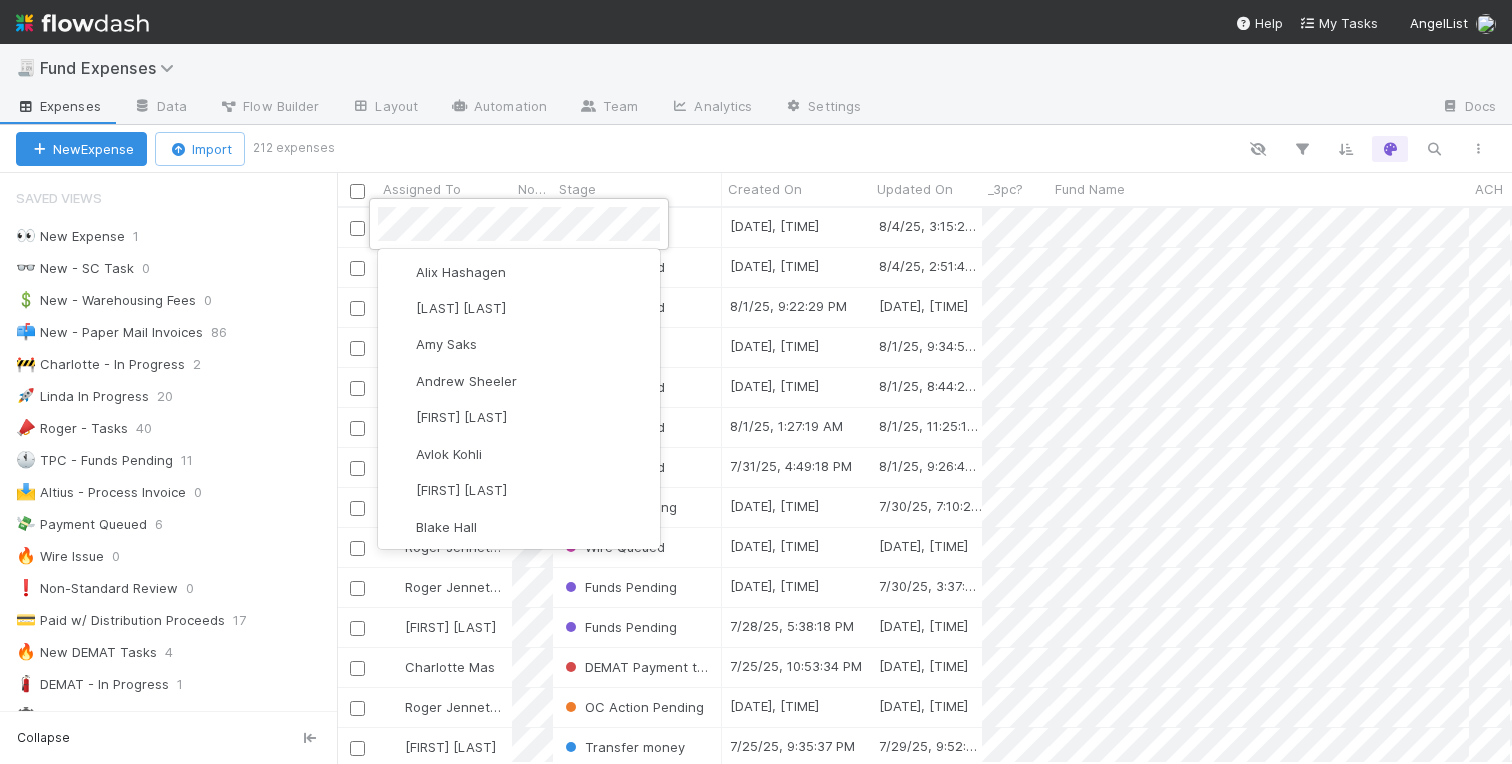 scroll, scrollTop: 0, scrollLeft: 0, axis: both 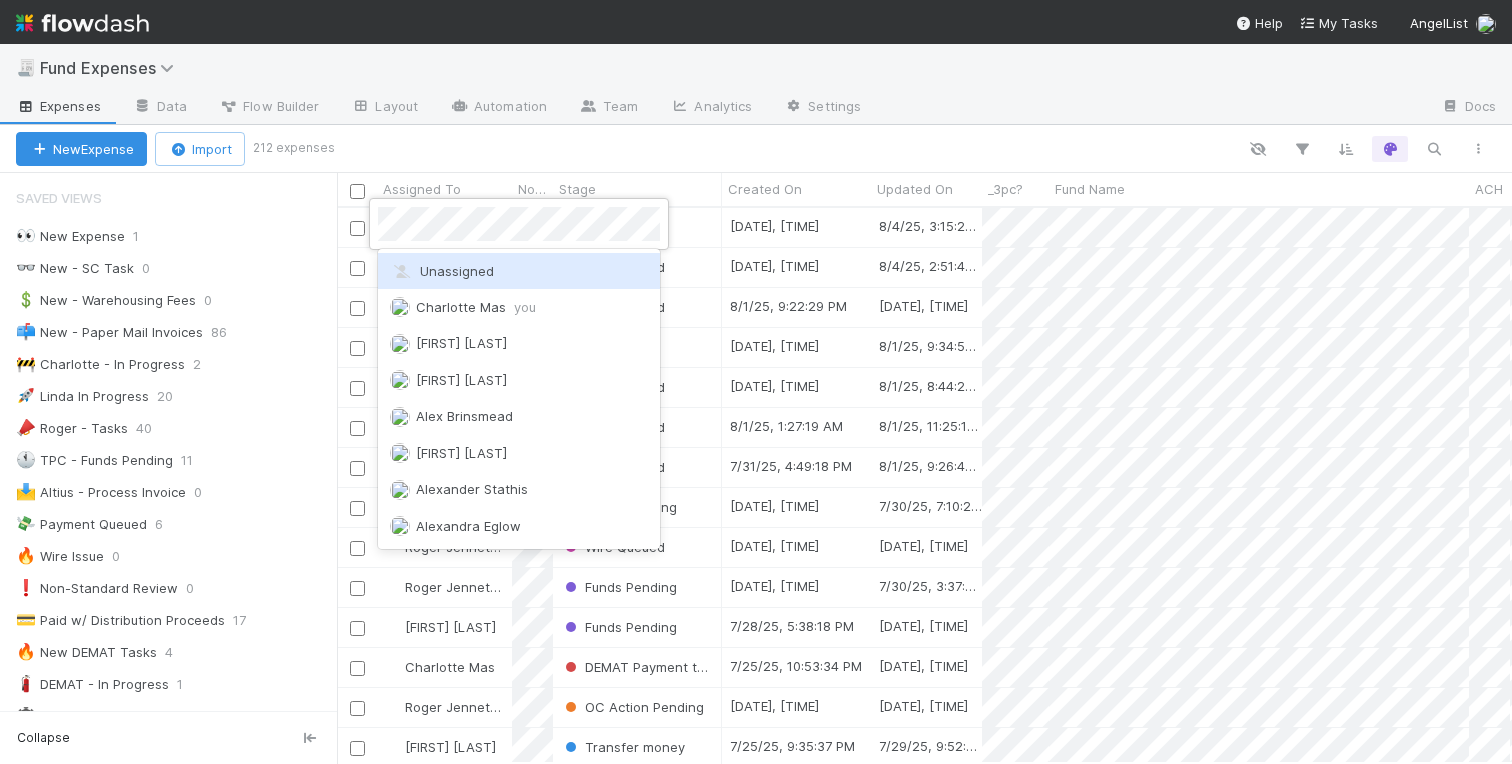 click on "Unassigned" at bounding box center (442, 271) 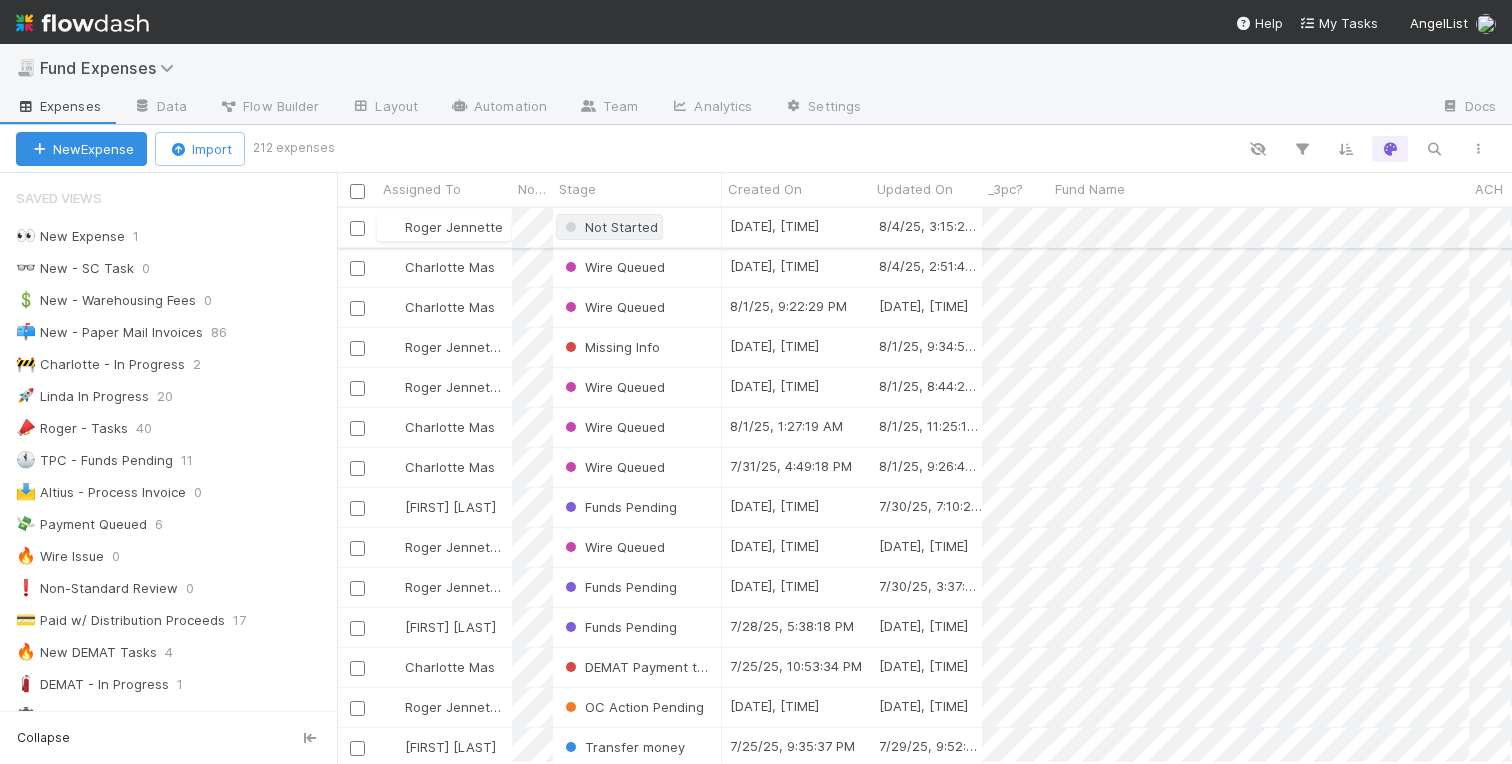 click on "Not Started" at bounding box center (609, 227) 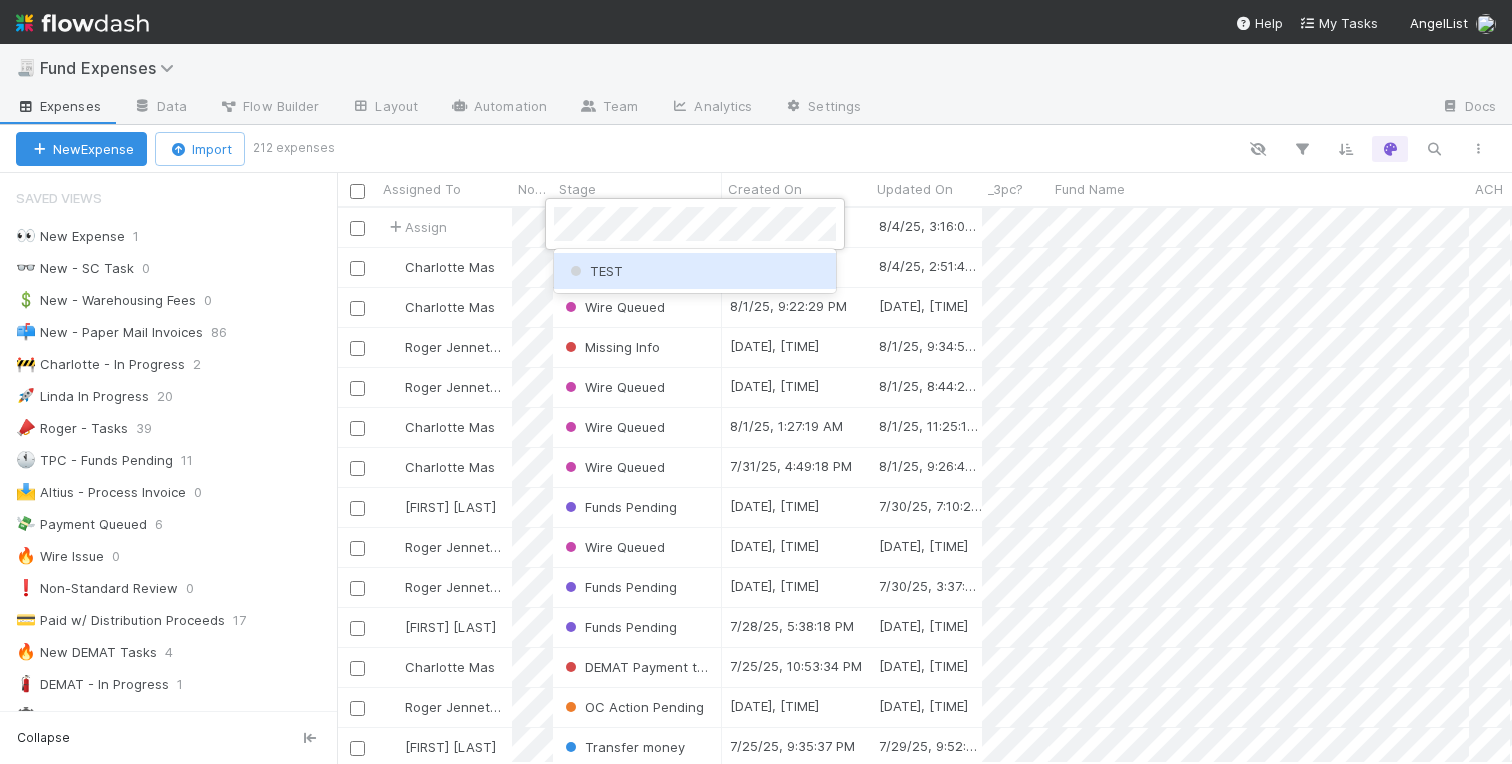 click on "TEST" at bounding box center [695, 271] 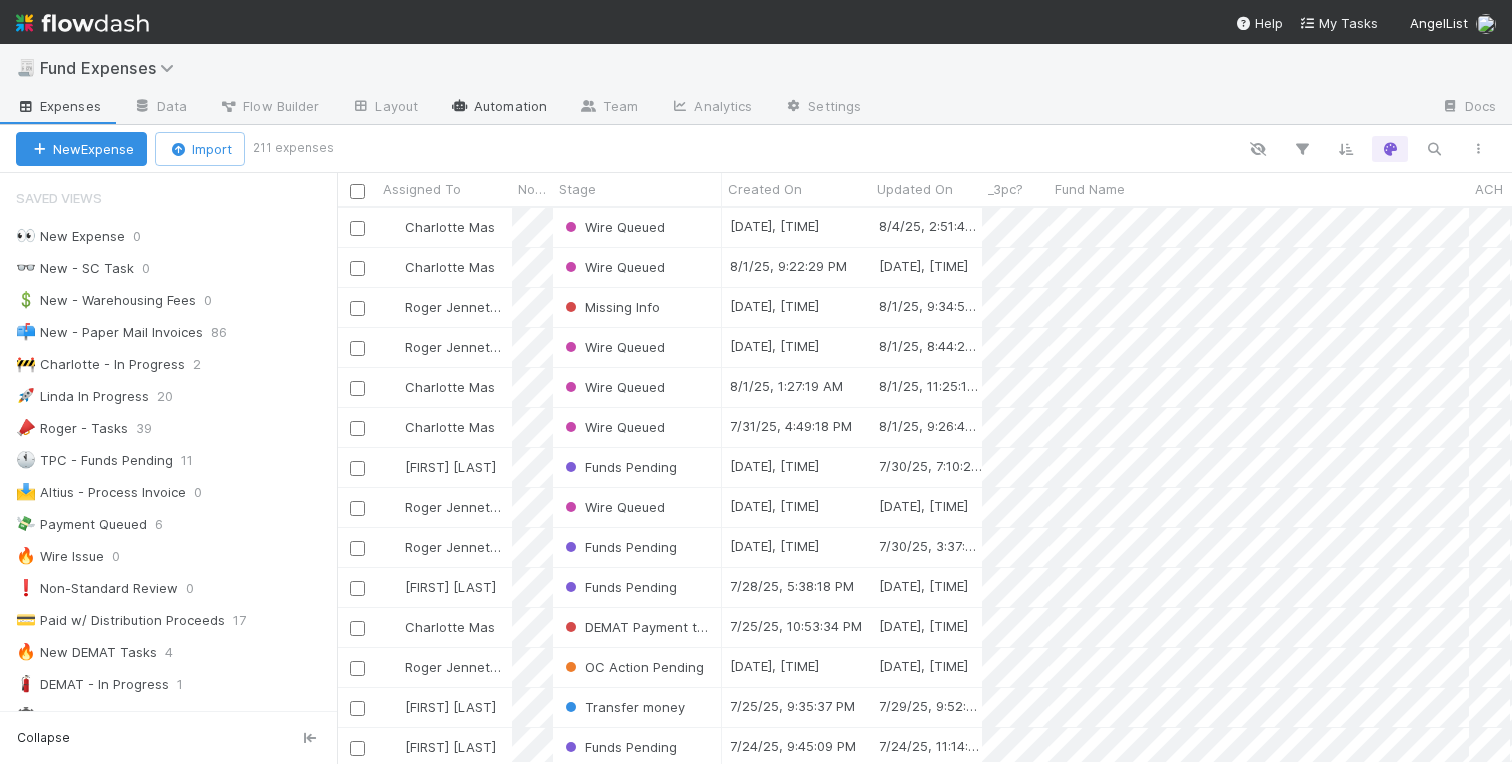 click on "Automation" at bounding box center [498, 108] 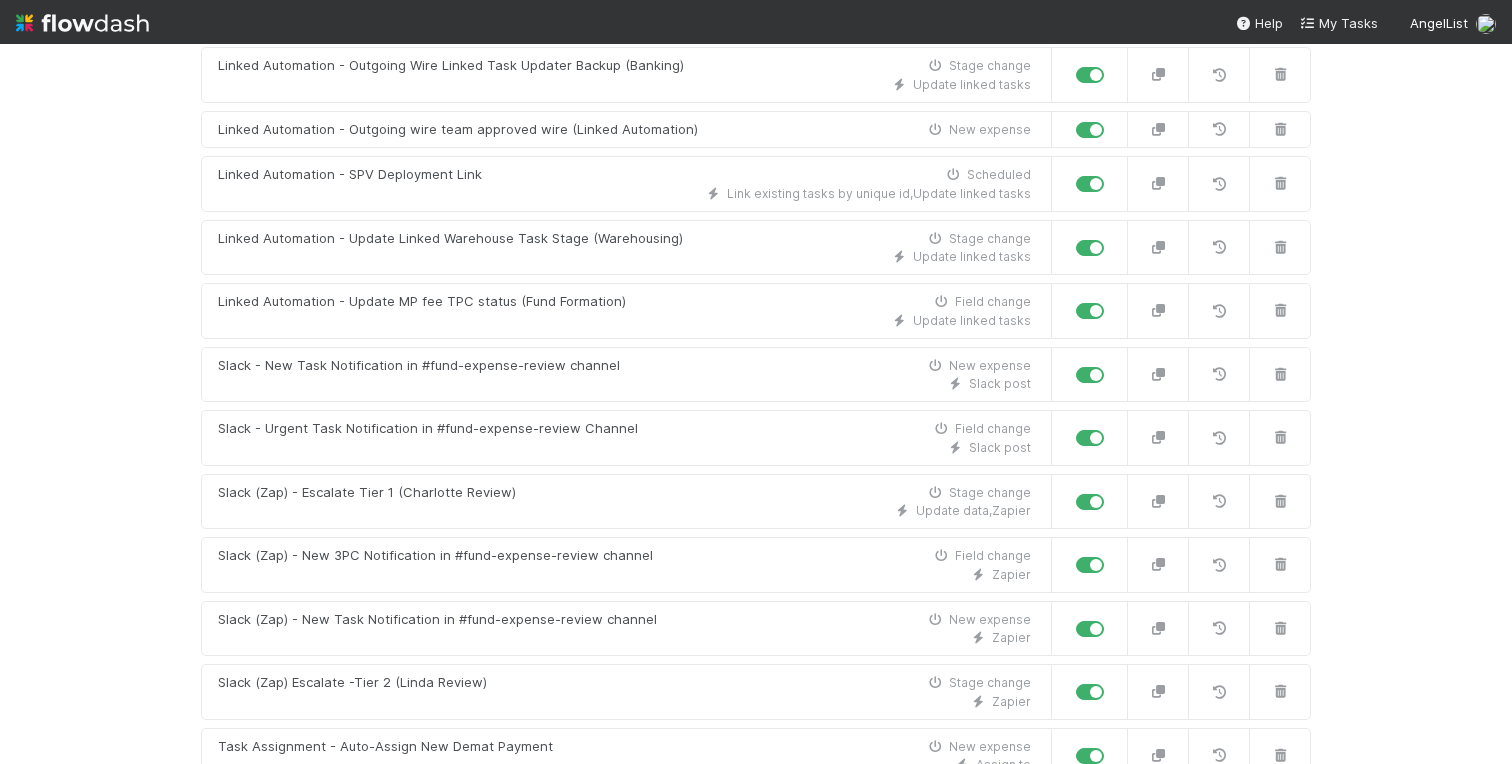 scroll, scrollTop: 1885, scrollLeft: 0, axis: vertical 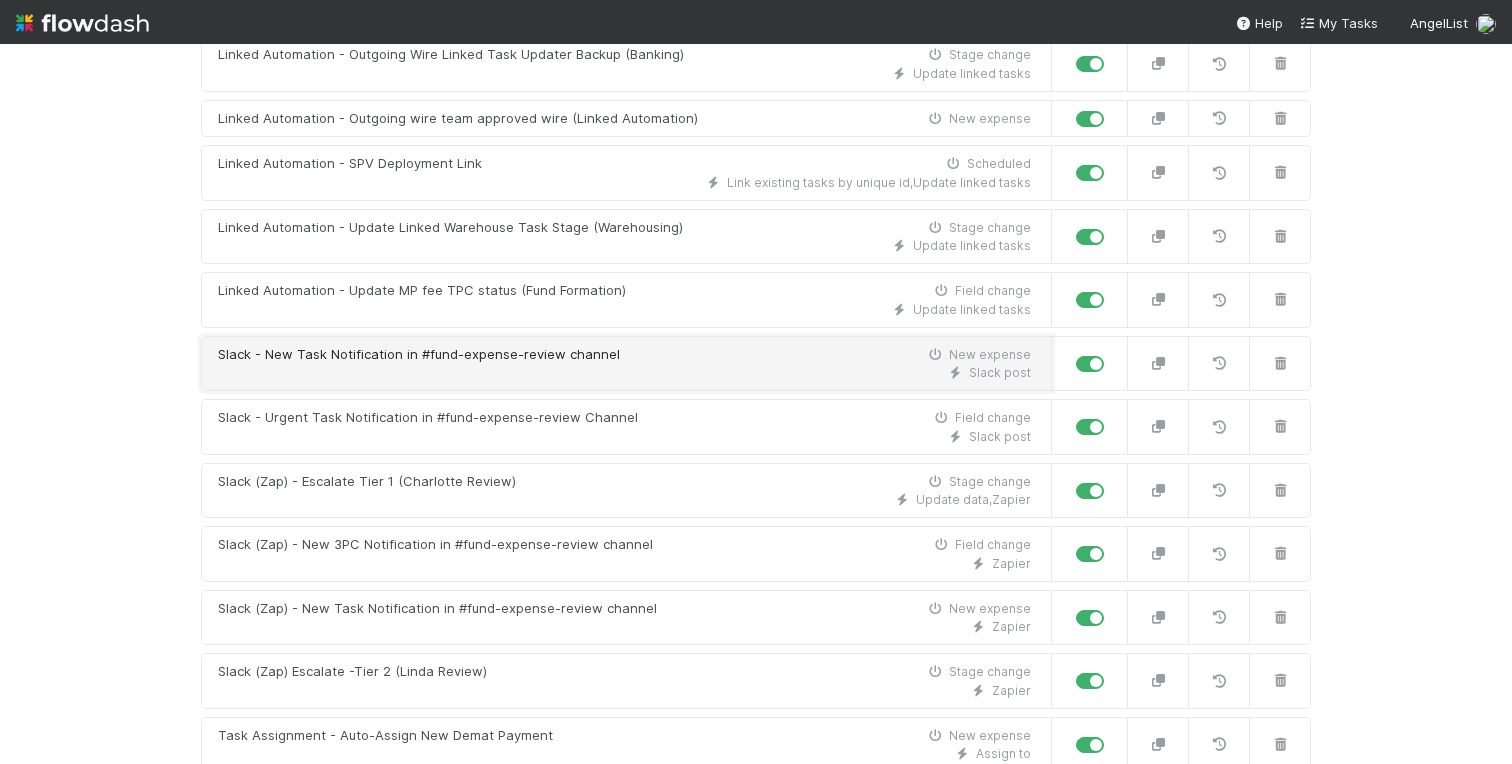 click on "Slack - New Task Notification in #fund-expense-review channel New expense Slack post" at bounding box center (626, 364) 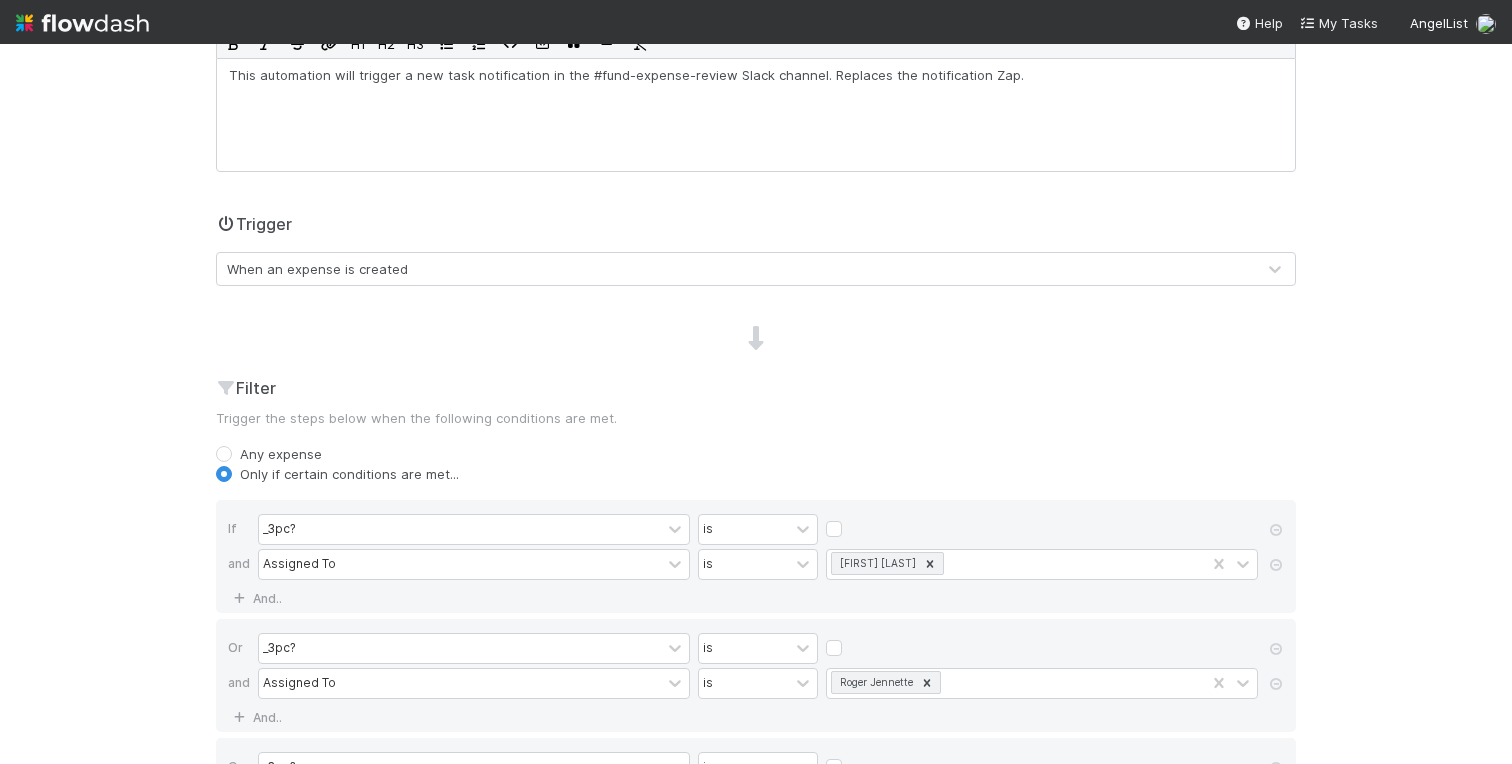 scroll, scrollTop: 359, scrollLeft: 0, axis: vertical 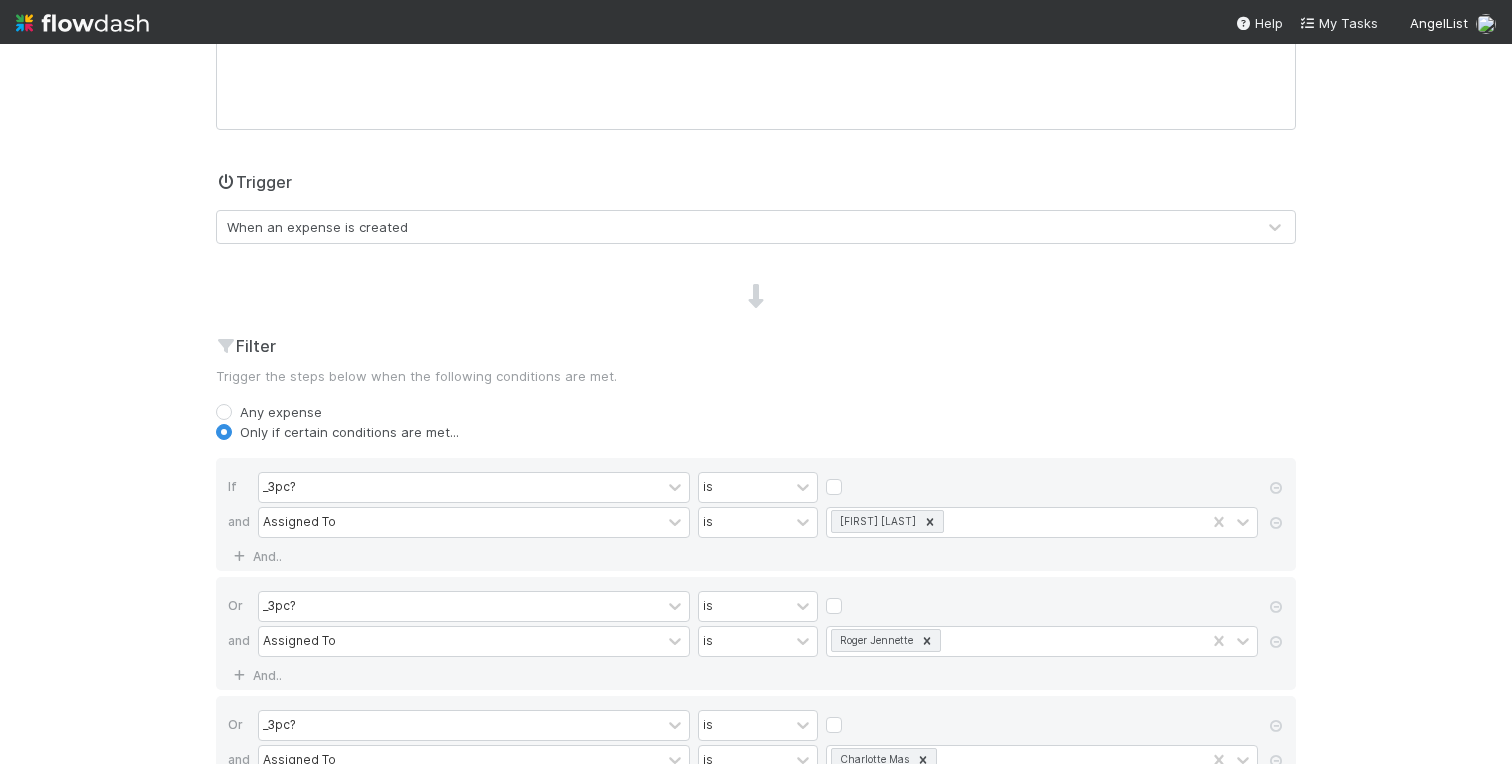 click on "When an expense is created" at bounding box center (736, 227) 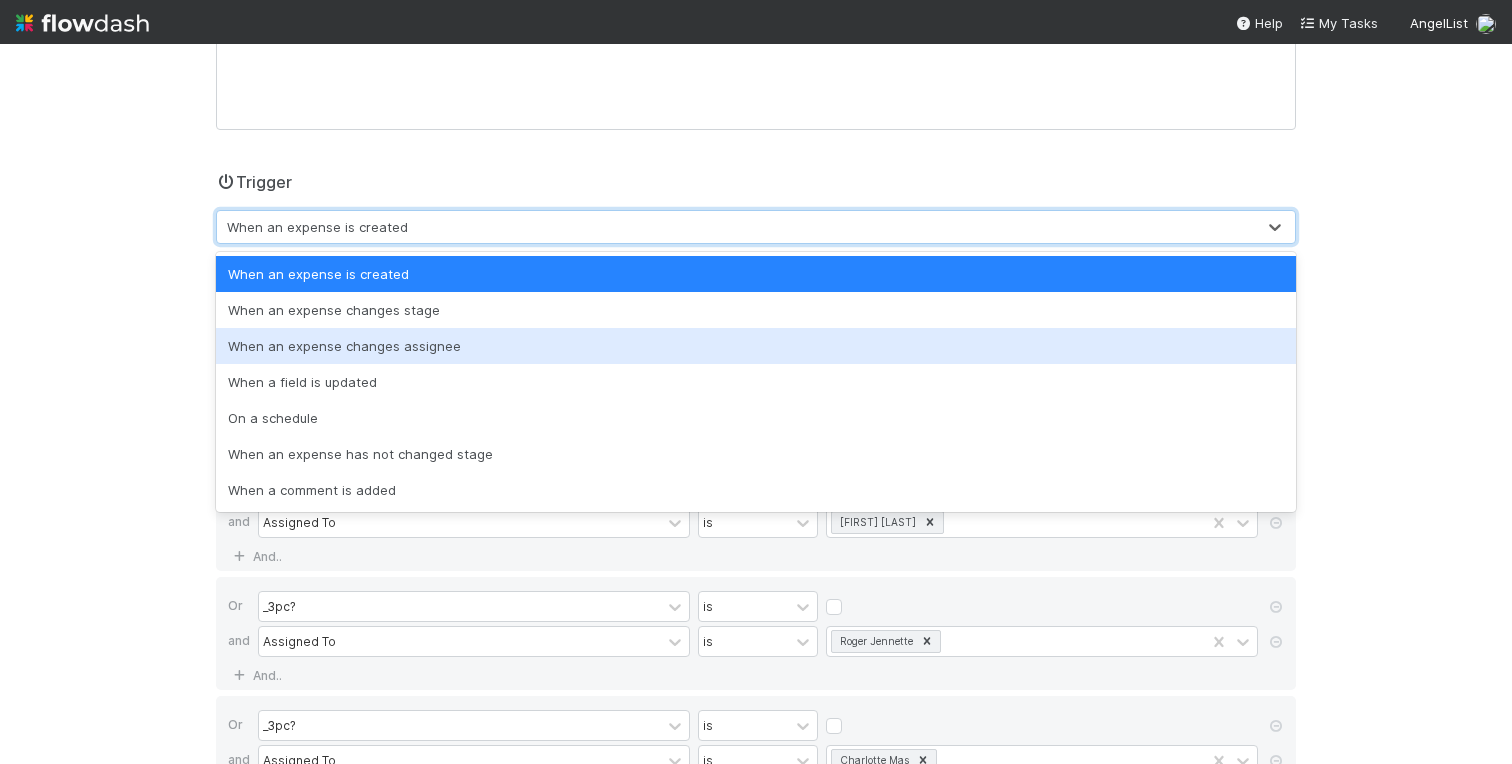 click on "When an expense changes assignee" at bounding box center [756, 346] 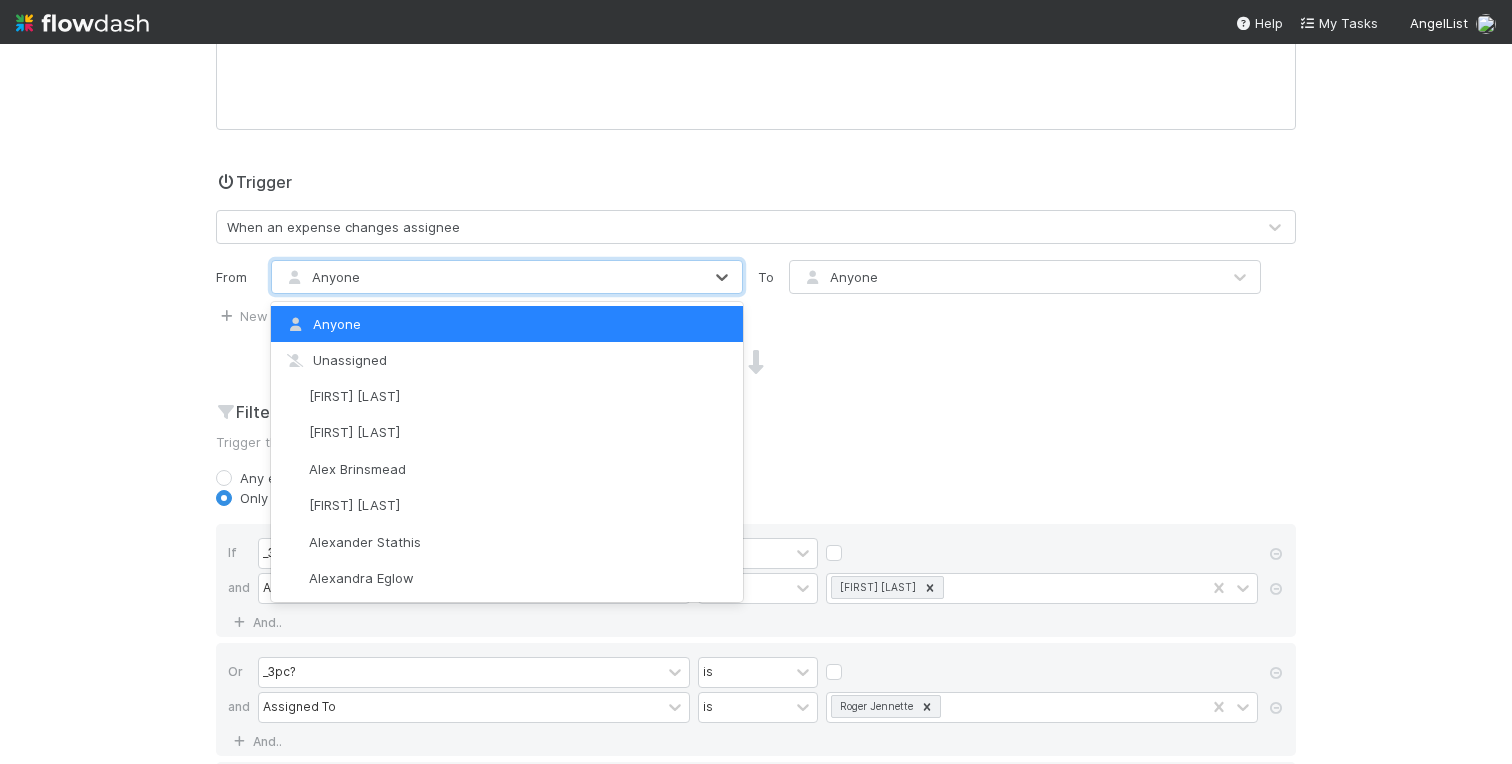 click on "Anyone" at bounding box center [321, 277] 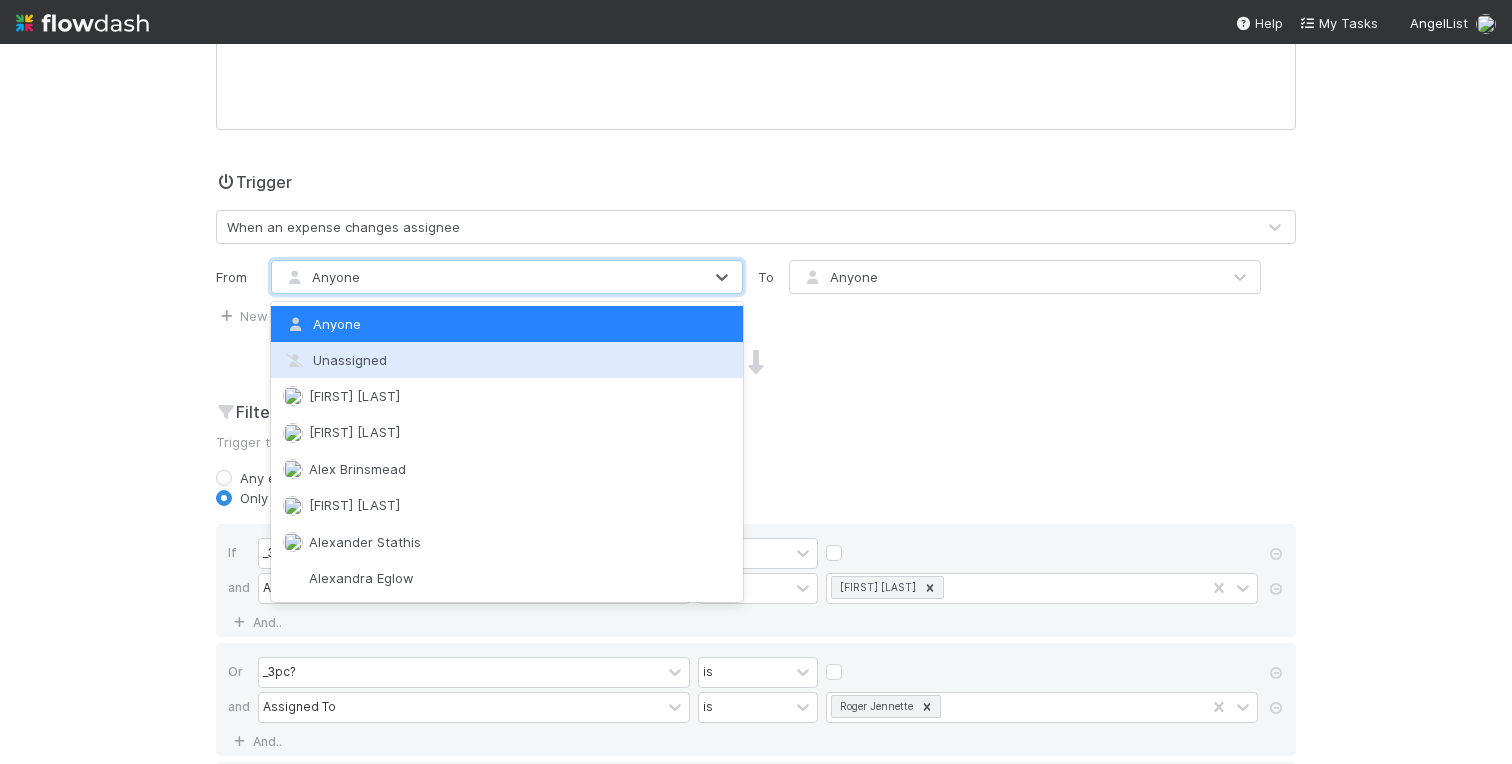 click on "Unassigned" at bounding box center (507, 360) 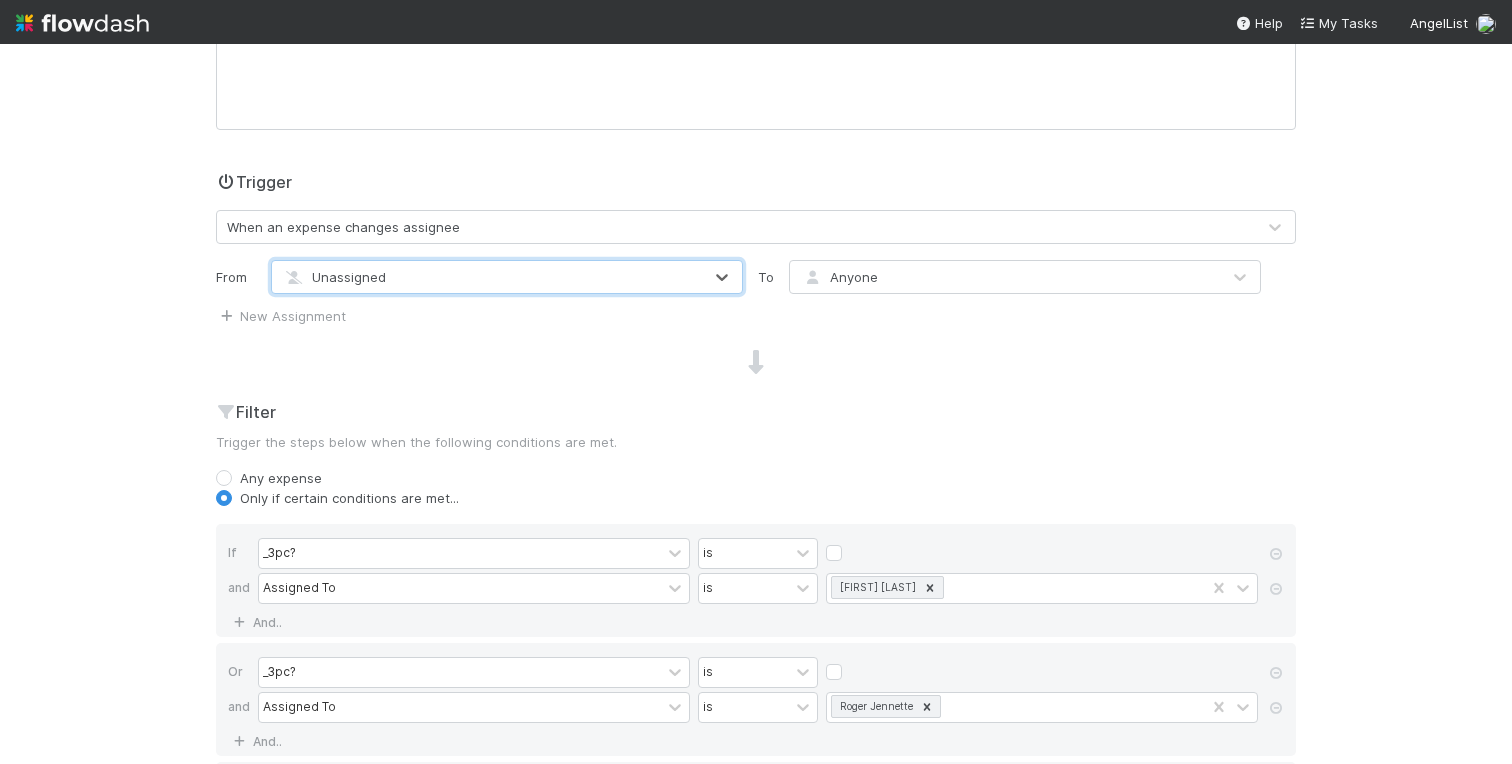 click on "Anyone" at bounding box center [839, 277] 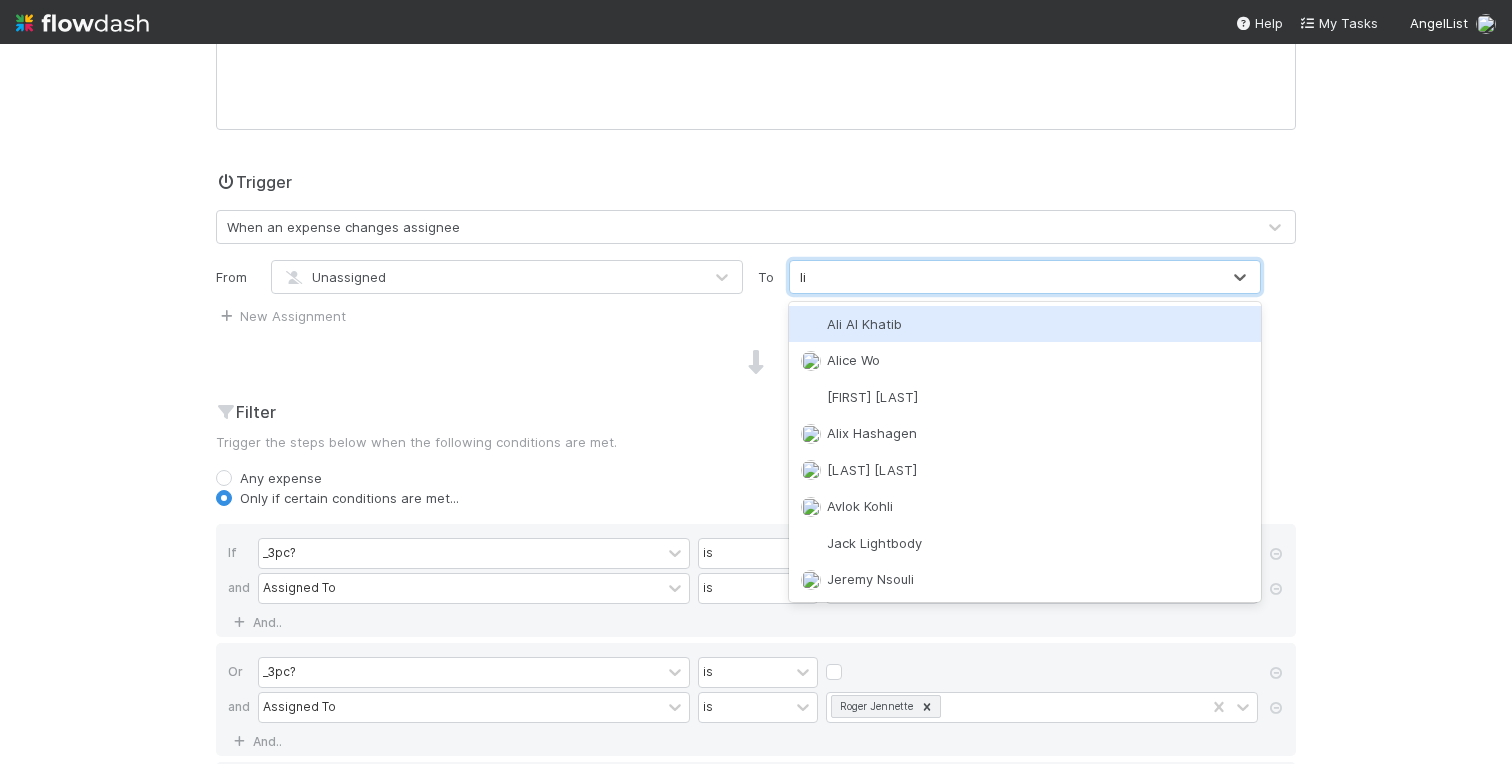 type on "lin" 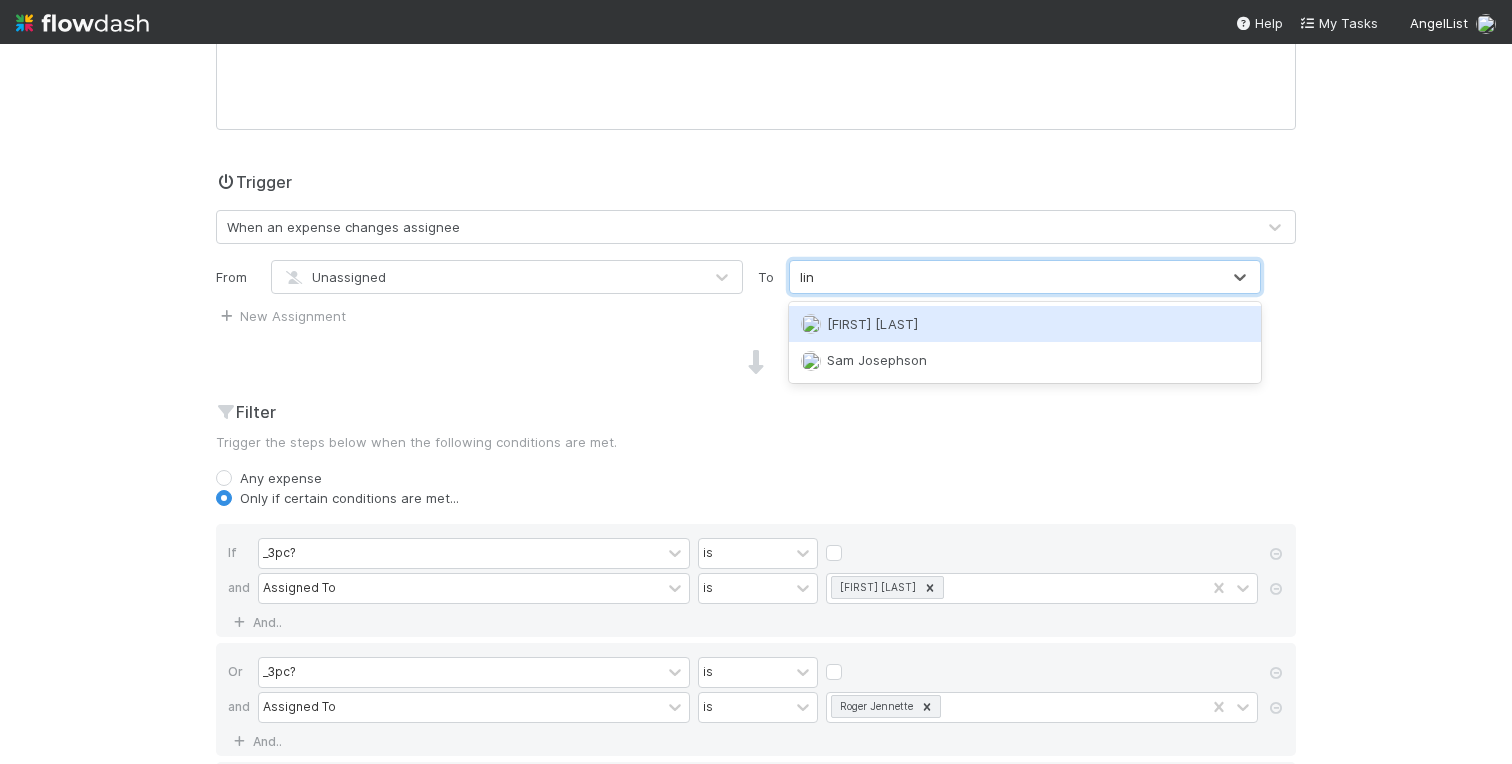 type 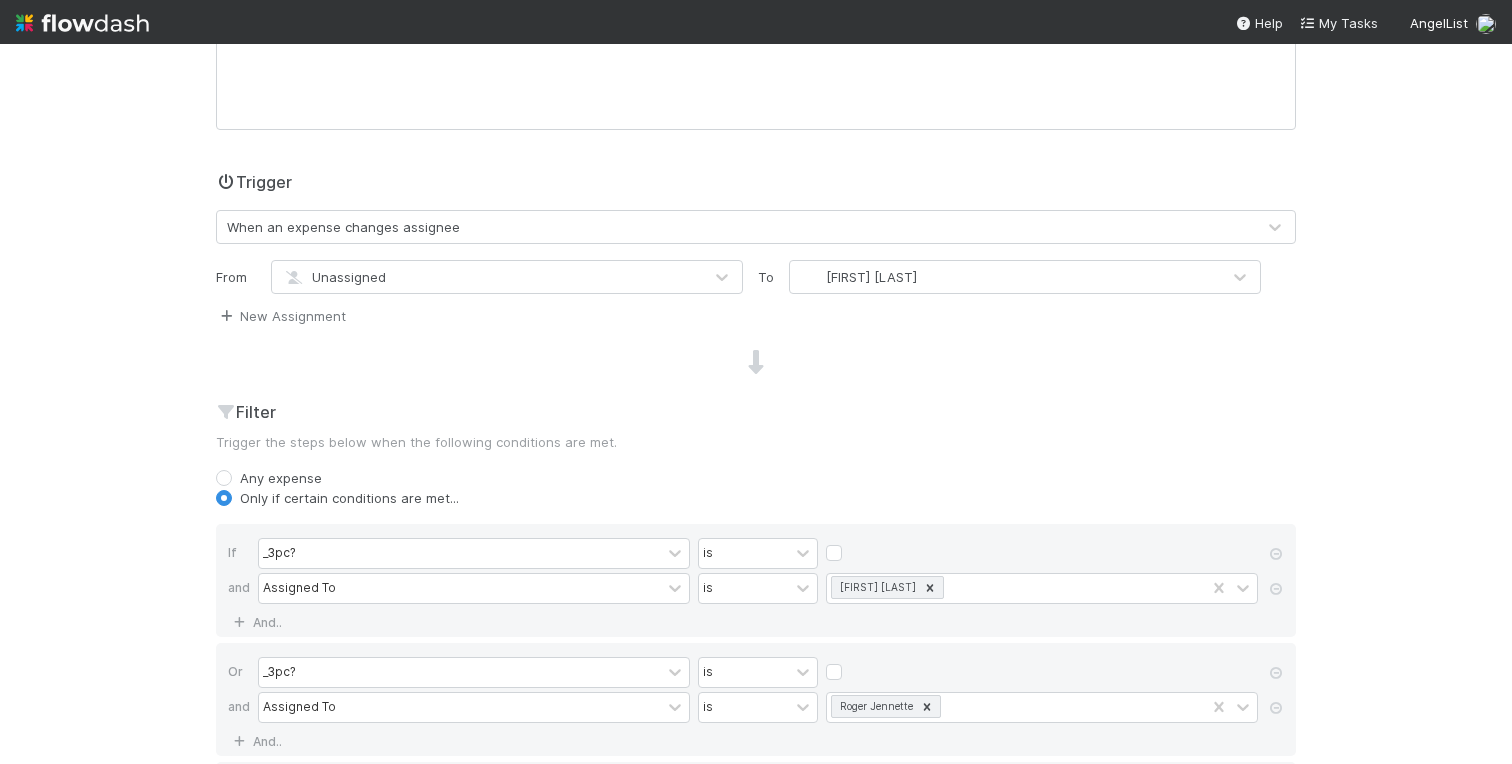 click on "New Assignment" at bounding box center (281, 316) 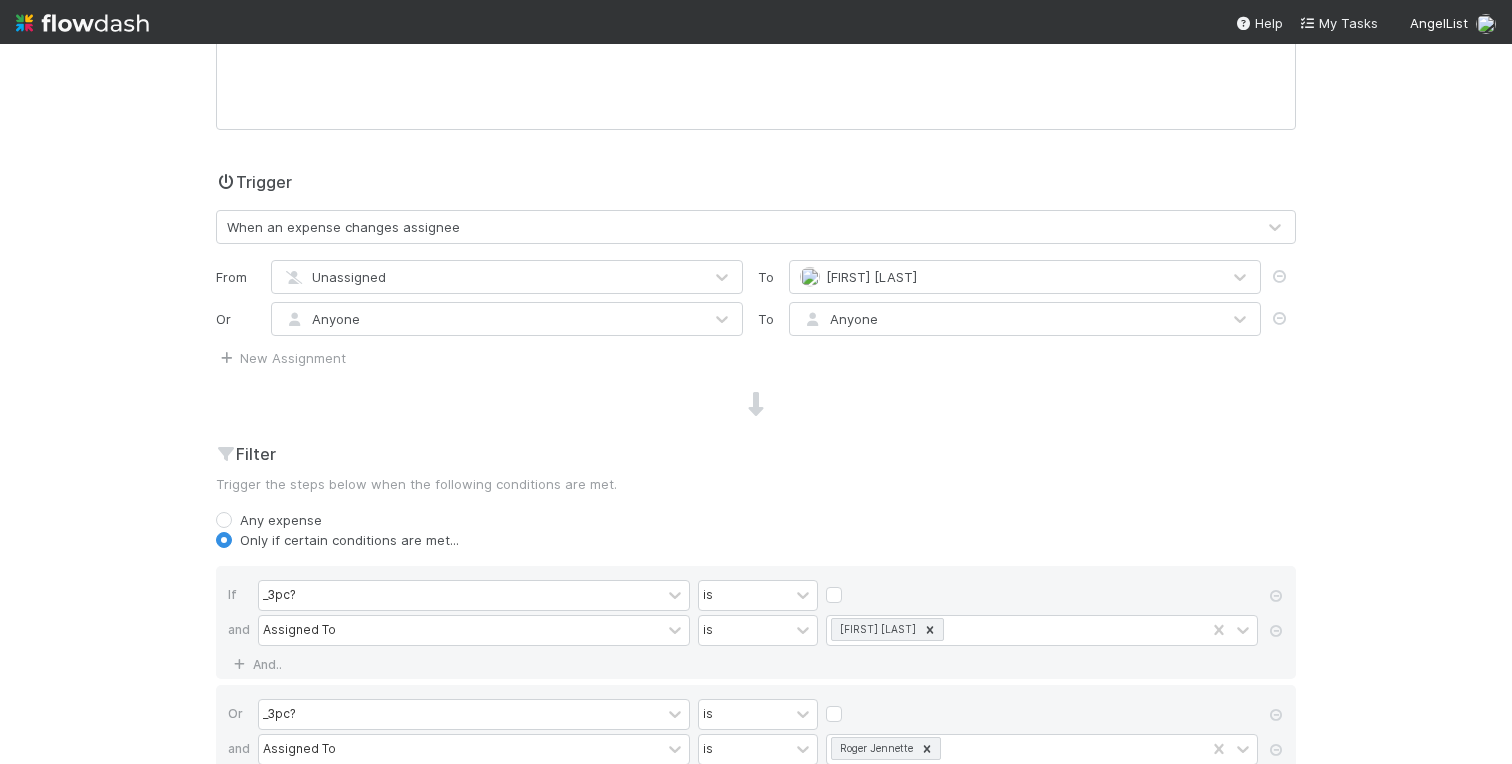 click on "Anyone" at bounding box center (321, 319) 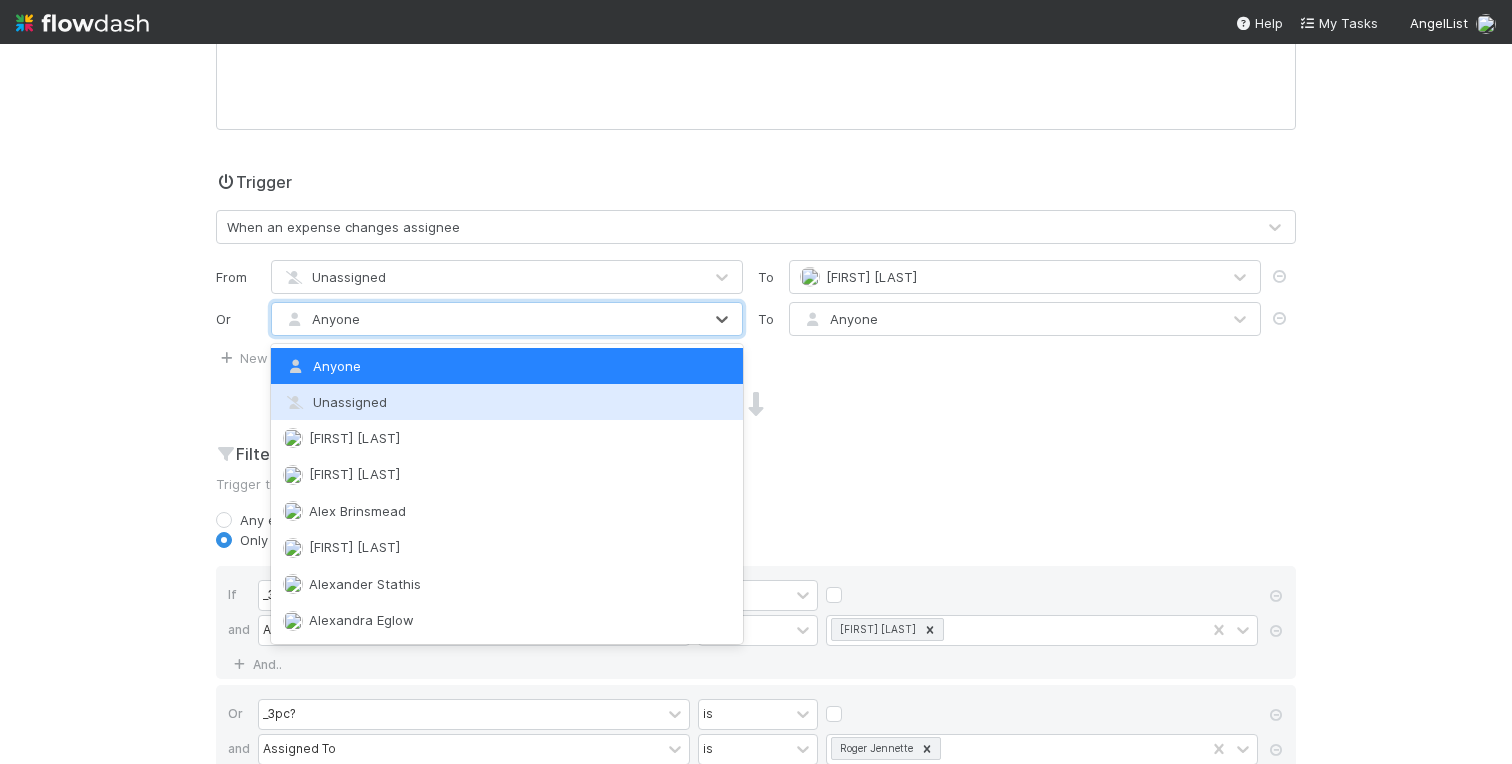 click on "Unassigned" at bounding box center (507, 402) 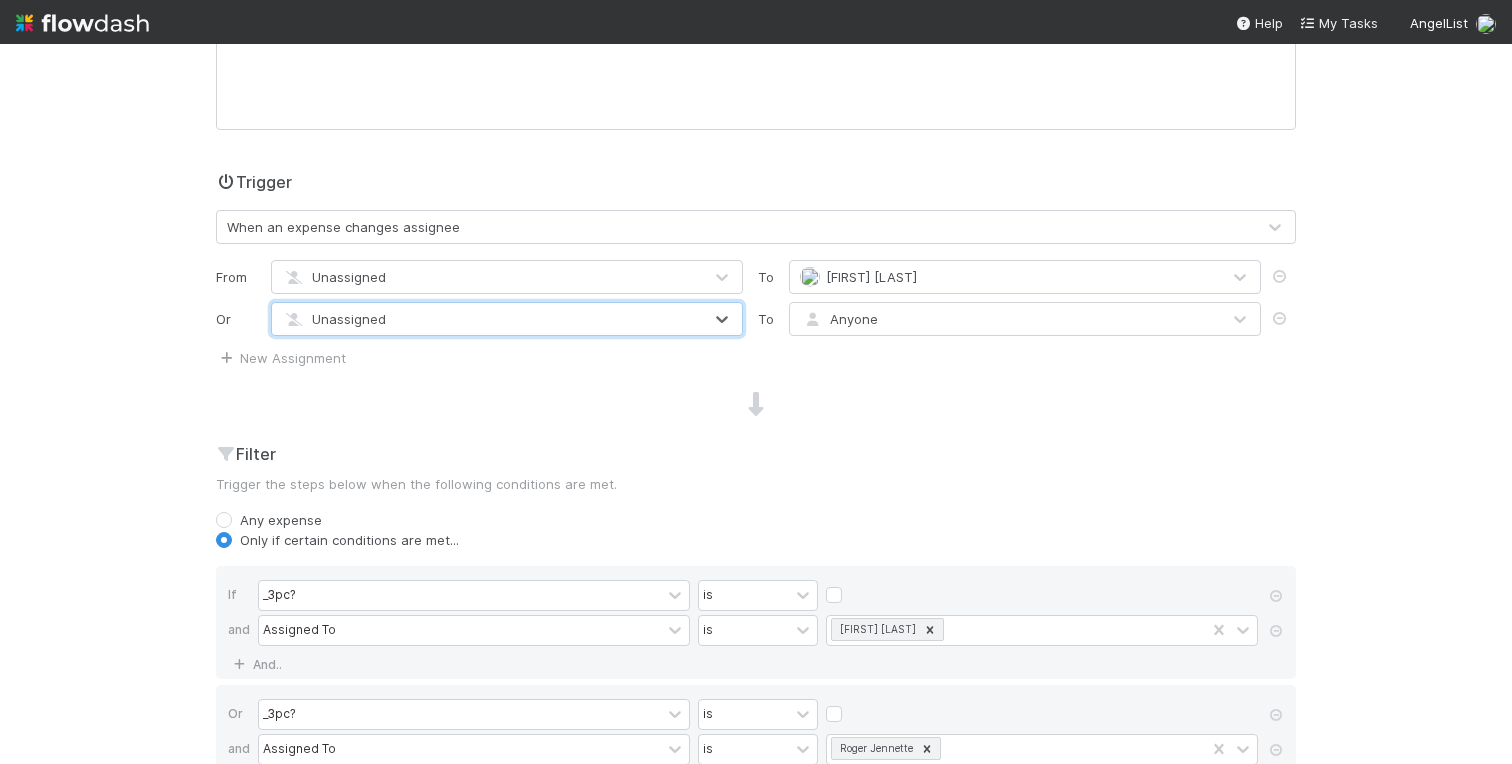 click on "Anyone" at bounding box center [839, 319] 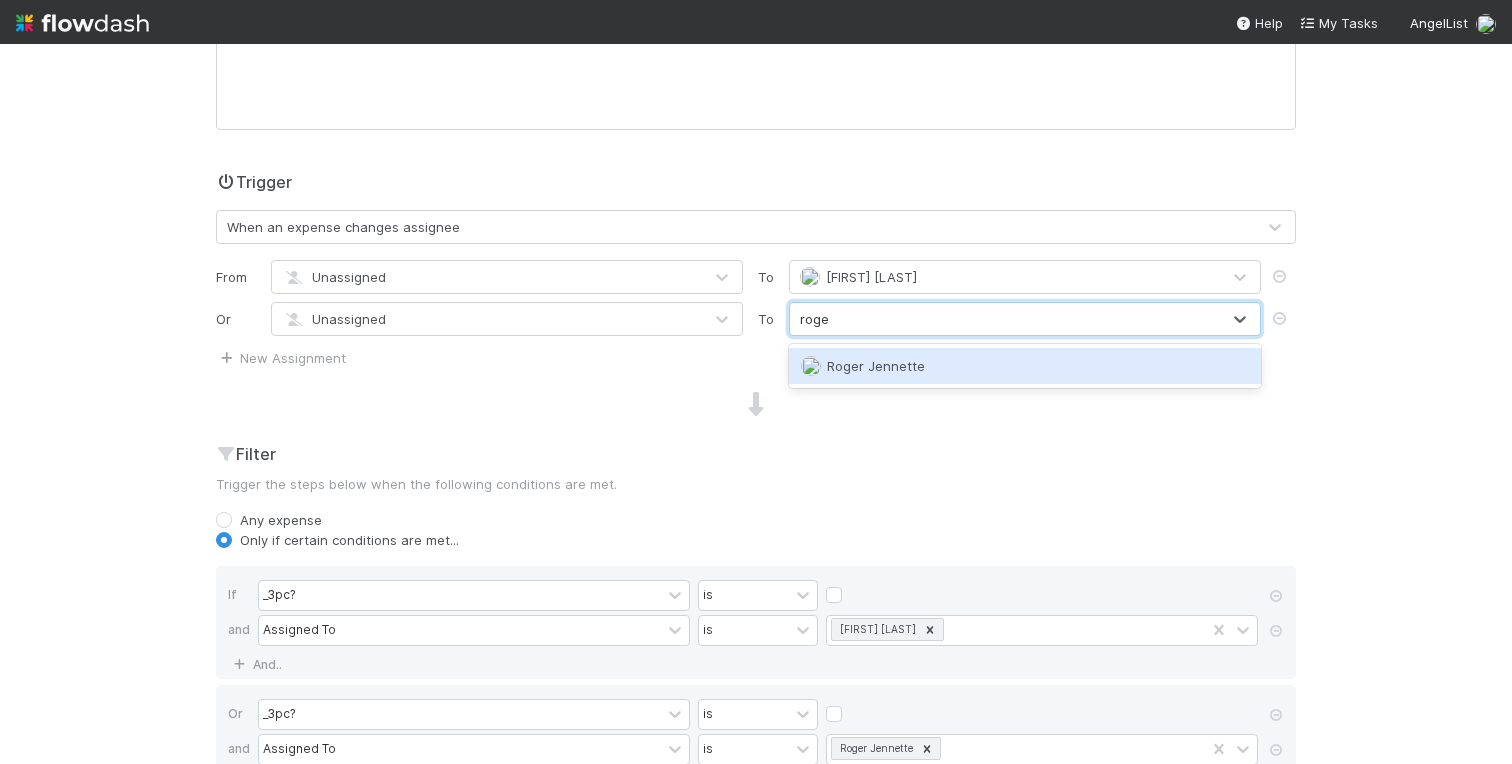 type on "roger" 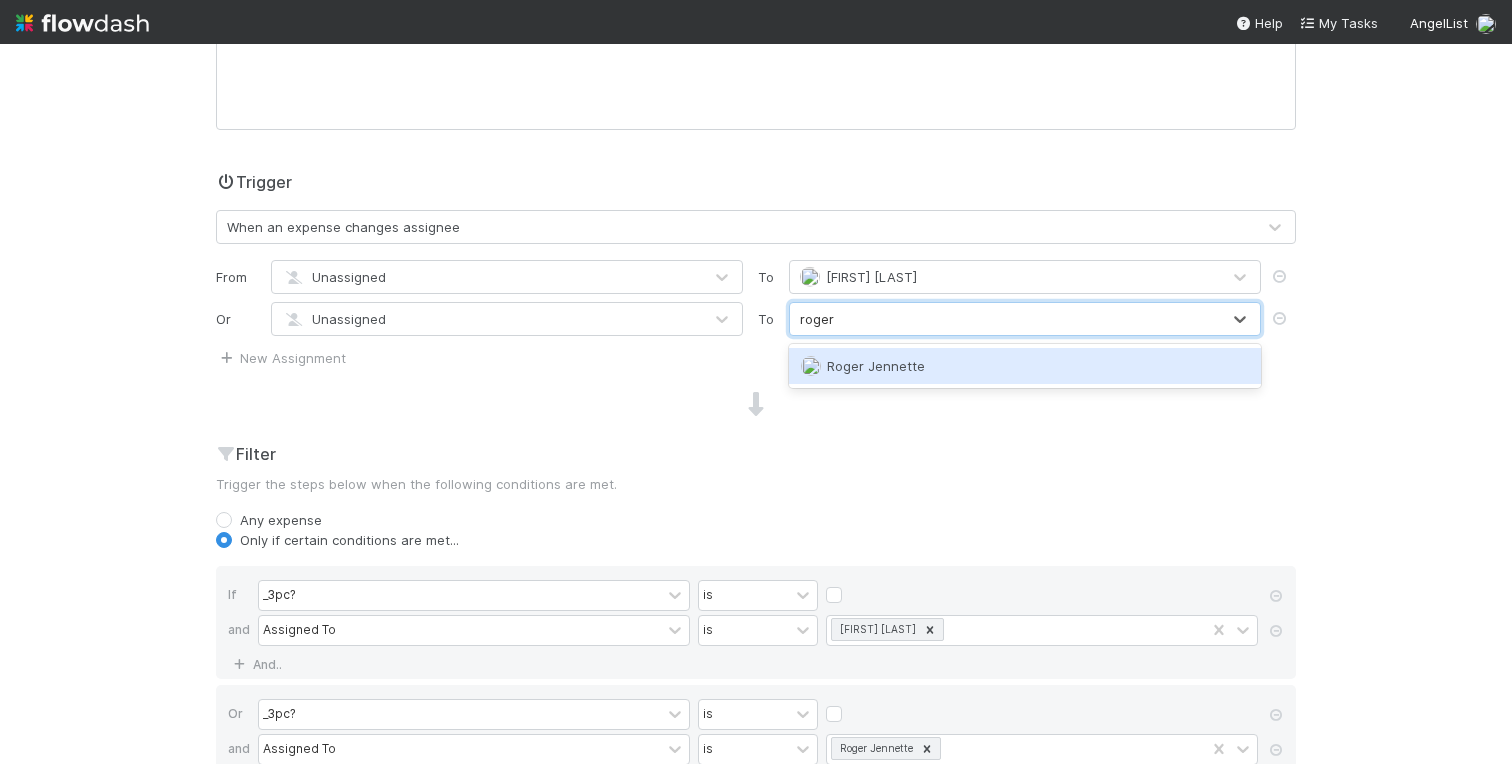 type 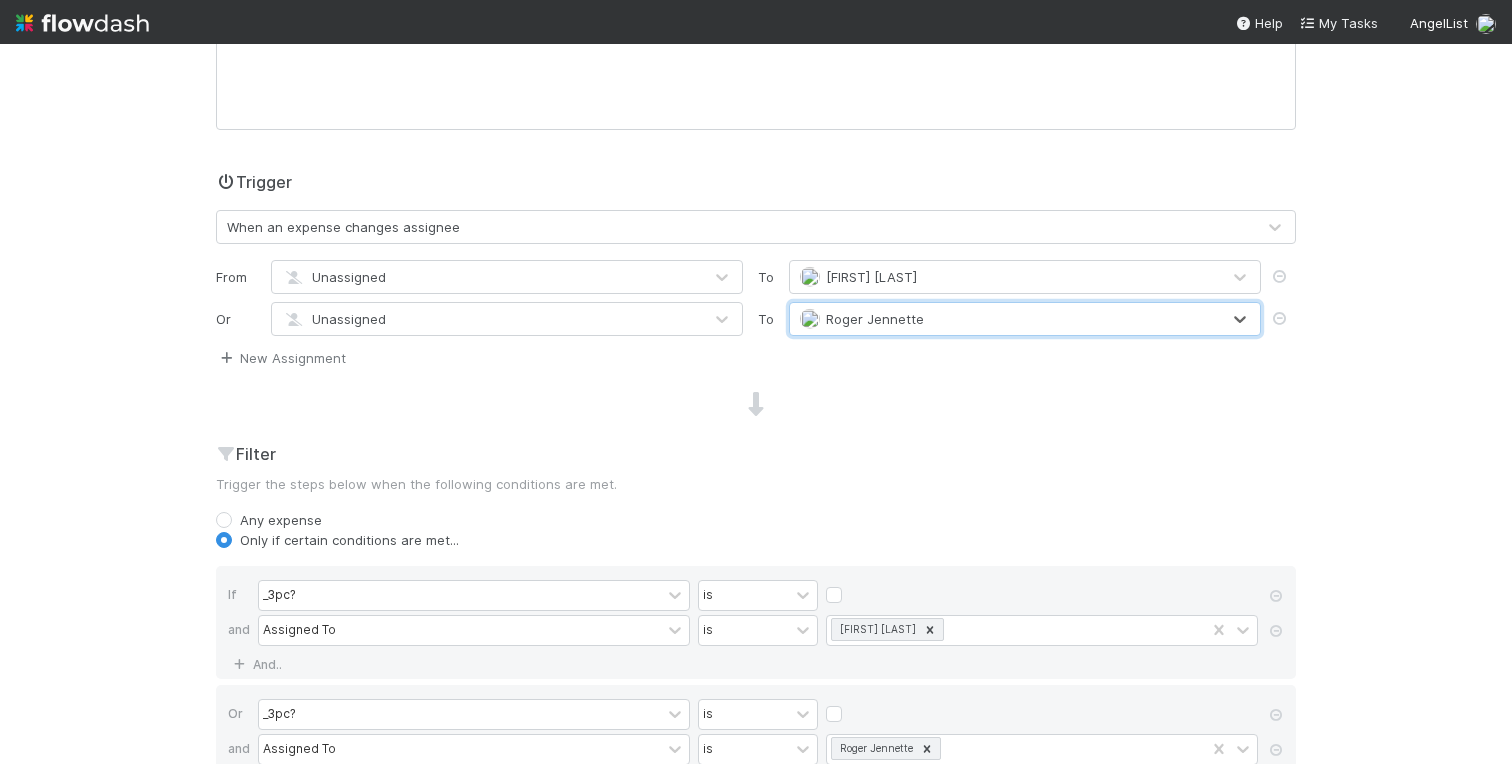 click on "New Assignment" at bounding box center (281, 358) 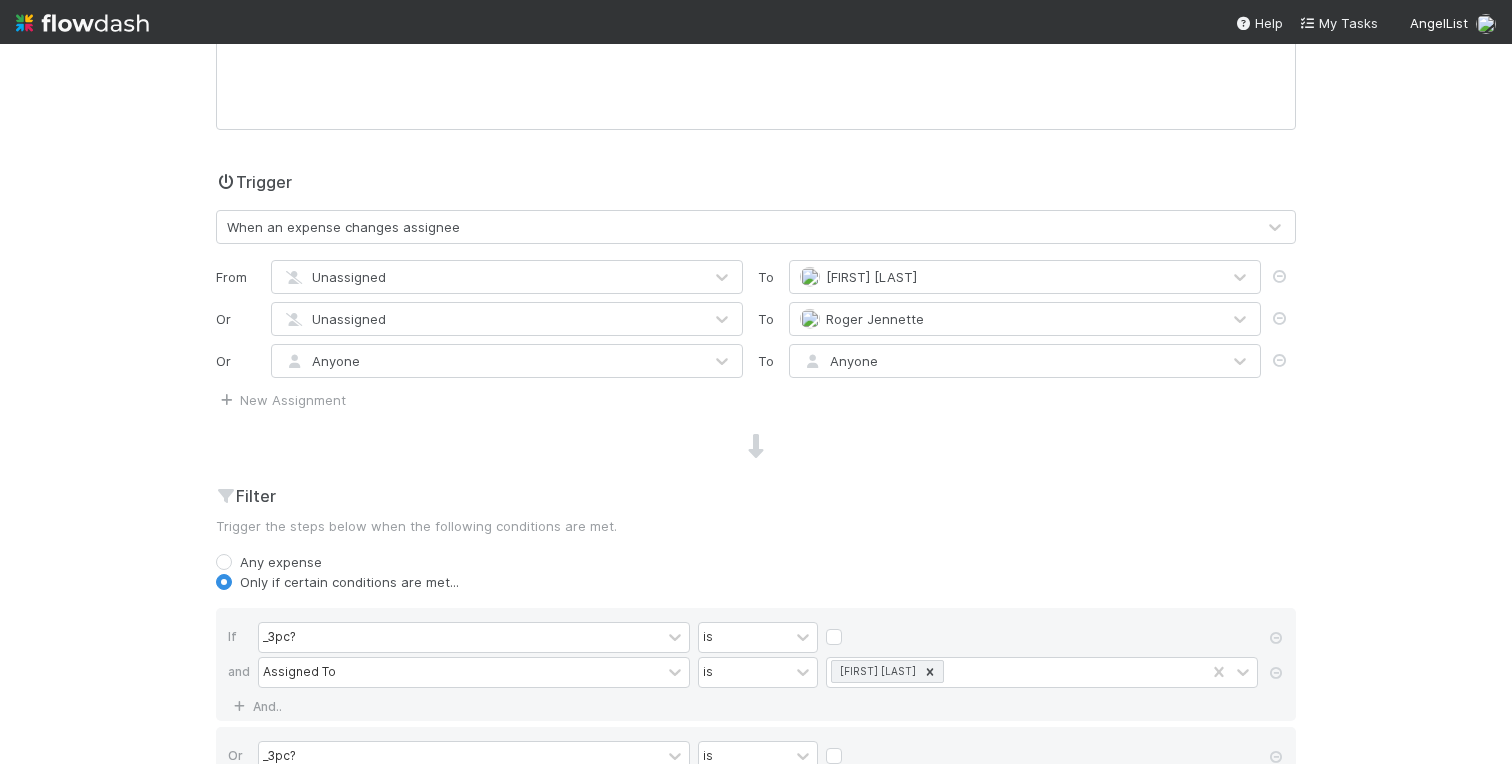 click on "Anyone" at bounding box center (321, 361) 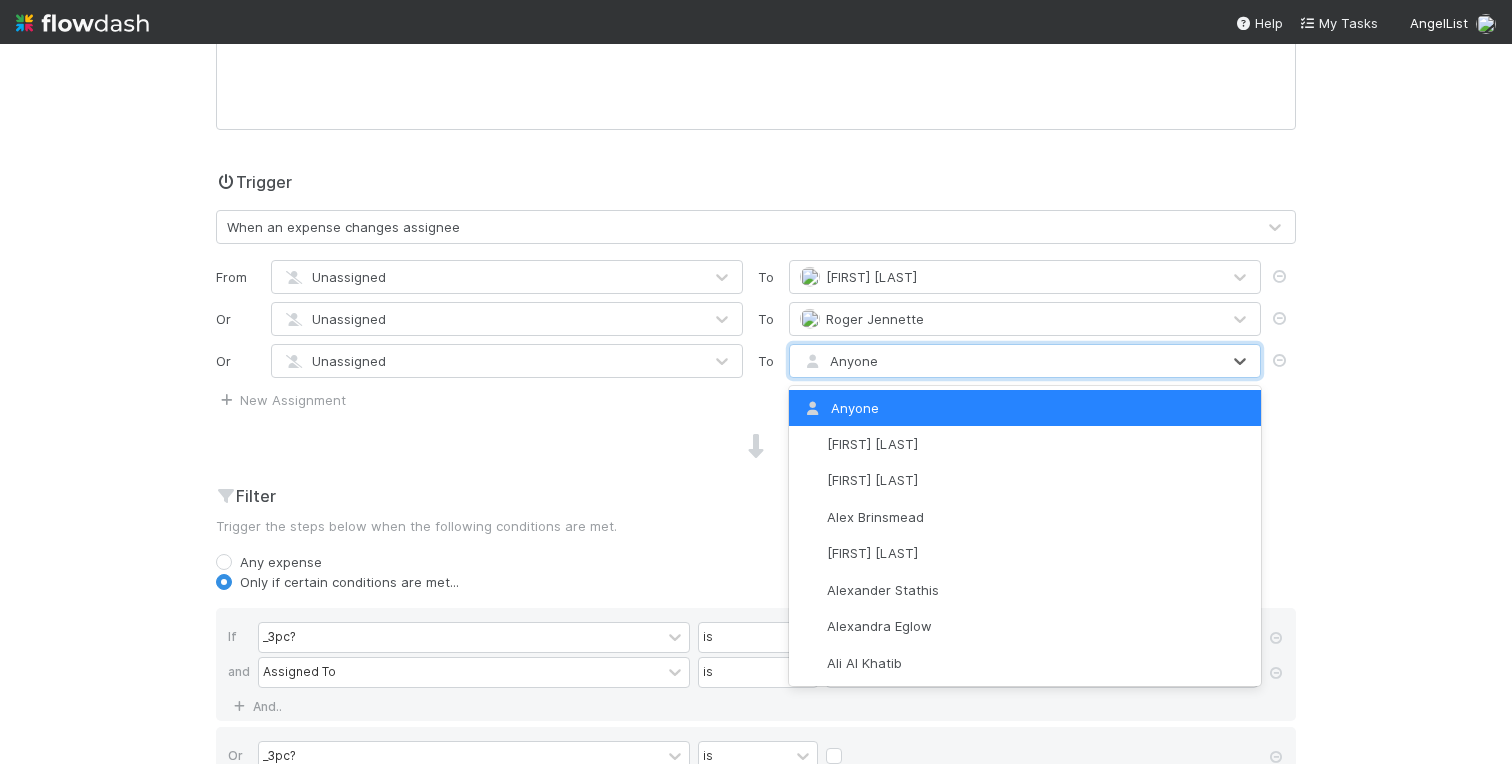 click on "Anyone" at bounding box center (1005, 361) 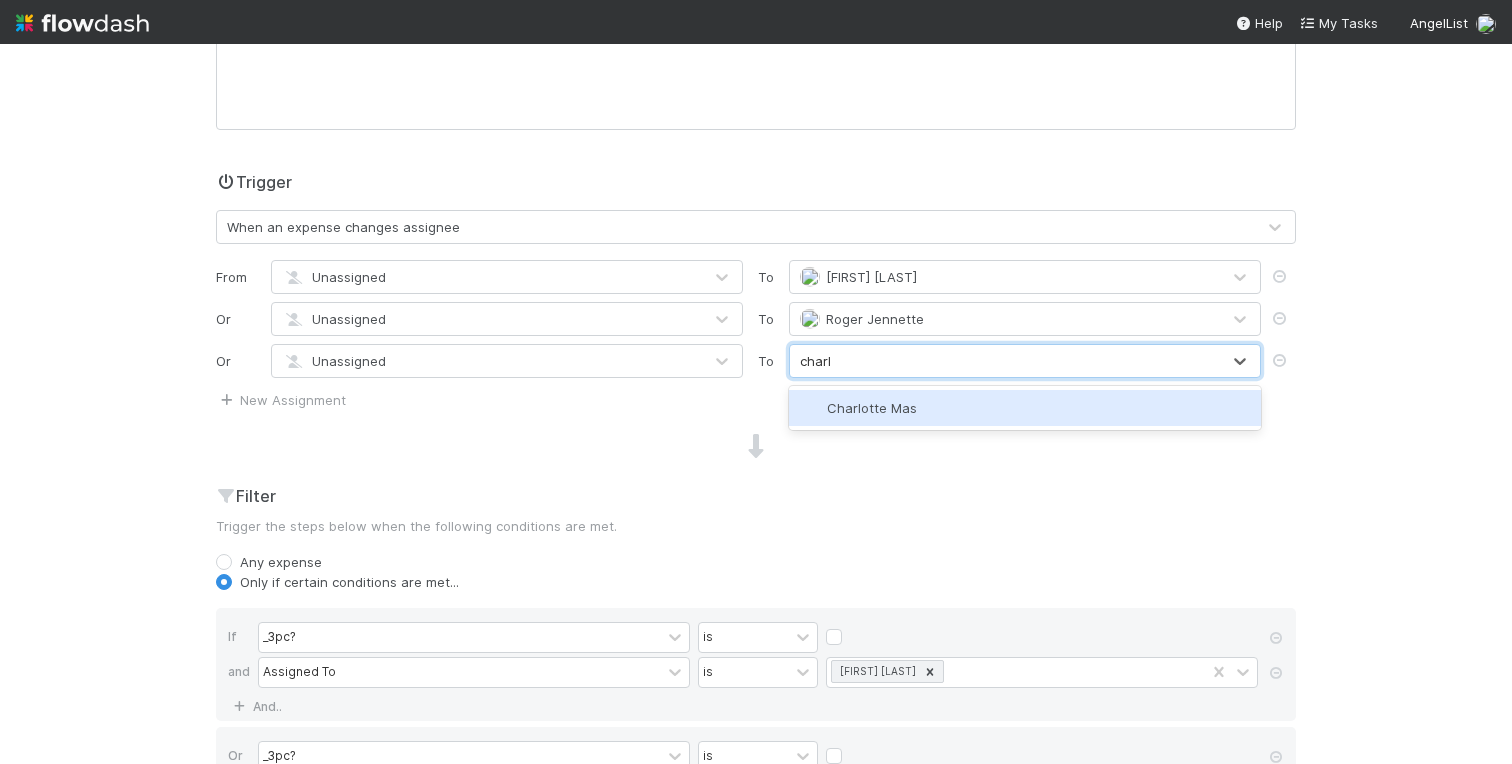type on "charlo" 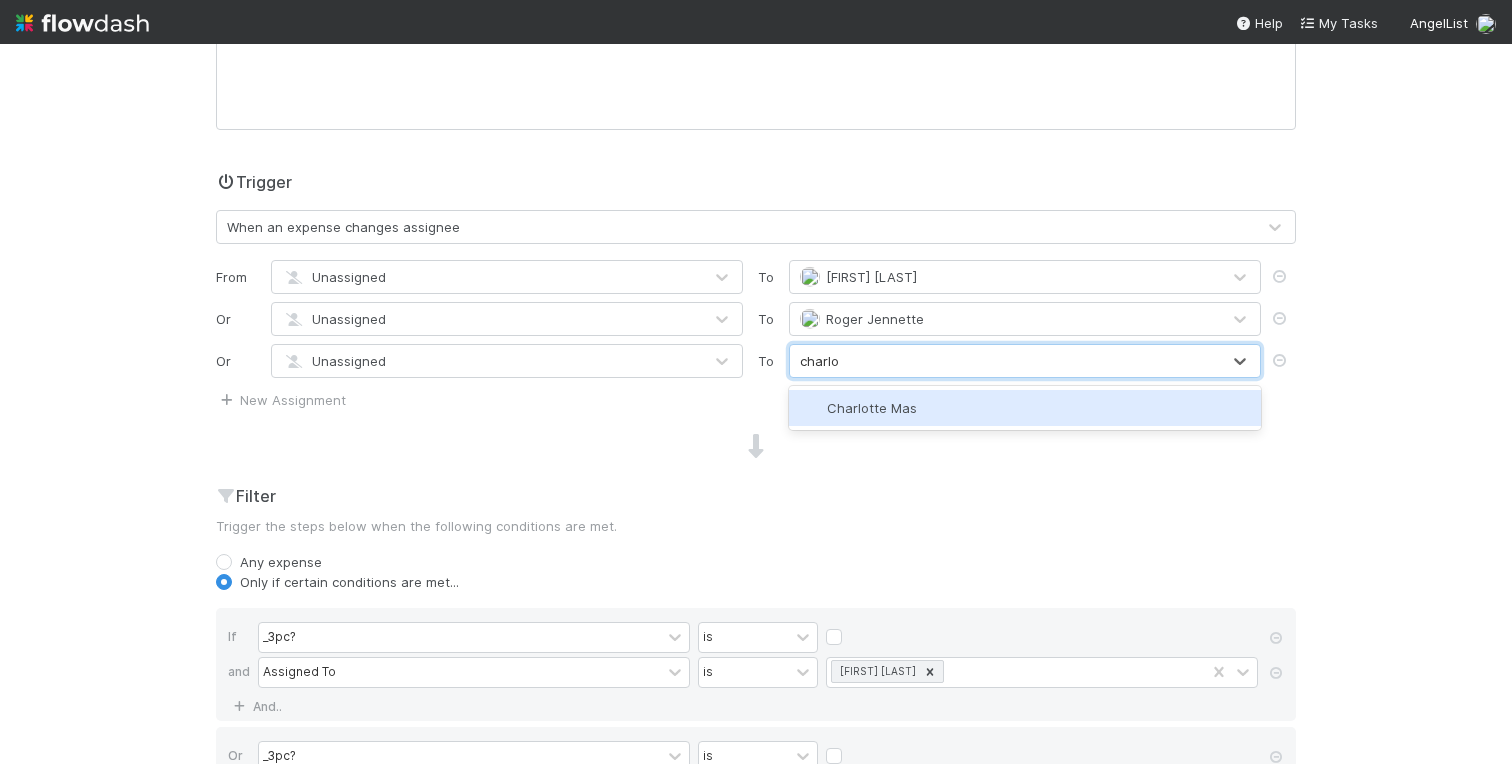type 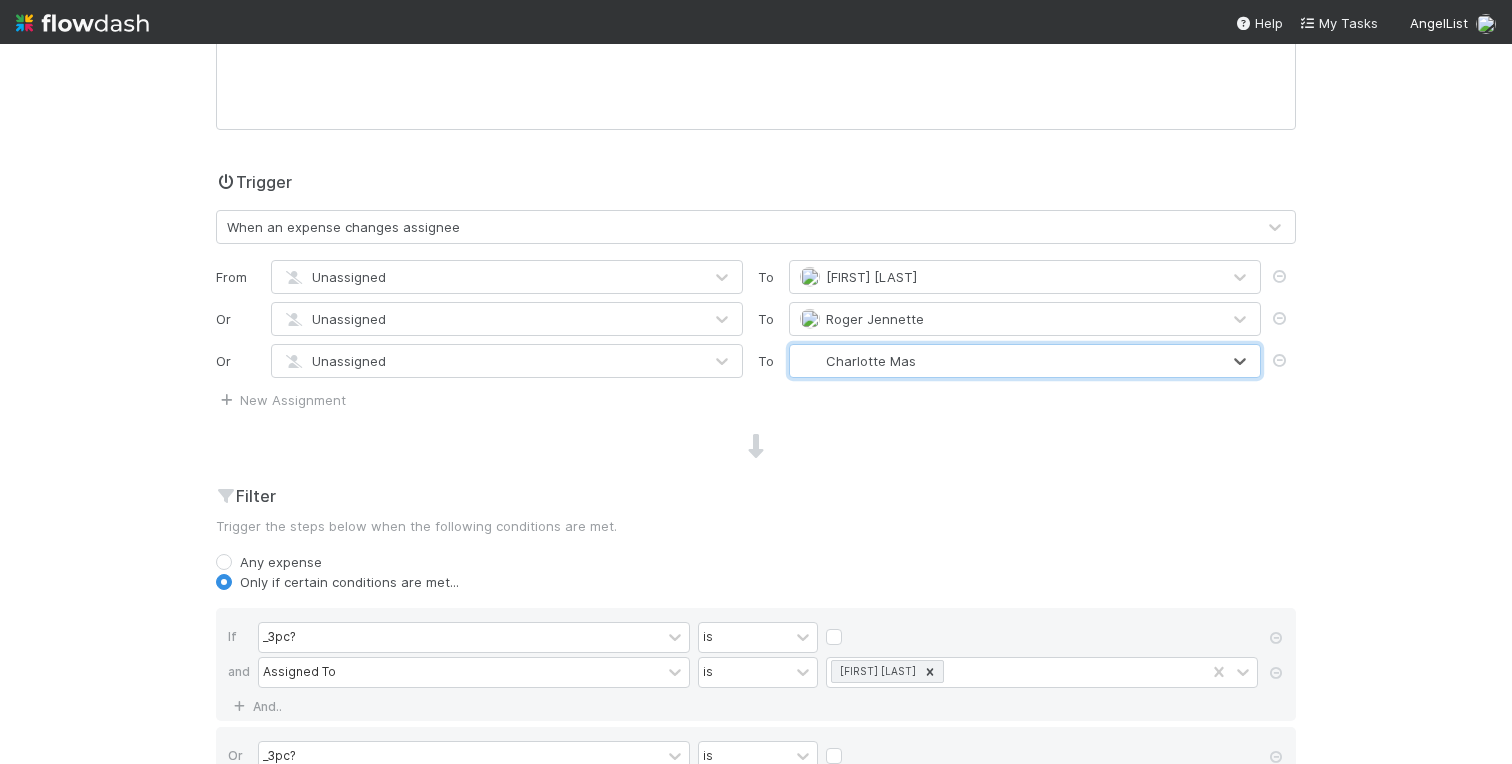 click on "🧾 Fund Expenses Expenses Data Flow Builder Layout Automation Team Analytics Settings  Docs Edit  automation Activated Cancel Save Name Slack - New Task Notification in #fund-expense-review channel Notes (optional) H1 H2 H3 This automation will trigger a new task notification in the #fund-expense-review Slack channel. Replaces the notification Zap.  Trigger When an expense changes assignee From Unassigned To Linda Ortiz Or Unassigned To Roger Jennette  Or Unassigned To   option Charlotte Mas, selected.     0 results available. Select is focused ,type to refine list, press Down to open the menu,  Charlotte Mas New Assignment  Filter Trigger the steps below when the following conditions are met. Any expense Only if certain conditions are met... If _3pc? is and Assigned To is Linda Ortiz And.. Or _3pc? is and Assigned To is Roger Jennette  And.. Or _3pc? is and Assigned To is Charlotte Mas And.. Or if...  Steps when triggered Slack post New step Activity Log 8/4/25, 3:15:06 PM GMT+2 Filter rules updated by" at bounding box center (756, 404) 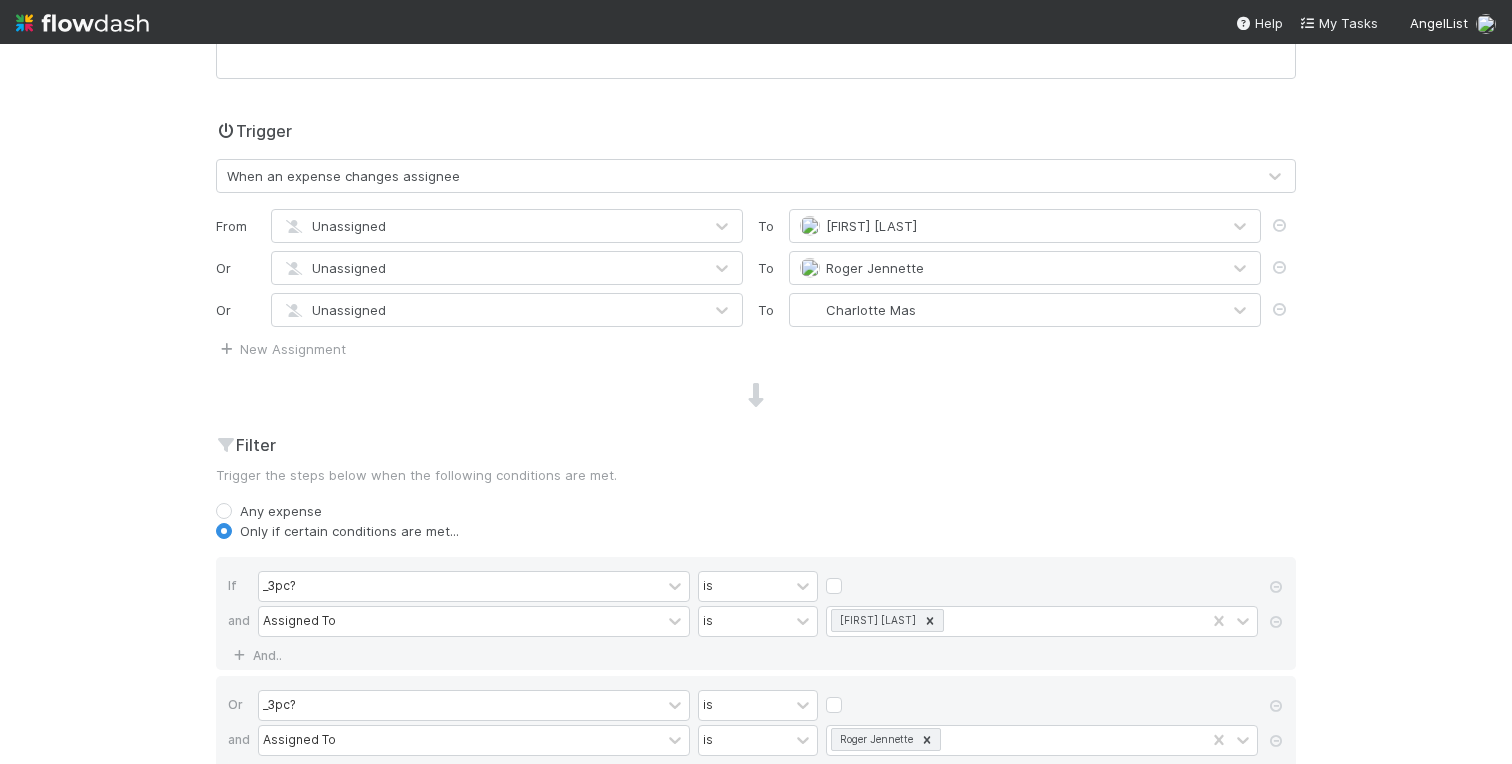 click on "🧾 Fund Expenses Expenses Data Flow Builder Layout Automation Team Analytics Settings  Docs Edit  automation Activated Cancel Save Name Slack - New Task Notification in #fund-expense-review channel Notes (optional) H1 H2 H3 This automation will trigger a new task notification in the #fund-expense-review Slack channel. Replaces the notification Zap.  Trigger When an expense changes assignee From Unassigned To Linda Ortiz Or Unassigned To Roger Jennette  Or Unassigned To Charlotte Mas New Assignment  Filter Trigger the steps below when the following conditions are met. Any expense Only if certain conditions are met... If _3pc? is and Assigned To is Linda Ortiz And.. Or _3pc? is and Assigned To is Roger Jennette  And.. Or _3pc? is and Assigned To is Charlotte Mas And.. Or if...  Steps when triggered Slack post New step Activity Log Audit log of all updates made to this automation (currently excludes updates to Steps). 8/4/25, 3:15:06 PM GMT+2 Filter rules updated by  Charlotte Mas 8/4/25, 3:12:09 PM GMT+2" at bounding box center (756, 404) 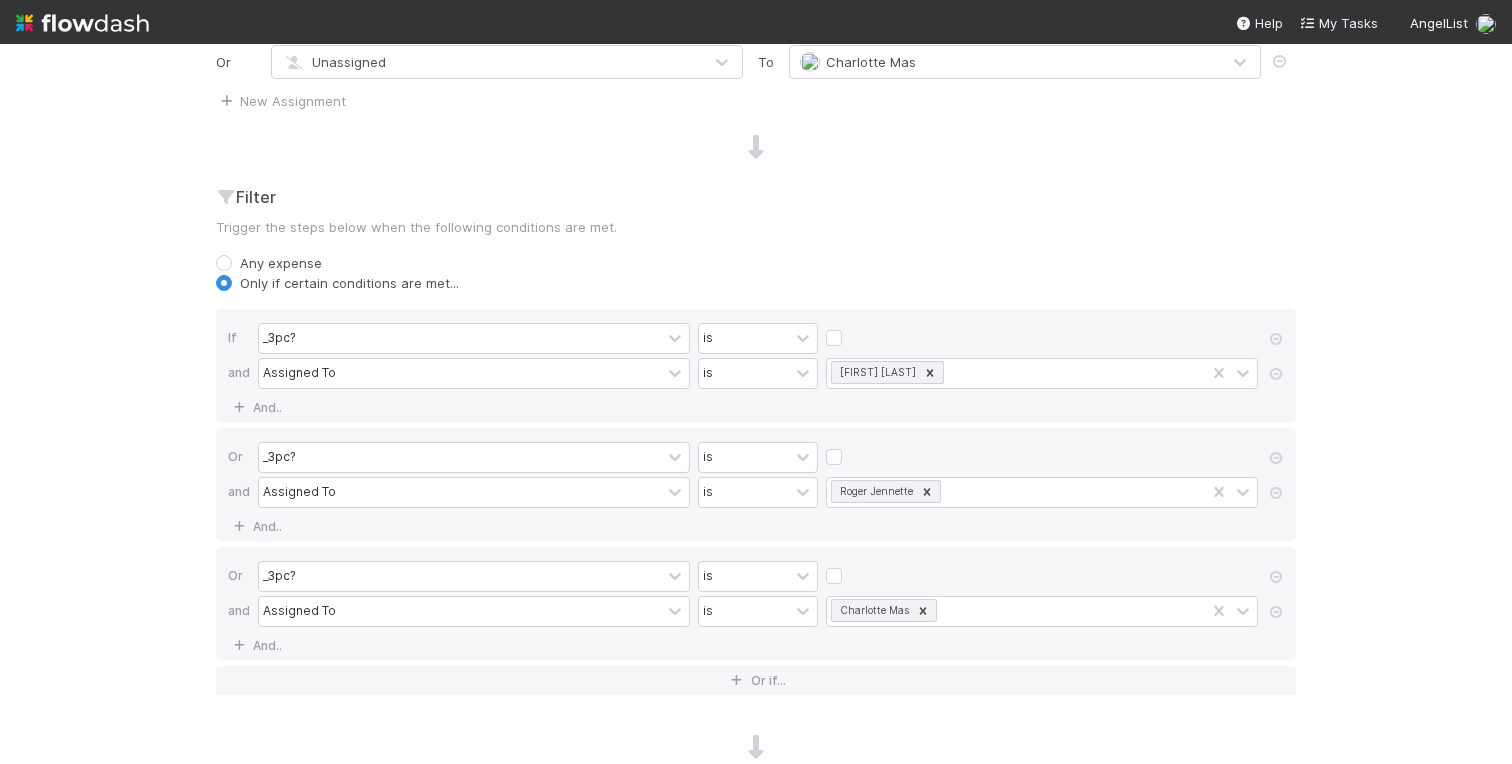 scroll, scrollTop: 732, scrollLeft: 0, axis: vertical 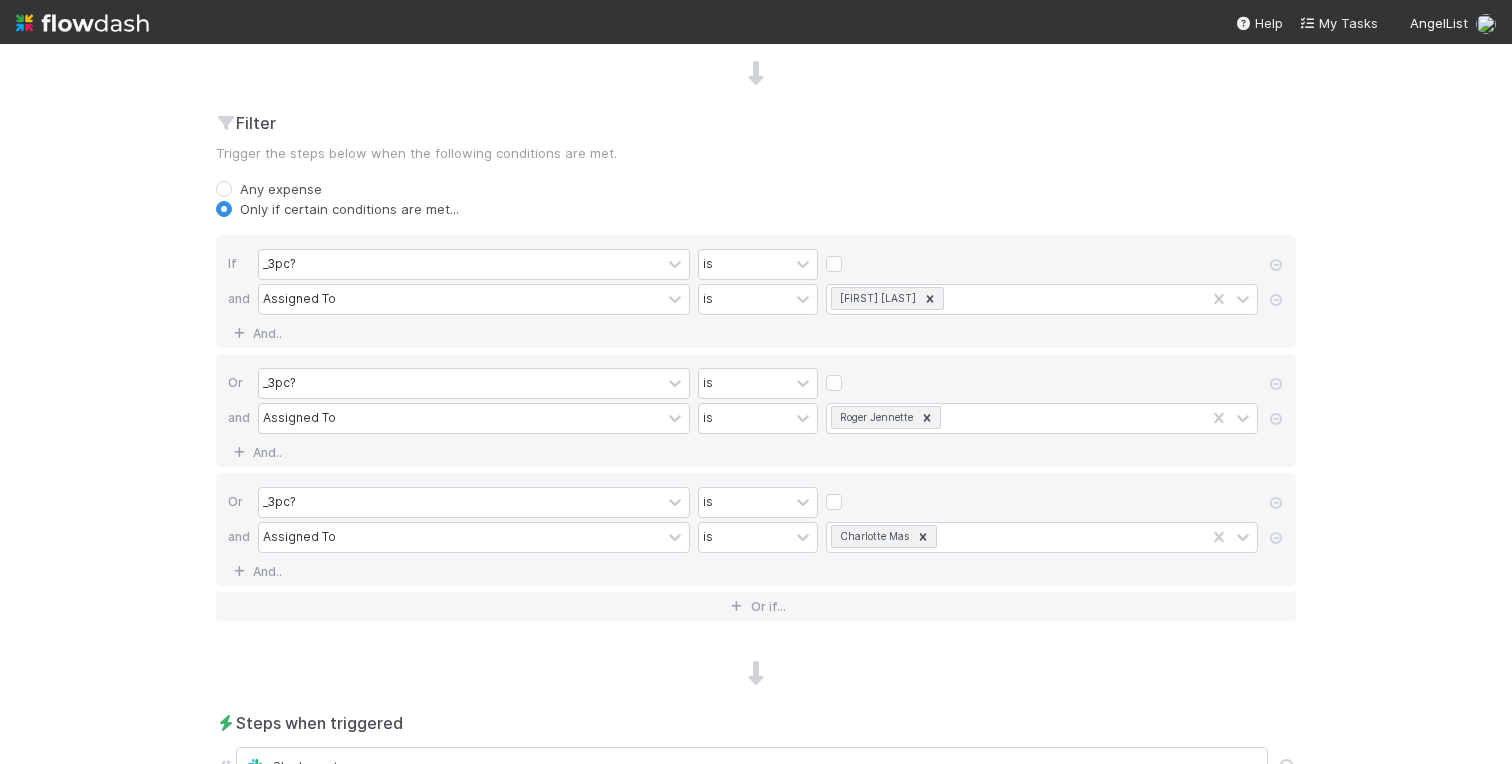drag, startPoint x: 121, startPoint y: 356, endPoint x: 609, endPoint y: 339, distance: 488.29602 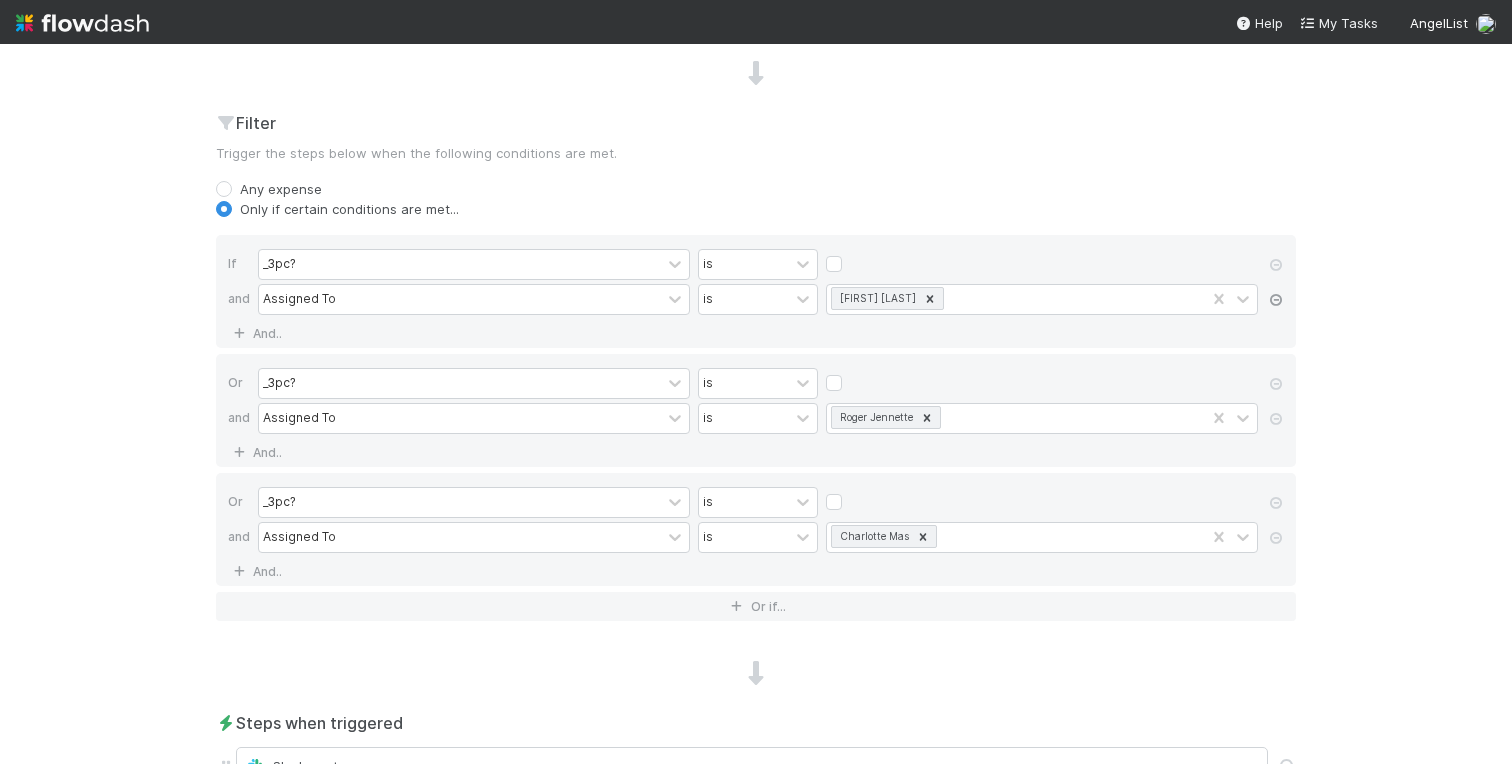 click at bounding box center [1276, 300] 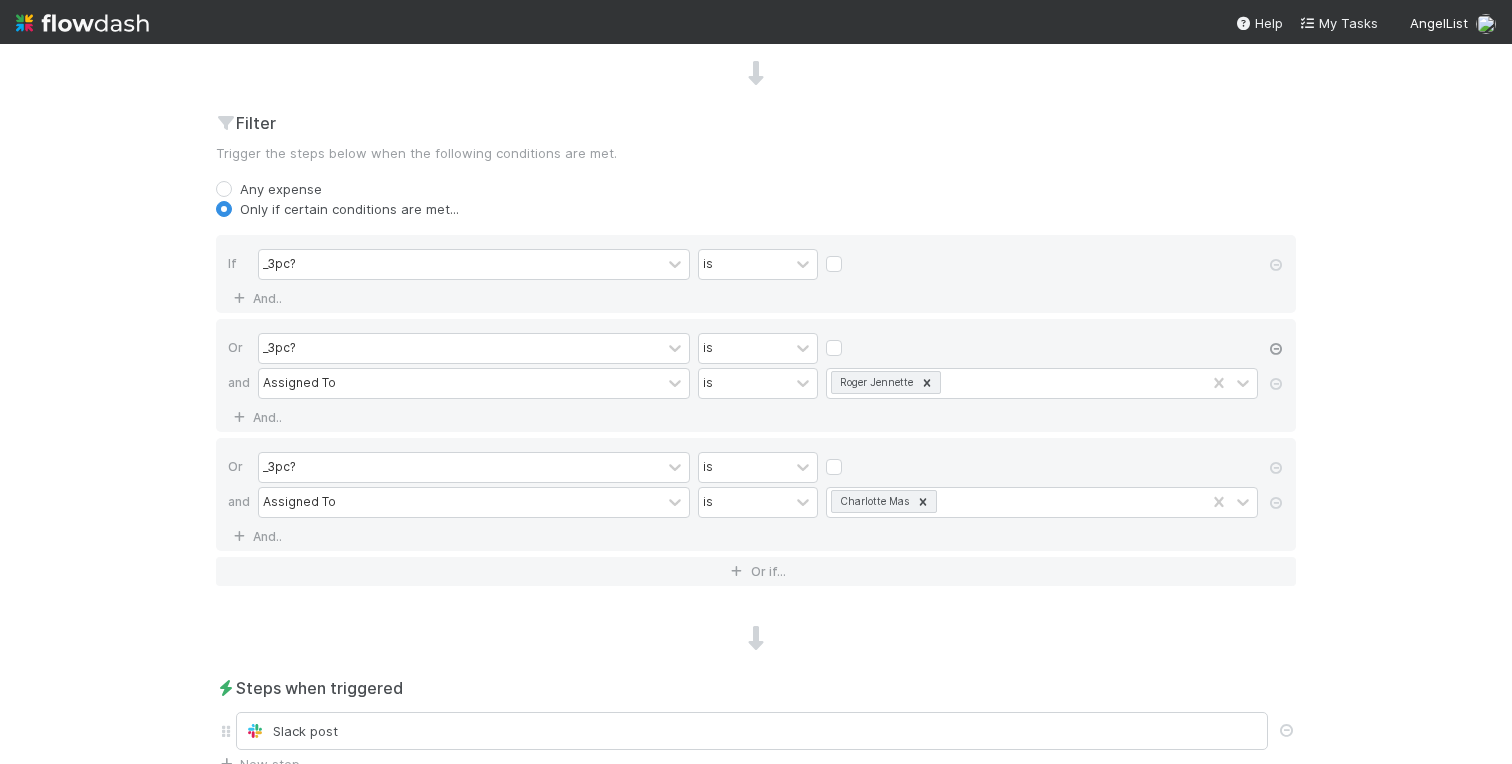 click at bounding box center (1276, 349) 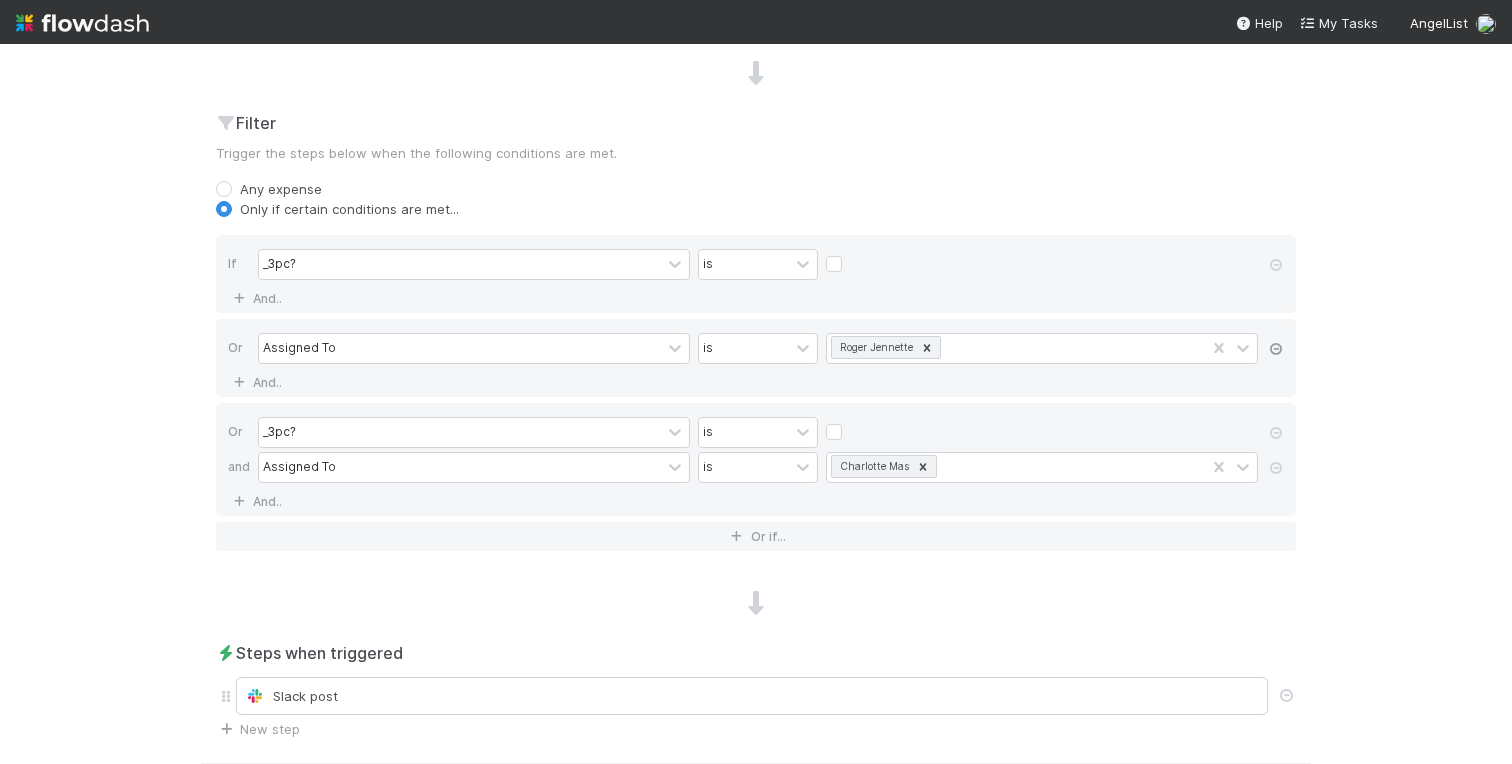 click at bounding box center (1276, 349) 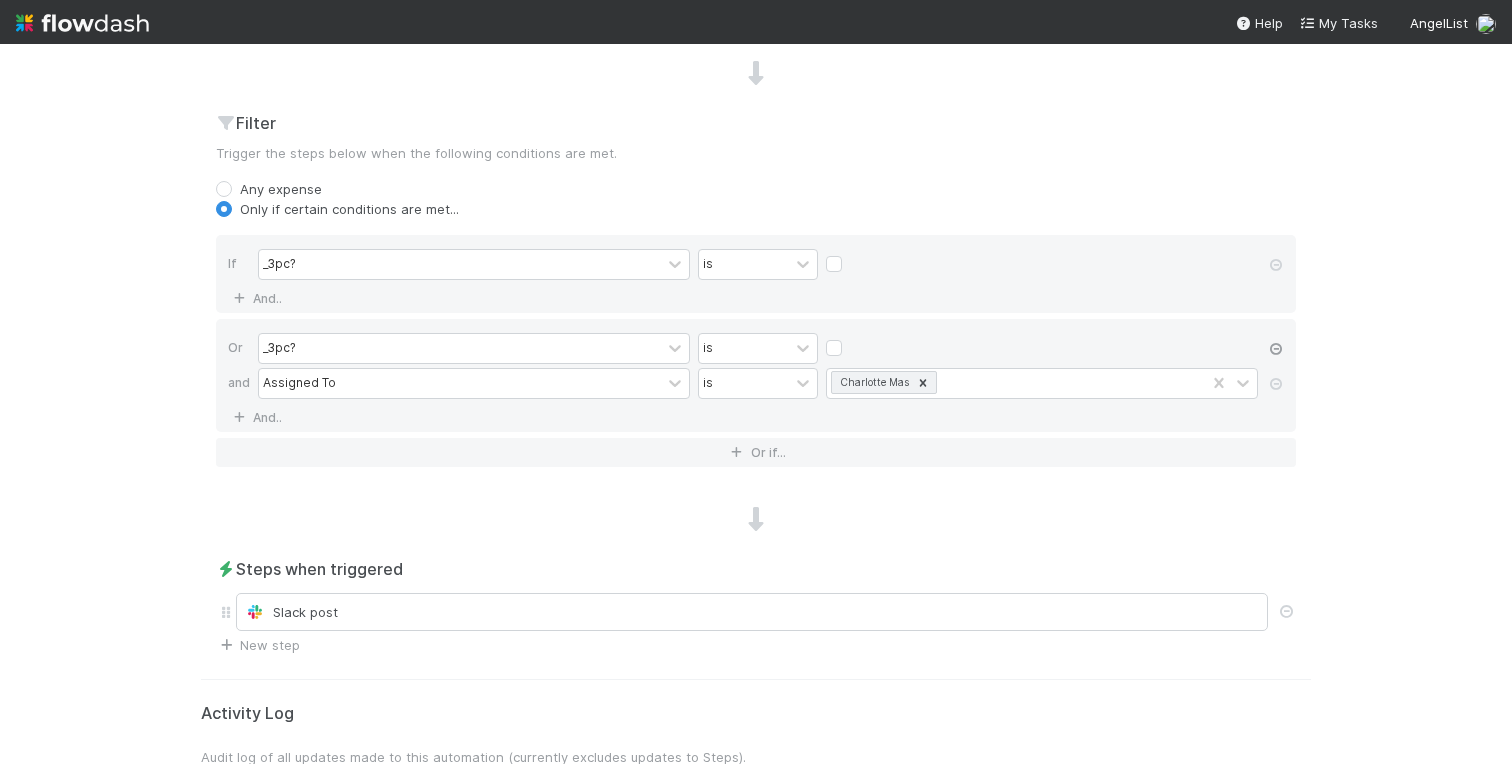 click at bounding box center (1276, 349) 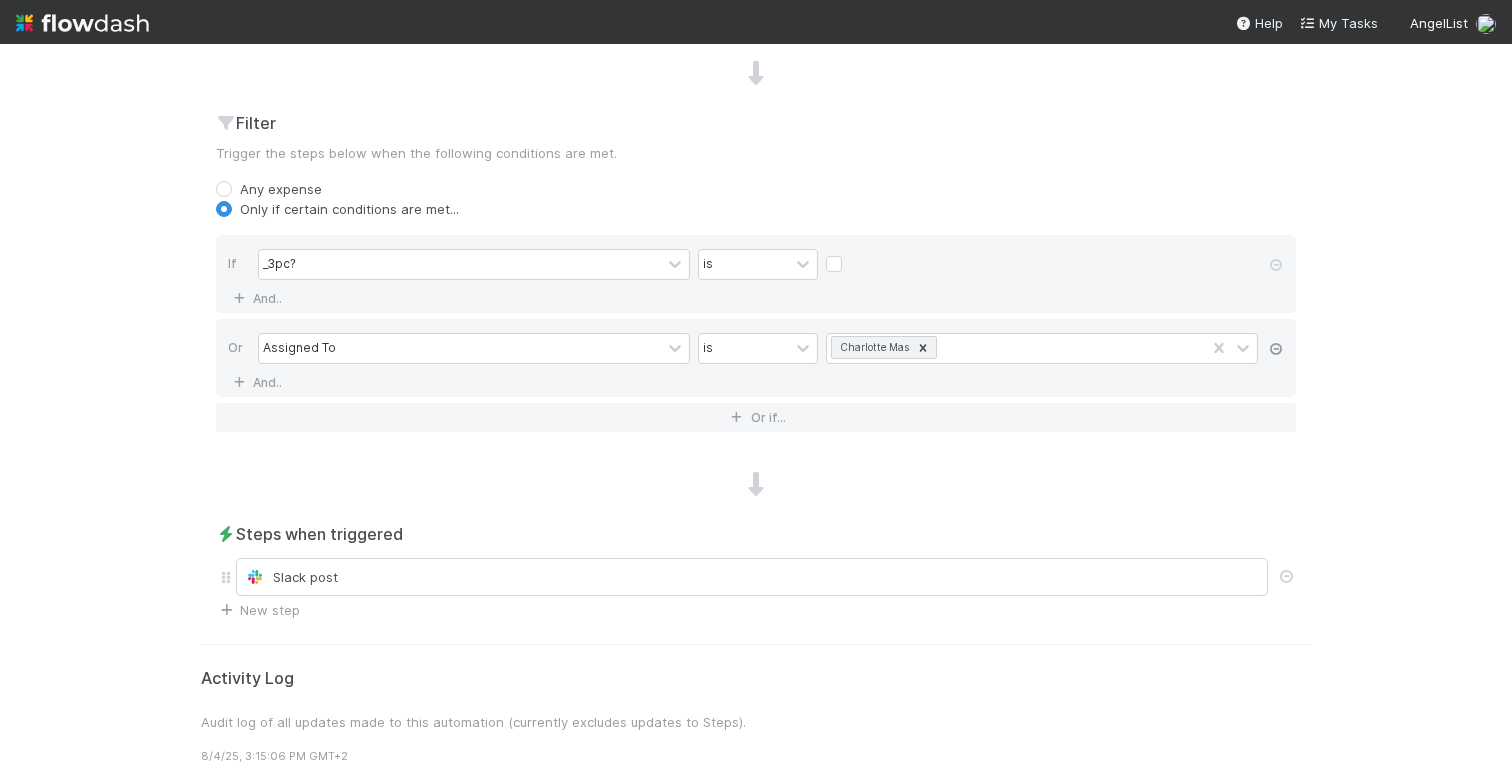 click at bounding box center [1276, 349] 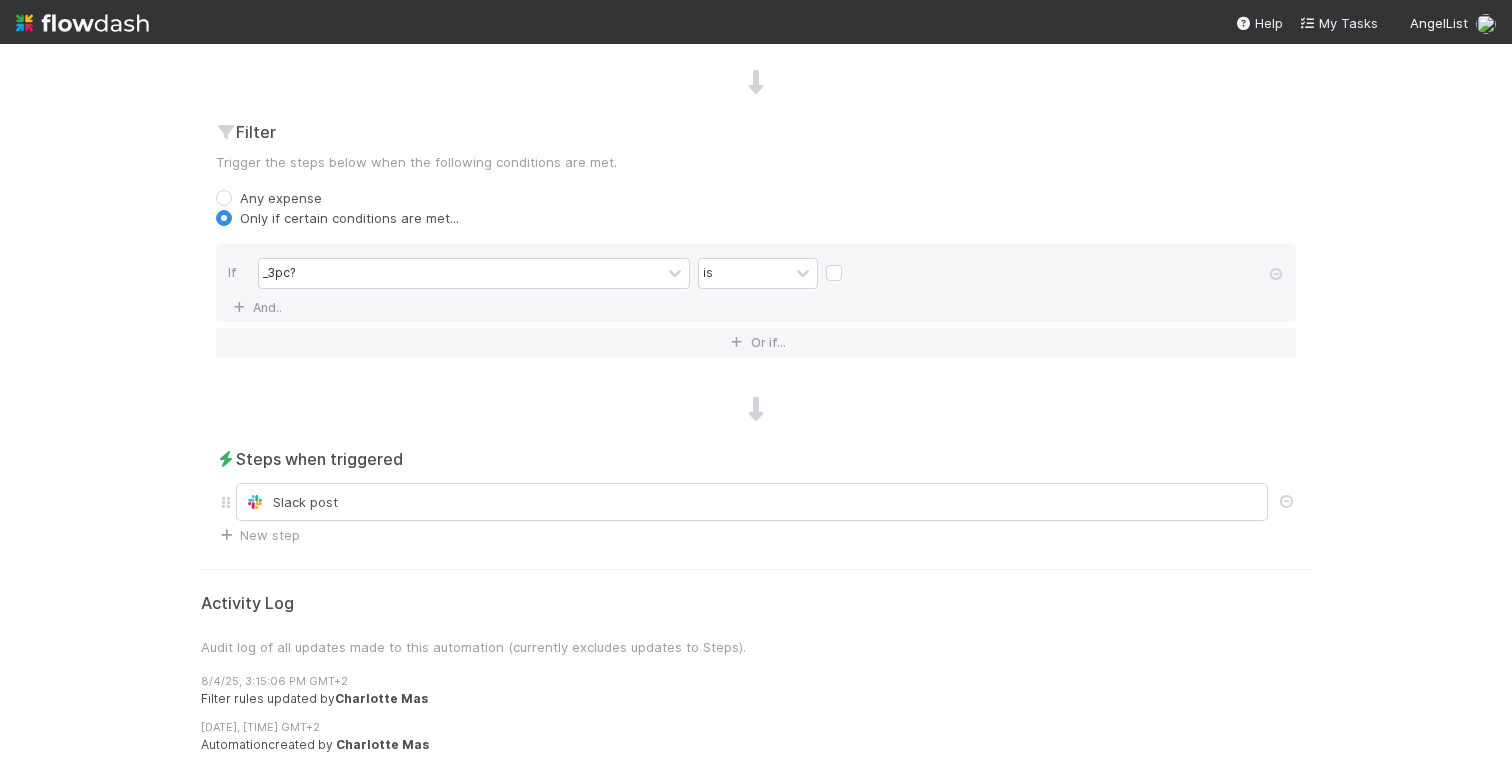 scroll, scrollTop: 724, scrollLeft: 0, axis: vertical 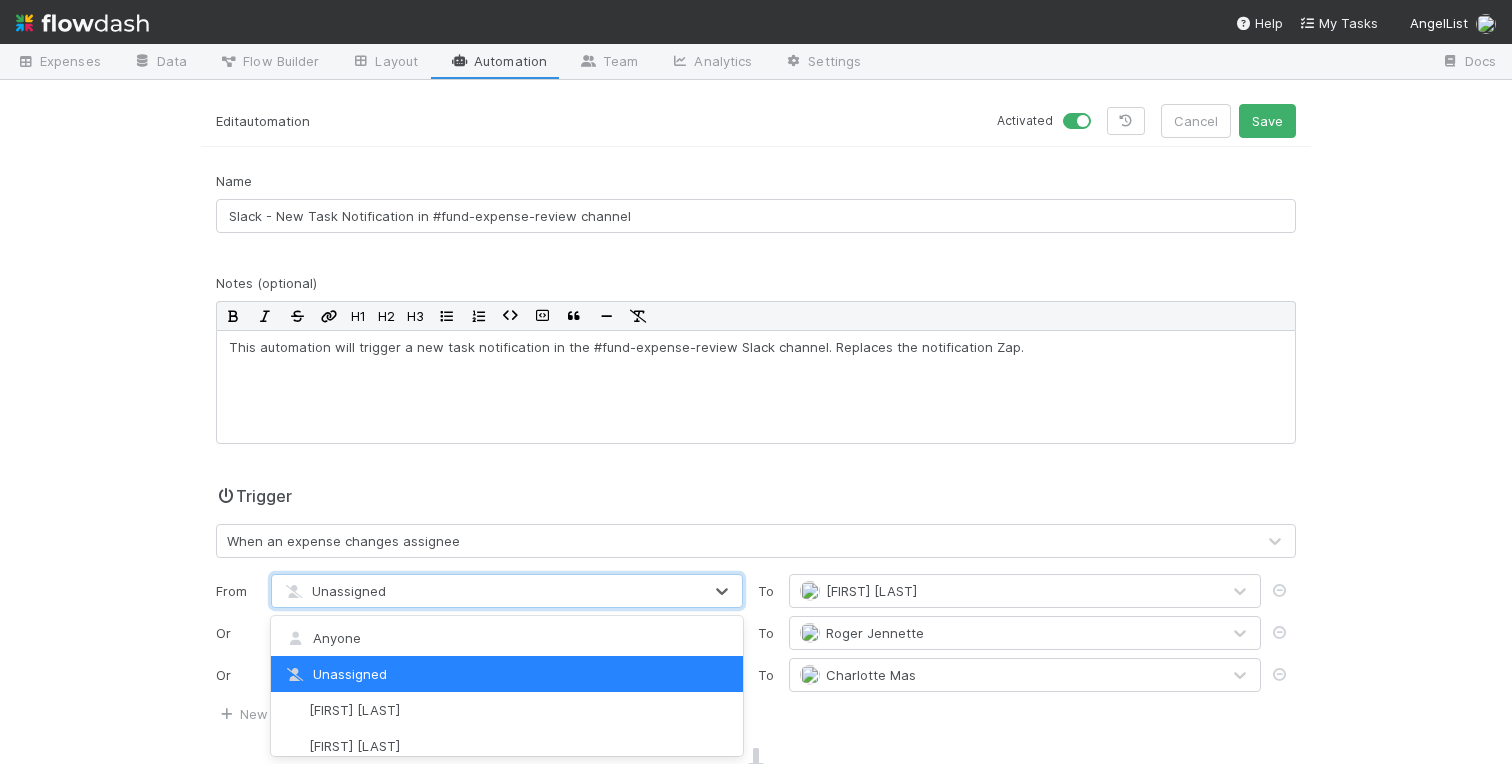 click on "Unassigned" at bounding box center (487, 591) 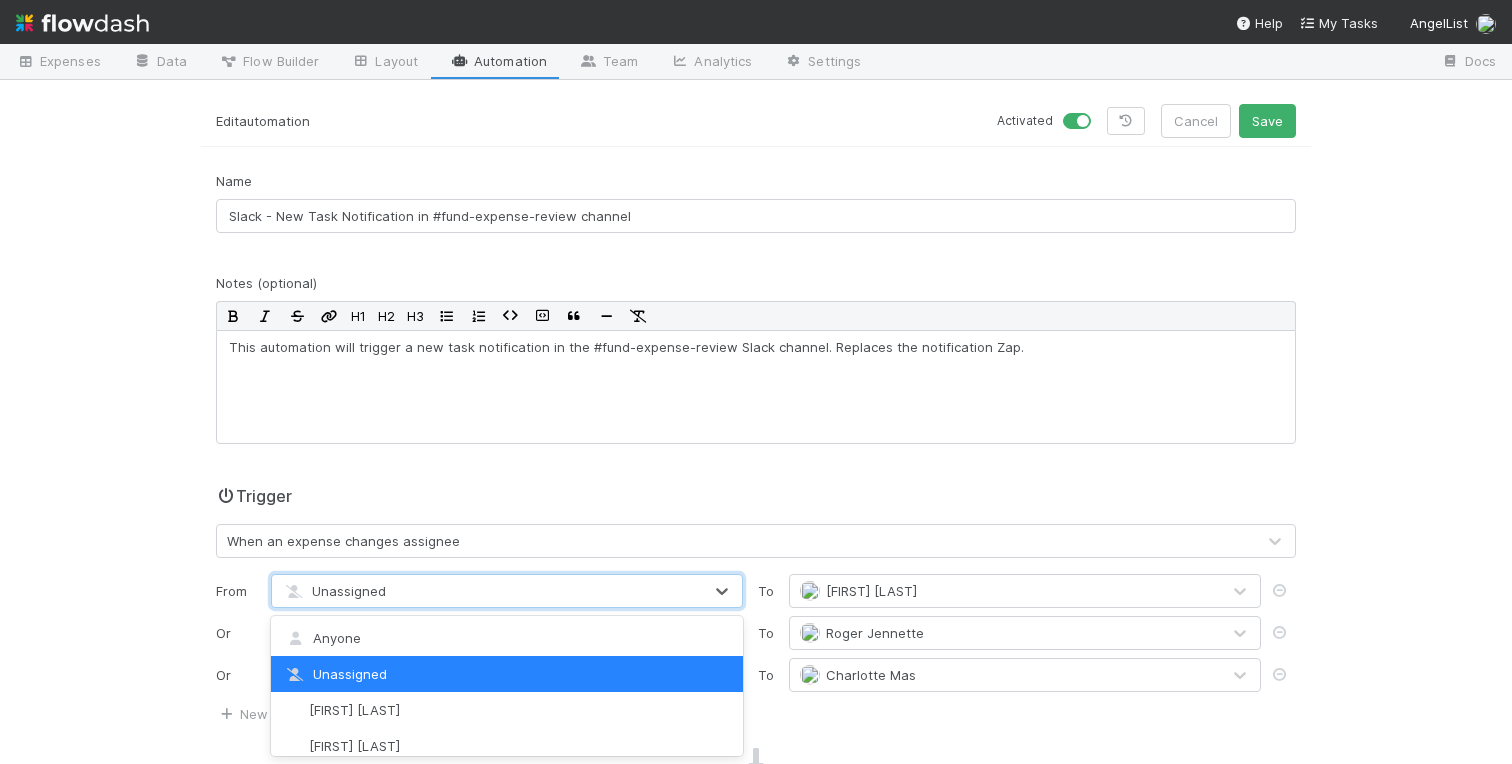 click on "🧾 Fund Expenses Expenses Data Flow Builder Layout Automation Team Analytics Settings  Docs Edit  automation Activated Cancel Save Name Slack - New Task Notification in #fund-expense-review channel Notes (optional) H1 H2 H3 This automation will trigger a new task notification in the #fund-expense-review Slack channel. Replaces the notification Zap.  Trigger When an expense changes assignee From   option Unassigned, selected.    option Unassigned focused, 2 of 108. 108 results available. Use Up and Down to choose options, press Enter to select the currently focused option, press Escape to exit the menu, press Tab to select the option and exit the menu. Unassigned To Linda Ortiz Or Unassigned To Roger Jennette  Or Unassigned To Charlotte Mas New Assignment  Filter Trigger the steps below when the following conditions are met. Any expense Only if certain conditions are met... If _3pc? is And.. Or if...  Steps when triggered Slack post New step Activity Log 8/4/25, 3:15:06 PM GMT+2 Filter rules updated by" at bounding box center (756, 404) 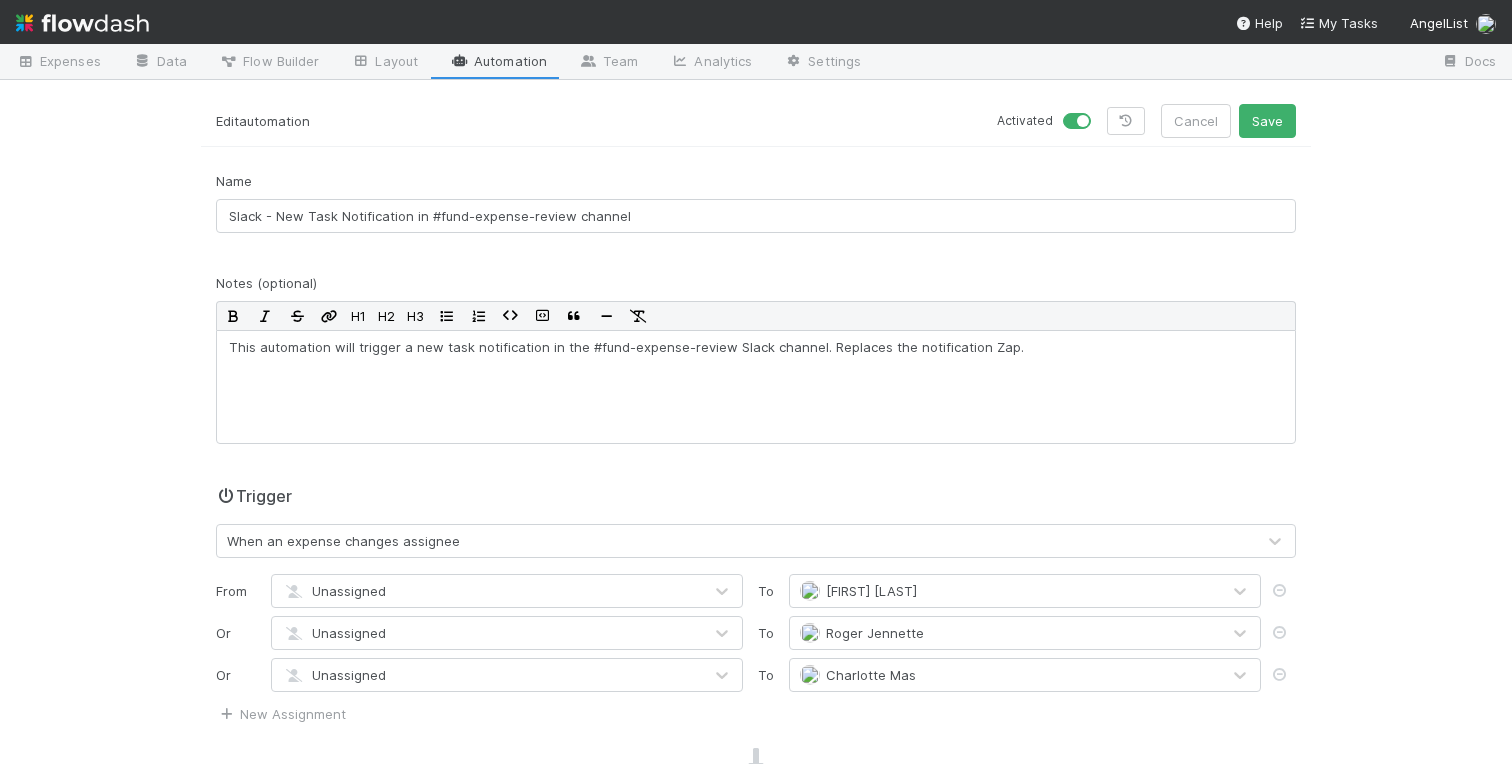 click on "🧾 Fund Expenses Expenses Data Flow Builder Layout Automation Team Analytics Settings  Docs Edit  automation Activated Cancel Save Name Slack - New Task Notification in #fund-expense-review channel Notes (optional) H1 H2 H3 This automation will trigger a new task notification in the #fund-expense-review Slack channel. Replaces the notification Zap.  Trigger When an expense changes assignee From Unassigned To Linda Ortiz Or Unassigned To Roger Jennette  Or Unassigned To Charlotte Mas New Assignment  Filter Trigger the steps below when the following conditions are met. Any expense Only if certain conditions are met... If _3pc? is And.. Or if...  Steps when triggered Slack post New step Activity Log Audit log of all updates made to this automation (currently excludes updates to Steps). 8/4/25, 3:15:06 PM GMT+2 Filter rules updated by  Charlotte Mas 8/4/25, 3:12:09 PM GMT+2 Automation  created by   Charlotte Mas" at bounding box center [756, 404] 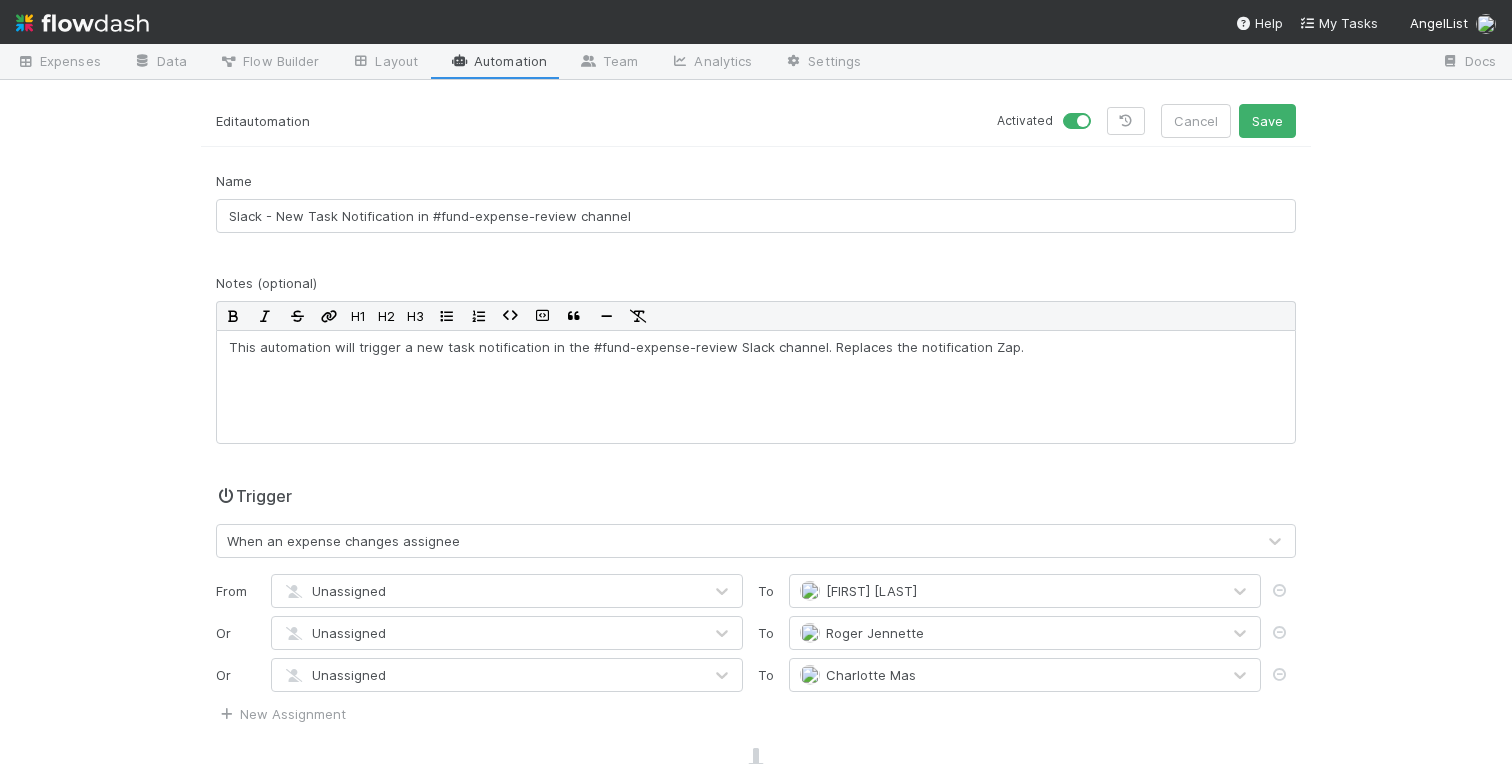 scroll, scrollTop: 0, scrollLeft: 0, axis: both 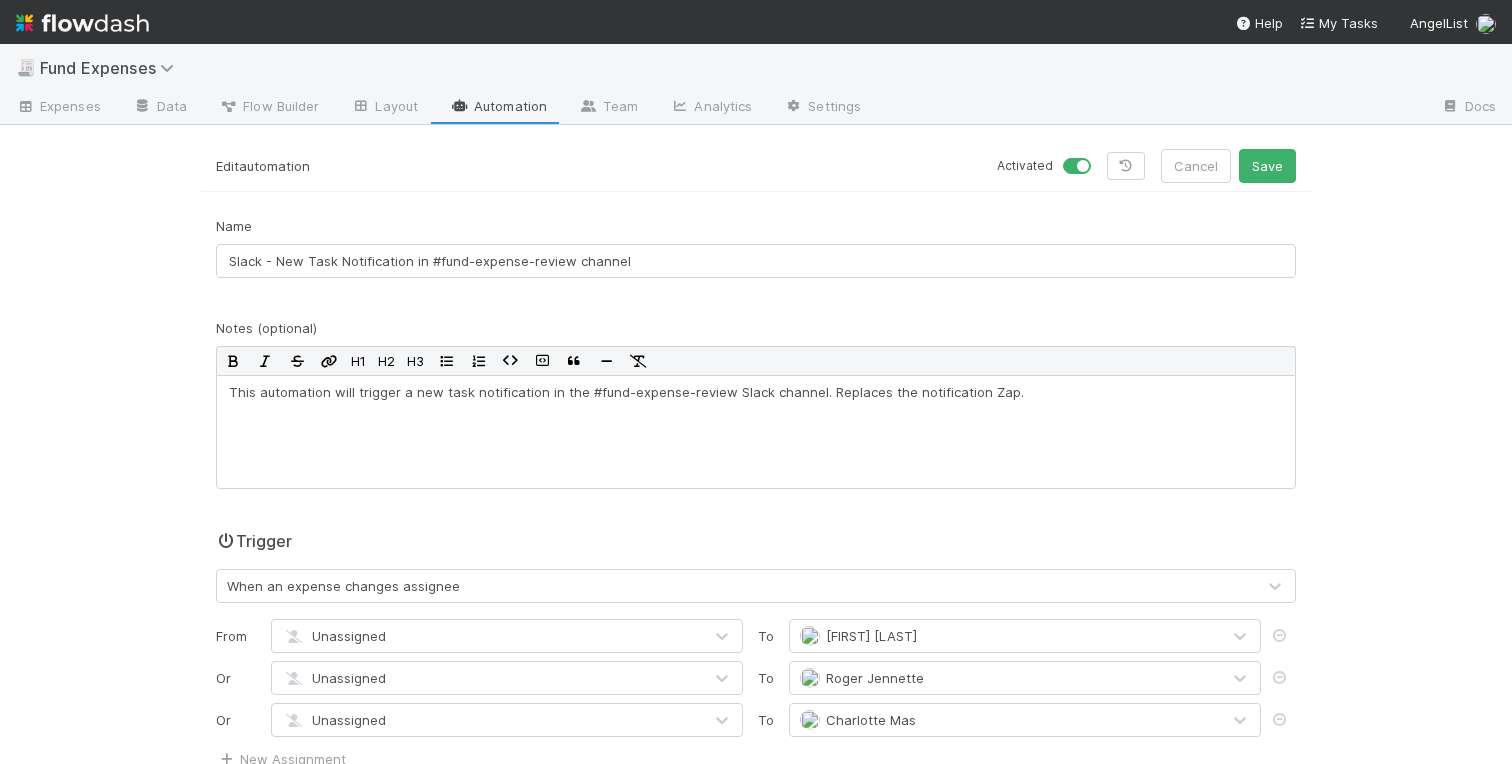 drag, startPoint x: 101, startPoint y: 423, endPoint x: 90, endPoint y: 423, distance: 11 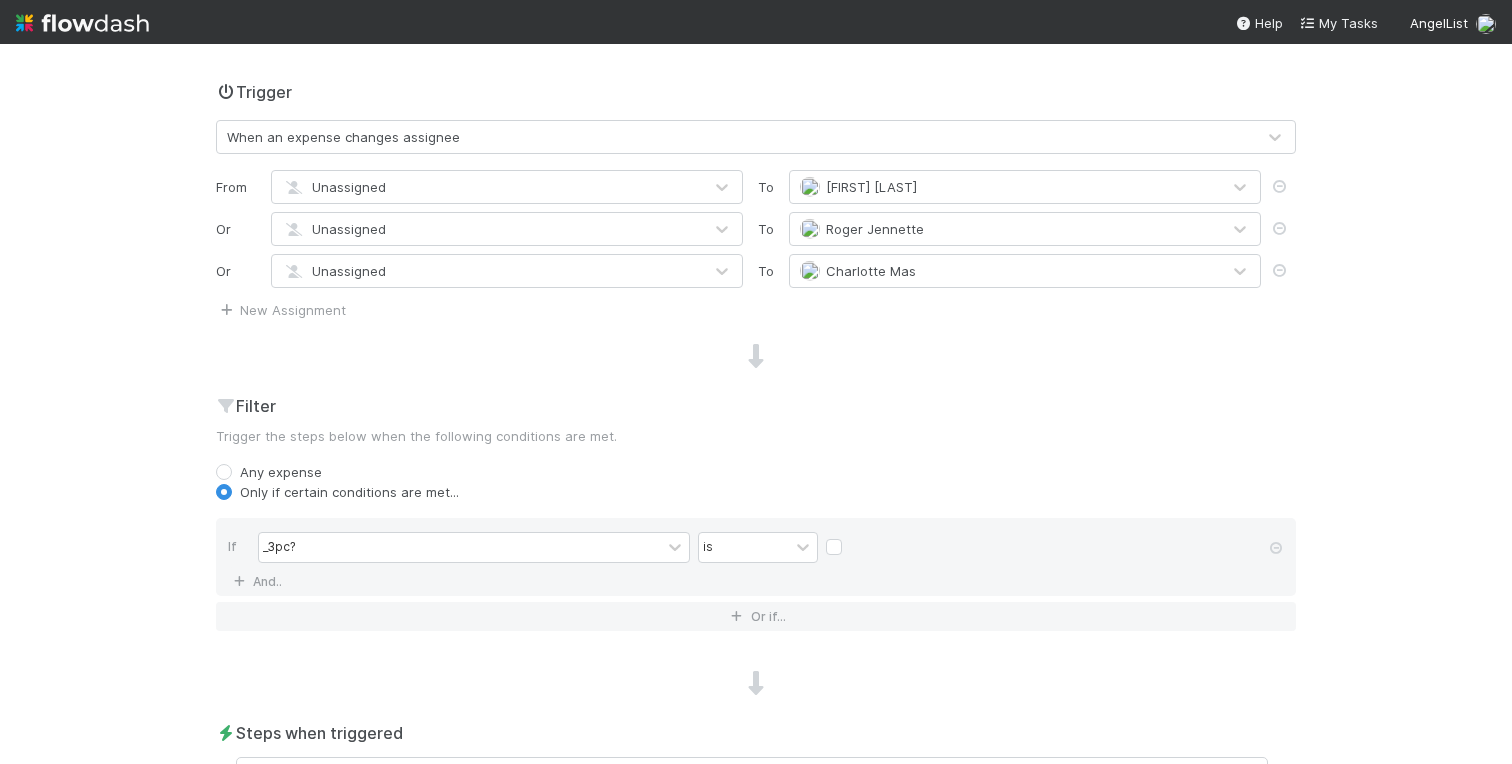 scroll, scrollTop: 724, scrollLeft: 0, axis: vertical 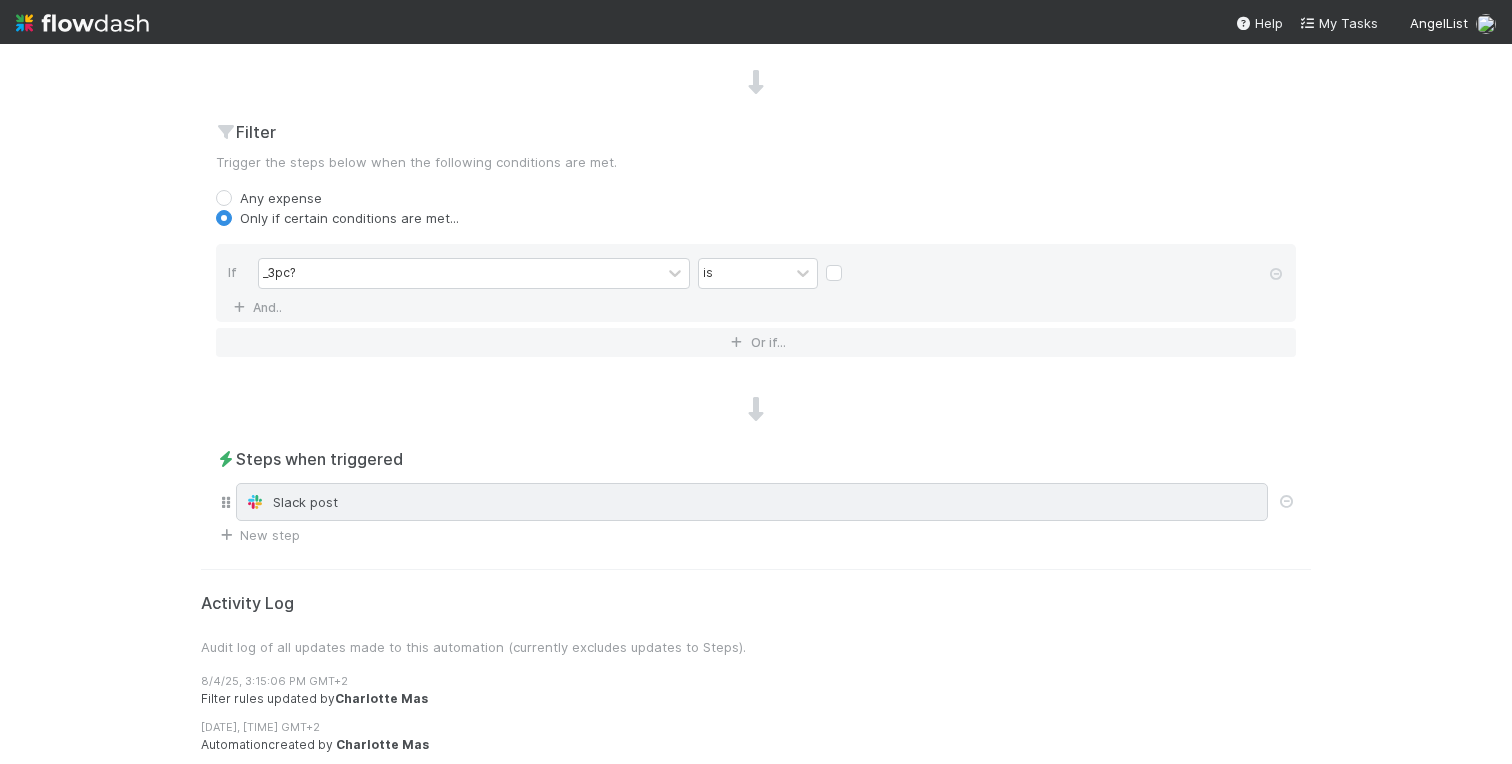 click on "Slack post" at bounding box center [752, 502] 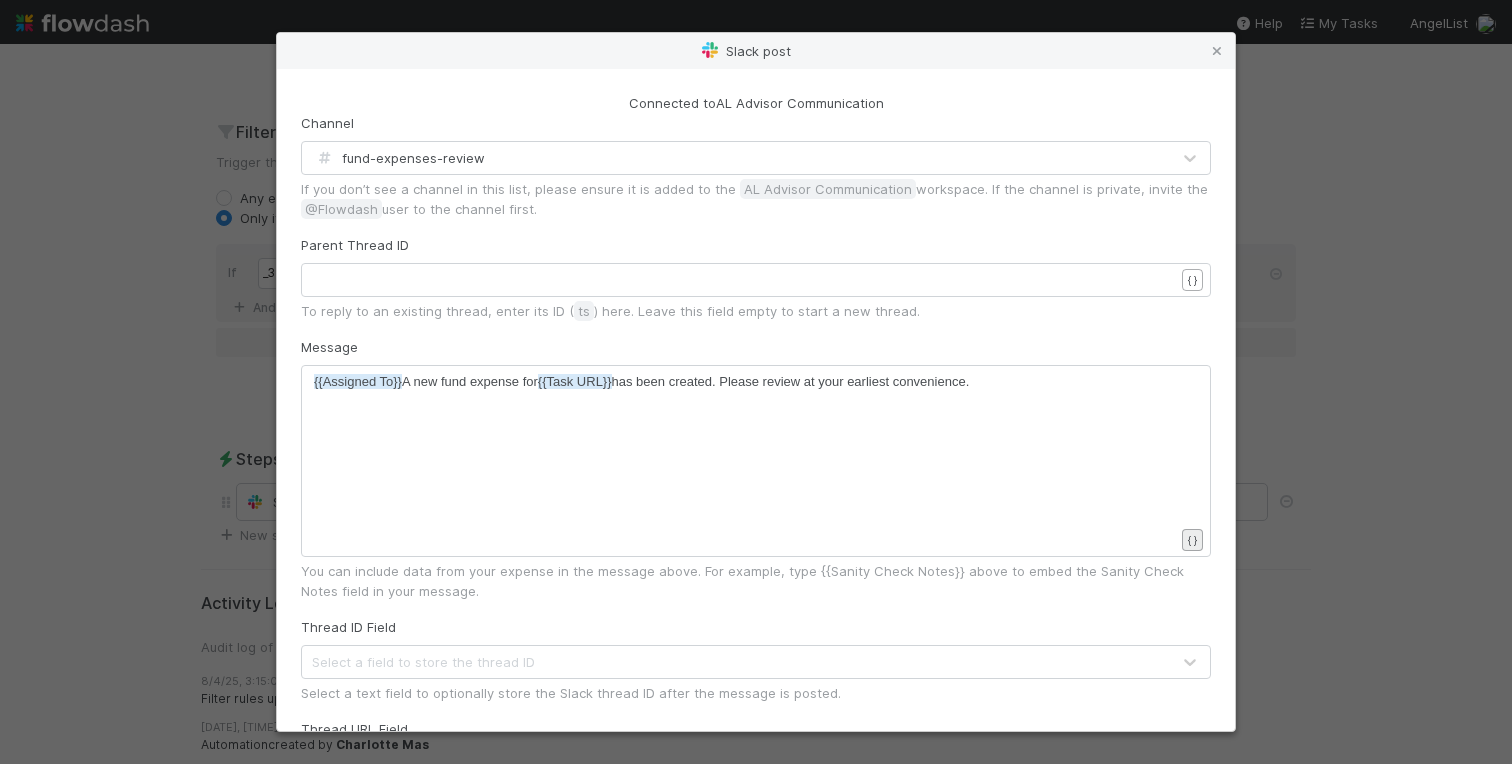 click on "Slack post Connected to  AL Advisor Communication Channel fund-expenses-review If you don’t see a channel in this list, please ensure it is added to the   AL Advisor Communication  workspace. If the channel is private, invite the  @Flowdash  user to the channel first. Parent Thread ID   ​ { } To reply to an existing thread, enter its ID ( ts ) here. Leave this field empty to start a new thread. Message xxxxxxxxxx   {{Assigned To}}  A new fund expense for  {{Task URL}}  has been created. Please review at your earliest convenience.  { } You can include data from your expense in the message above. For example, type {{Sanity Check Notes}} above to embed the Sanity Check Notes field in your message. Thread ID Field Select a field to store the thread ID Select a text field to optionally store the Slack thread ID after the message is posted. Thread URL Field Select a field to store the thread URL Select a field to optionally store the Slack thread URL after the message is posted. Unfurl links and media. Apply" at bounding box center (756, 764) 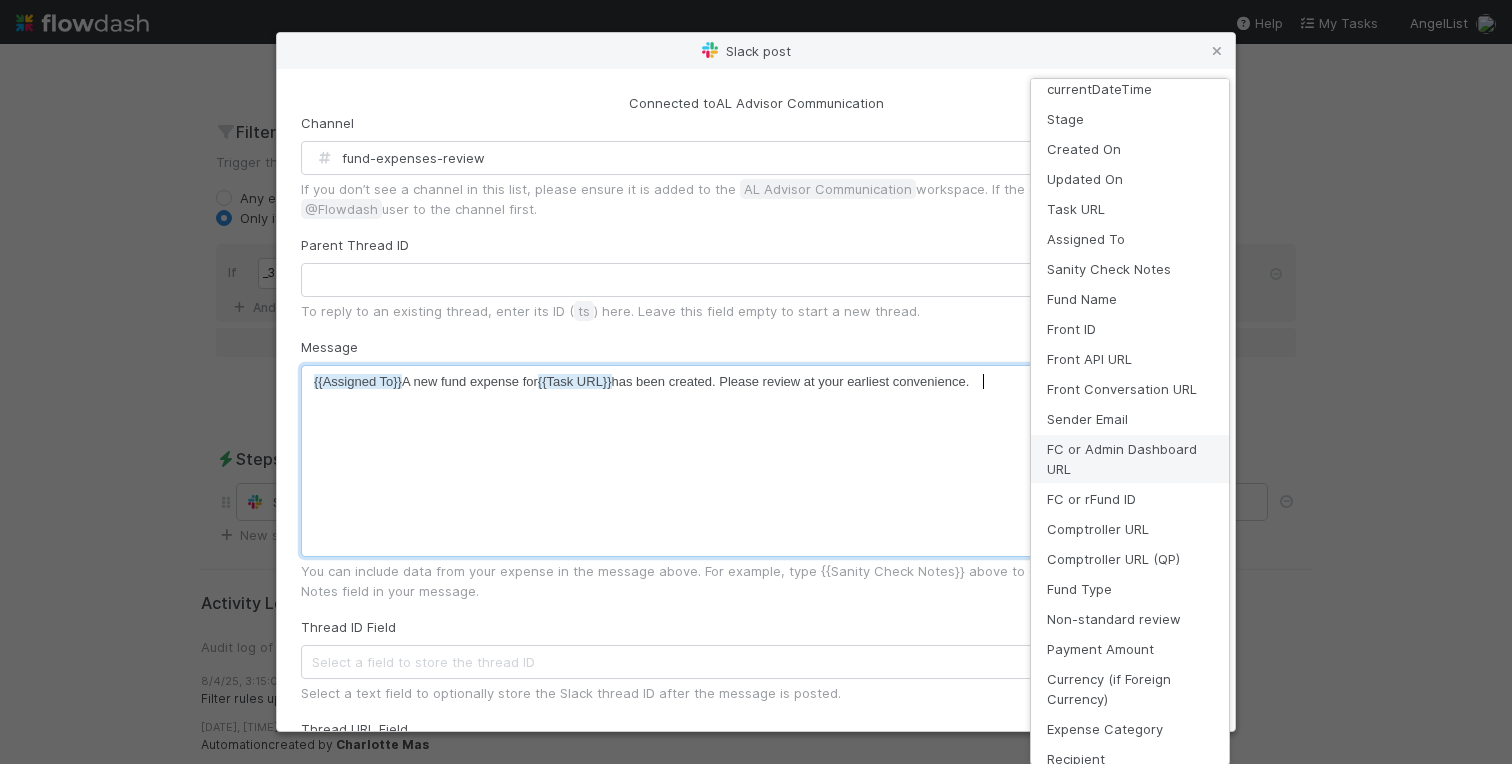scroll, scrollTop: 0, scrollLeft: 0, axis: both 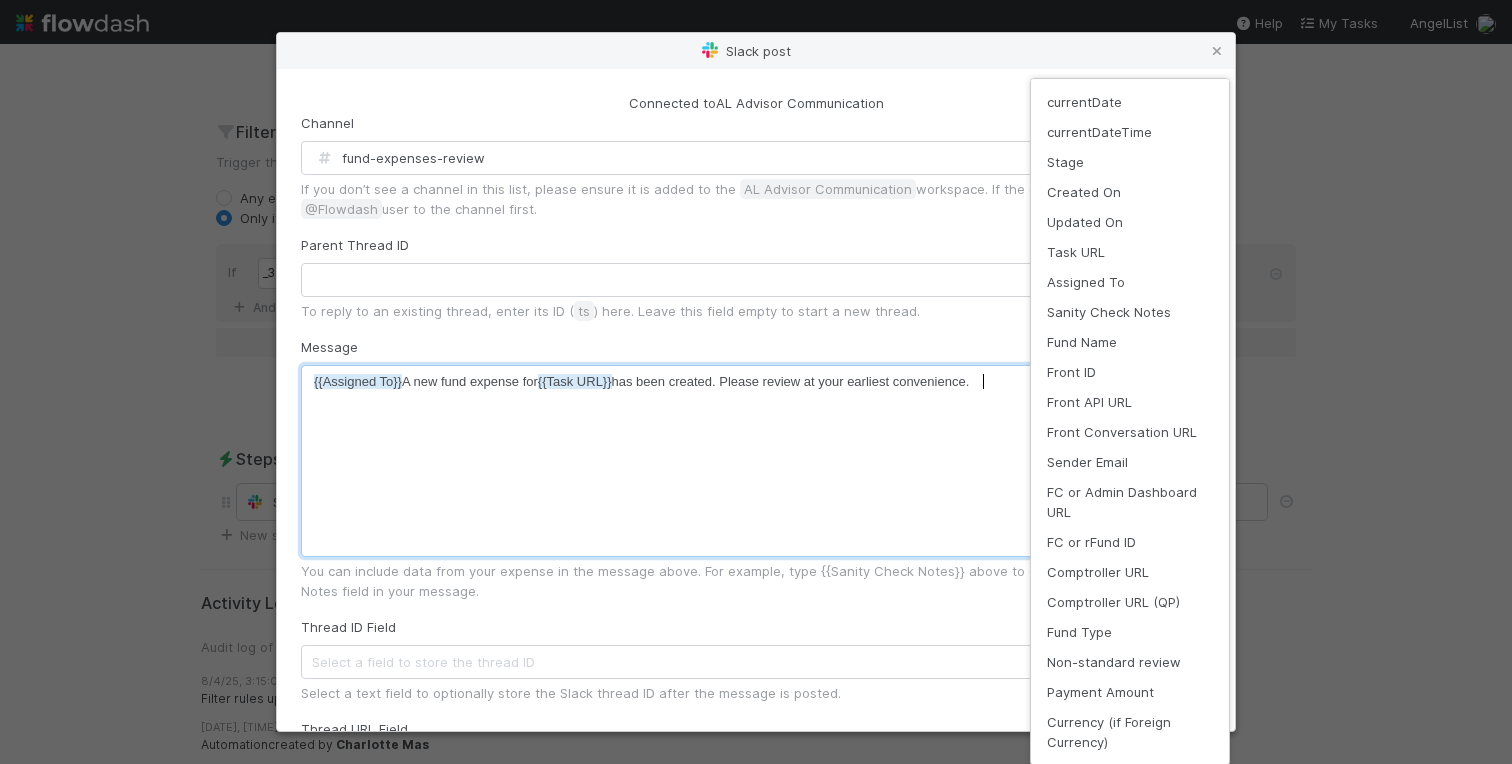 click on "currentDate currentDateTime Stage Created On Updated On Task URL Assigned To Sanity Check Notes Fund Name Front ID Front API URL Front Conversation URL Sender Email FC or Admin Dashboard URL FC or rFund ID Comptroller URL Comptroller URL (QP) Fund Type Non-standard review Payment Amount Currency (if Foreign Currency) Expense Category Recipient On-Platform Recipient Accrual Date Invoice Invoice Attachment Vendor (Payee) Vendor Wire Instructions Vendor Tax Information _3pc? 3PC Invoice MP Fees Paid via TPC Wire Incoming Wire ID (3PC) ACH Funding Account Outgoing Wire ID - Primary Outgoing Wire ID - Secondary (QP) Original Owner (OOO) Fund Documents Legal Launchpad Ticket OC Ticket Notes for Banking Duplicate Tasks Expense Definition & Special Rules Treasury Transfer Request test field Special Rules / Context Paid w/ Distribution Proceeds IOS Owner Slack ID Altius Support MC ID MC ID (QP) Reporter Urgency Level Reimbursement? Additional Context Request Type Slack Thread Create Invoice Invoice Doc Partial Payment" at bounding box center [756, 382] 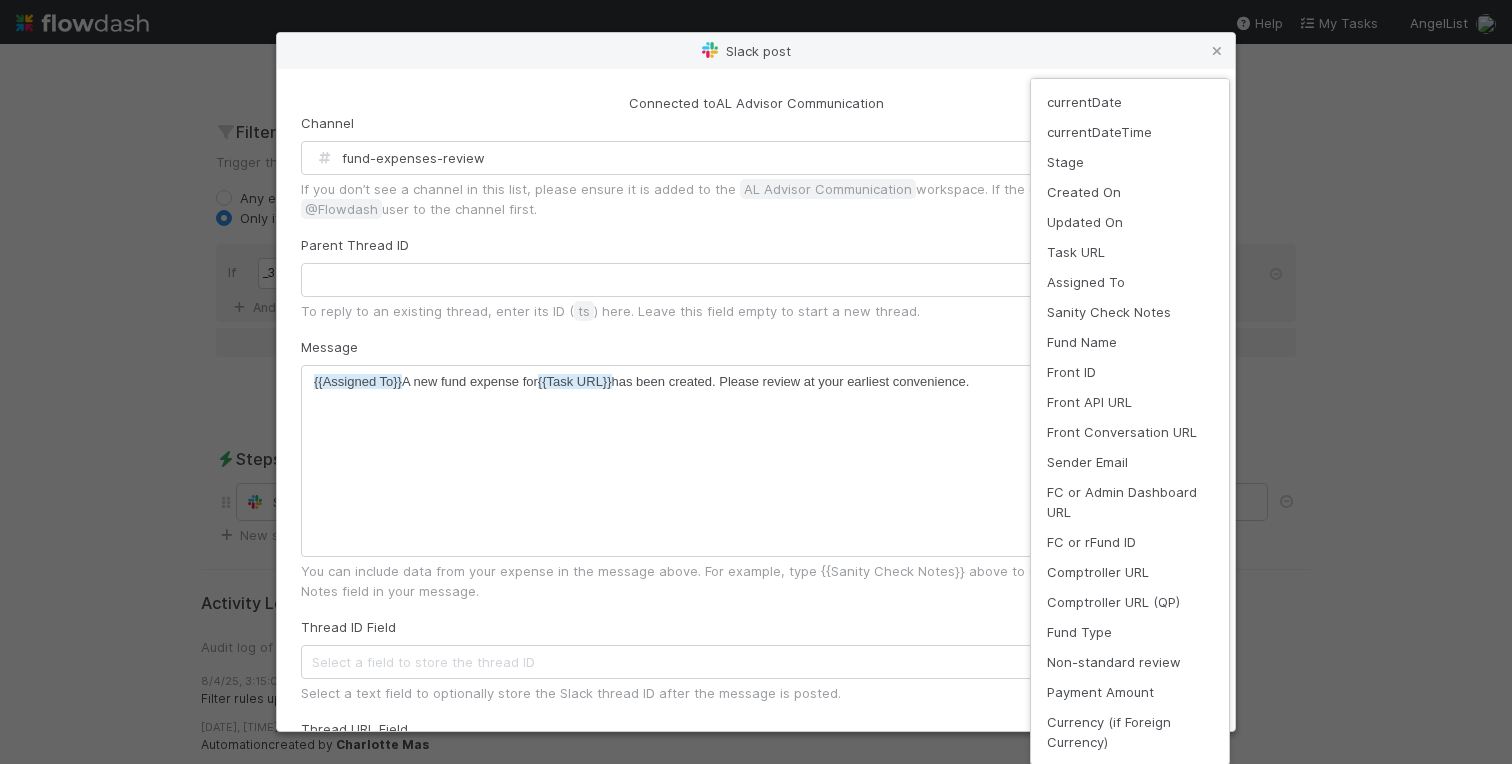 click on "currentDate currentDateTime Stage Created On Updated On Task URL Assigned To Sanity Check Notes Fund Name Front ID Front API URL Front Conversation URL Sender Email FC or Admin Dashboard URL FC or rFund ID Comptroller URL Comptroller URL (QP) Fund Type Non-standard review Payment Amount Currency (if Foreign Currency) Expense Category Recipient On-Platform Recipient Accrual Date Invoice Invoice Attachment Vendor (Payee) Vendor Wire Instructions Vendor Tax Information _3pc? 3PC Invoice MP Fees Paid via TPC Wire Incoming Wire ID (3PC) ACH Funding Account Outgoing Wire ID - Primary Outgoing Wire ID - Secondary (QP) Original Owner (OOO) Fund Documents Legal Launchpad Ticket OC Ticket Notes for Banking Duplicate Tasks Expense Definition & Special Rules Treasury Transfer Request test field Special Rules / Context Paid w/ Distribution Proceeds IOS Owner Slack ID Altius Support MC ID MC ID (QP) Reporter Urgency Level Reimbursement? Additional Context Request Type Slack Thread Create Invoice Invoice Doc Partial Payment" at bounding box center [756, 382] 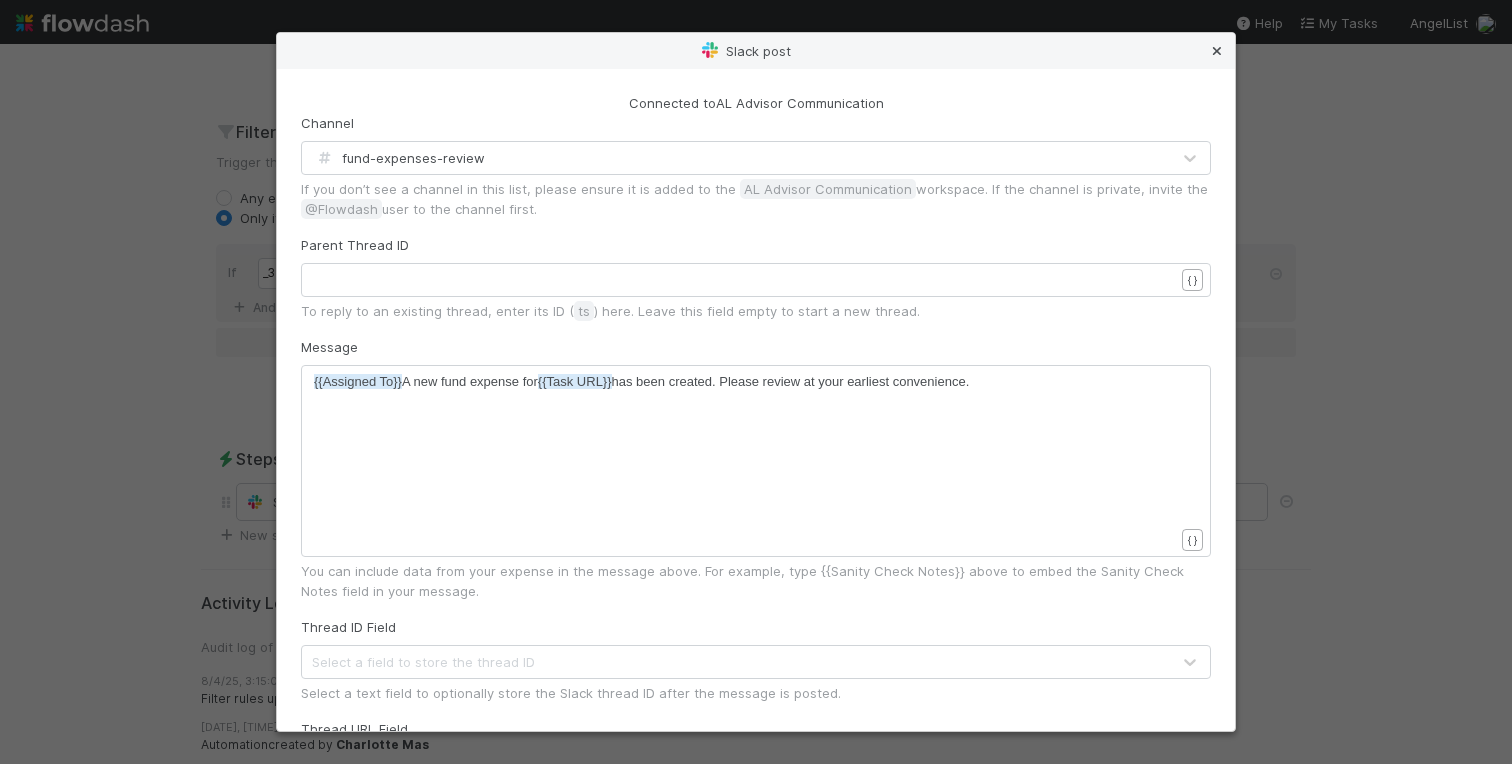 click at bounding box center (1217, 51) 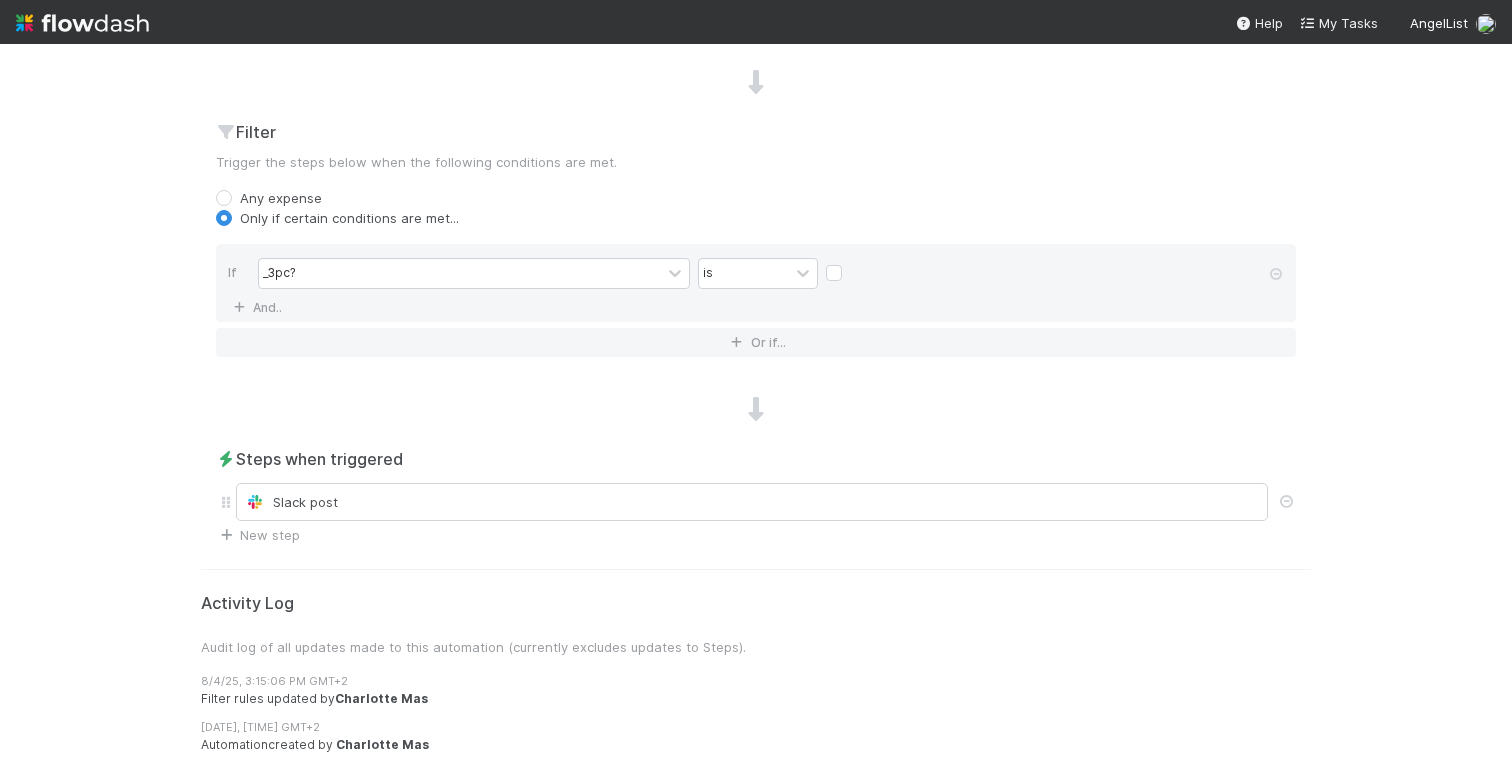 scroll, scrollTop: 0, scrollLeft: 0, axis: both 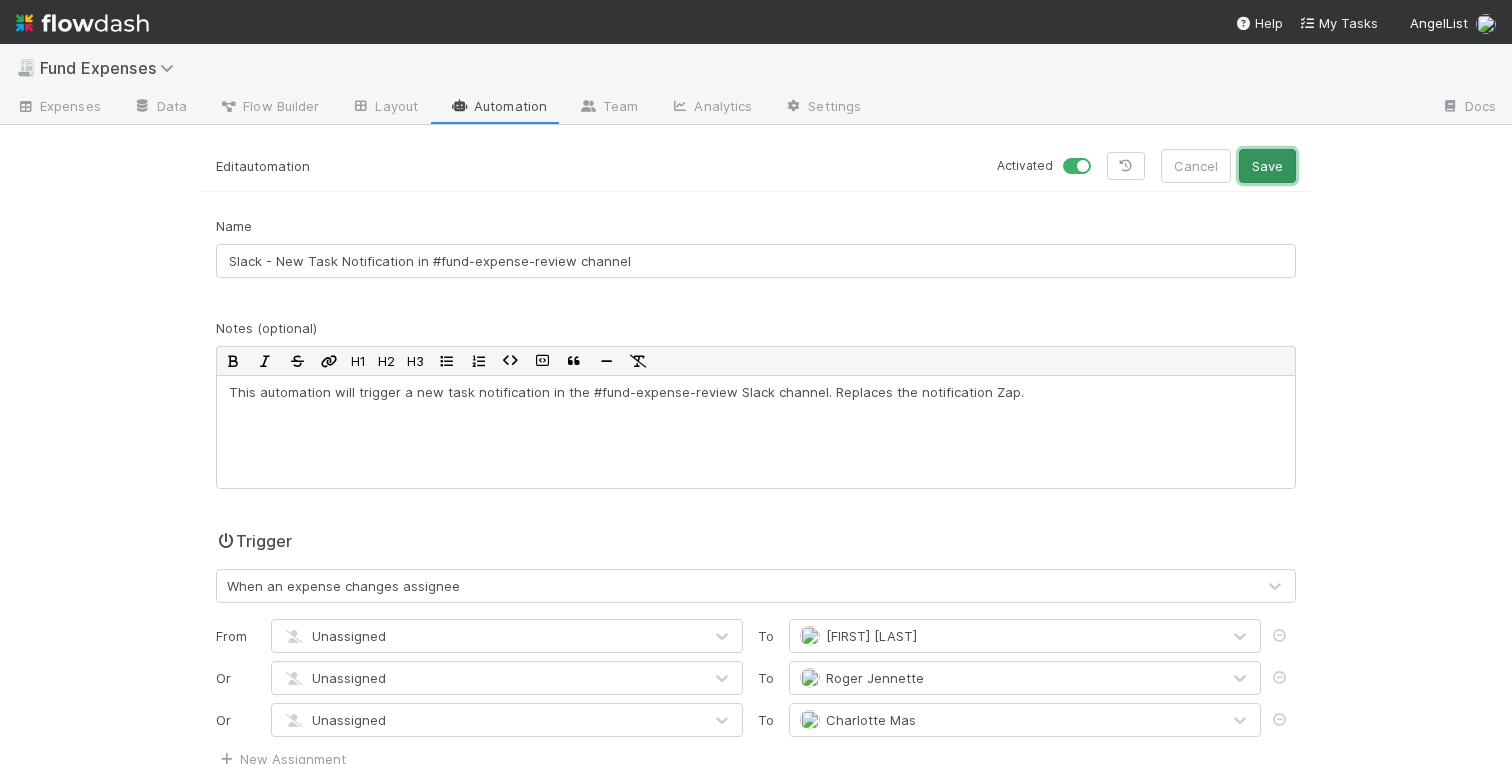 click on "Save" at bounding box center (1267, 166) 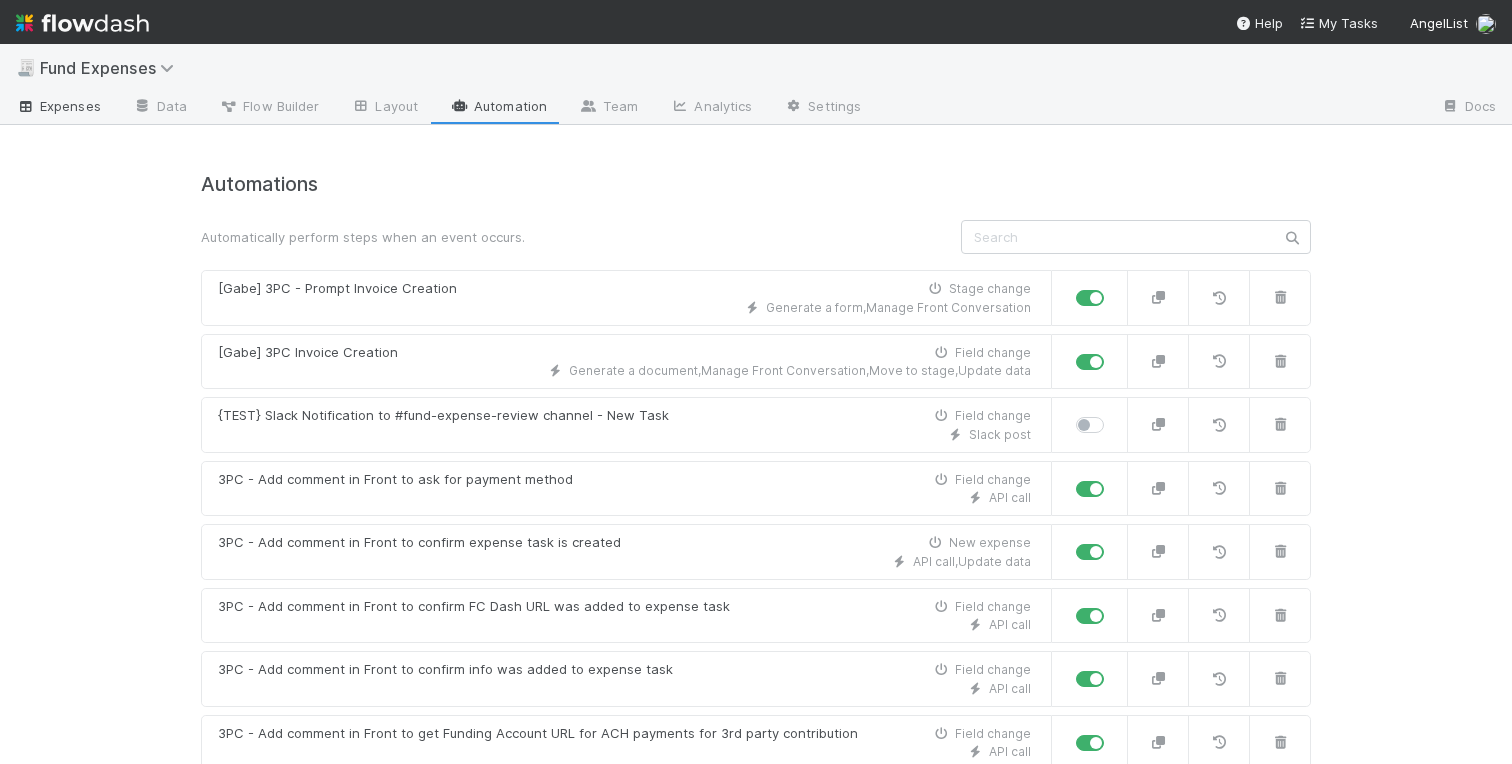 click on "Expenses" at bounding box center [58, 108] 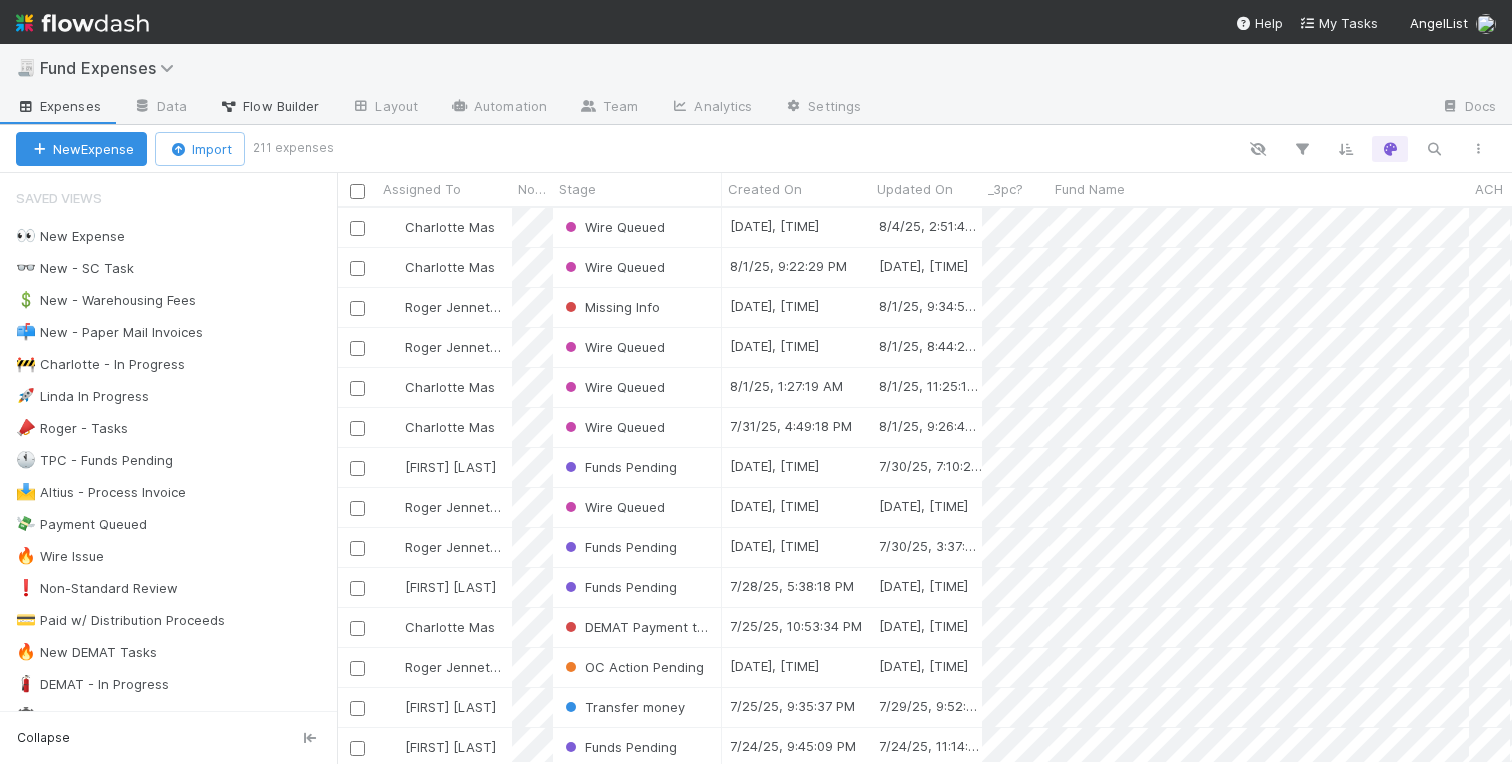 scroll, scrollTop: 0, scrollLeft: 1, axis: horizontal 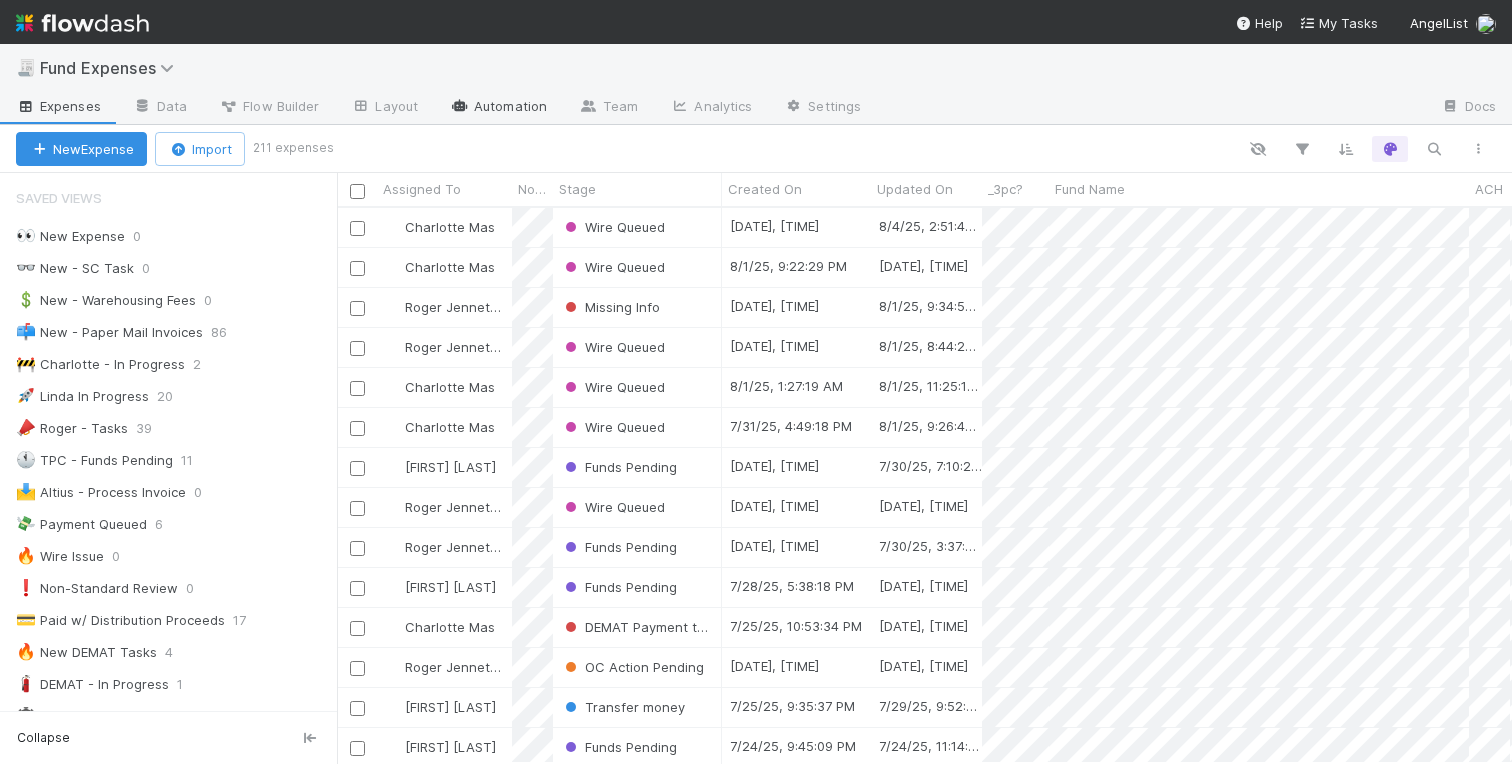 click on "Automation" at bounding box center [498, 108] 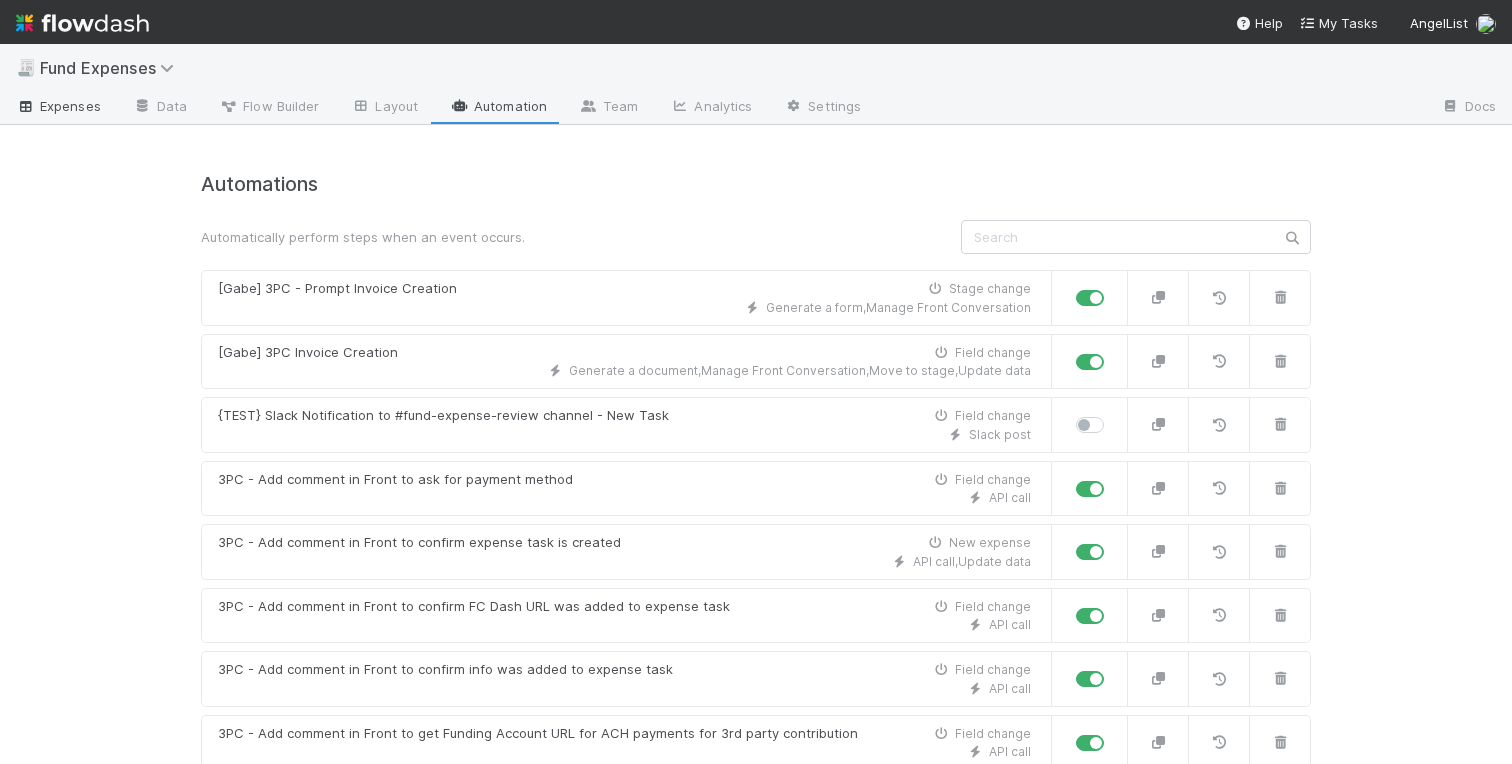 click on "Expenses" at bounding box center [58, 108] 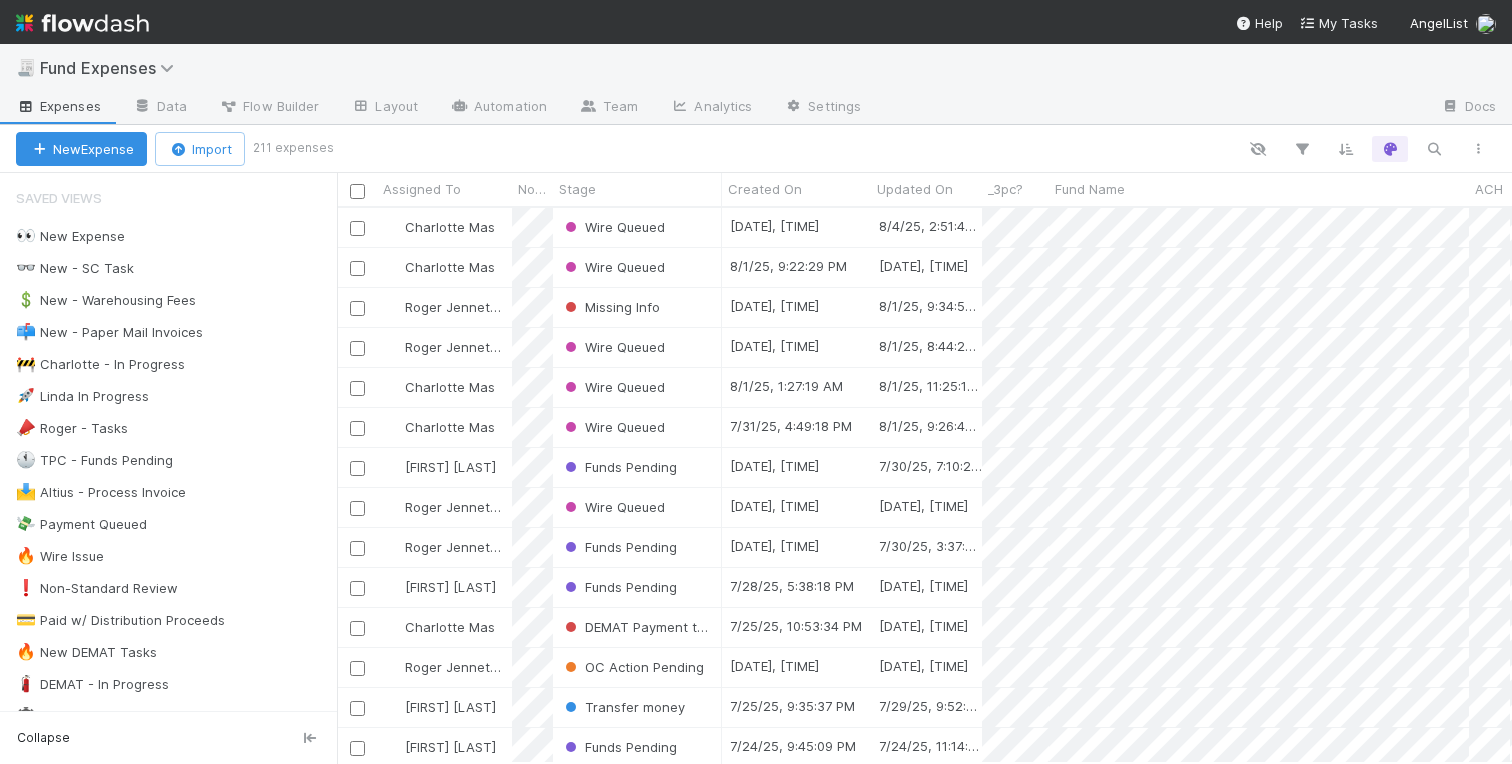 scroll, scrollTop: 0, scrollLeft: 1, axis: horizontal 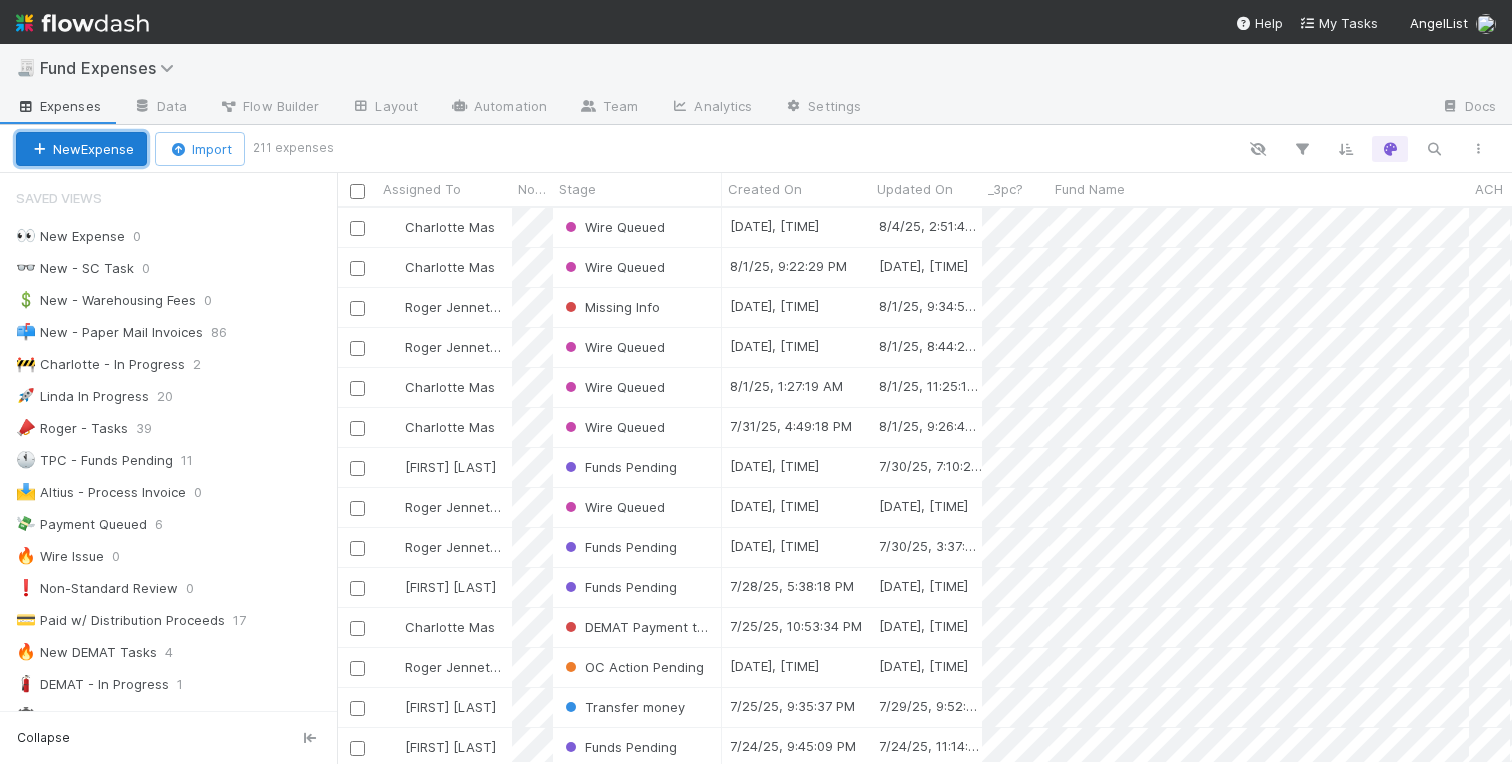 click on "New  Expense" at bounding box center [81, 149] 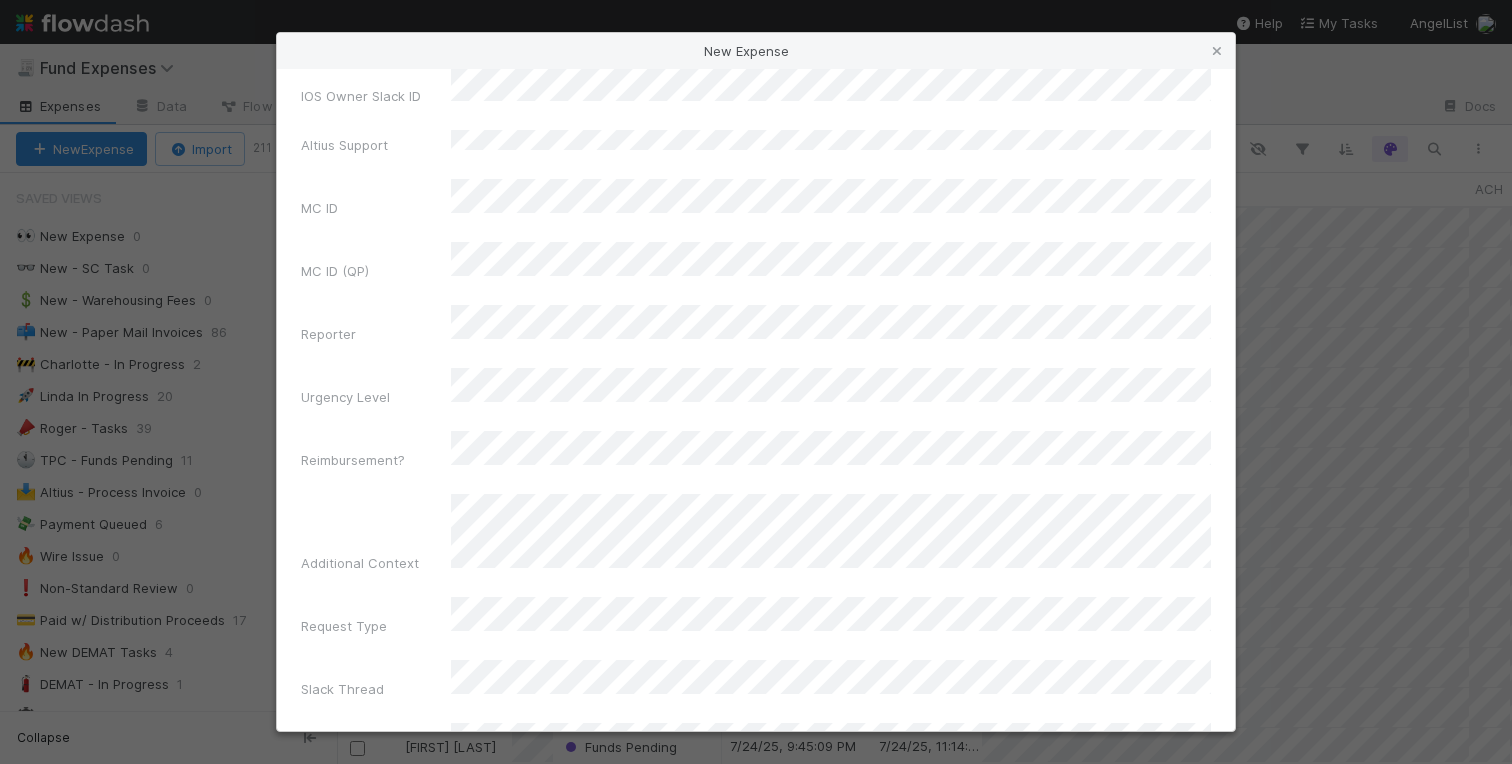 scroll, scrollTop: 2790, scrollLeft: 0, axis: vertical 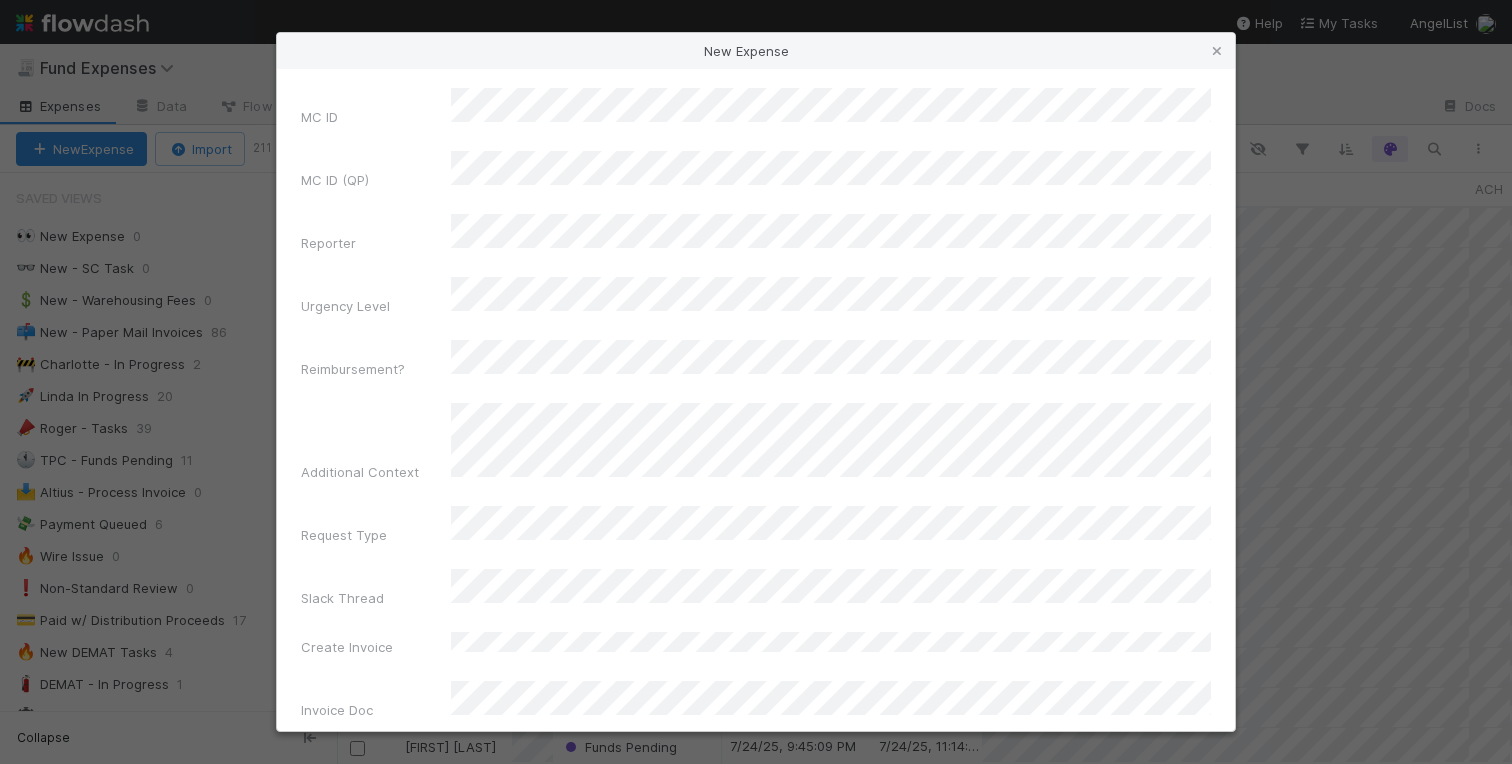 click on "Create Expense" at bounding box center [756, 1276] 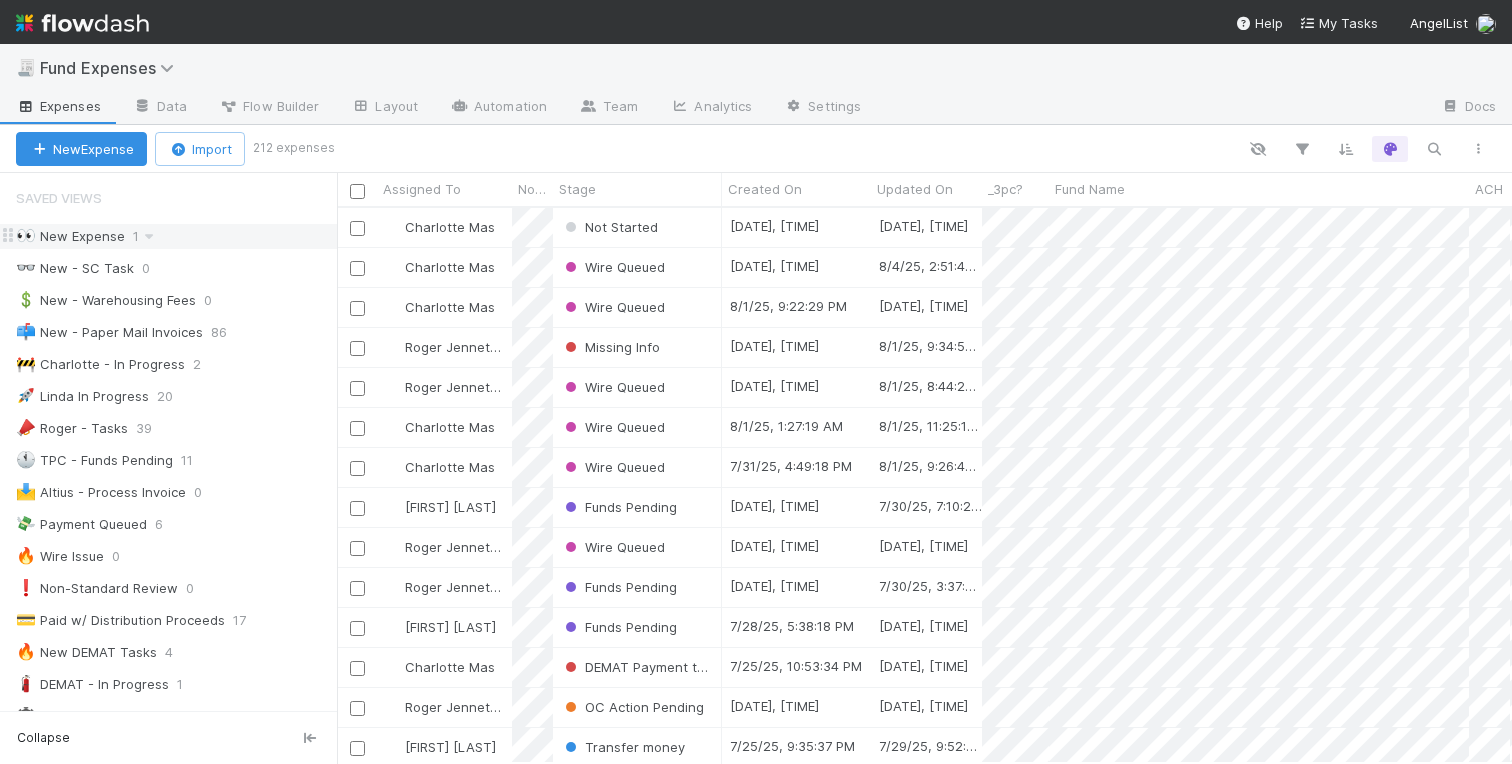 click on "👀 New Expense" at bounding box center [70, 236] 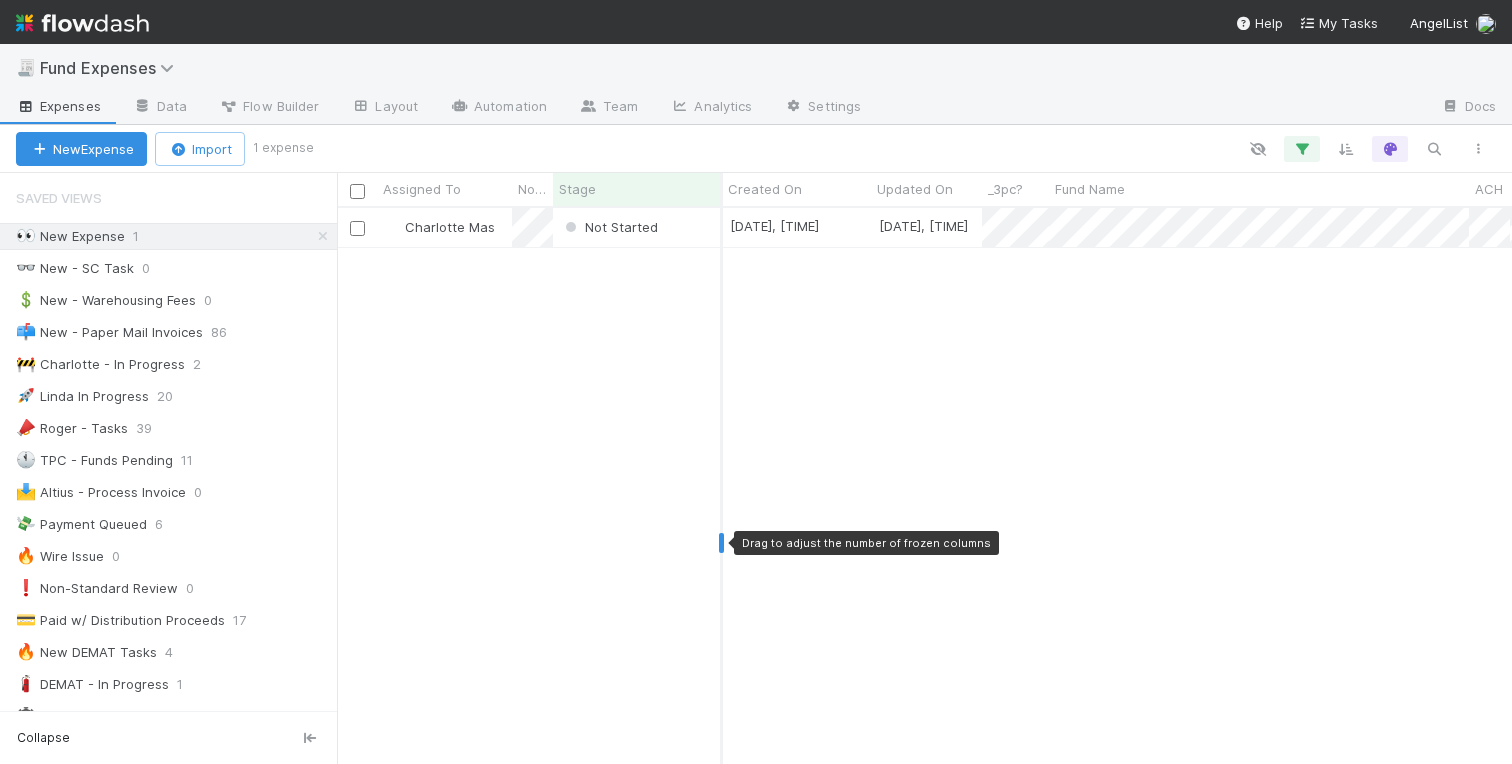 scroll, scrollTop: 0, scrollLeft: 1, axis: horizontal 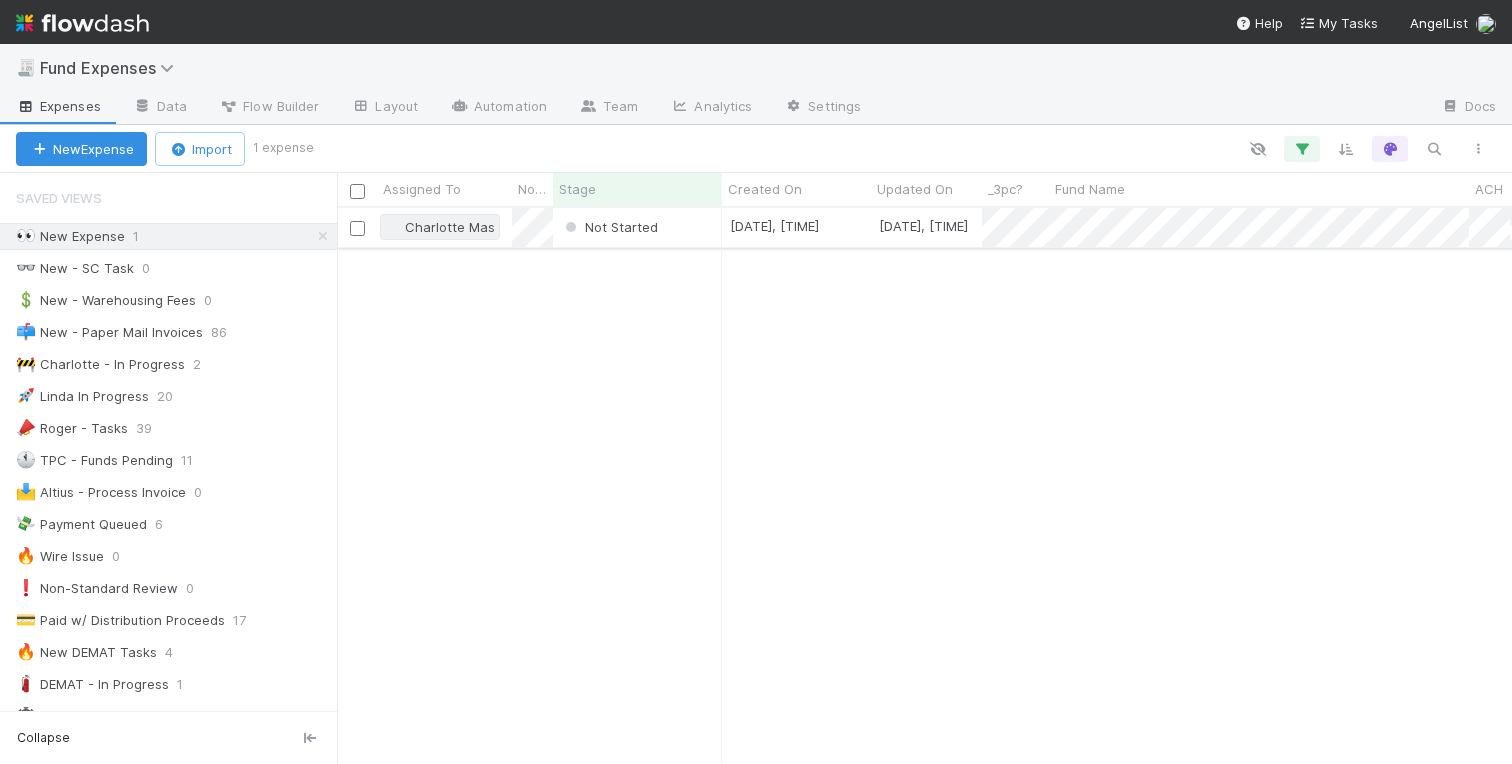 click on "Charlotte Mas" at bounding box center [450, 227] 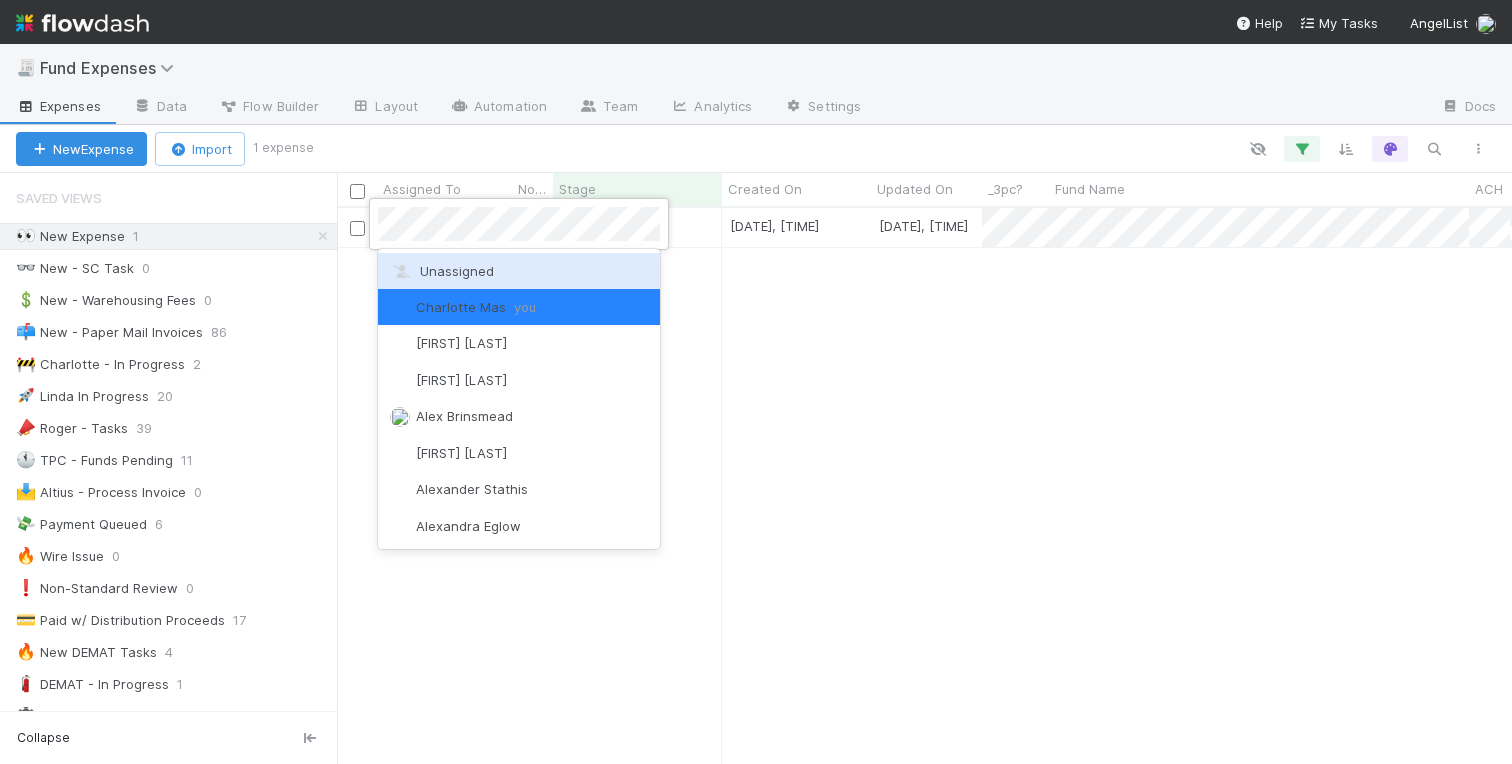 click on "Unassigned" at bounding box center [442, 271] 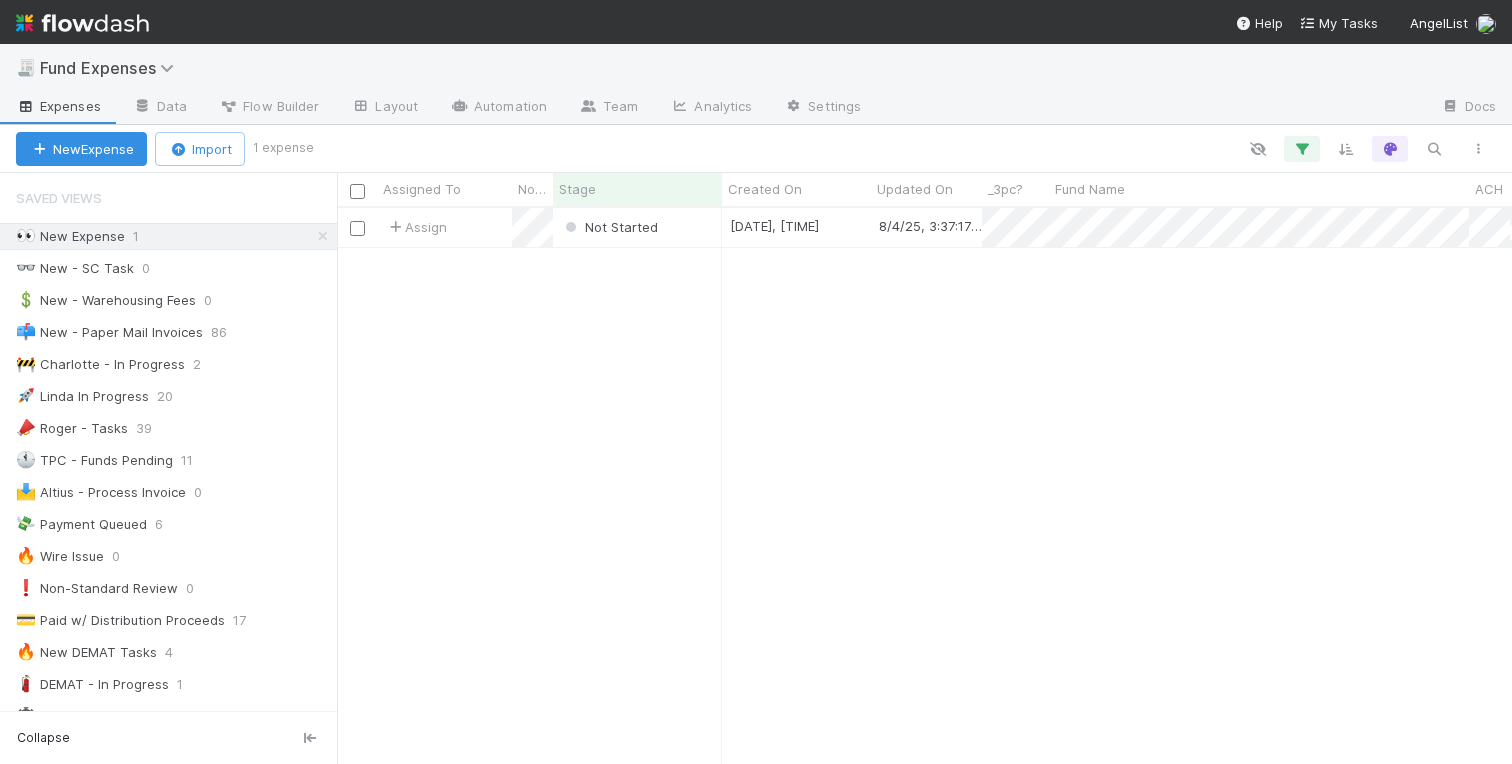 click on "Not Started" at bounding box center (609, 227) 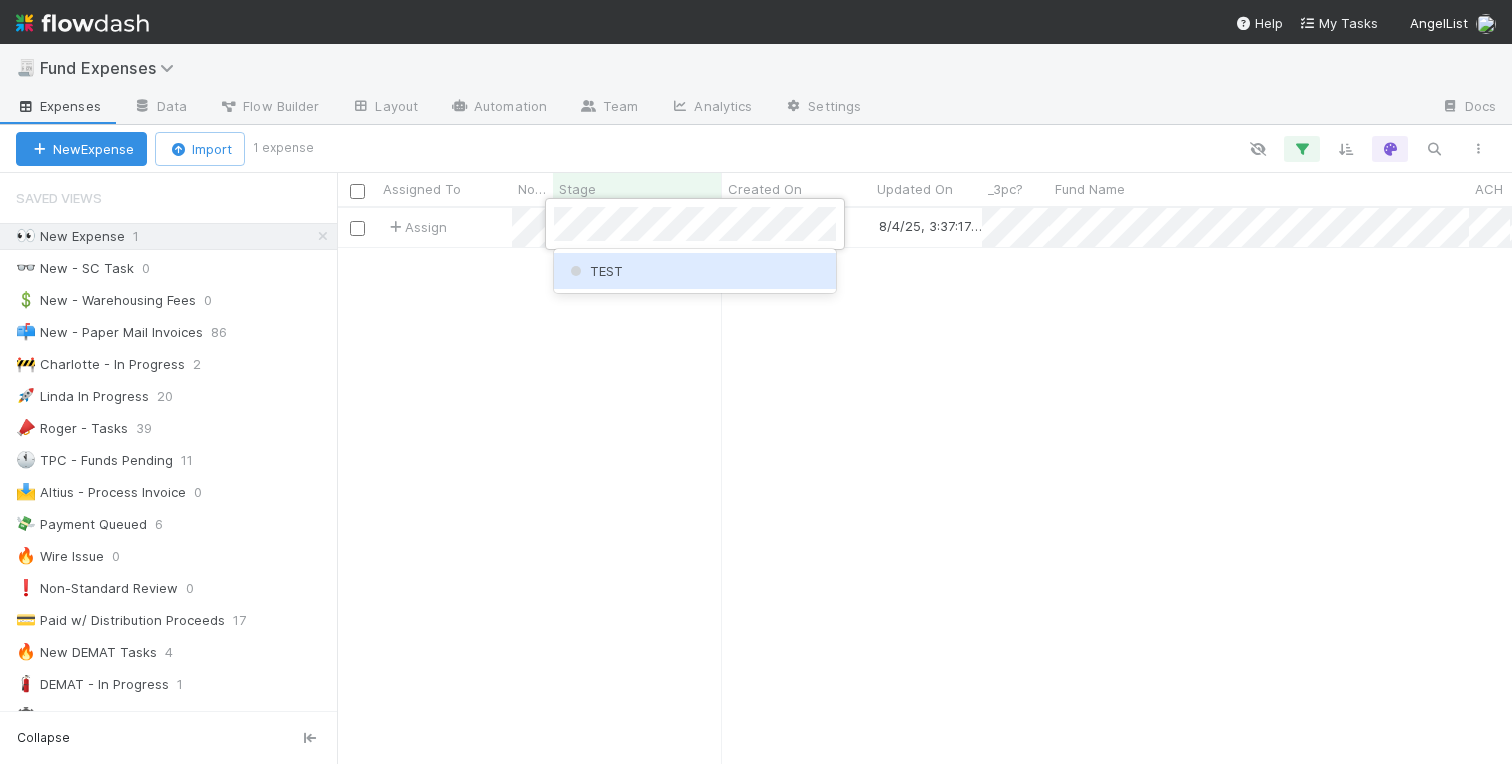 click on "TEST" at bounding box center [695, 271] 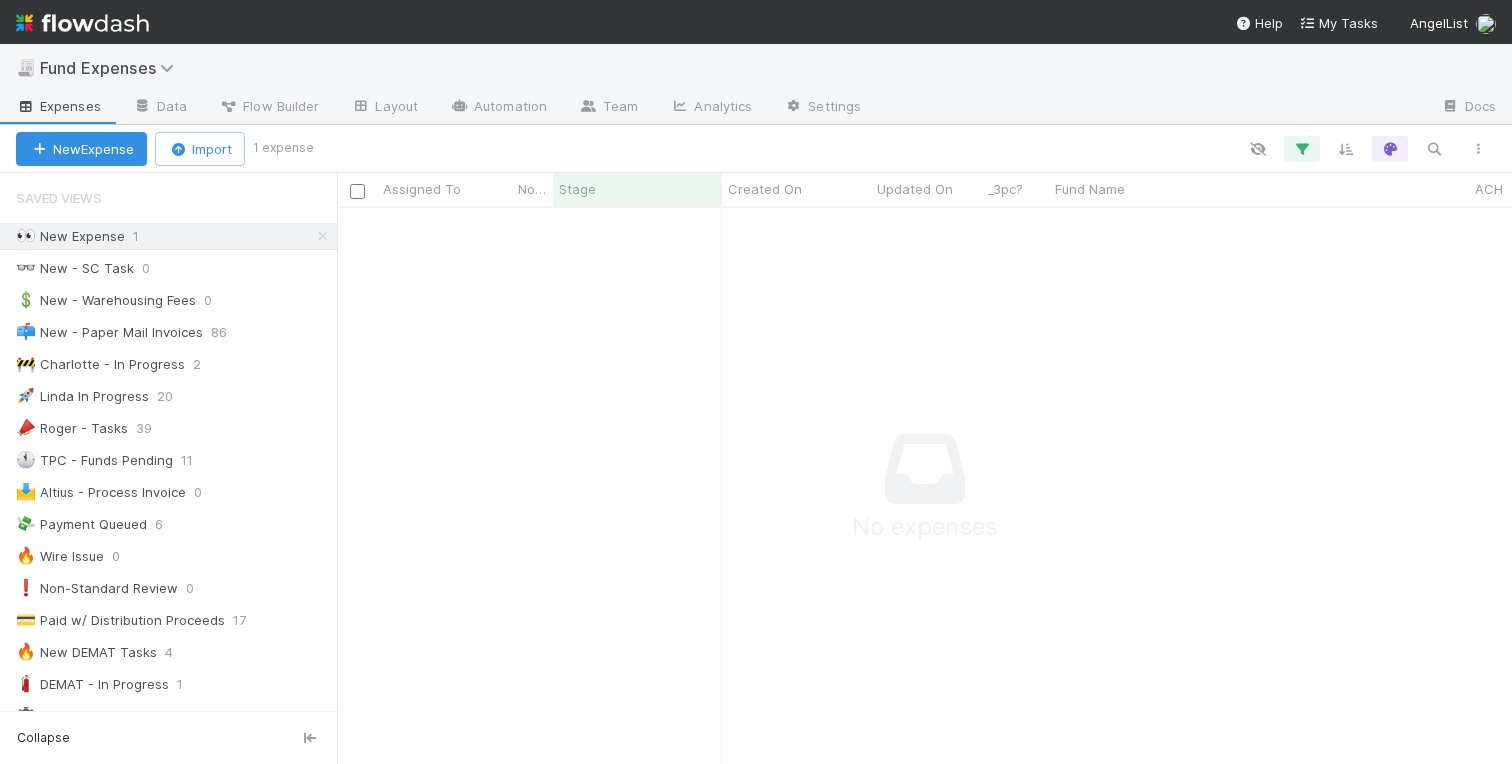 scroll, scrollTop: 0, scrollLeft: 1, axis: horizontal 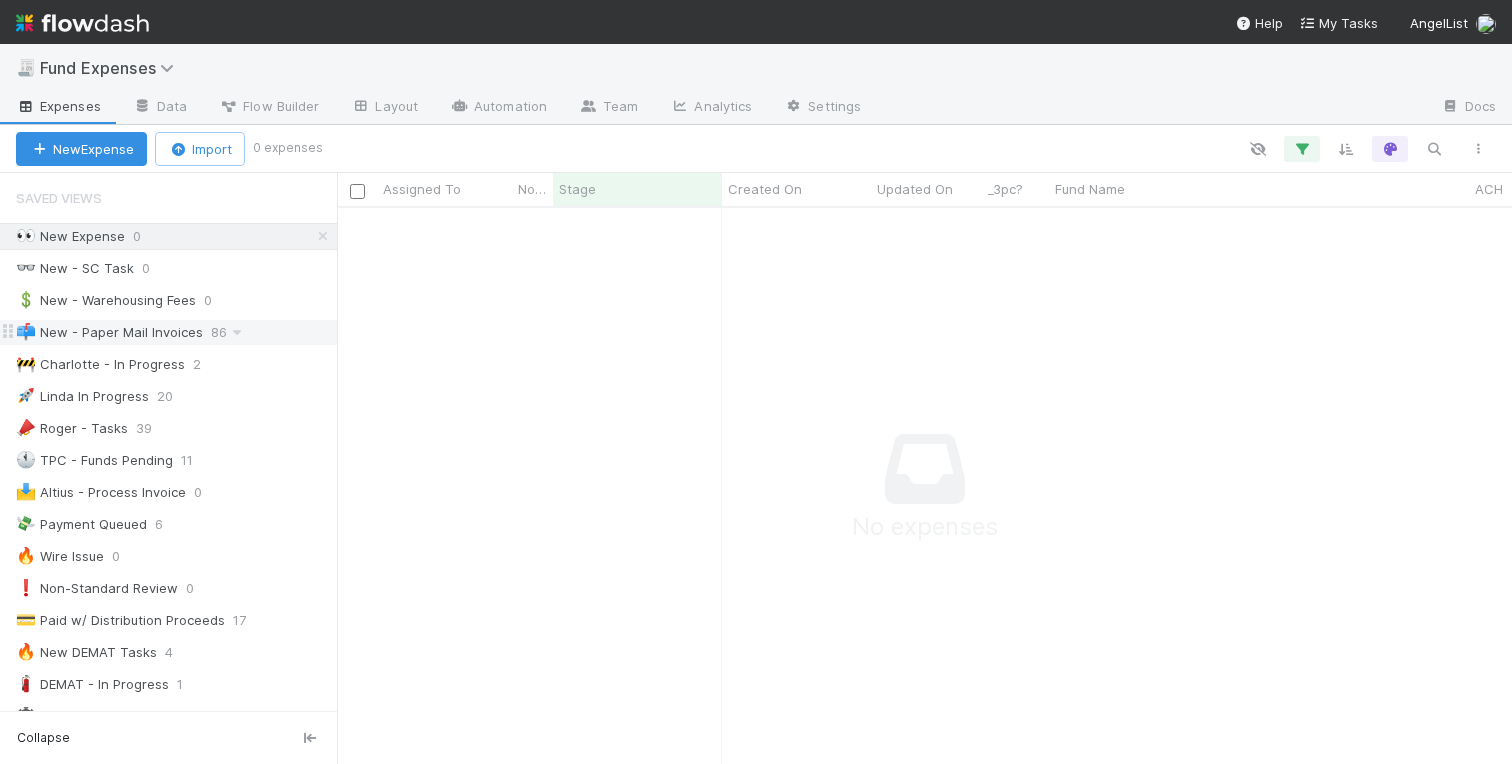 click on "📫 New - Paper Mail Invoices" at bounding box center (109, 332) 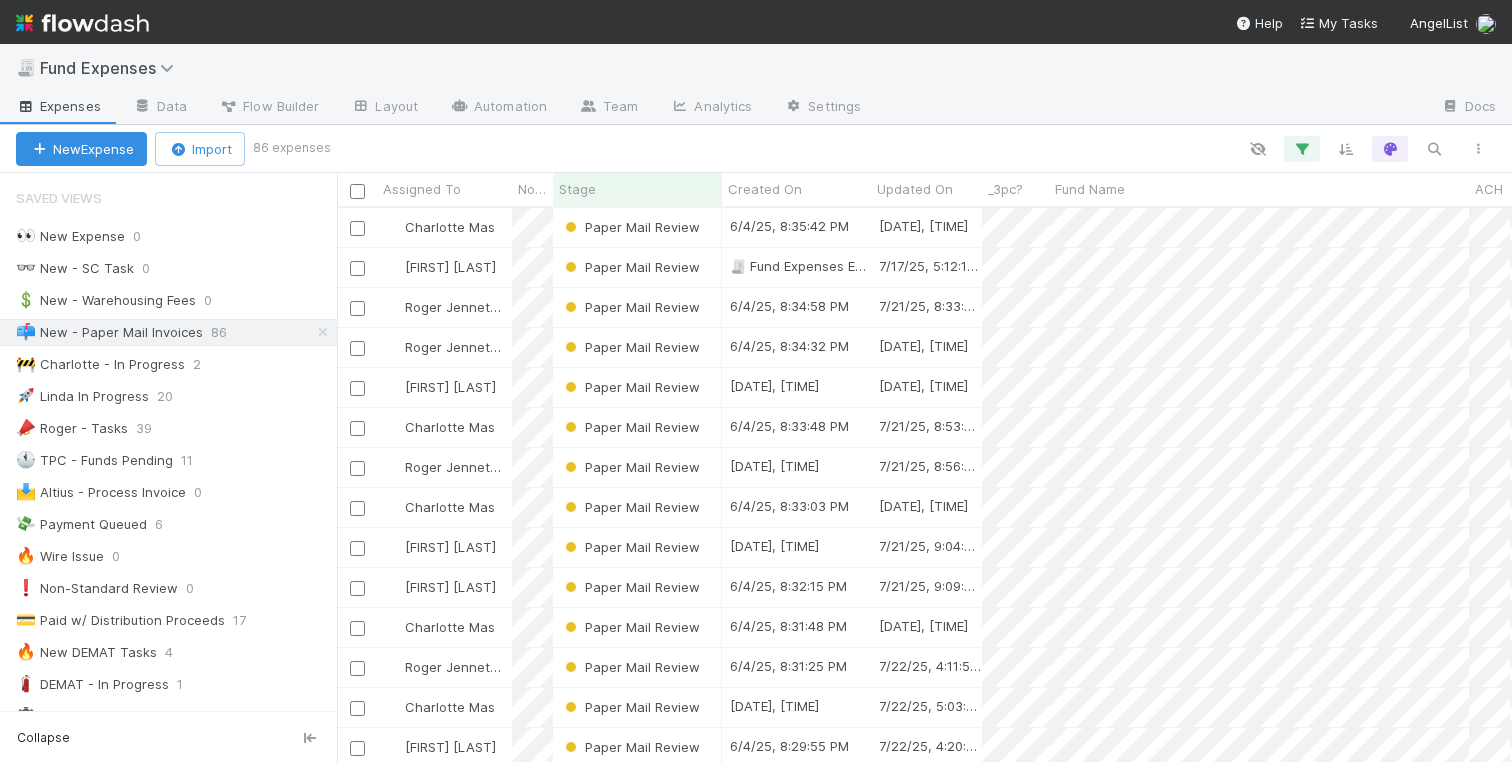 scroll, scrollTop: 0, scrollLeft: 1, axis: horizontal 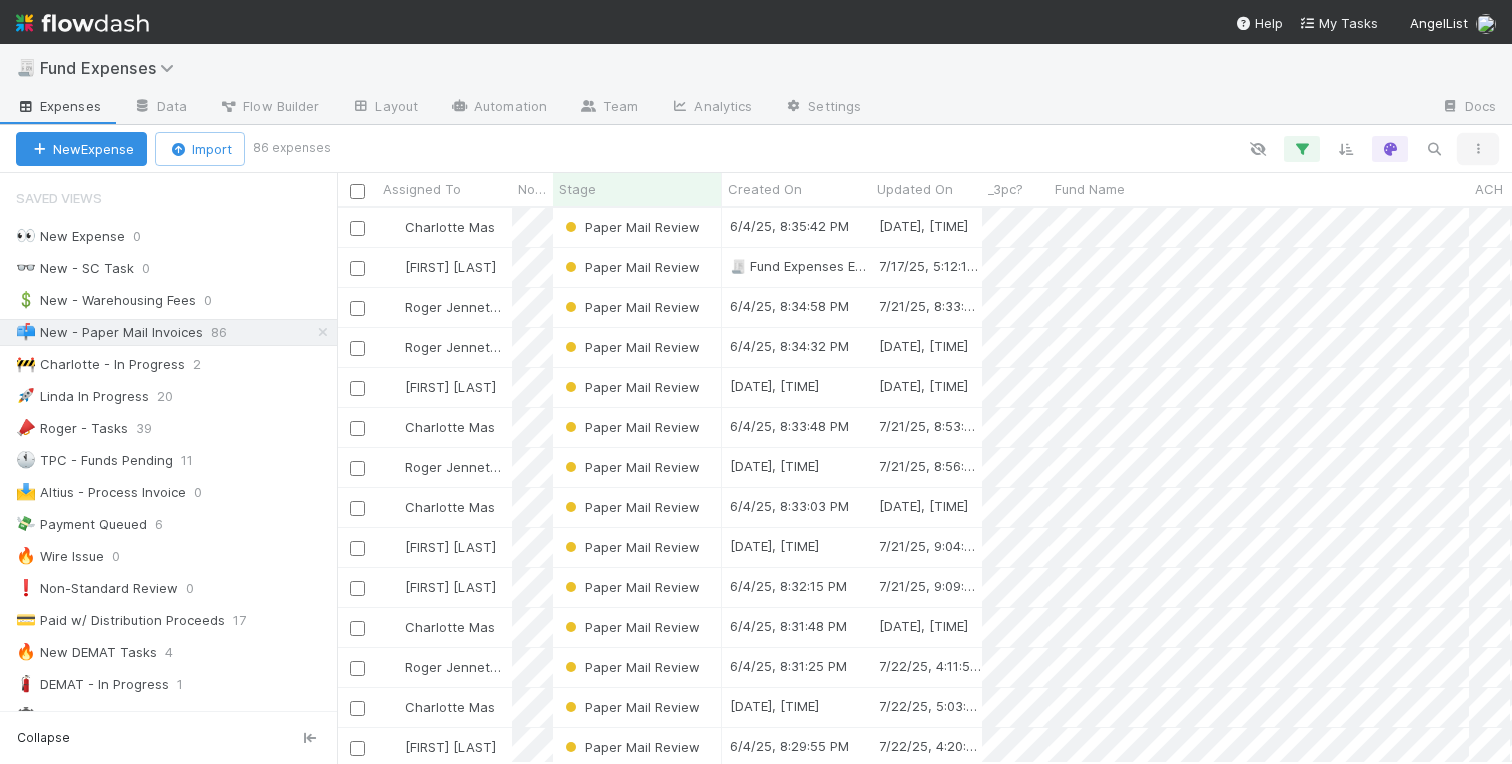 click at bounding box center [1478, 149] 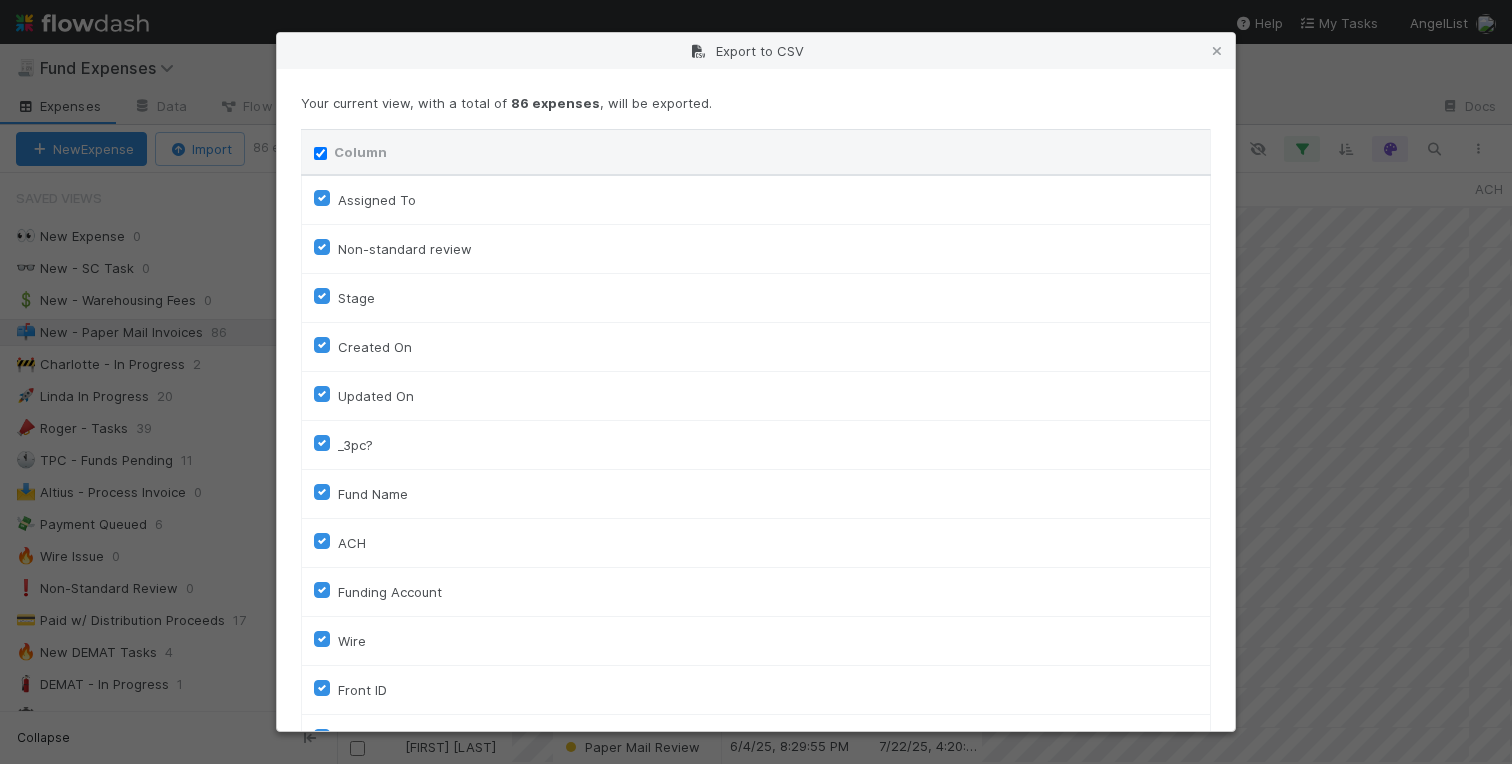 click on "Non-standard review" at bounding box center (405, 249) 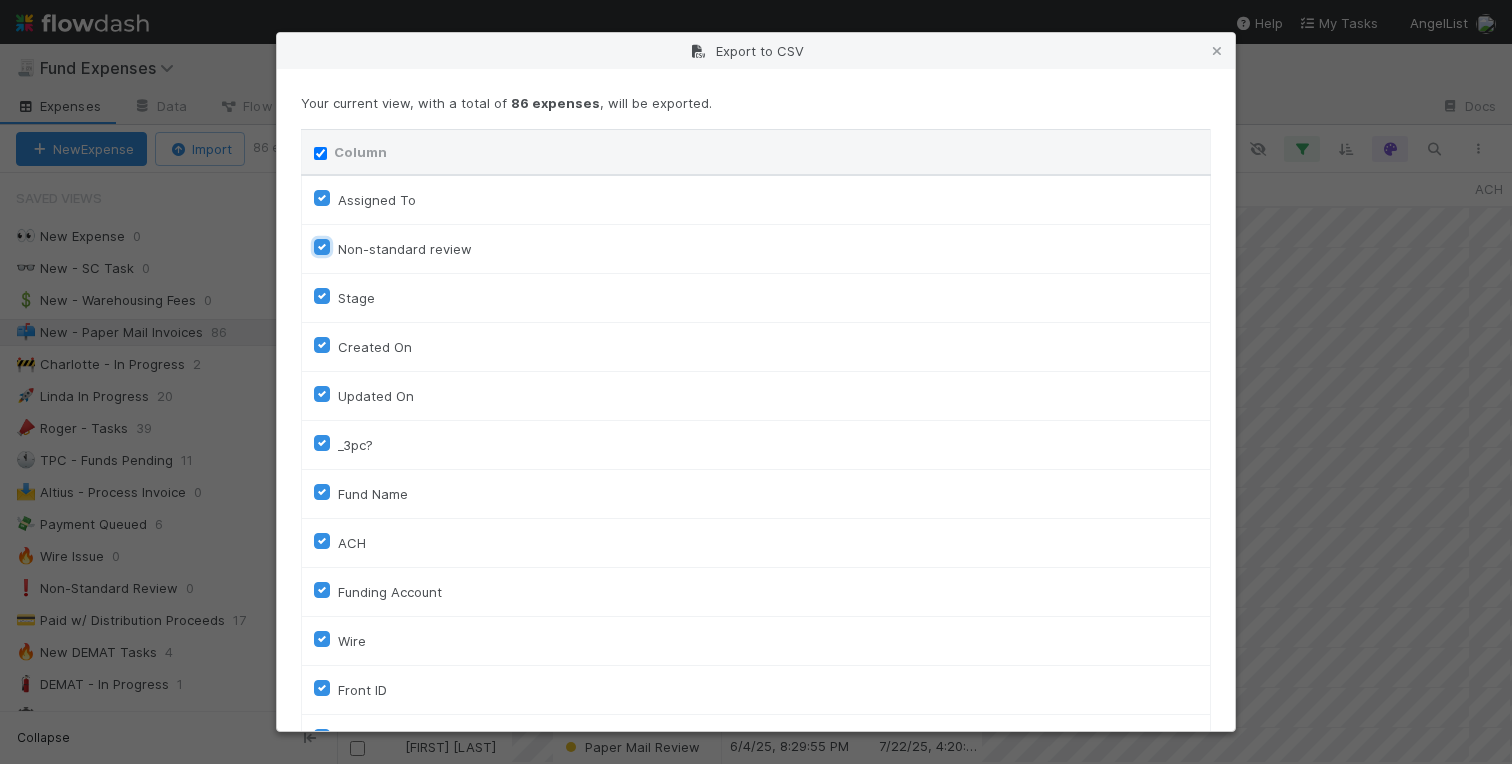 click on "Non-standard review" at bounding box center (322, 246) 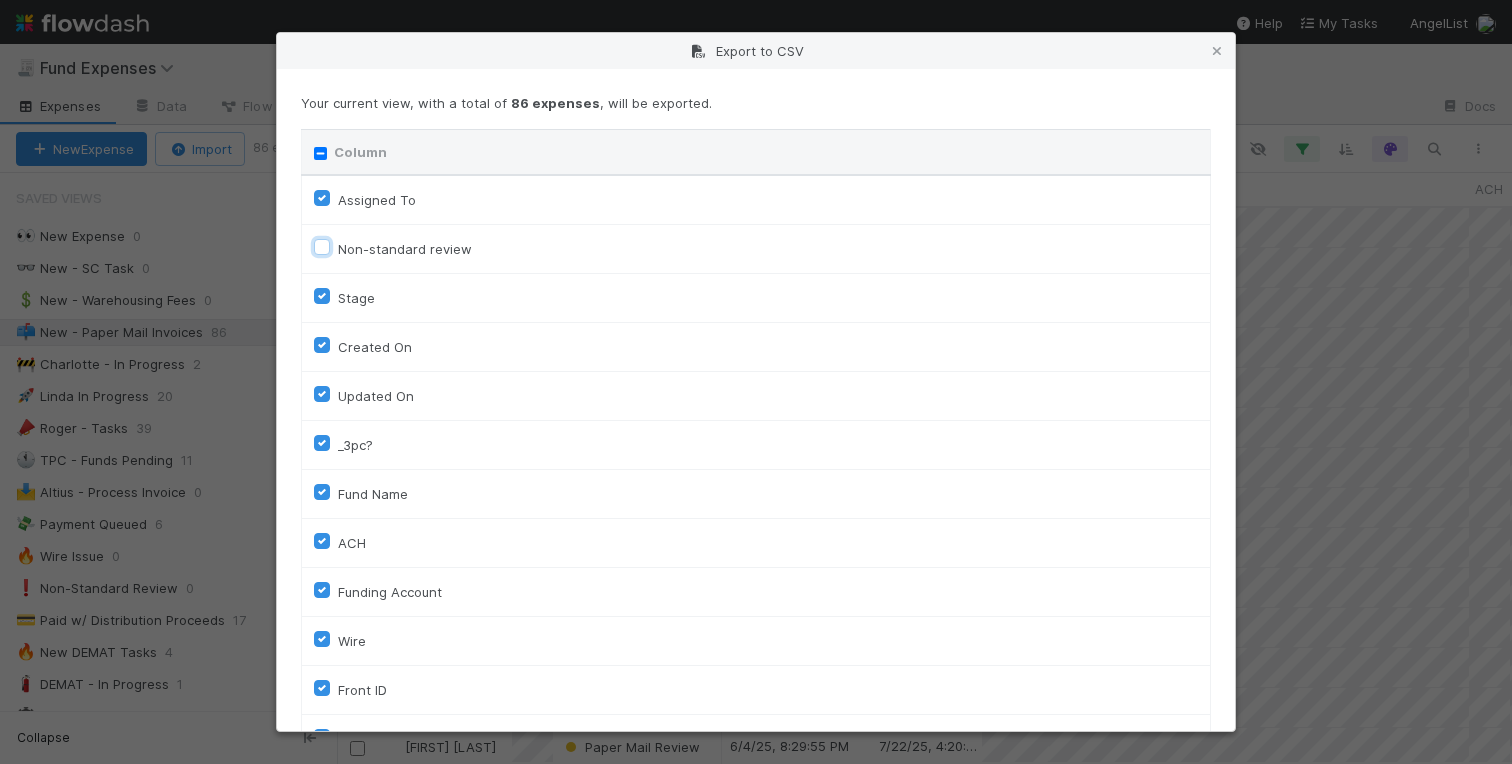 checkbox on "false" 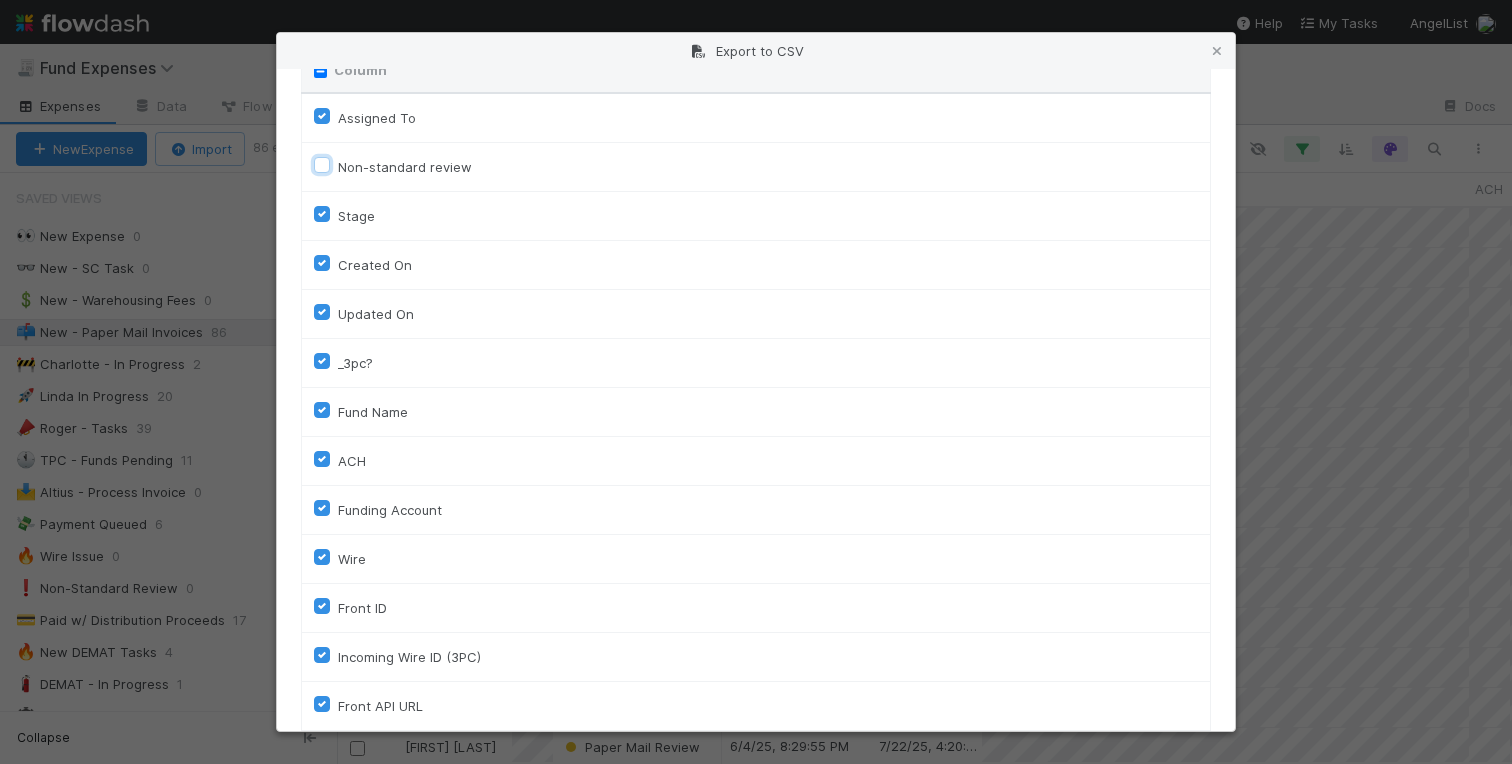 scroll, scrollTop: 85, scrollLeft: 0, axis: vertical 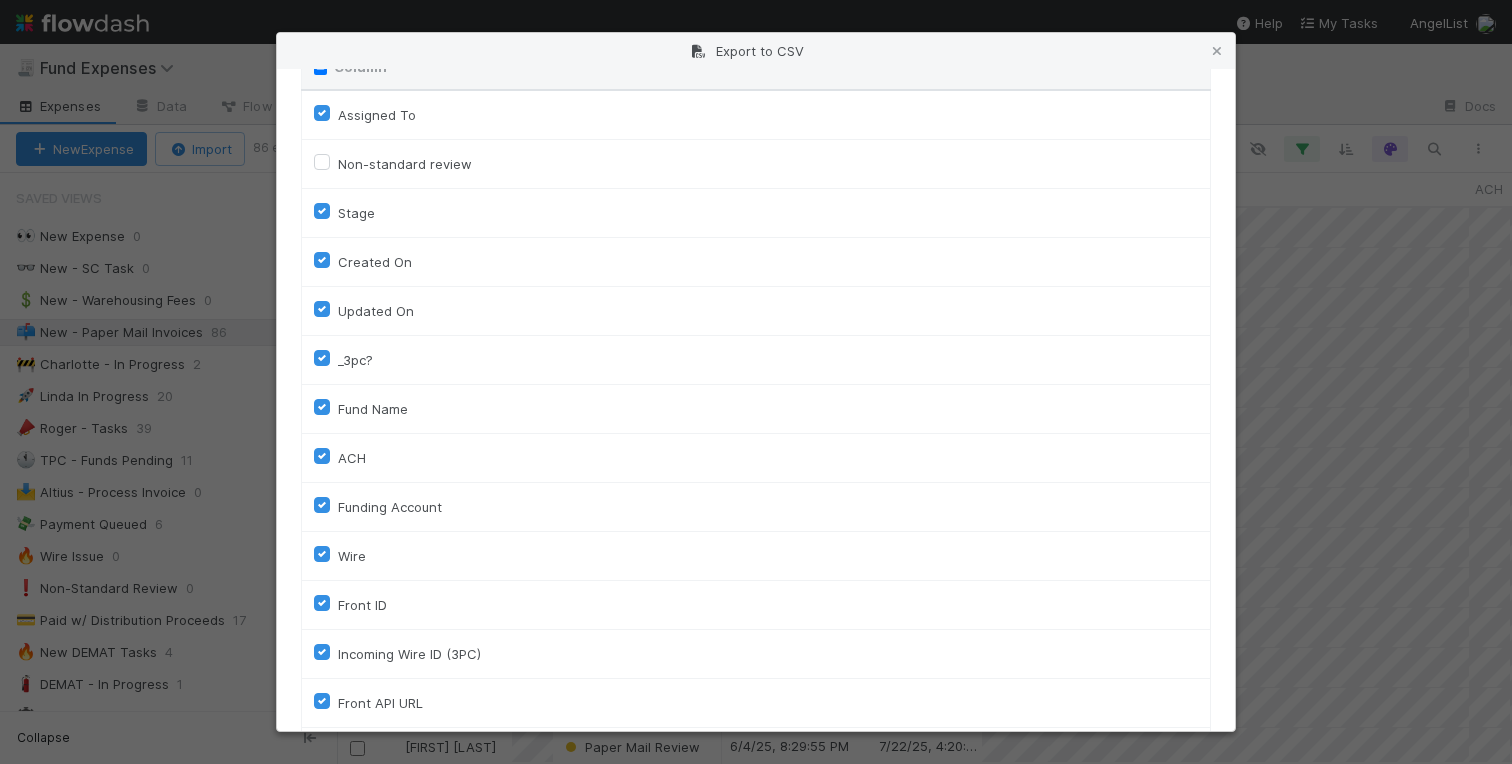 click on "Updated On" at bounding box center (376, 311) 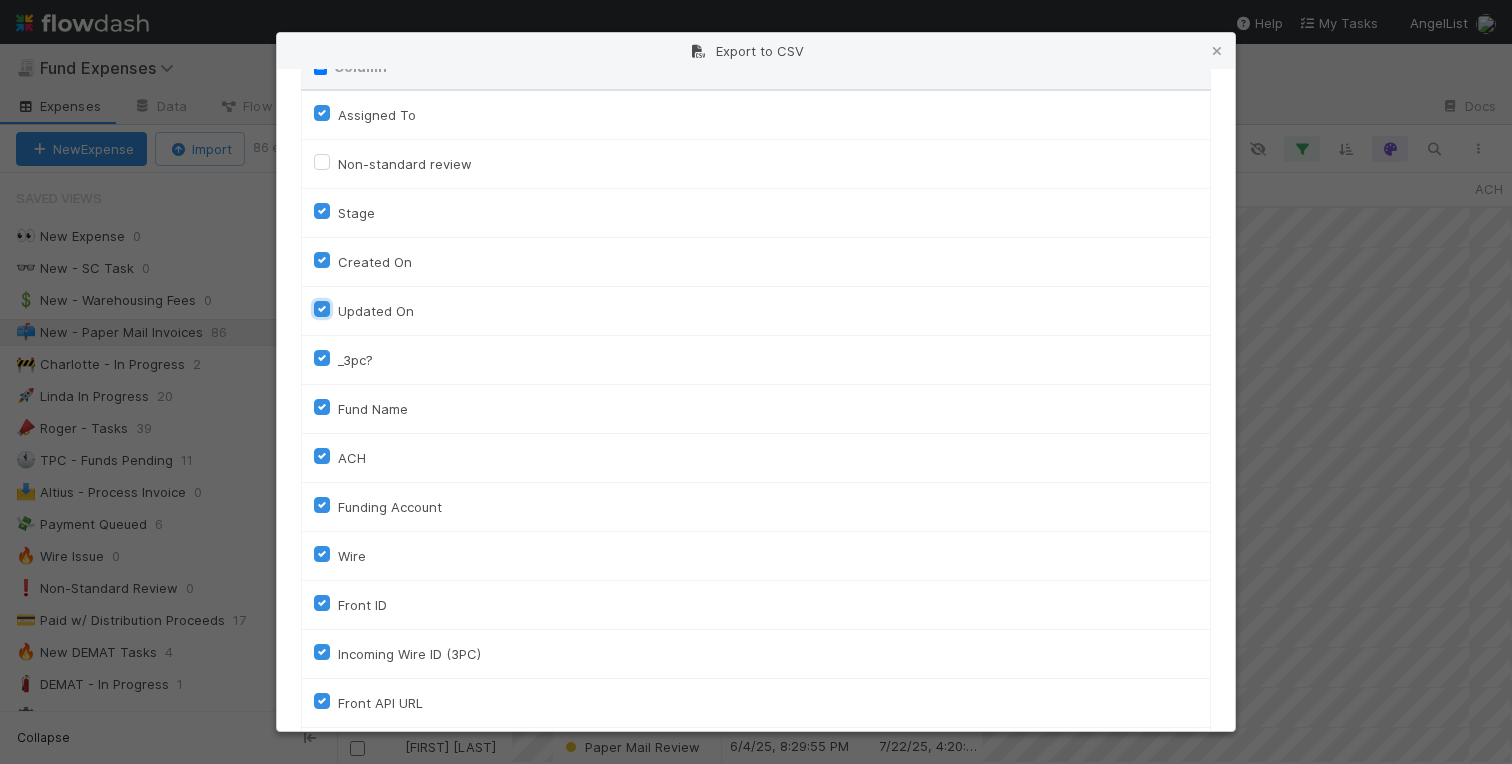 click on "Updated On" at bounding box center (322, 308) 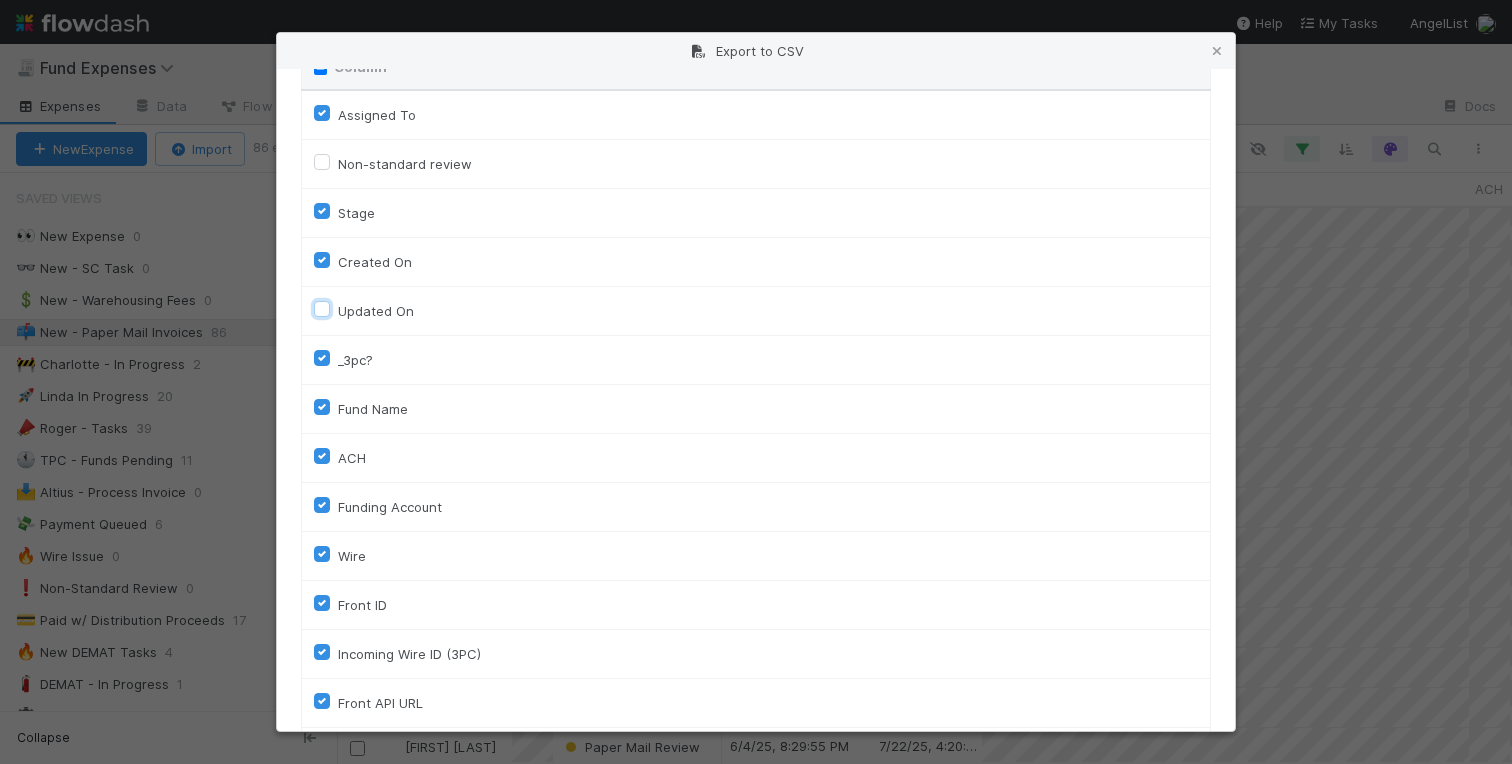 checkbox on "false" 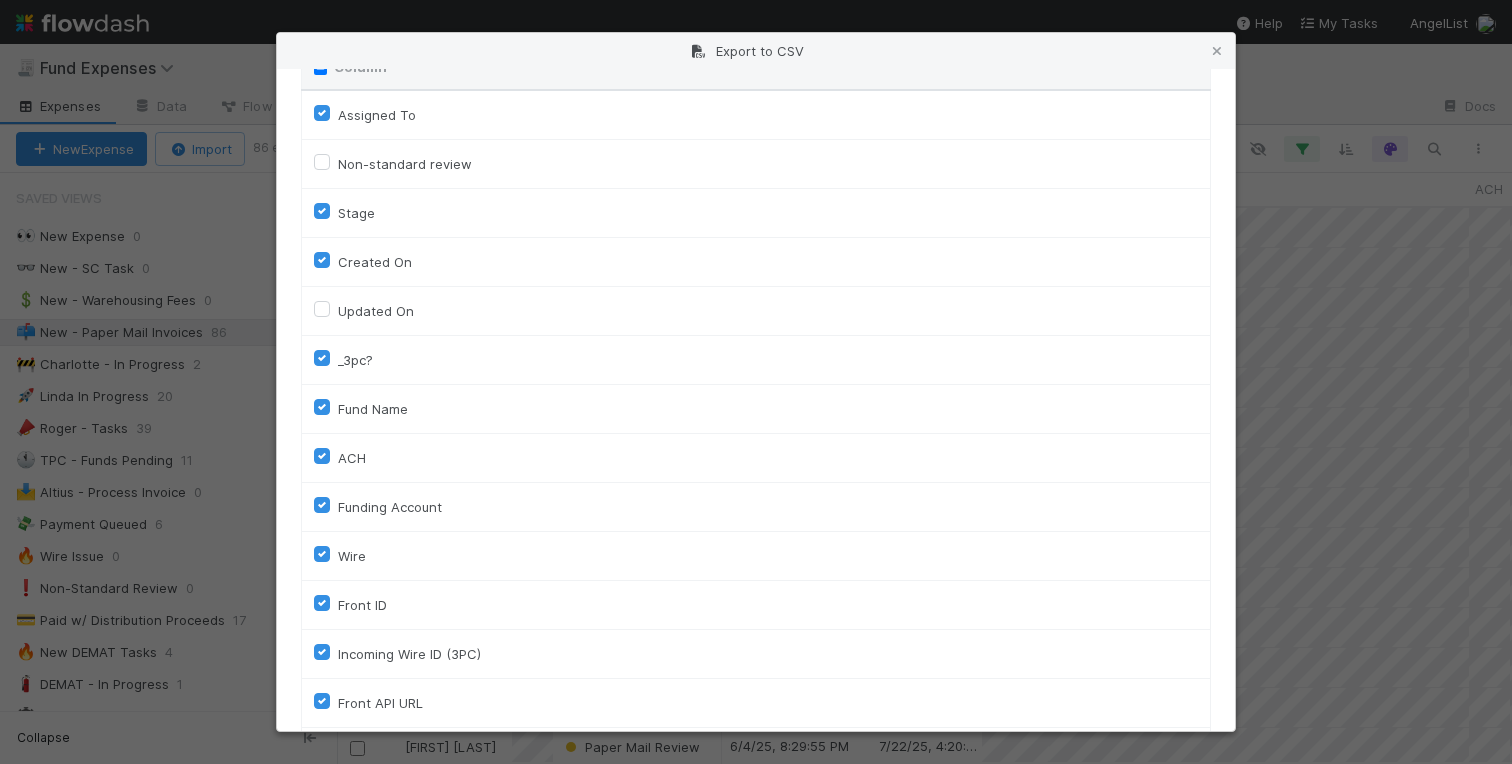 click on "Created On" at bounding box center (375, 262) 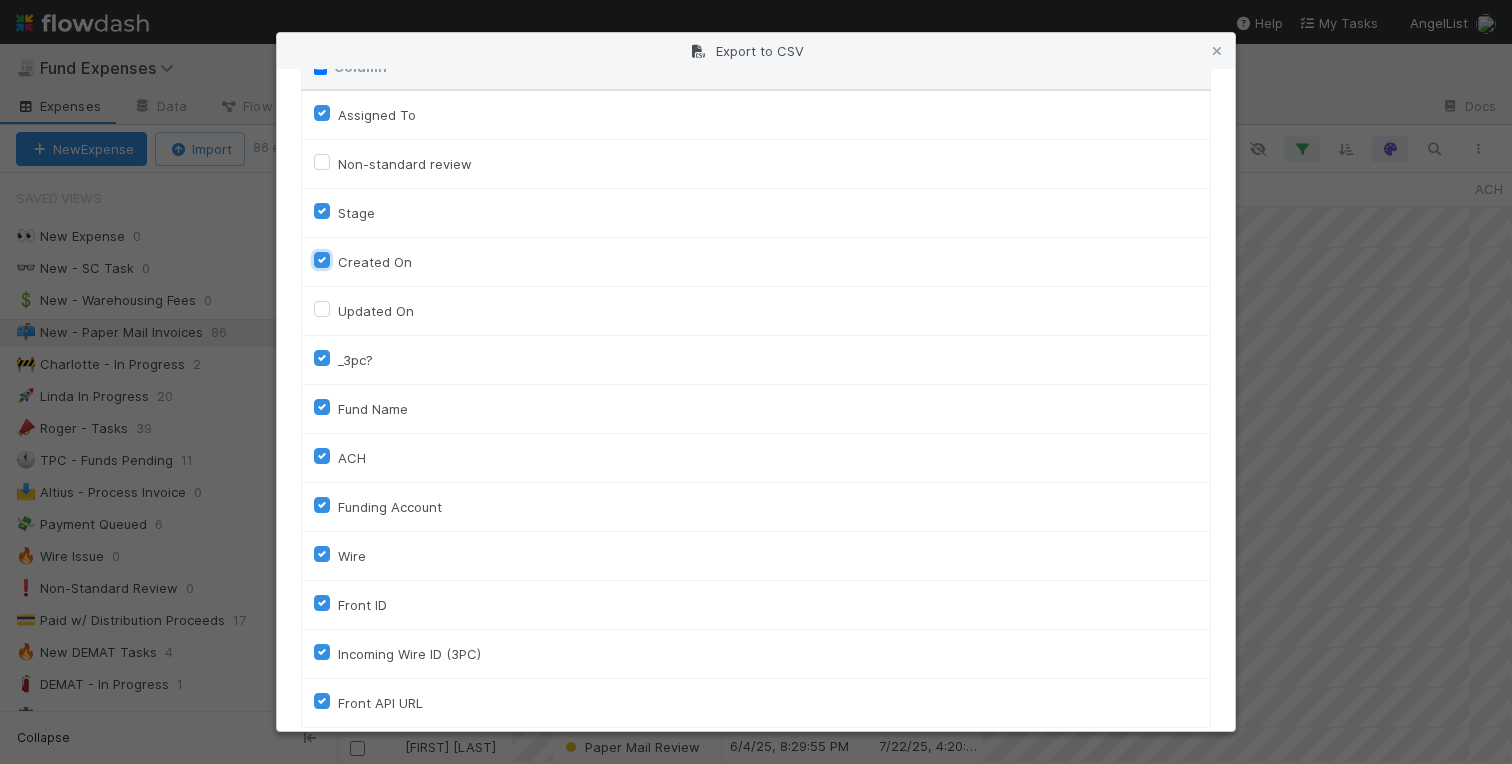 click on "Created On" at bounding box center [322, 259] 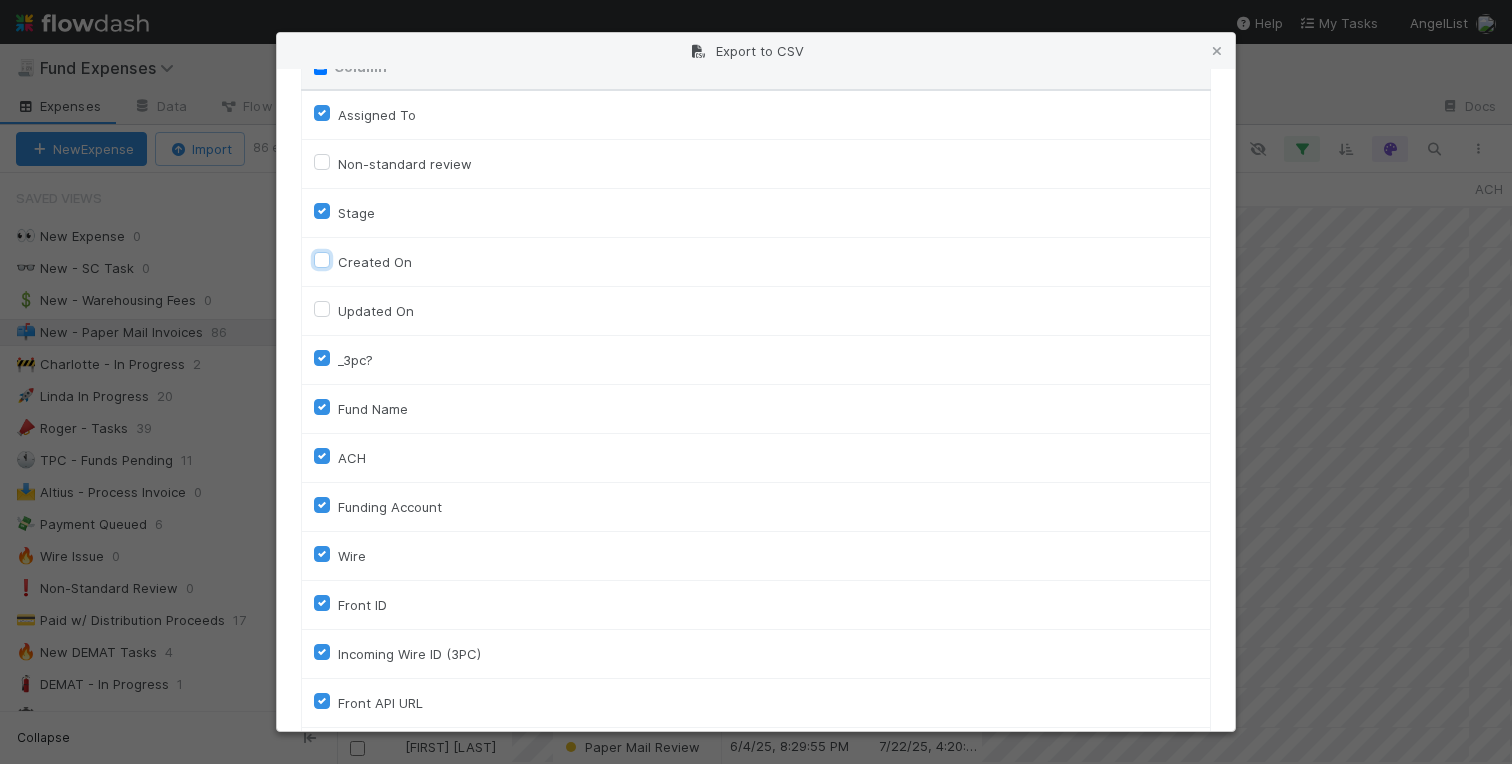 checkbox on "false" 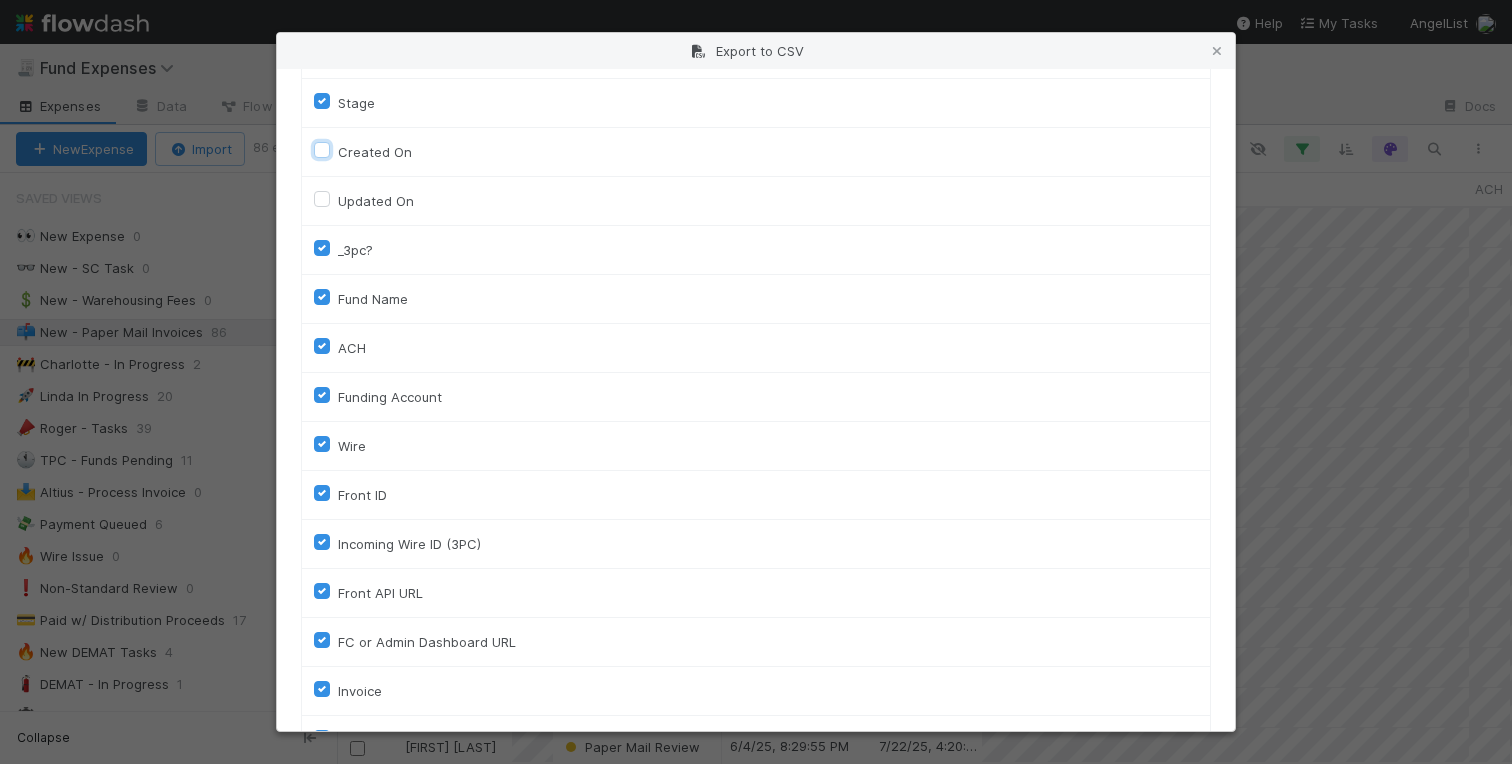 scroll, scrollTop: 202, scrollLeft: 0, axis: vertical 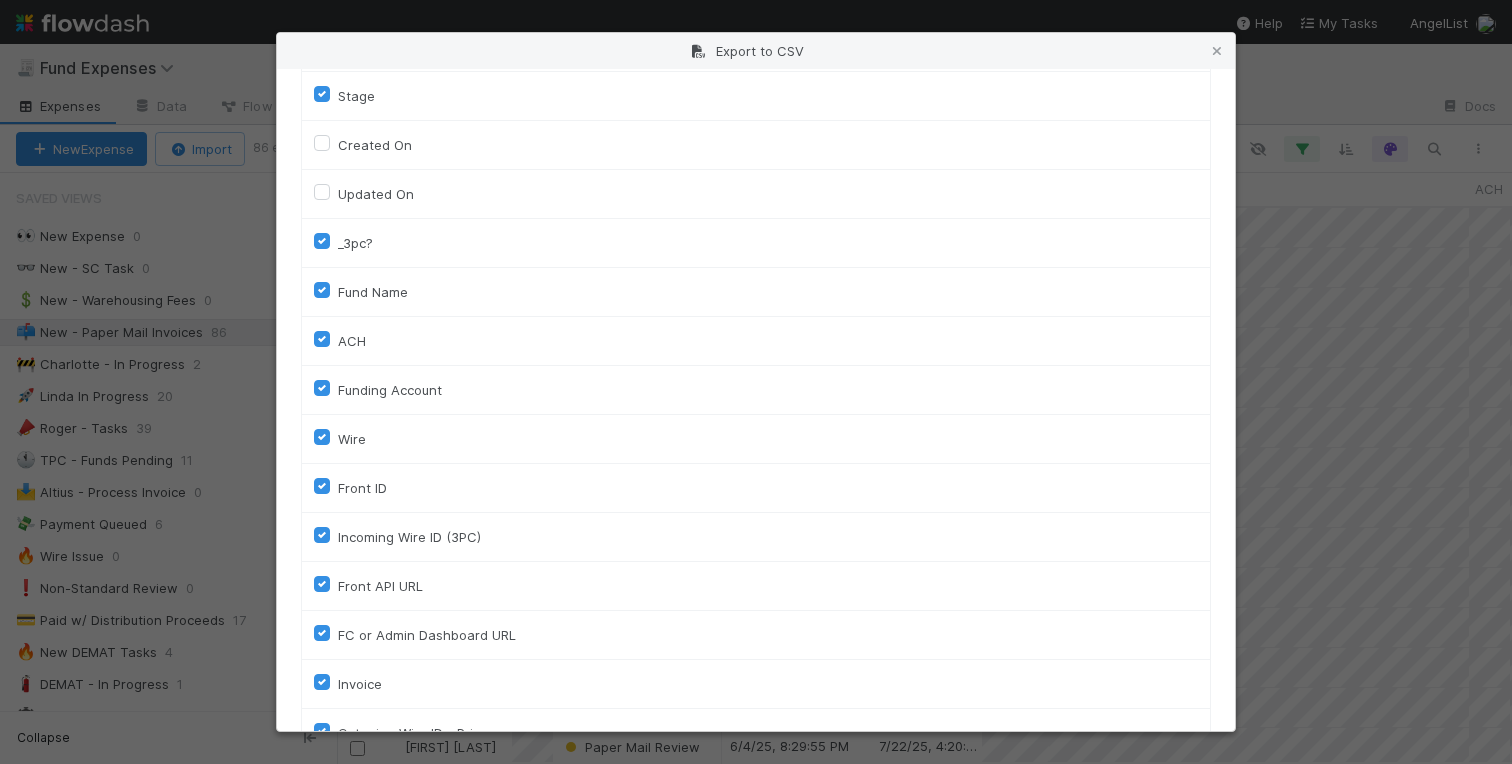 click on "_3pc?" at bounding box center [355, 243] 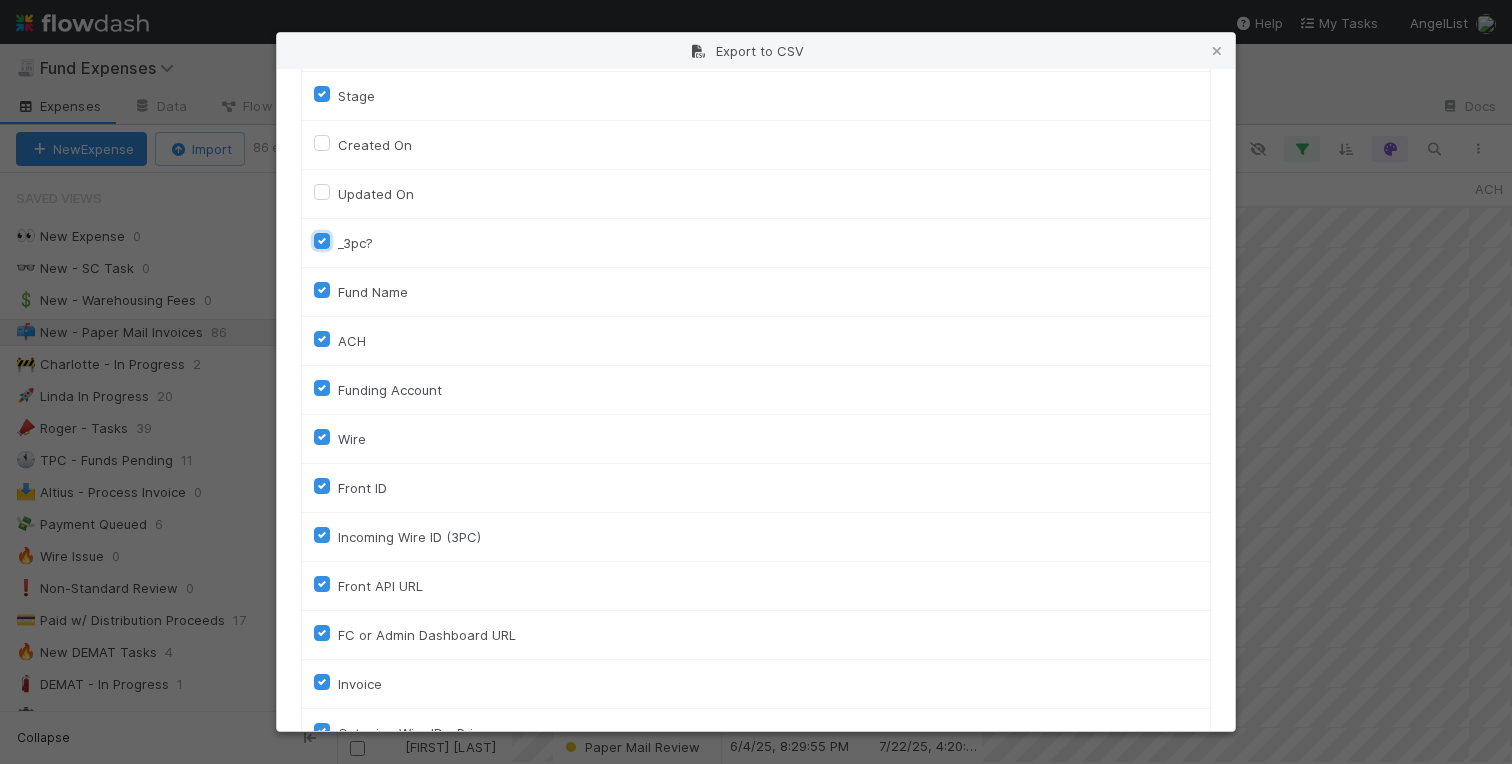 click on "_3pc?" at bounding box center [322, 240] 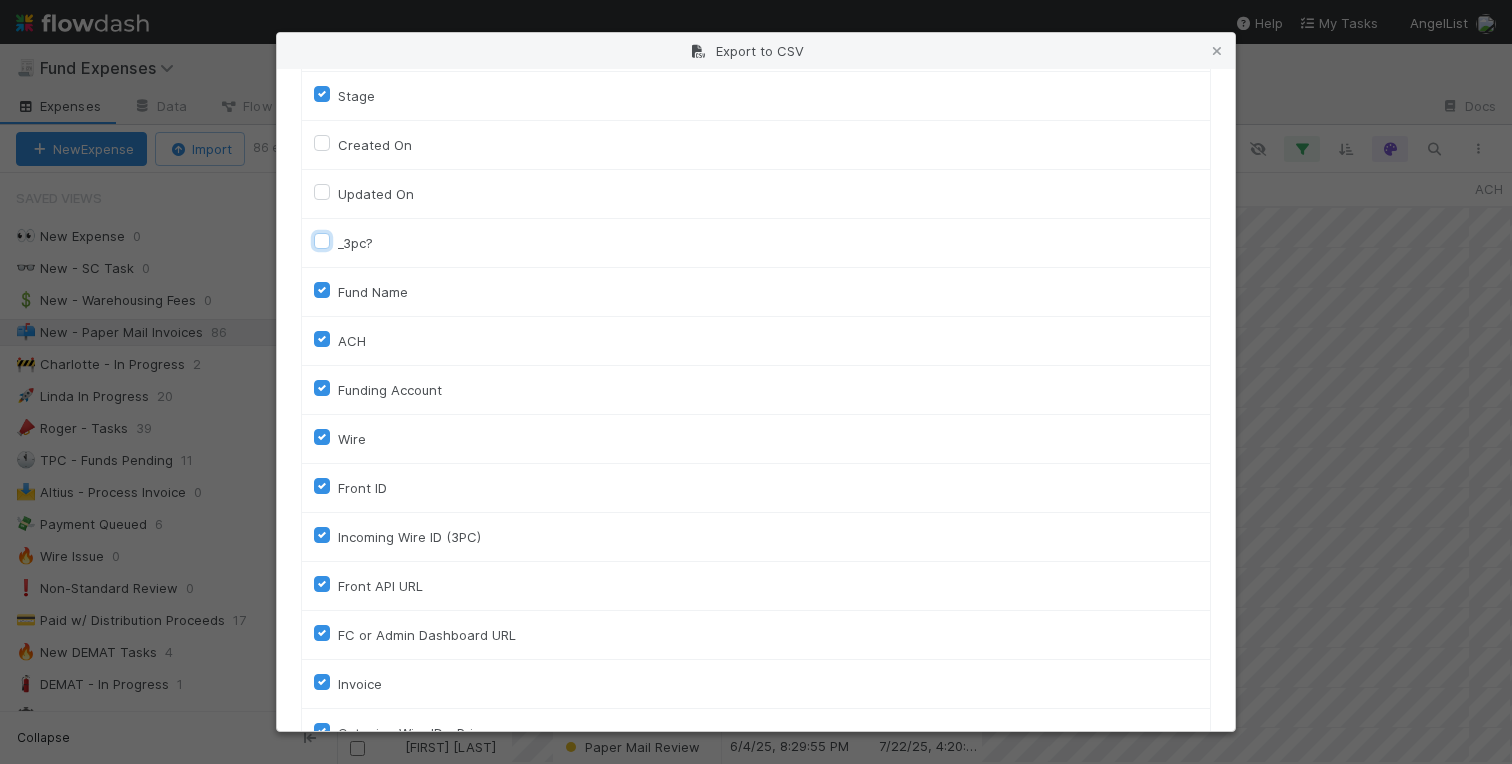 checkbox on "false" 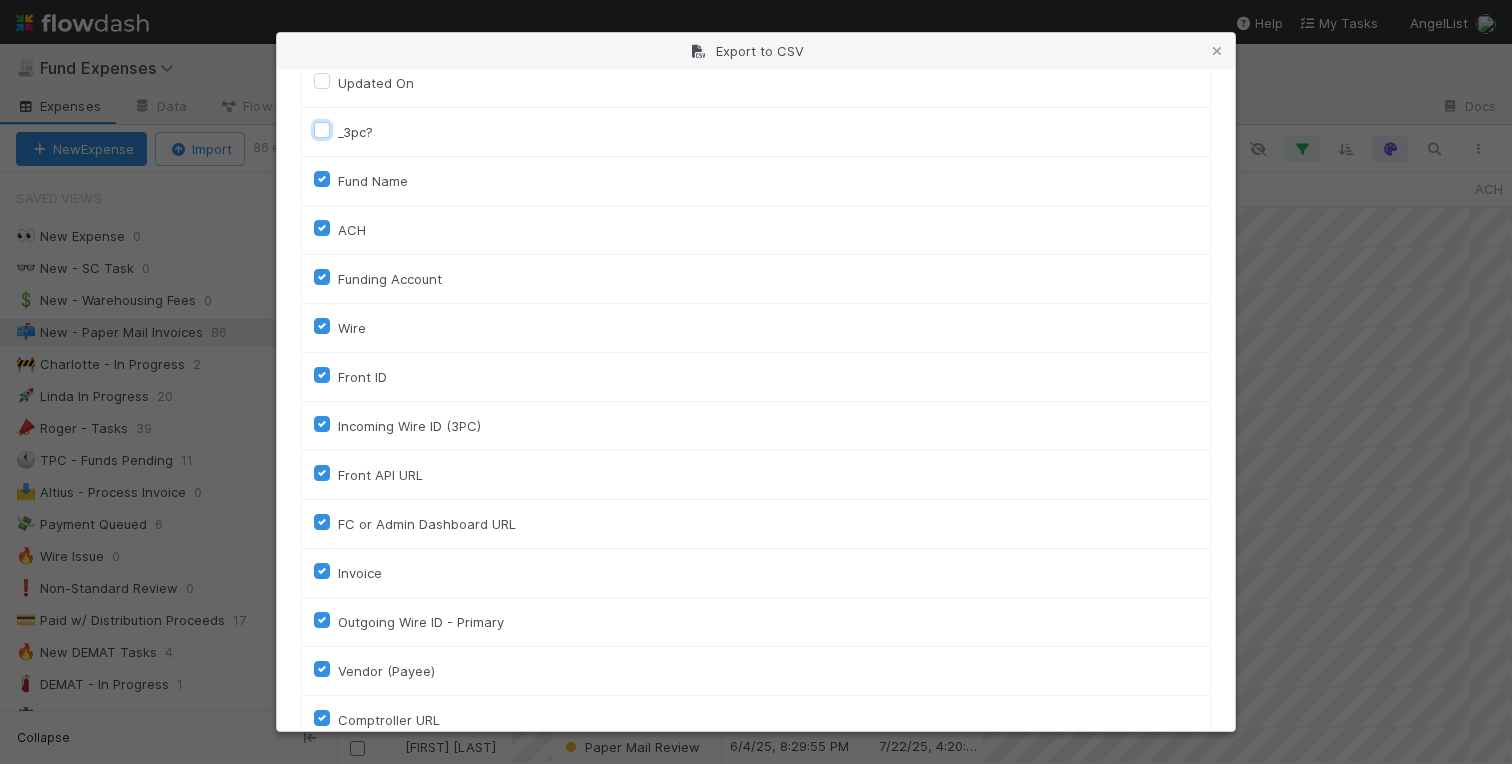 scroll, scrollTop: 316, scrollLeft: 0, axis: vertical 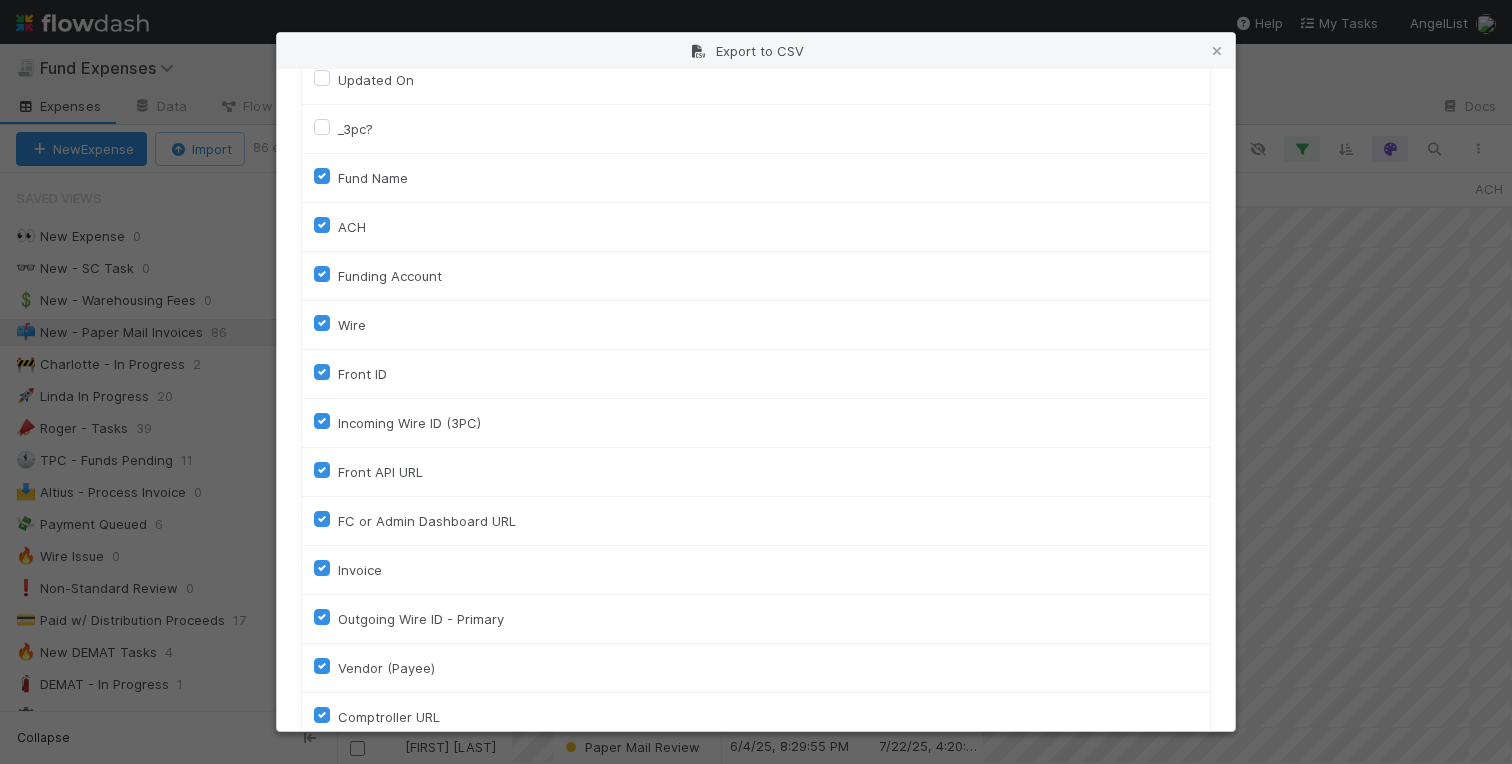 click on "ACH" at bounding box center [352, 227] 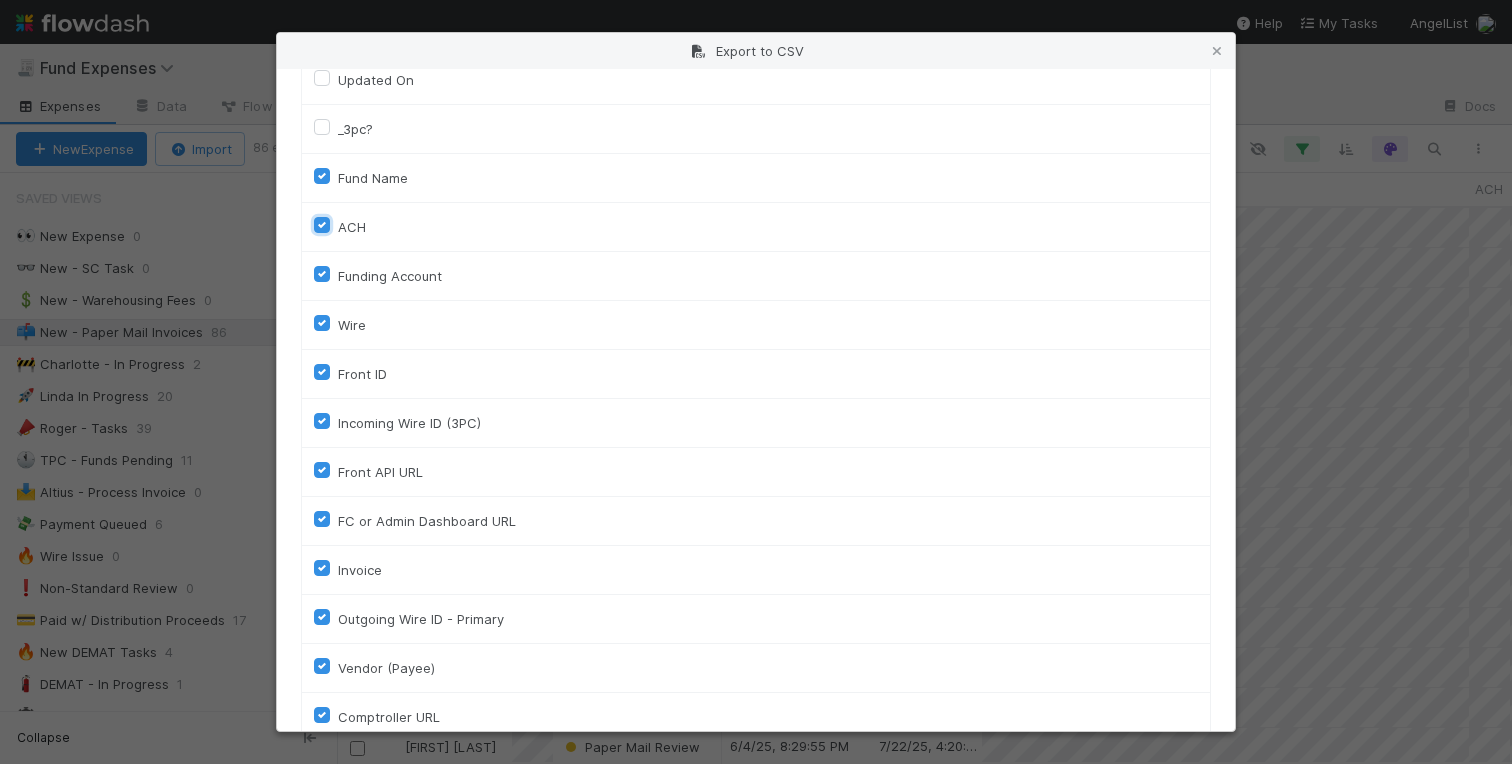 click on "ACH" at bounding box center (322, 224) 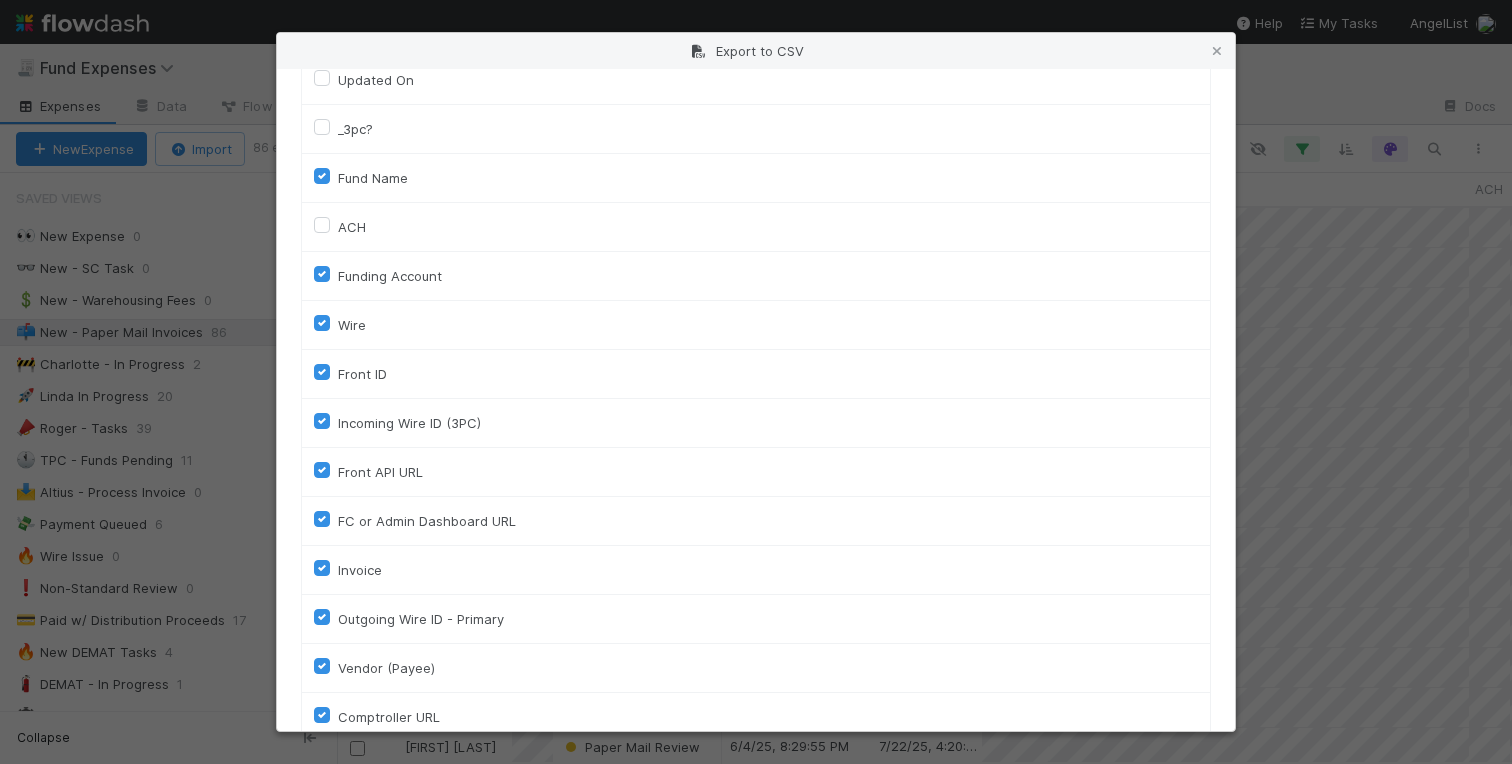click on "Wire" at bounding box center [352, 325] 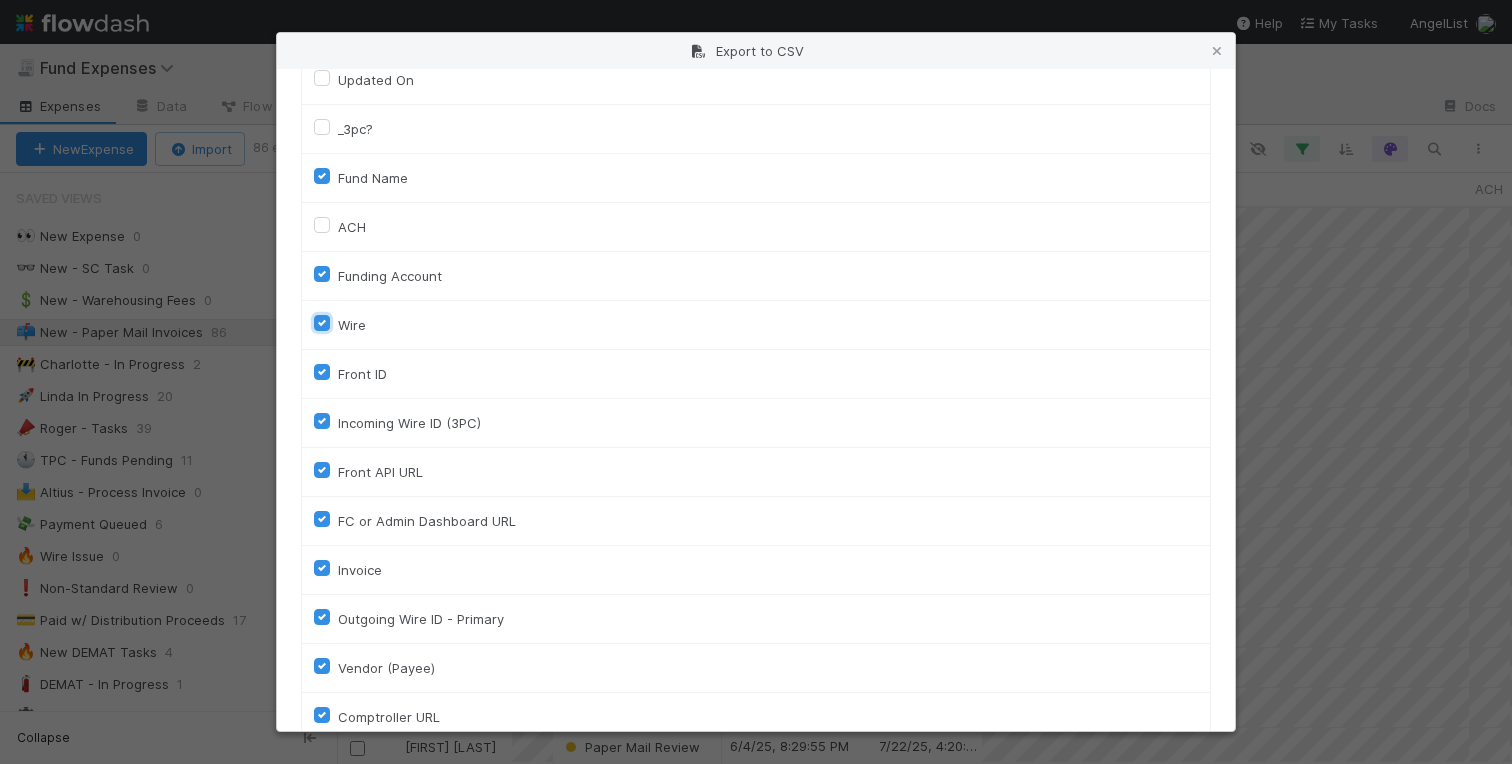 click on "Wire" at bounding box center (322, 322) 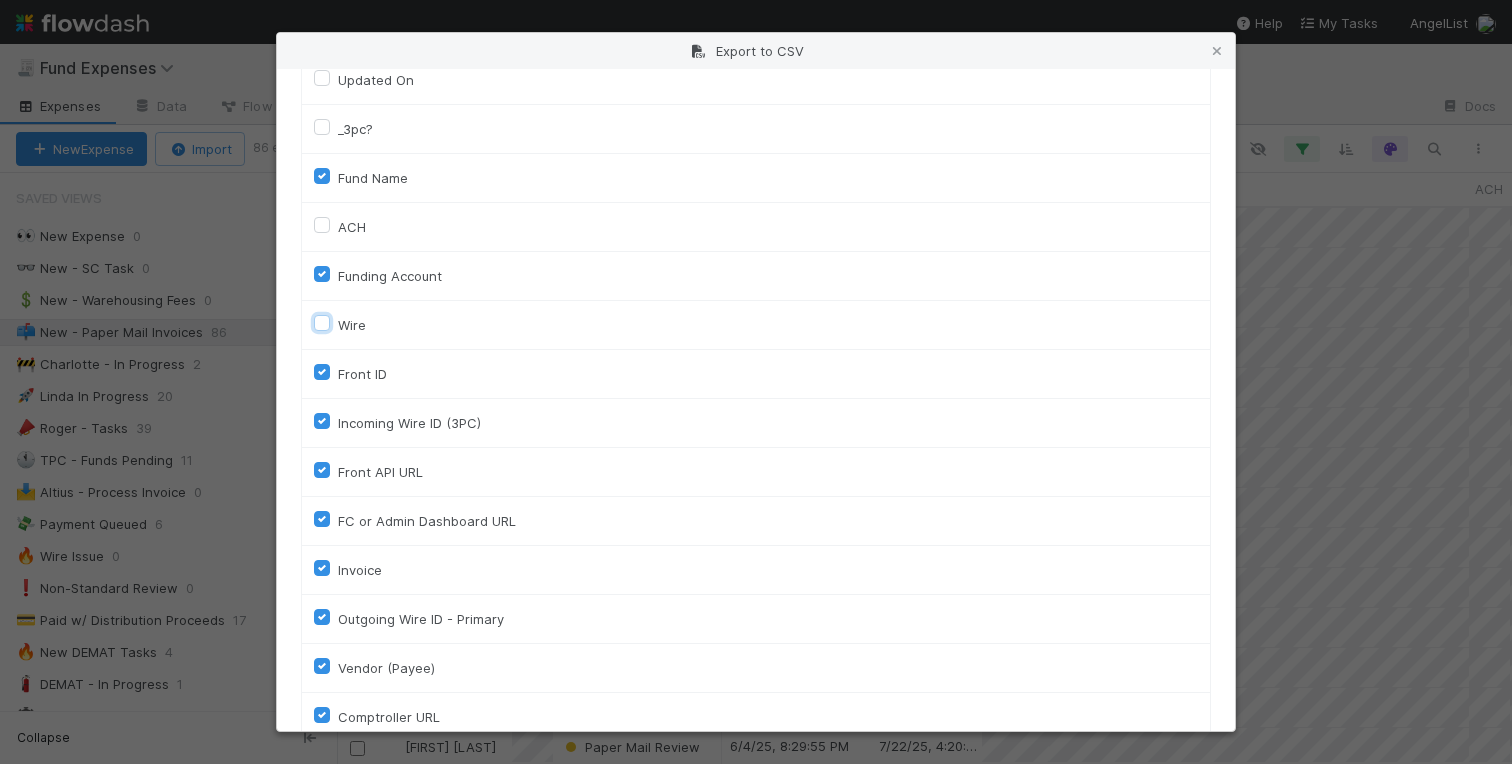 checkbox on "false" 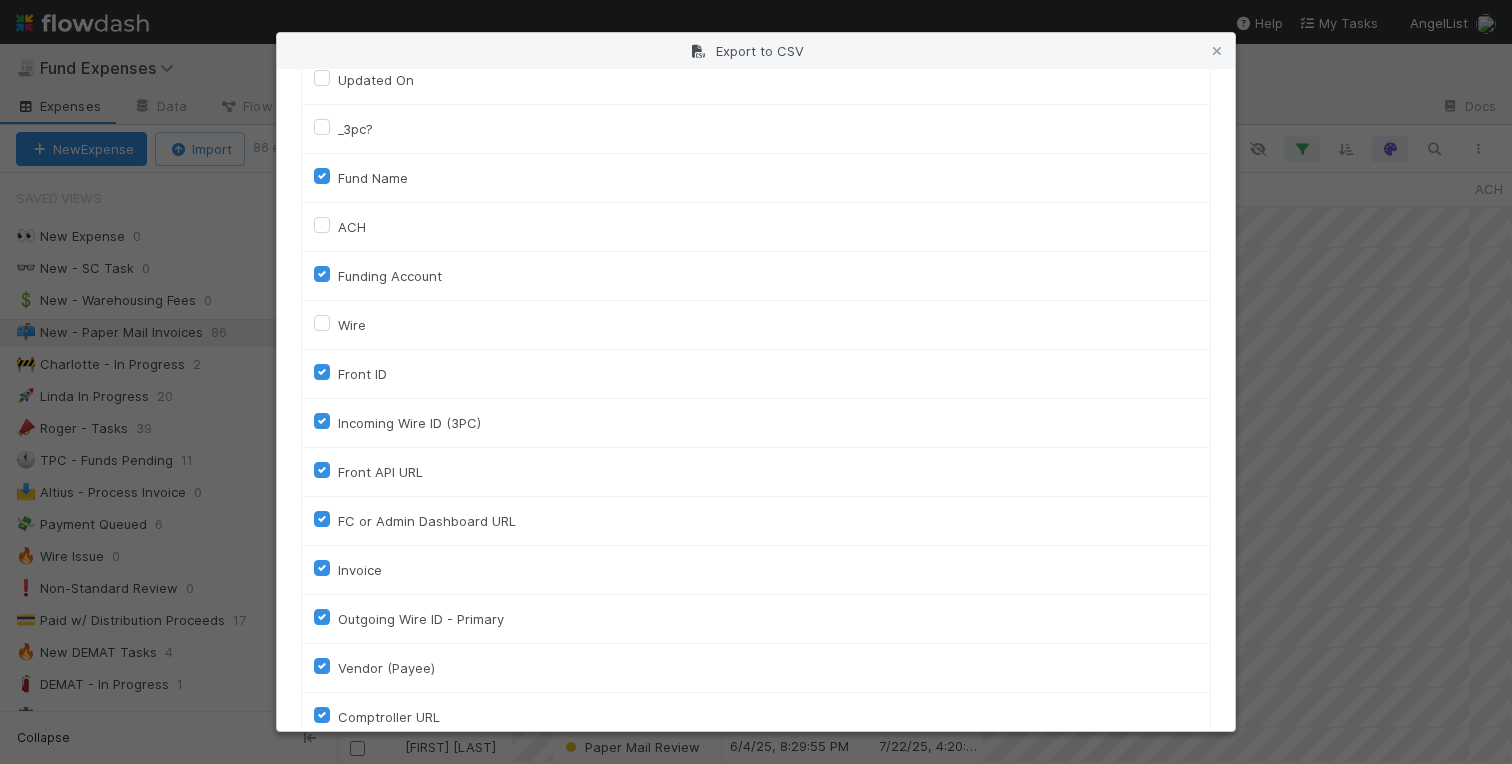 click on "Funding Account" at bounding box center (390, 276) 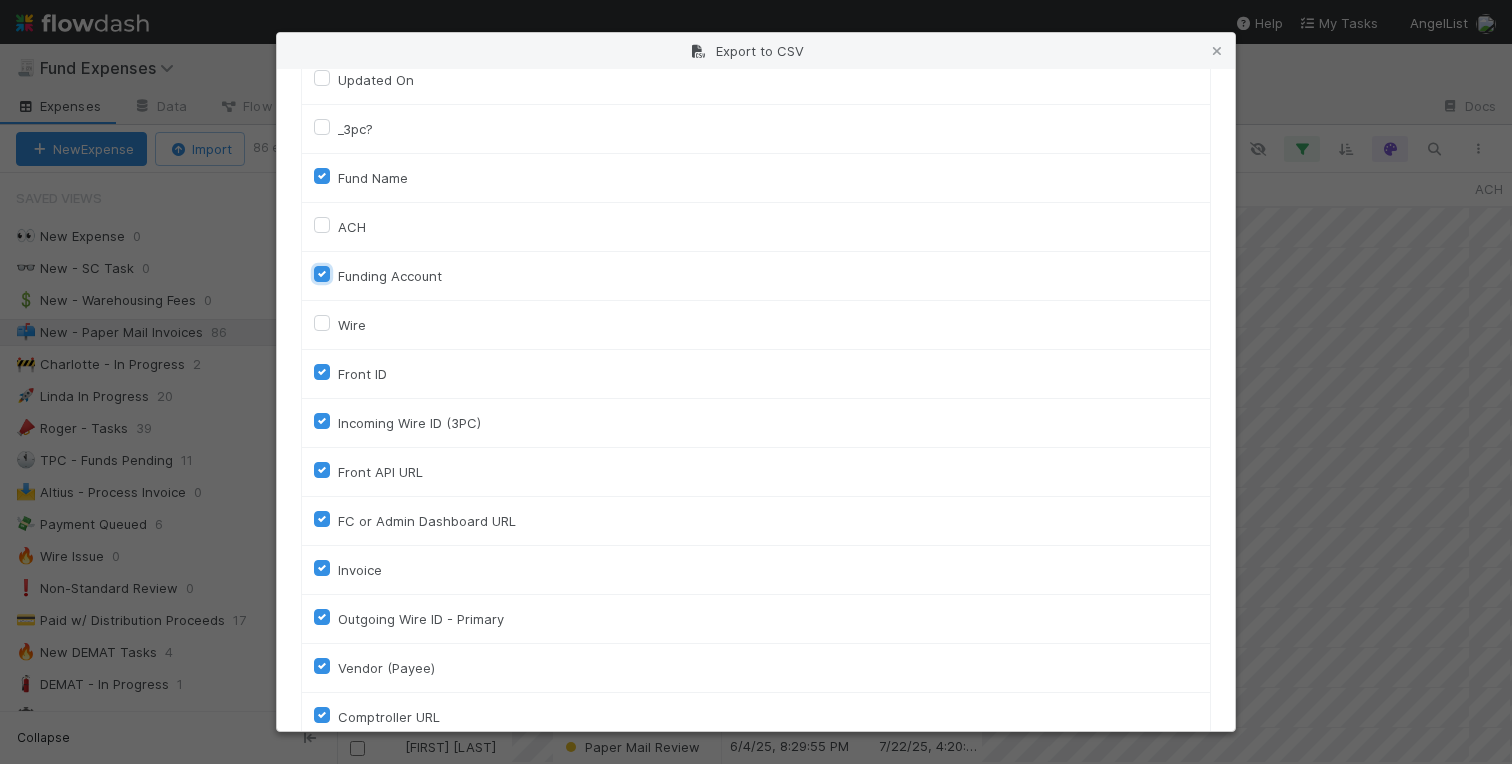 click on "Funding Account" at bounding box center [322, 273] 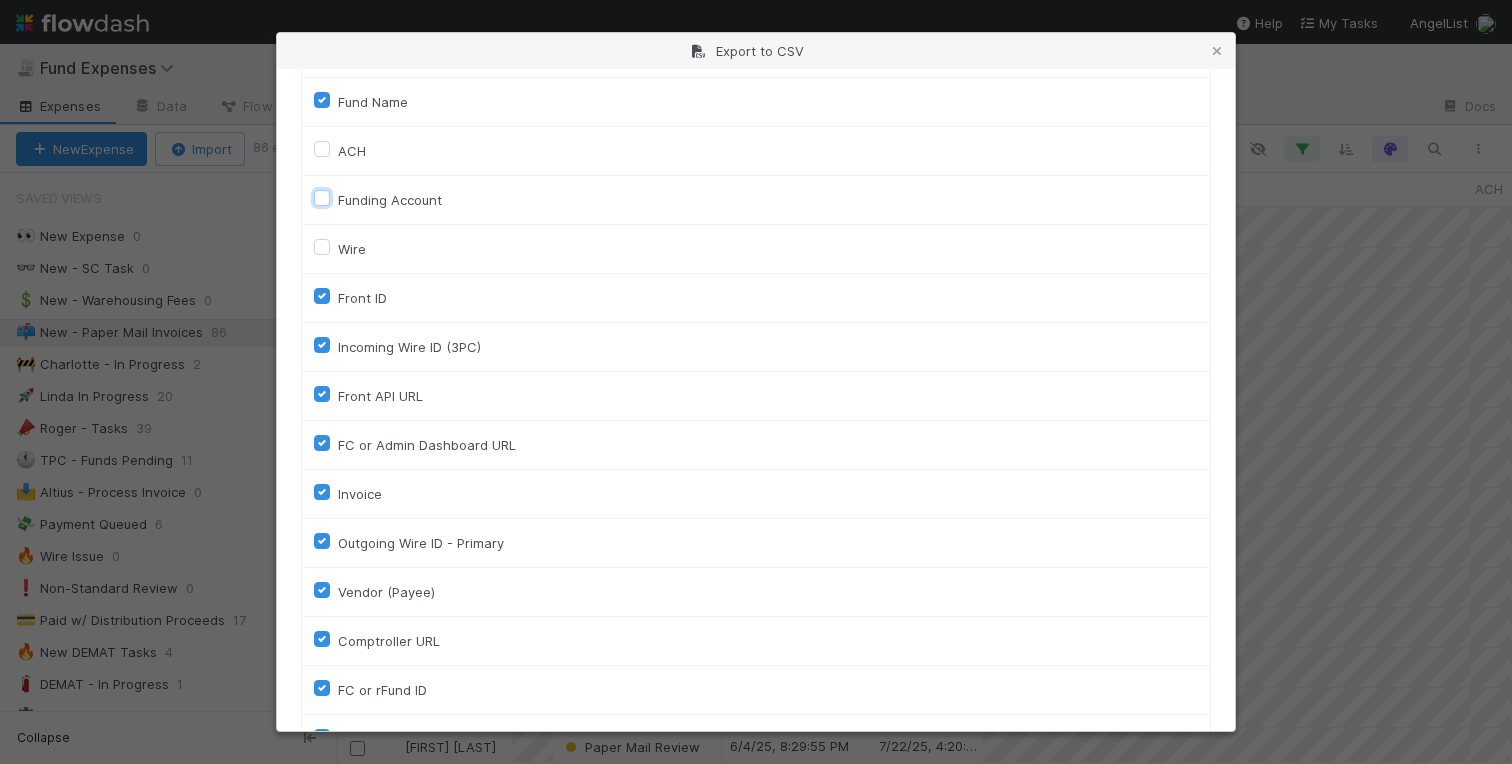 scroll, scrollTop: 396, scrollLeft: 0, axis: vertical 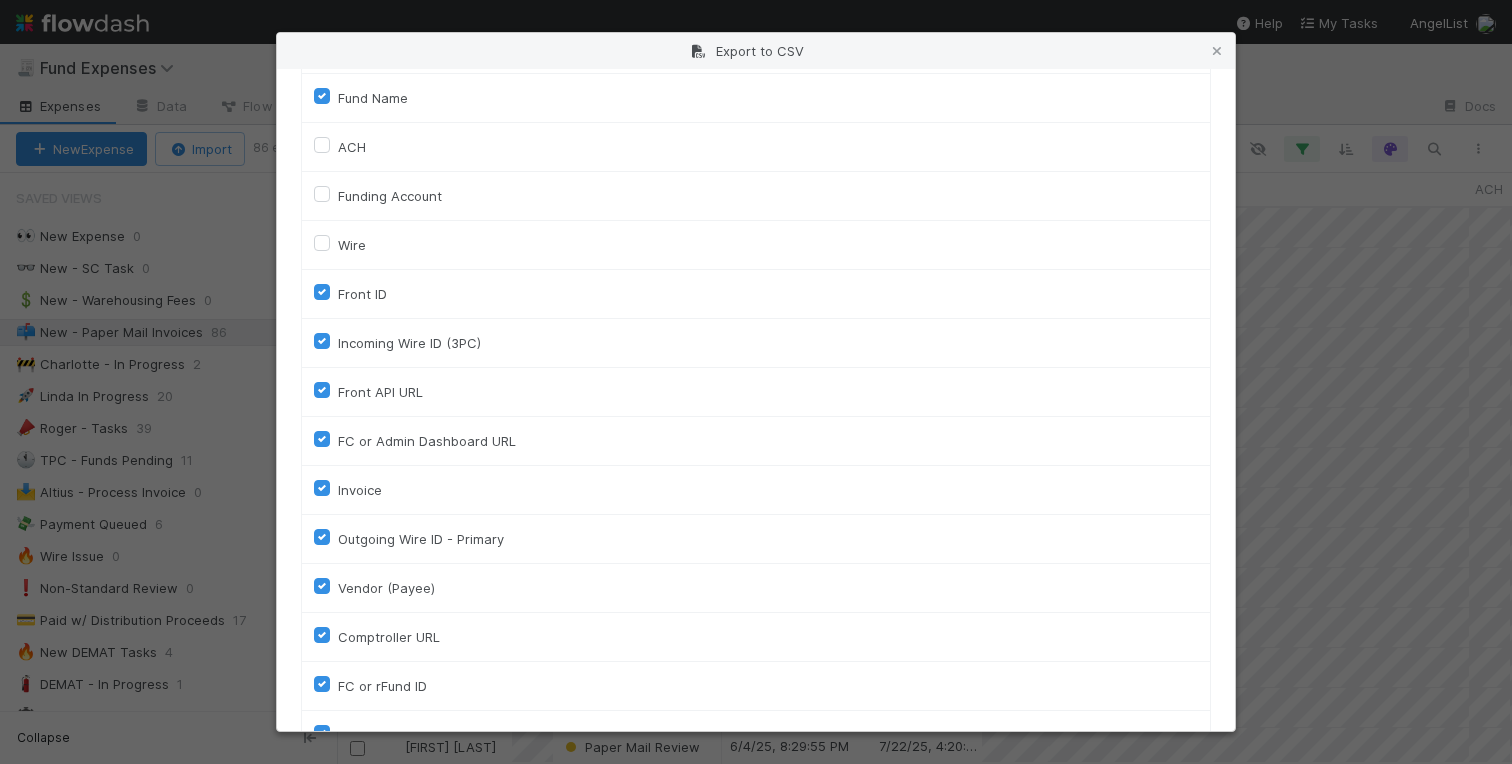 click on "Incoming Wire ID (3PC)" at bounding box center [409, 343] 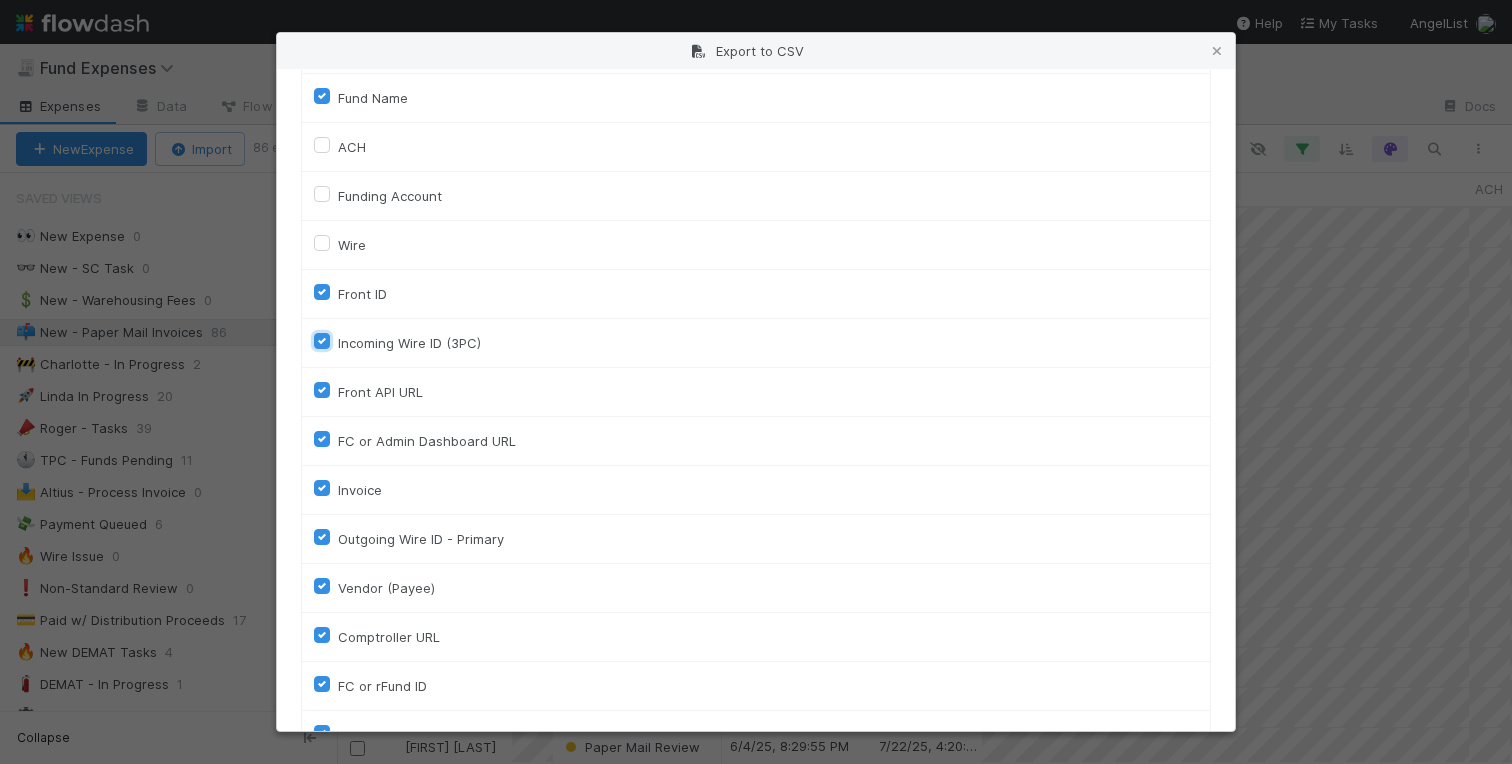 click on "Incoming Wire ID (3PC)" at bounding box center (322, 340) 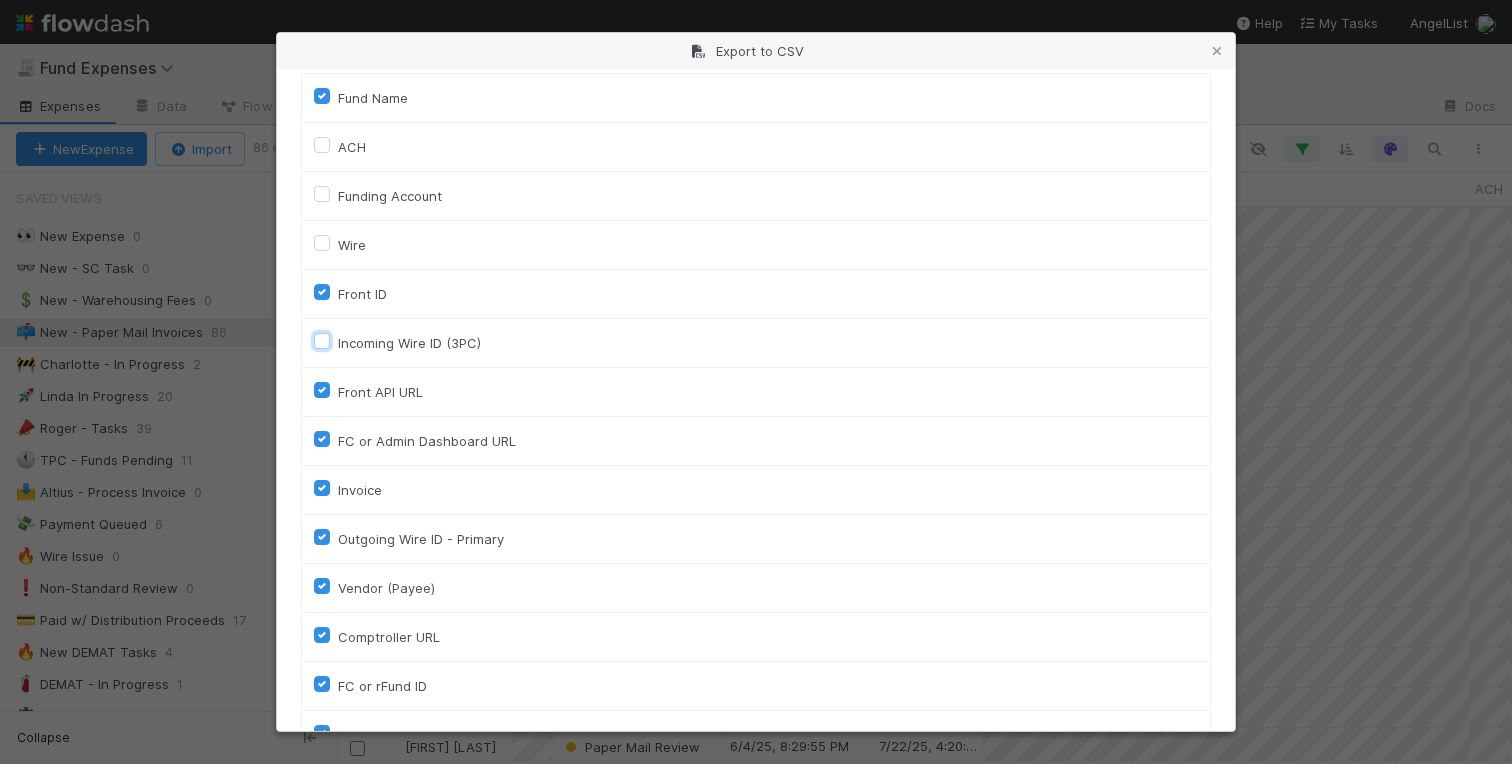 checkbox on "false" 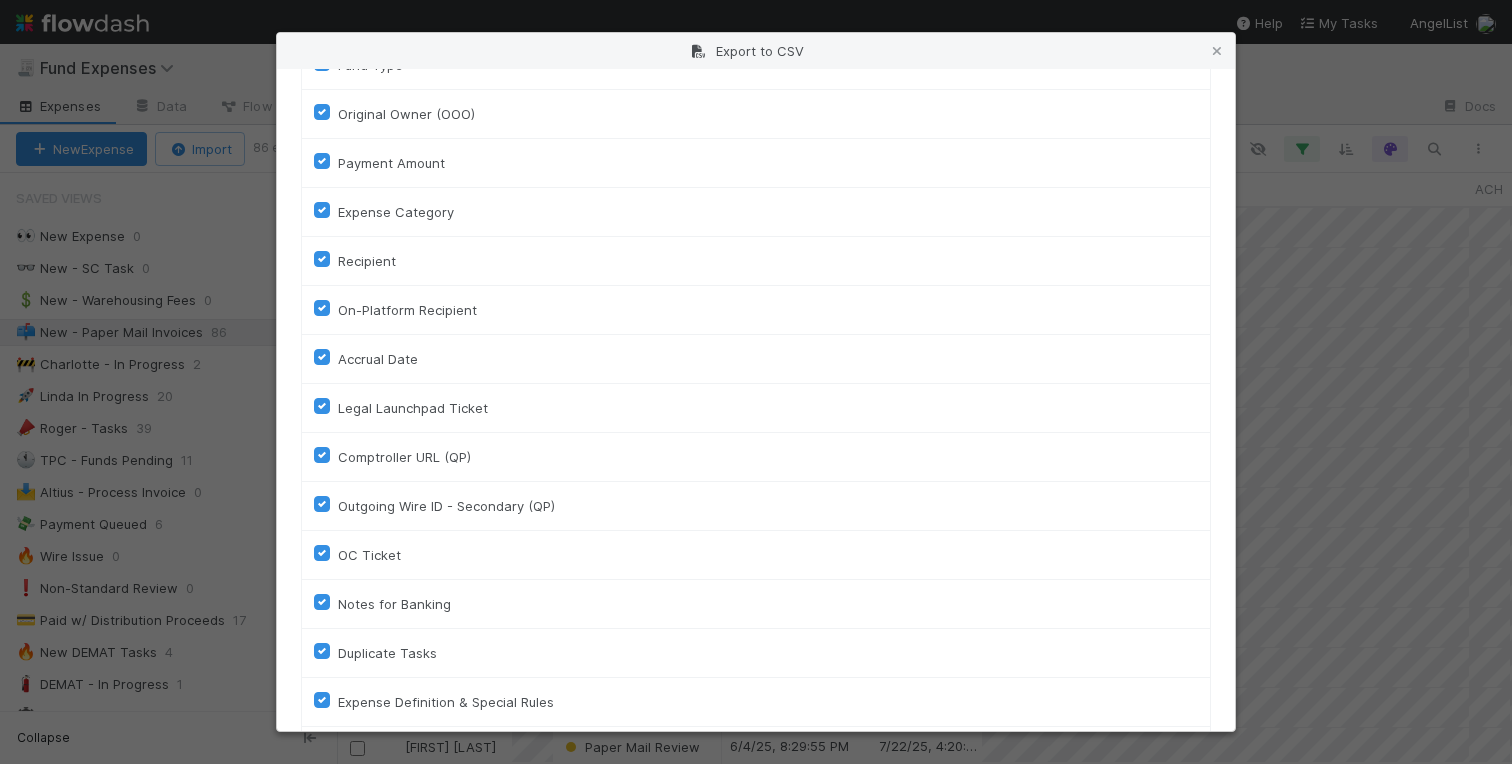 scroll, scrollTop: 1119, scrollLeft: 0, axis: vertical 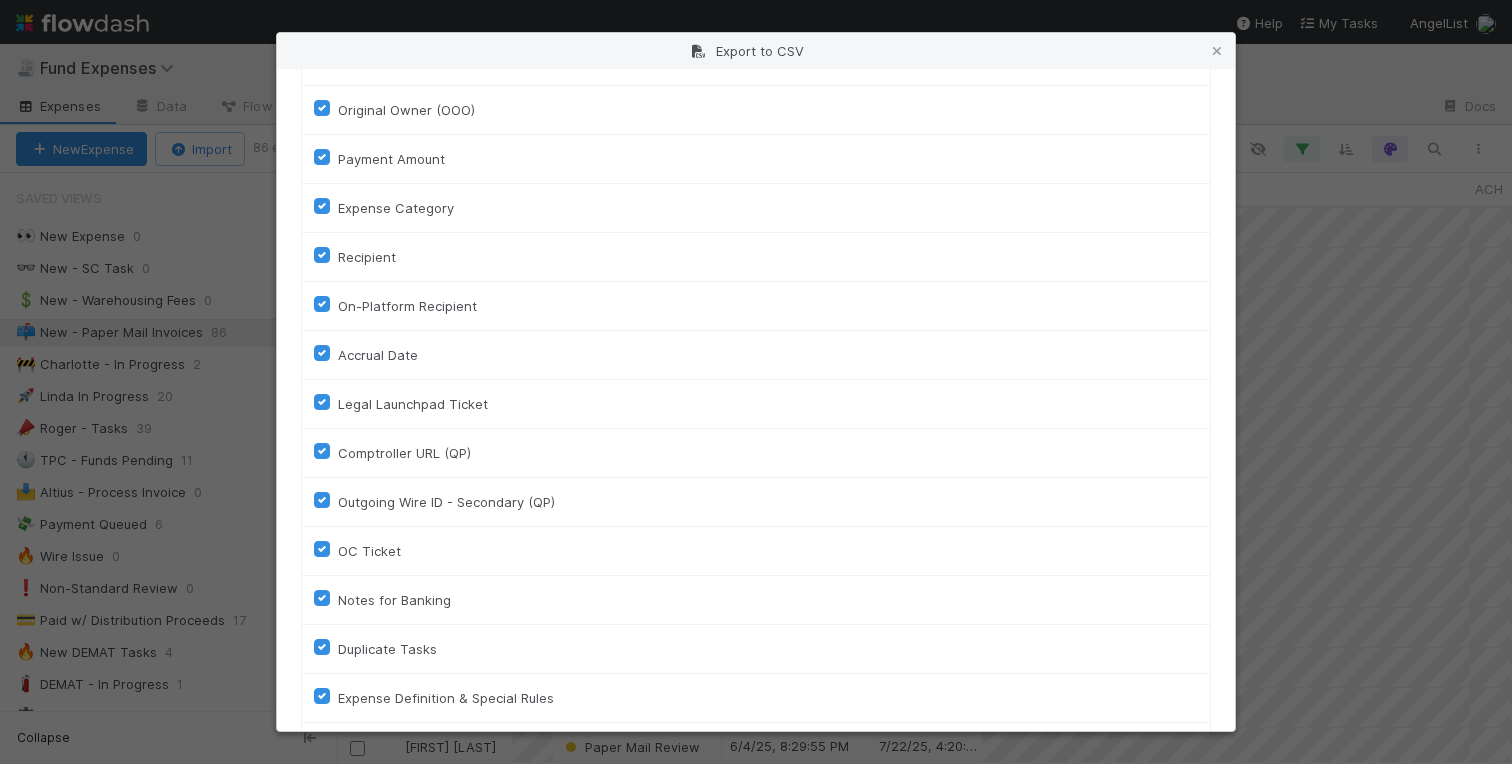 click on "Legal Launchpad Ticket" at bounding box center [413, 404] 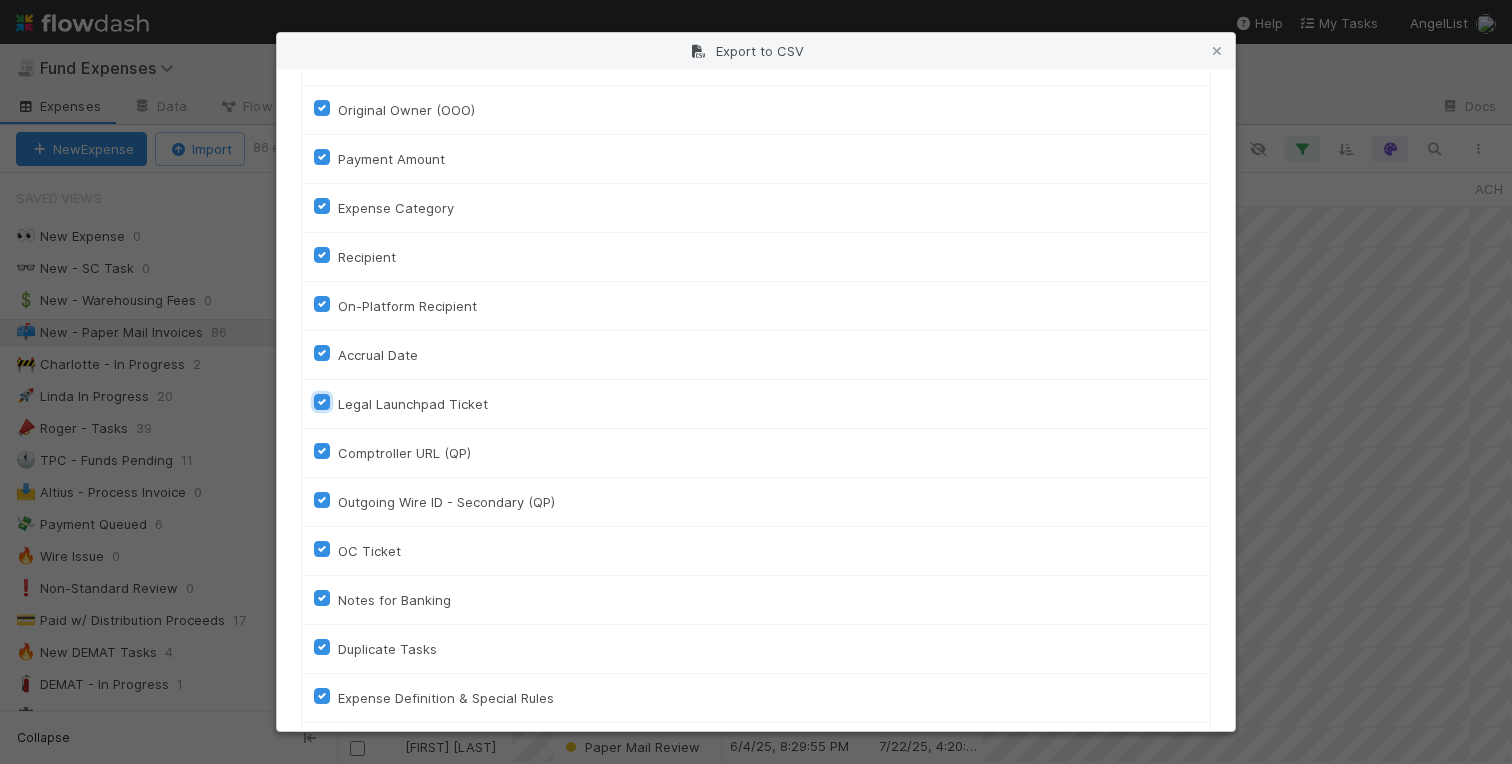 click on "Legal Launchpad Ticket" at bounding box center [322, 401] 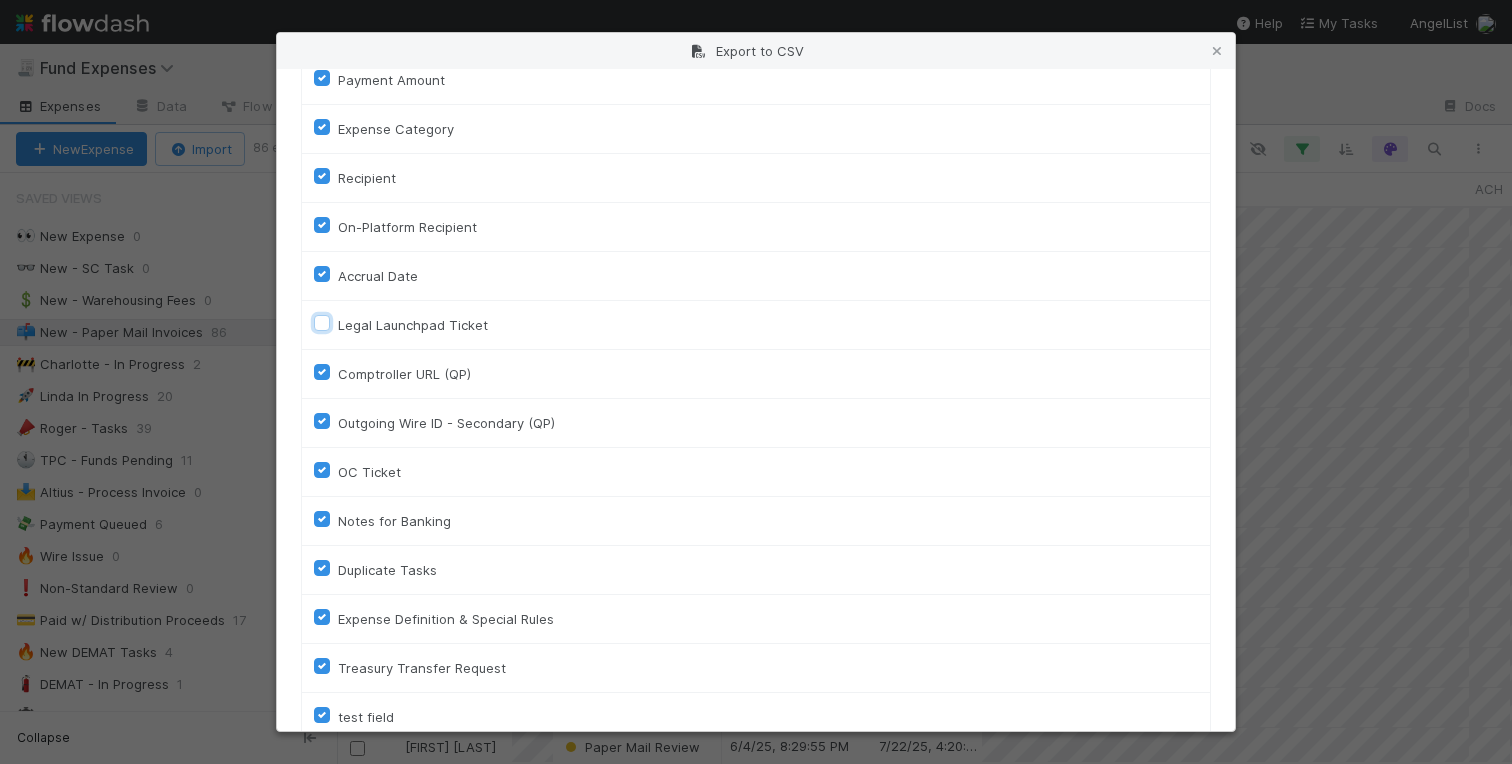 scroll, scrollTop: 1202, scrollLeft: 0, axis: vertical 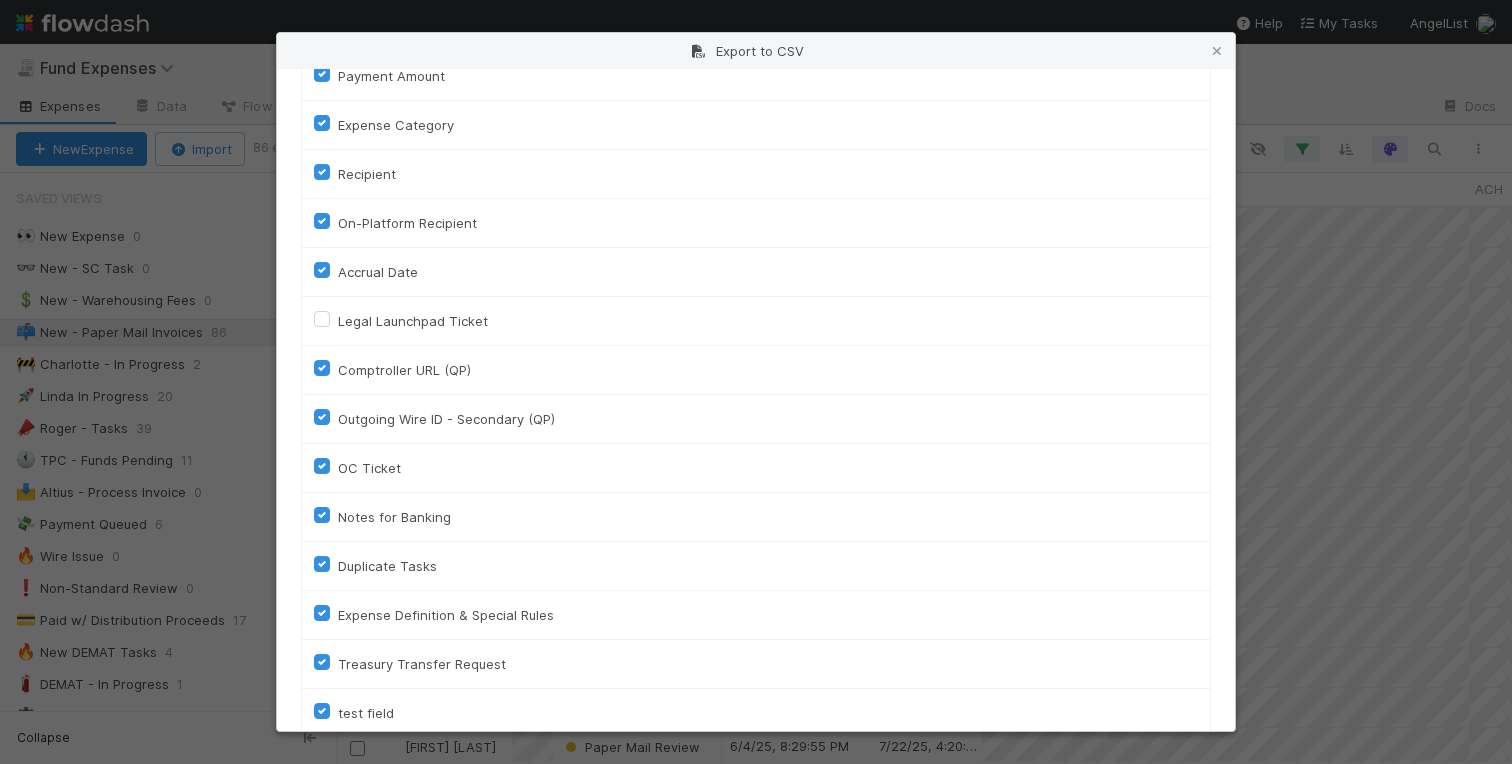 click on "OC Ticket" at bounding box center [369, 468] 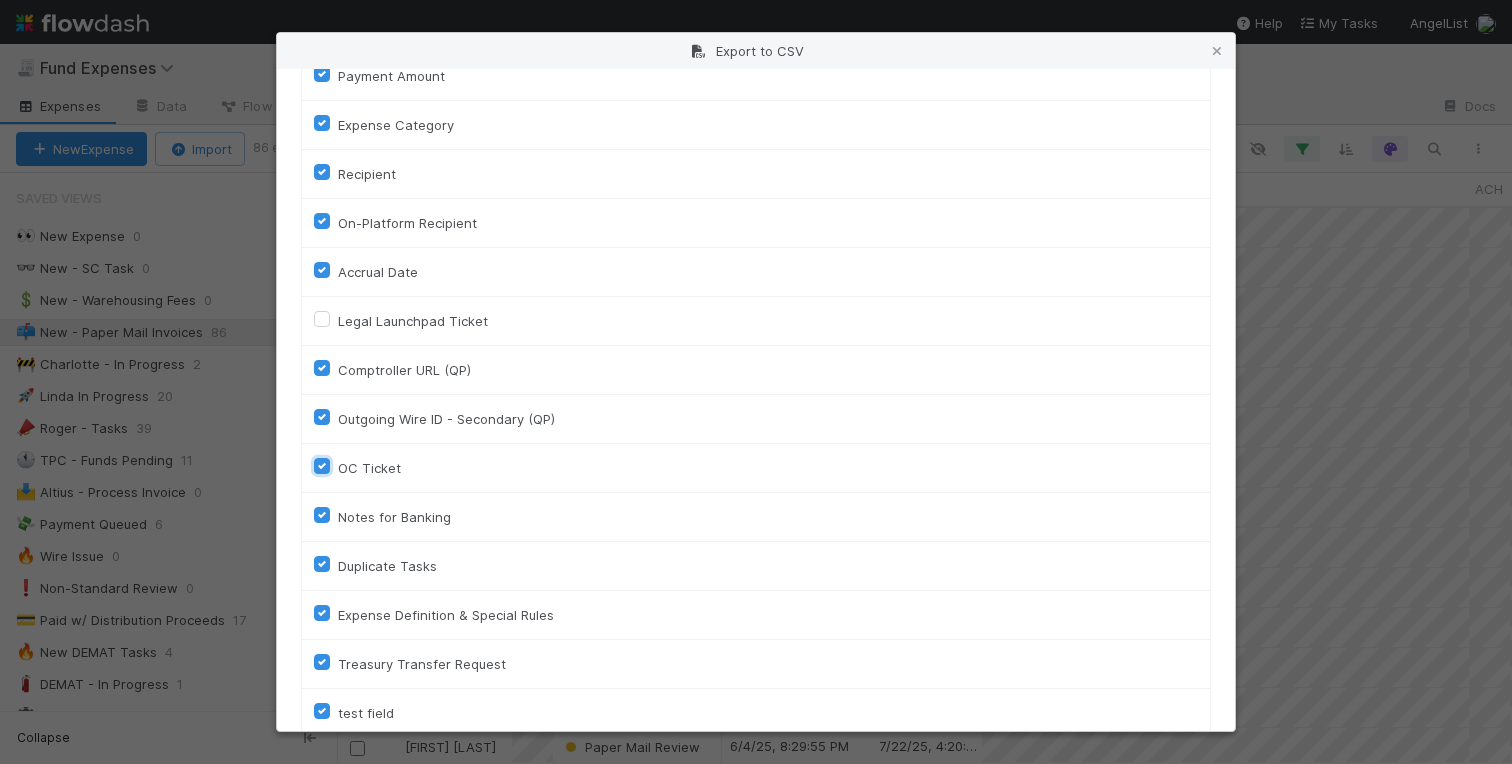 click on "OC Ticket" at bounding box center [322, 465] 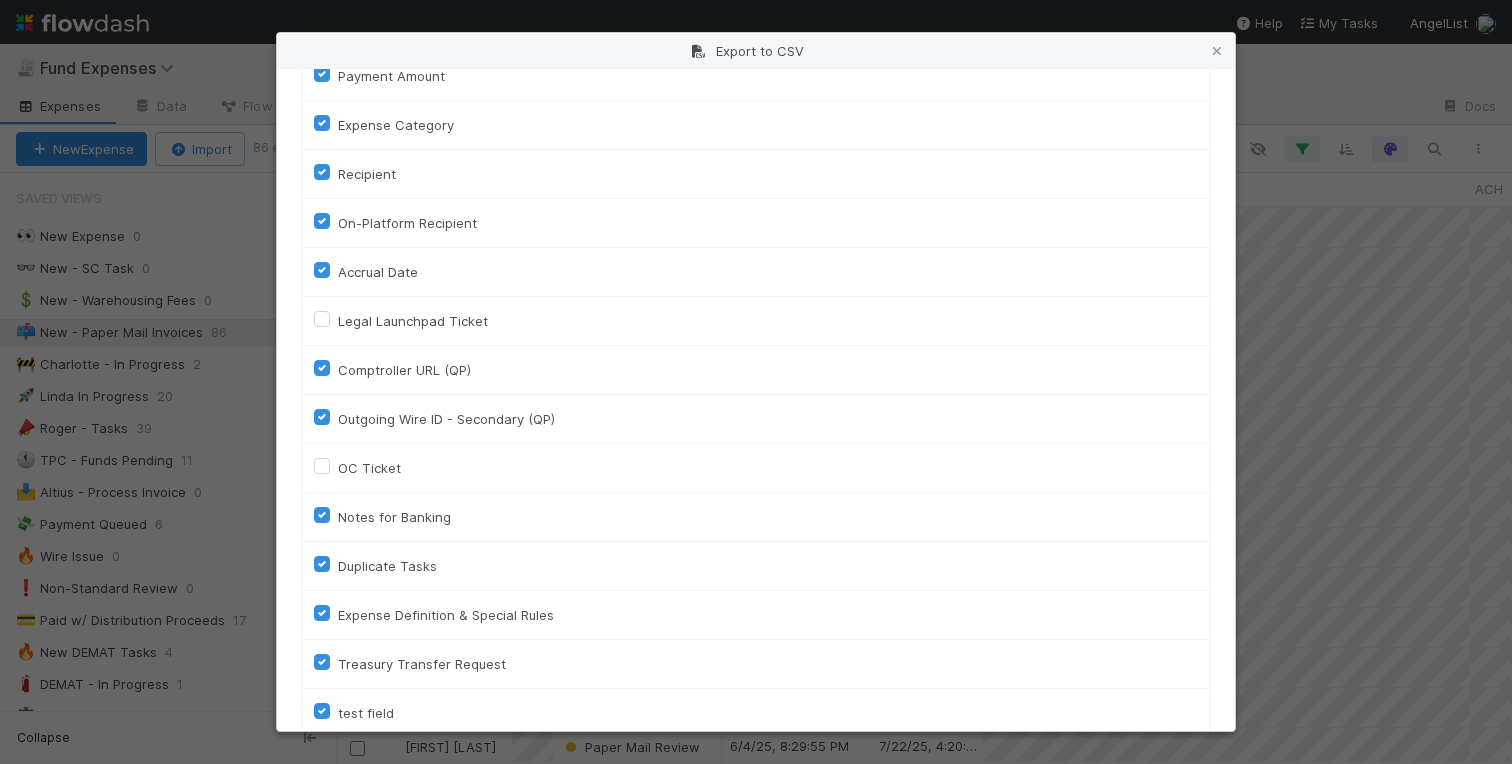 click on "Comptroller URL (QP)" at bounding box center [404, 370] 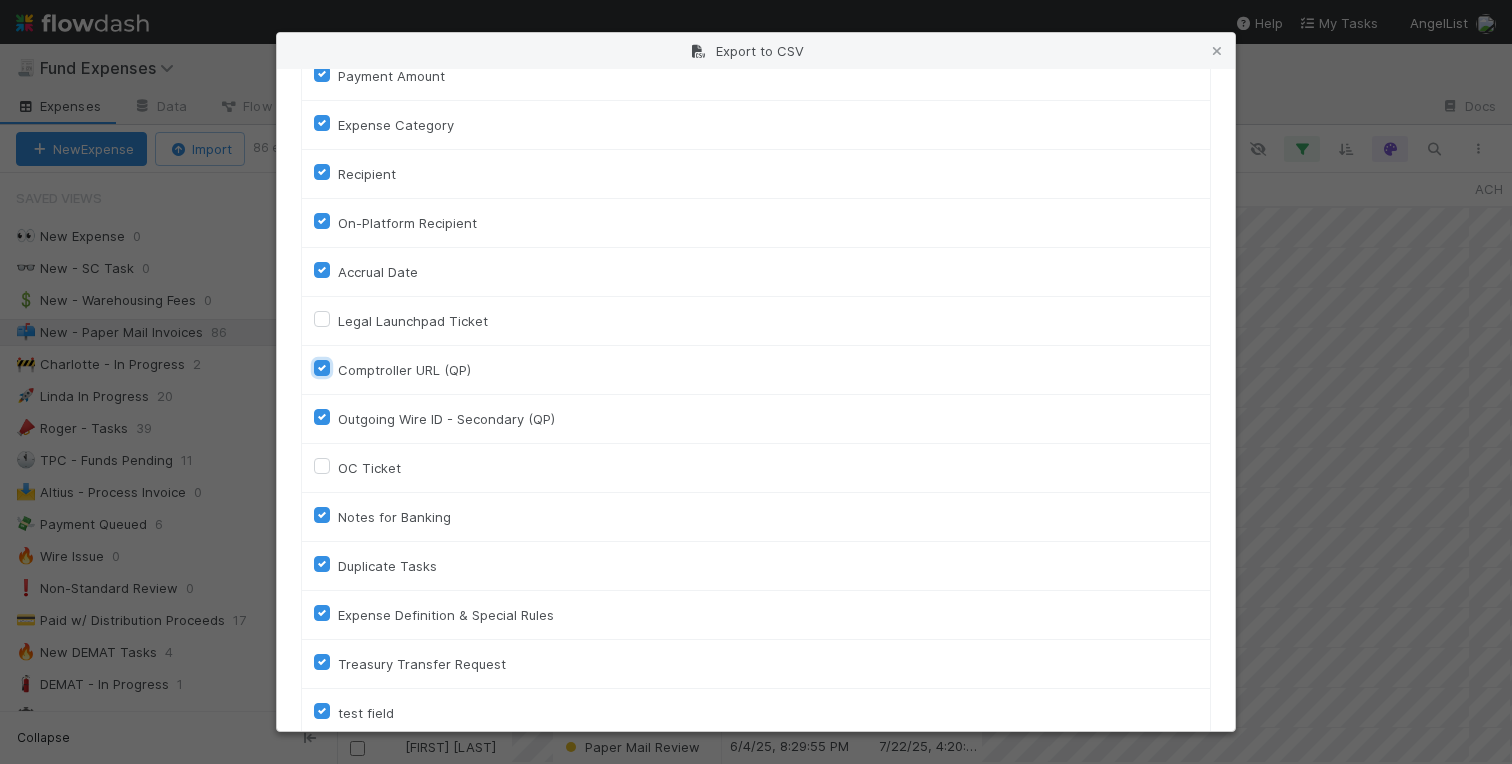 click on "Comptroller URL (QP)" at bounding box center (322, 367) 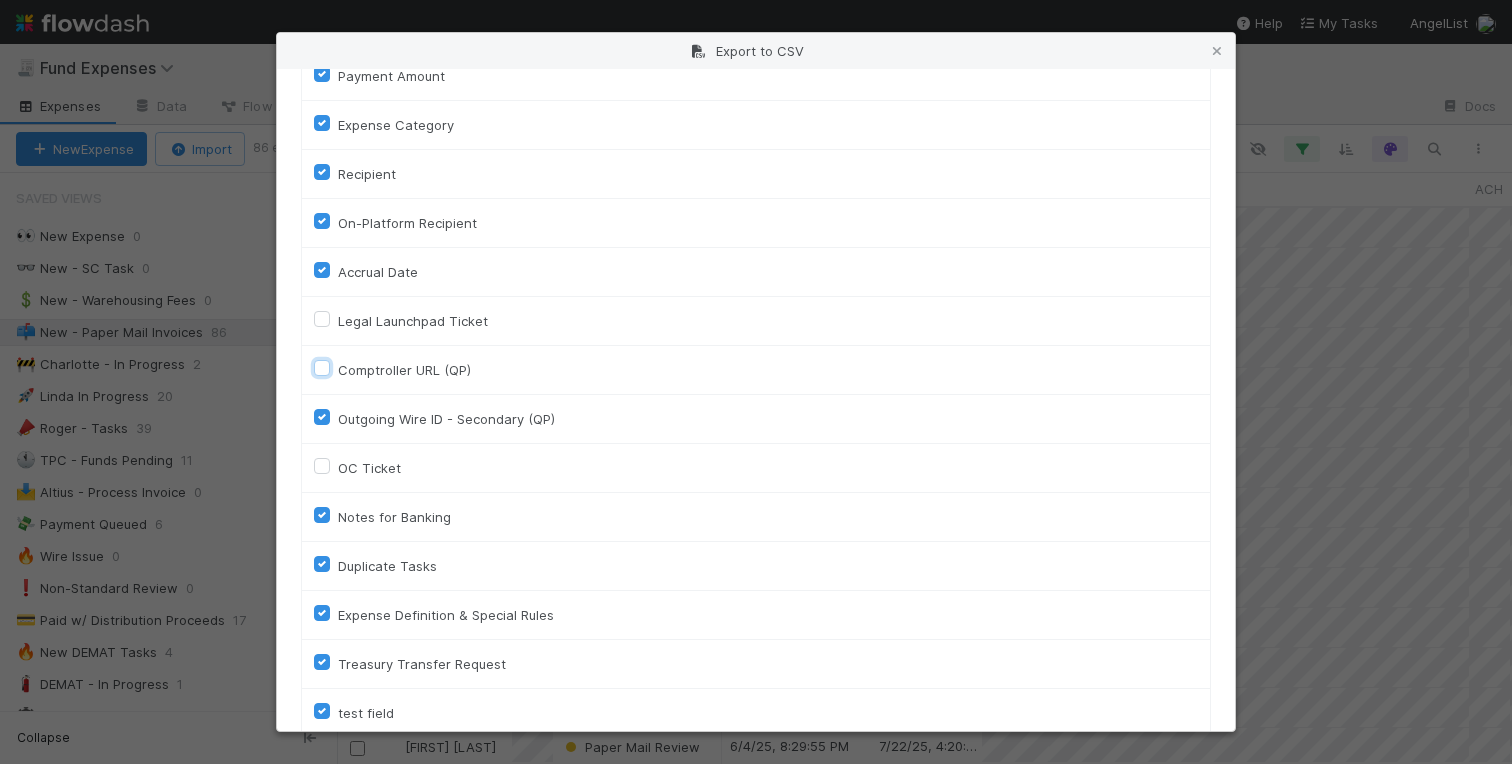 checkbox on "false" 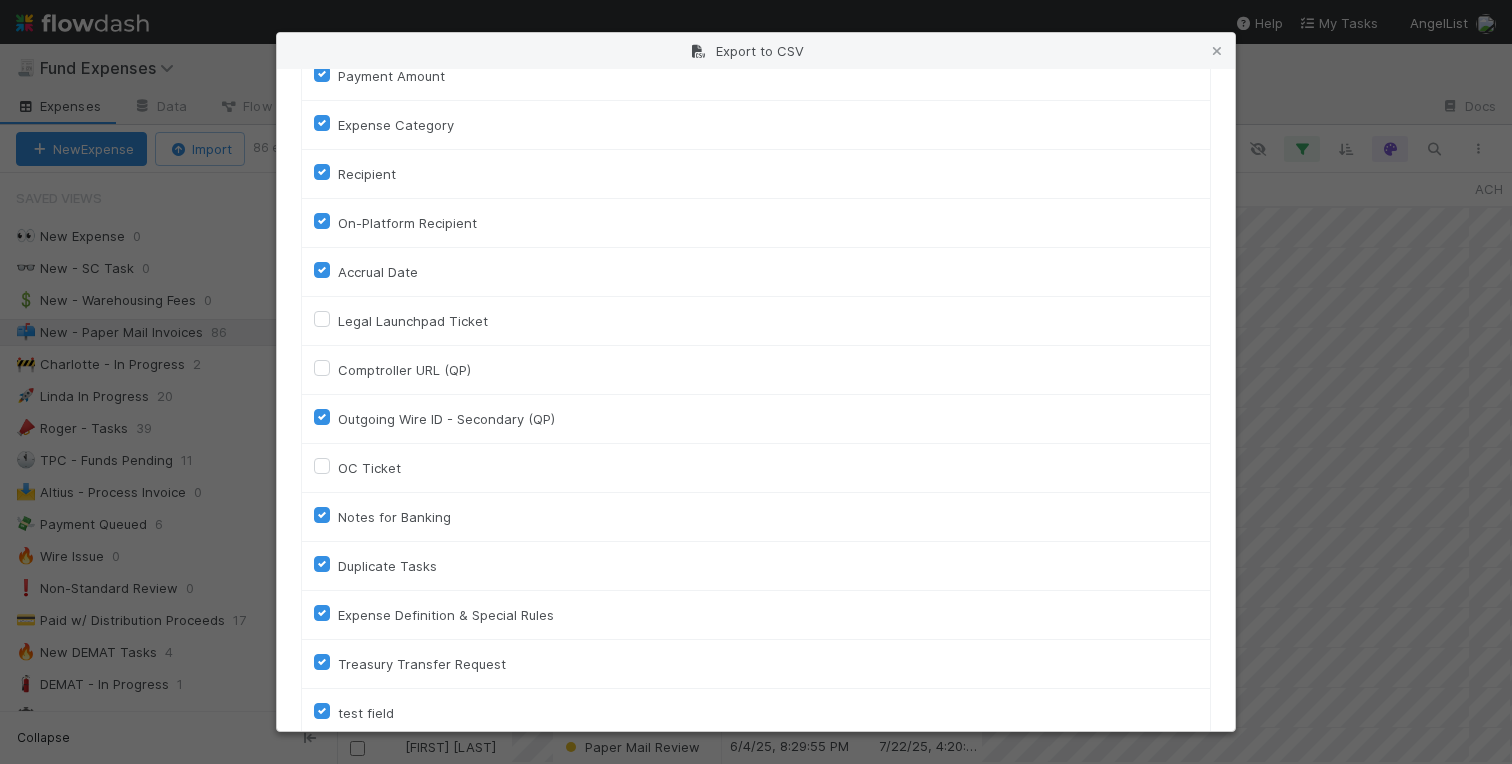 click on "Outgoing Wire ID - Secondary (QP)" at bounding box center [446, 419] 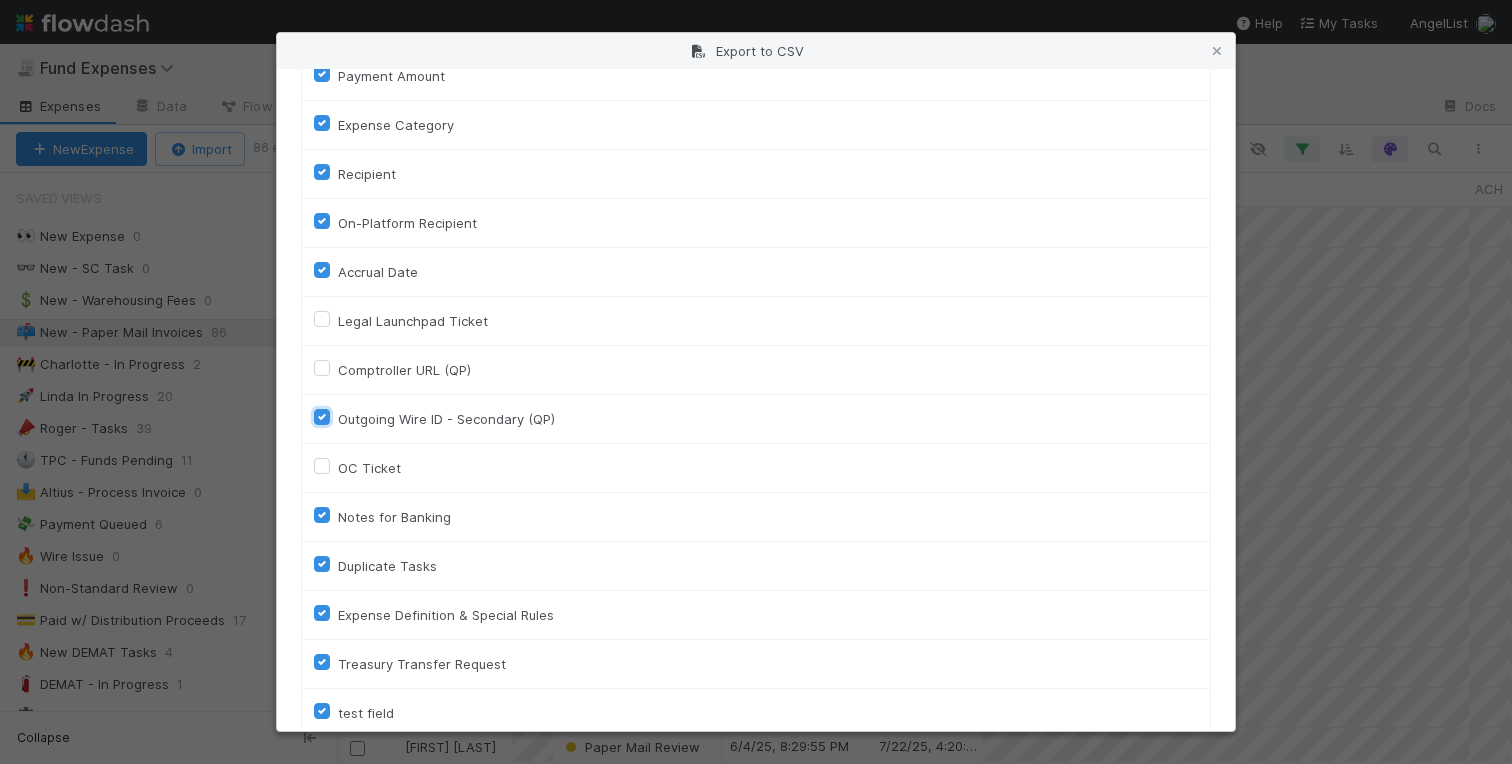 click on "Outgoing Wire ID - Secondary (QP)" at bounding box center (322, 416) 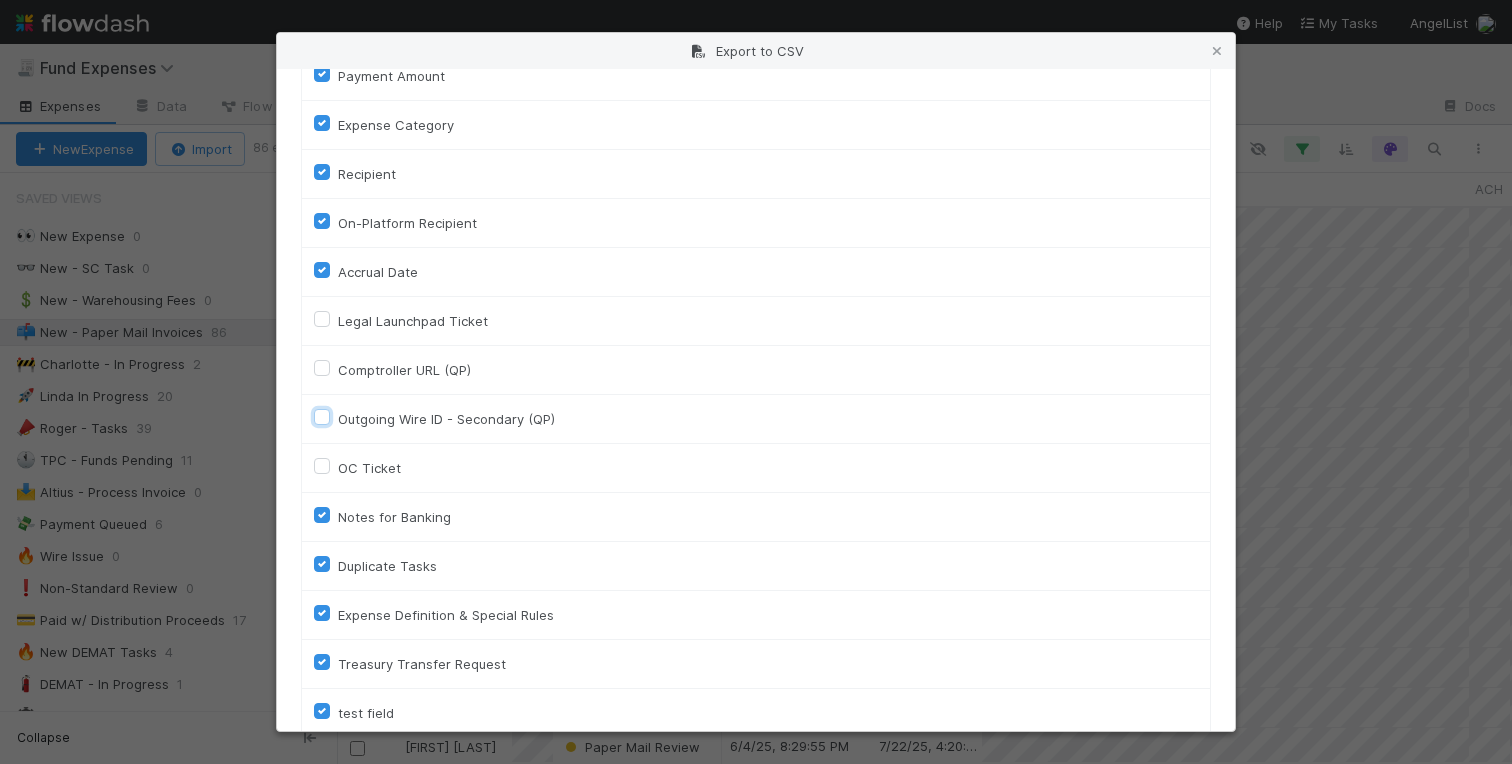 checkbox on "false" 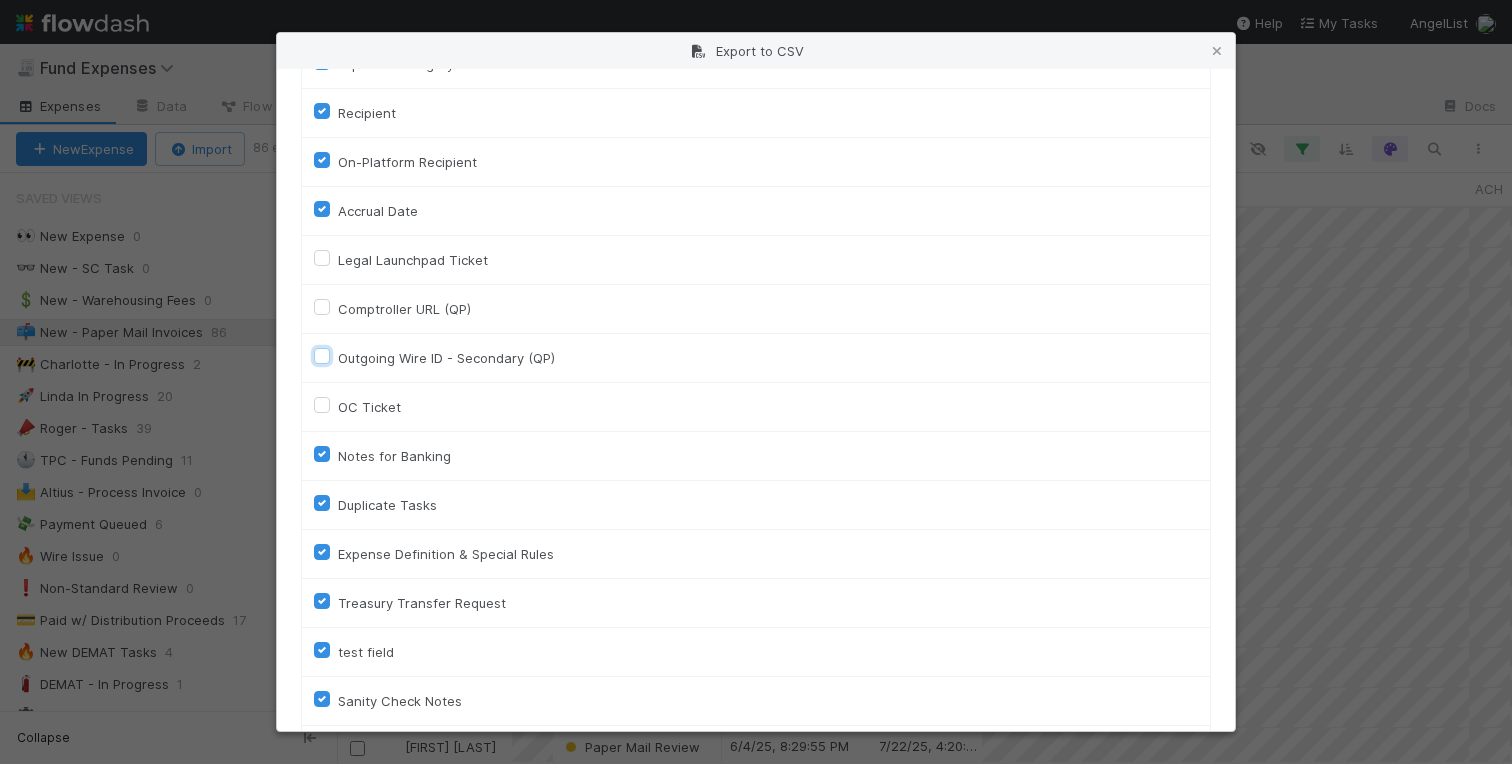scroll, scrollTop: 1283, scrollLeft: 0, axis: vertical 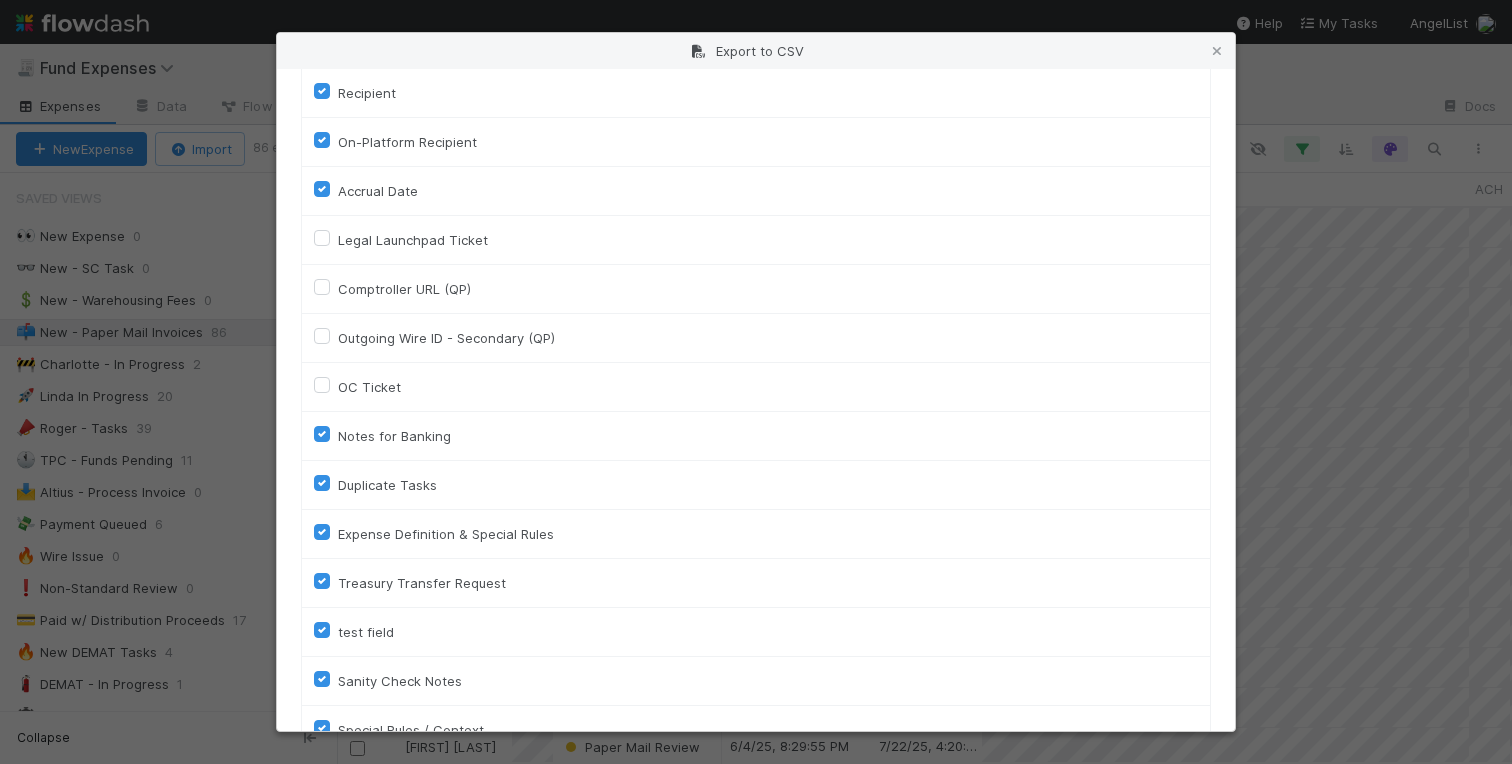 click on "test field" at bounding box center [366, 632] 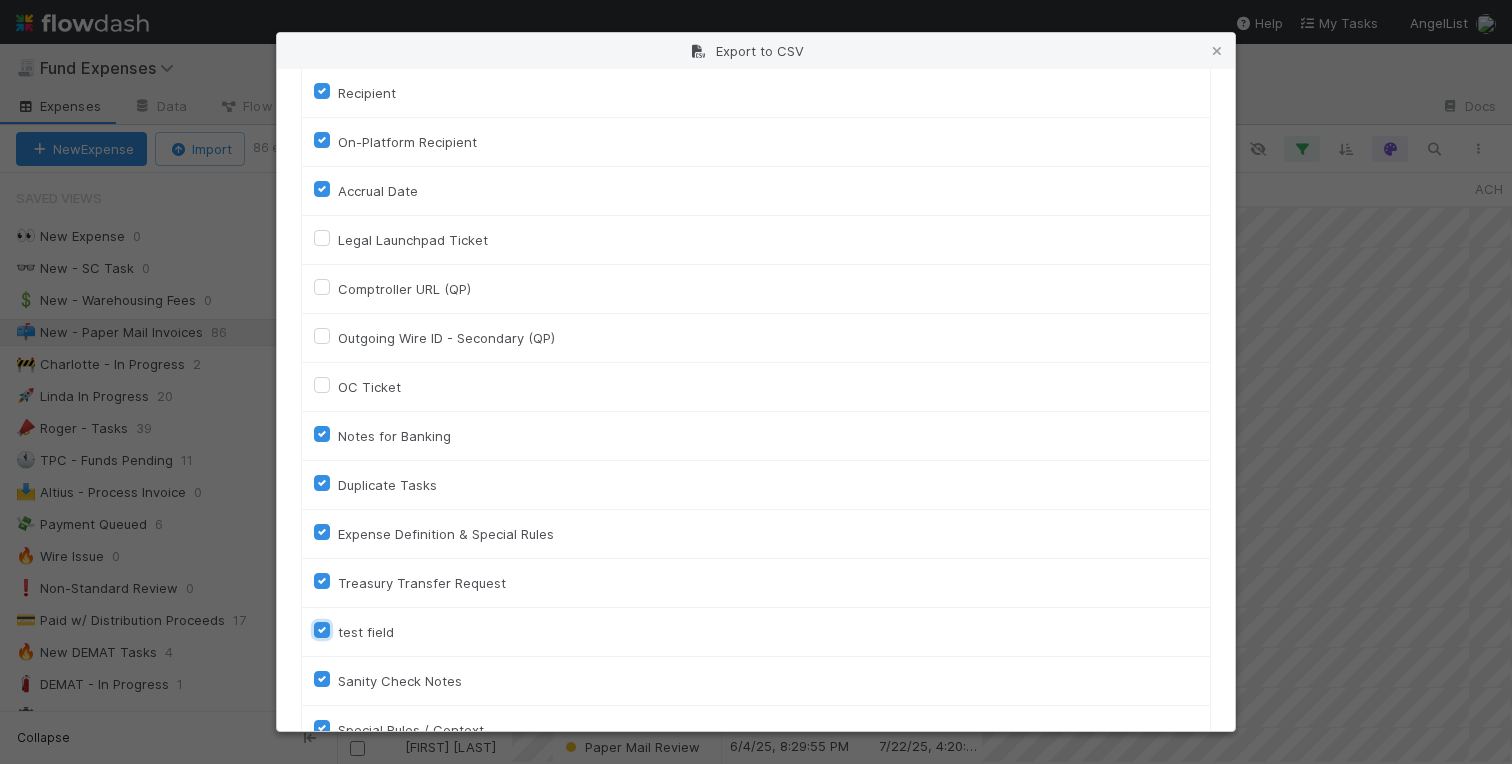 click on "test field" at bounding box center (322, 629) 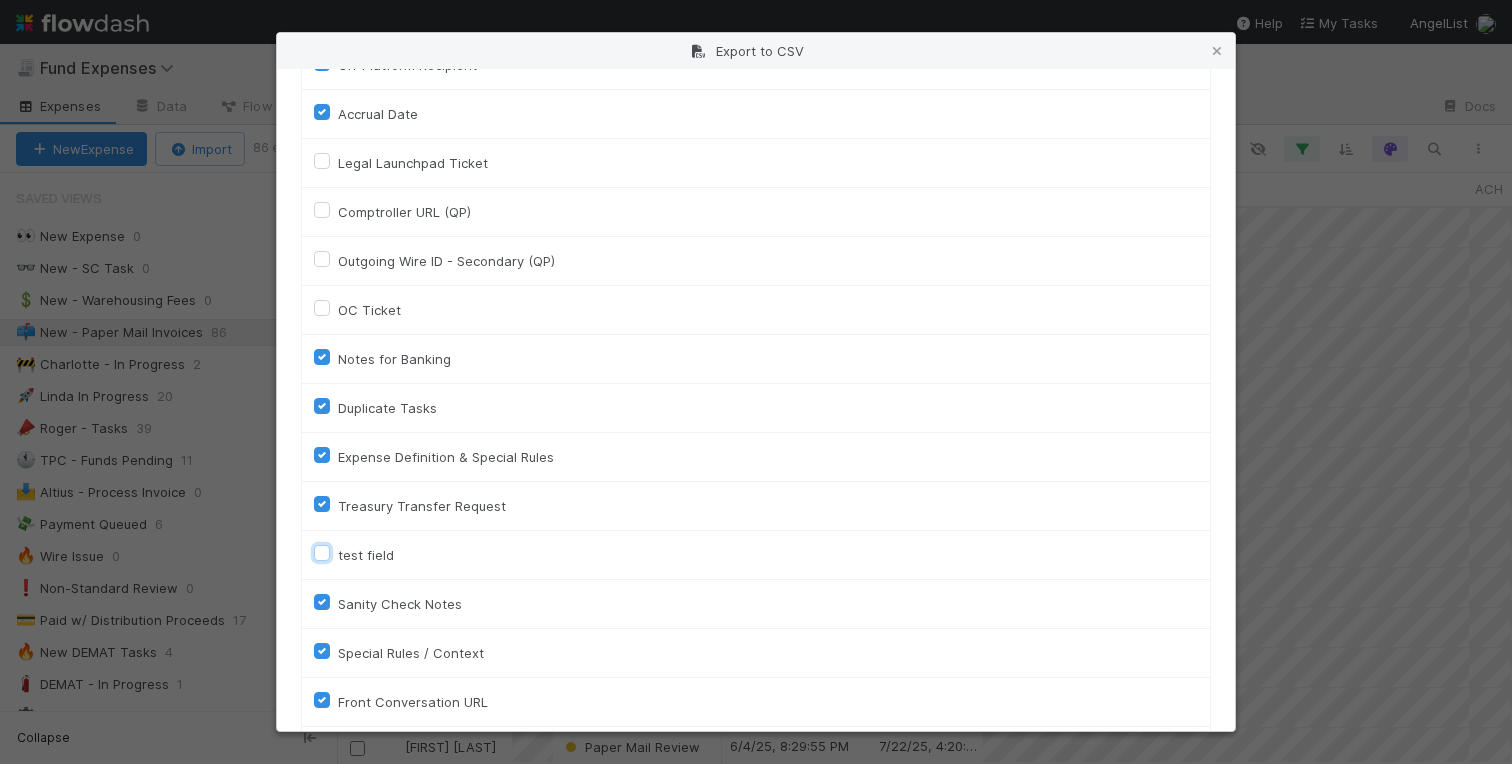 scroll, scrollTop: 1368, scrollLeft: 0, axis: vertical 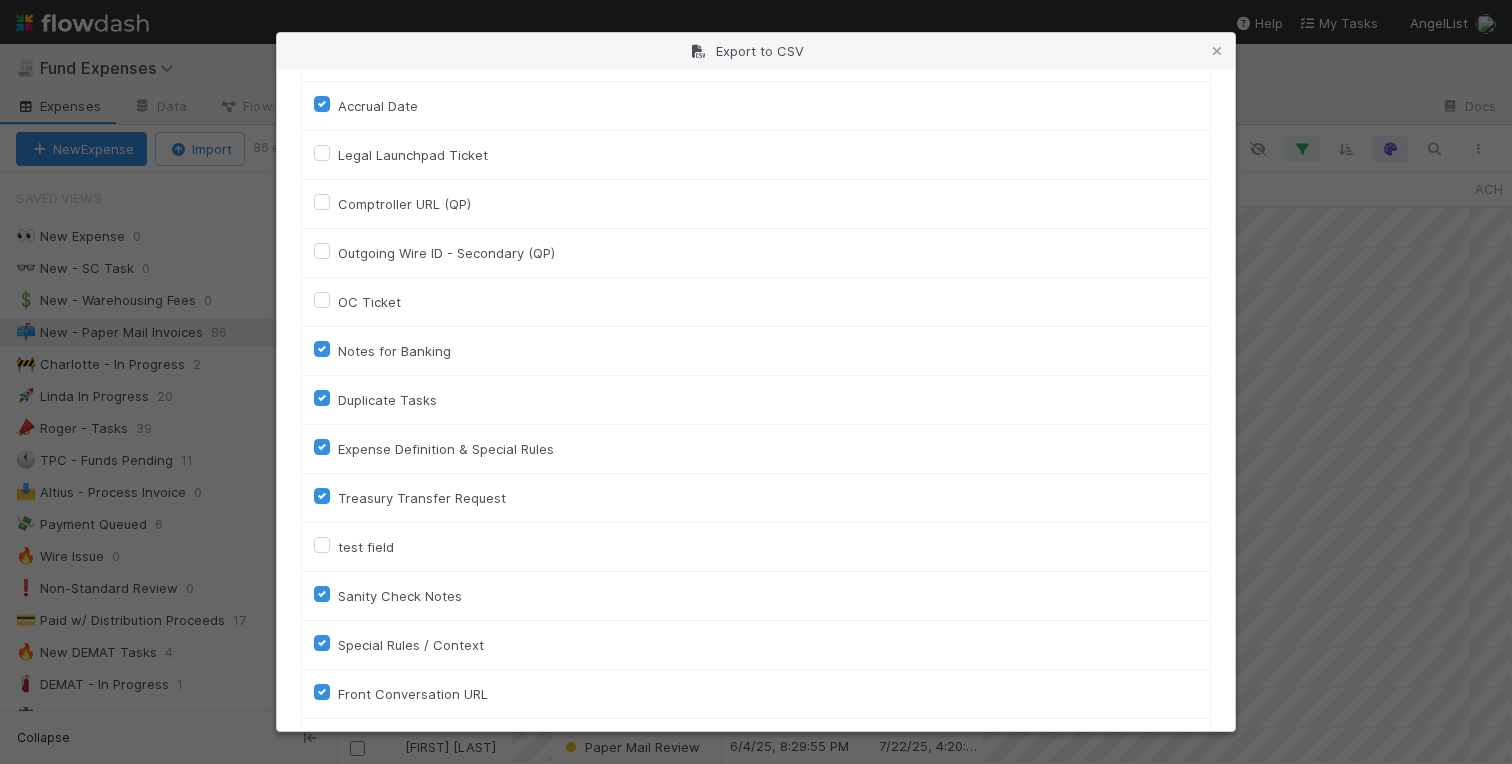 click on "Sanity Check Notes" at bounding box center (400, 596) 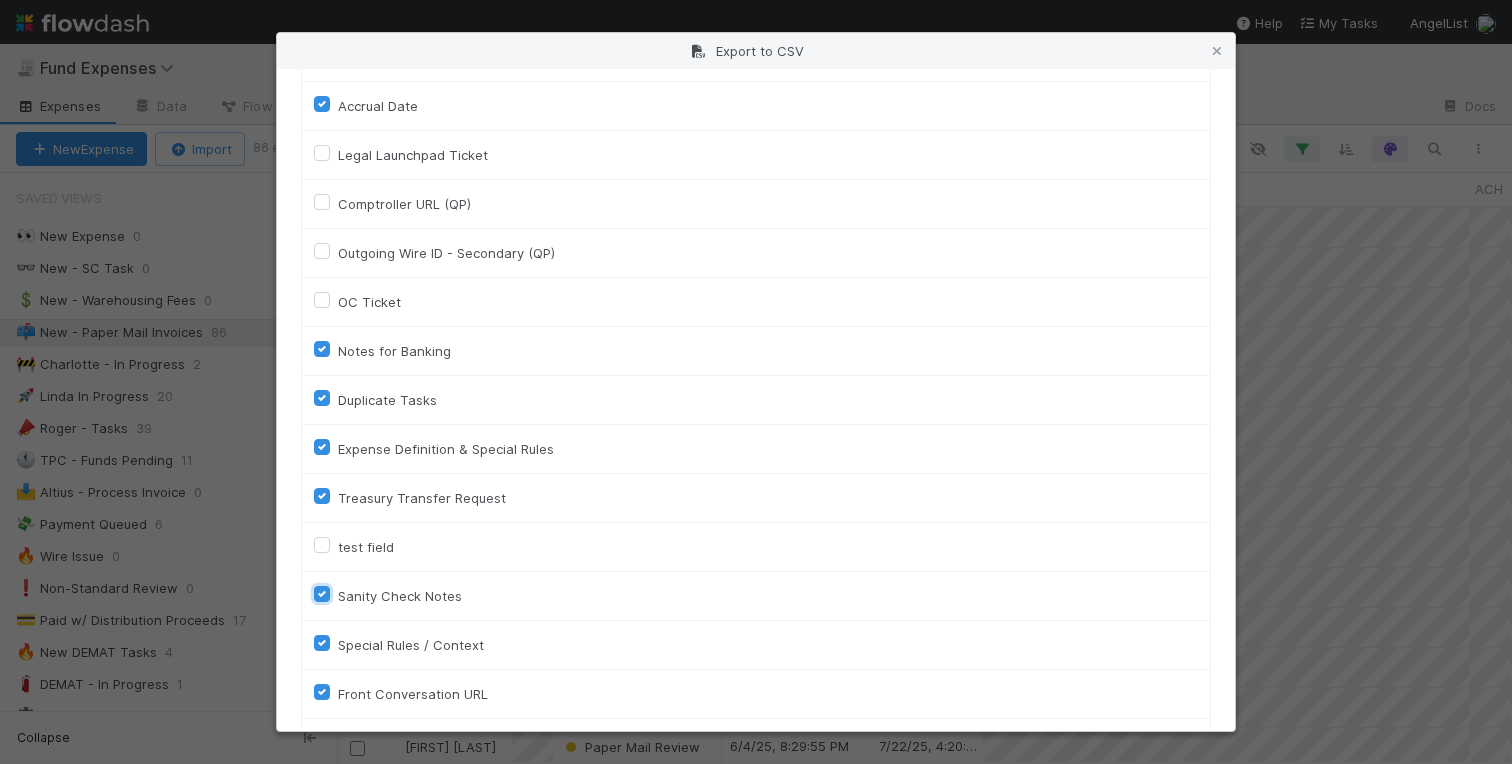 click on "Sanity Check Notes" at bounding box center [322, 593] 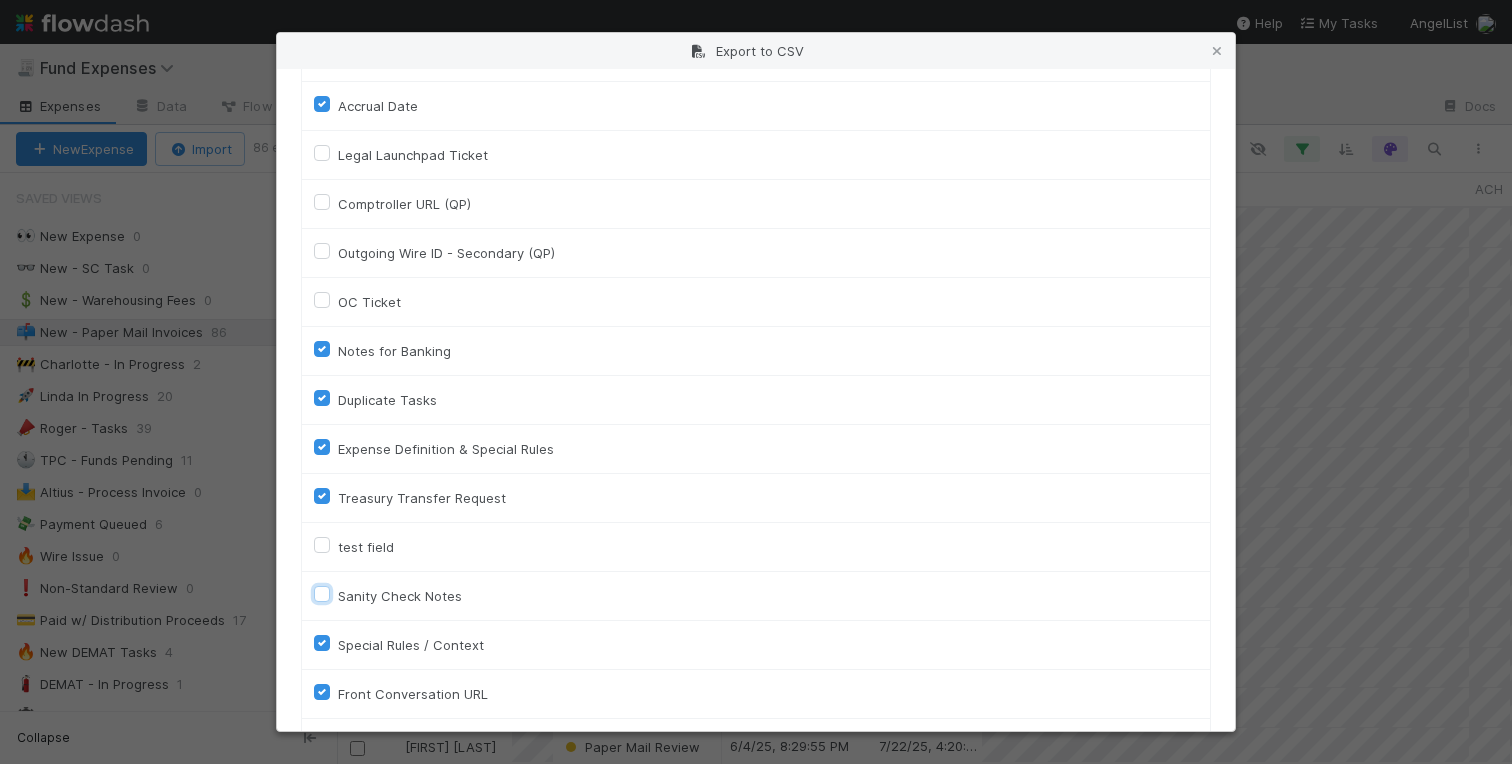 checkbox on "false" 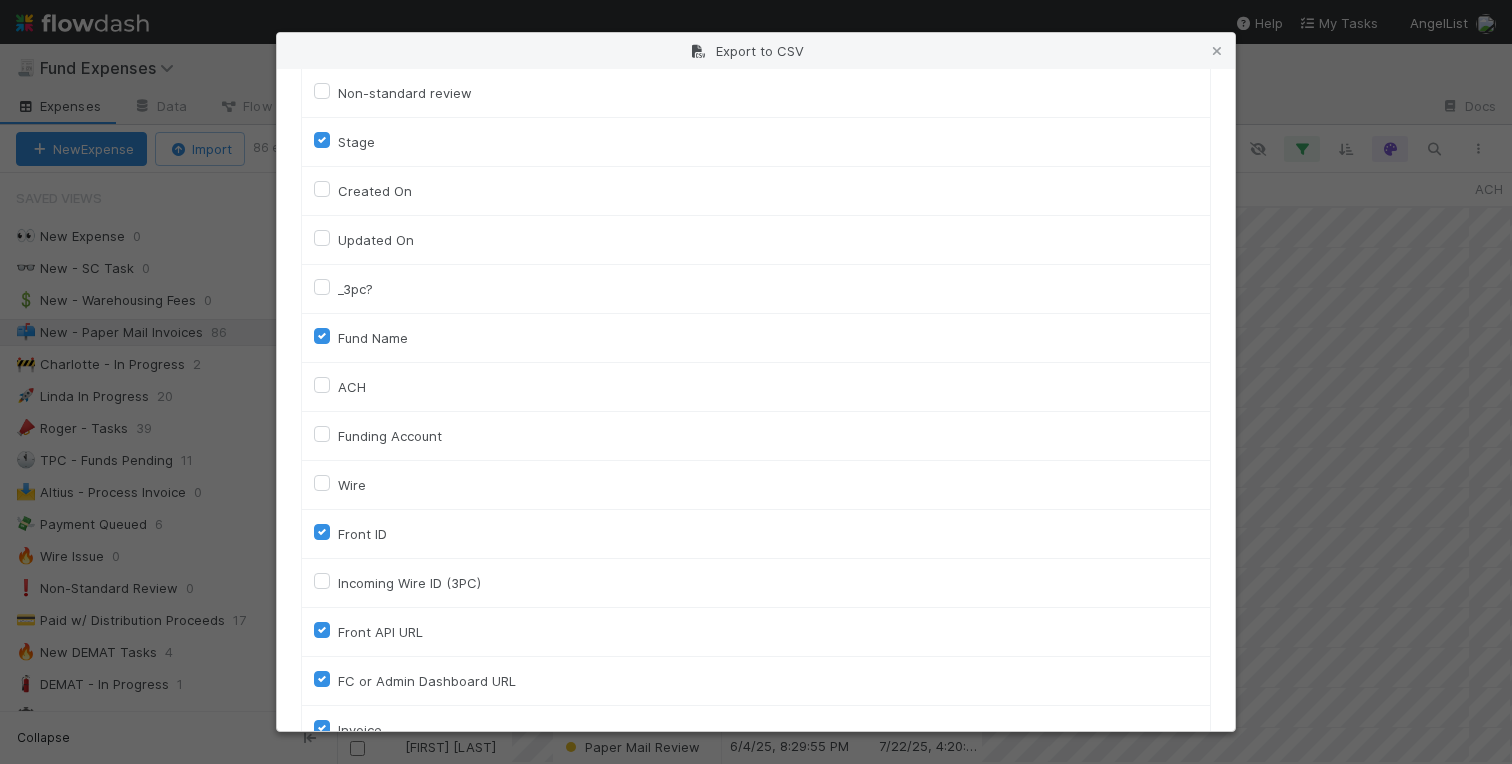 scroll, scrollTop: 171, scrollLeft: 0, axis: vertical 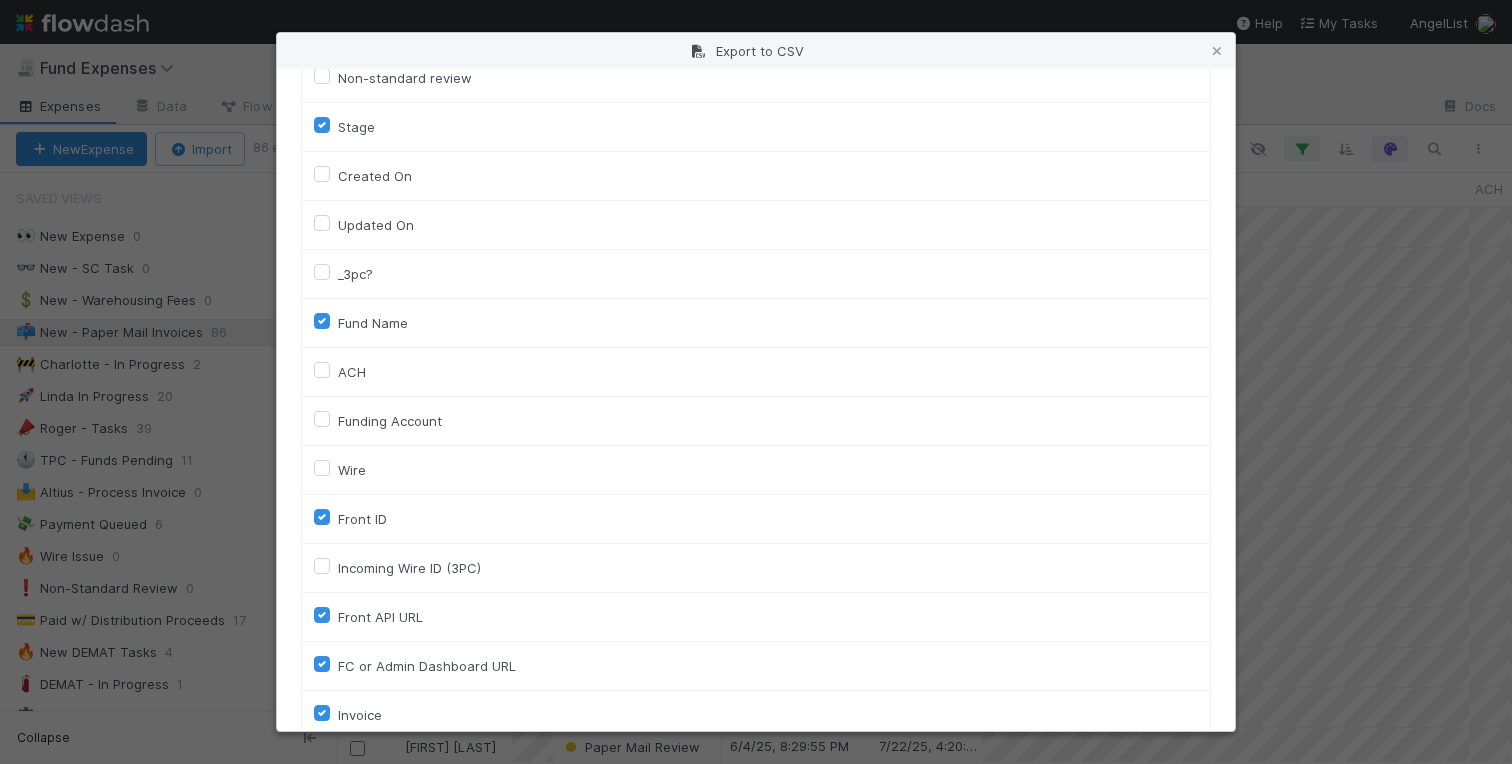 click on "Front API URL" at bounding box center (380, 617) 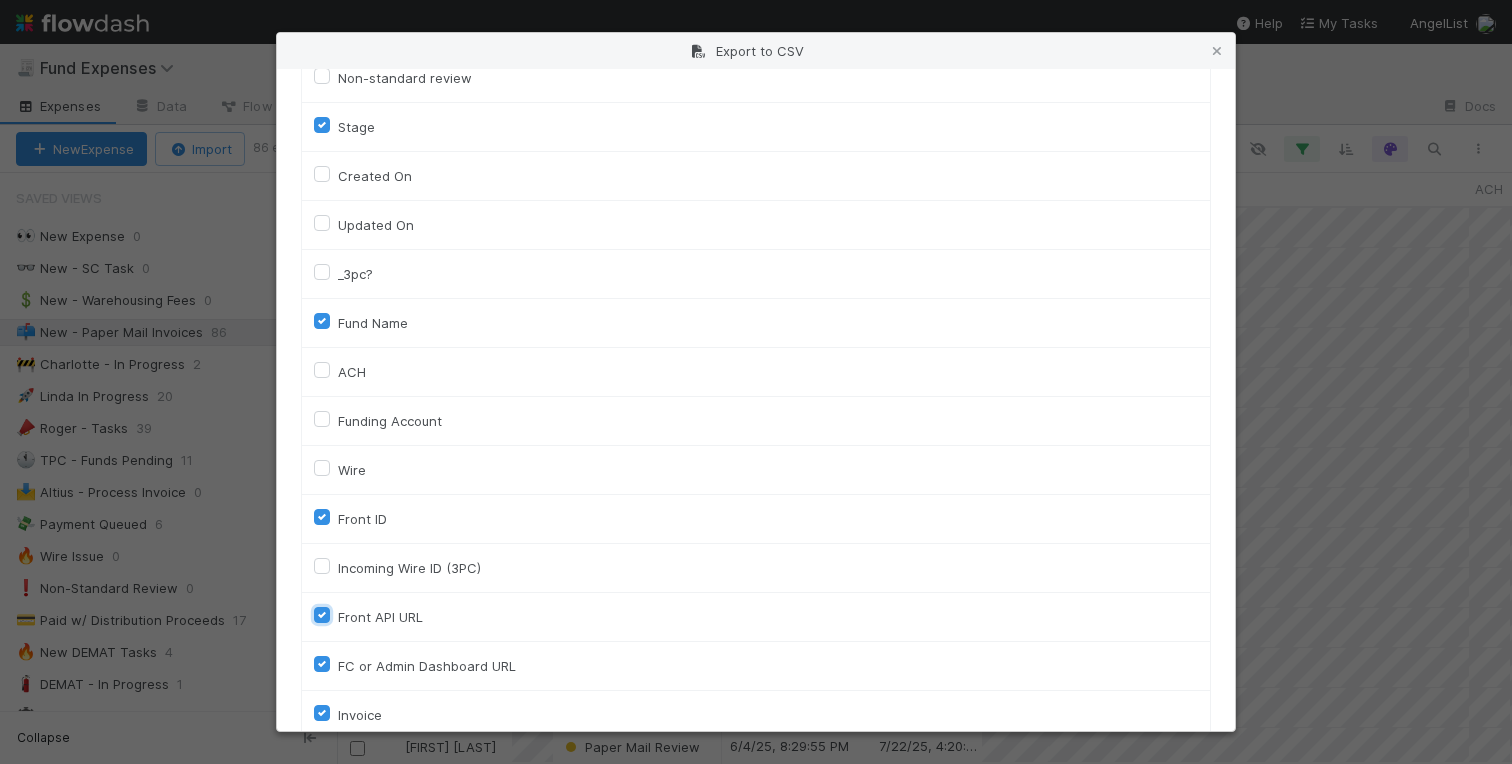 click on "Front API URL" at bounding box center (322, 614) 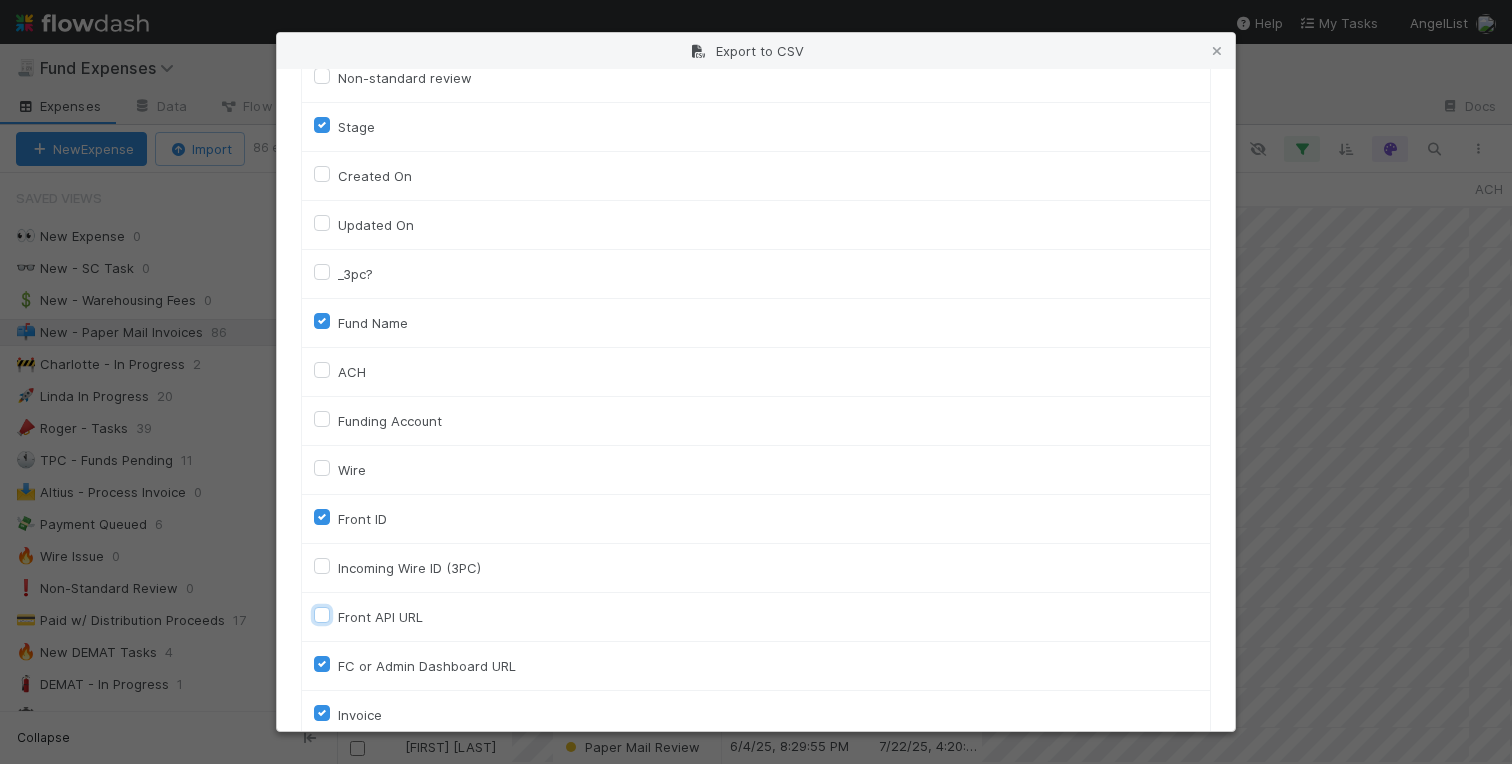 checkbox on "false" 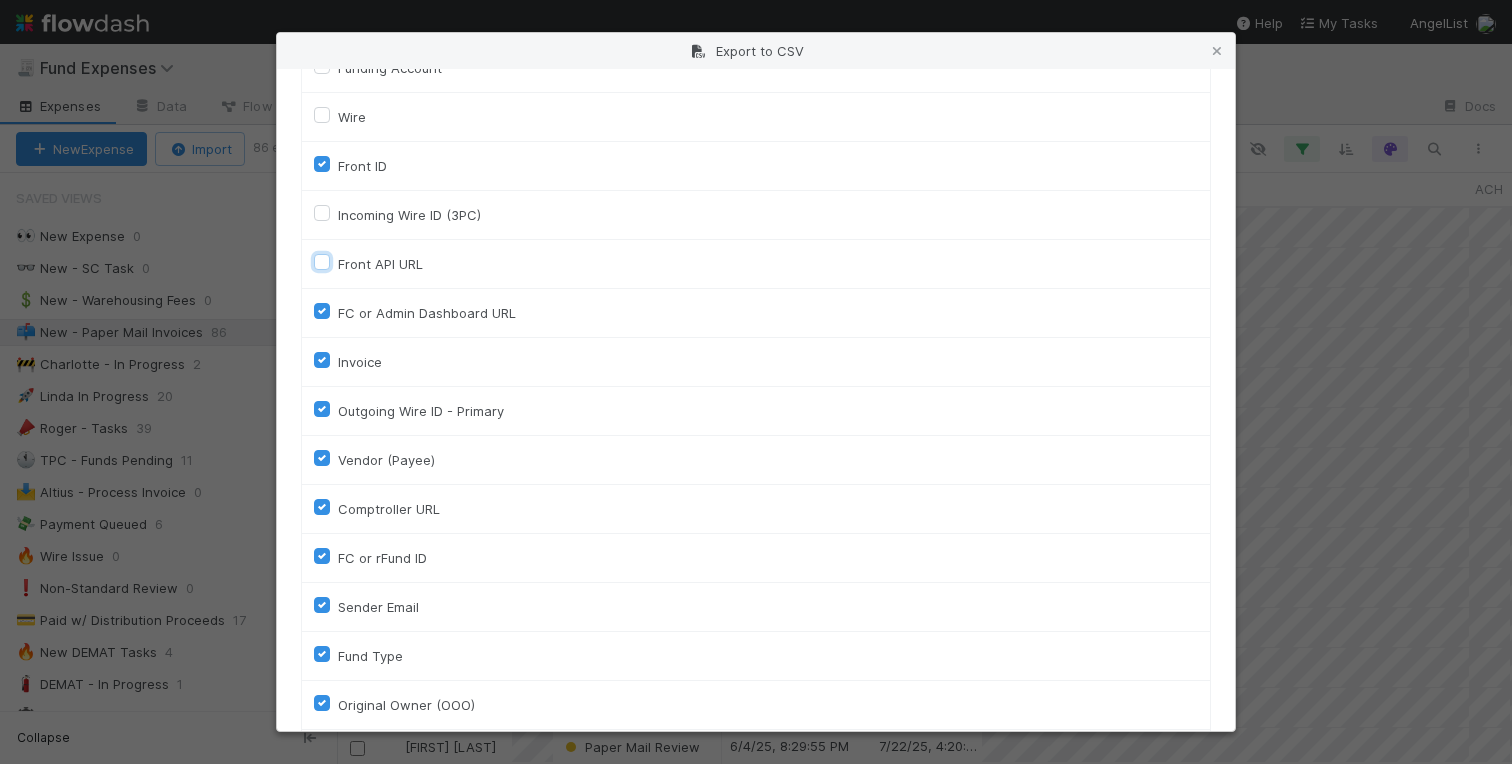 scroll, scrollTop: 559, scrollLeft: 0, axis: vertical 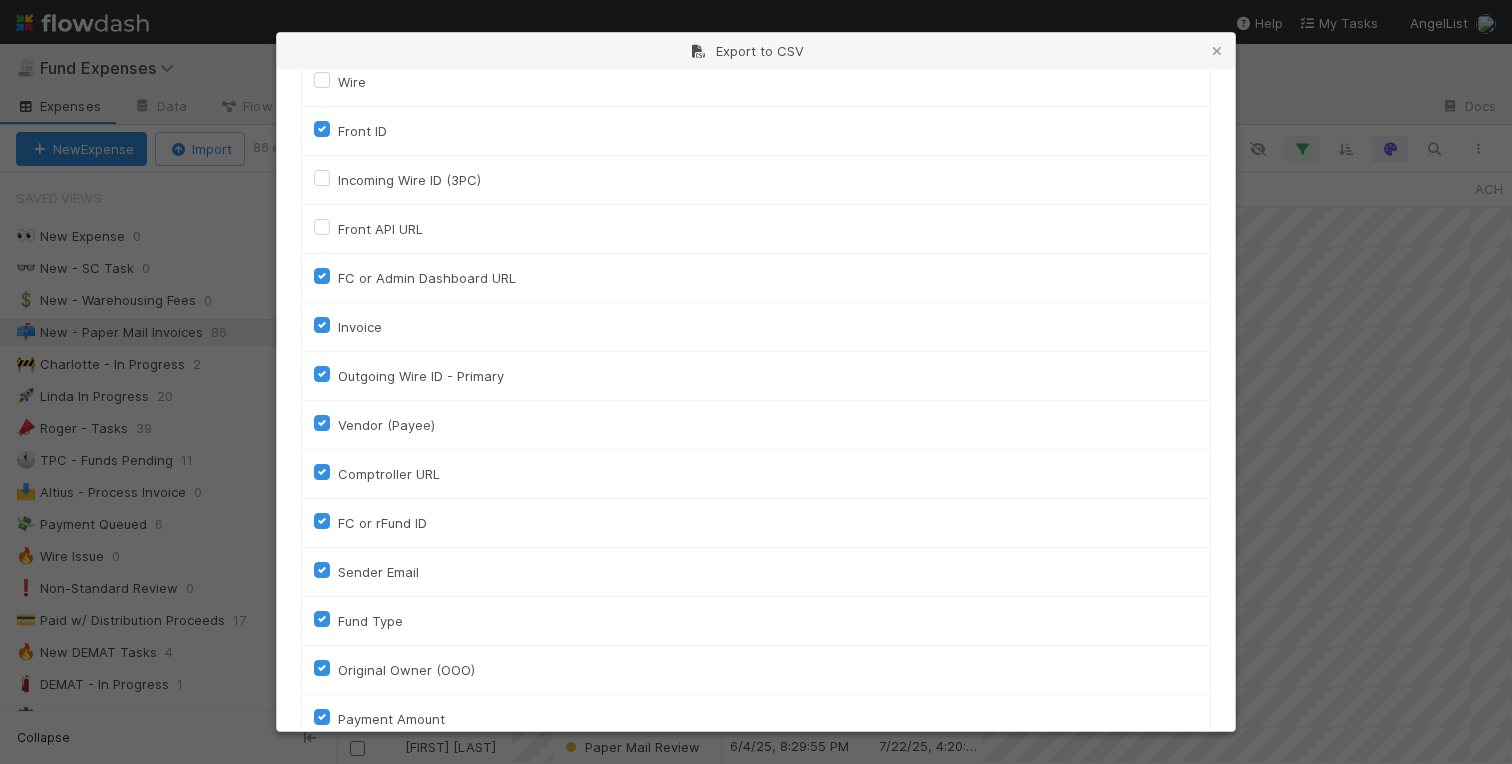 click on "Outgoing Wire ID - Primary" at bounding box center [421, 376] 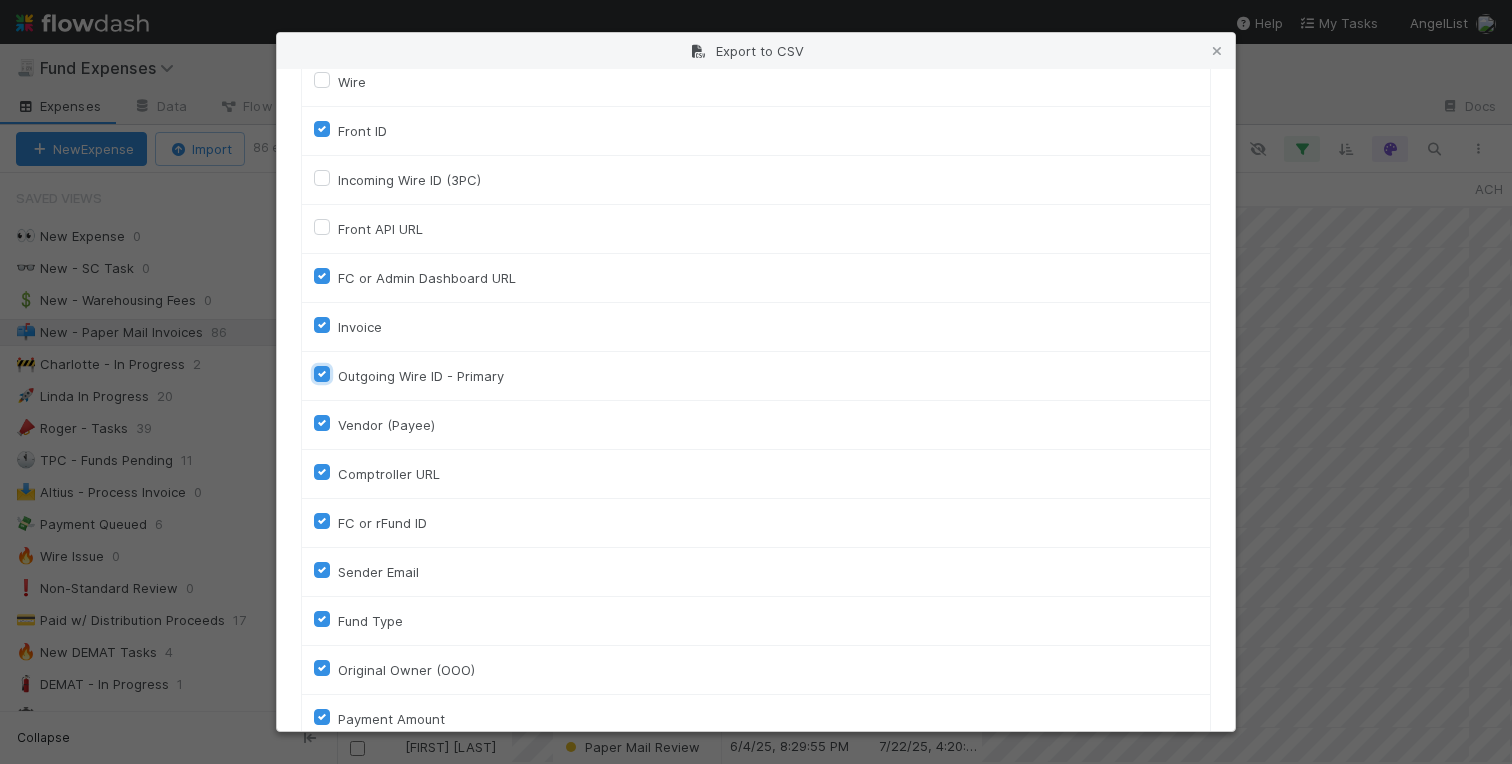 click on "Outgoing Wire ID - Primary" at bounding box center [322, 373] 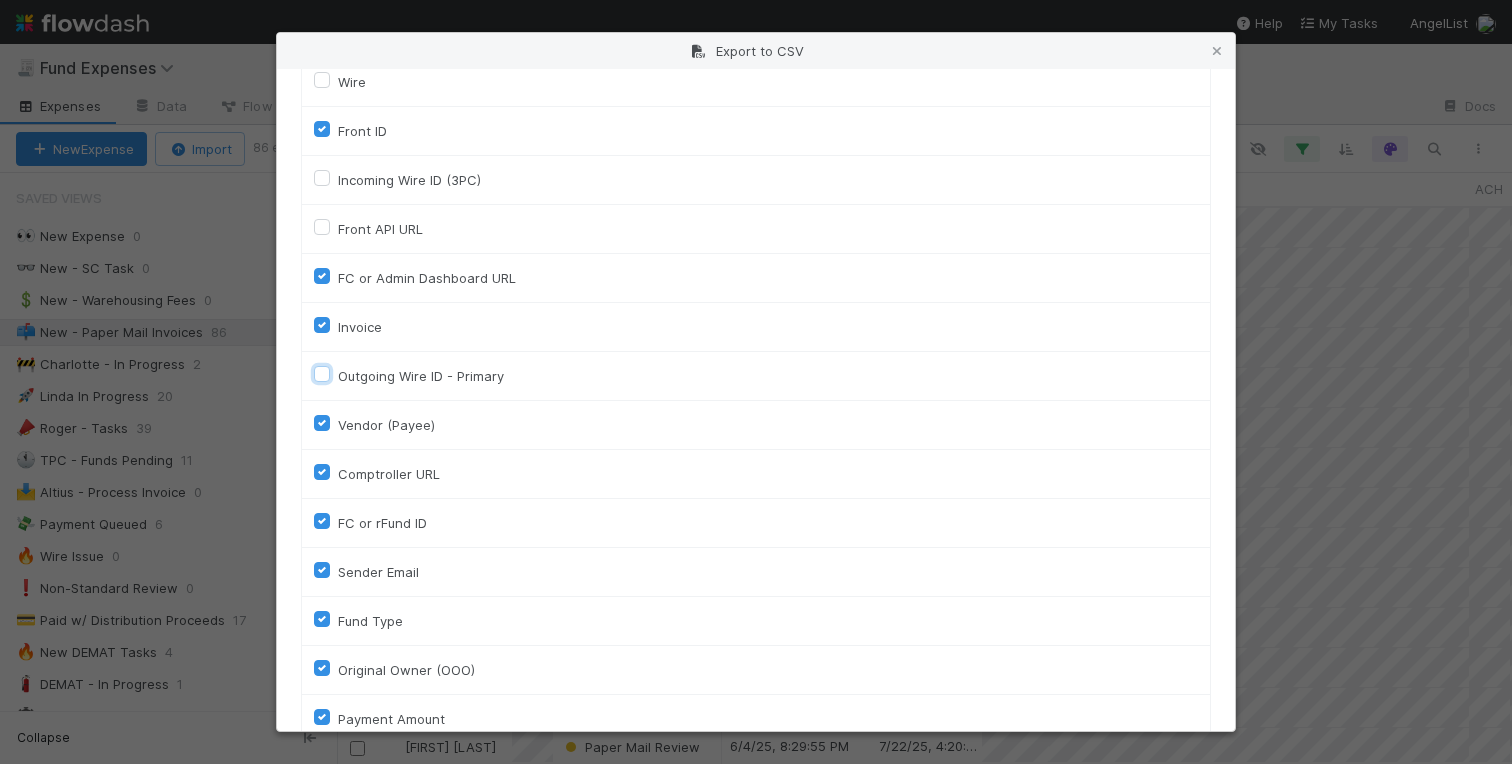 checkbox on "false" 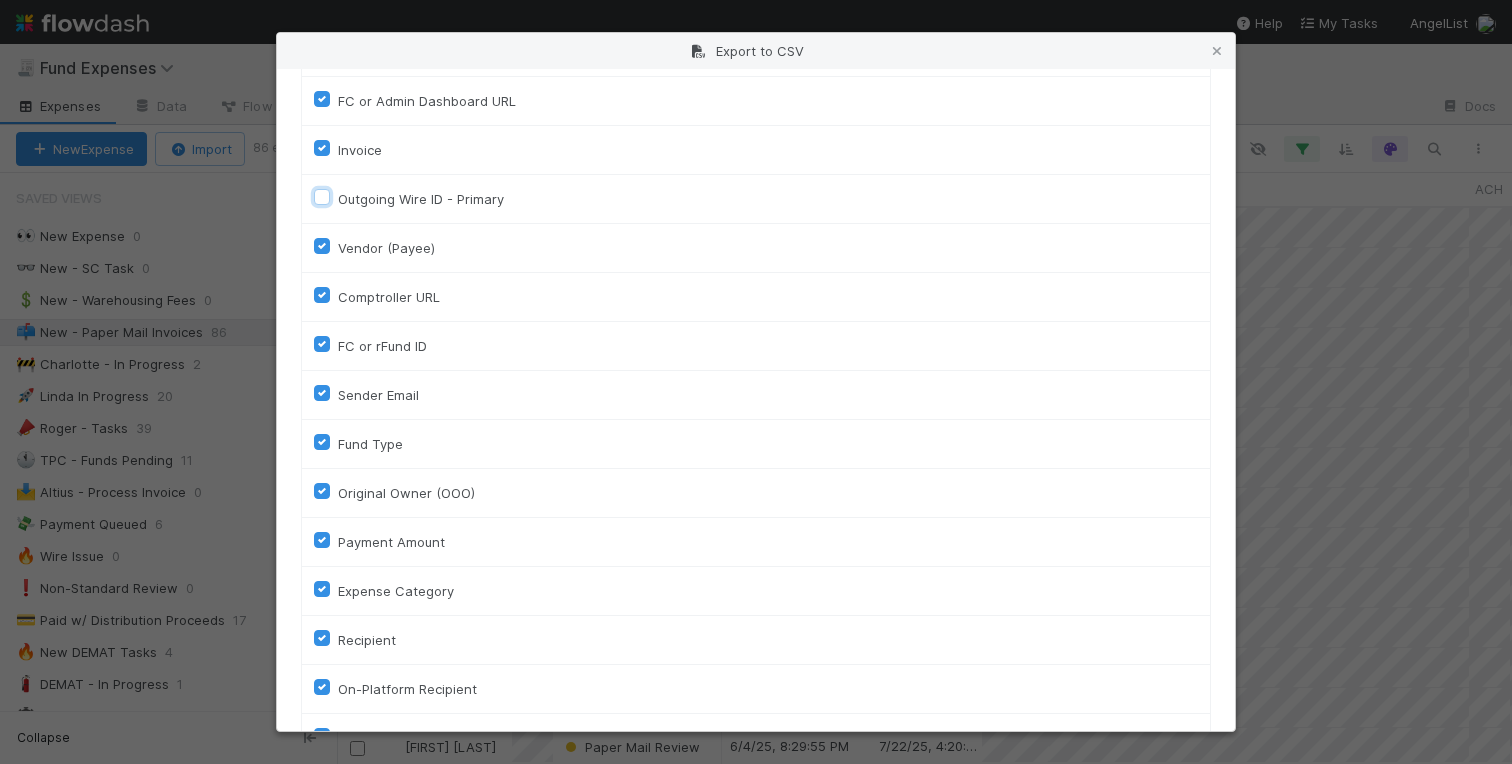 scroll, scrollTop: 779, scrollLeft: 0, axis: vertical 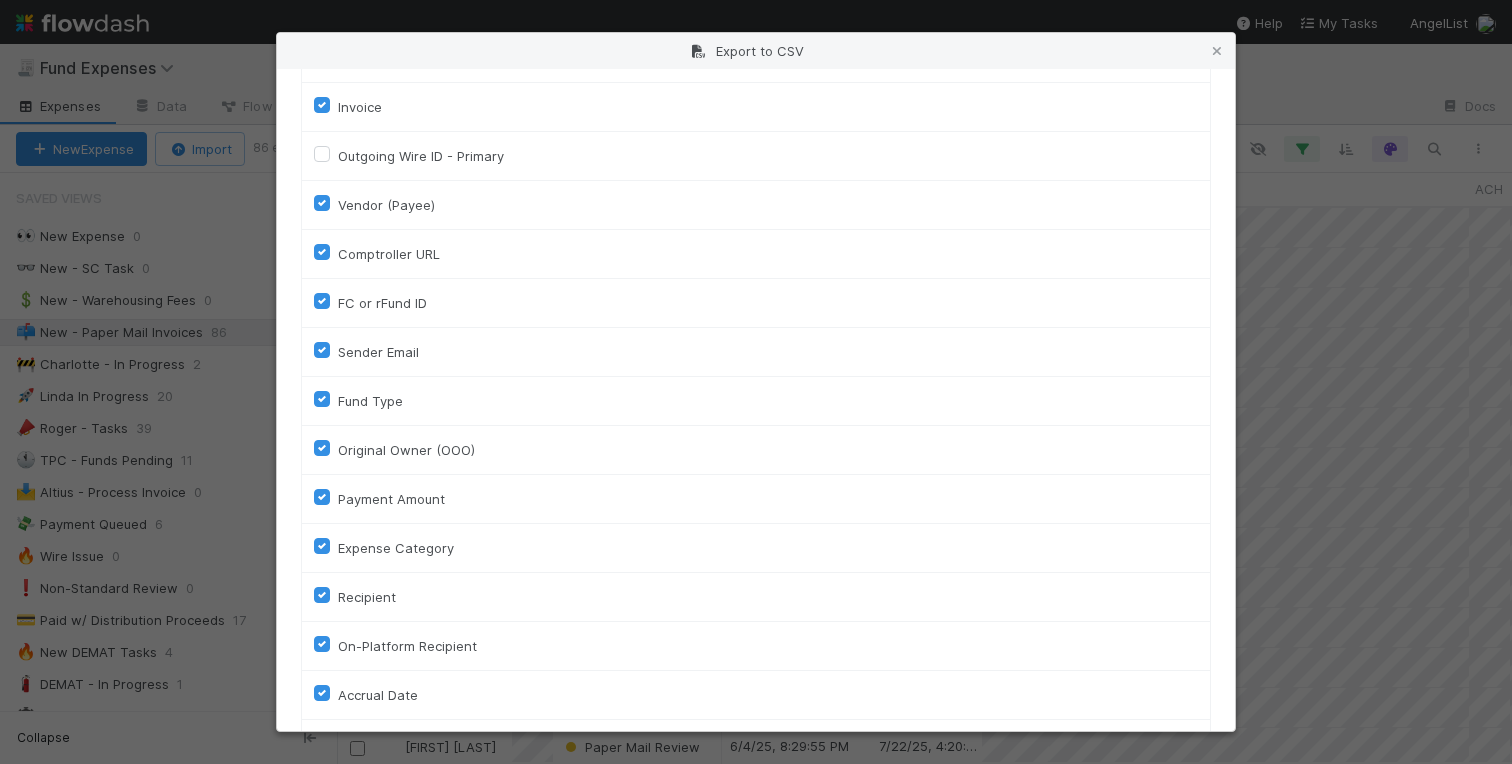 click on "Sender Email" at bounding box center [378, 352] 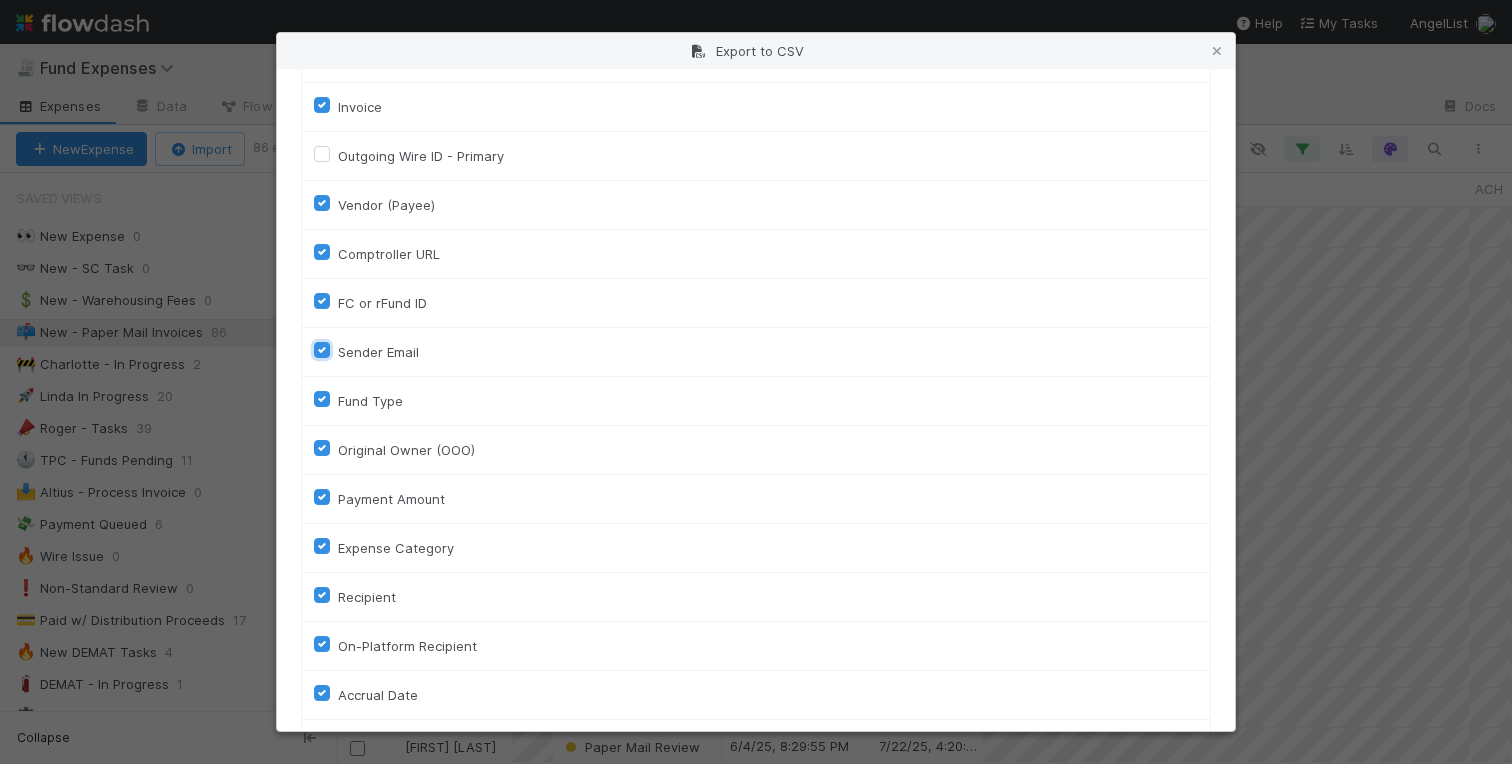 click on "Sender Email" at bounding box center (322, 349) 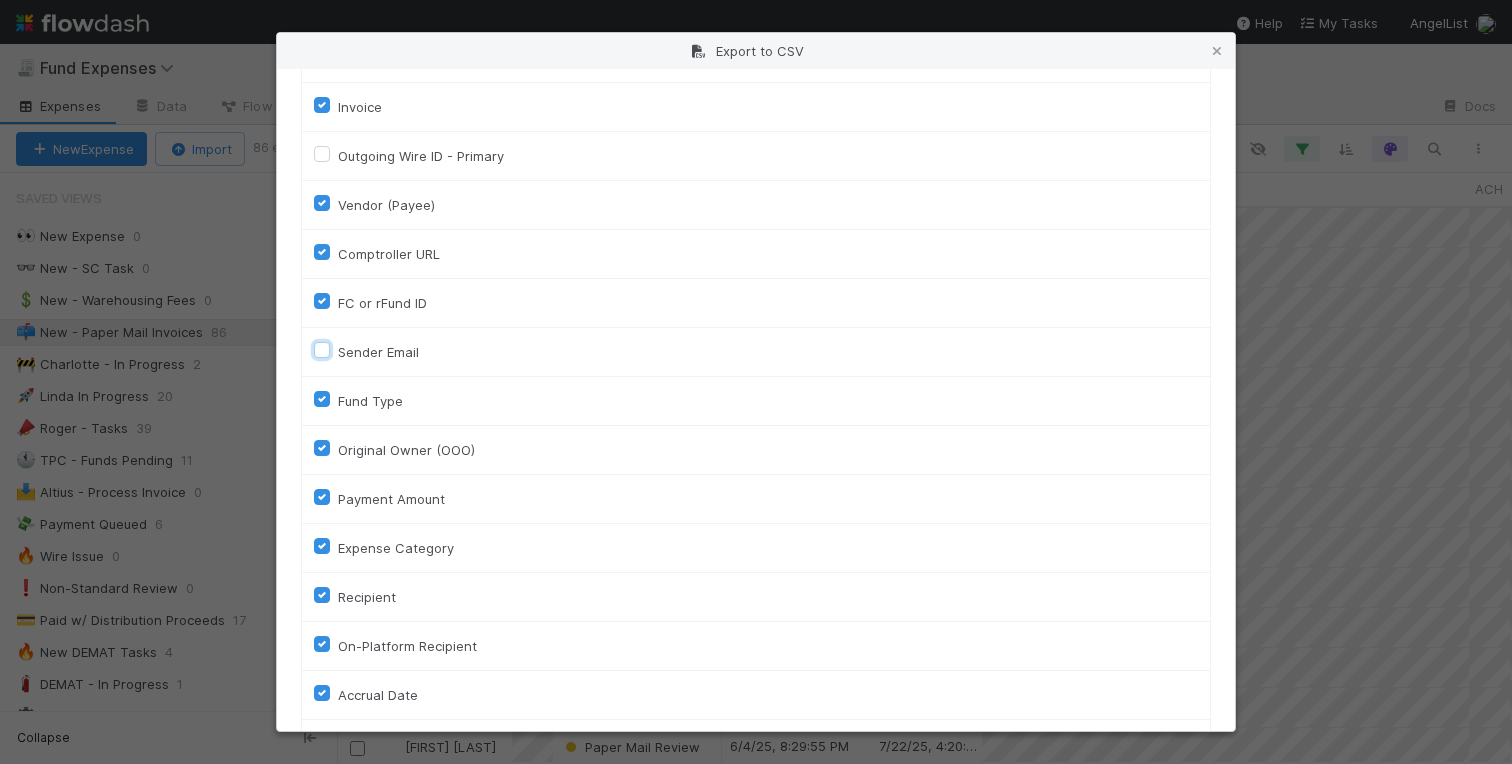 checkbox on "false" 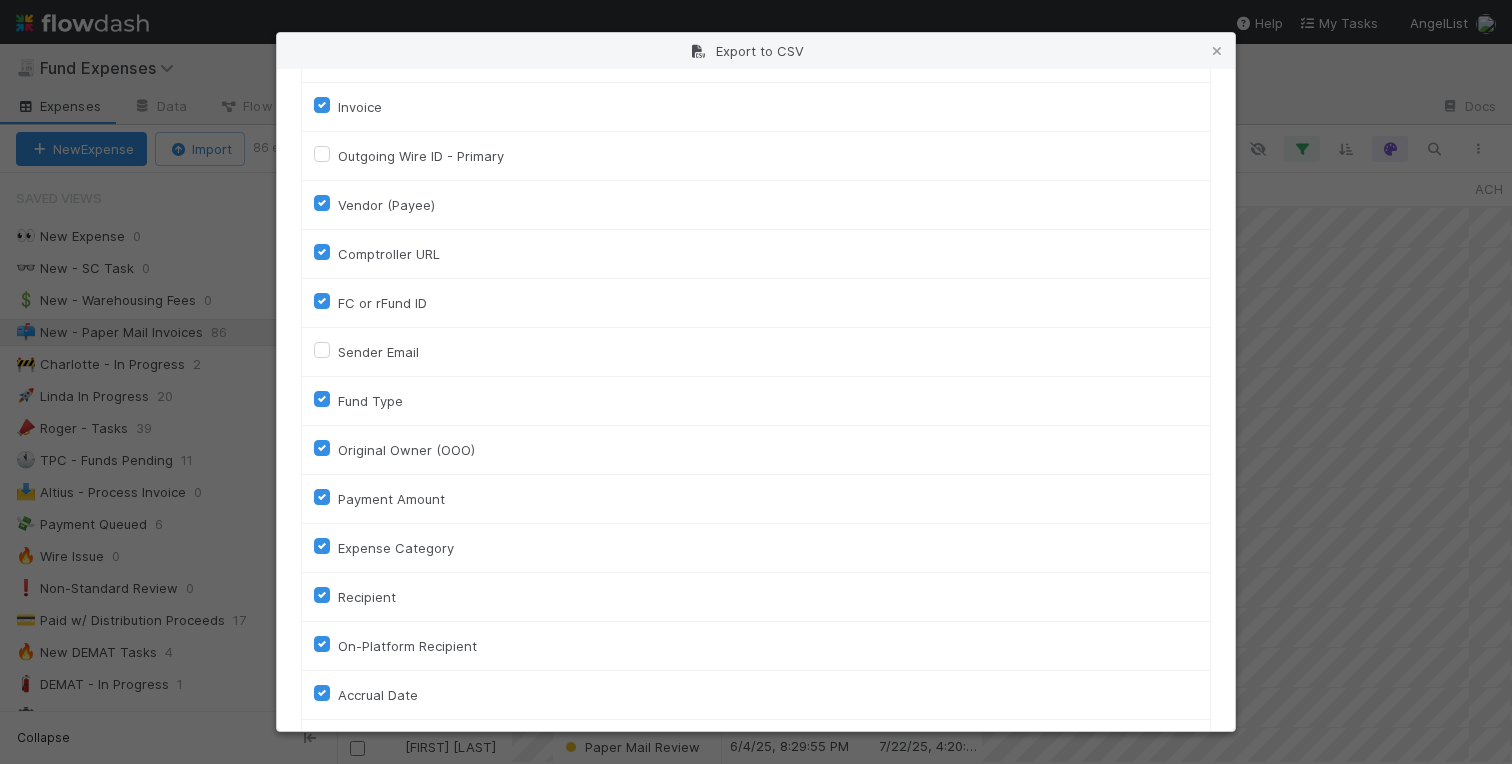 click on "Original Owner (OOO)" at bounding box center (406, 450) 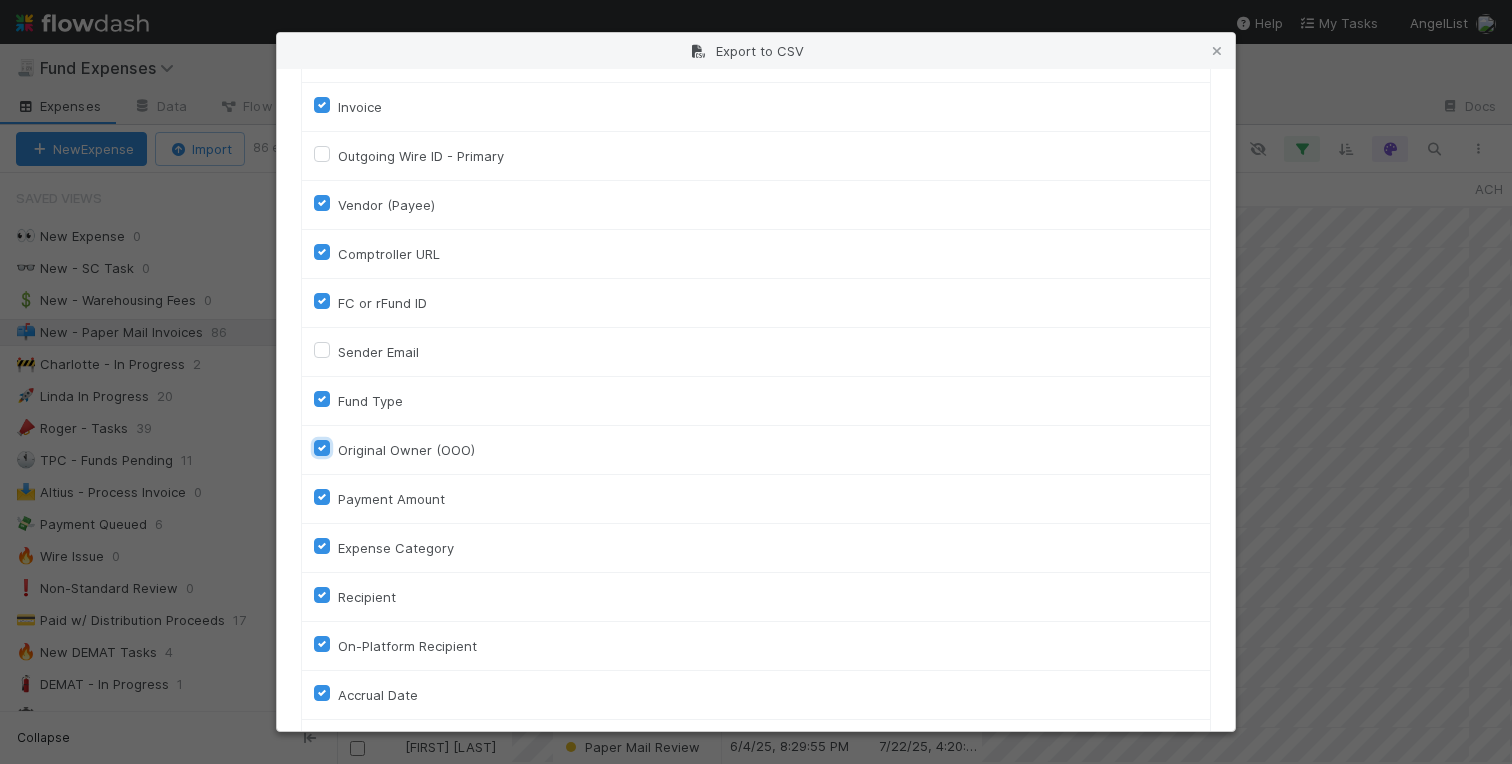 click on "Original Owner (OOO)" at bounding box center [322, 447] 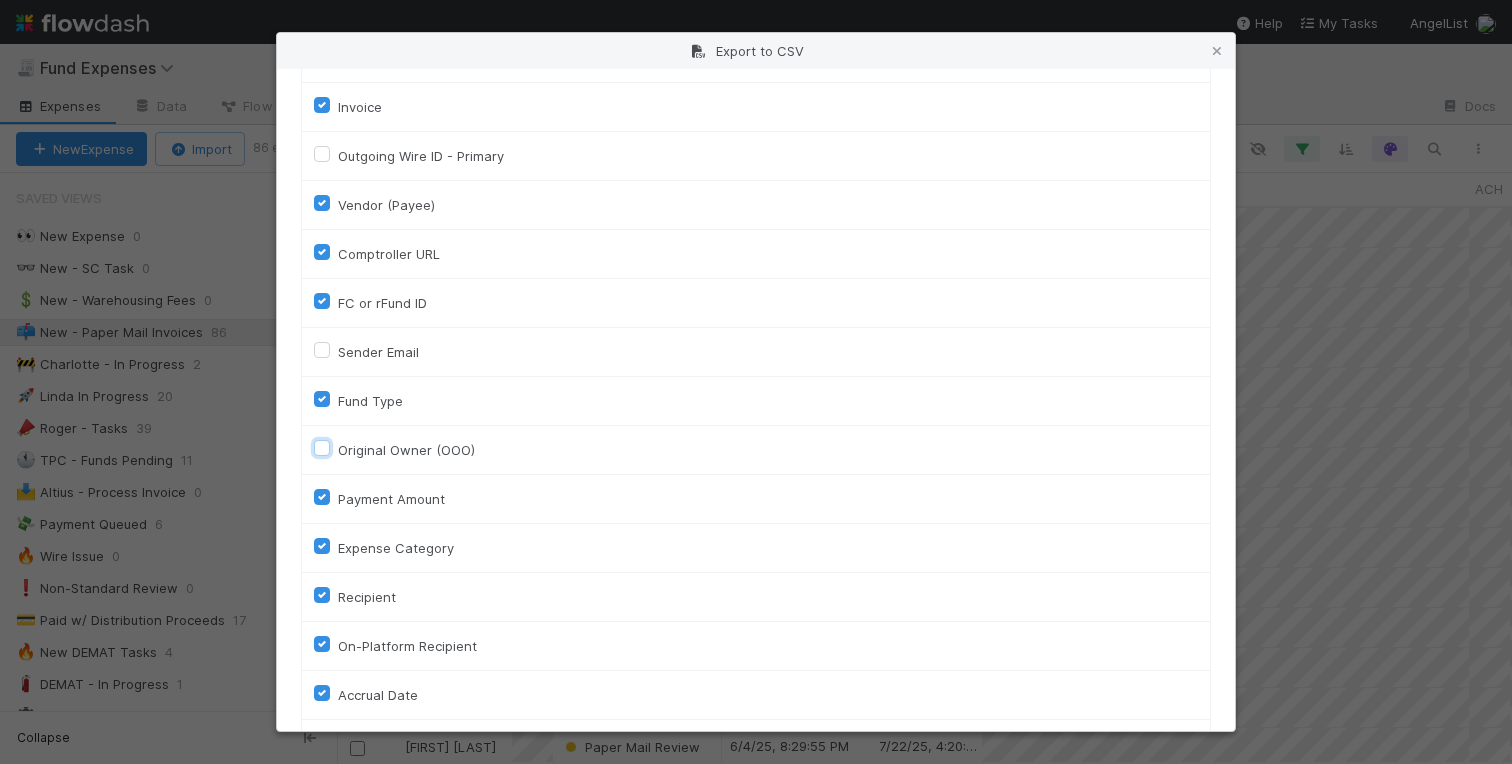 checkbox on "false" 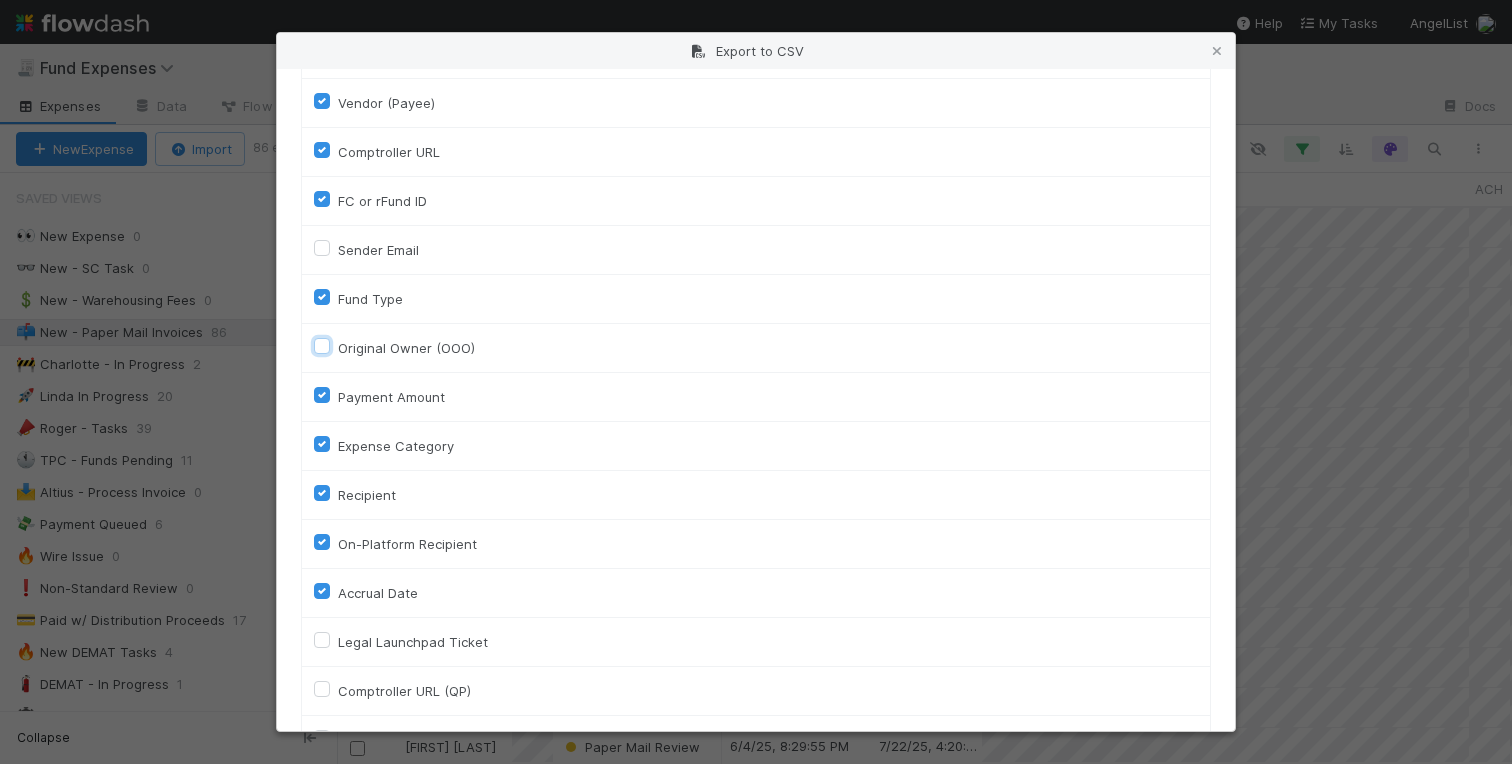 scroll, scrollTop: 920, scrollLeft: 0, axis: vertical 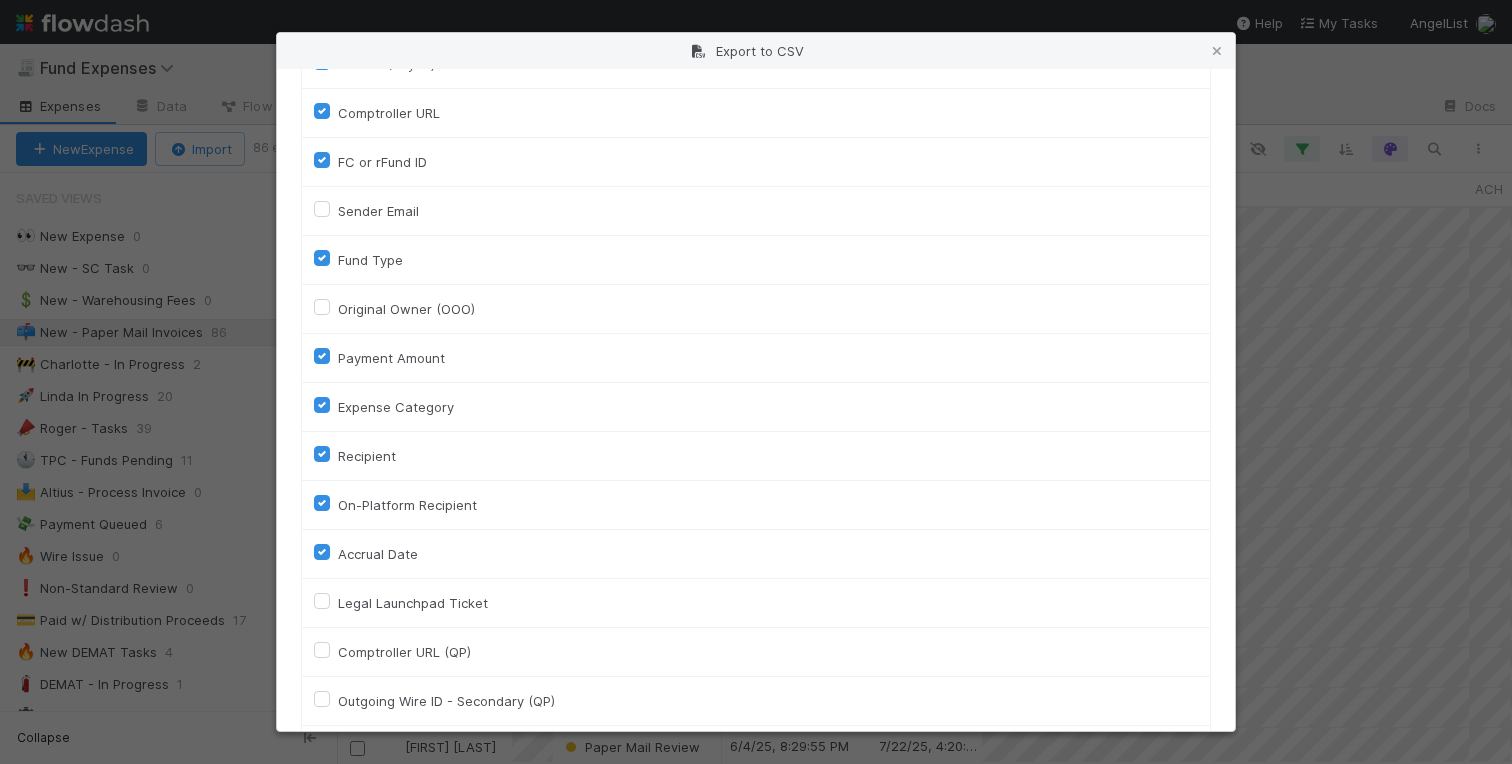 click on "Fund Type" at bounding box center (370, 260) 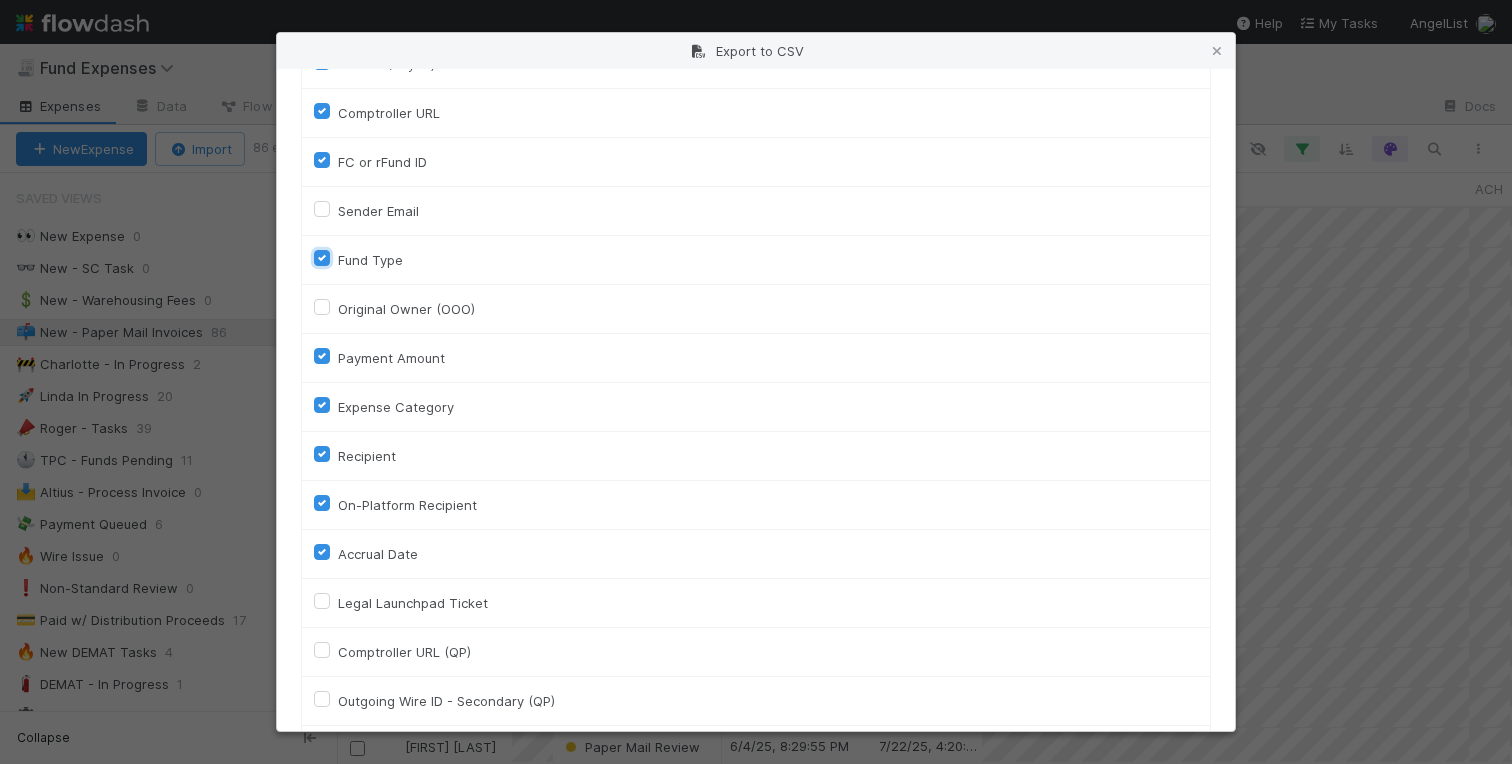click on "Fund Type" at bounding box center [322, 257] 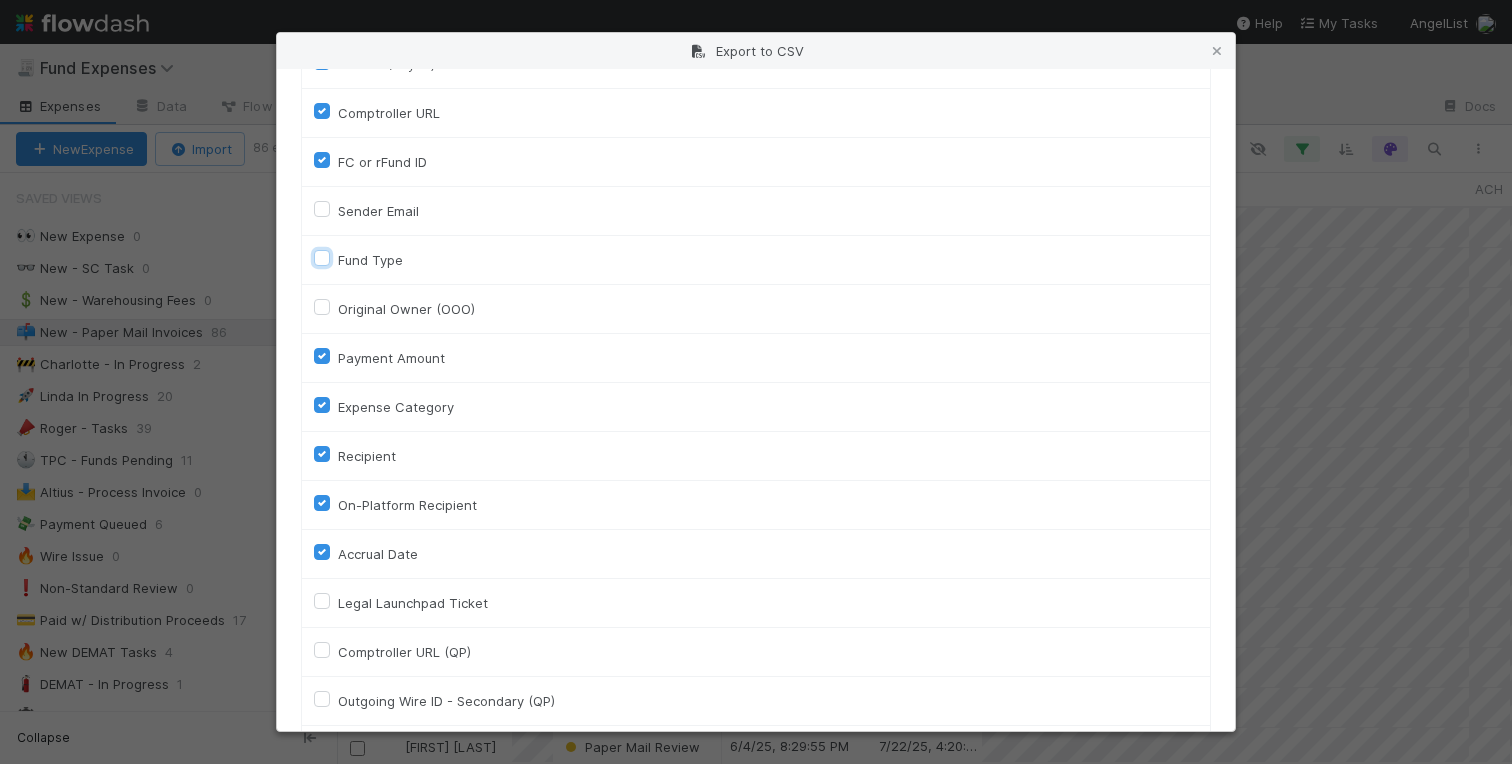 checkbox on "false" 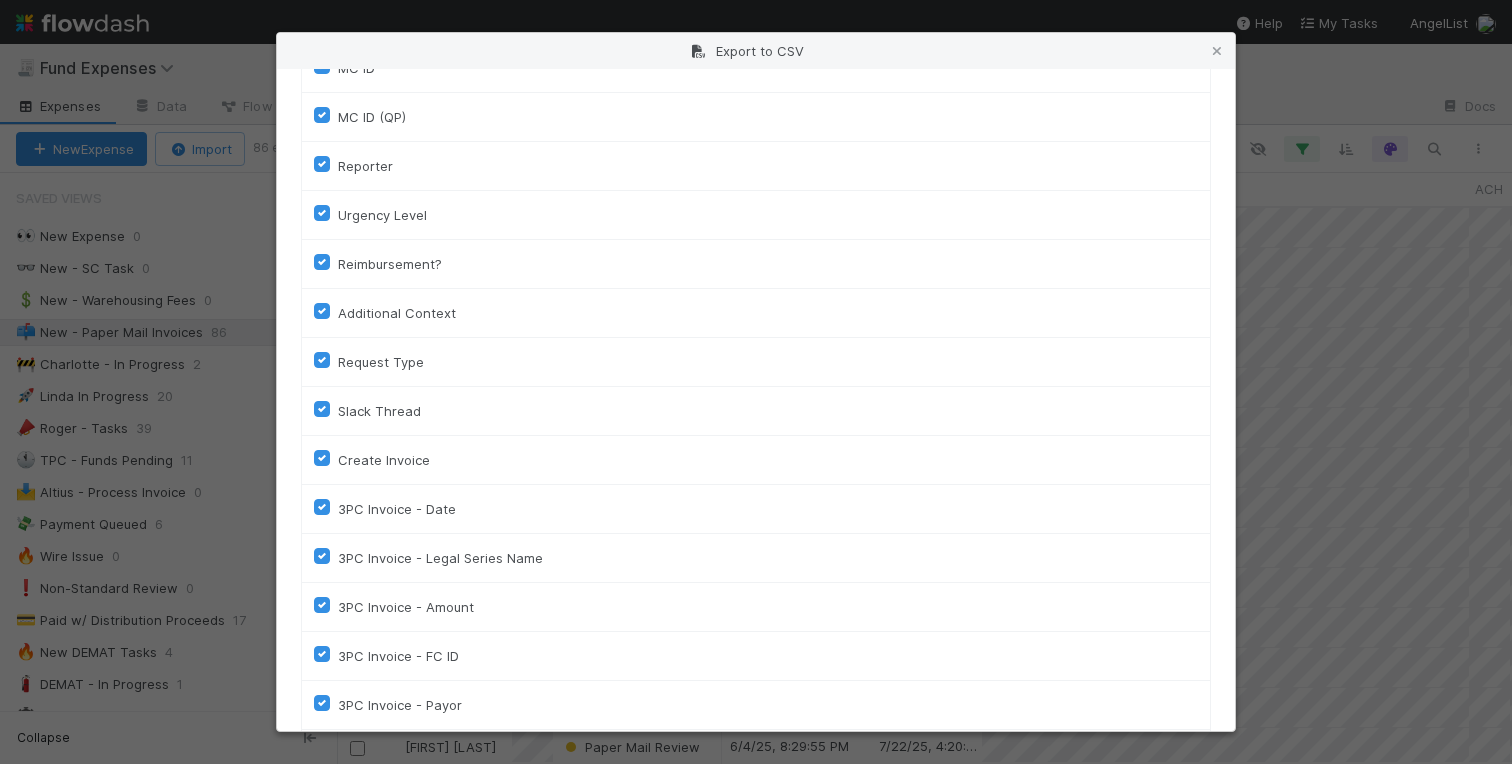 scroll, scrollTop: 2294, scrollLeft: 0, axis: vertical 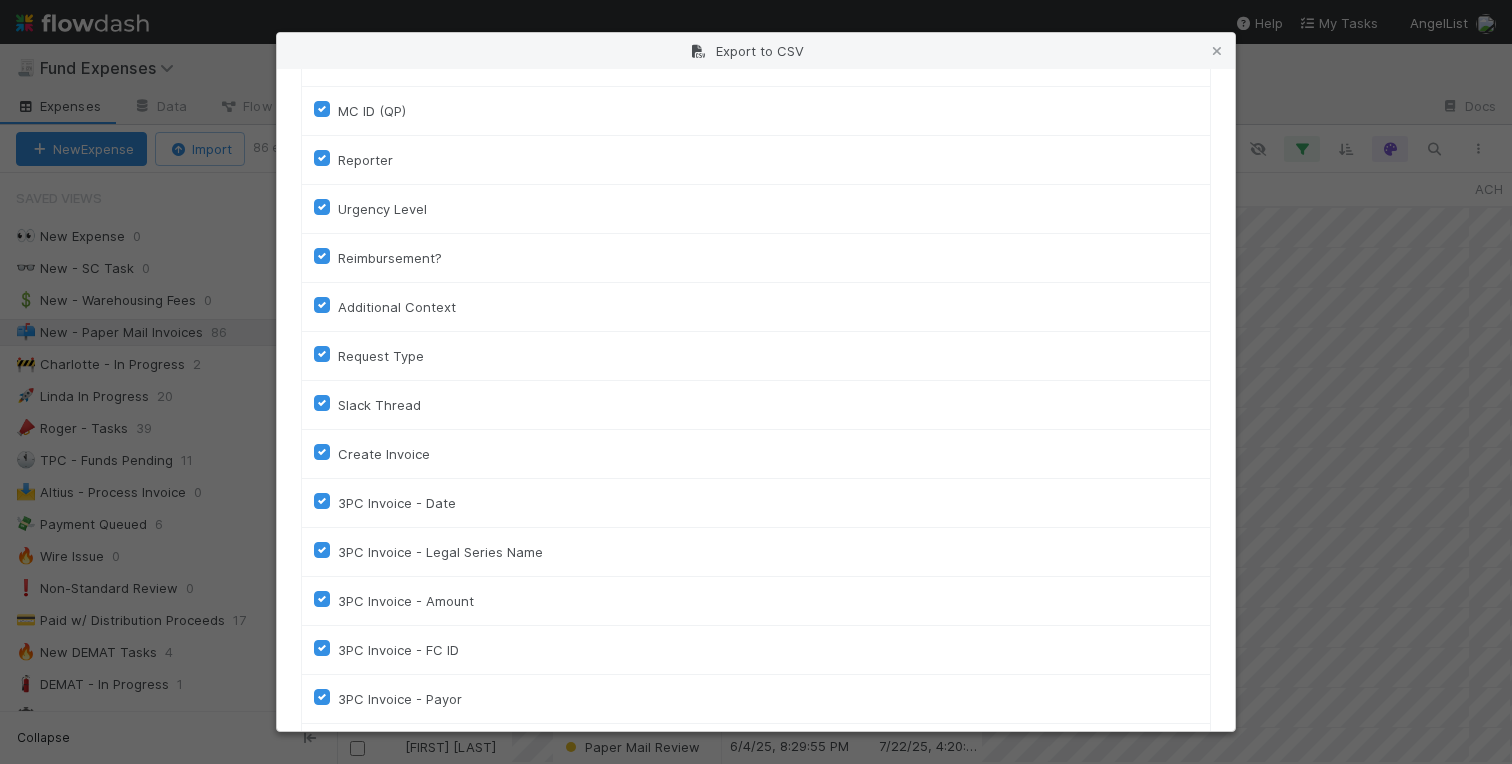 click on "Reimbursement?" at bounding box center [390, 258] 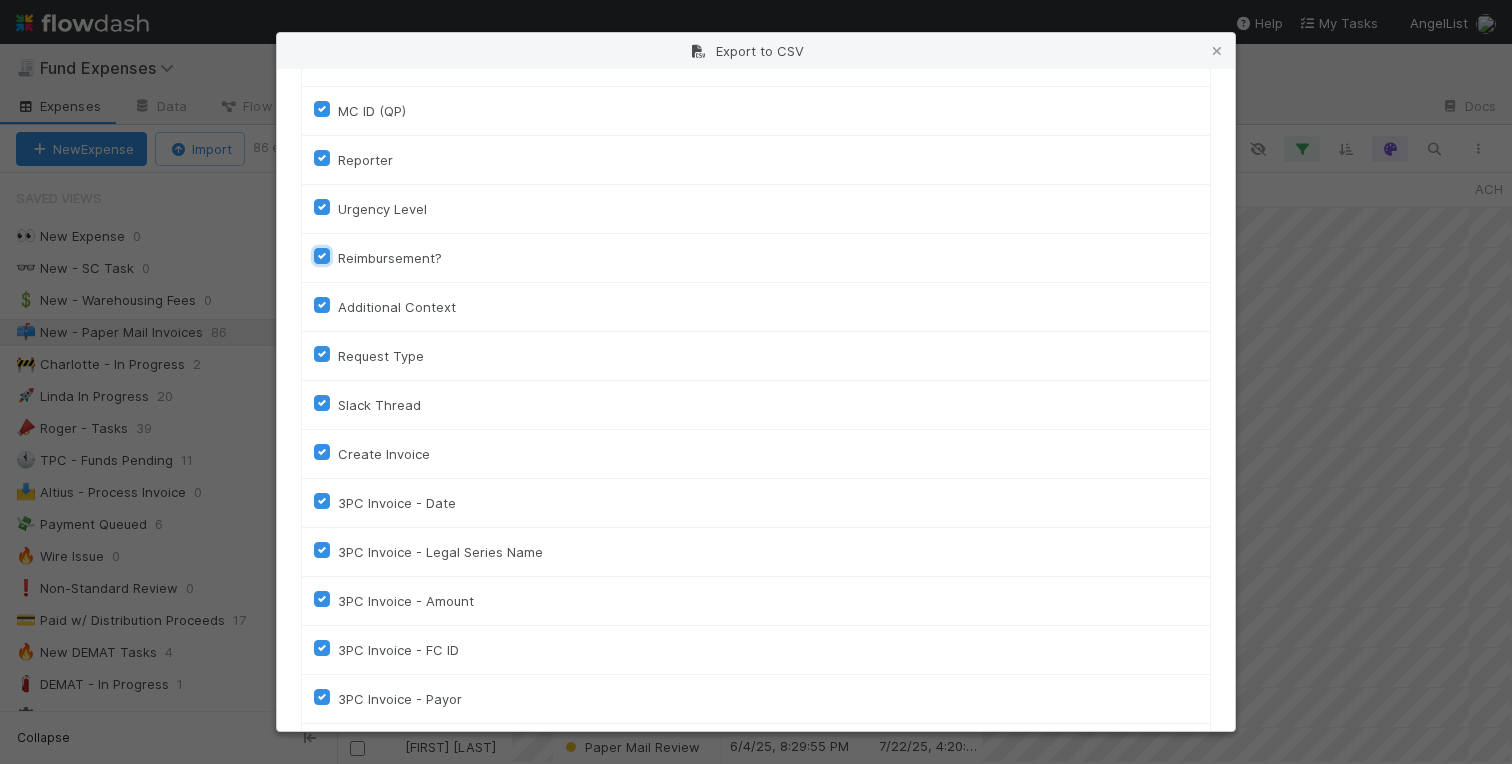 click on "Reimbursement?" at bounding box center [322, 255] 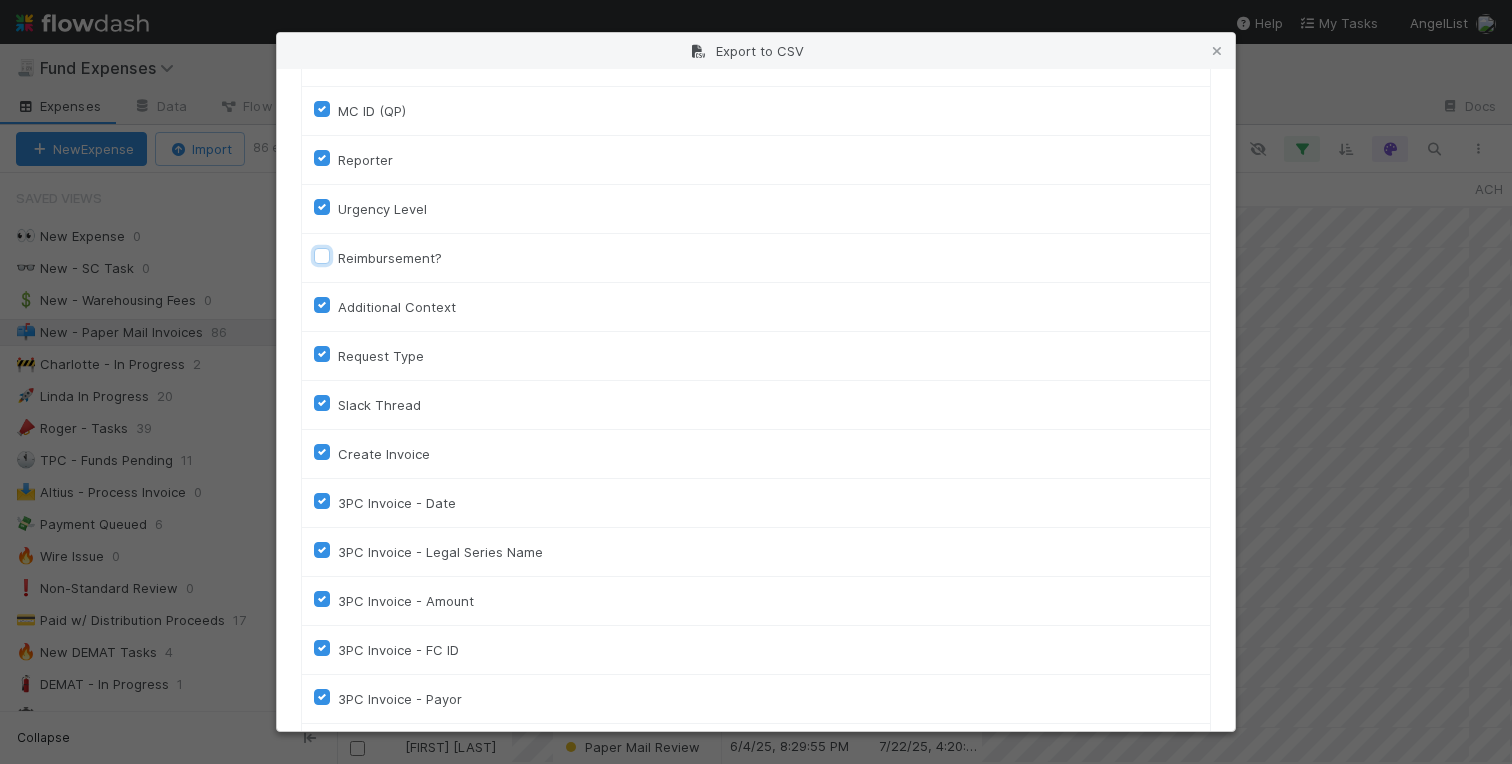 checkbox on "false" 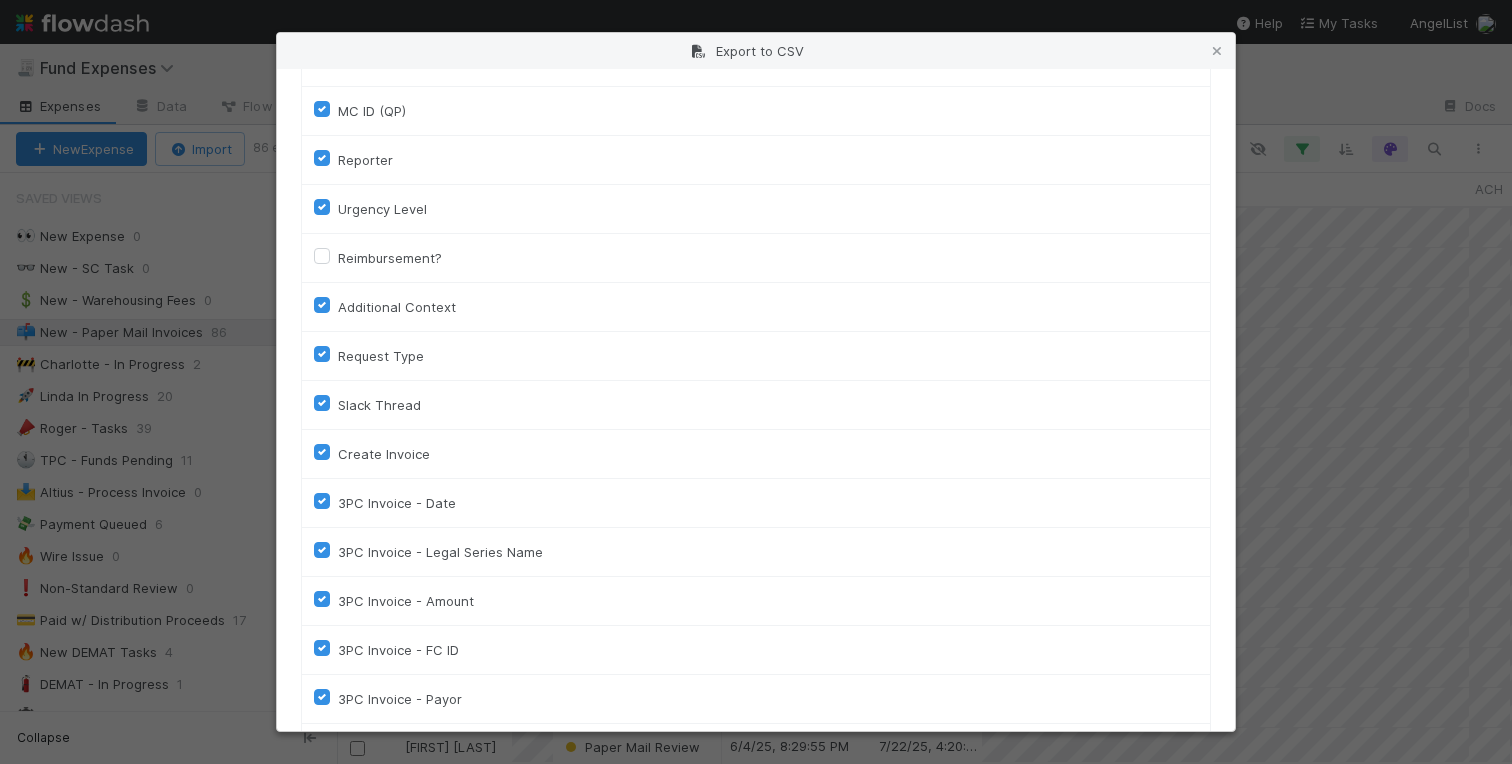 click on "Additional Context" at bounding box center (397, 307) 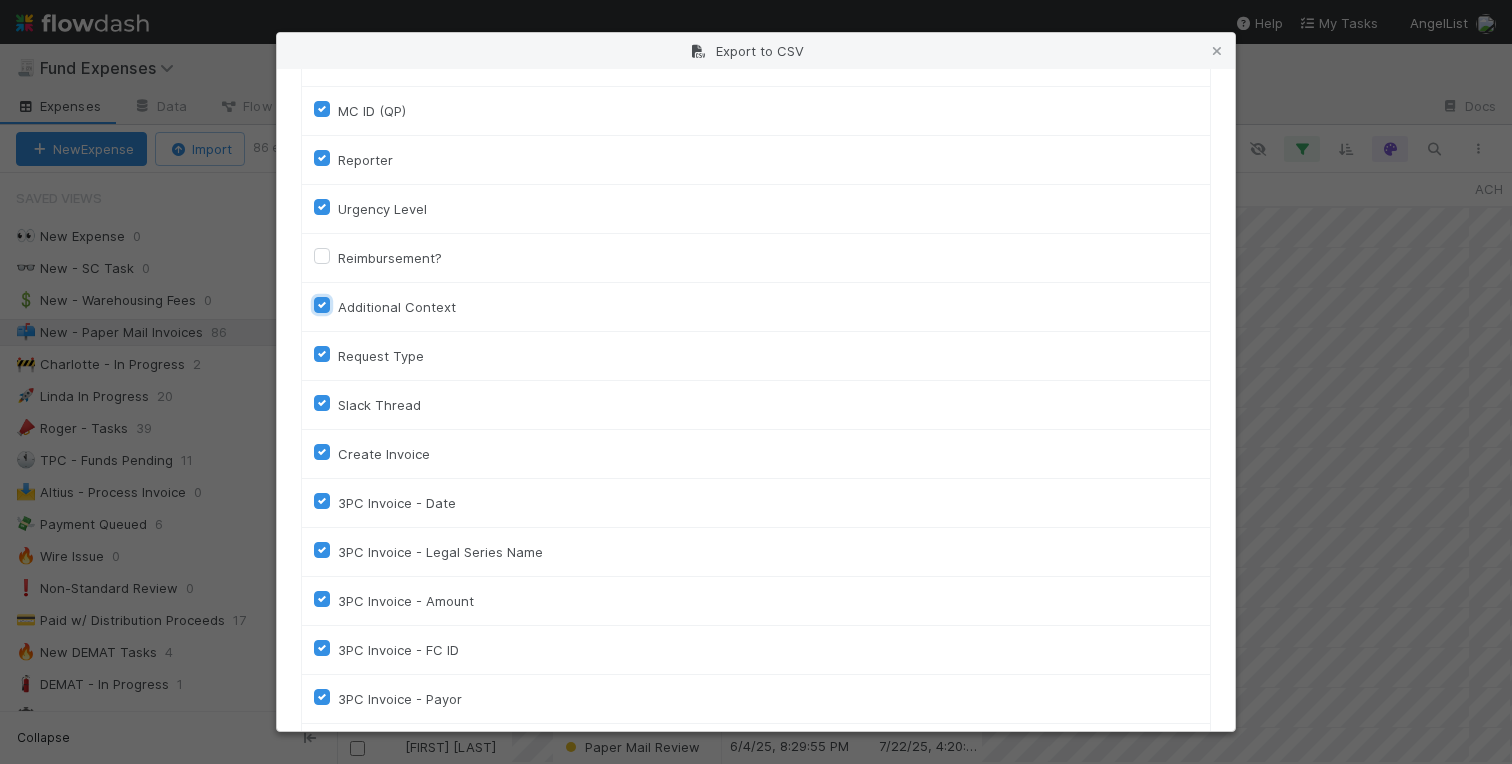 click on "Additional Context" at bounding box center (322, 304) 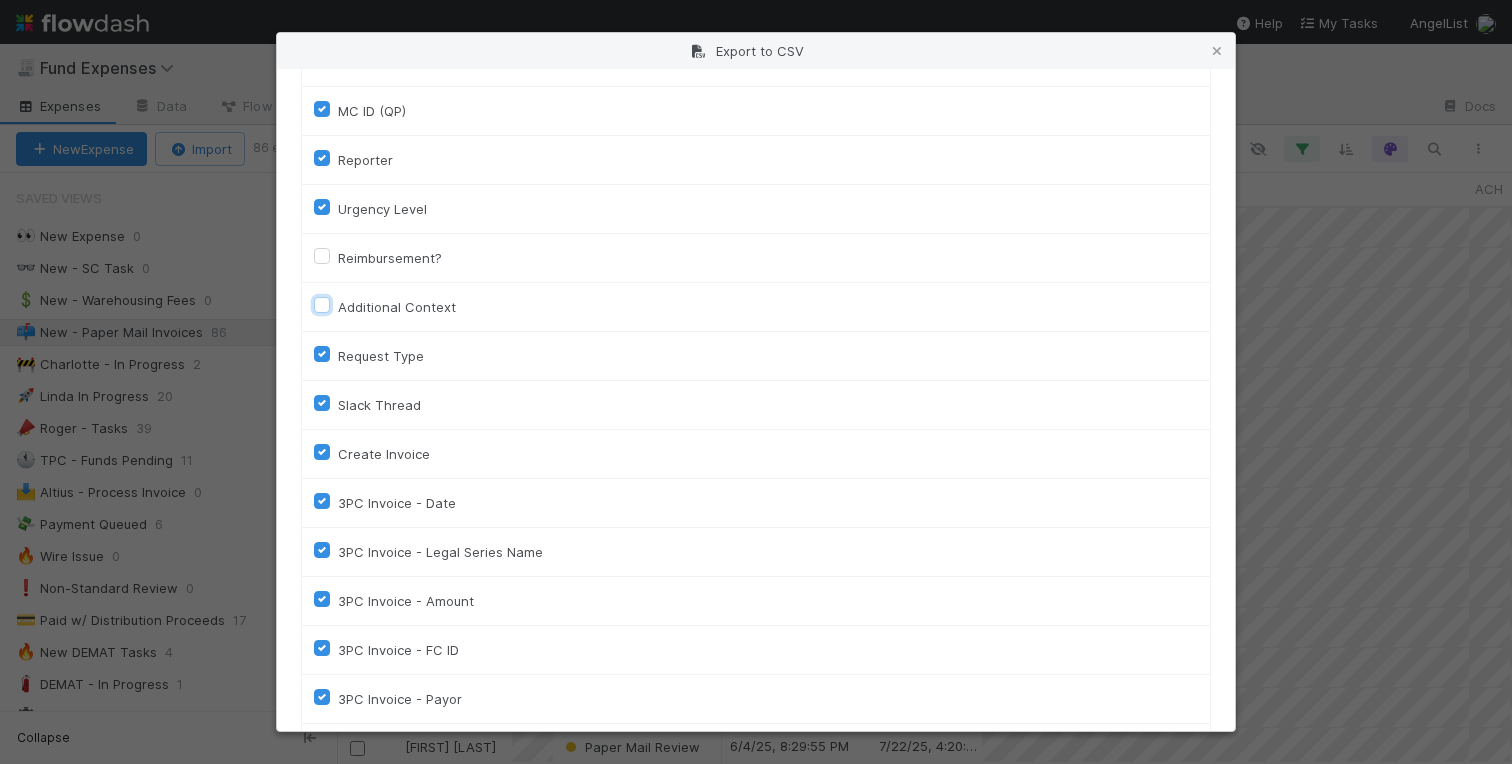 checkbox on "false" 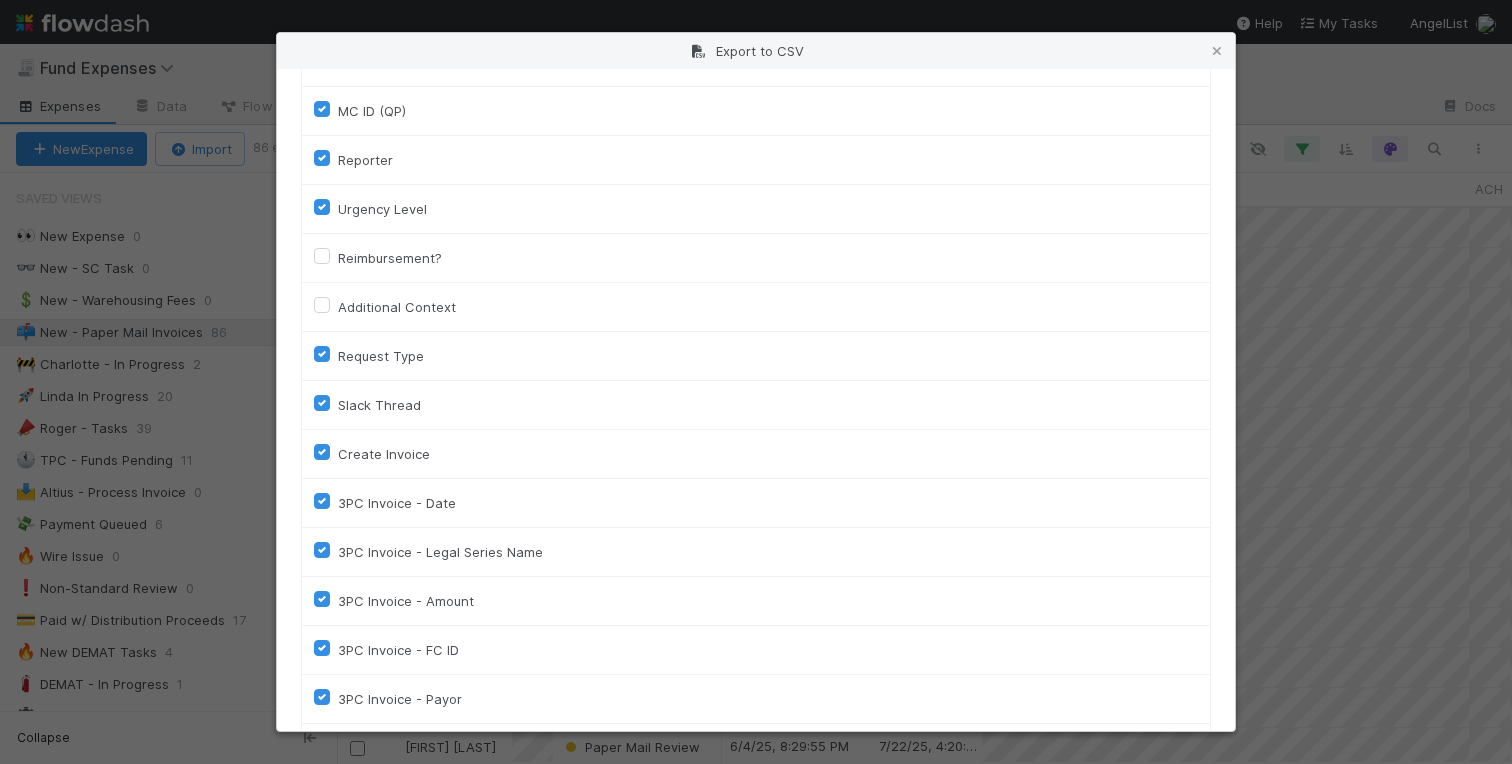 click on "Request Type" at bounding box center (381, 356) 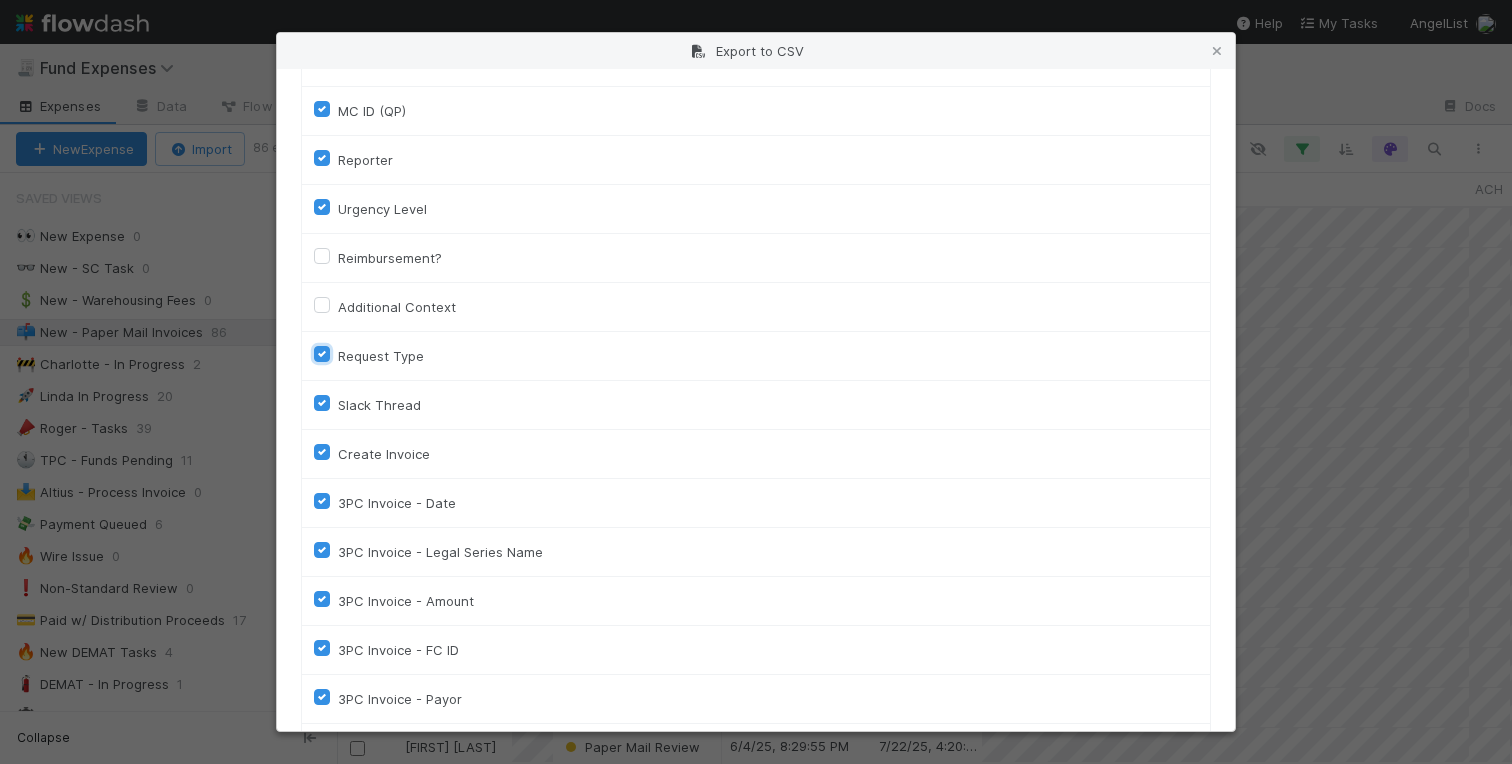 click on "Request Type" at bounding box center (322, 353) 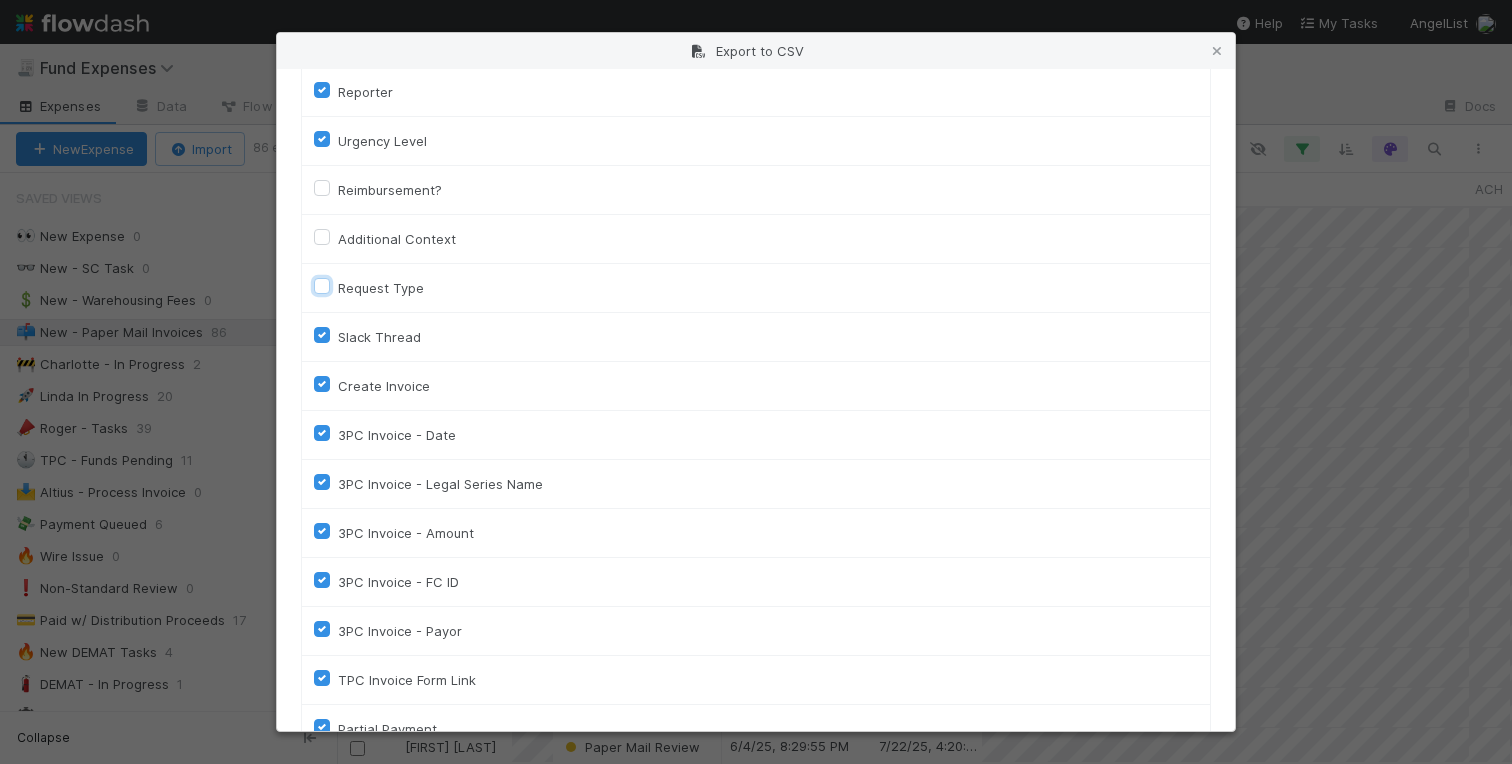 scroll, scrollTop: 2392, scrollLeft: 0, axis: vertical 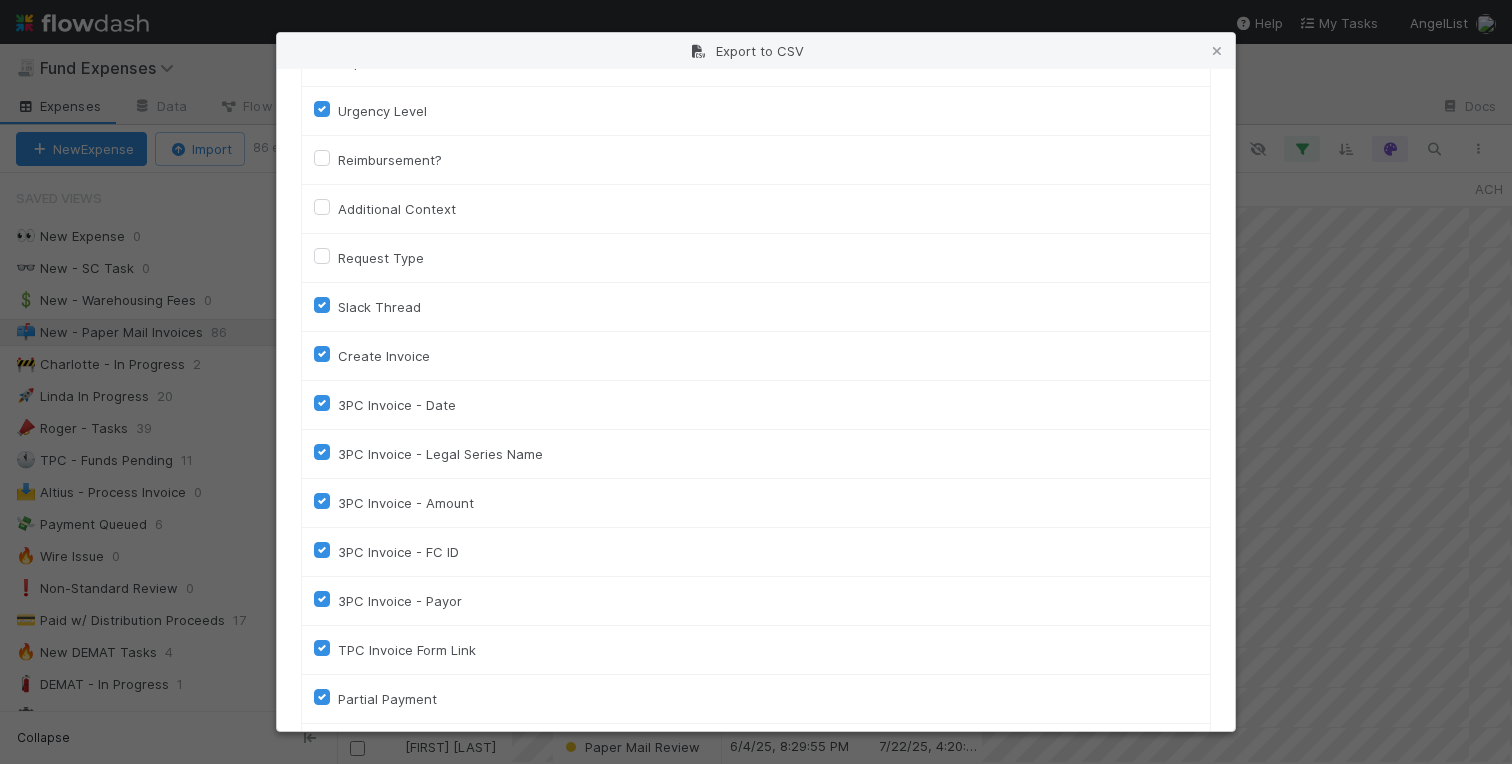 click on "Create Invoice" at bounding box center [384, 356] 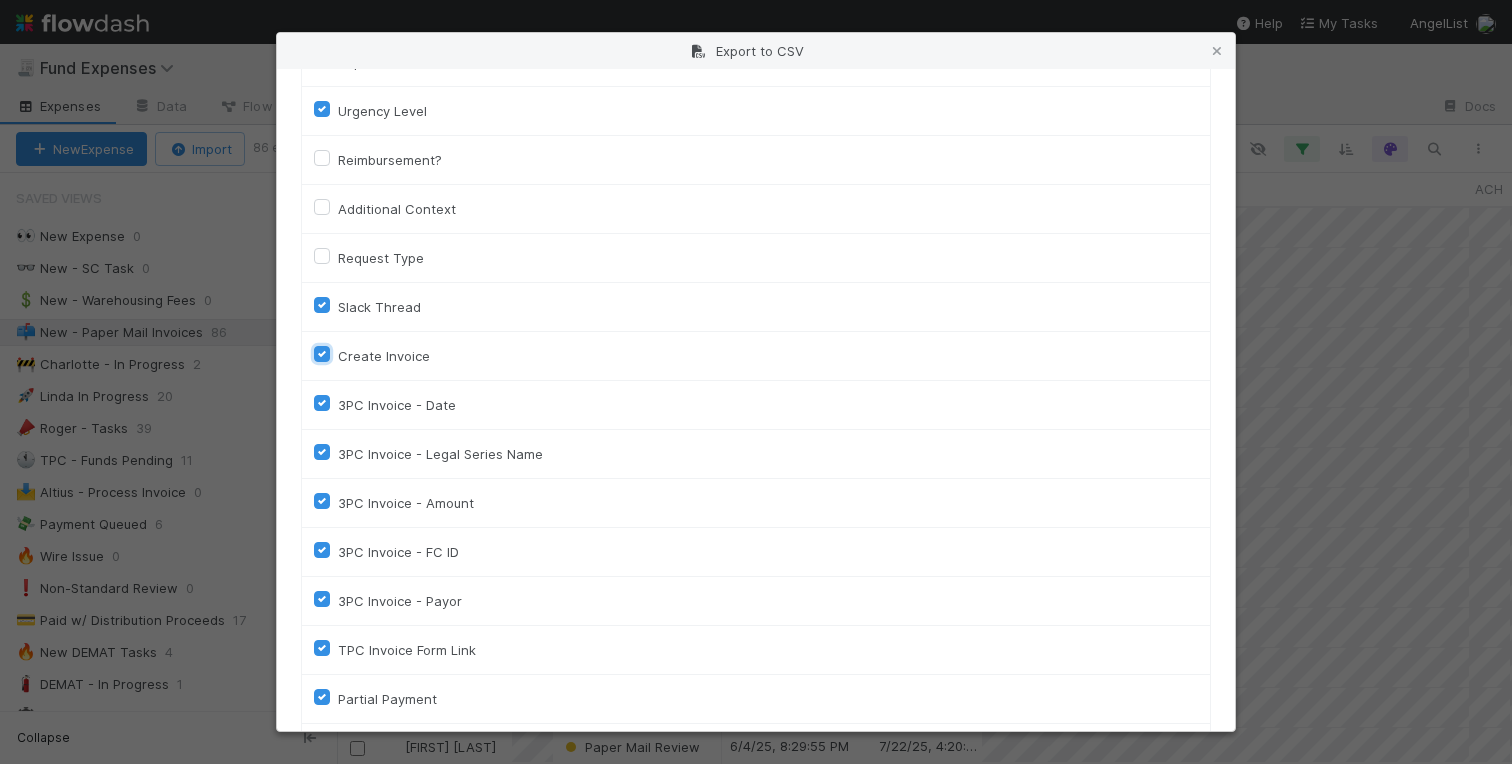 checkbox on "false" 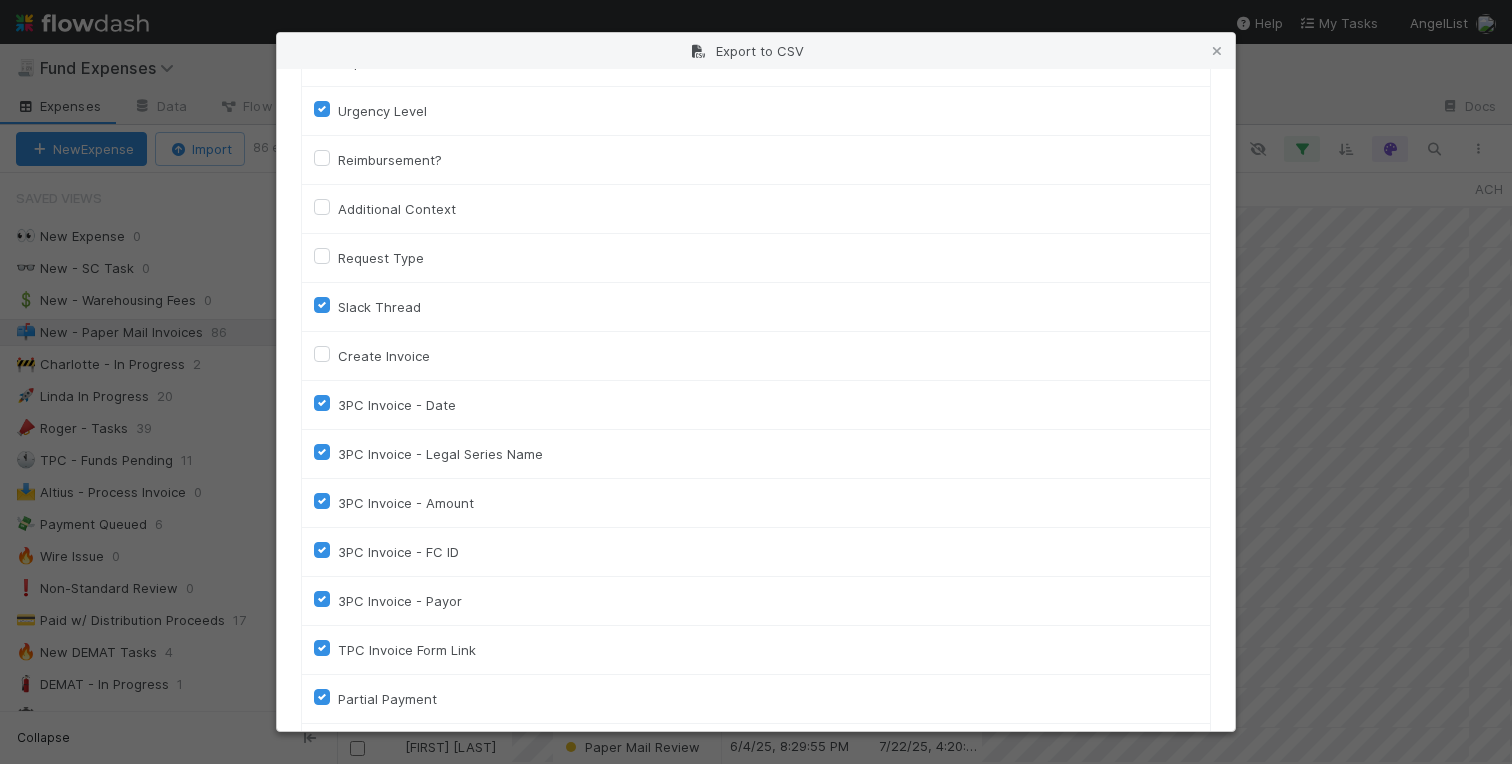 click on "3PC Invoice - Date" at bounding box center (397, 405) 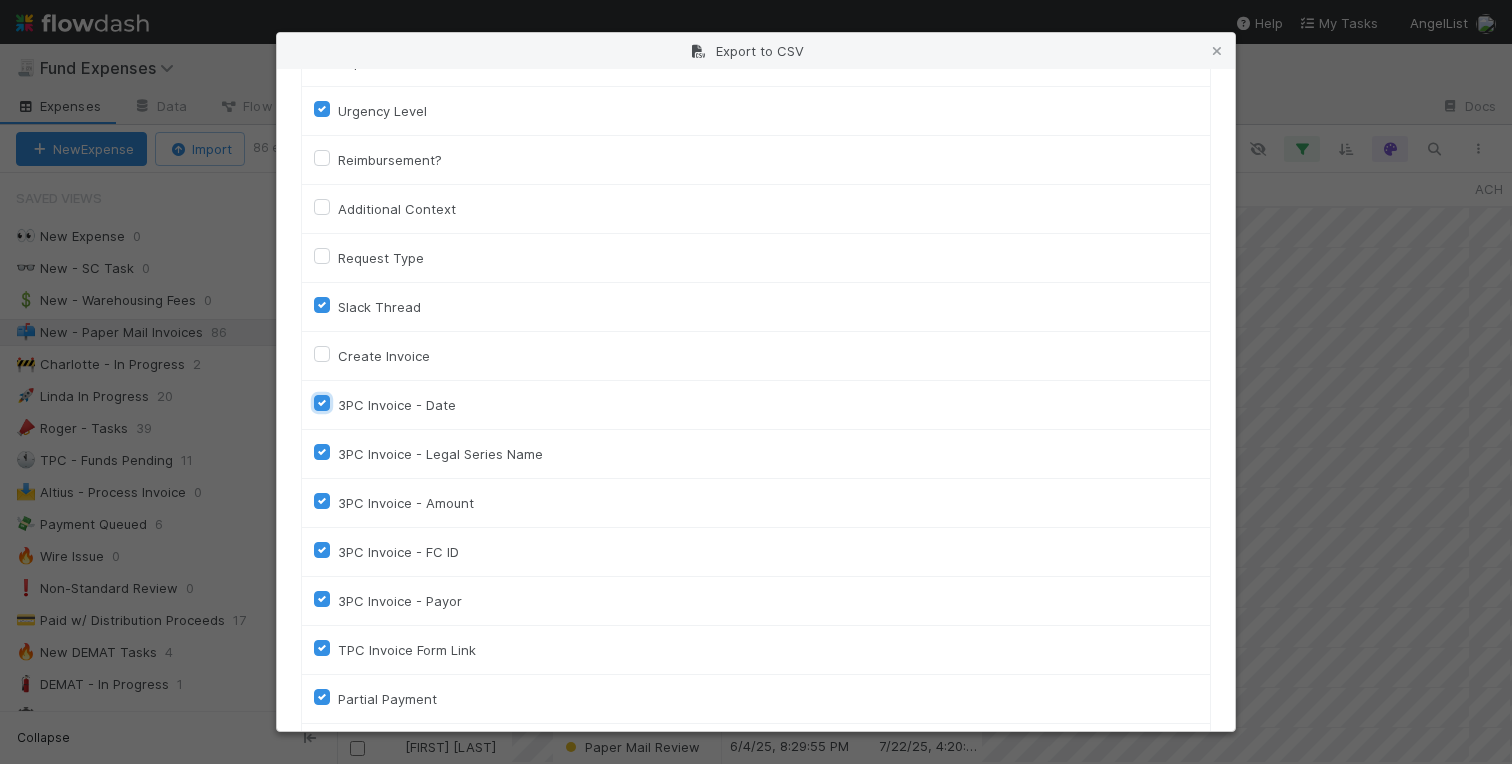 click on "3PC Invoice - Date" at bounding box center (322, 402) 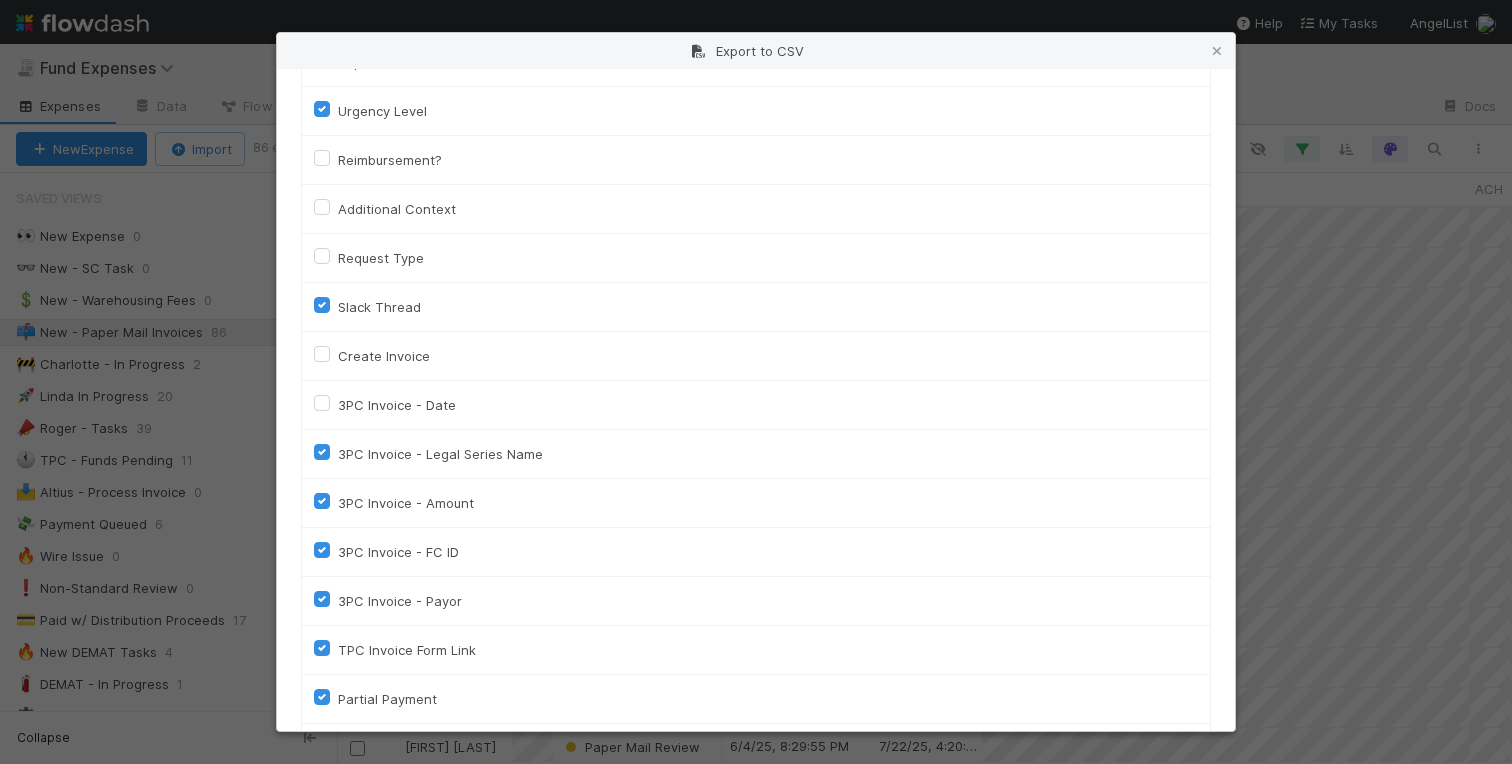 click on "3PC Invoice - Legal Series Name" at bounding box center [756, 454] 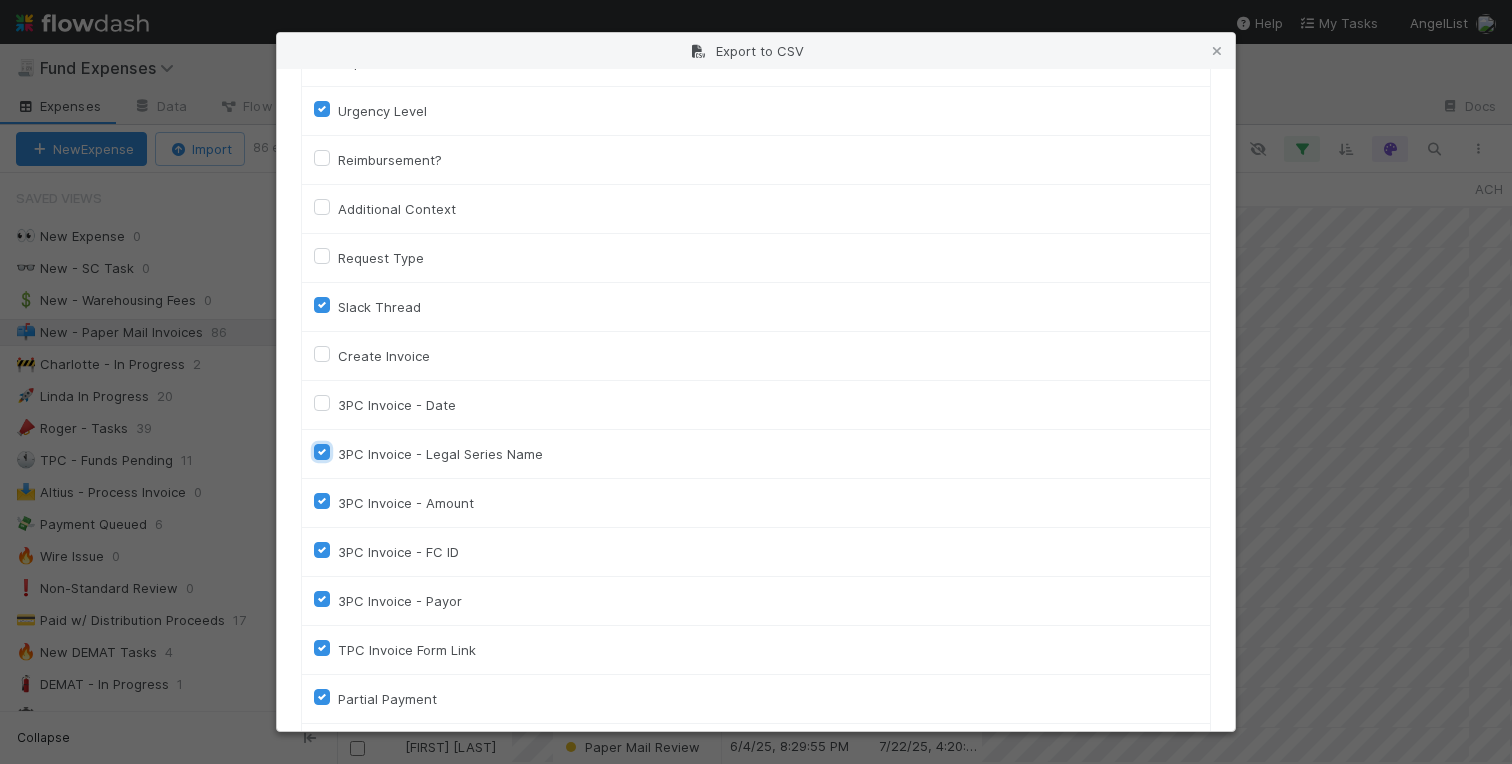 click on "3PC Invoice - Legal Series Name" at bounding box center [322, 451] 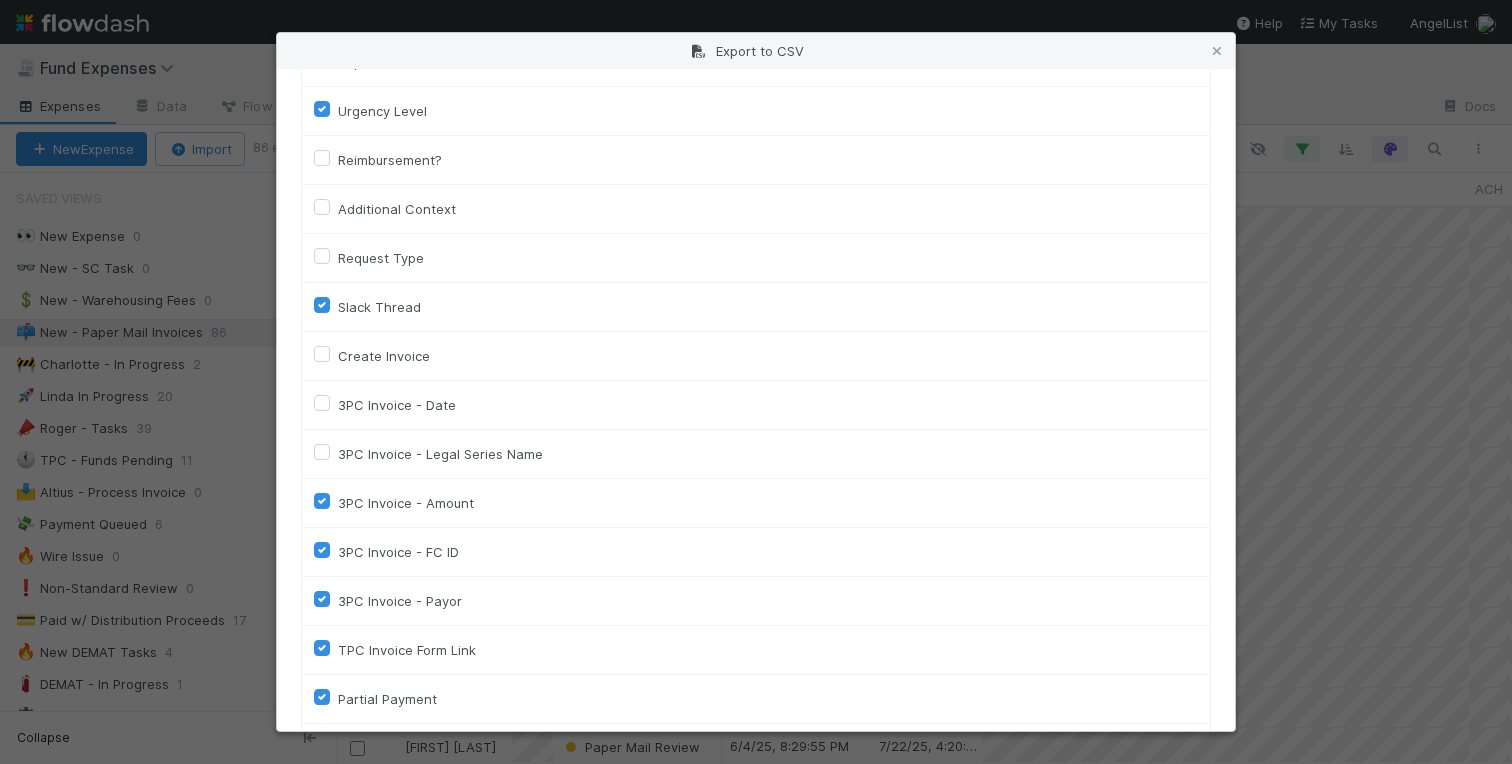 click on "3PC Invoice - Amount" at bounding box center (406, 503) 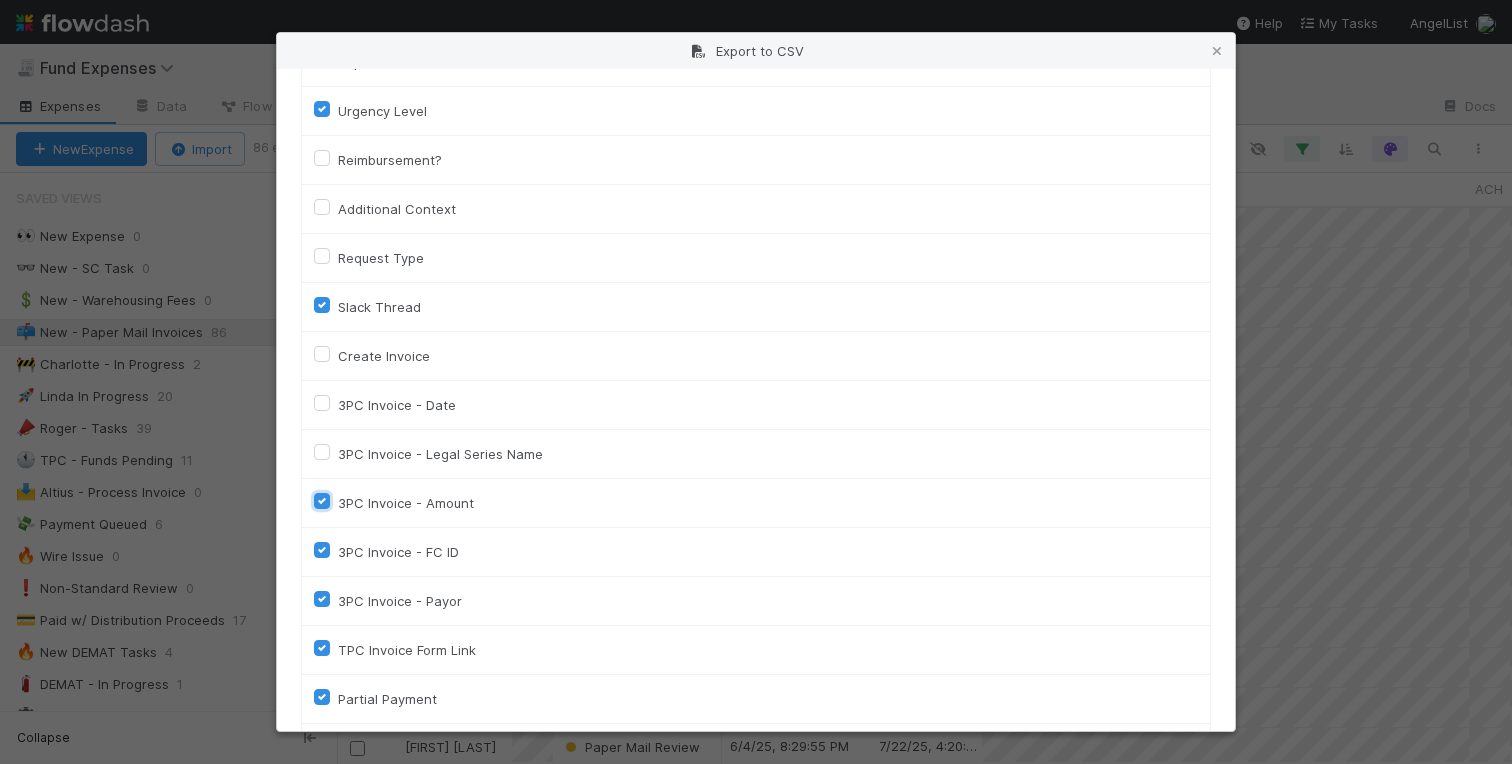 click on "3PC Invoice - Amount" at bounding box center (322, 500) 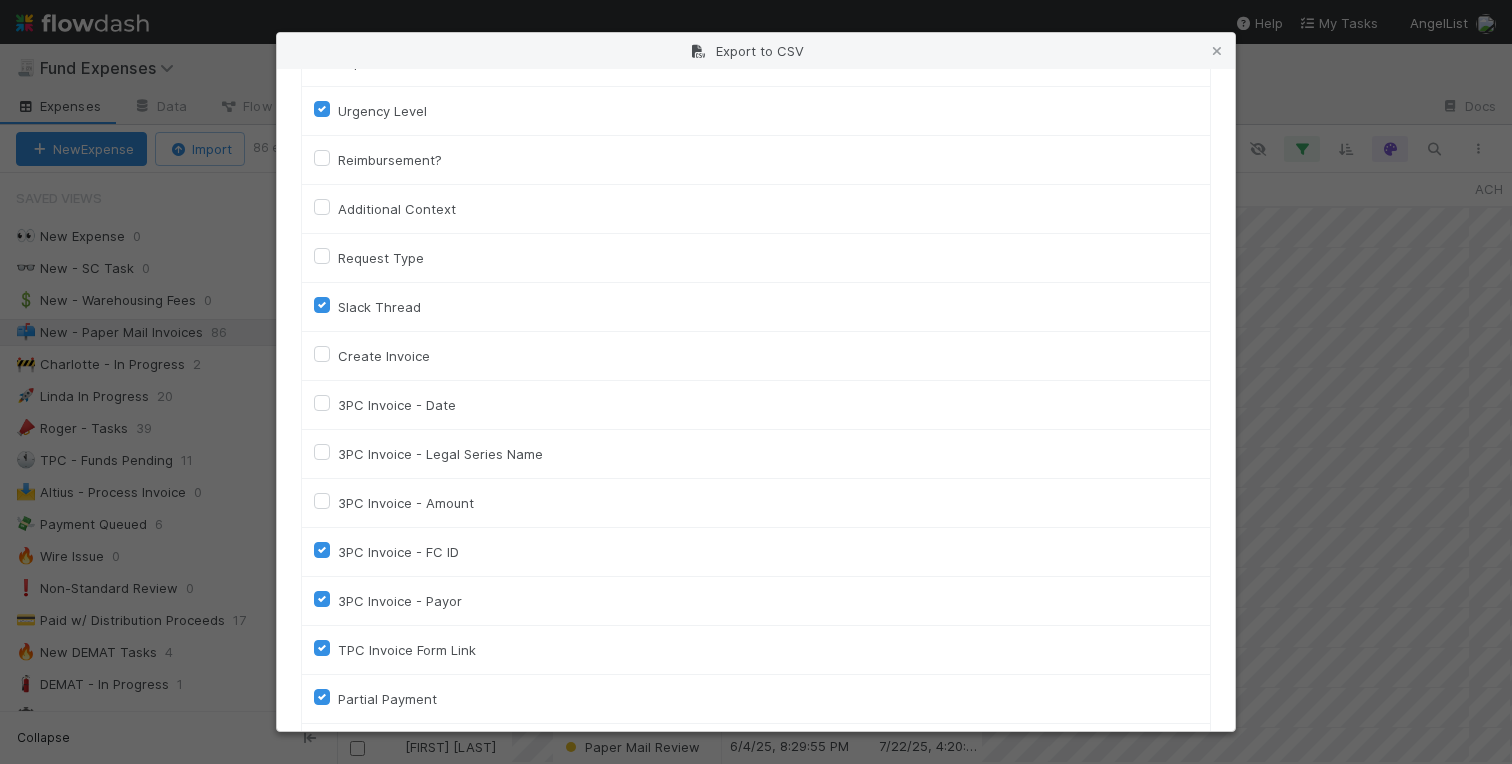 click on "3PC Invoice - FC ID" at bounding box center [756, 552] 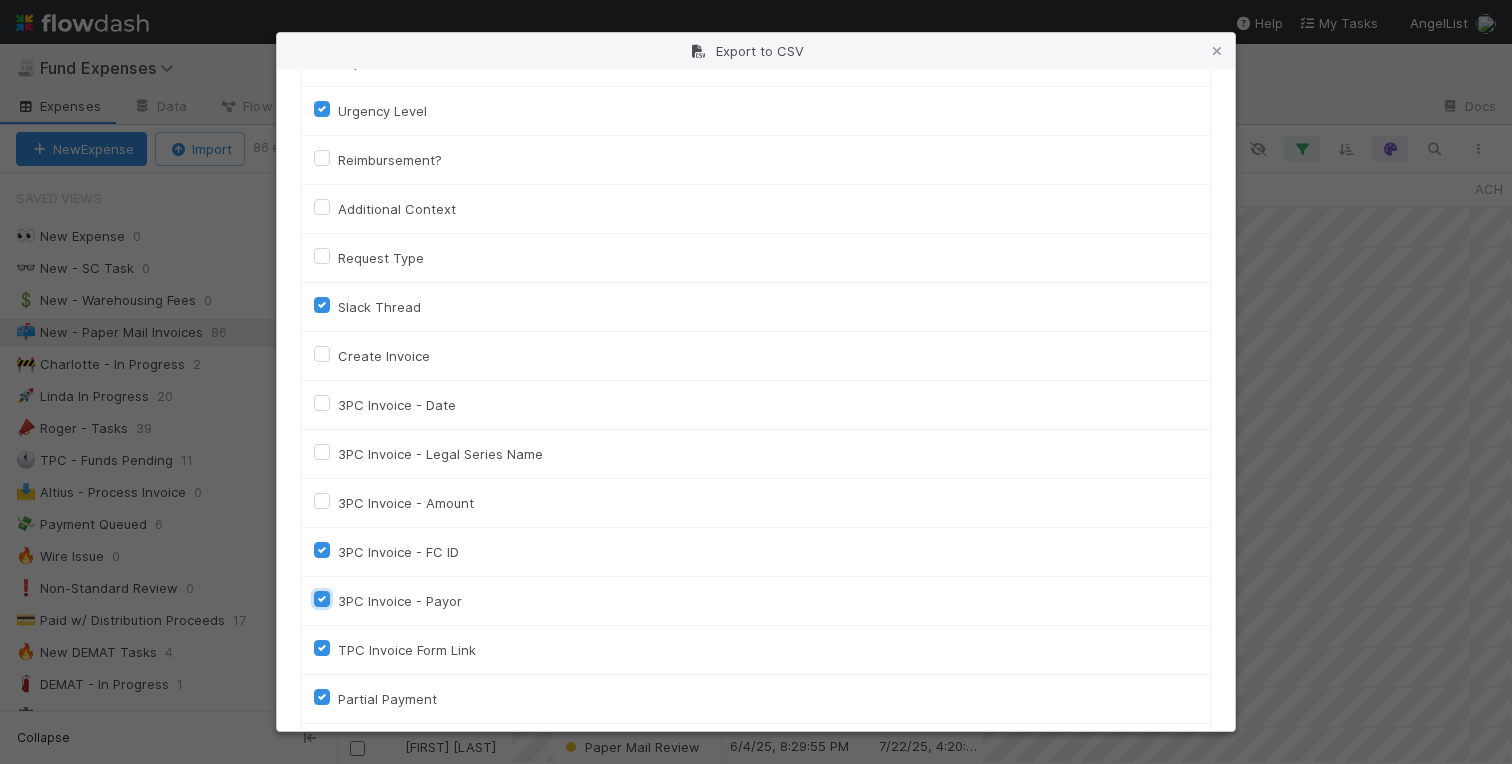 click on "3PC Invoice - Payor" at bounding box center [322, 598] 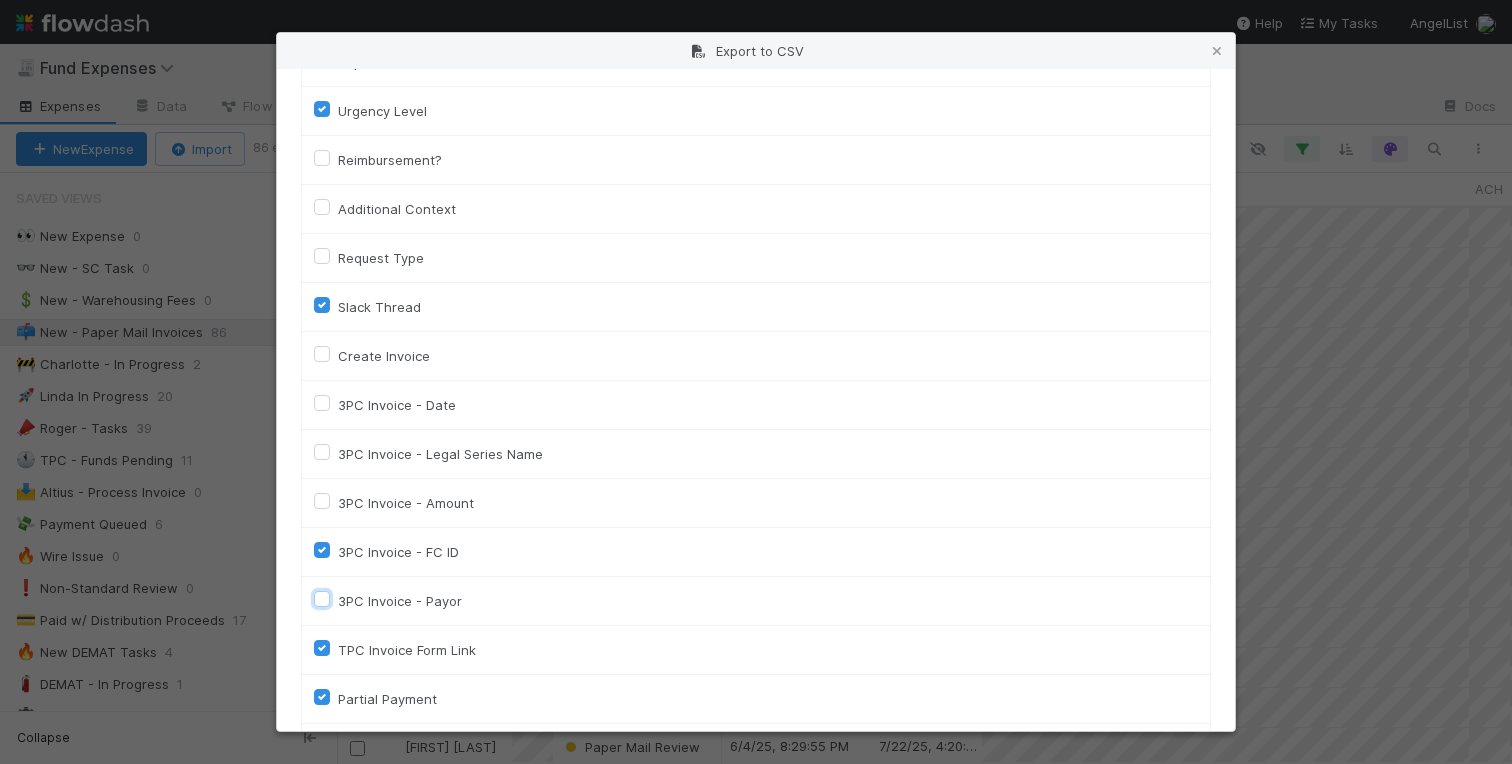 checkbox on "false" 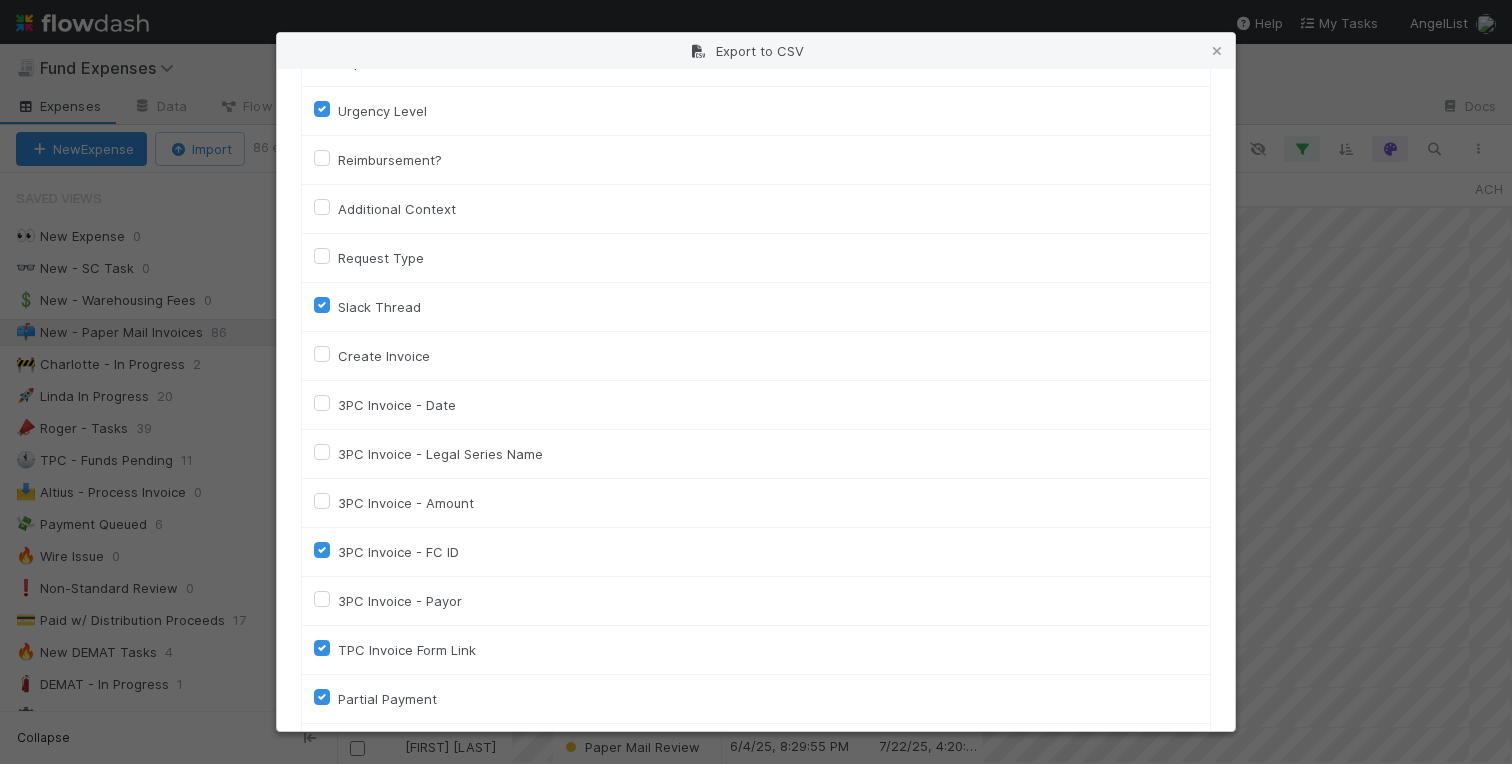 click on "3PC Invoice - FC ID" at bounding box center [398, 552] 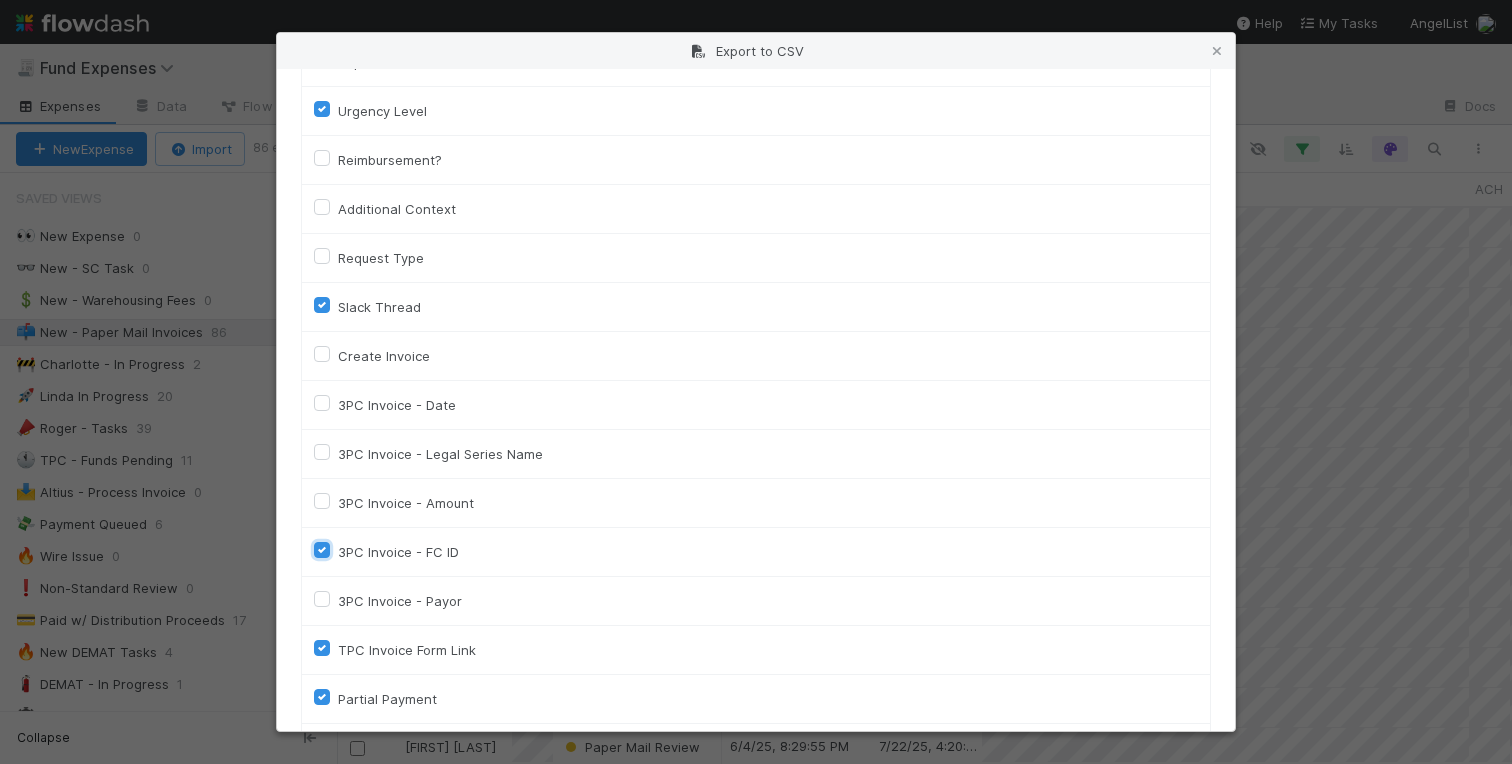 click on "3PC Invoice - FC ID" at bounding box center (322, 549) 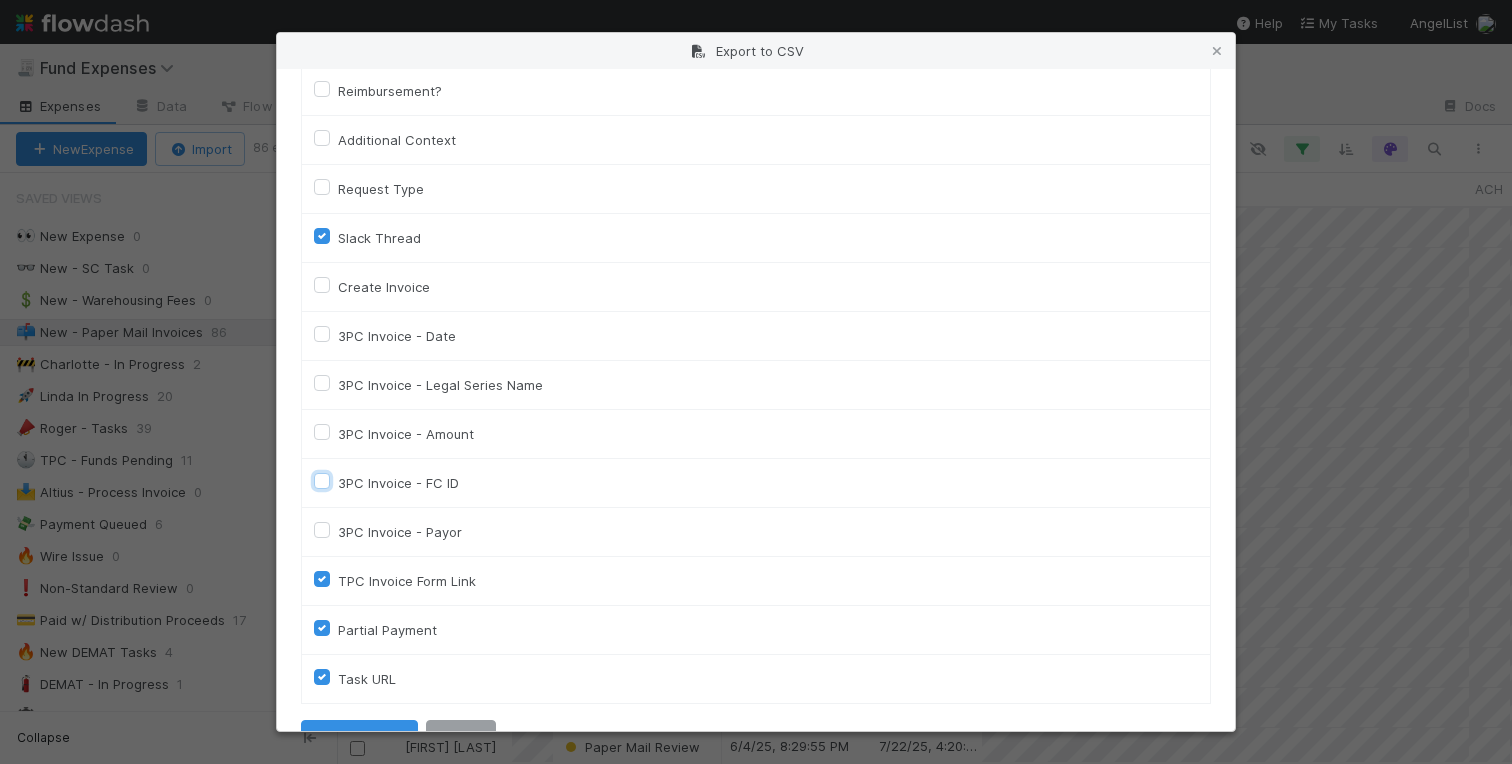 scroll, scrollTop: 2508, scrollLeft: 0, axis: vertical 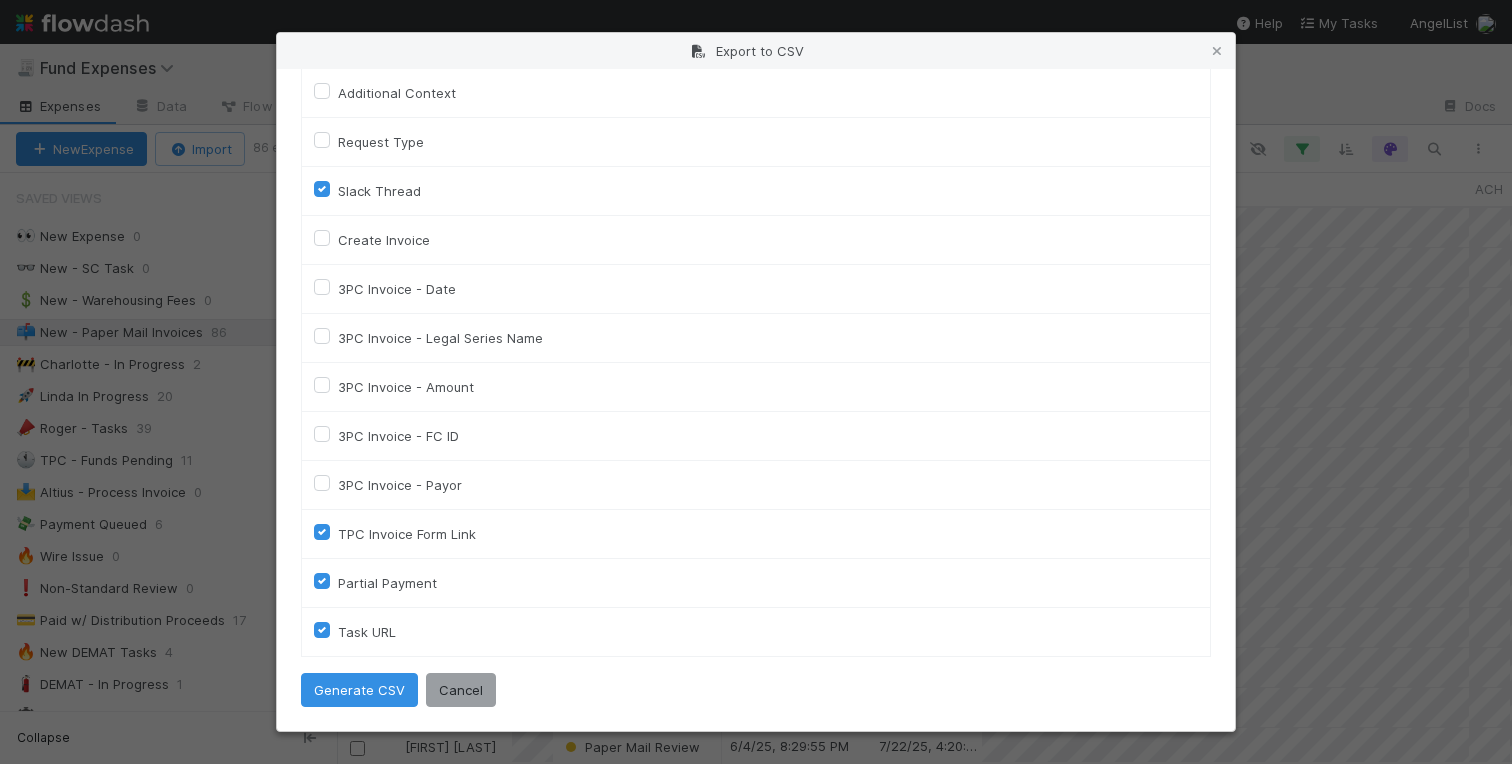 click on "TPC Invoice Form Link" at bounding box center (407, 534) 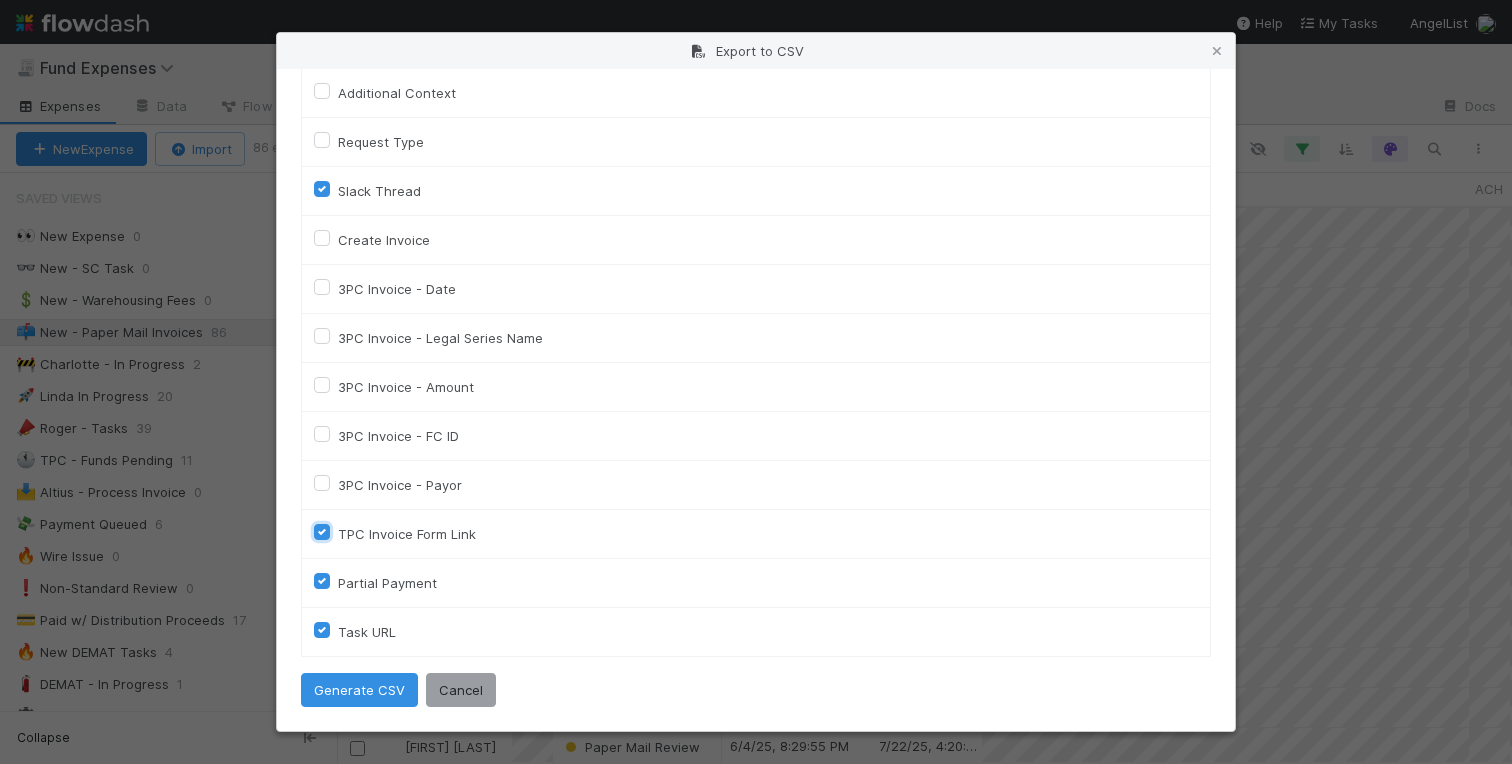 click on "TPC Invoice Form Link" at bounding box center (322, 531) 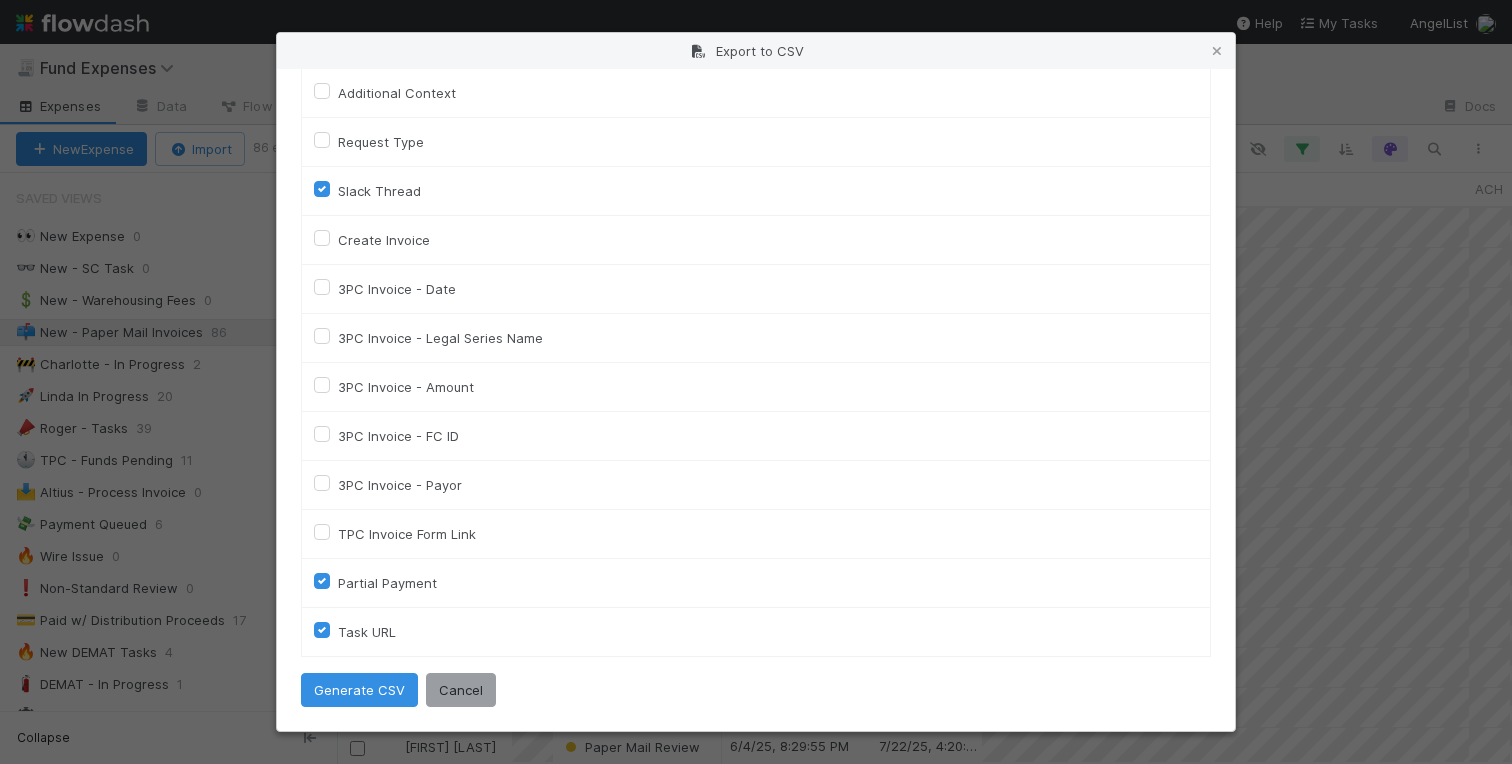 click on "Partial Payment" at bounding box center [387, 583] 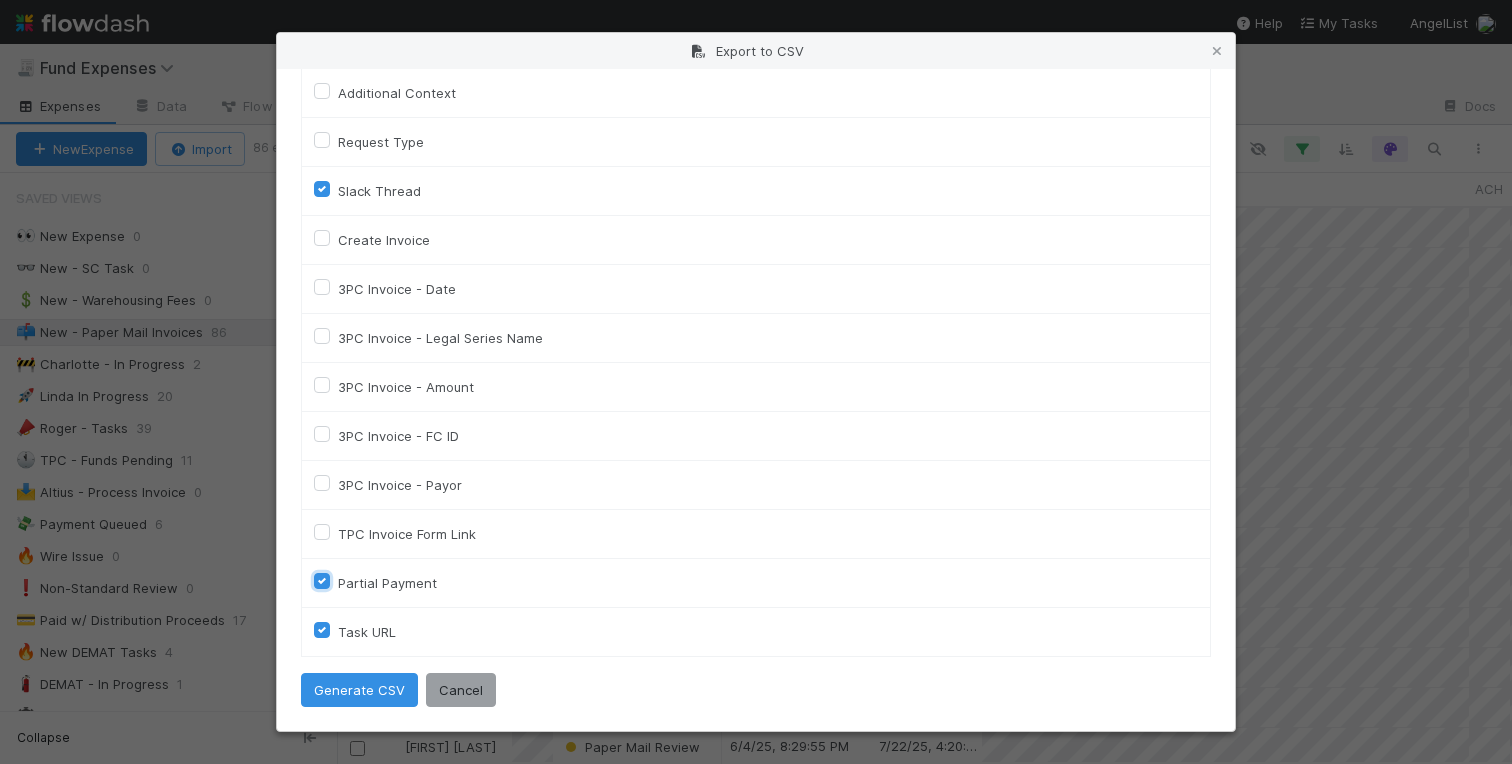 click on "Partial Payment" at bounding box center [322, 580] 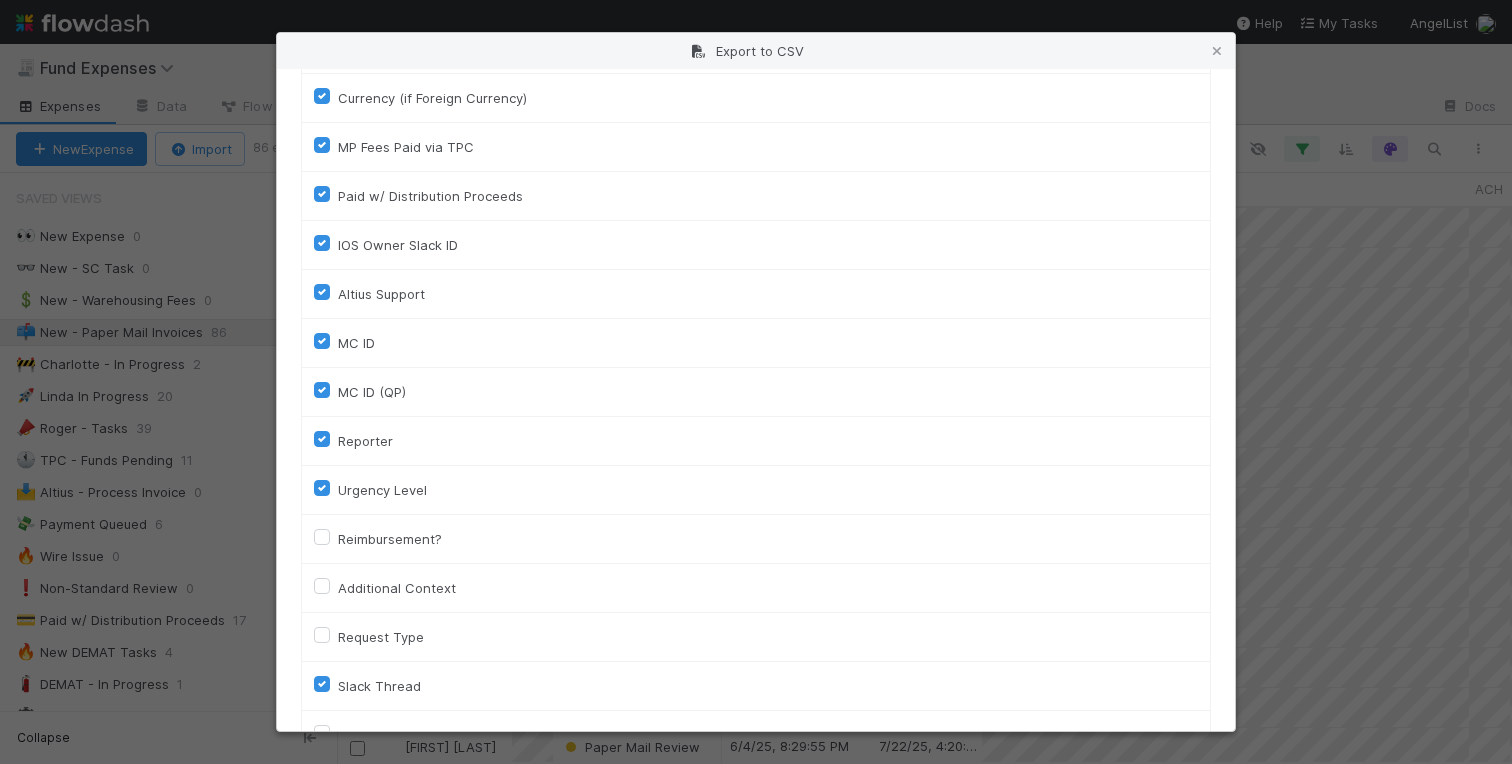 scroll, scrollTop: 1955, scrollLeft: 0, axis: vertical 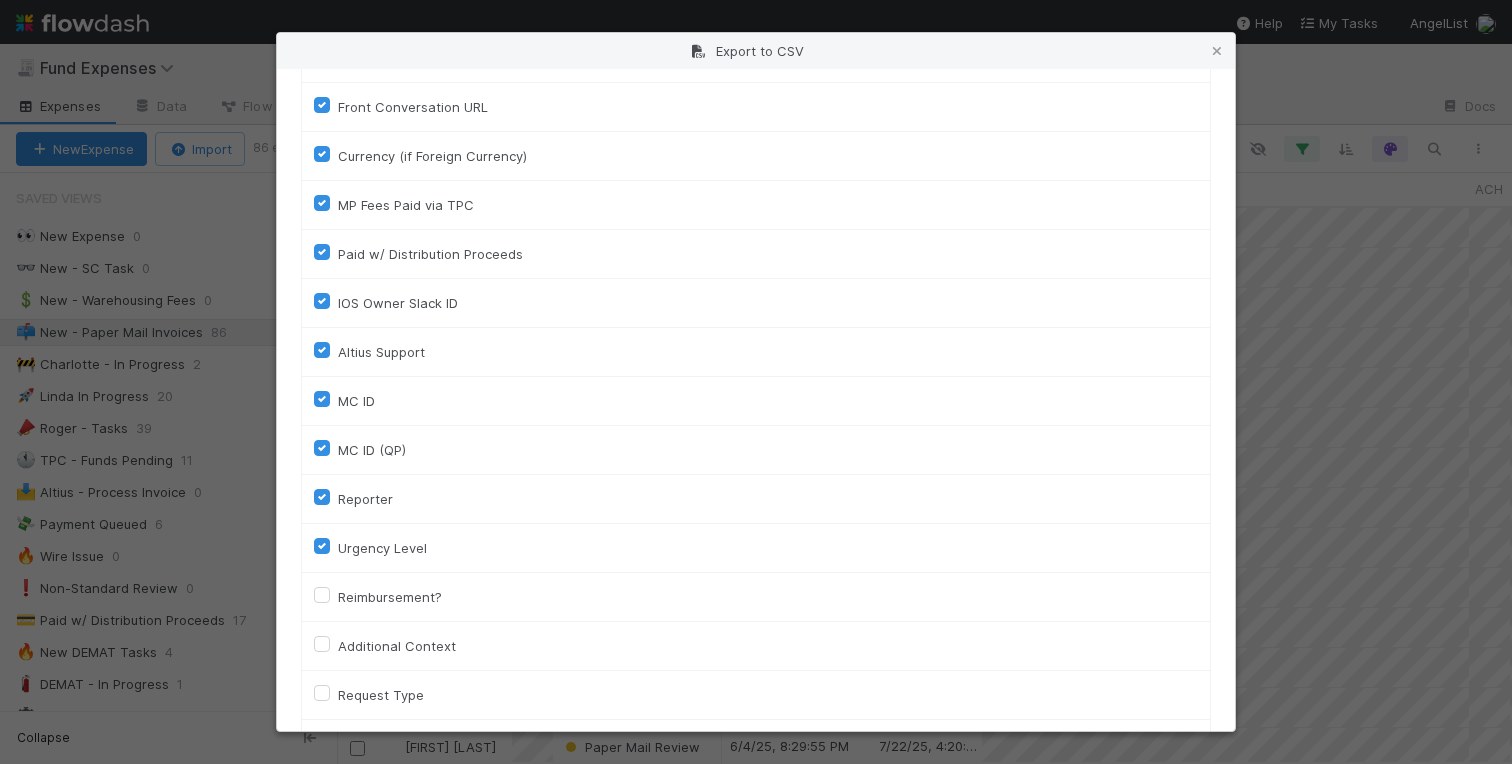 click on "Urgency Level" at bounding box center (382, 548) 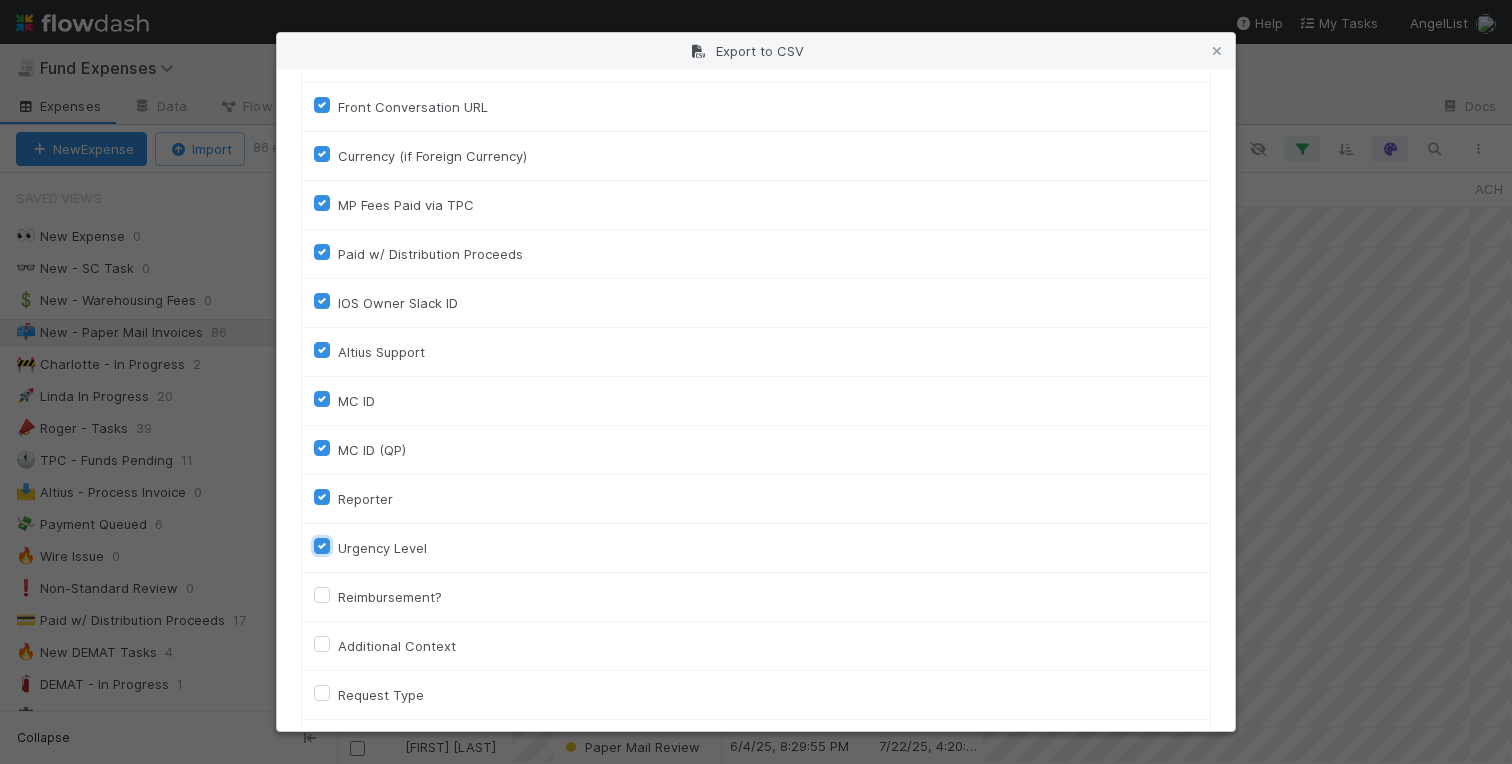 click on "Urgency Level" at bounding box center [322, 545] 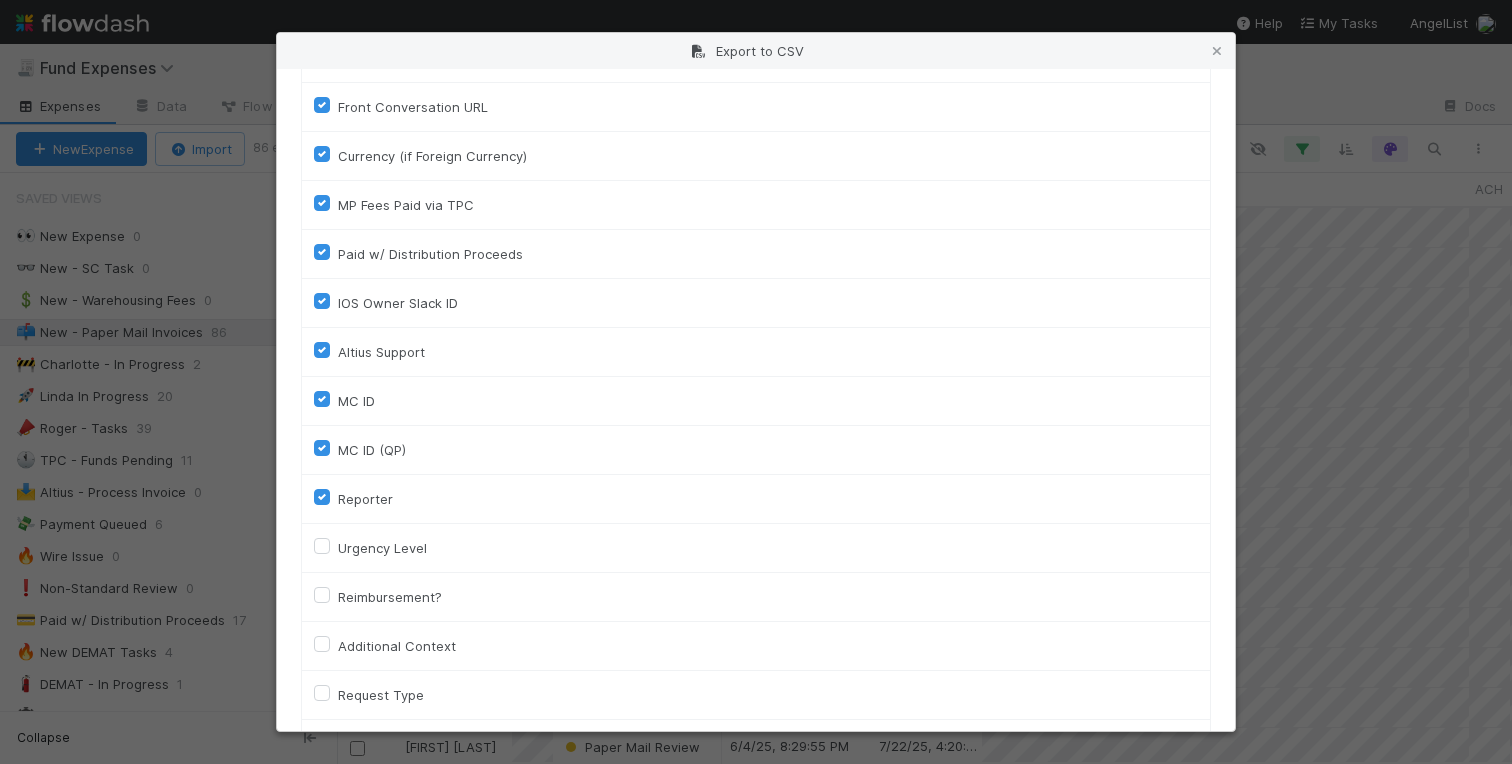click on "Reporter" at bounding box center [365, 499] 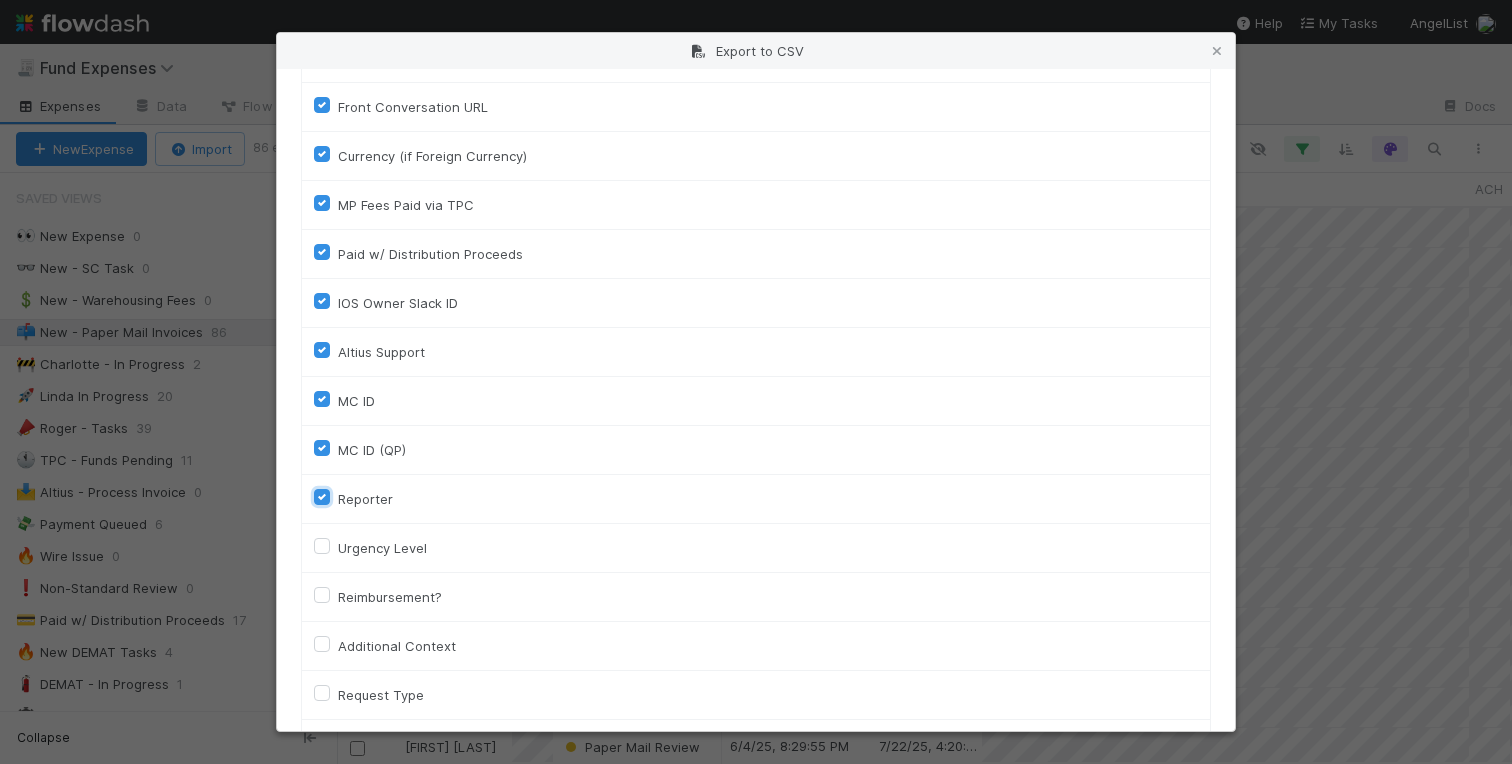 click on "Reporter" at bounding box center [322, 496] 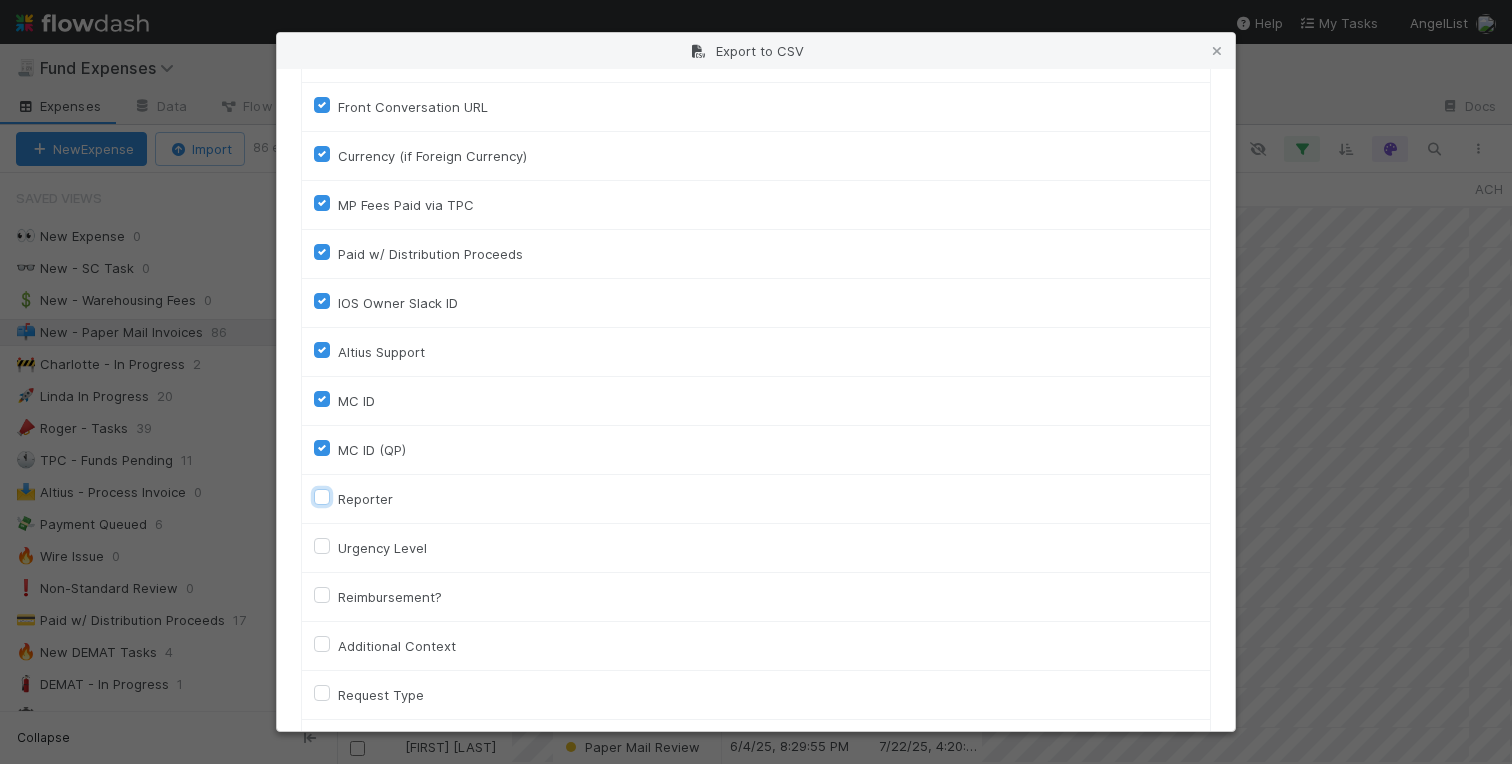 checkbox on "false" 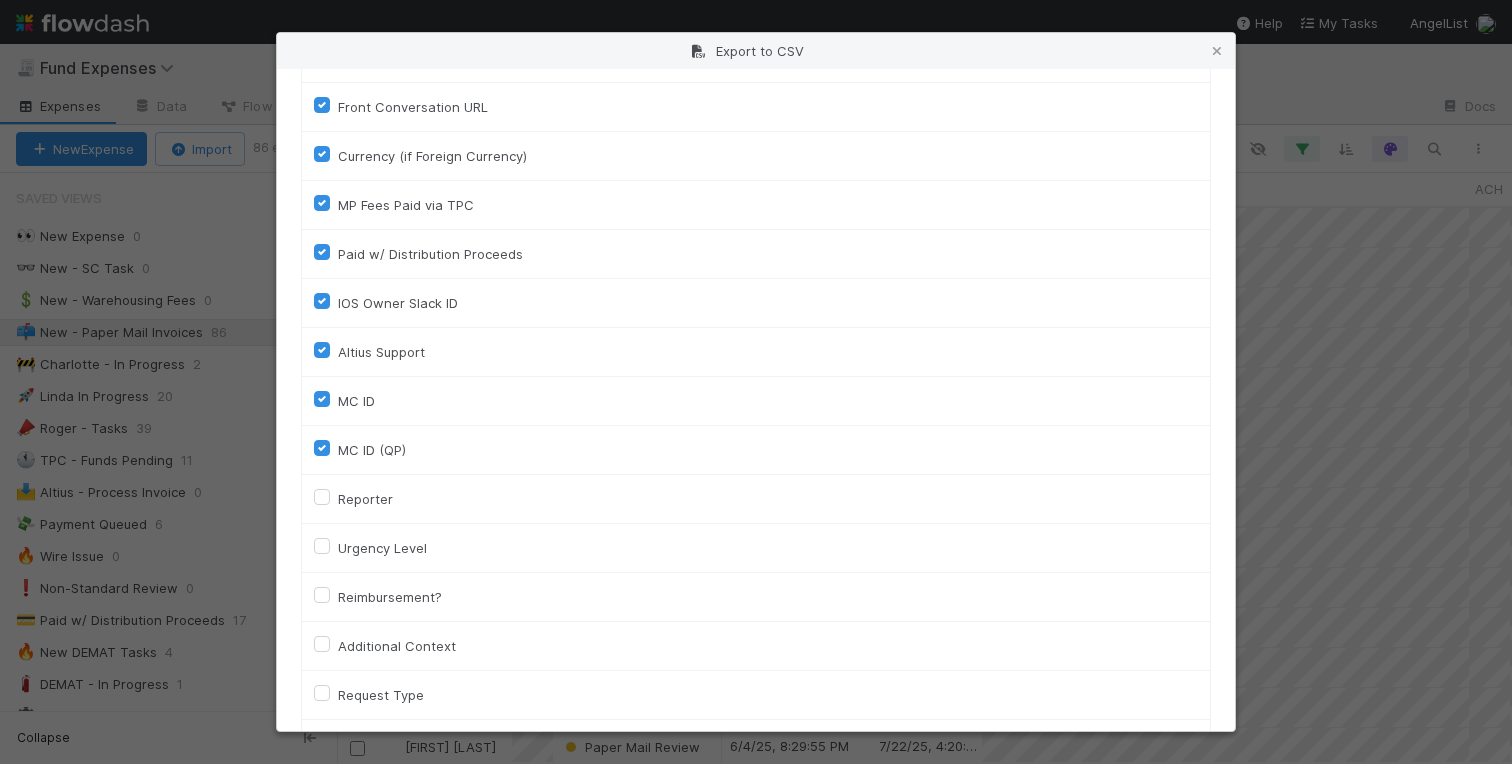 click on "MC ID (QP)" at bounding box center [372, 450] 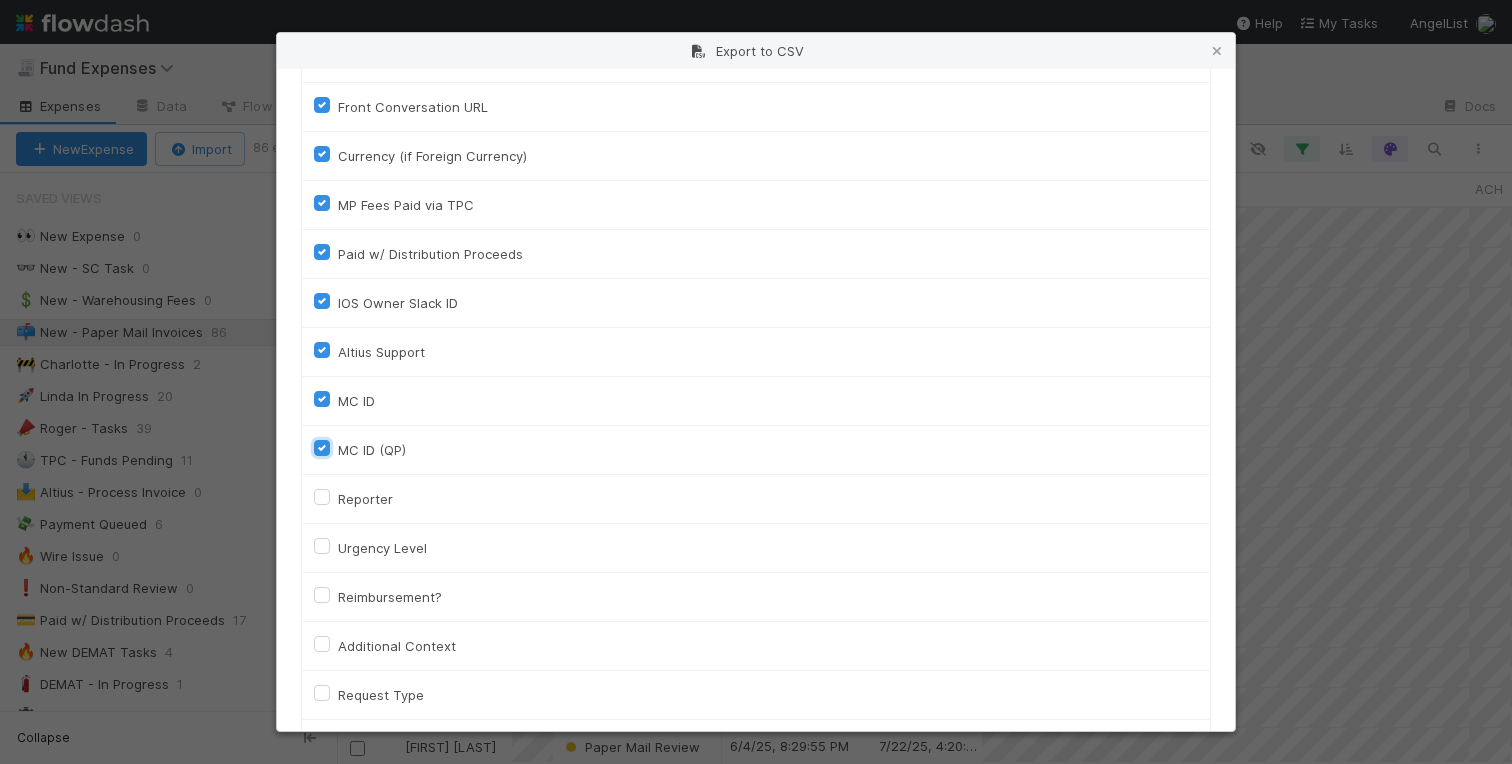 click on "MC ID (QP)" at bounding box center (322, 447) 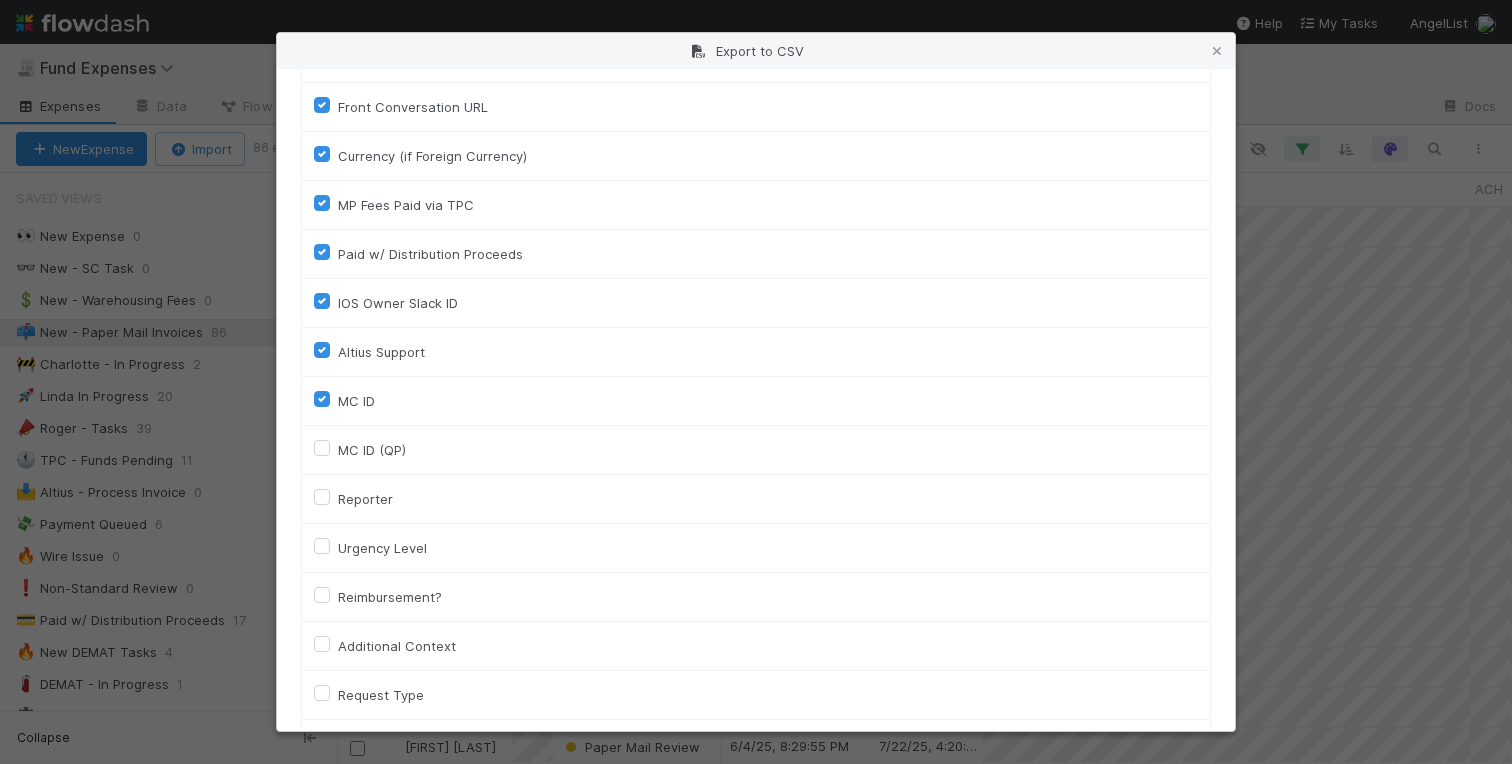 click on "MC ID" at bounding box center (356, 401) 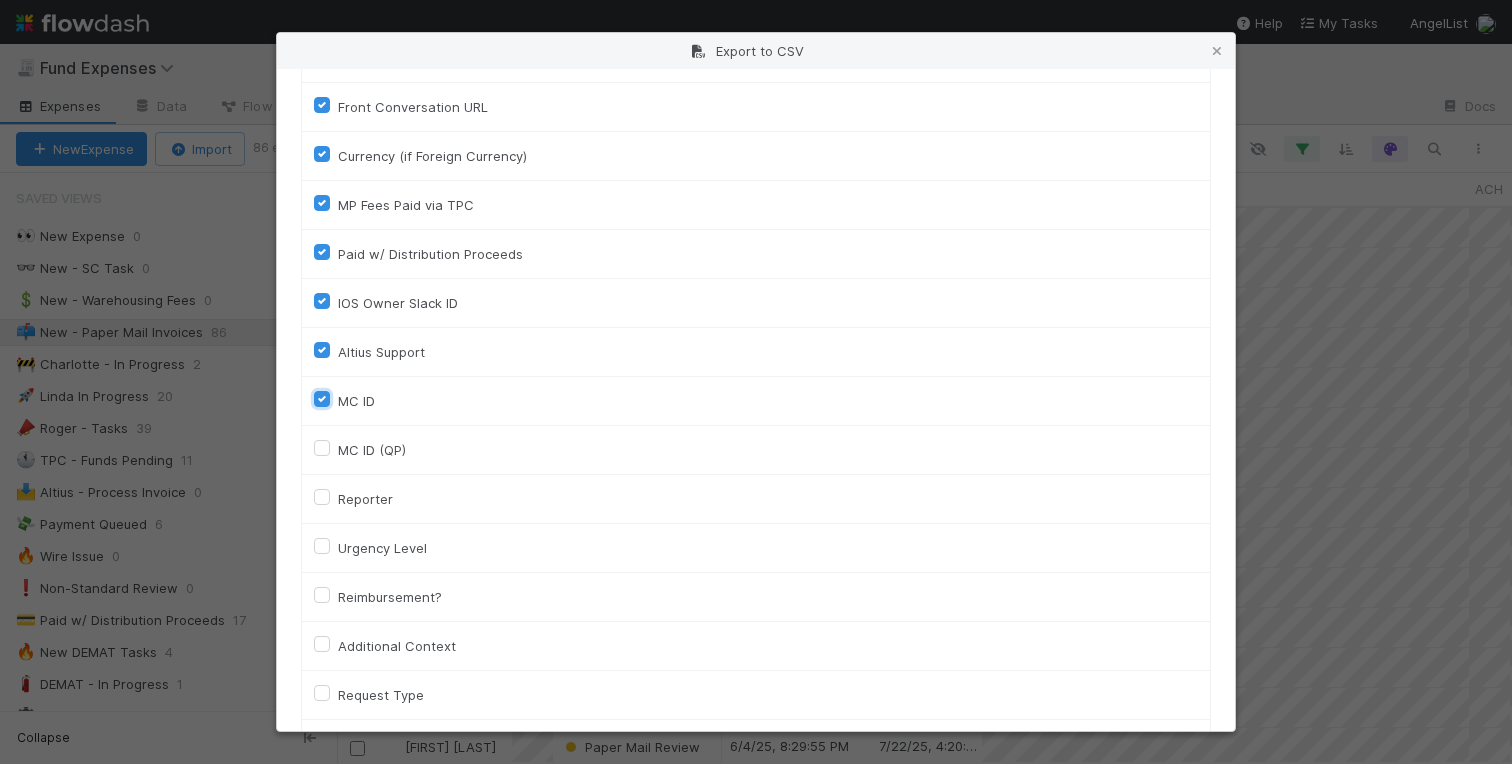 click on "MC ID" at bounding box center [322, 398] 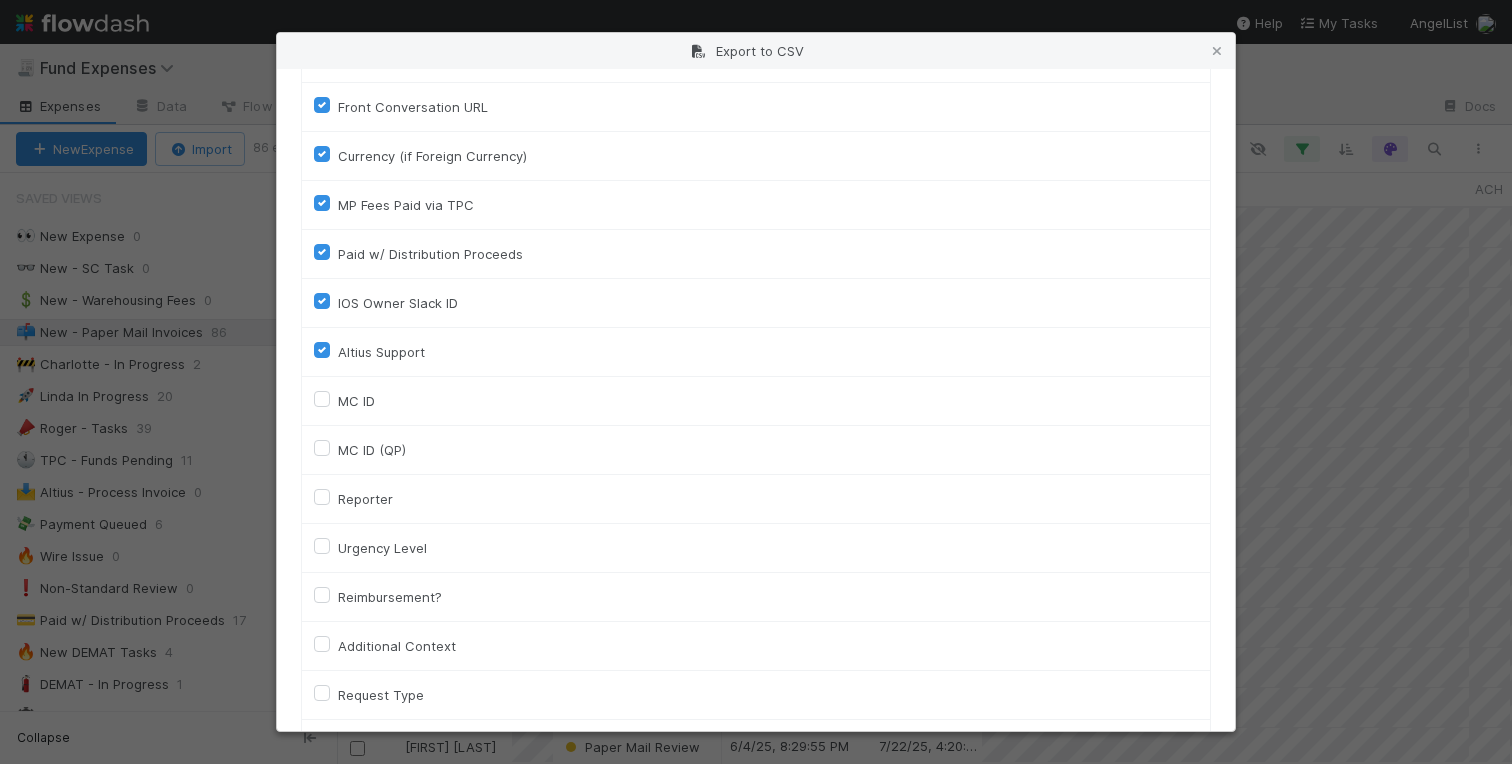 click on "Altius Support" at bounding box center [381, 352] 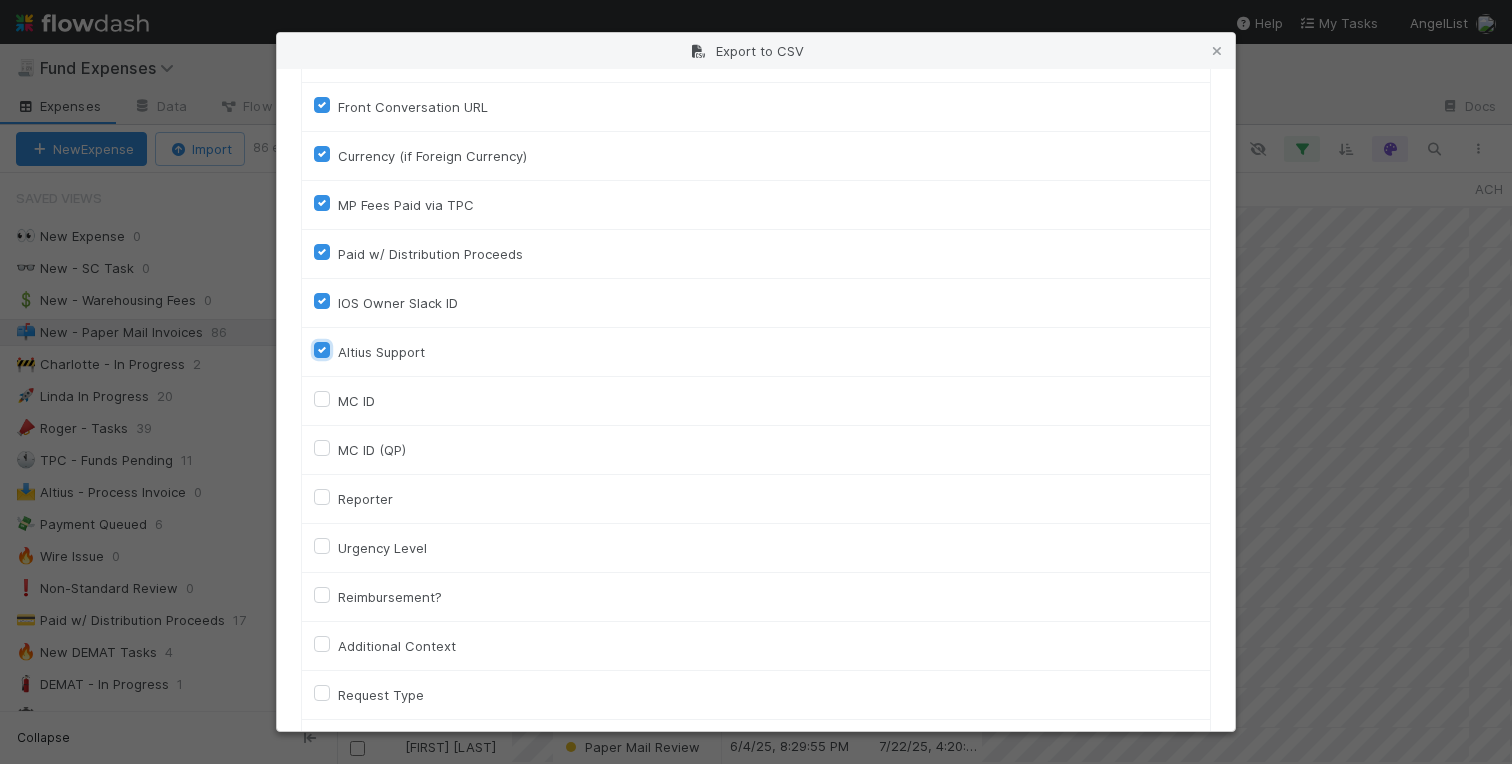 click on "Altius Support" at bounding box center [322, 349] 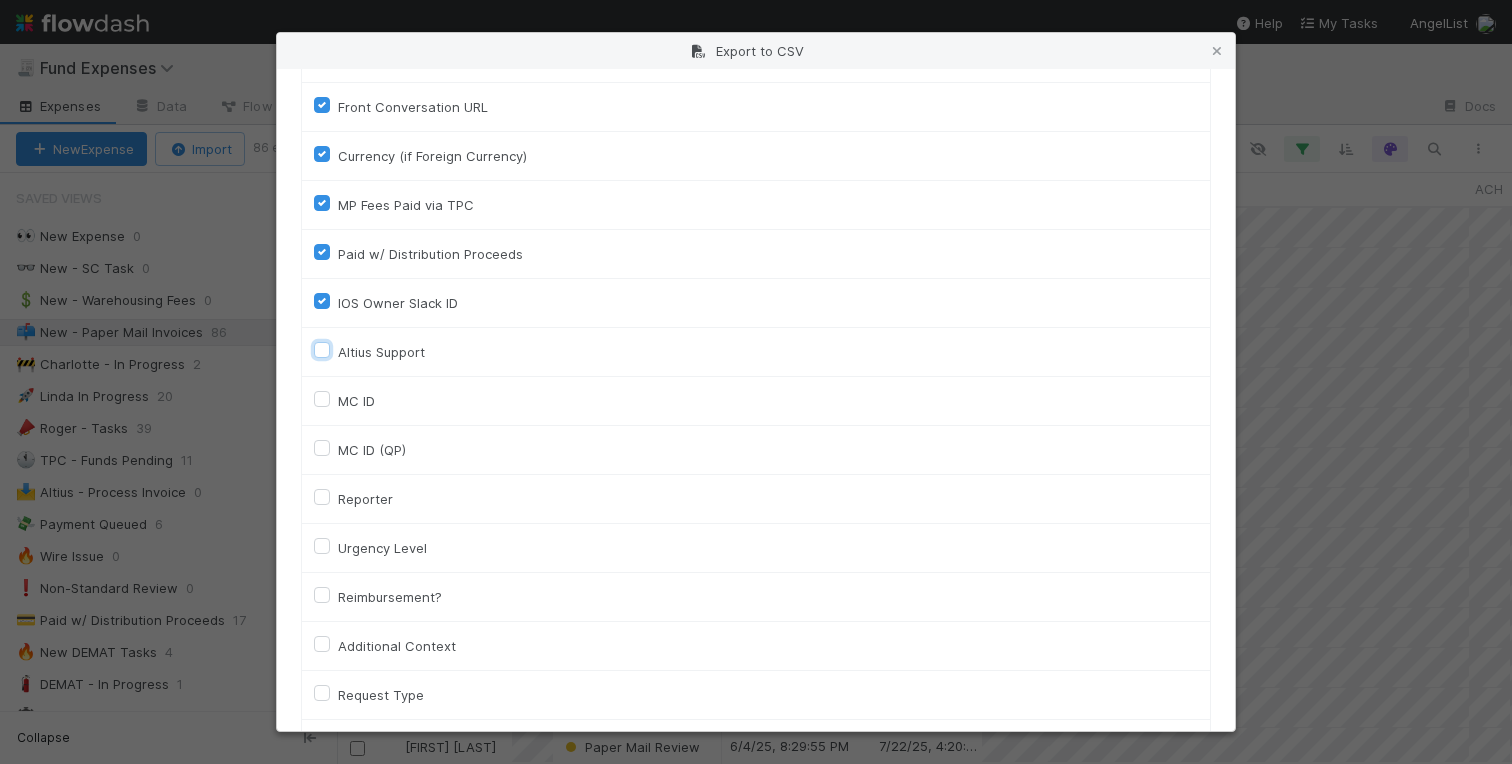 checkbox on "false" 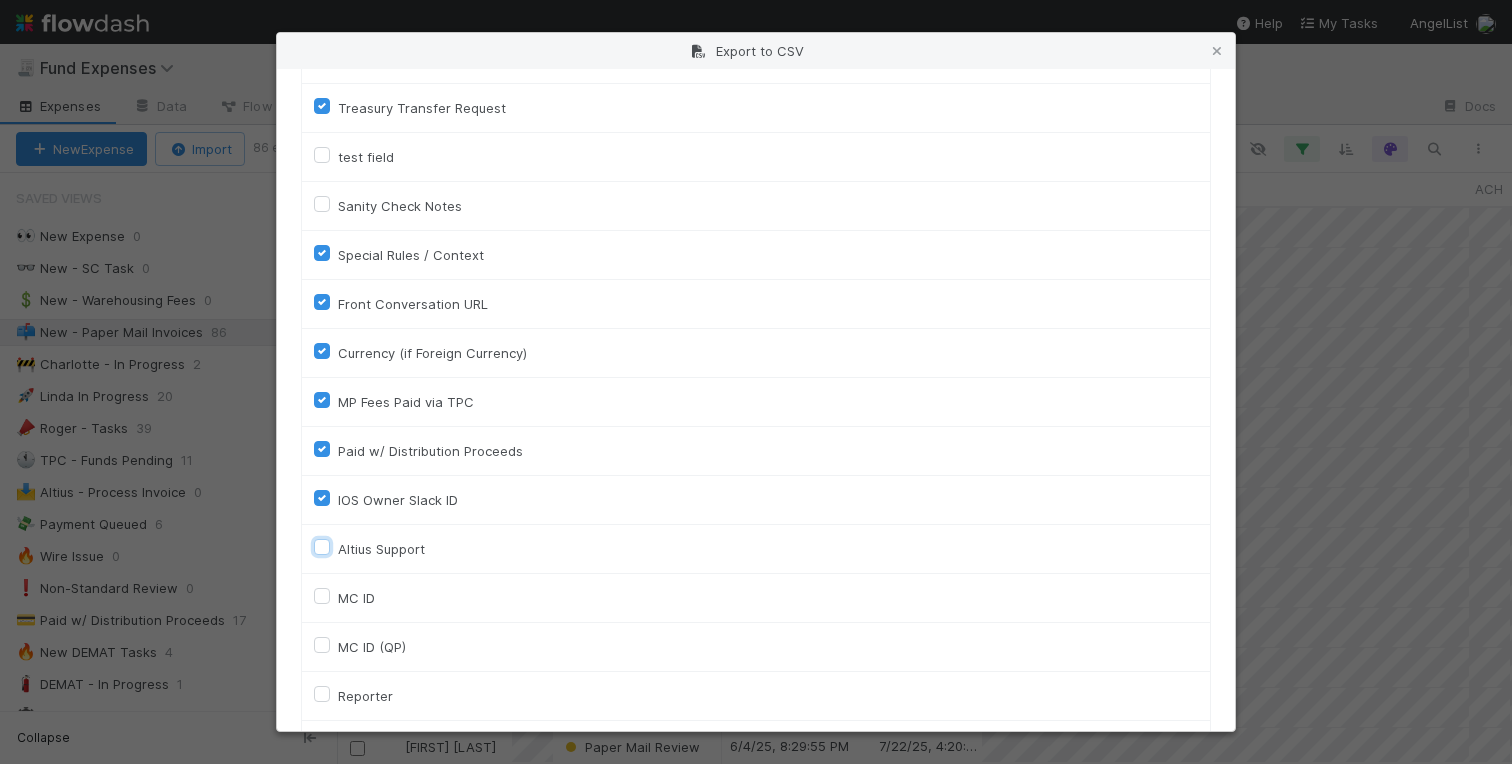 scroll, scrollTop: 1743, scrollLeft: 0, axis: vertical 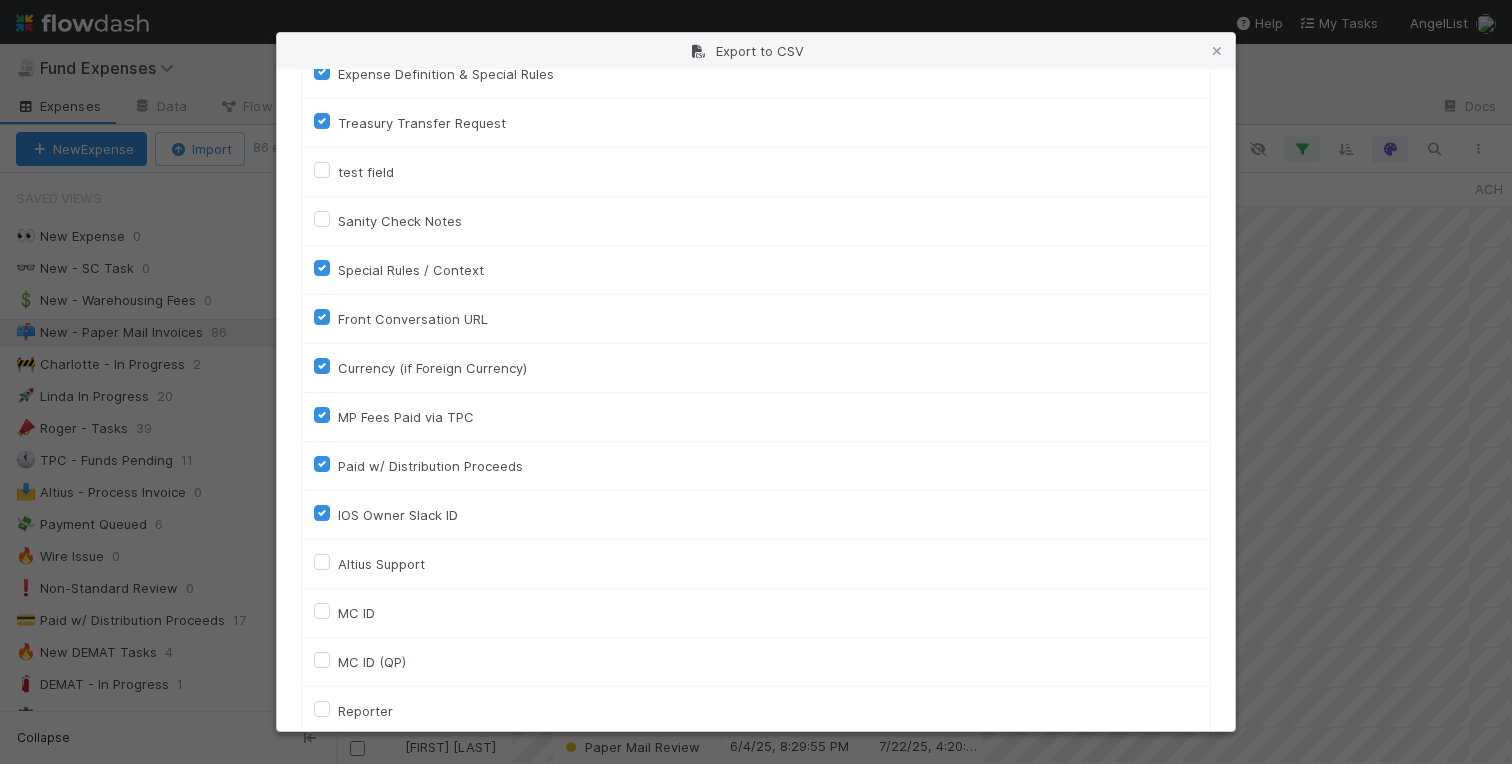 click on "Paid w/ Distribution Proceeds" at bounding box center [430, 466] 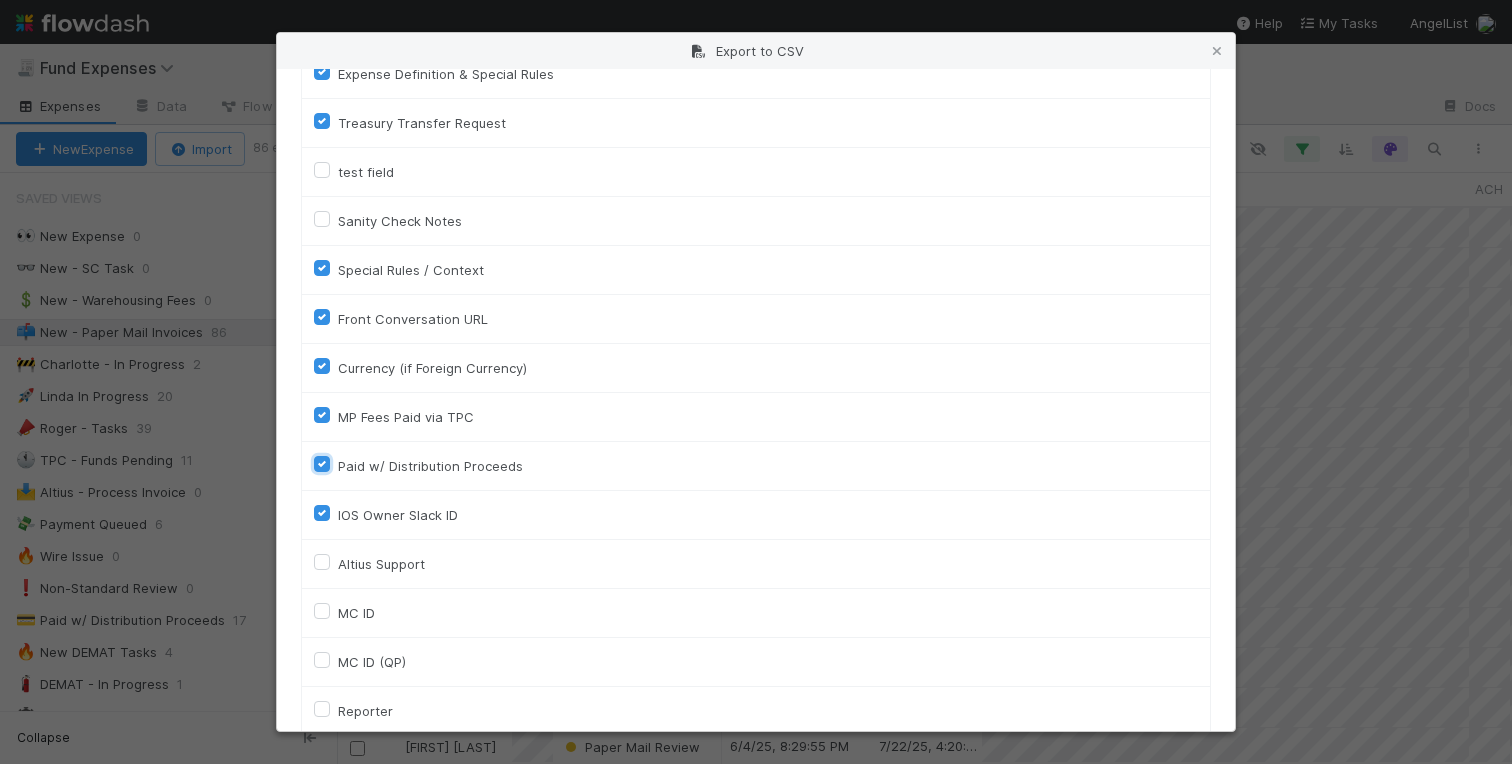 click on "Paid w/ Distribution Proceeds" at bounding box center [322, 463] 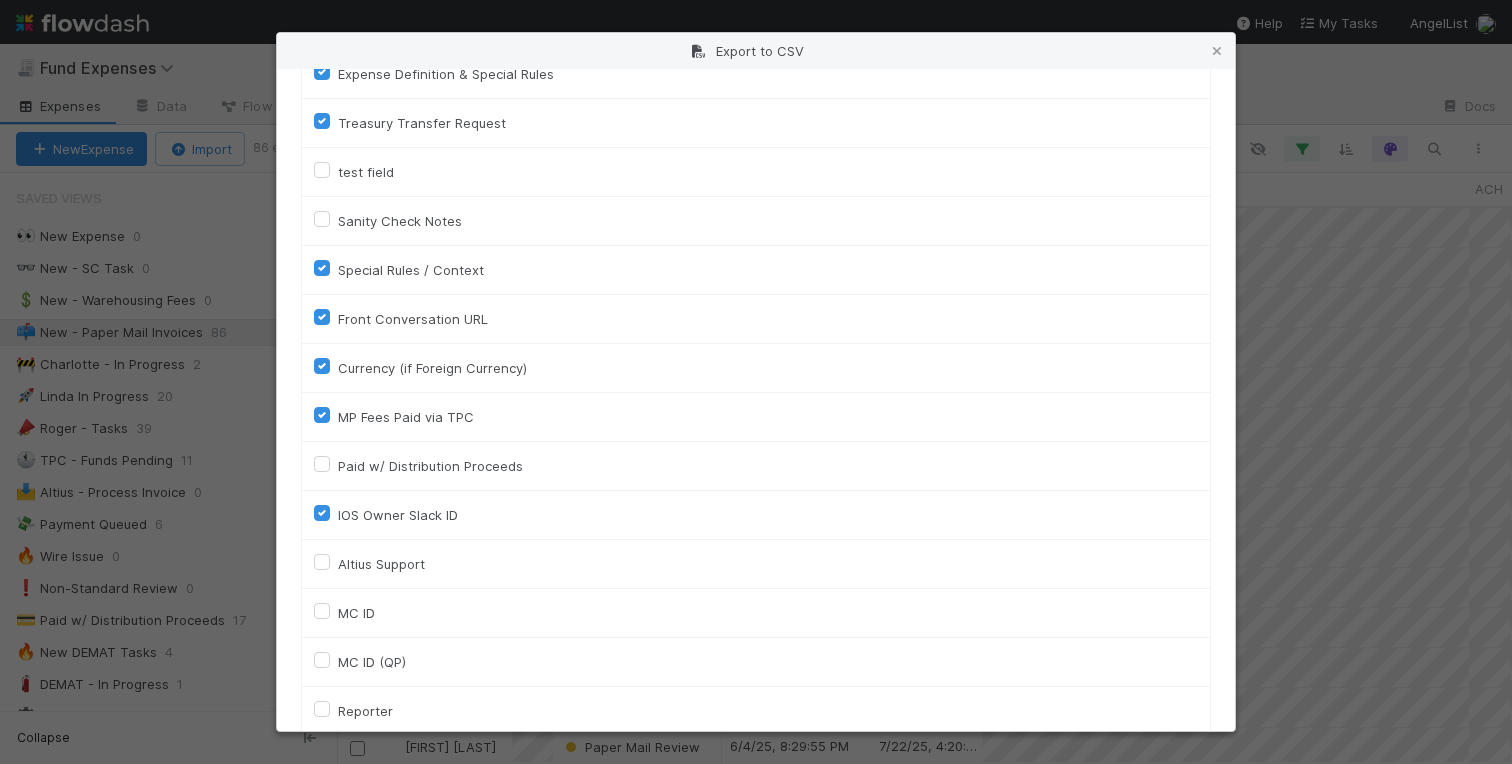 click on "MP Fees Paid via TPC" at bounding box center (406, 417) 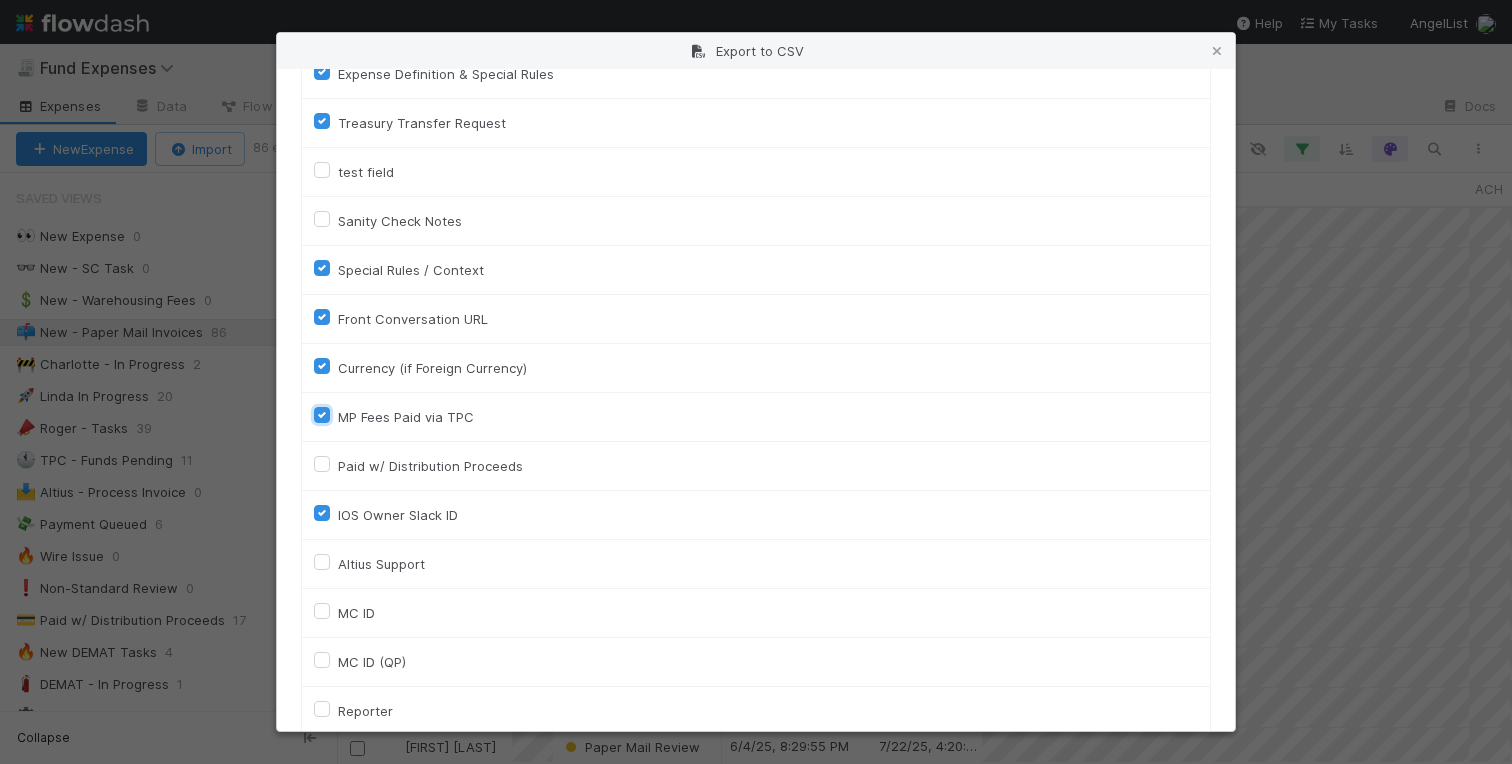 click on "MP Fees Paid via TPC" at bounding box center [322, 414] 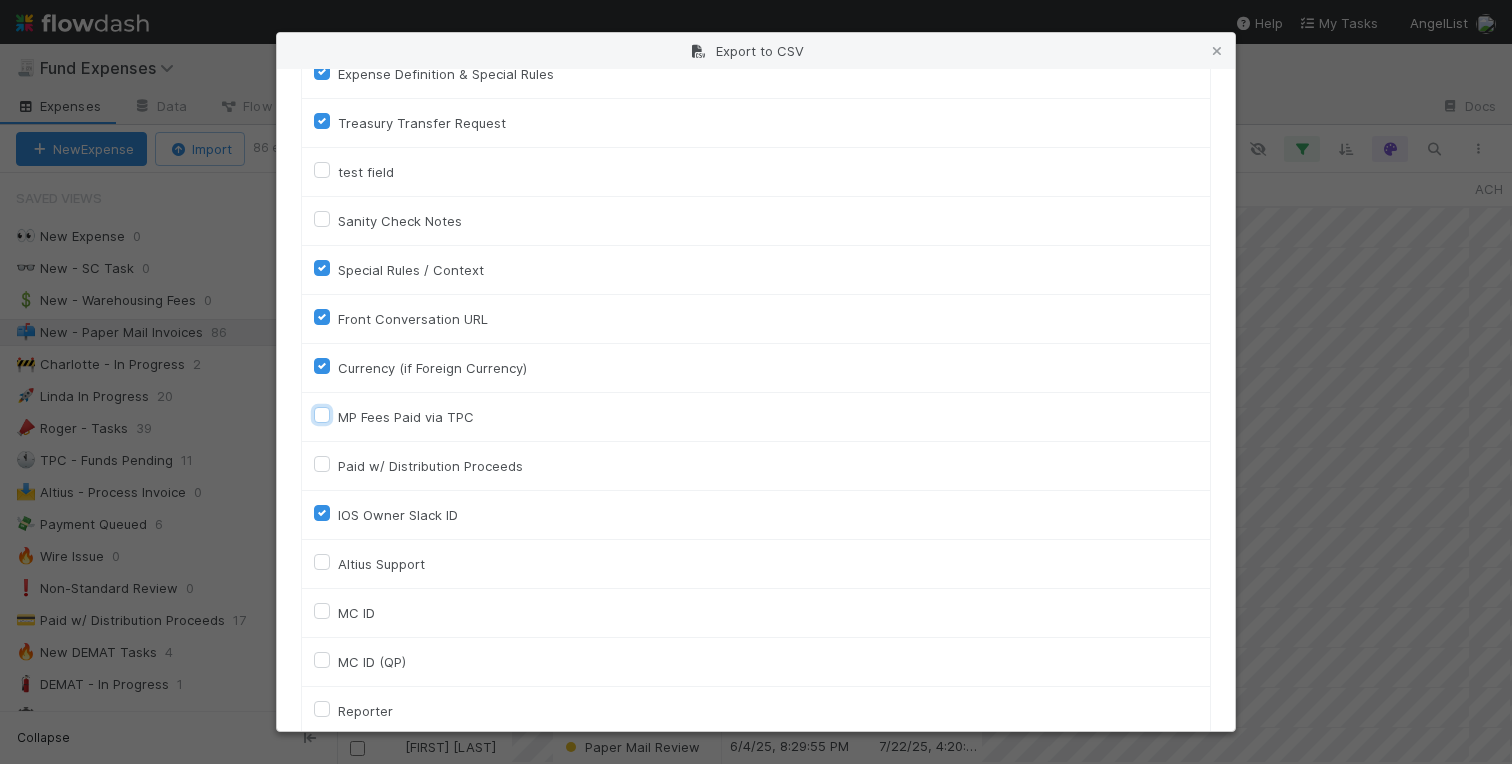 checkbox on "false" 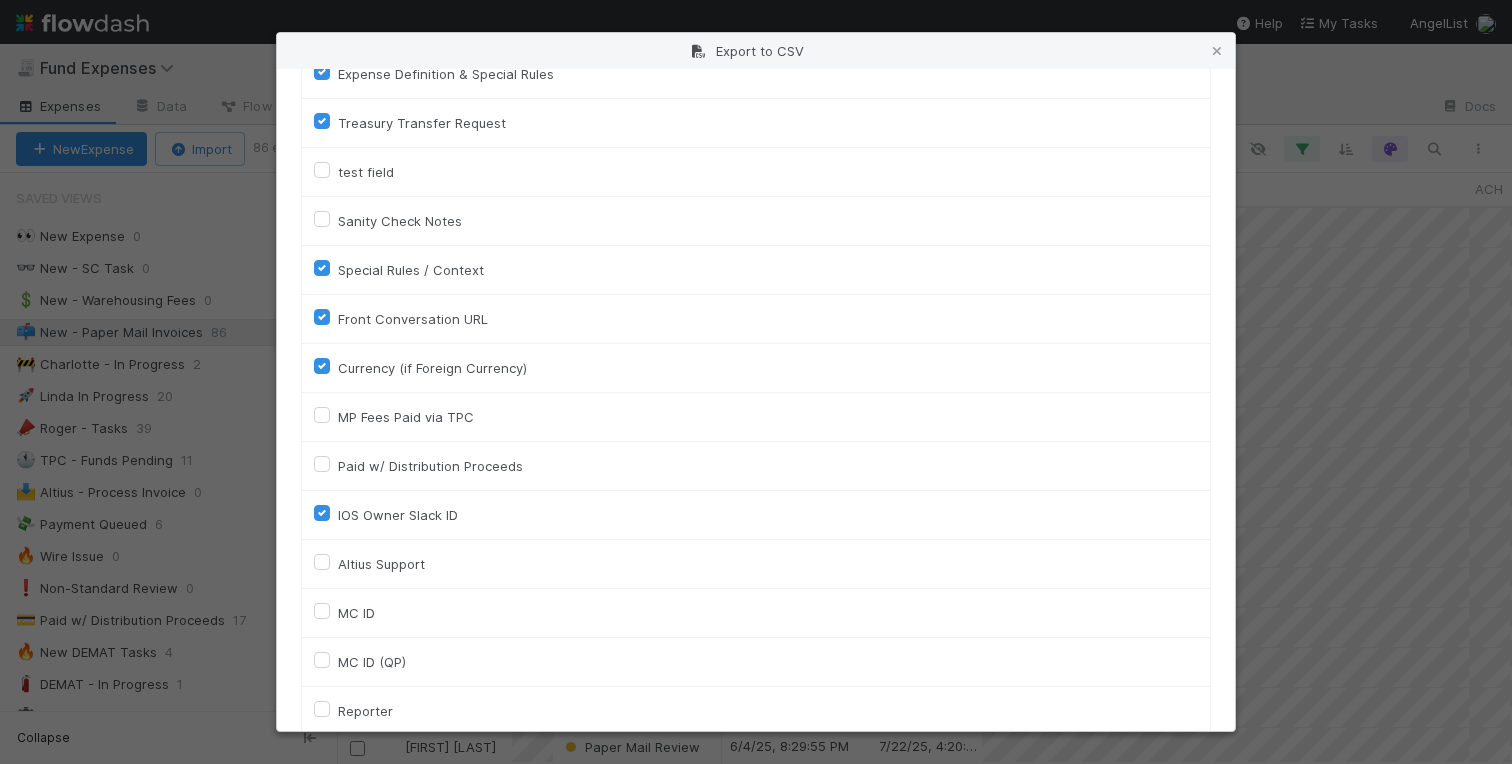 click on "Currency (if Foreign Currency)" at bounding box center [432, 368] 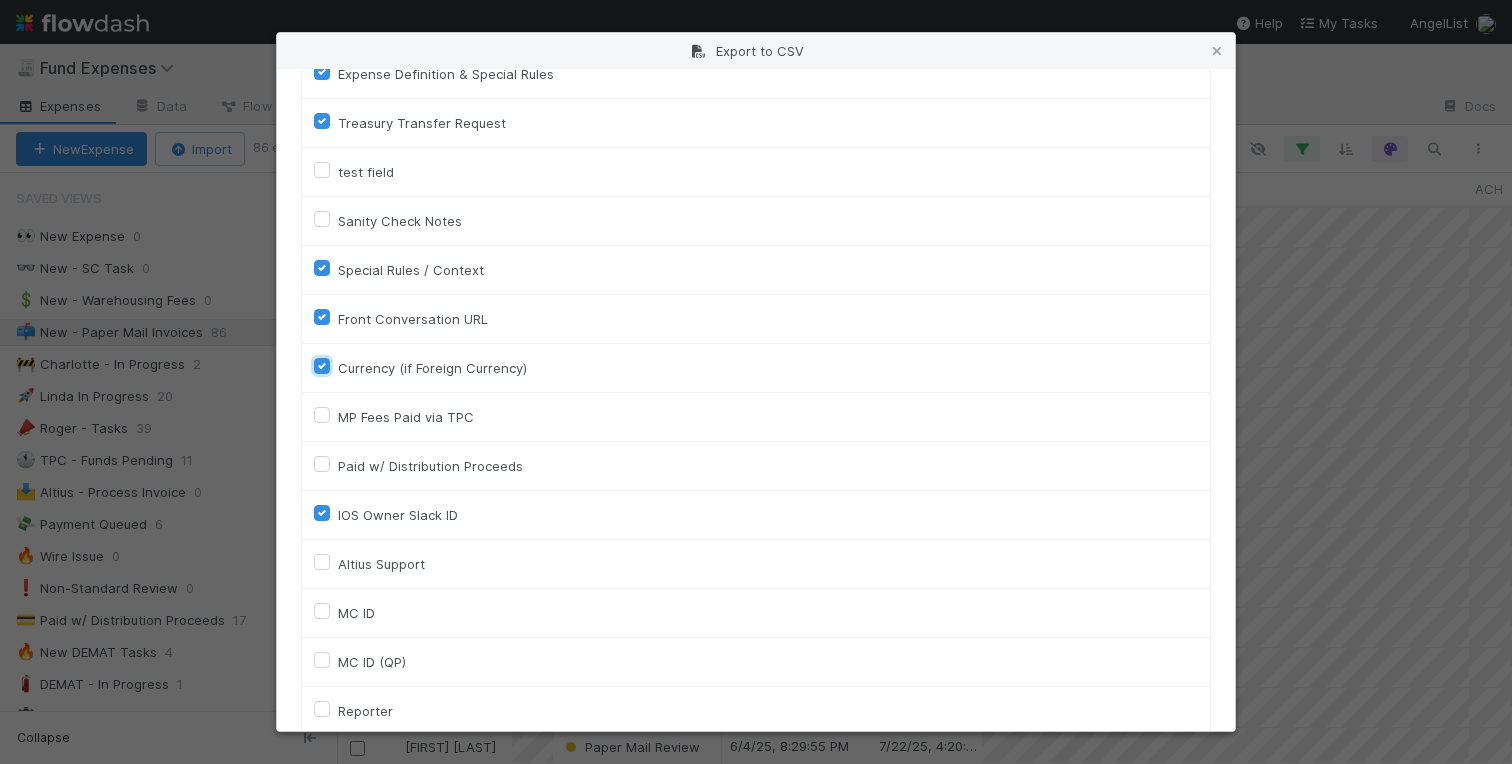 click on "Currency (if Foreign Currency)" at bounding box center (322, 365) 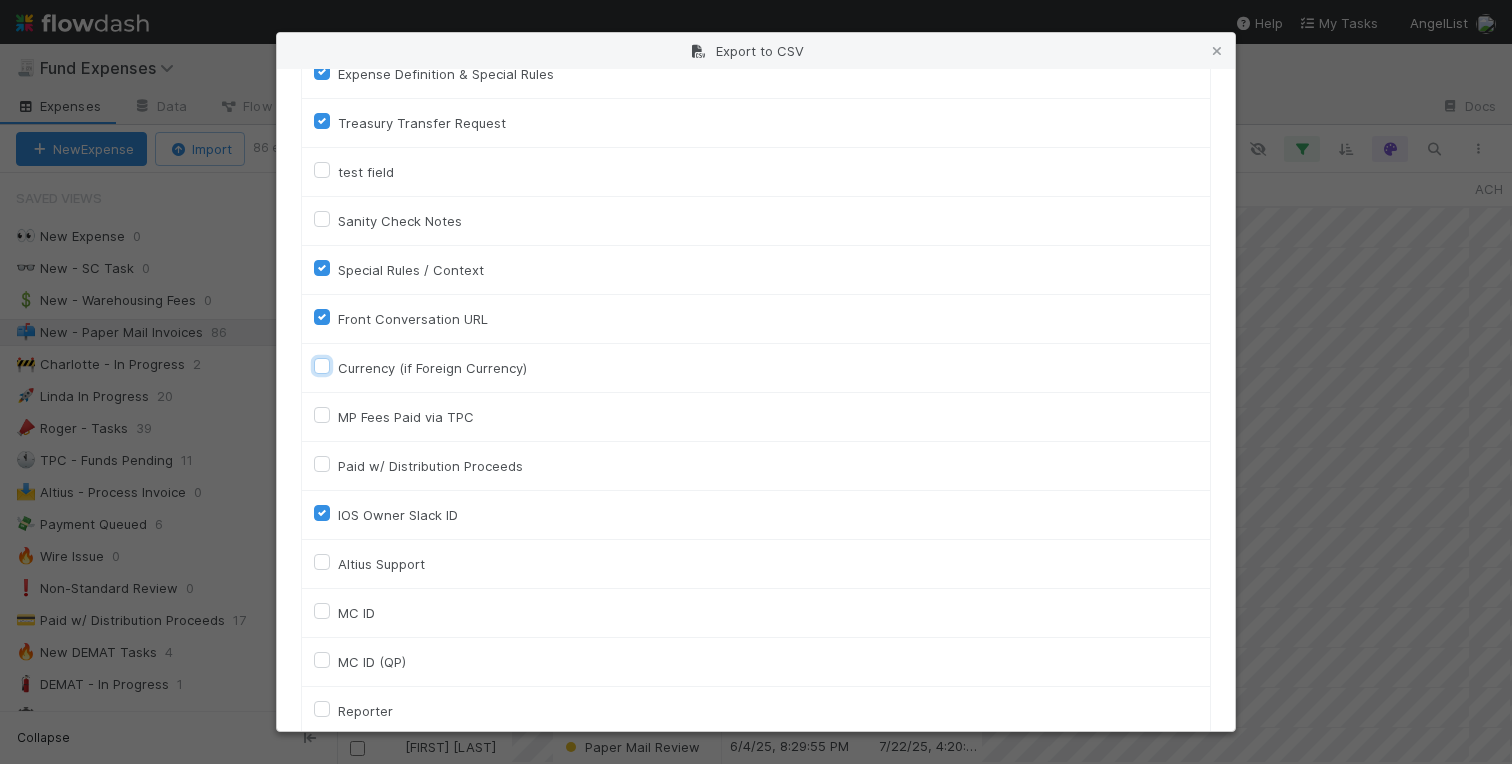 checkbox on "false" 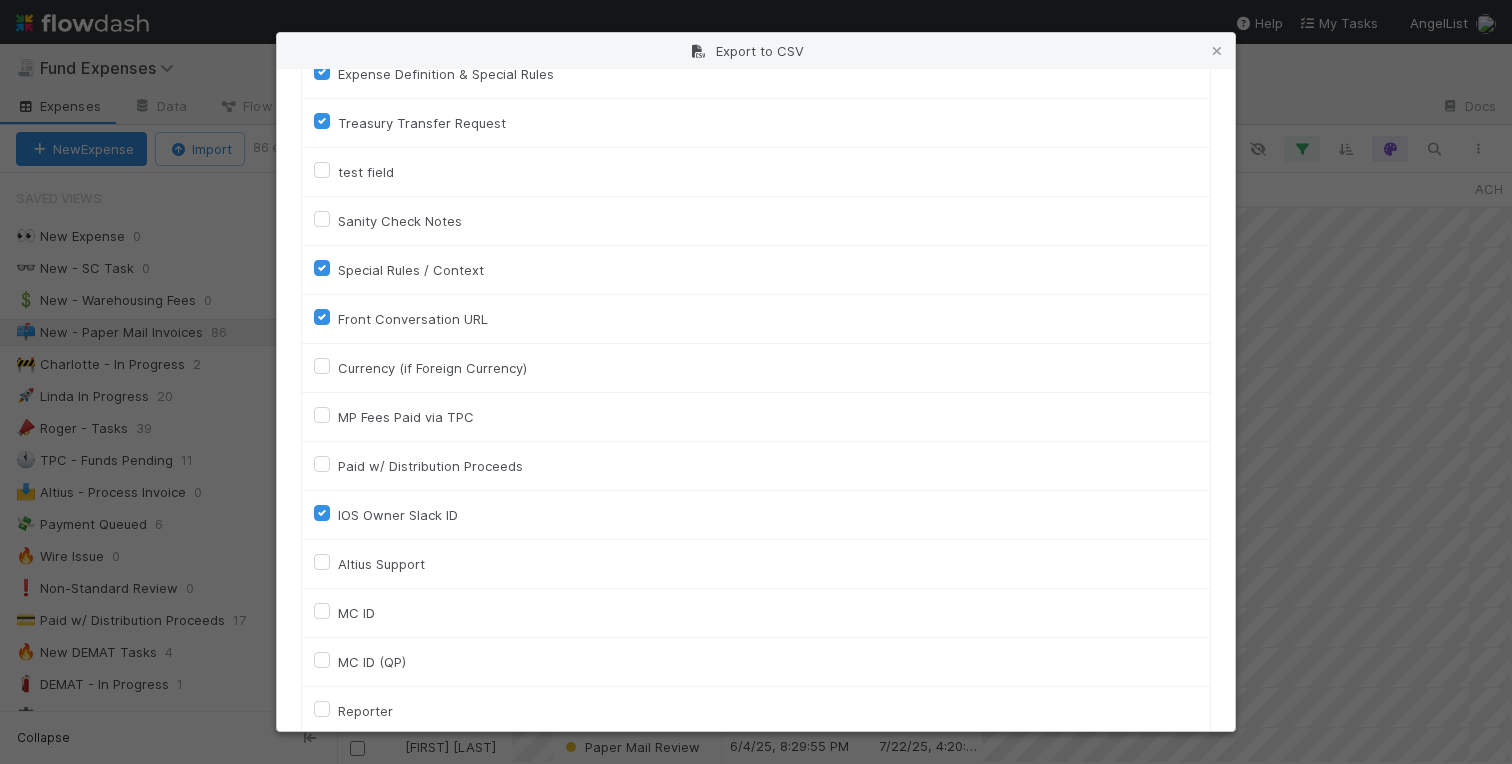 click on "IOS Owner Slack ID" at bounding box center [398, 515] 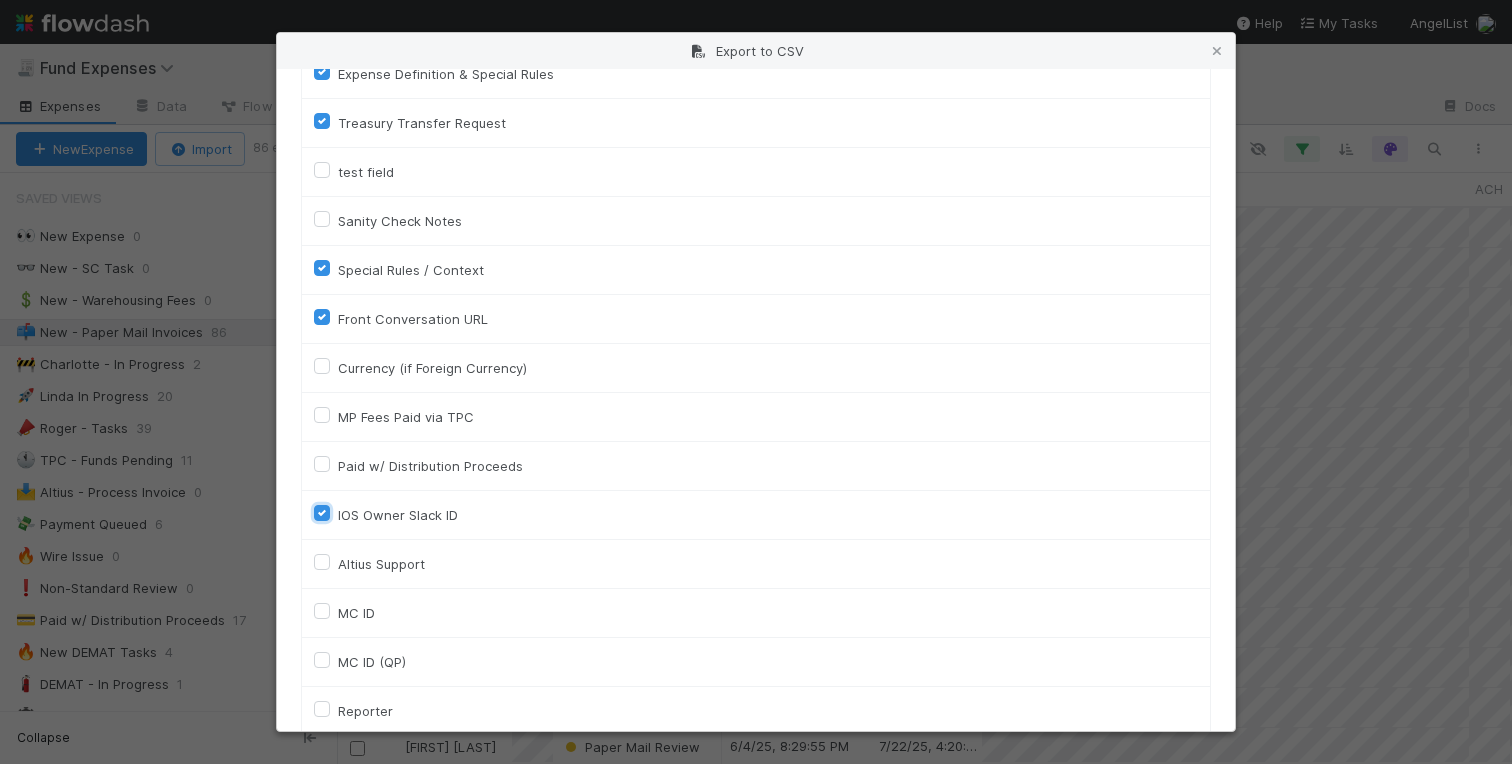 click on "IOS Owner Slack ID" at bounding box center (322, 512) 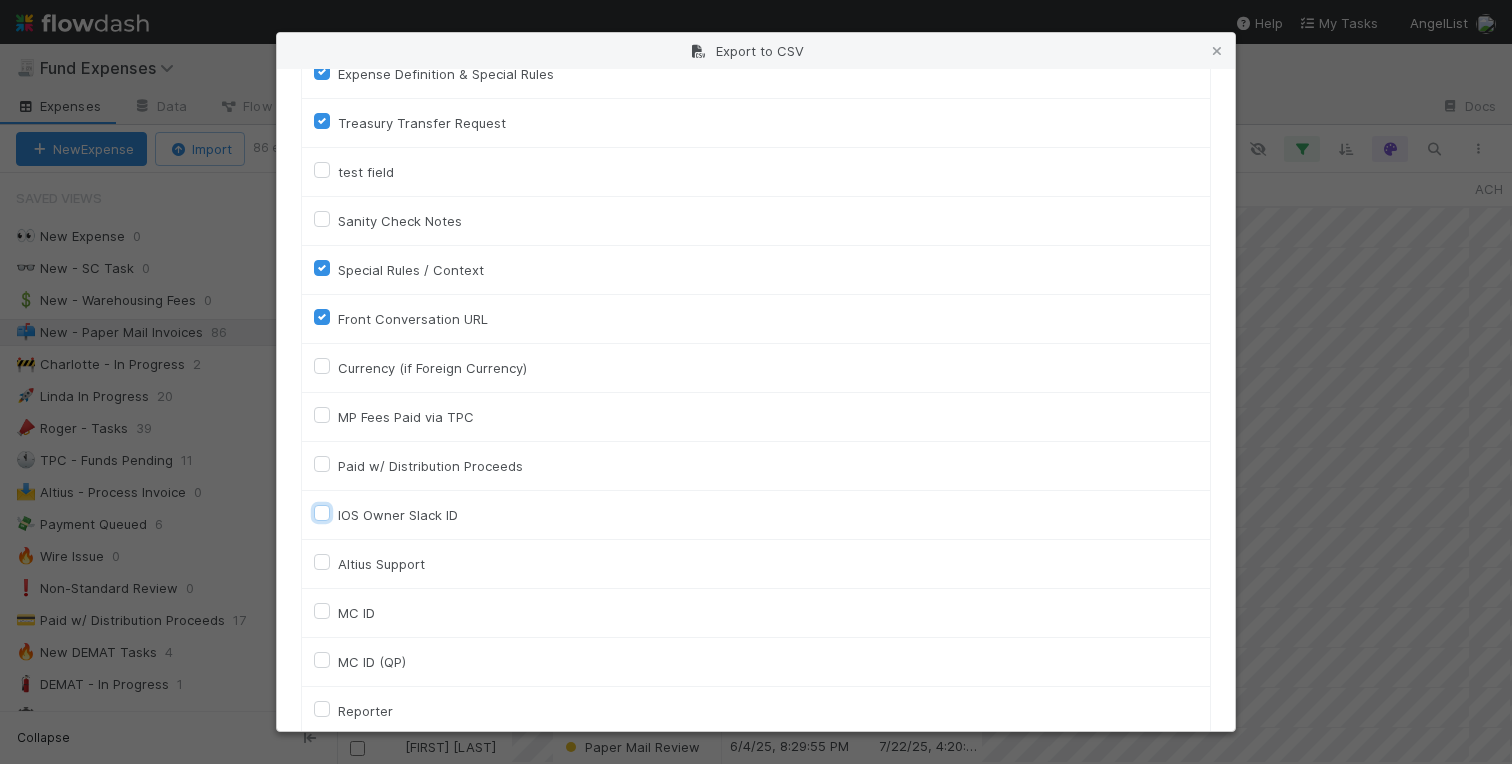 checkbox on "false" 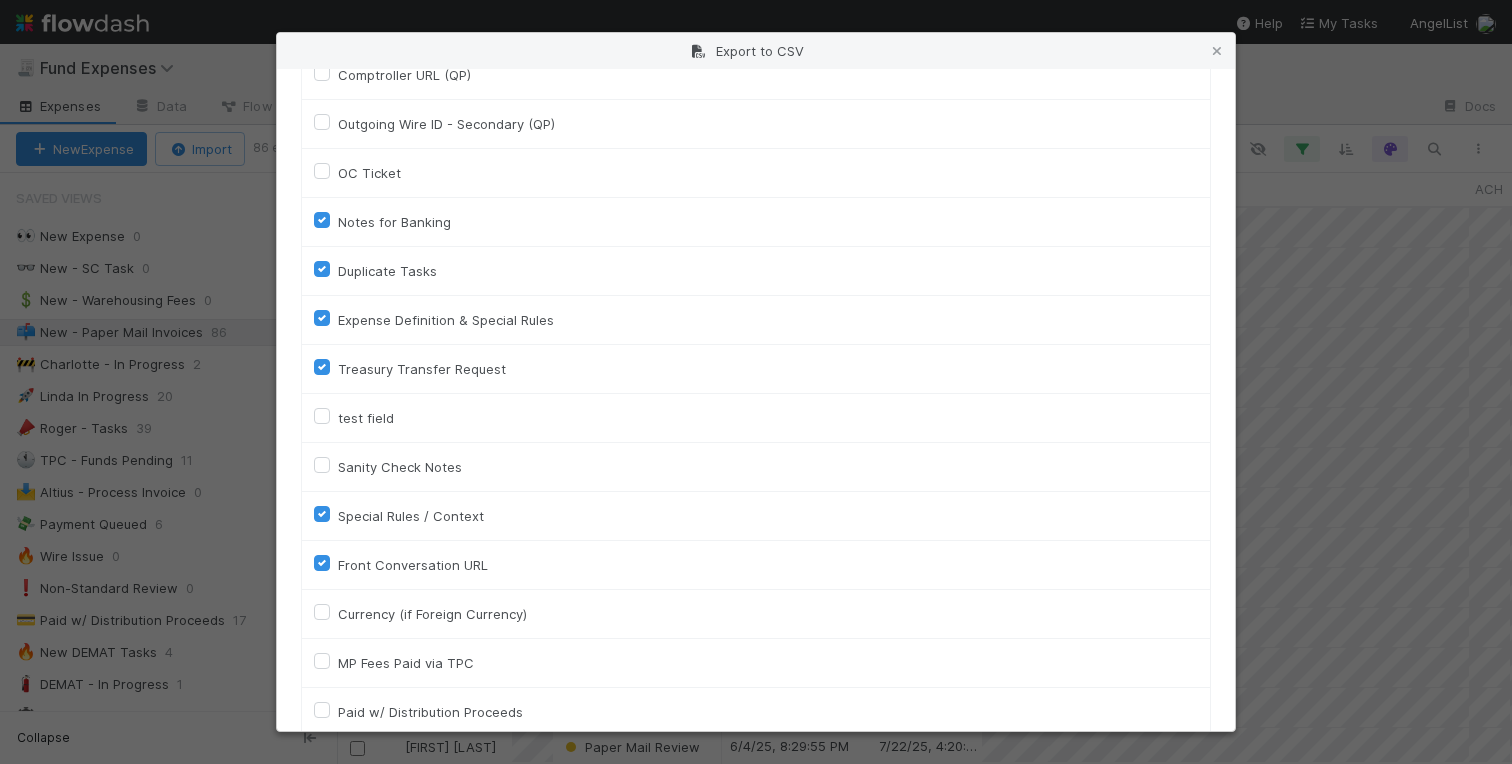 scroll, scrollTop: 1452, scrollLeft: 0, axis: vertical 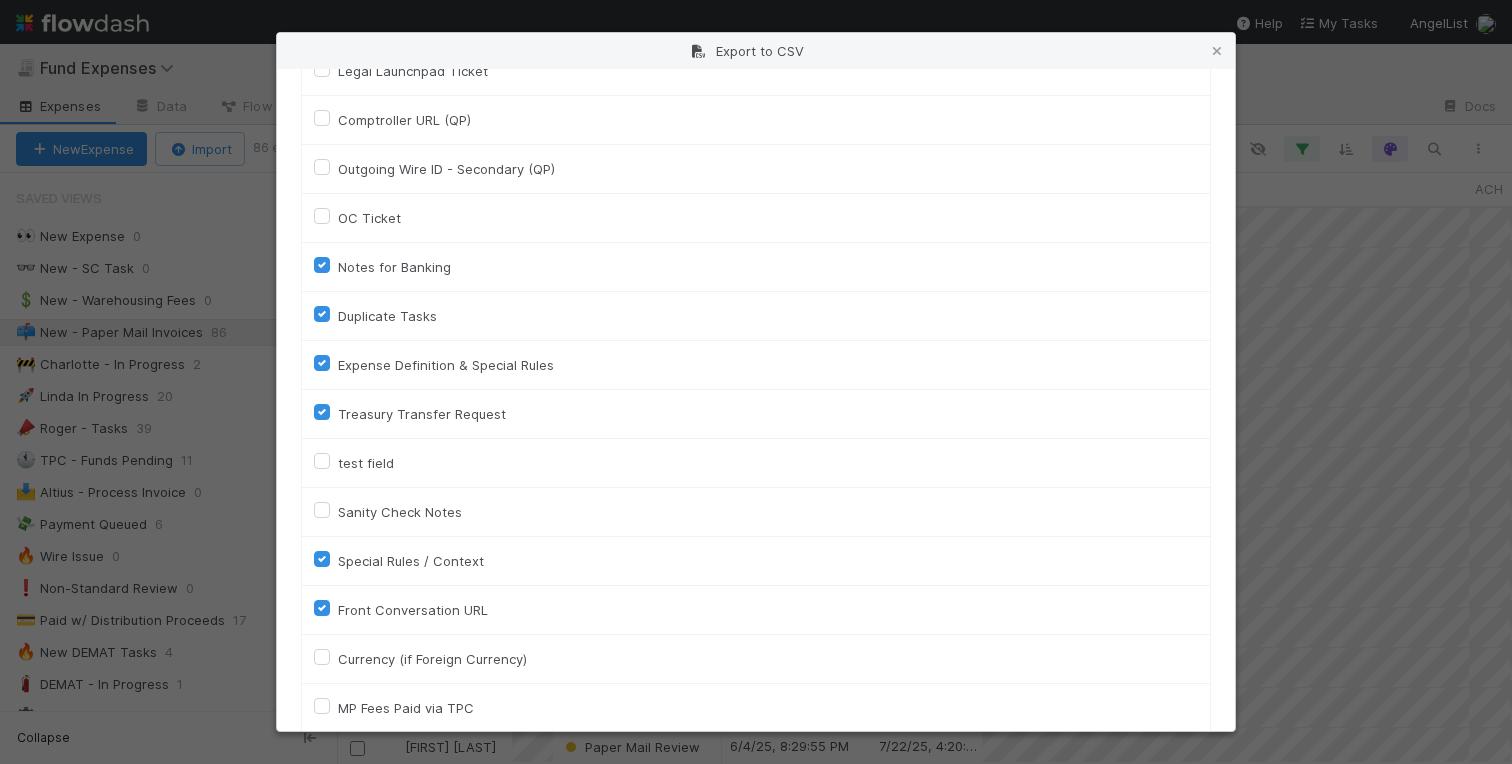 click on "Treasury Transfer Request" at bounding box center (422, 414) 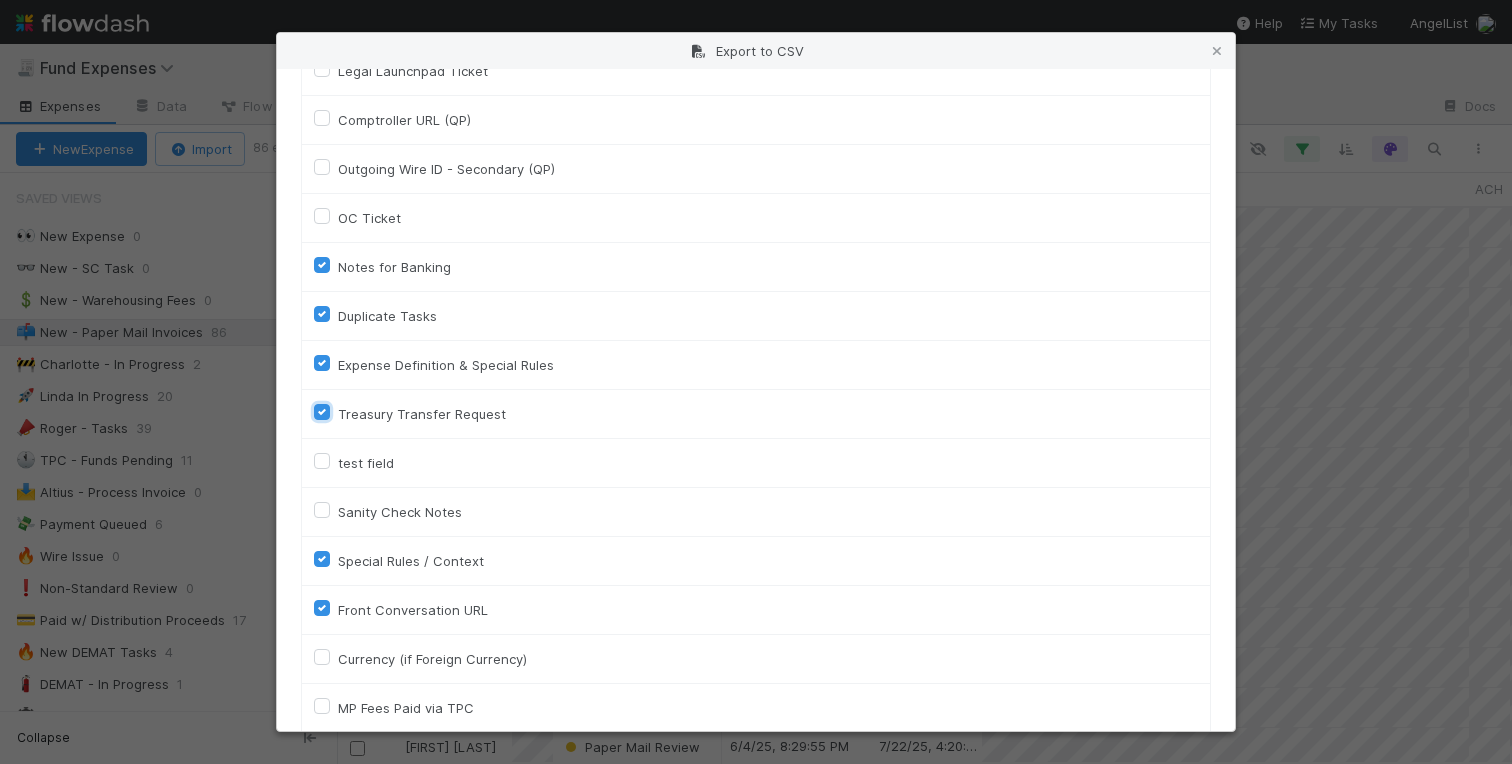click on "Treasury Transfer Request" at bounding box center (322, 411) 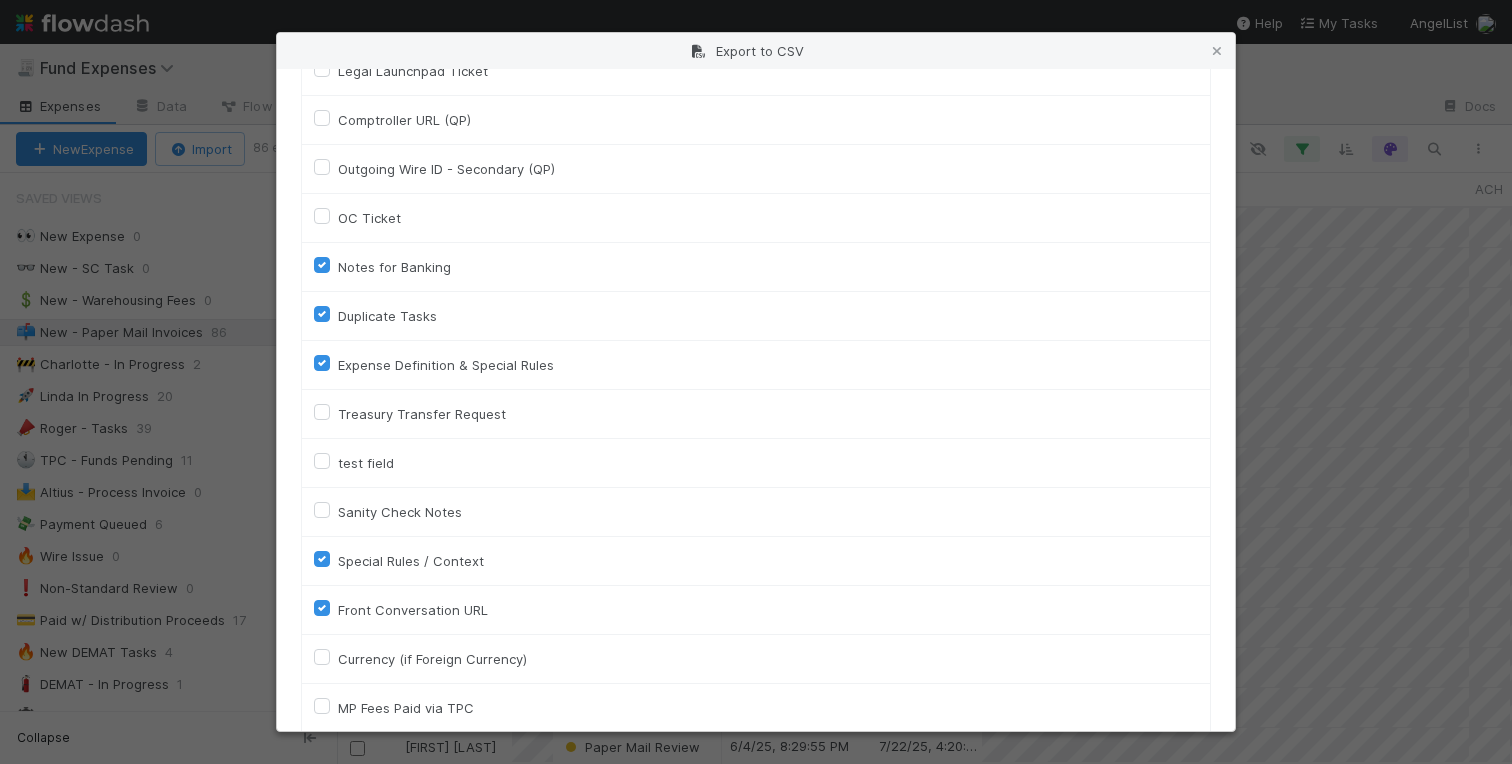 click on "Duplicate Tasks" at bounding box center (387, 316) 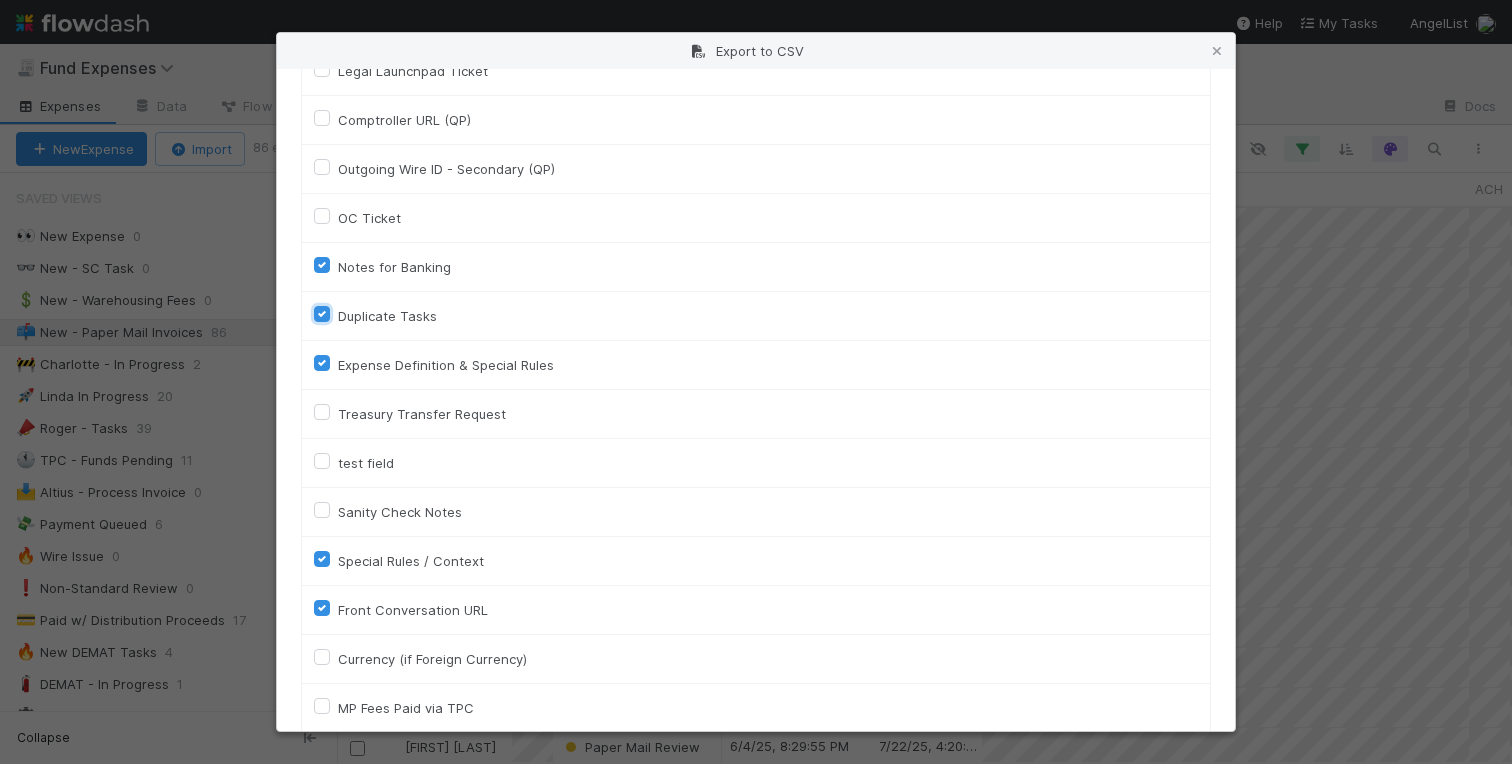 click on "Duplicate Tasks" at bounding box center [322, 313] 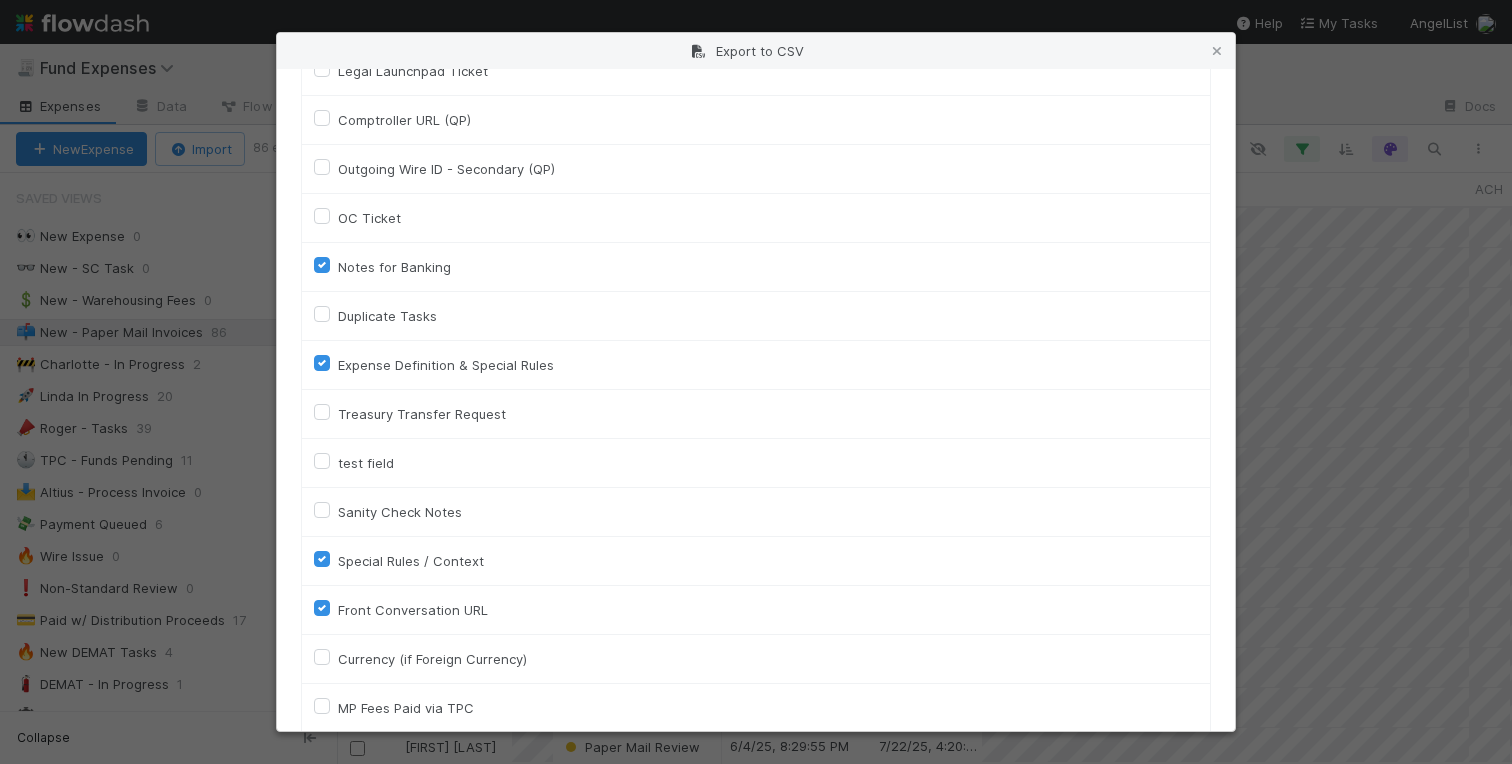 click on "Notes for Banking" at bounding box center (394, 267) 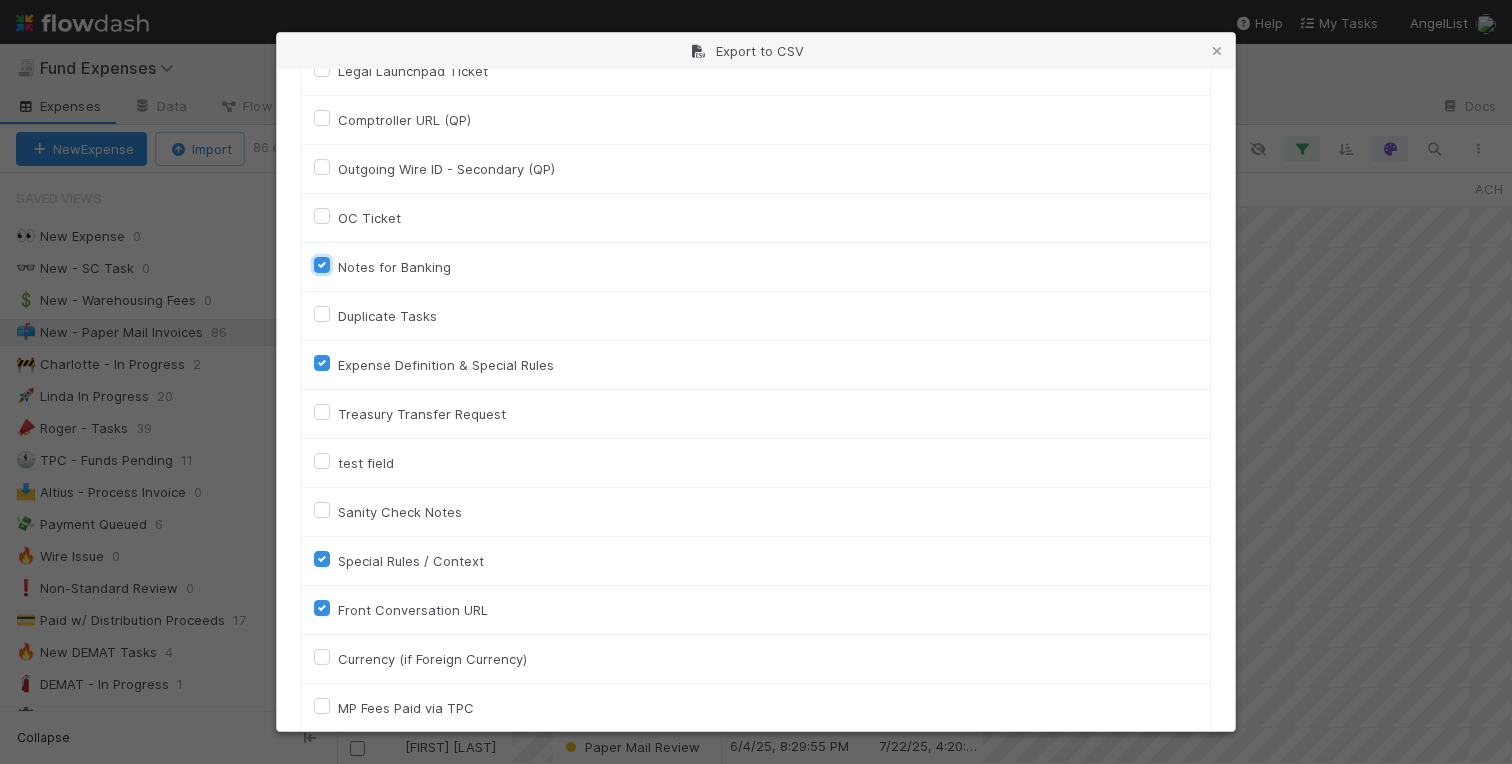 click on "Notes for Banking" at bounding box center [322, 264] 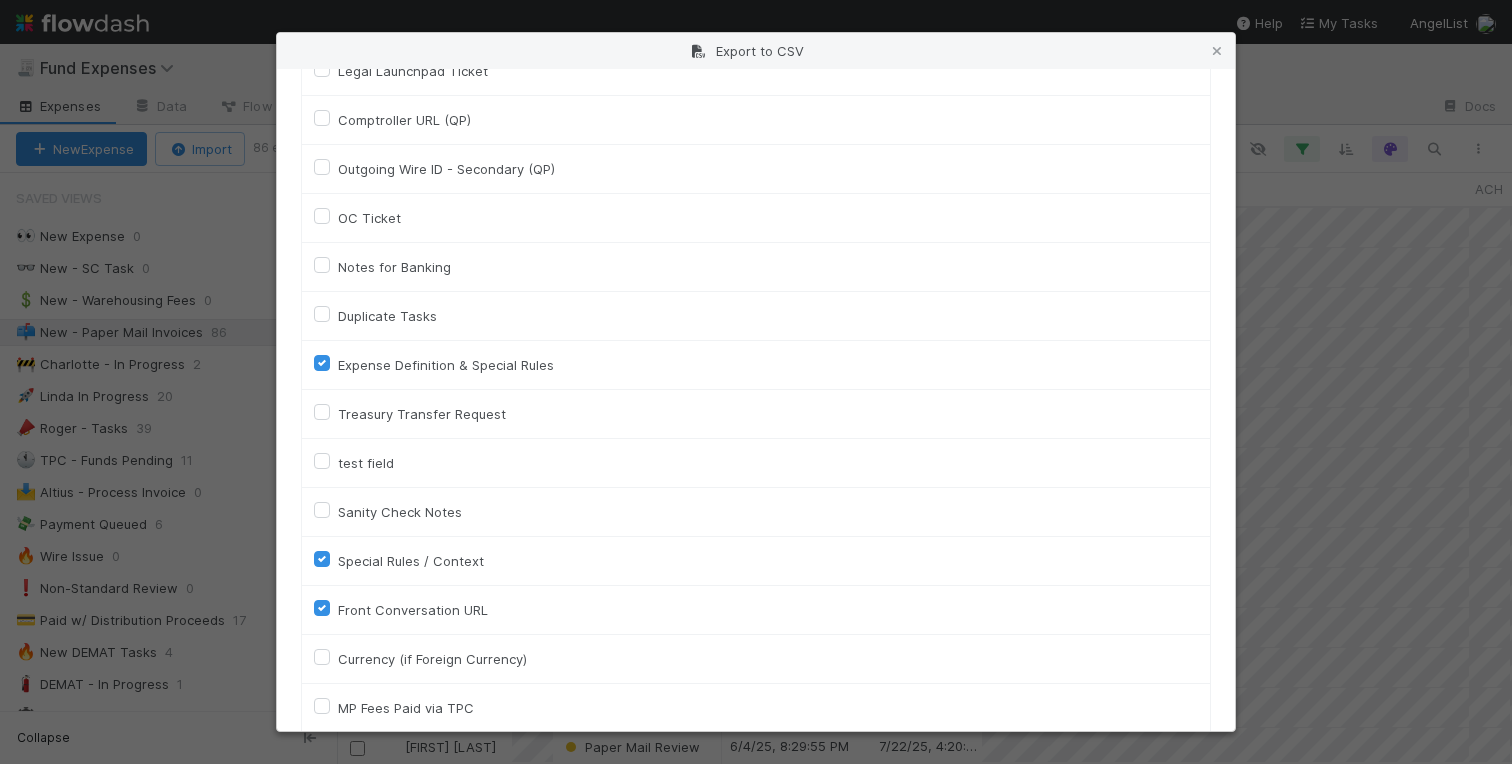 click on "Expense Definition & Special Rules" at bounding box center [446, 365] 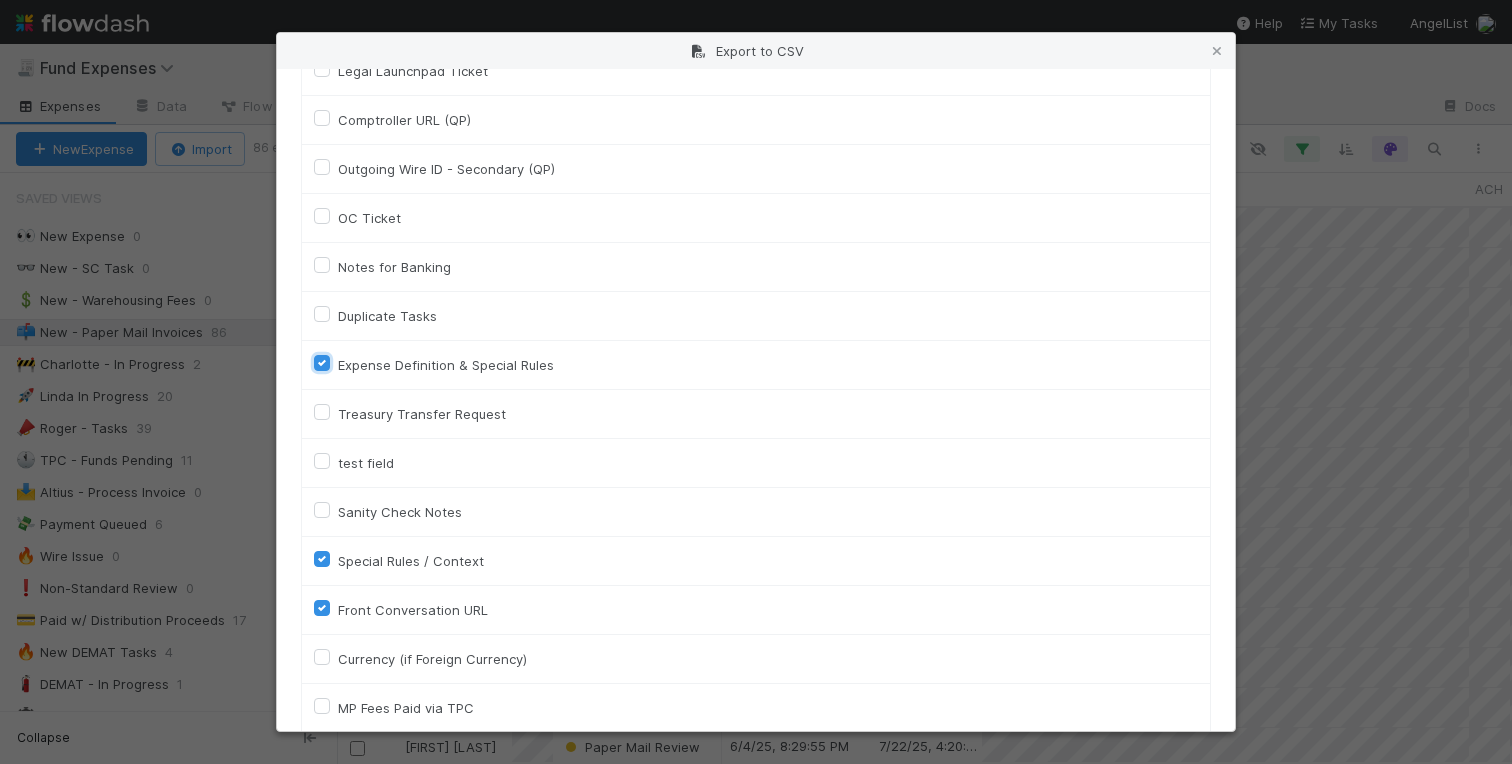 click on "Expense Definition & Special Rules" at bounding box center (322, 362) 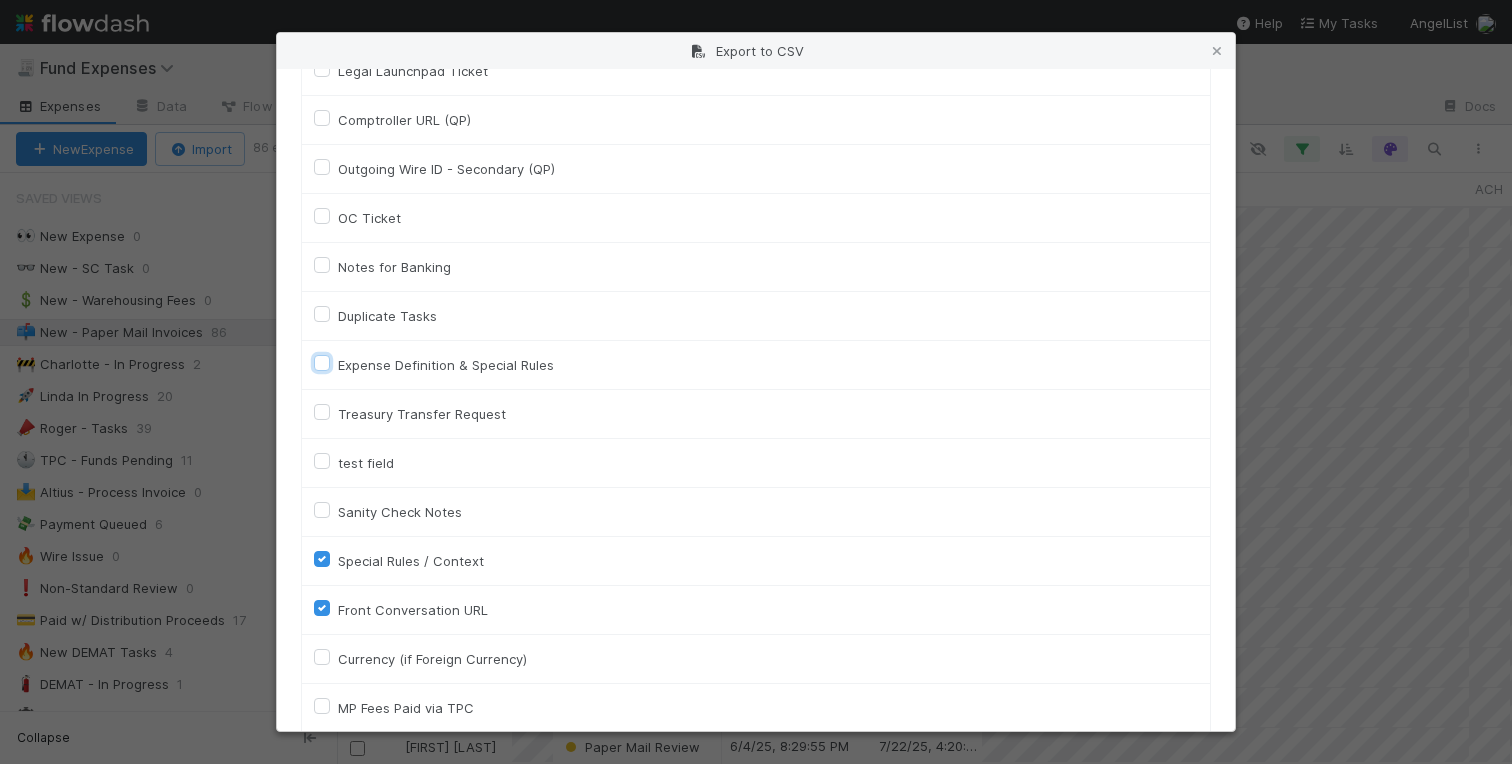 checkbox on "false" 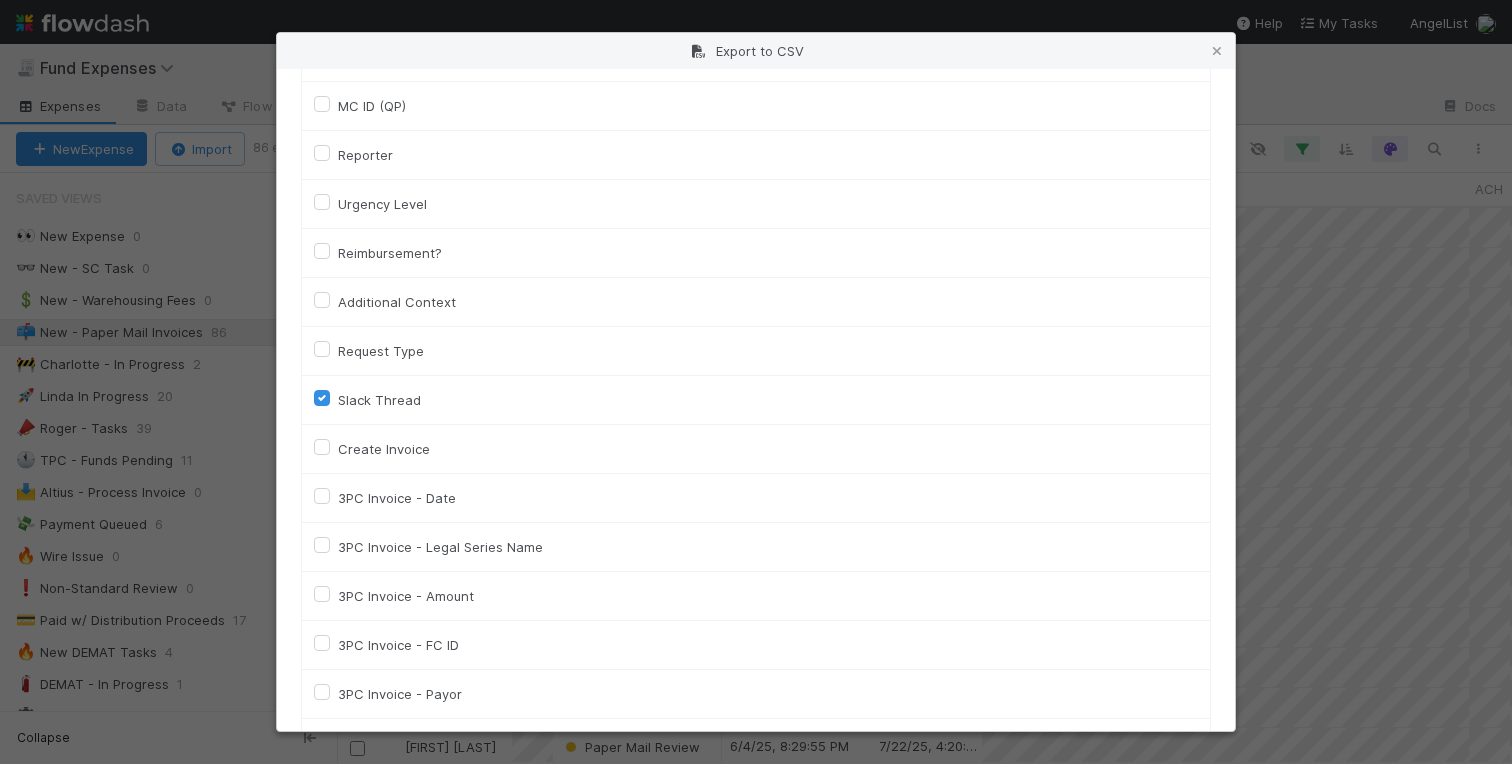 scroll, scrollTop: 2508, scrollLeft: 0, axis: vertical 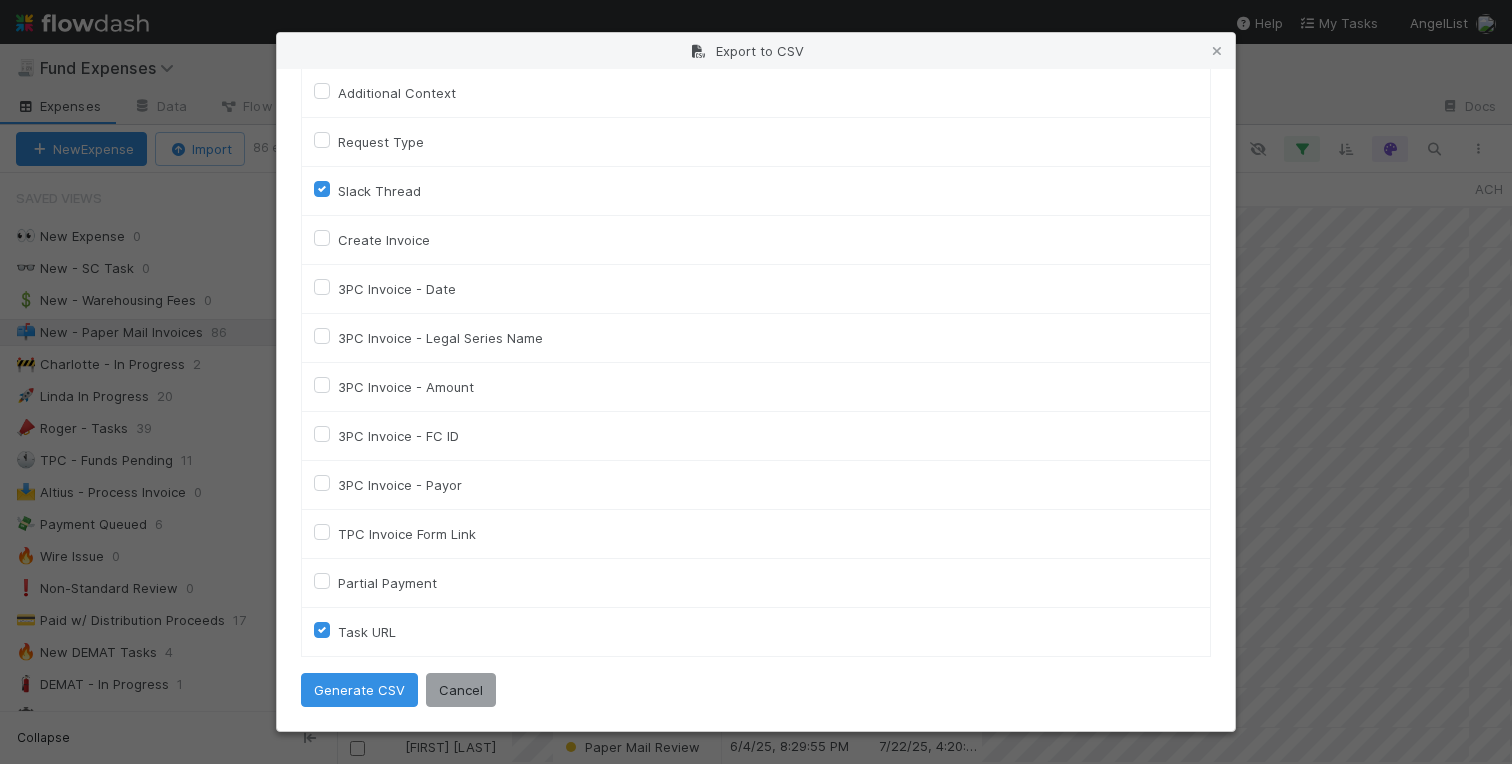 click on "Slack Thread" at bounding box center (379, 191) 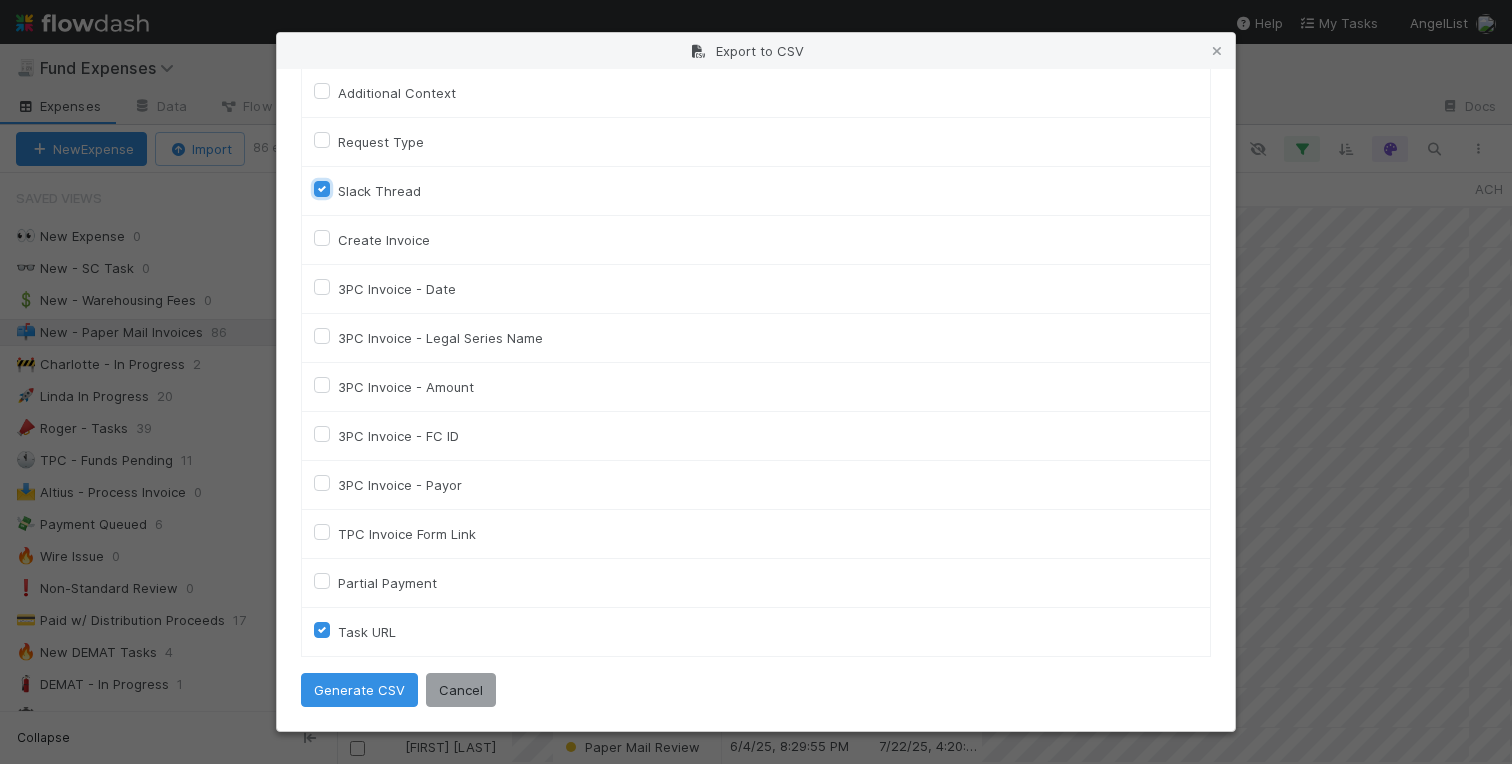 click on "Slack Thread" at bounding box center (322, 188) 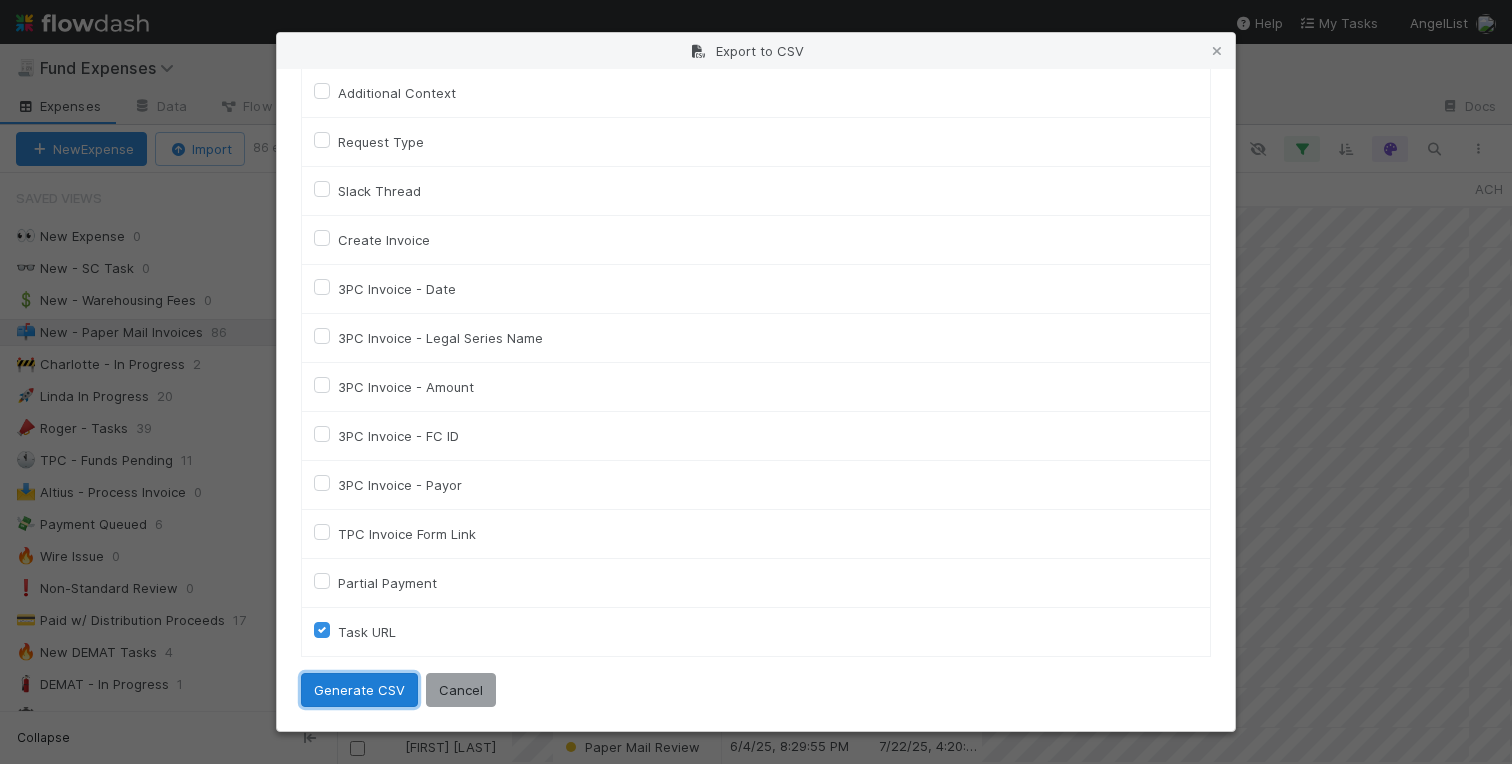 click on "Generate CSV" at bounding box center [359, 690] 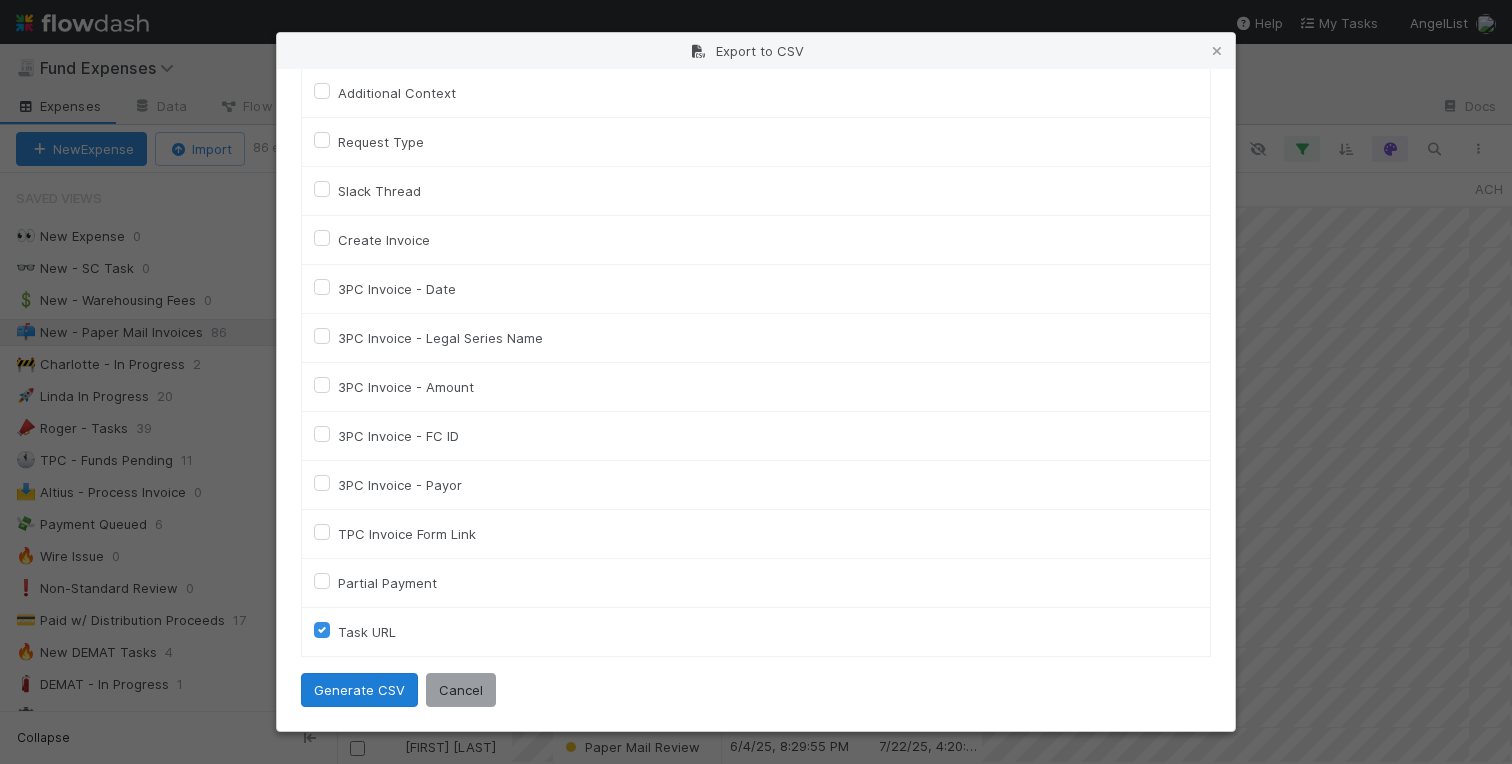 scroll, scrollTop: 0, scrollLeft: 0, axis: both 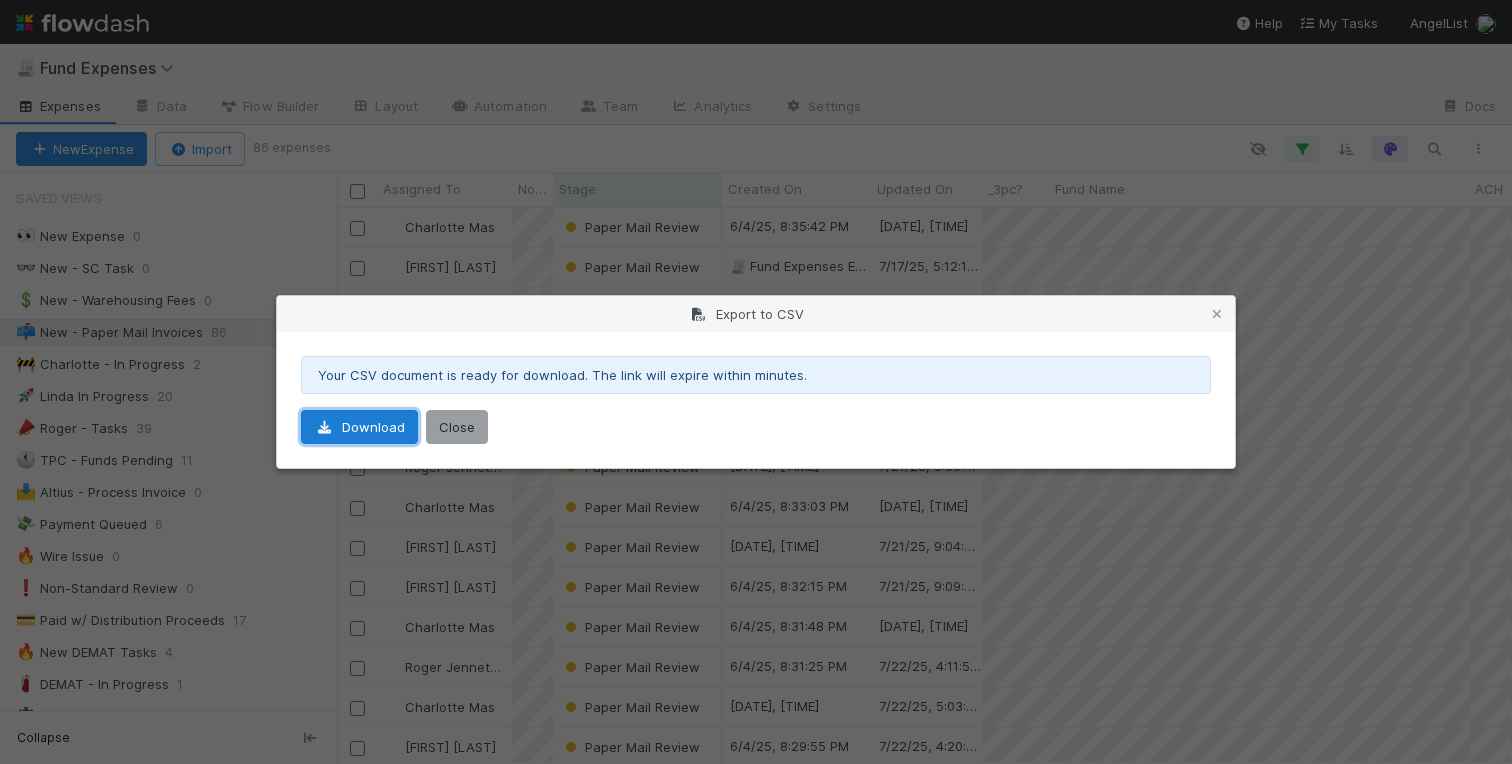 click on "Download" at bounding box center (359, 427) 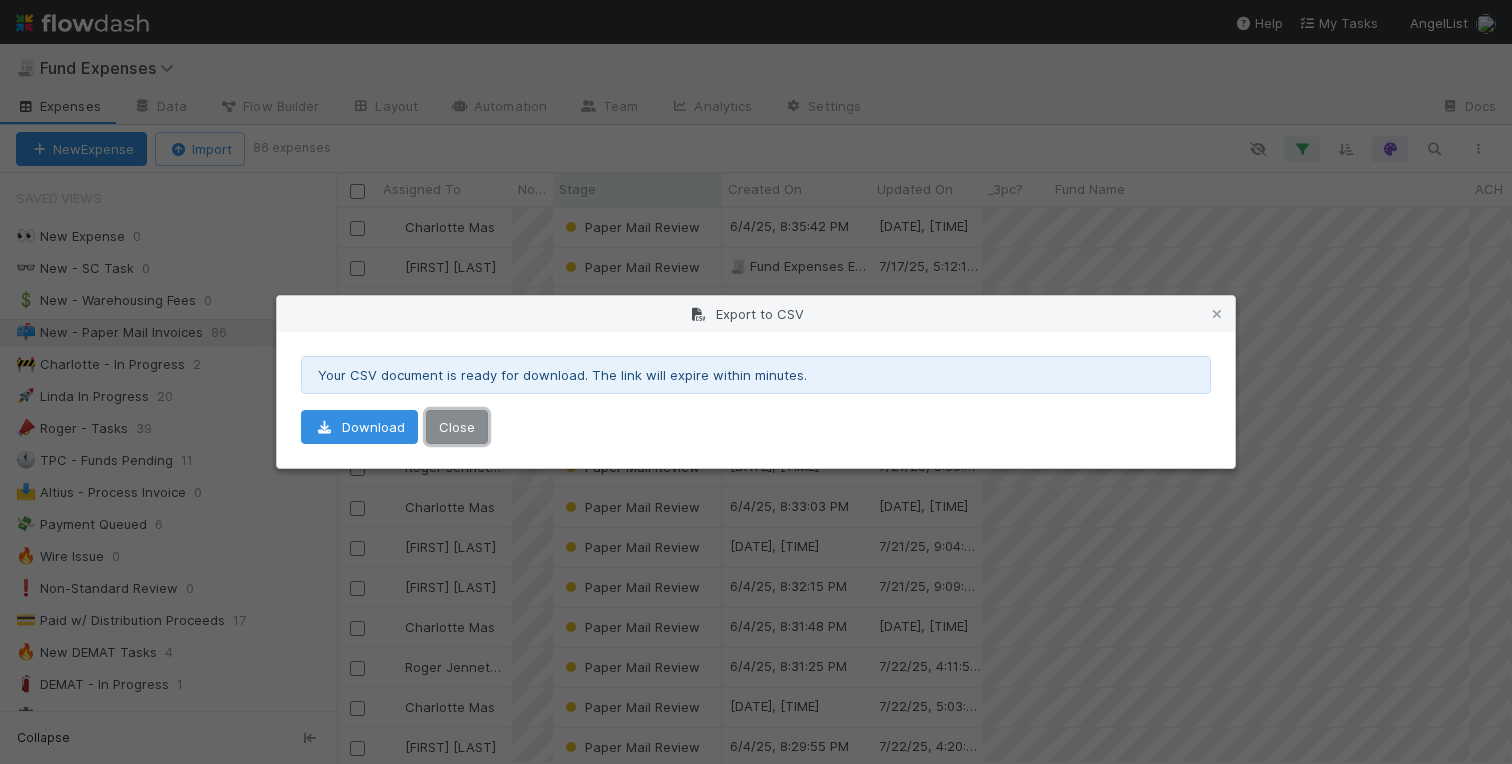 click on "Close" at bounding box center [457, 427] 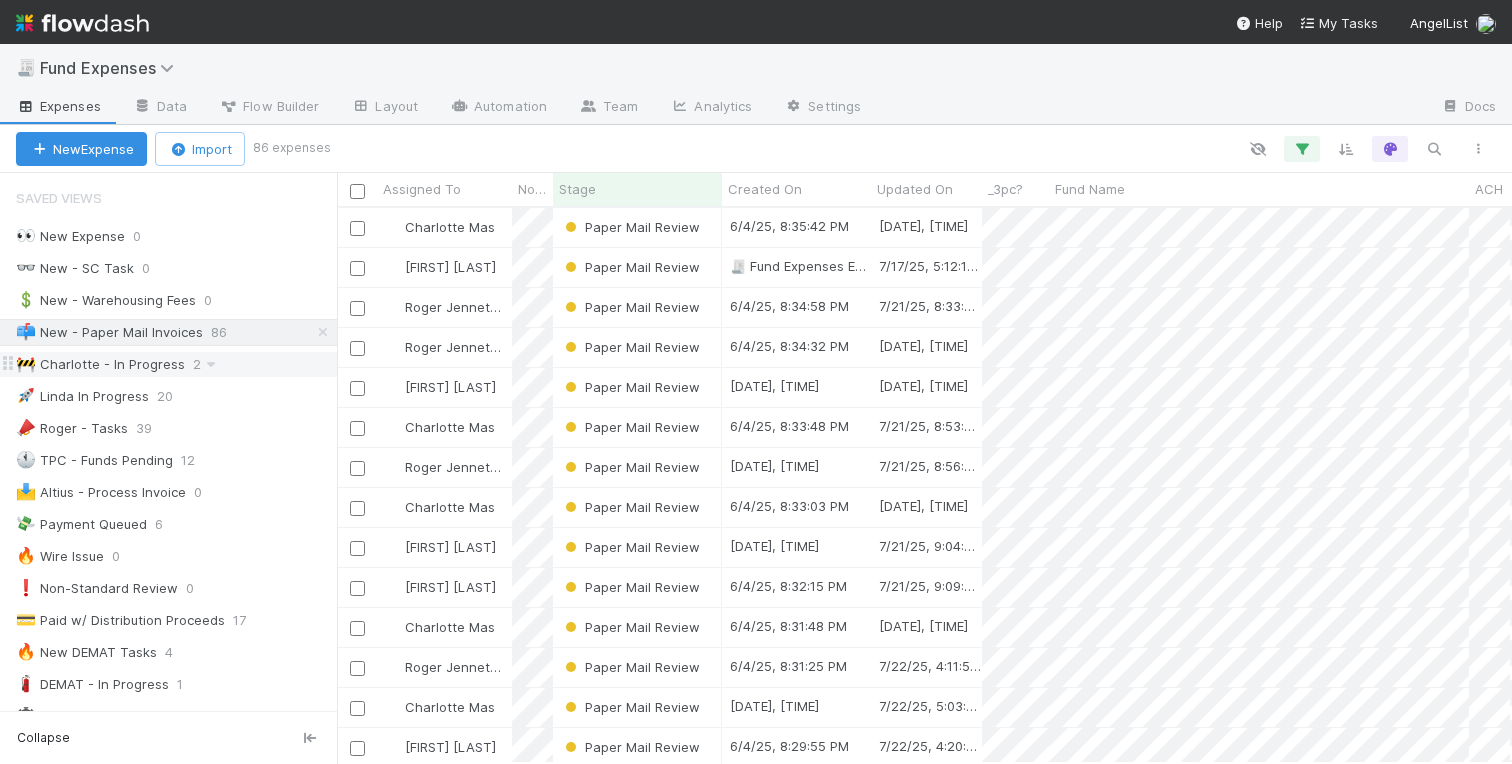 click on "🚧 Charlotte - In Progress" at bounding box center [100, 364] 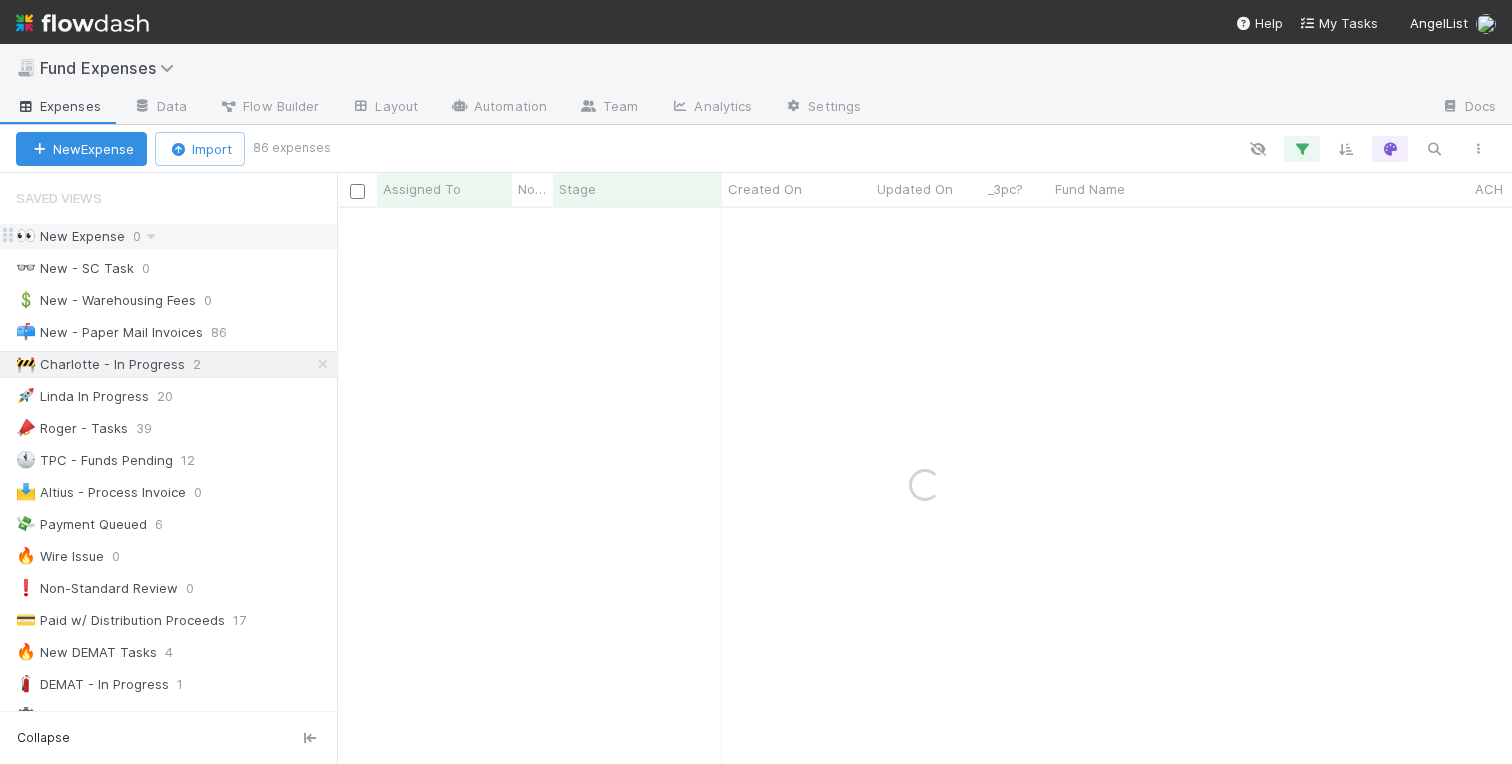 click on "👀 New Expense" at bounding box center [70, 236] 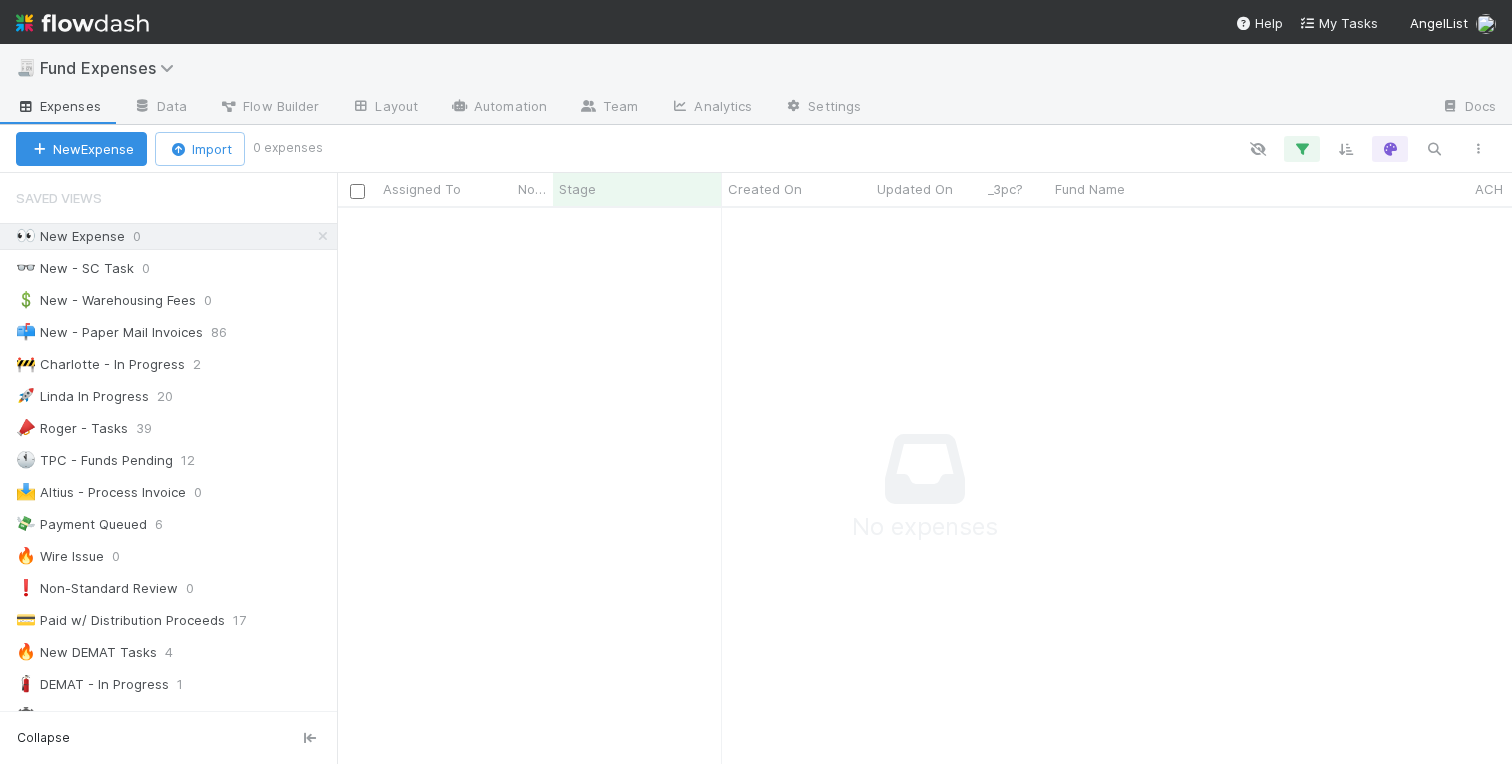 scroll, scrollTop: 0, scrollLeft: 1, axis: horizontal 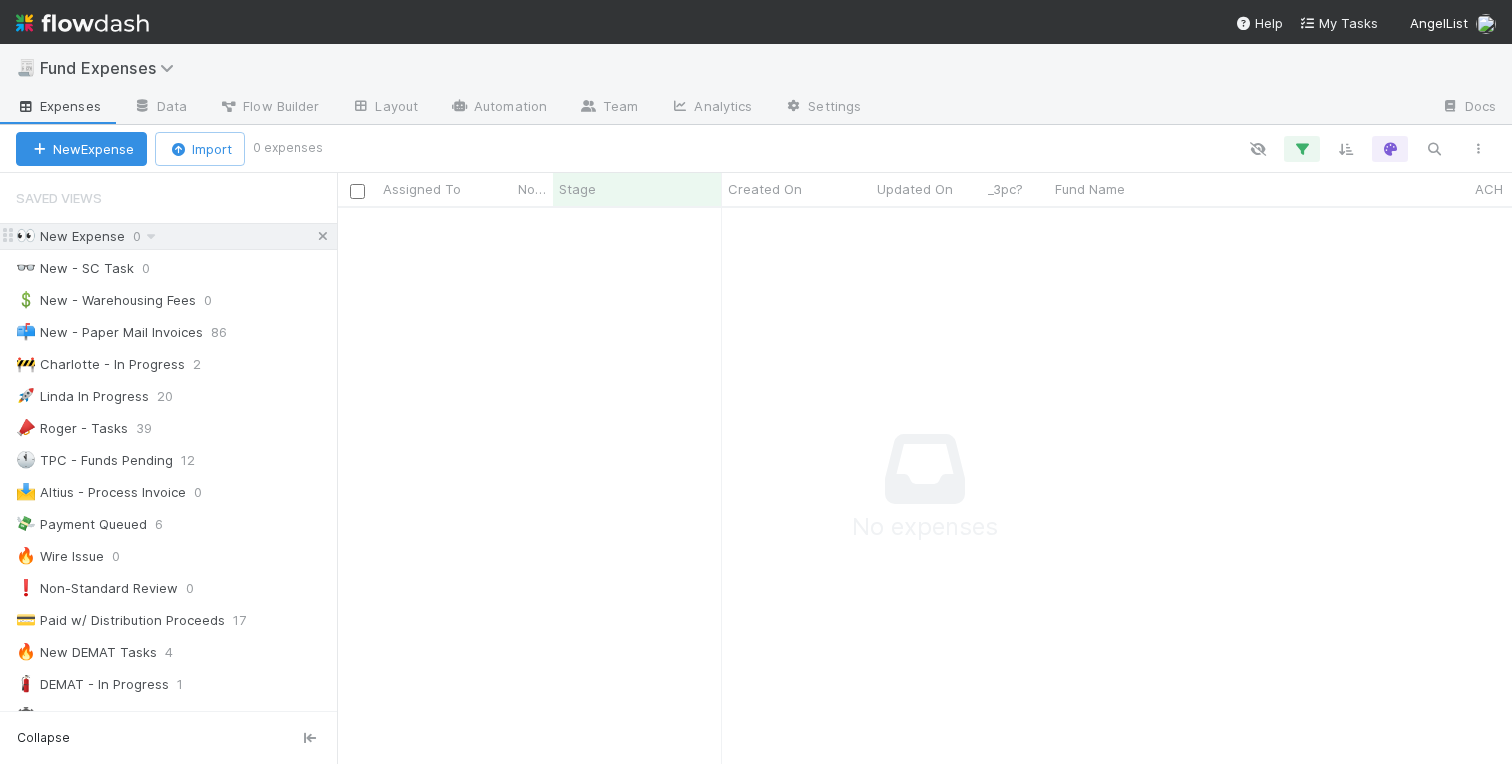 click at bounding box center (323, 236) 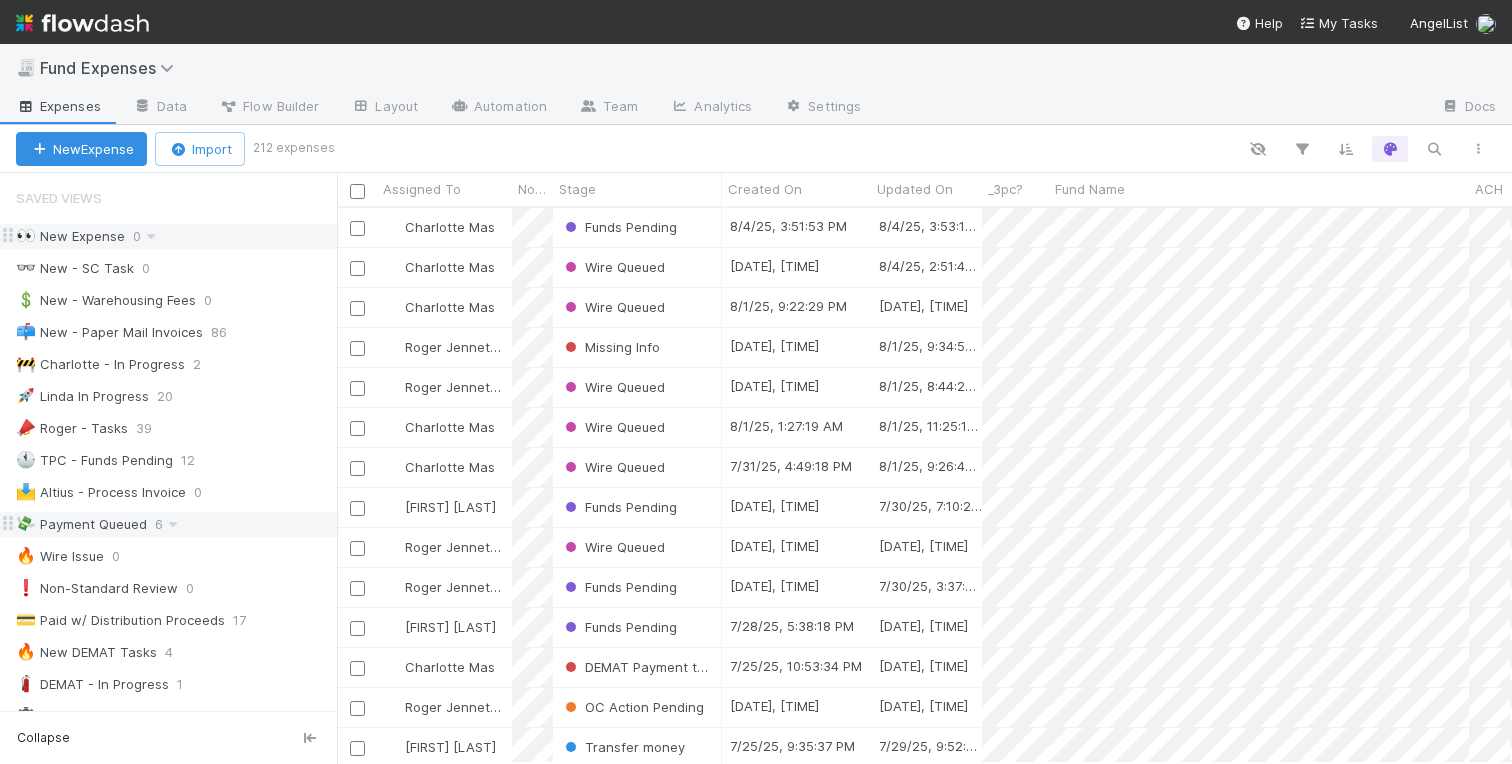 scroll, scrollTop: 0, scrollLeft: 1, axis: horizontal 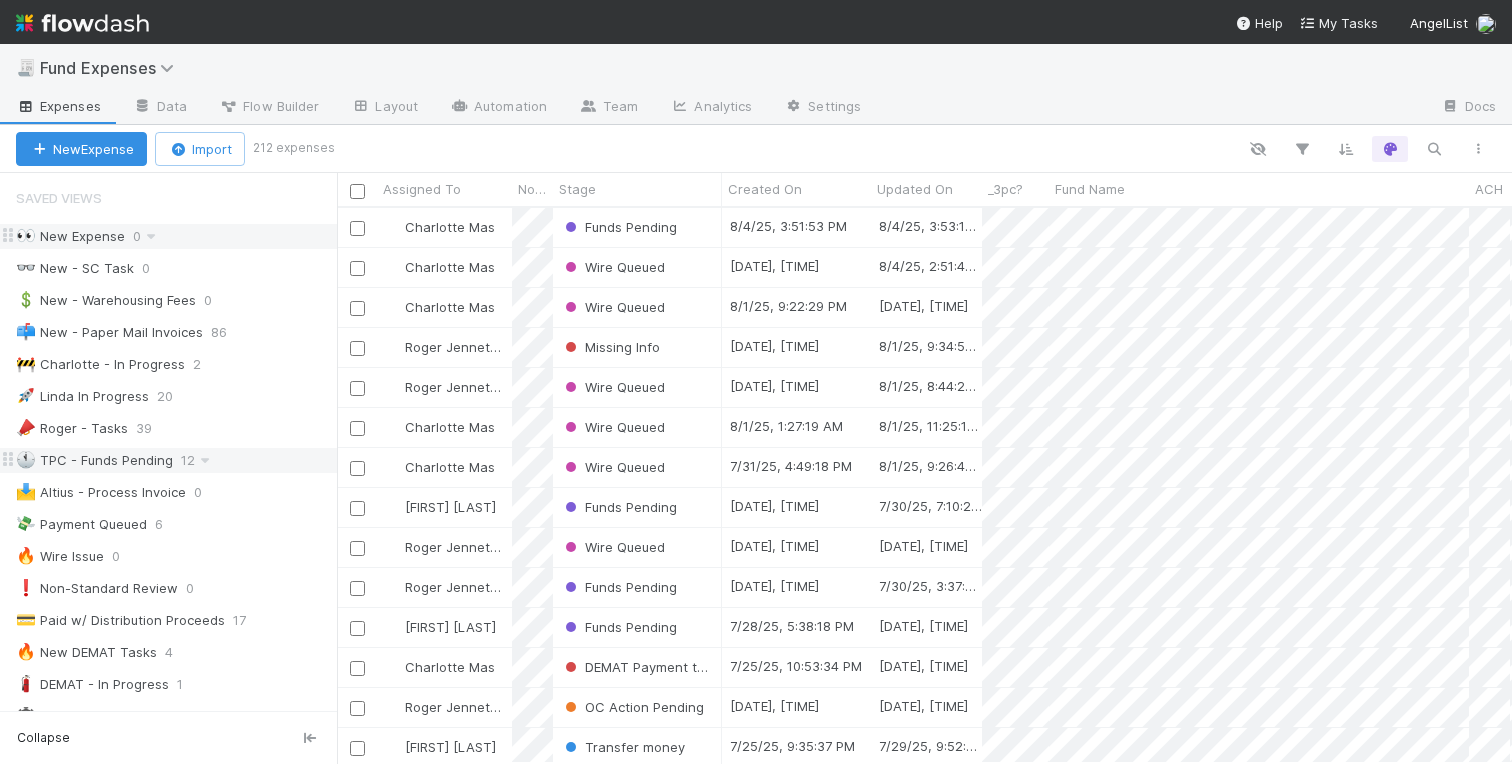 click on "🕚 TPC - Funds Pending" at bounding box center [94, 460] 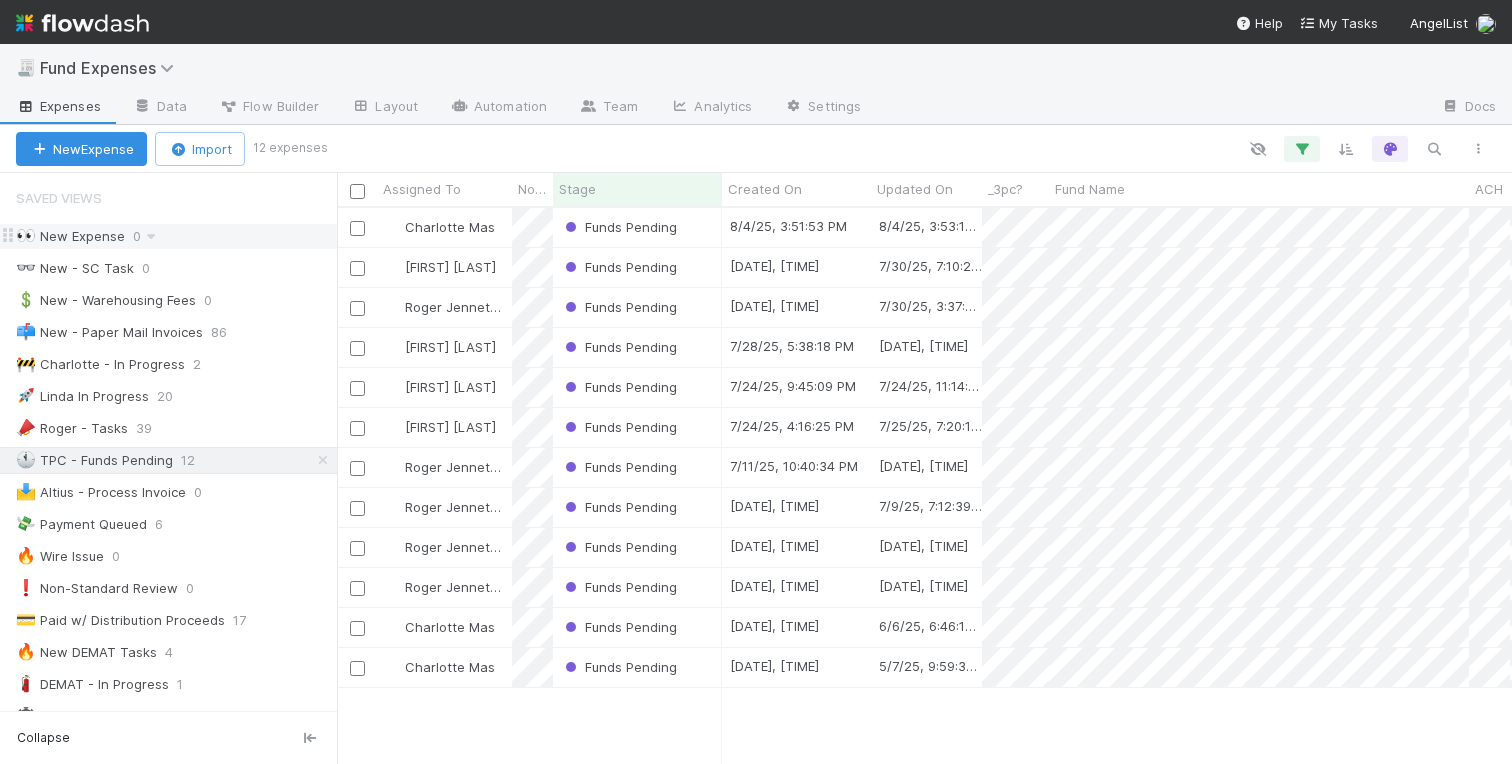 scroll, scrollTop: 0, scrollLeft: 1, axis: horizontal 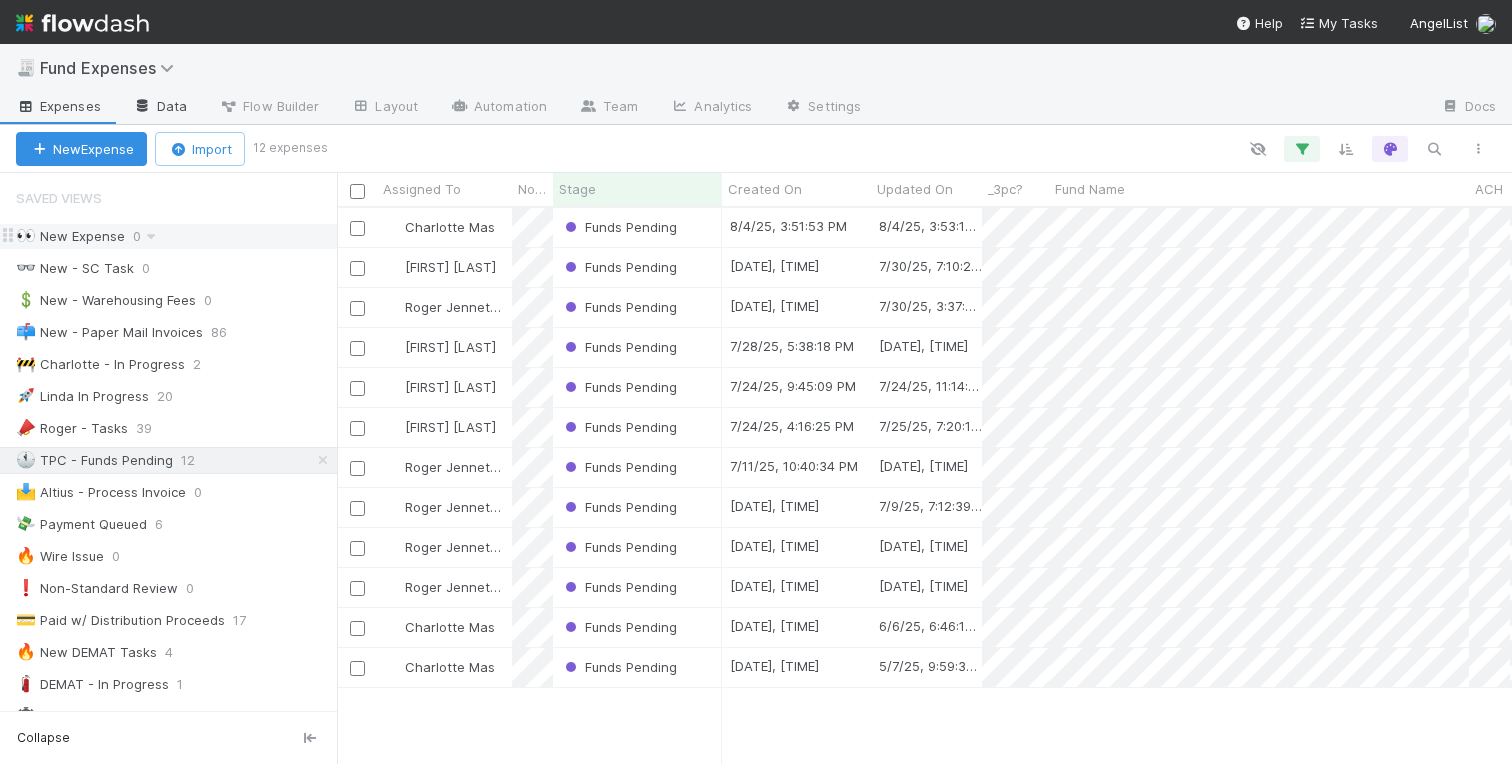 click on "Data" at bounding box center (160, 108) 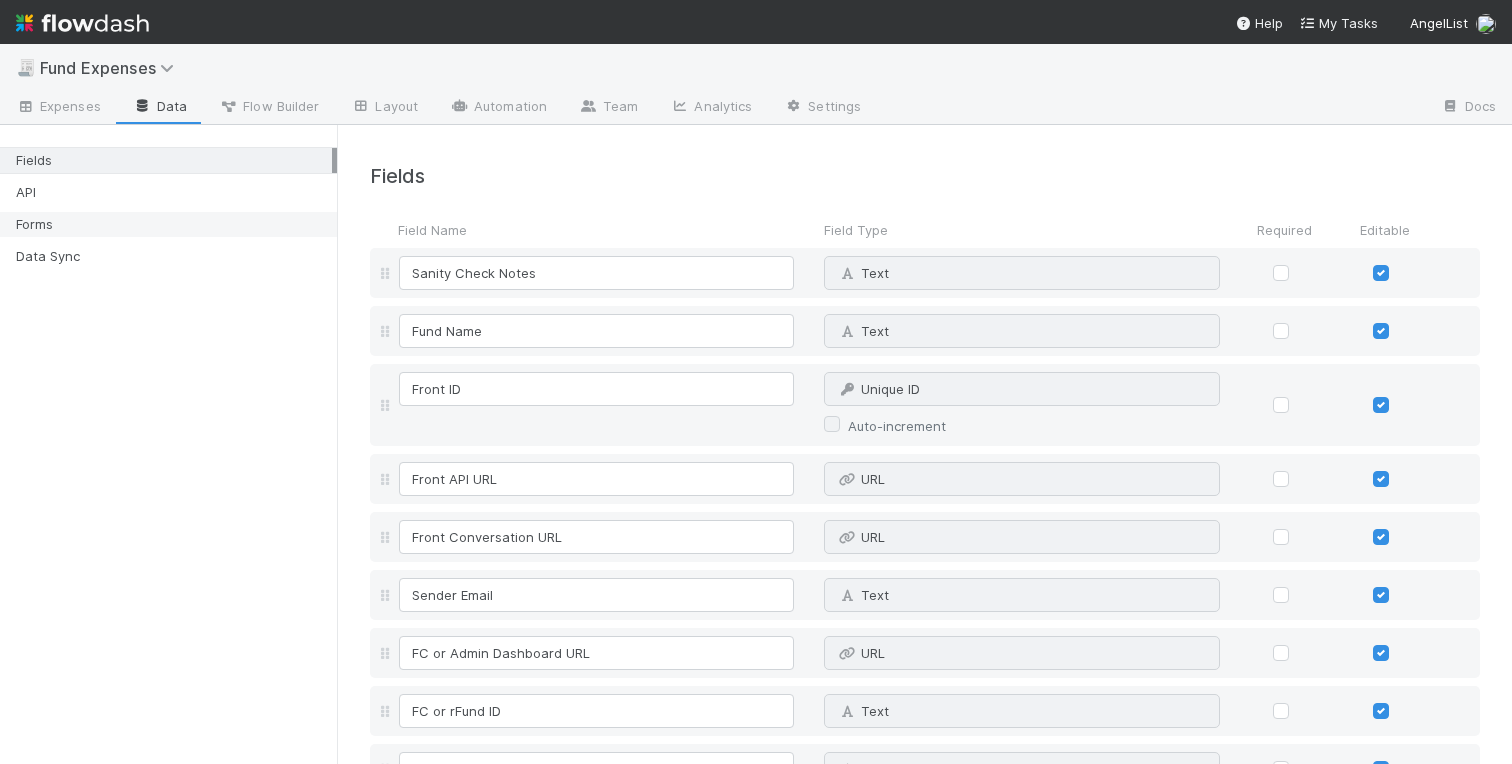click on "Forms" at bounding box center (174, 224) 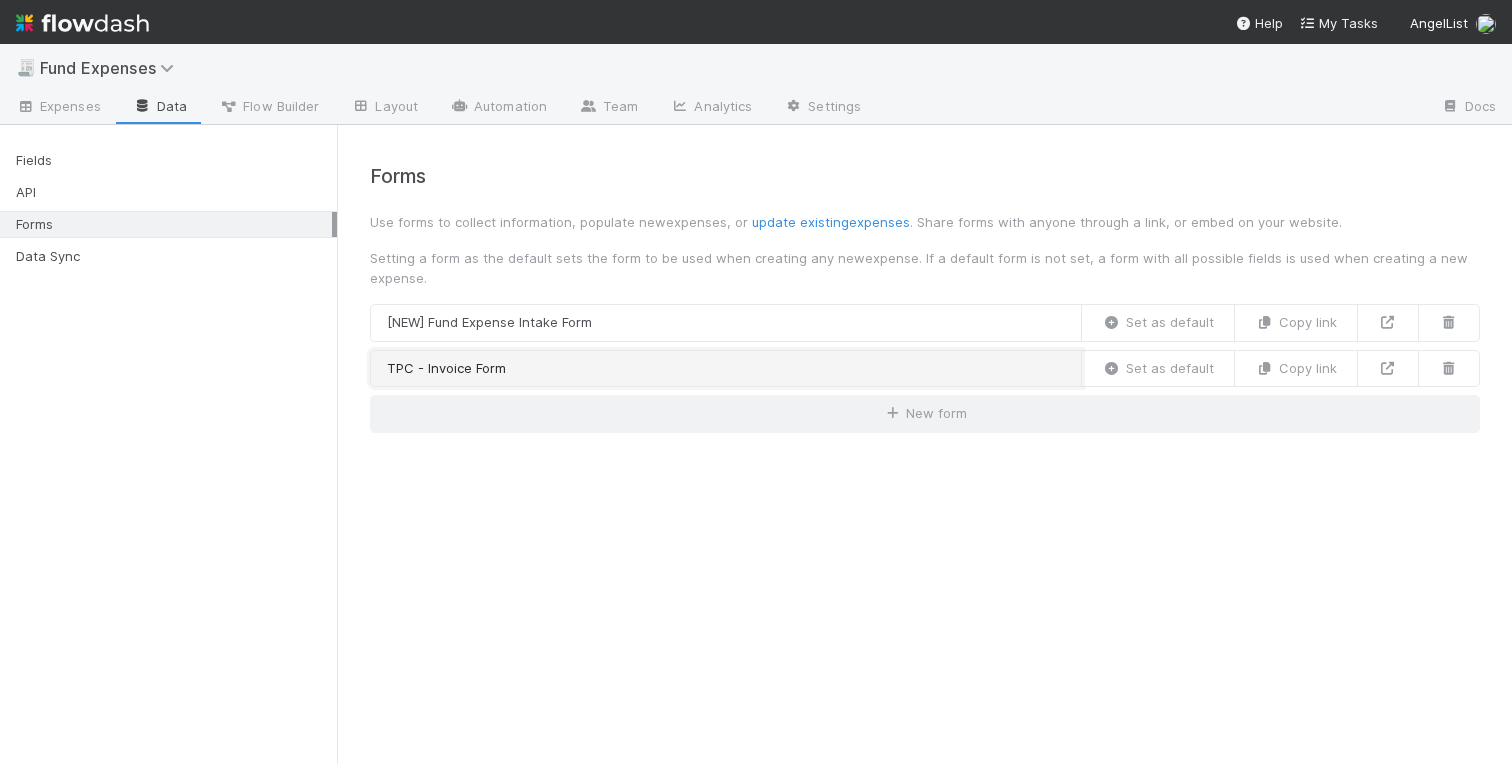click on "TPC - Invoice Form" at bounding box center (726, 369) 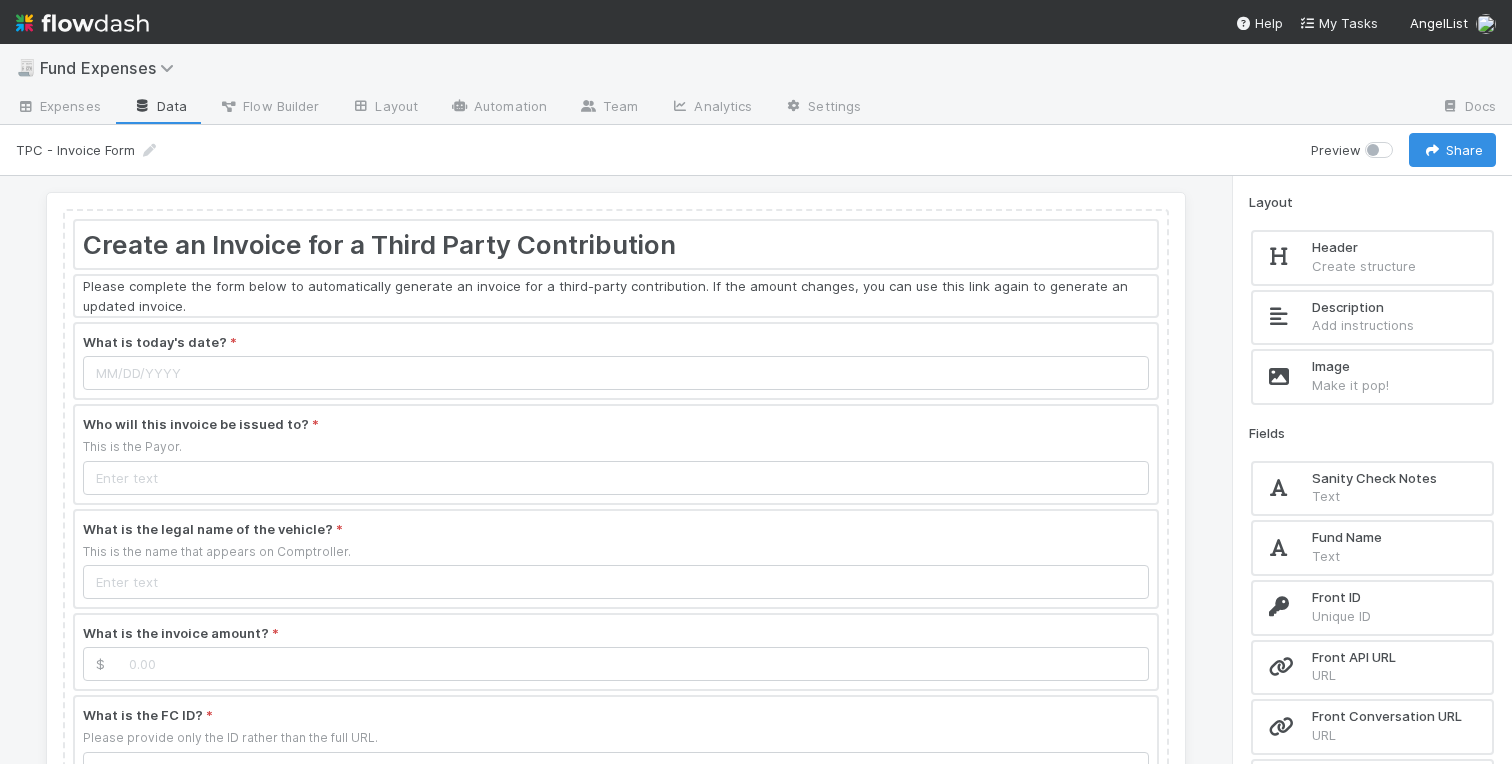 scroll, scrollTop: 237, scrollLeft: 0, axis: vertical 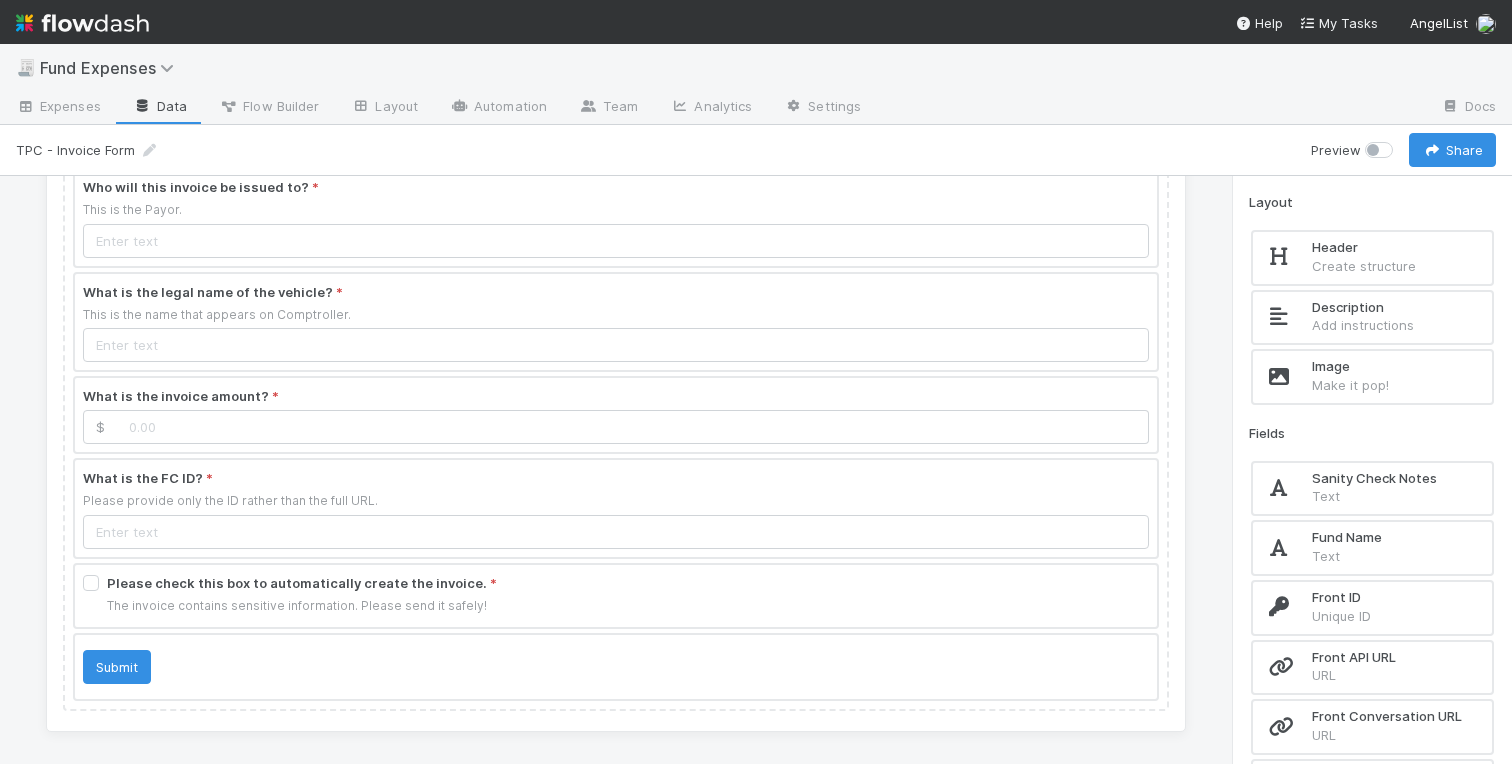 click at bounding box center (616, 322) 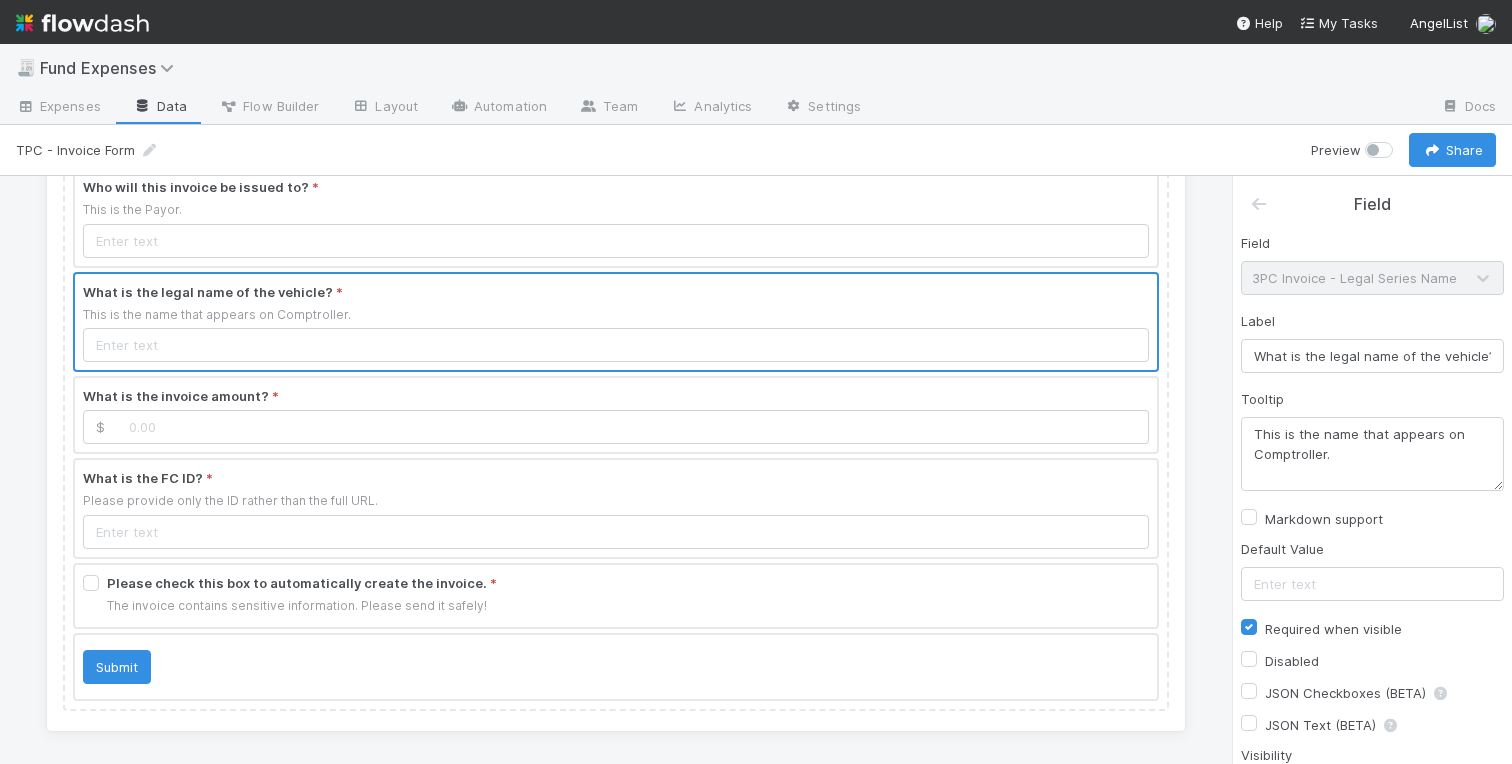 click on "Create an Invoice for a Third Party Contribution Please complete the form below to automatically generate an invoice for a third-party contribution. If the amount changes, you can use this link again to generate an updated invoice.  What is today's date?   * Who will this invoice be issued to?   * This is the Payor.  What is the legal name of the vehicle?   * This is the name that appears on Comptroller.  What is the invoice amount?   * $ What is the FC ID?   * Please provide only the ID rather than the full URL. Please check this box to automatically create the invoice.   * The invoice contains sensitive information. Please send it safely! Submit" at bounding box center (616, 470) 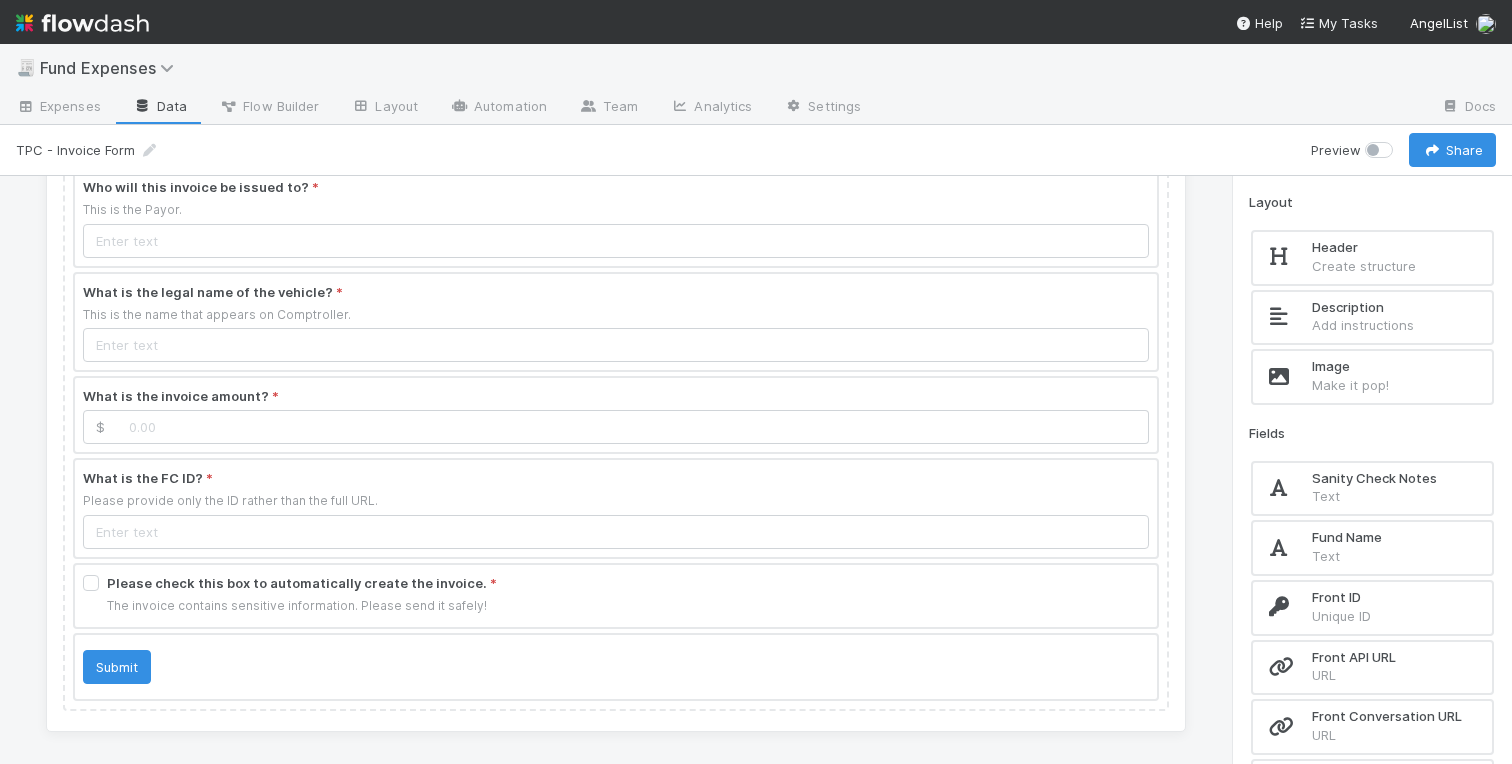scroll, scrollTop: 0, scrollLeft: 0, axis: both 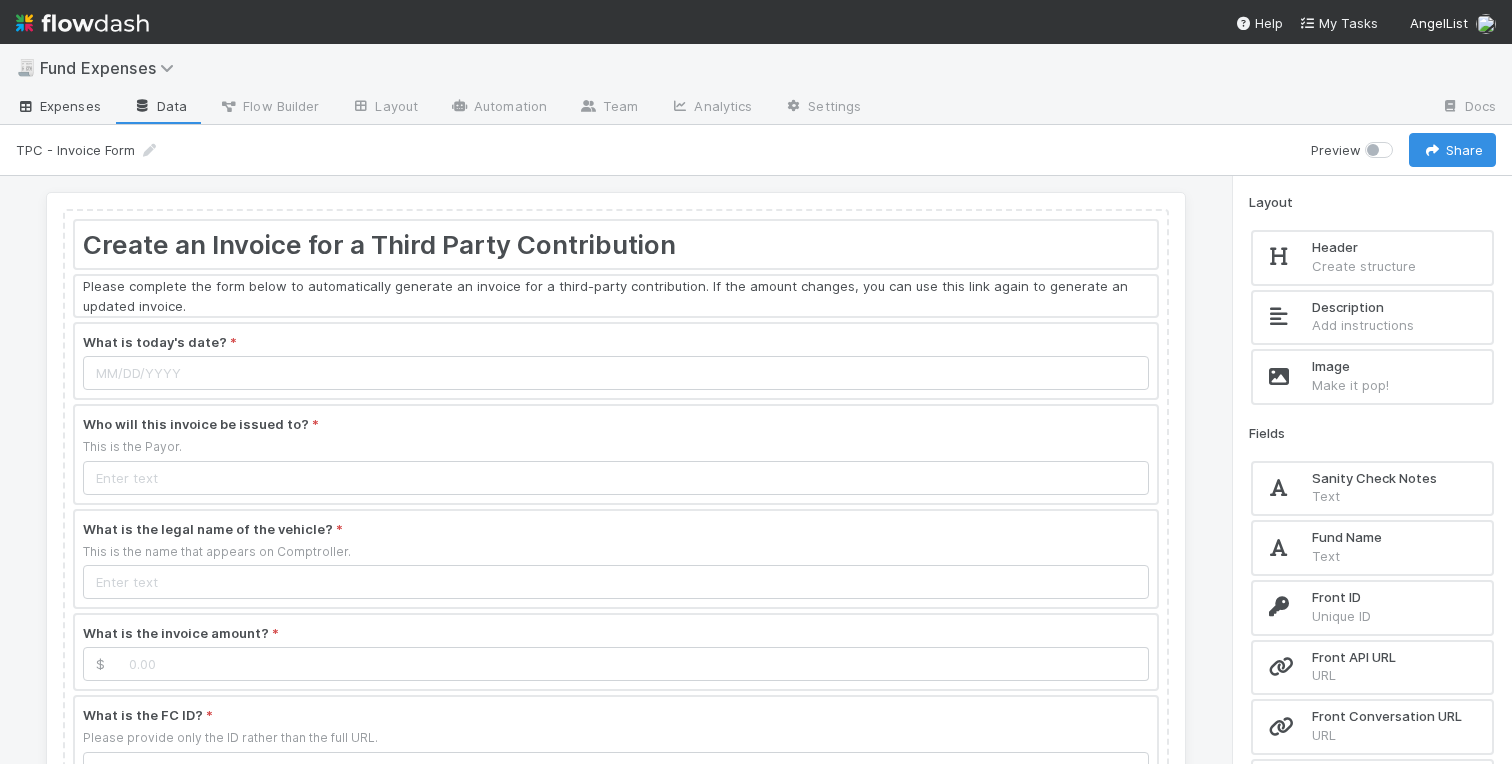 click on "Expenses" at bounding box center (58, 106) 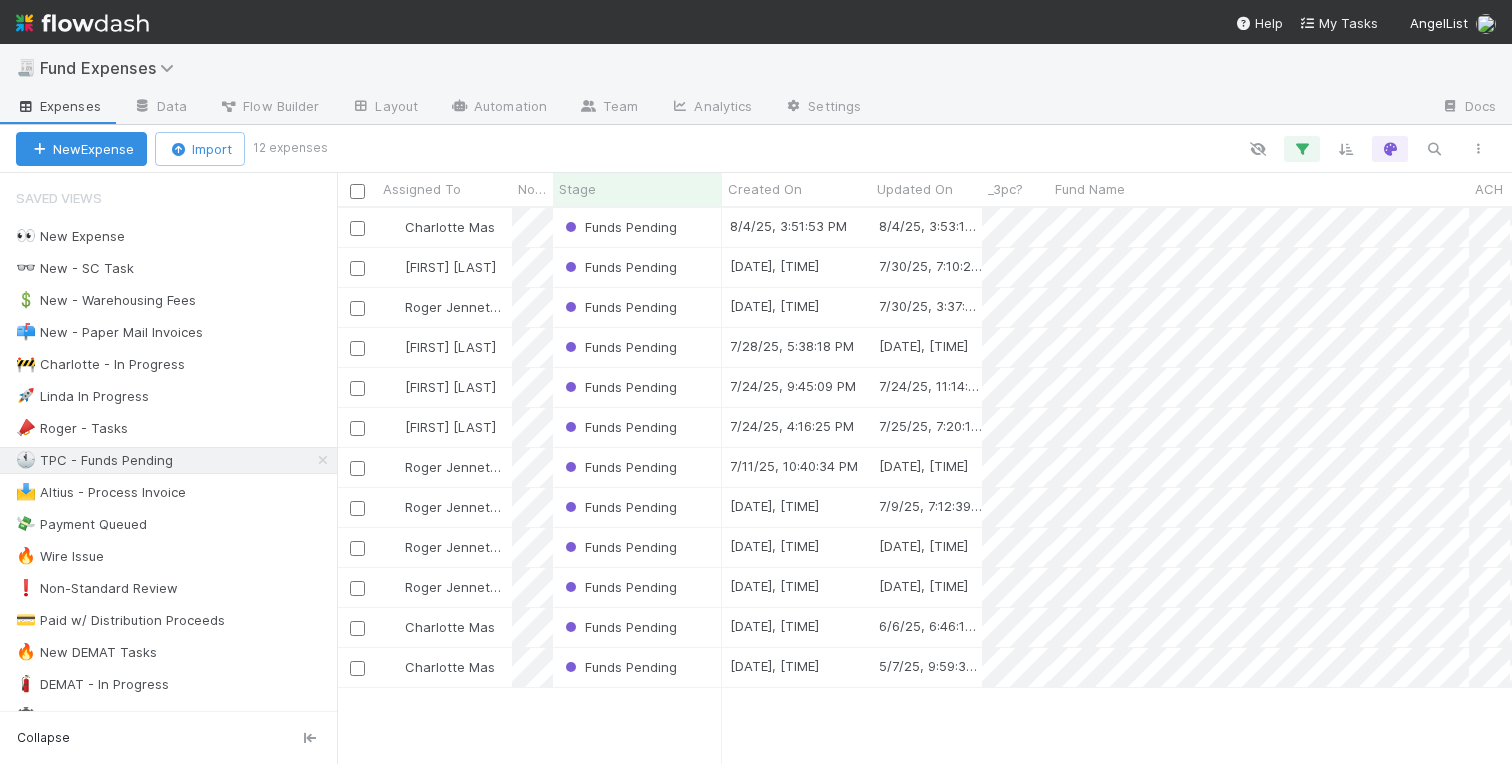scroll, scrollTop: 555, scrollLeft: 1175, axis: both 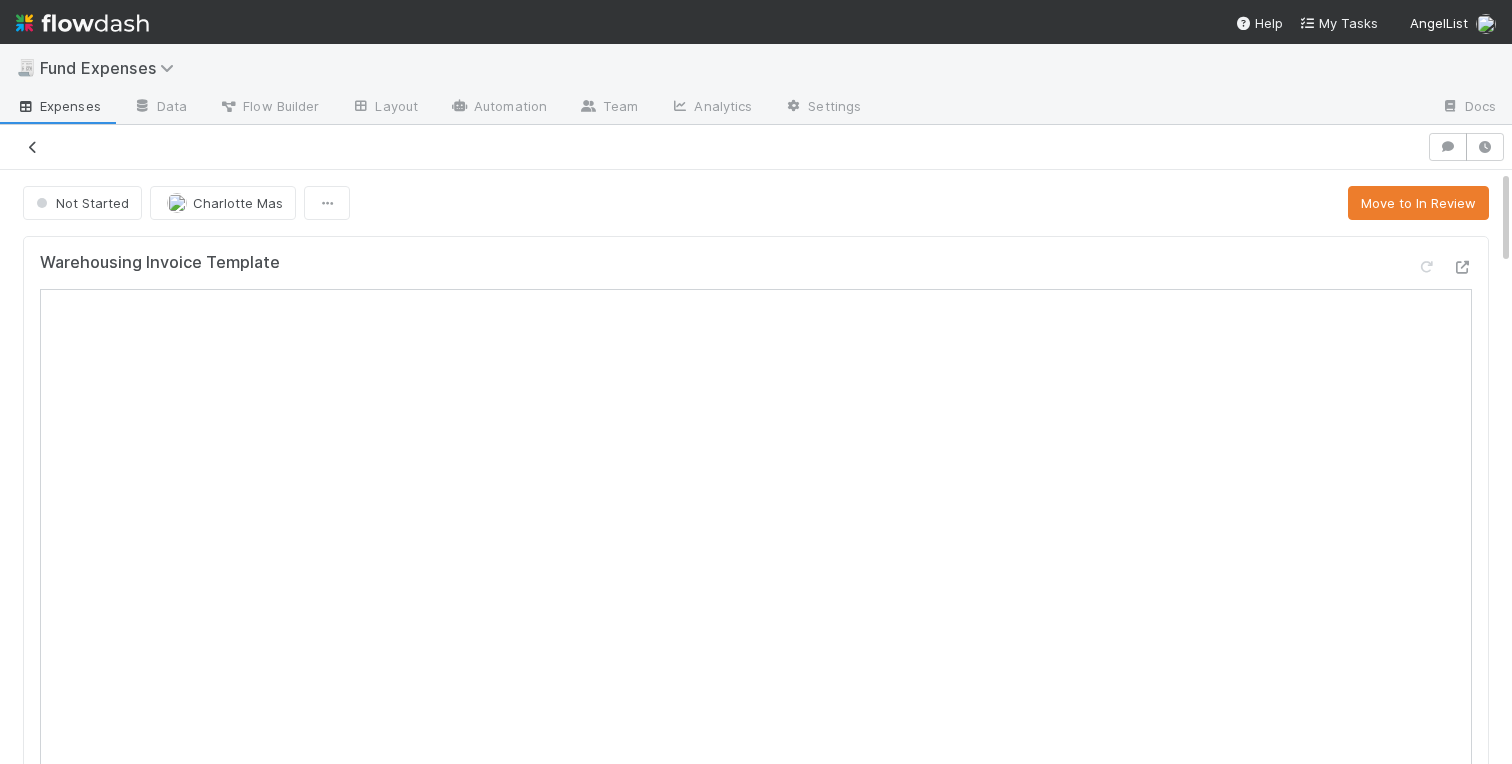 click at bounding box center (33, 147) 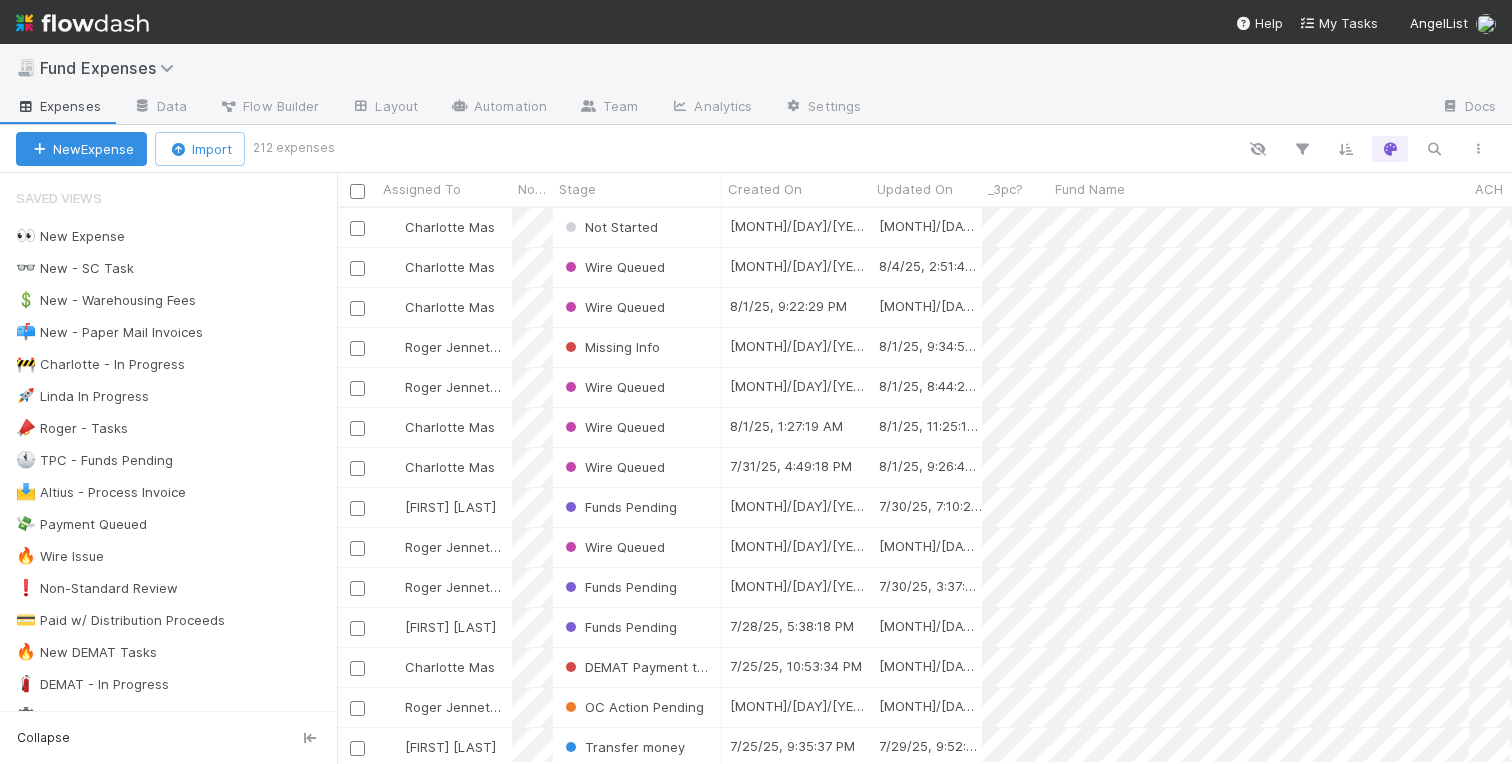 scroll, scrollTop: 0, scrollLeft: 1, axis: horizontal 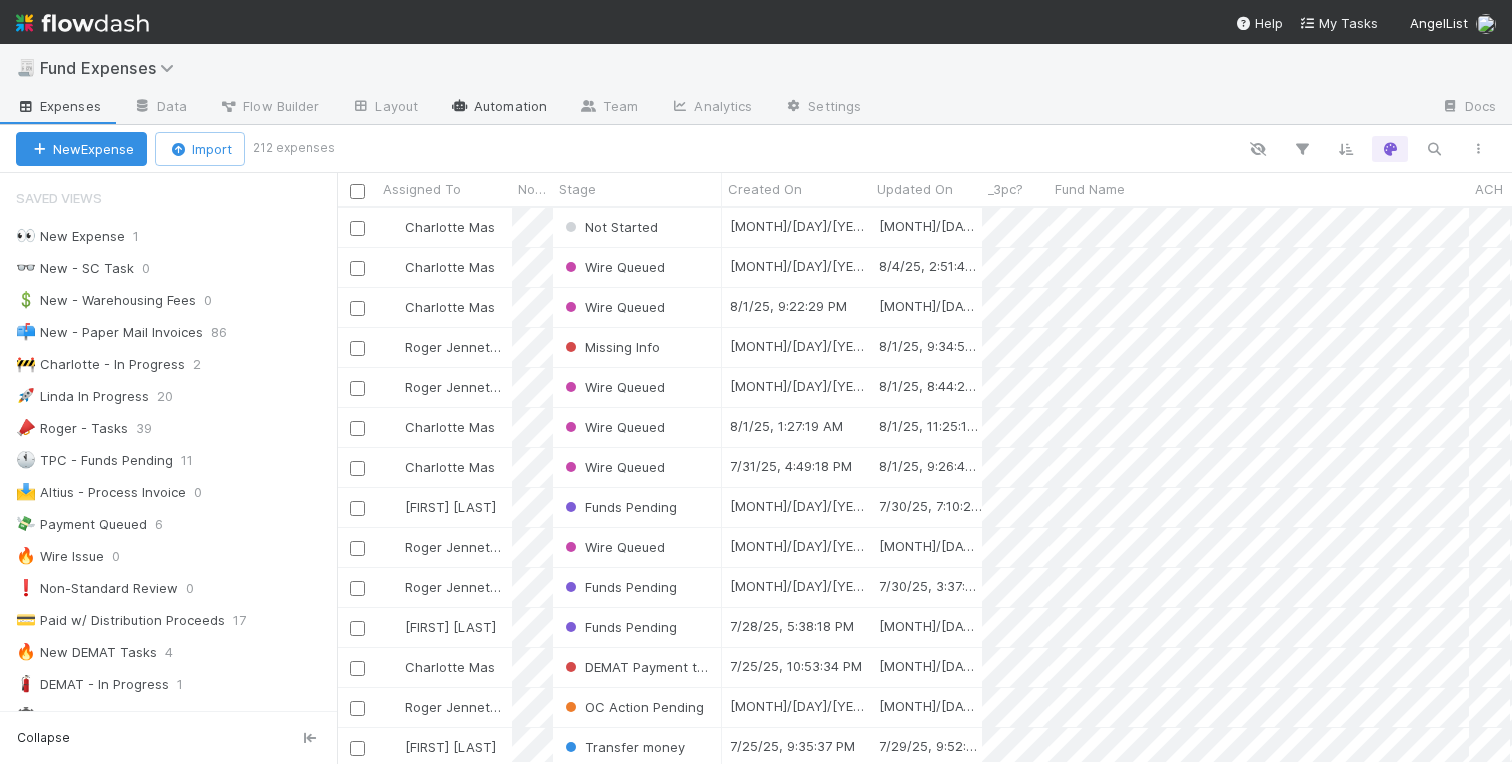 click on "Automation" at bounding box center [498, 108] 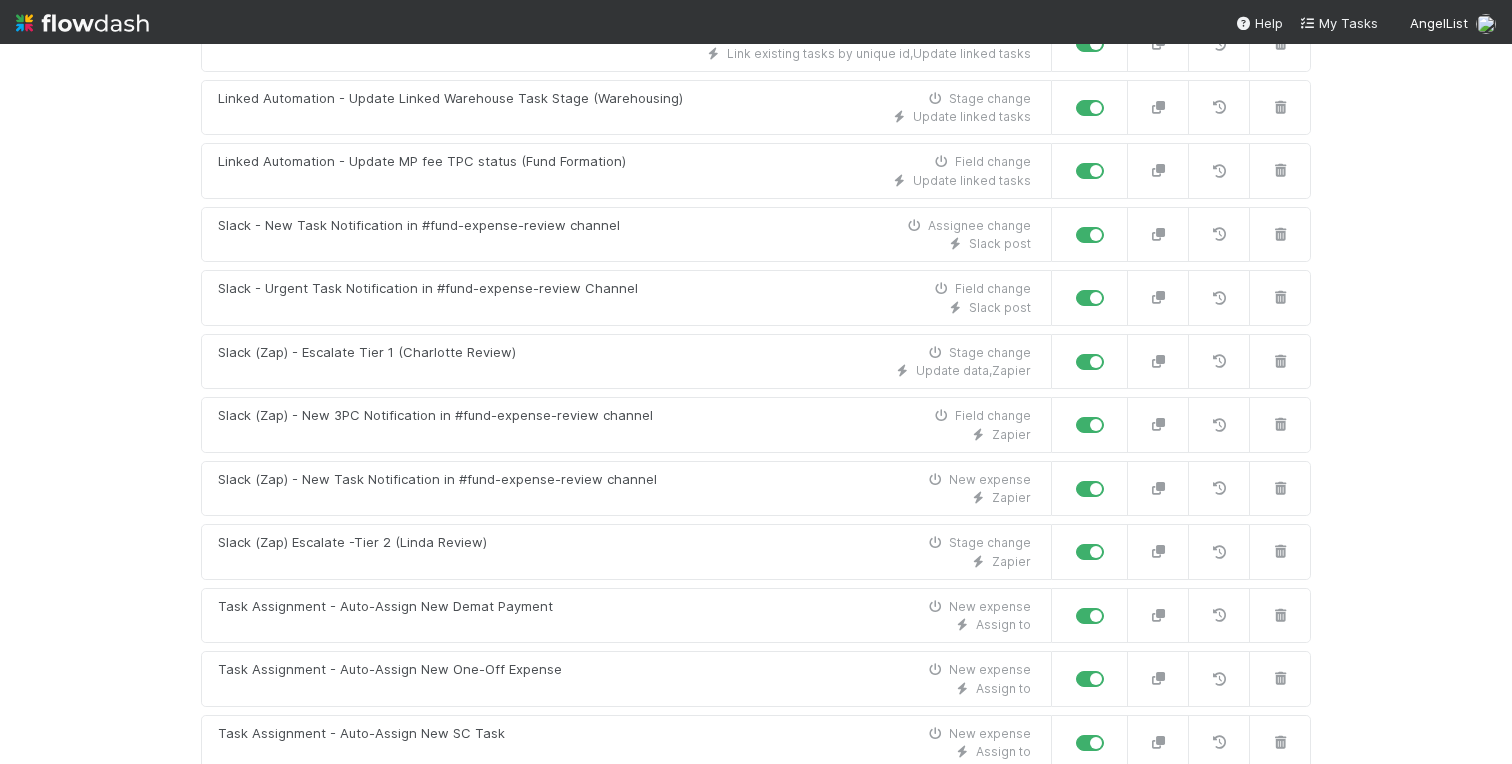 scroll, scrollTop: 2008, scrollLeft: 0, axis: vertical 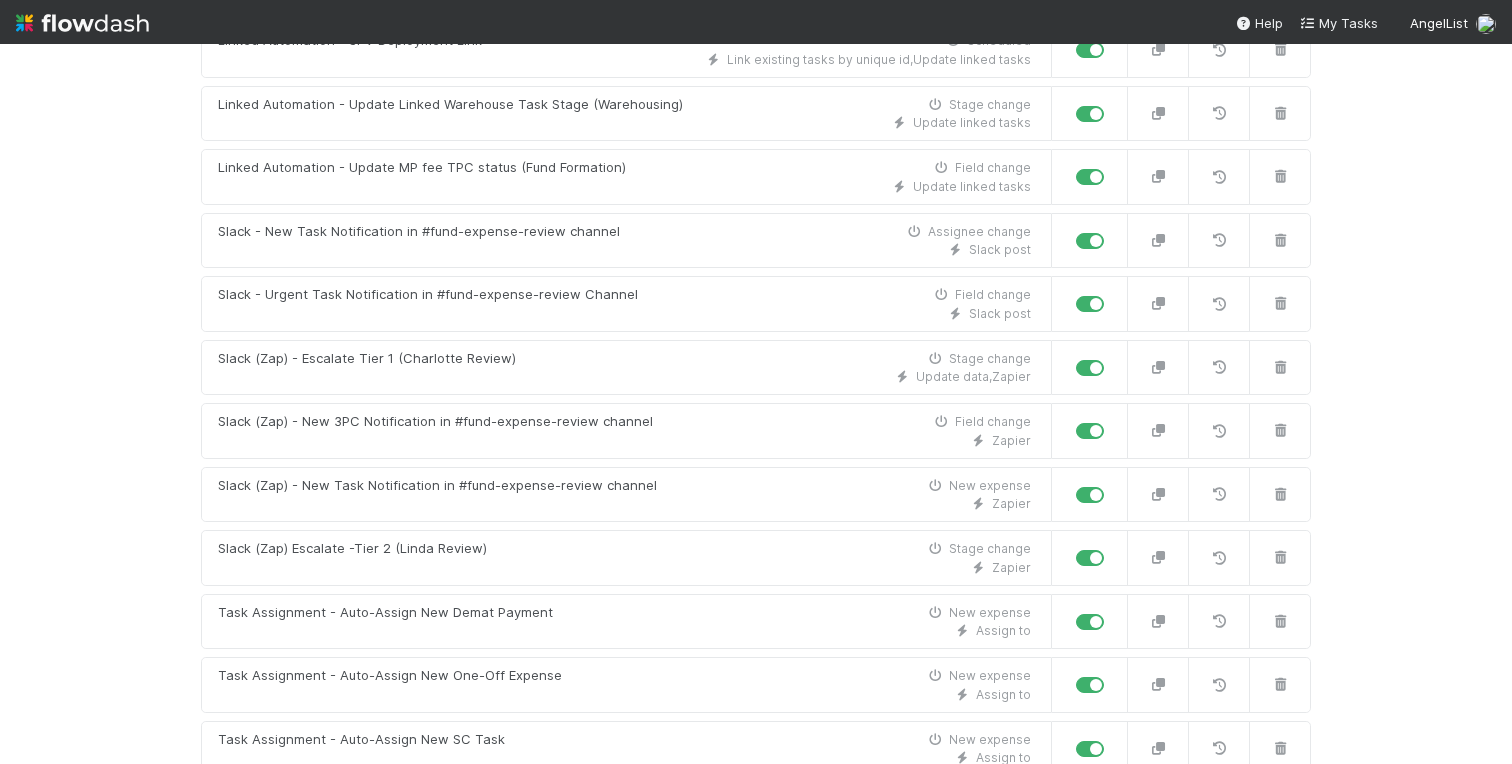 click at bounding box center (1112, 485) 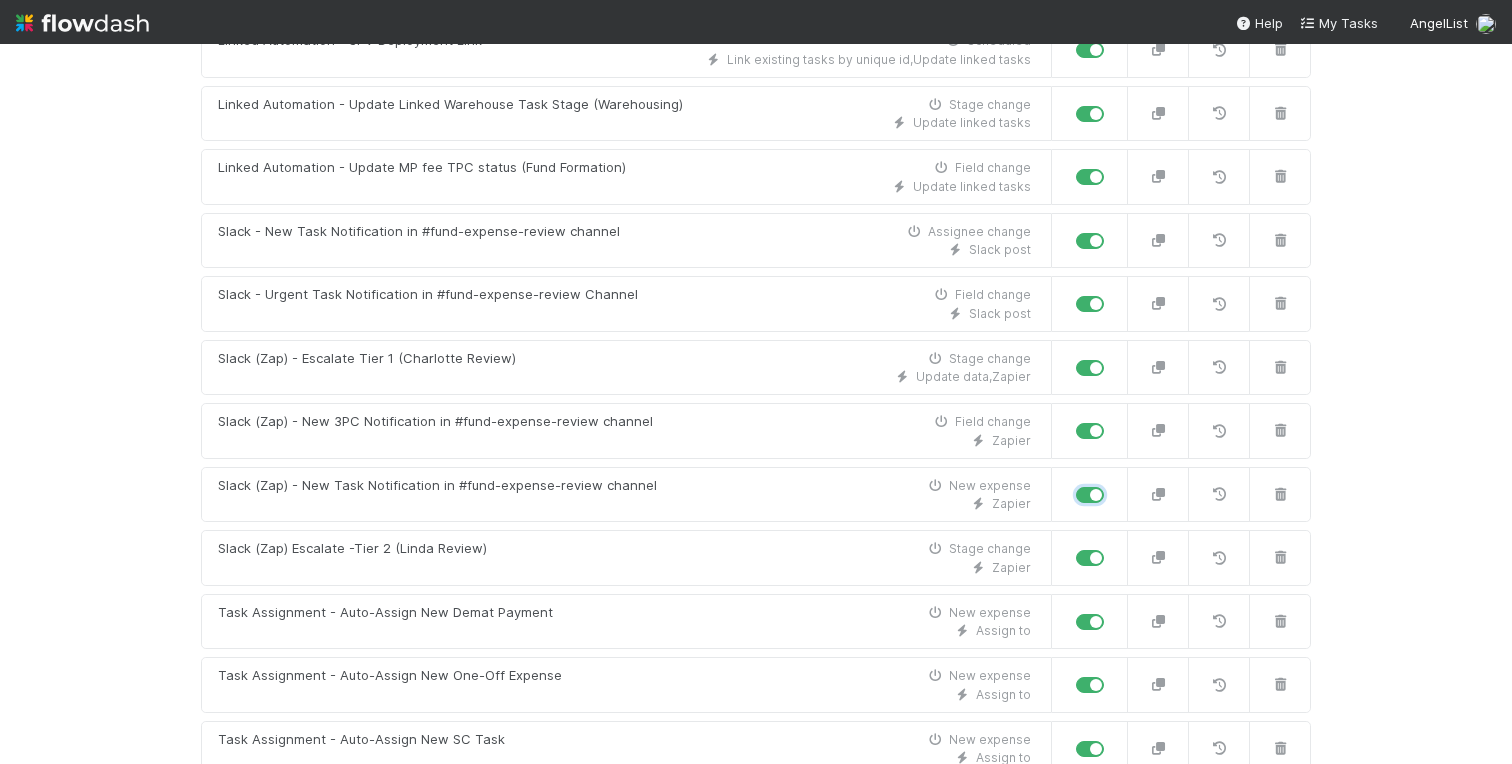 click at bounding box center (1084, 494) 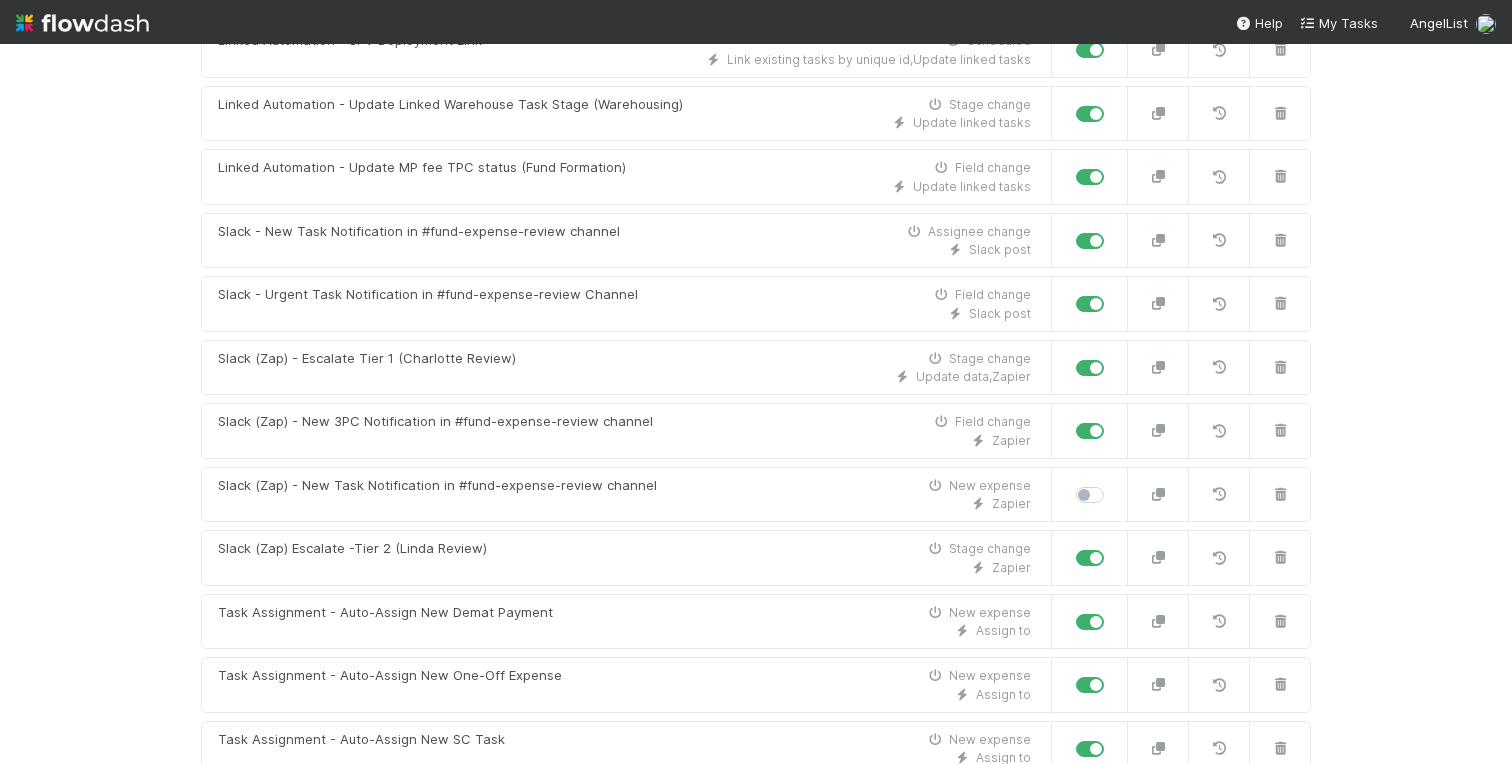 click on "🧾 Fund Expenses Expenses Data Flow Builder Layout Automation Team Analytics Settings  Docs Automations Automatically perform steps when an event occurs. [FIRST] 3PC - Prompt Invoice Creation Stage change Generate a form ,  Manage Front Conversation [FIRST] 3PC Invoice Creation Field change Generate a document ,  Manage Front Conversation ,  Move to stage ,  Update data {TEST} Slack Notification  to #fund-expense-review channel - New Task Field change Slack post 3PC - Add comment in Front to ask for payment method Field change API call 3PC - Add comment in Front to confirm expense task is created New expense API call ,  Update data 3PC - Add comment in Front to confirm FC Dash URL was added to expense task Field change API call 3PC - Add comment in Front to confirm info was added to expense task  Field change API call 3PC - Add comment in Front to get Funding Account URL for ACH payments for 3rd party contribution Field change API call 3PC - Incoming Wire Notice to Banking  Stage change Zapier Stage change ," at bounding box center [756, 404] 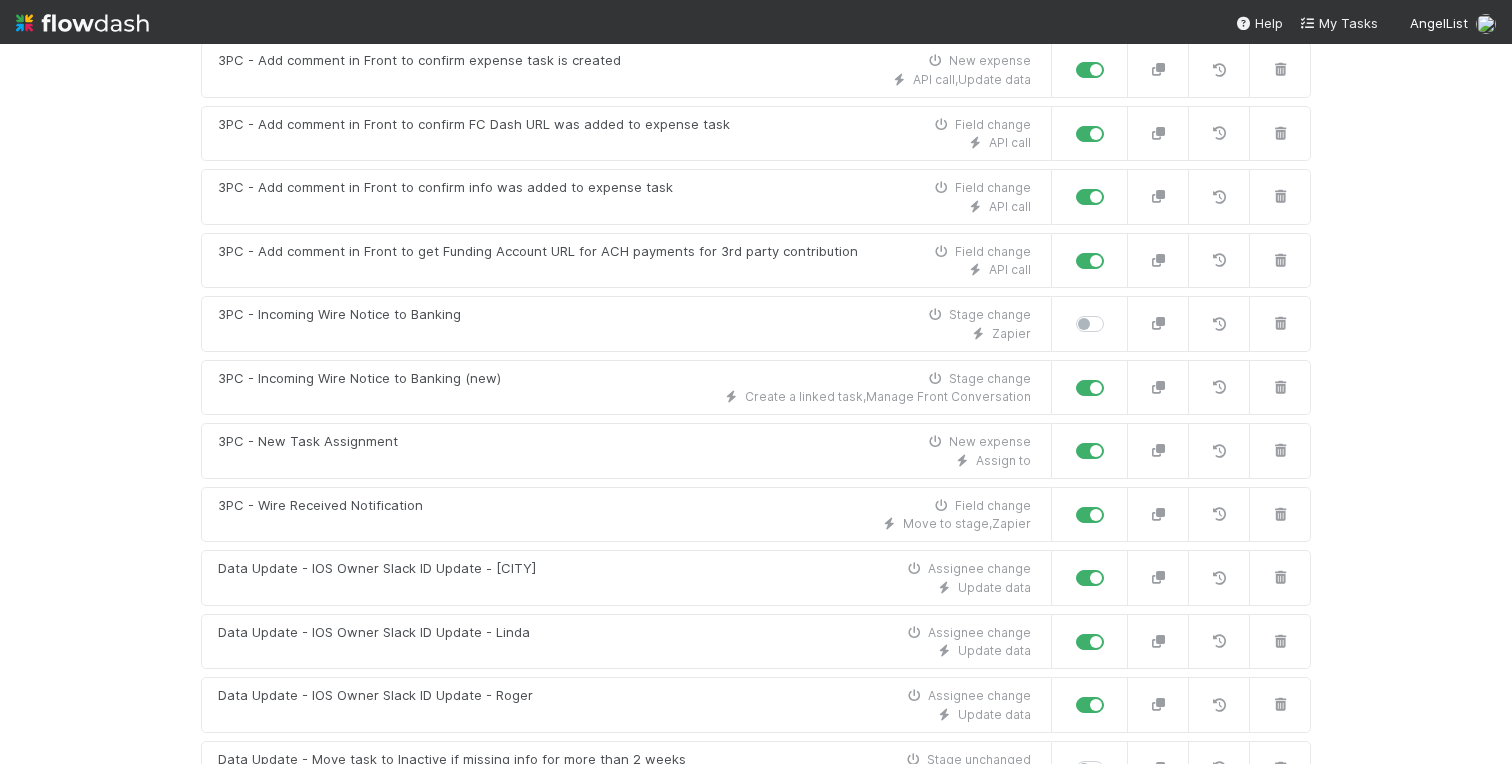 scroll, scrollTop: 0, scrollLeft: 0, axis: both 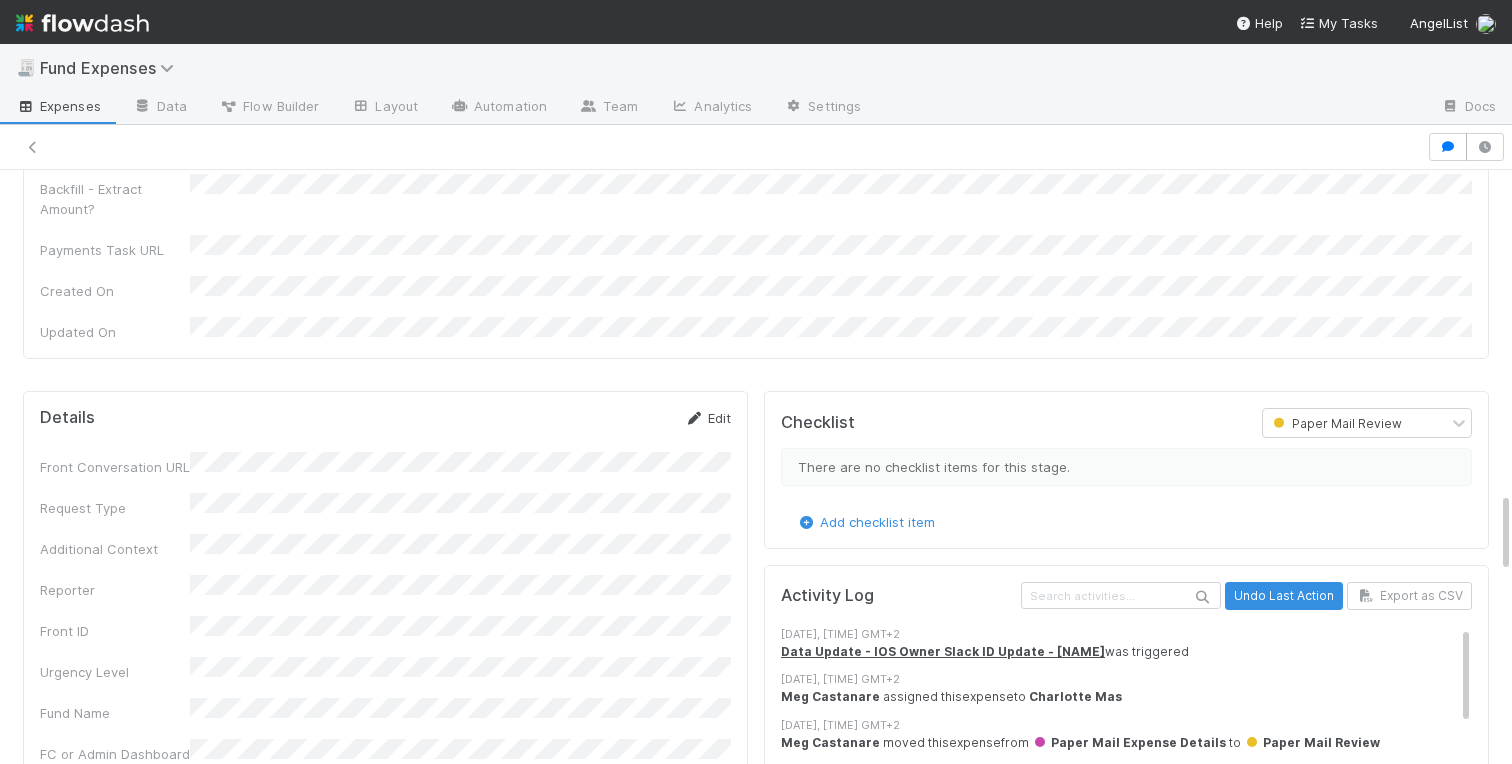 click on "Edit" at bounding box center (707, 418) 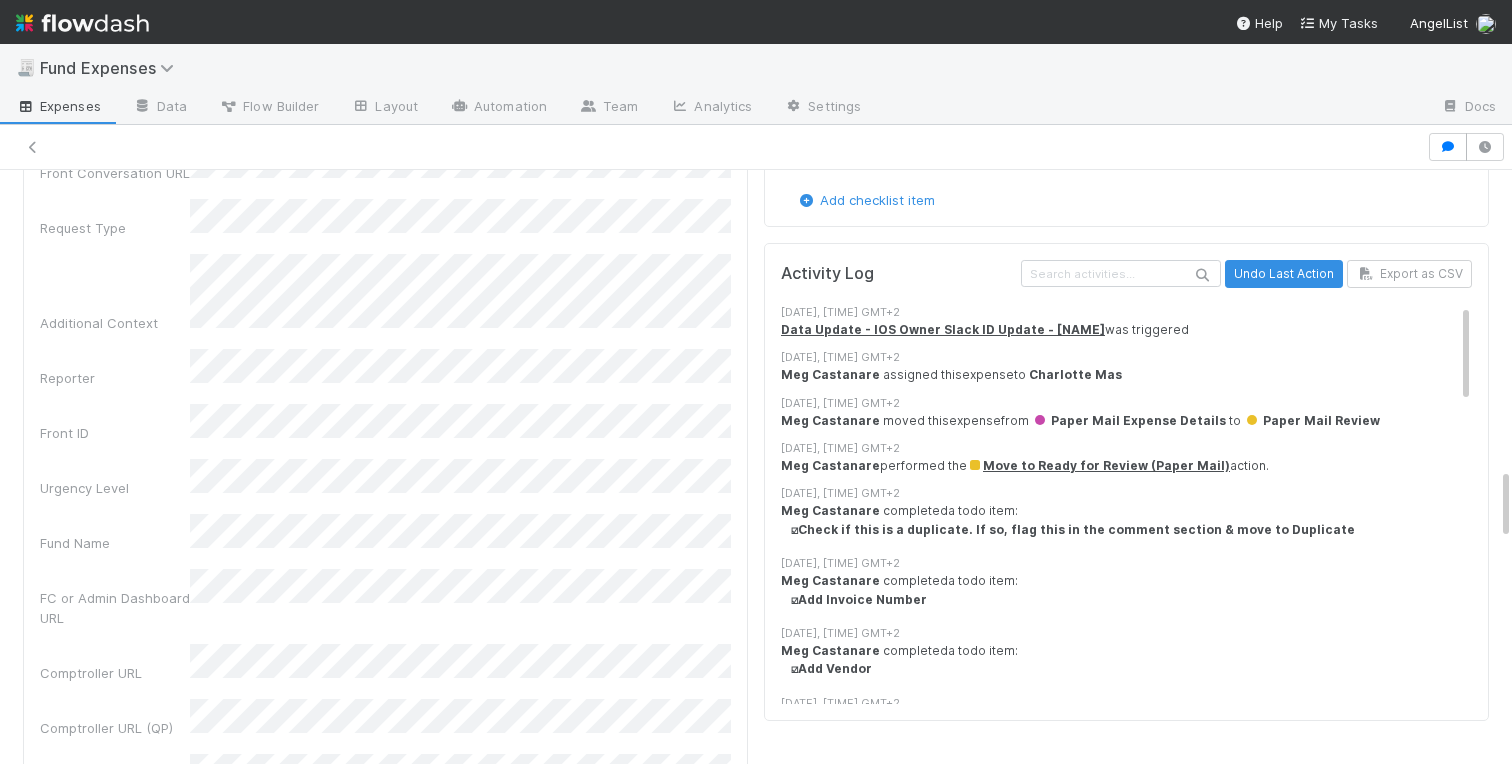 scroll, scrollTop: 2035, scrollLeft: 0, axis: vertical 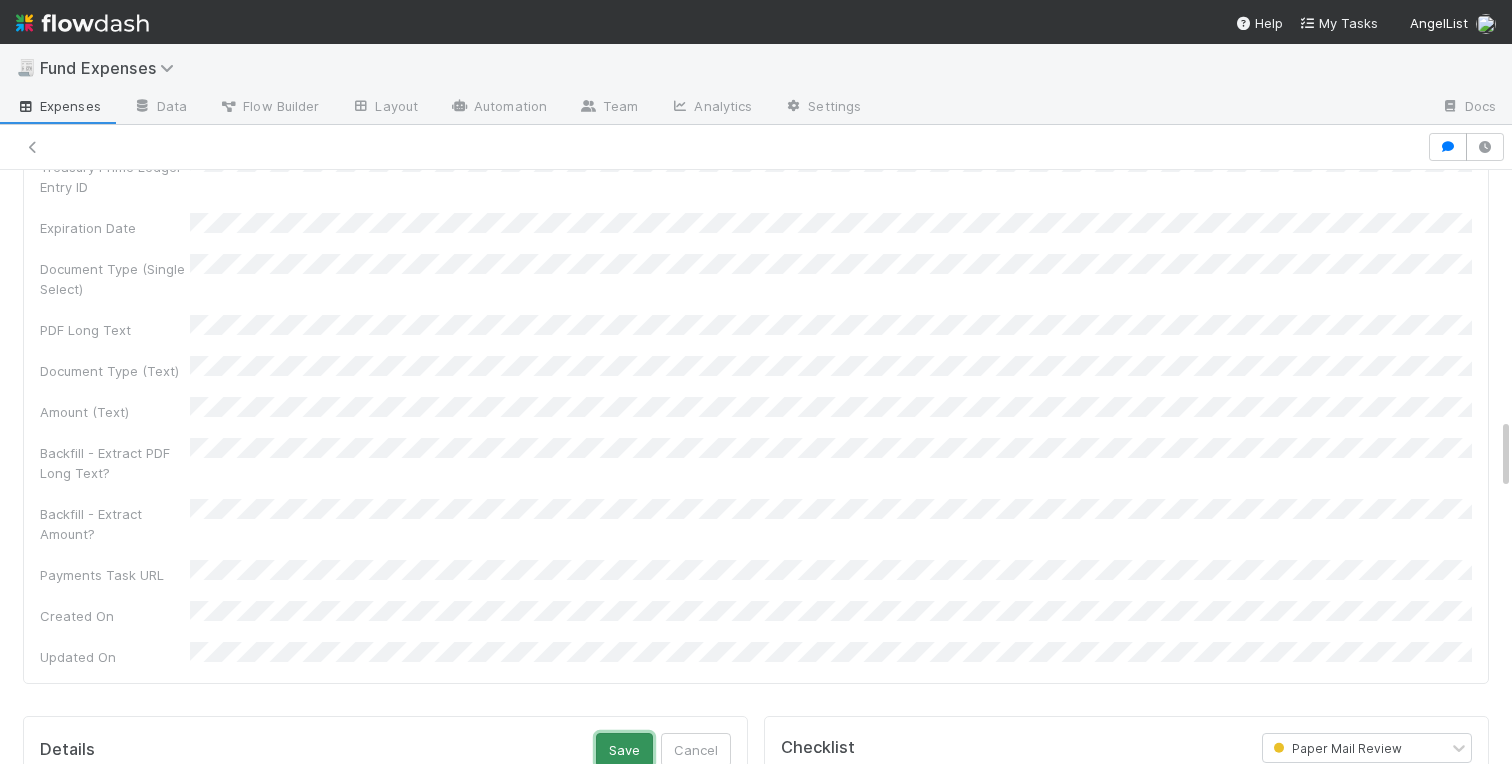 click on "Save" at bounding box center (624, 750) 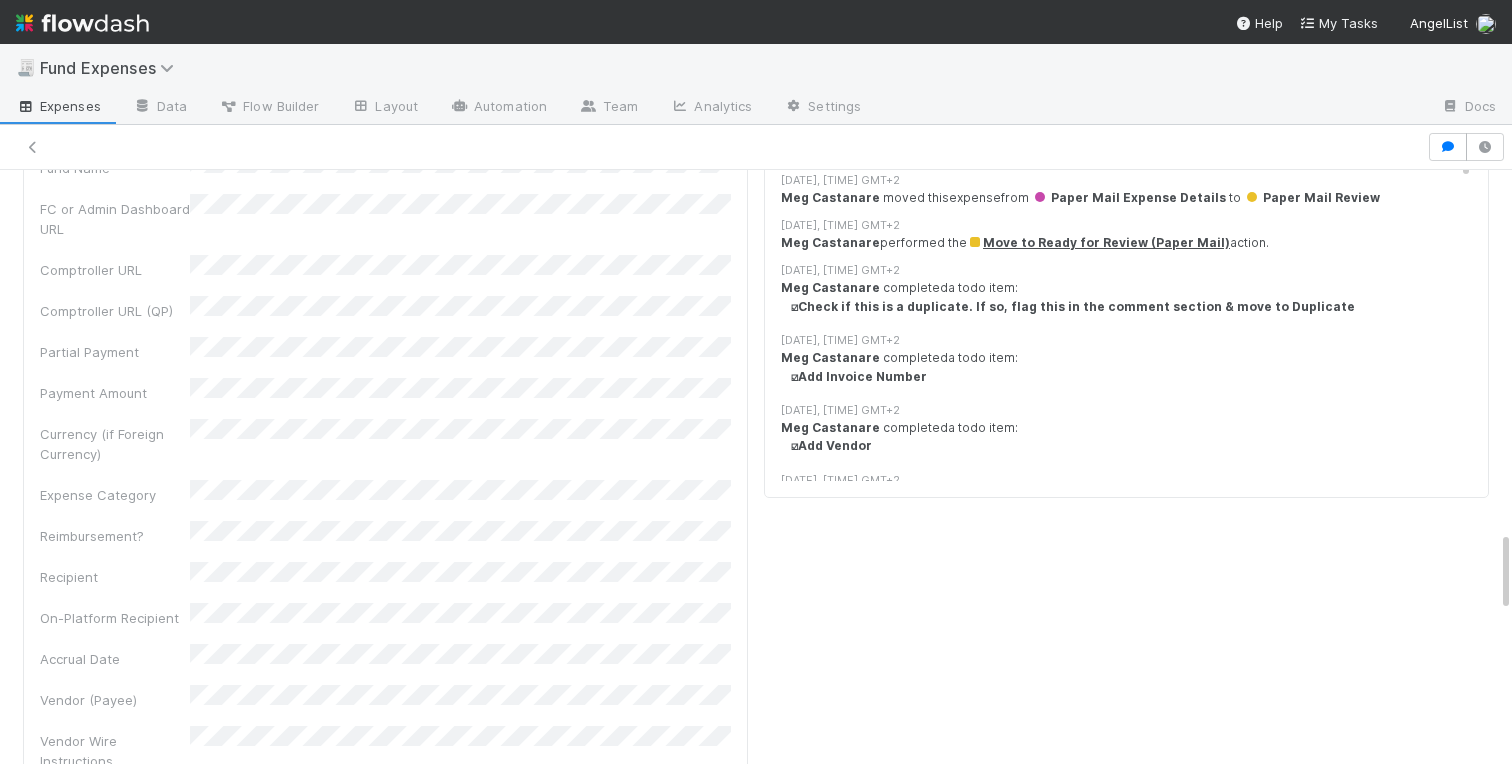 scroll, scrollTop: 3077, scrollLeft: 0, axis: vertical 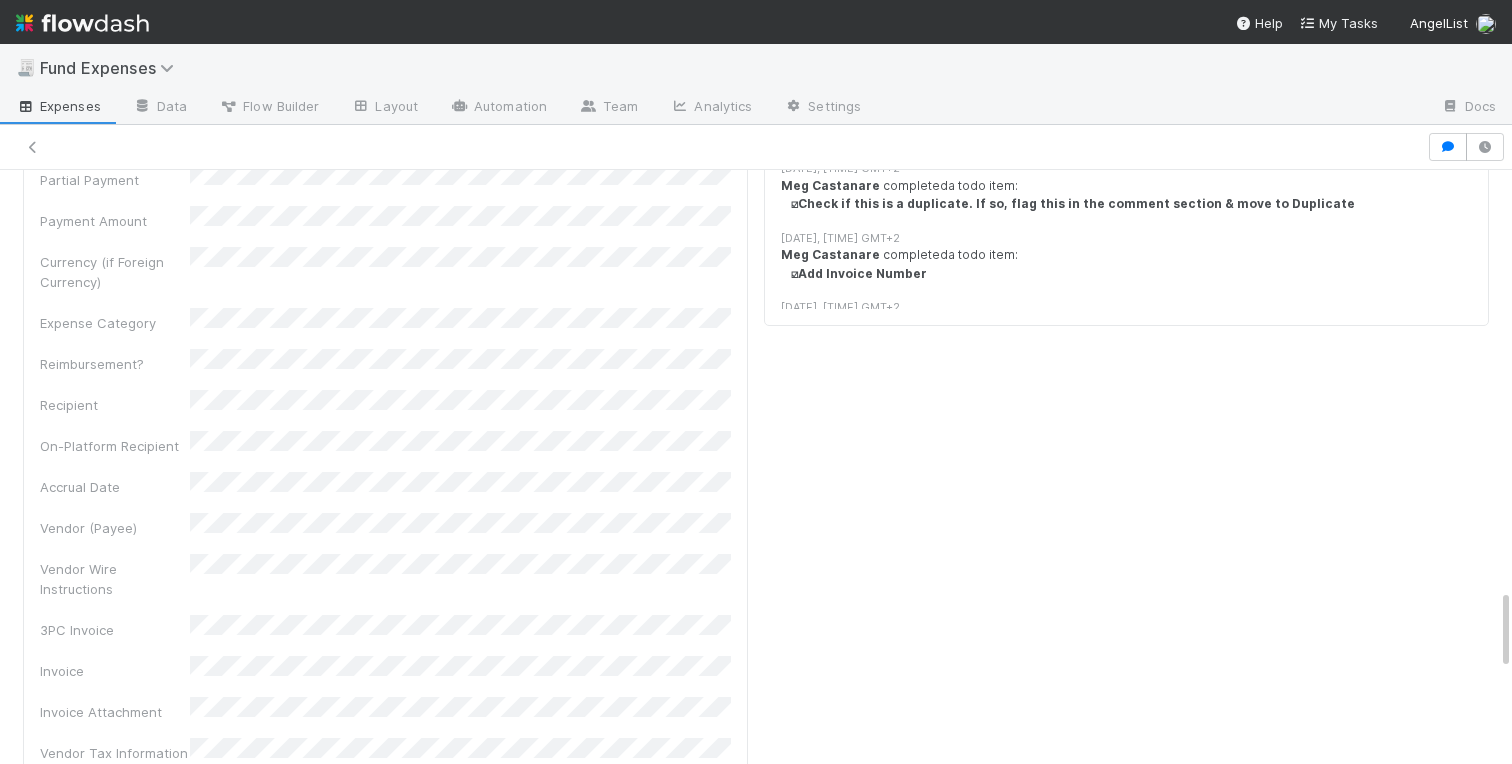 click on "Invoice" at bounding box center (385, 668) 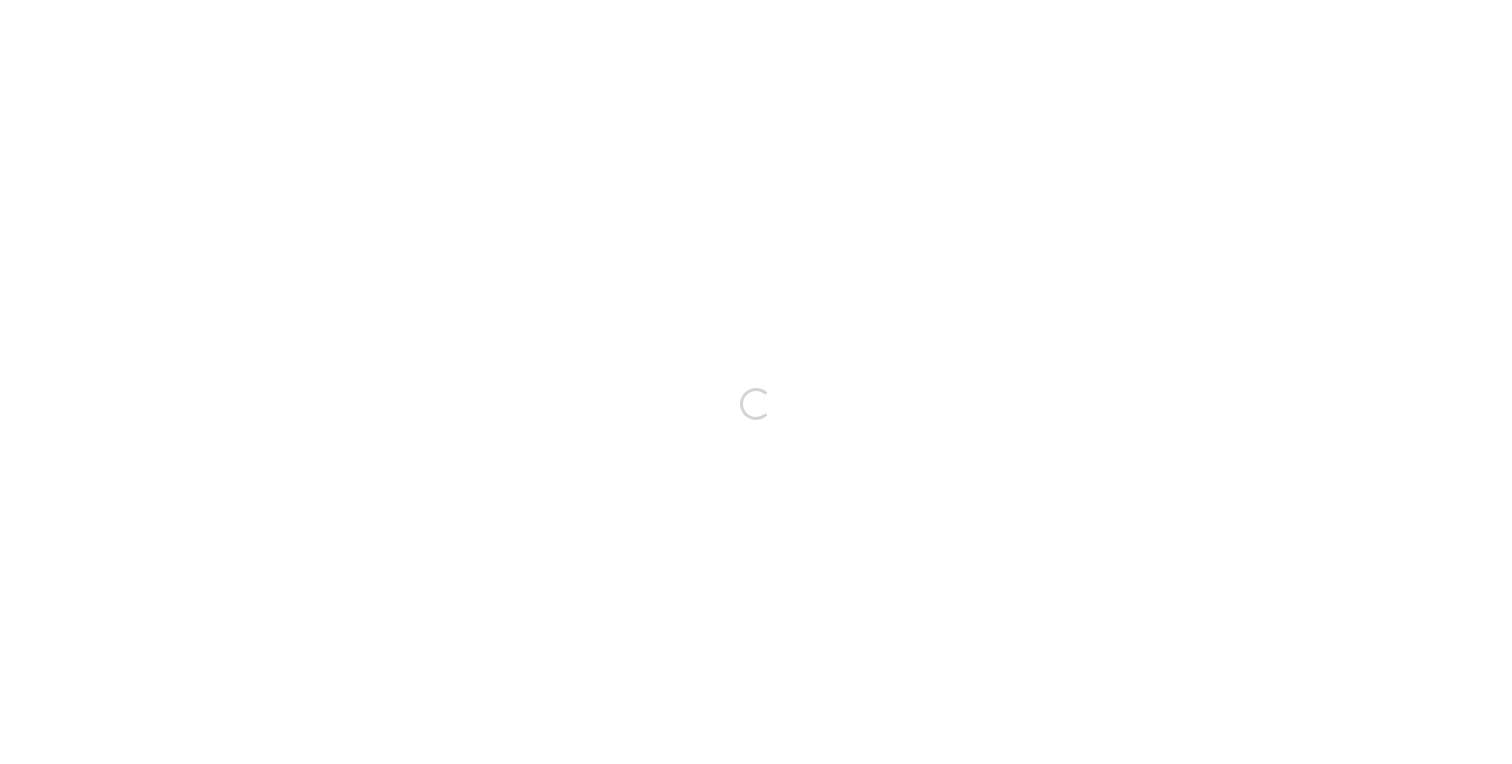scroll, scrollTop: 0, scrollLeft: 0, axis: both 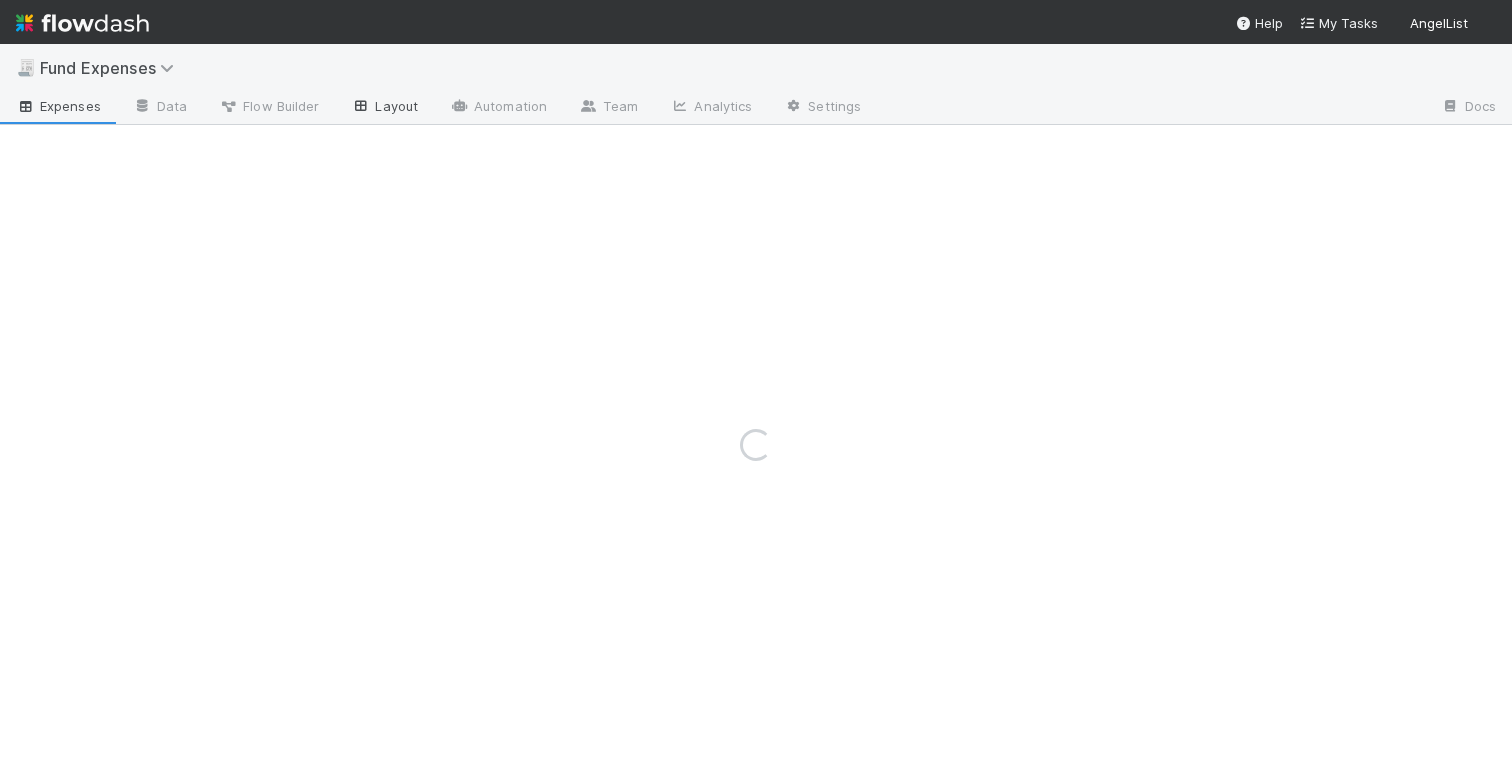 click on "Layout" at bounding box center (384, 108) 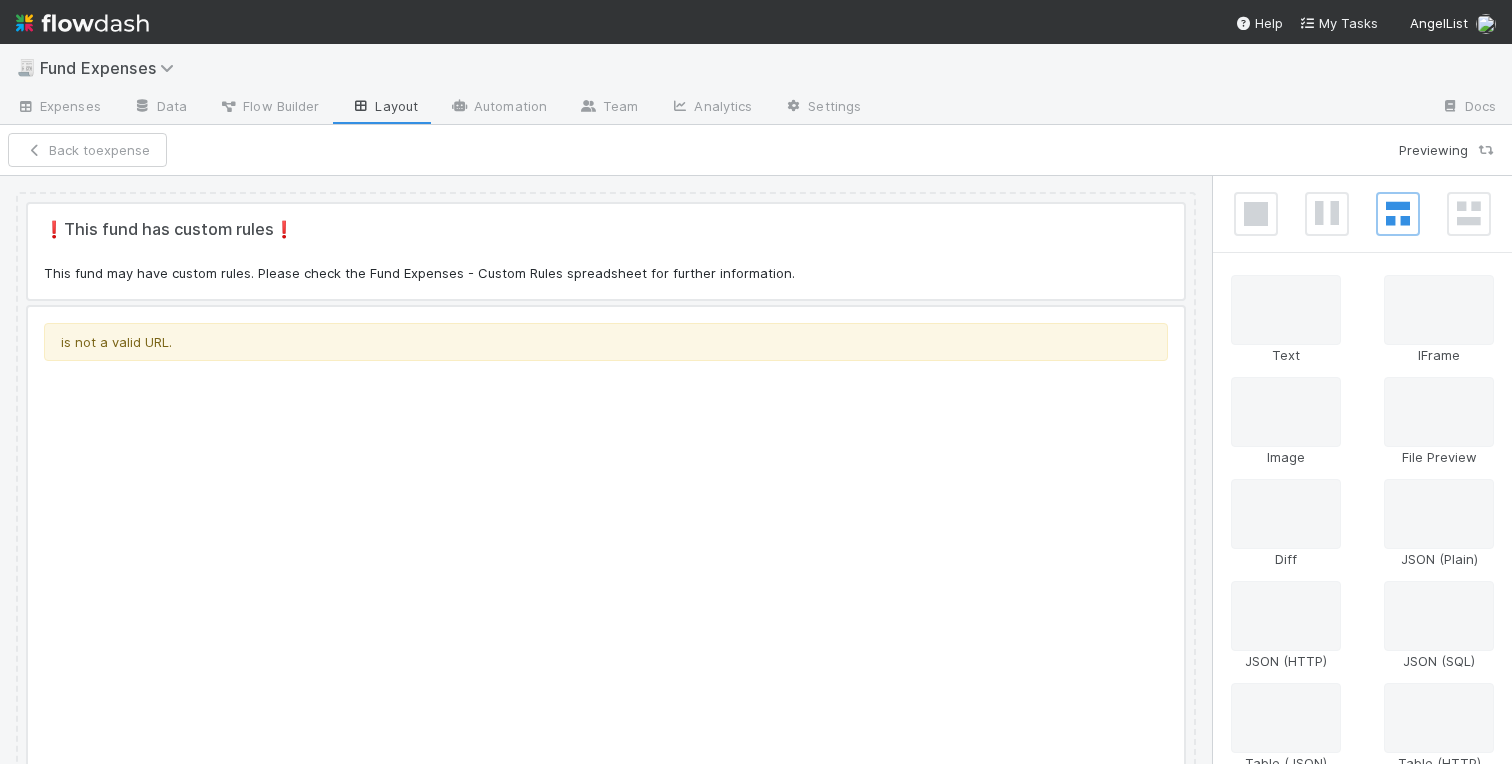scroll, scrollTop: 8642, scrollLeft: 0, axis: vertical 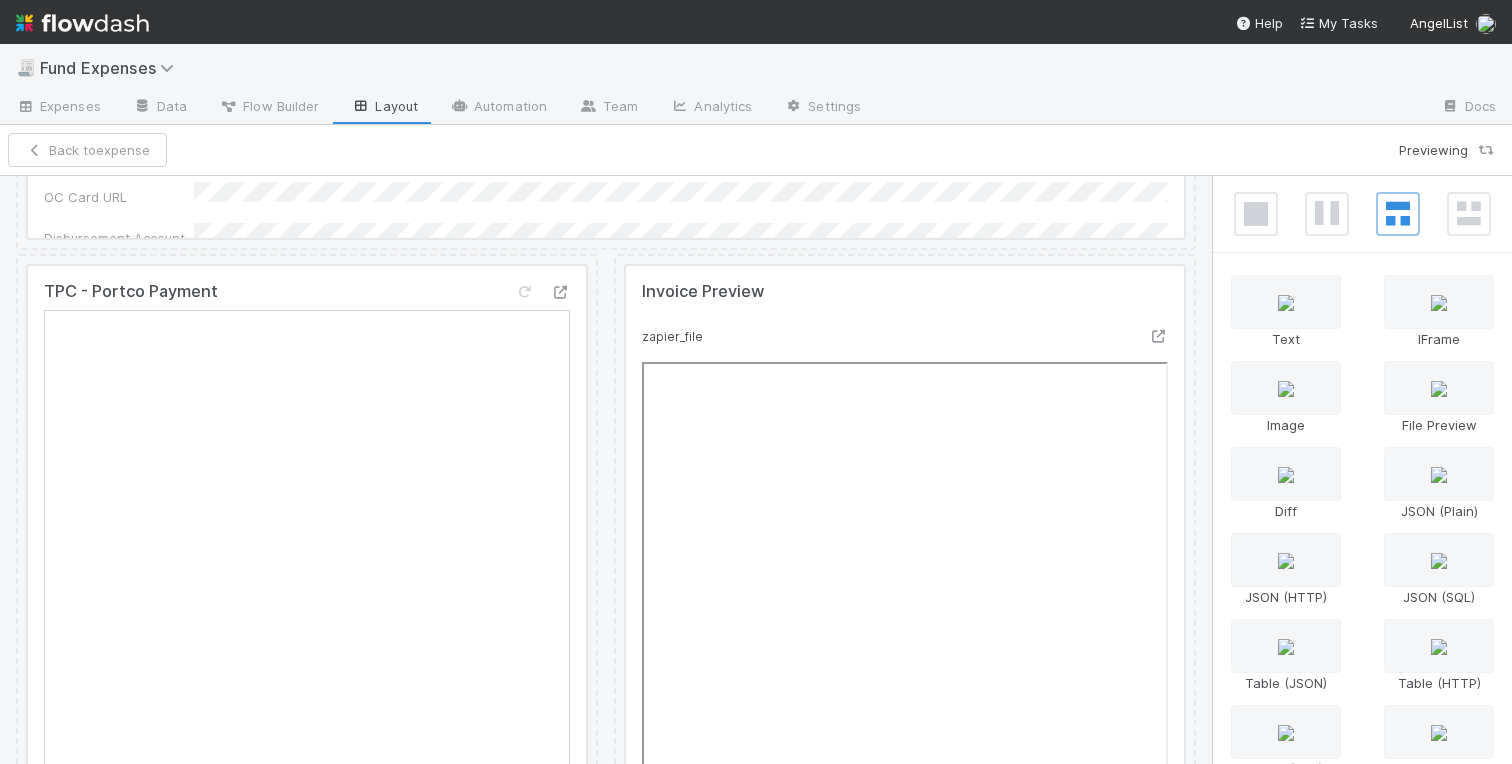 click at bounding box center [905, 516] 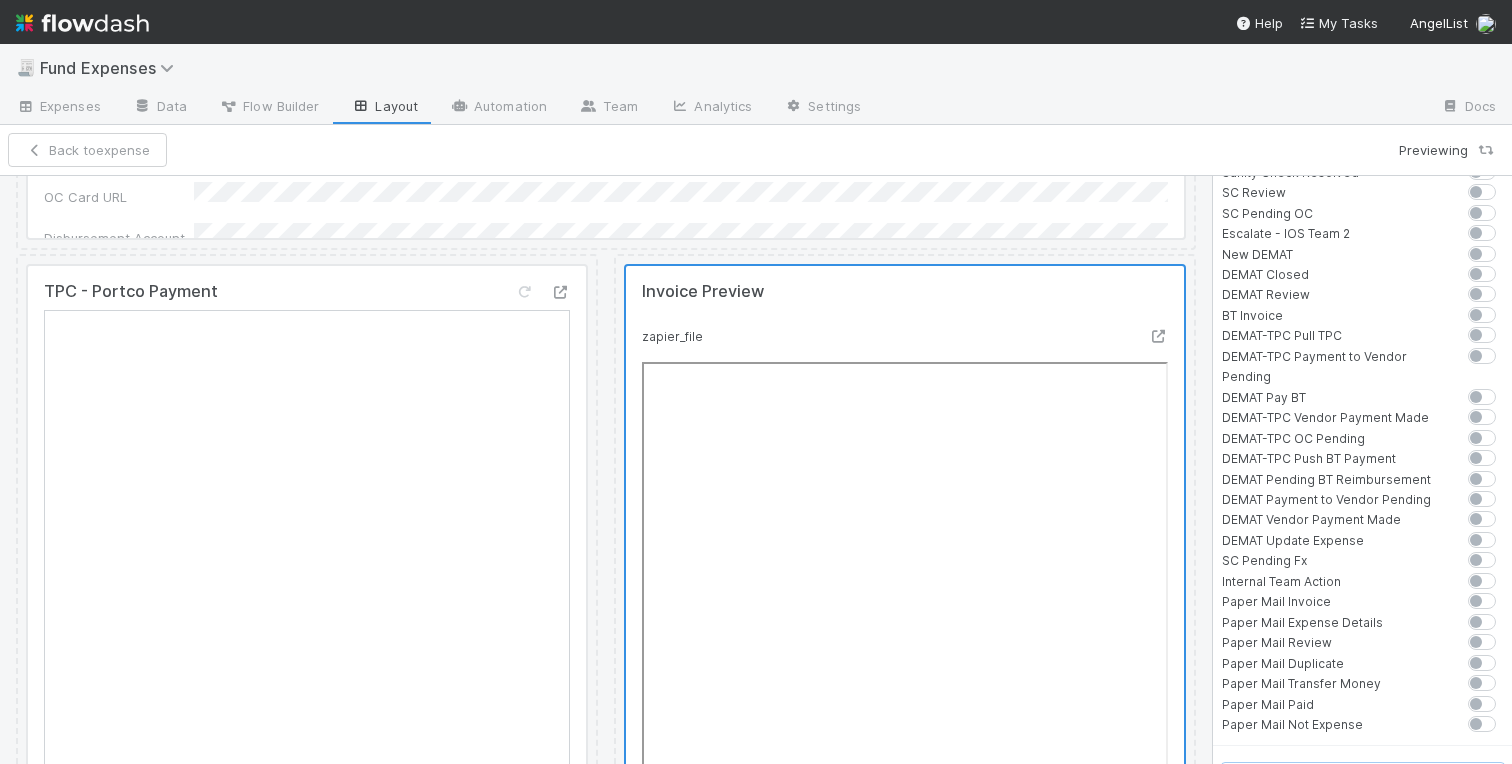 scroll, scrollTop: 1146, scrollLeft: 0, axis: vertical 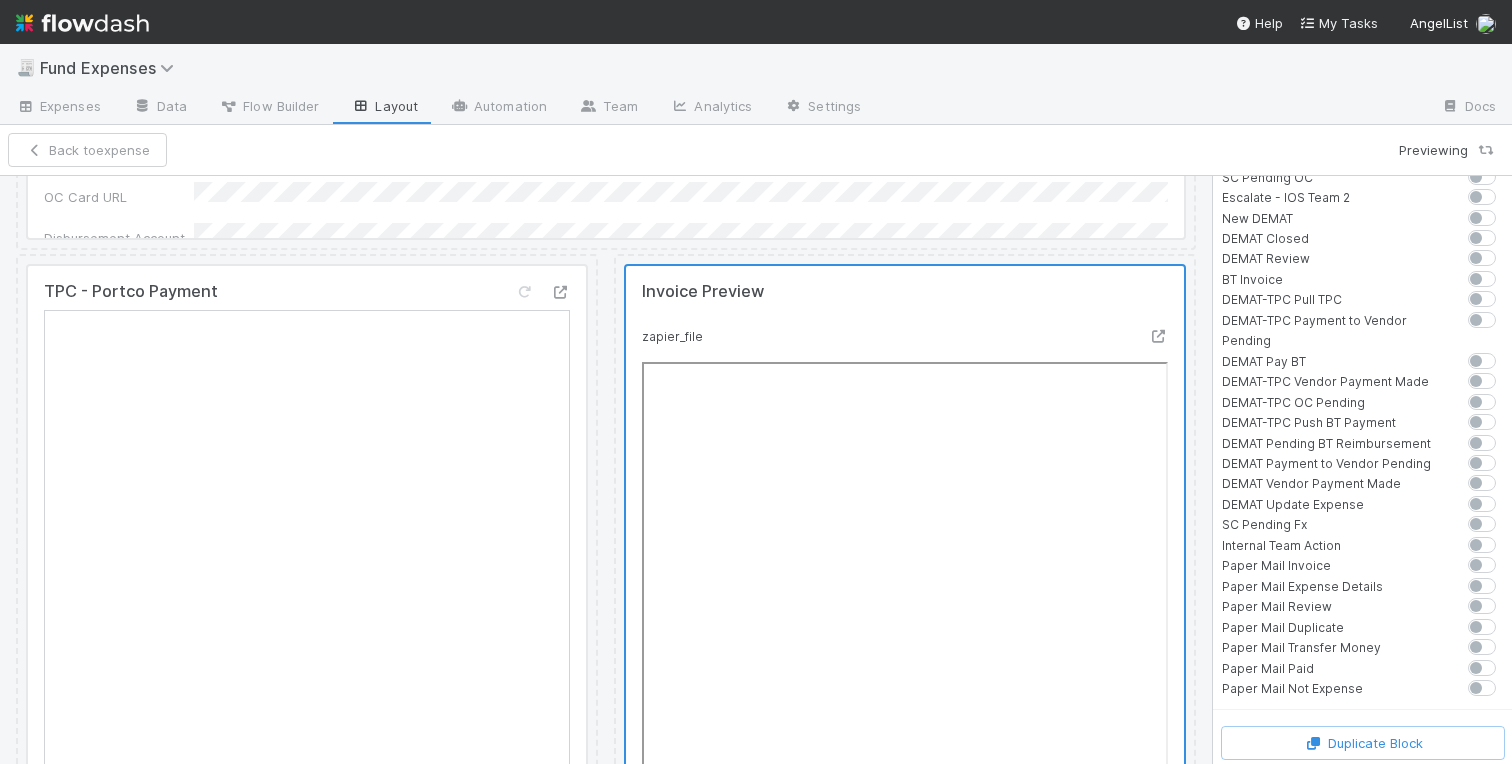 click at bounding box center (1504, 596) 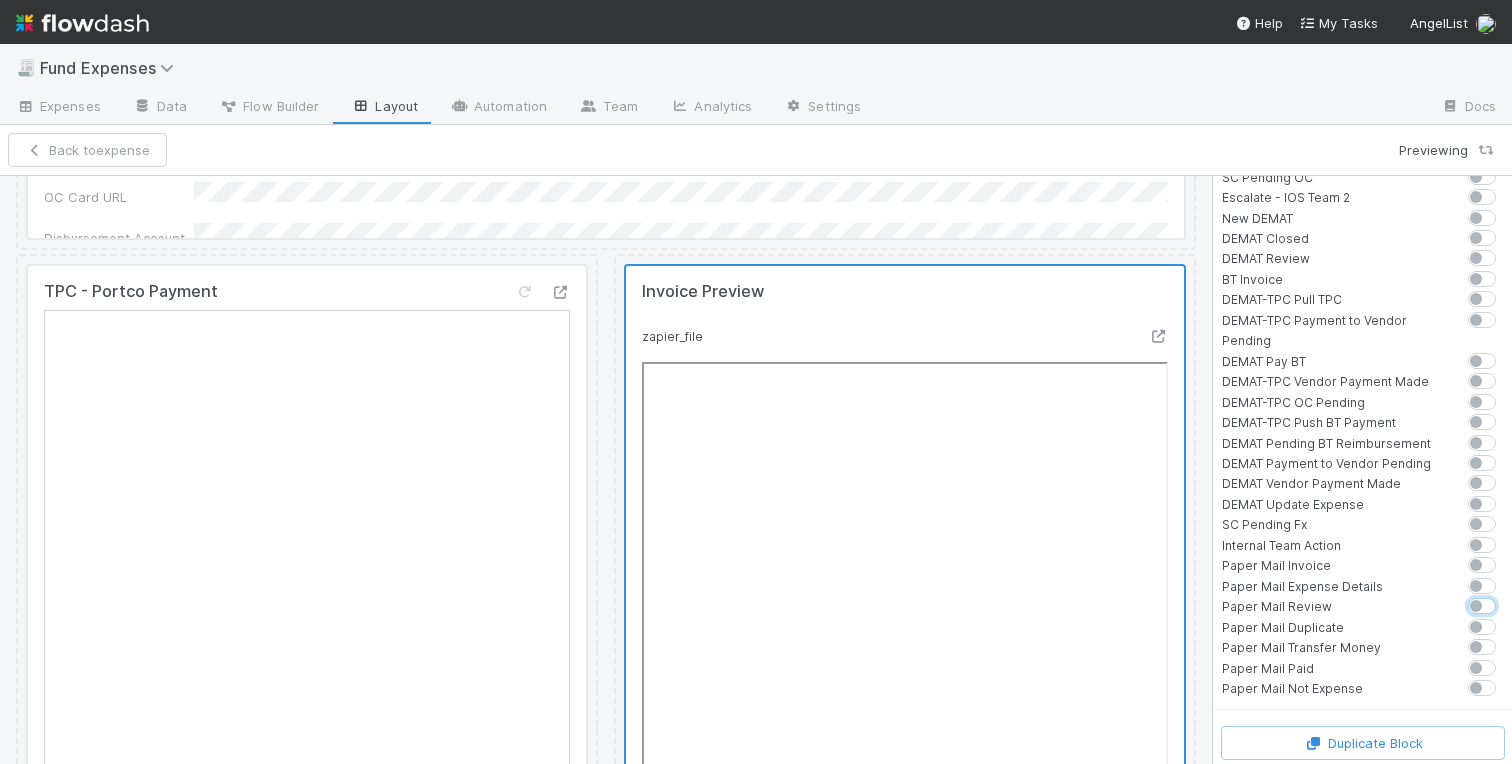 click at bounding box center [1462, 605] 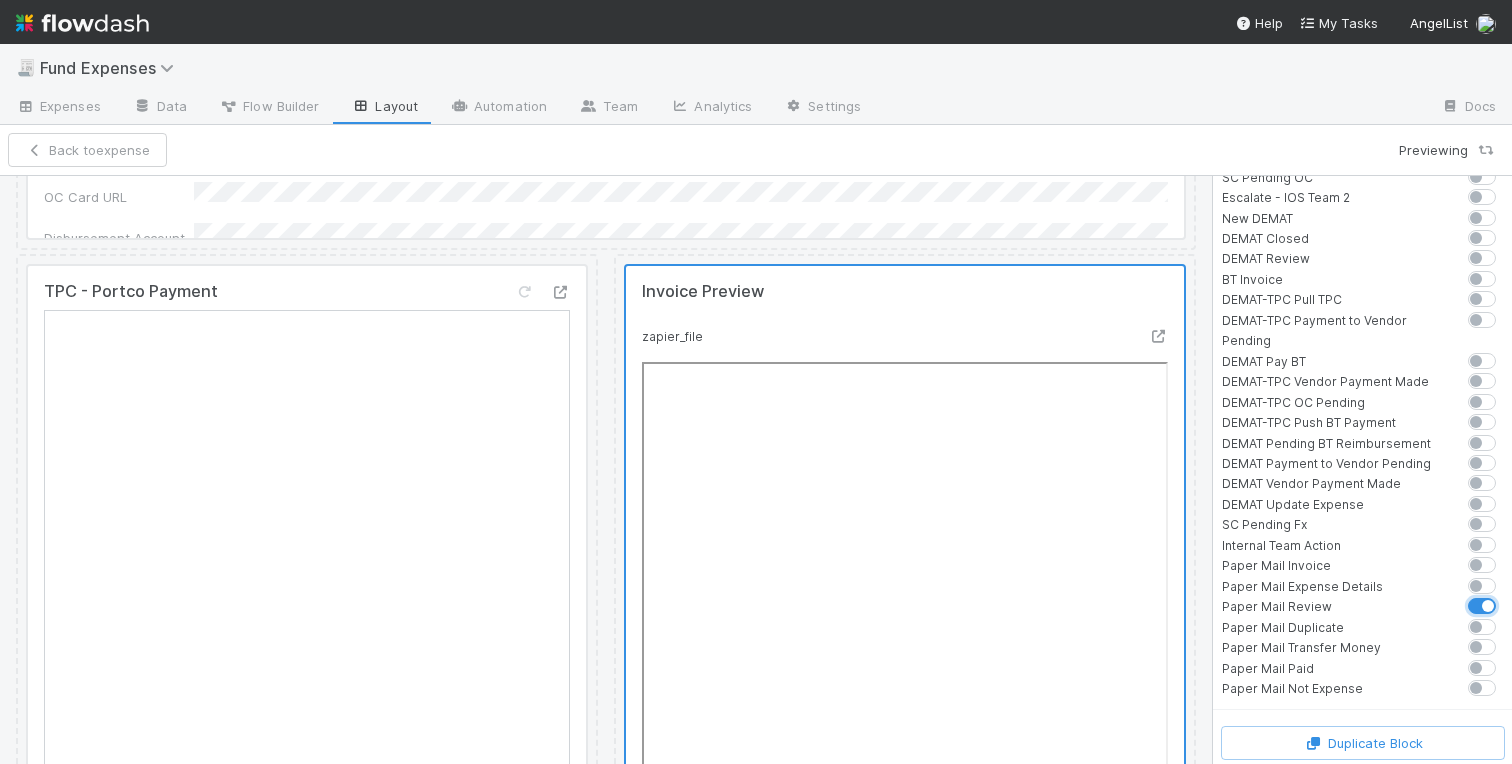checkbox on "true" 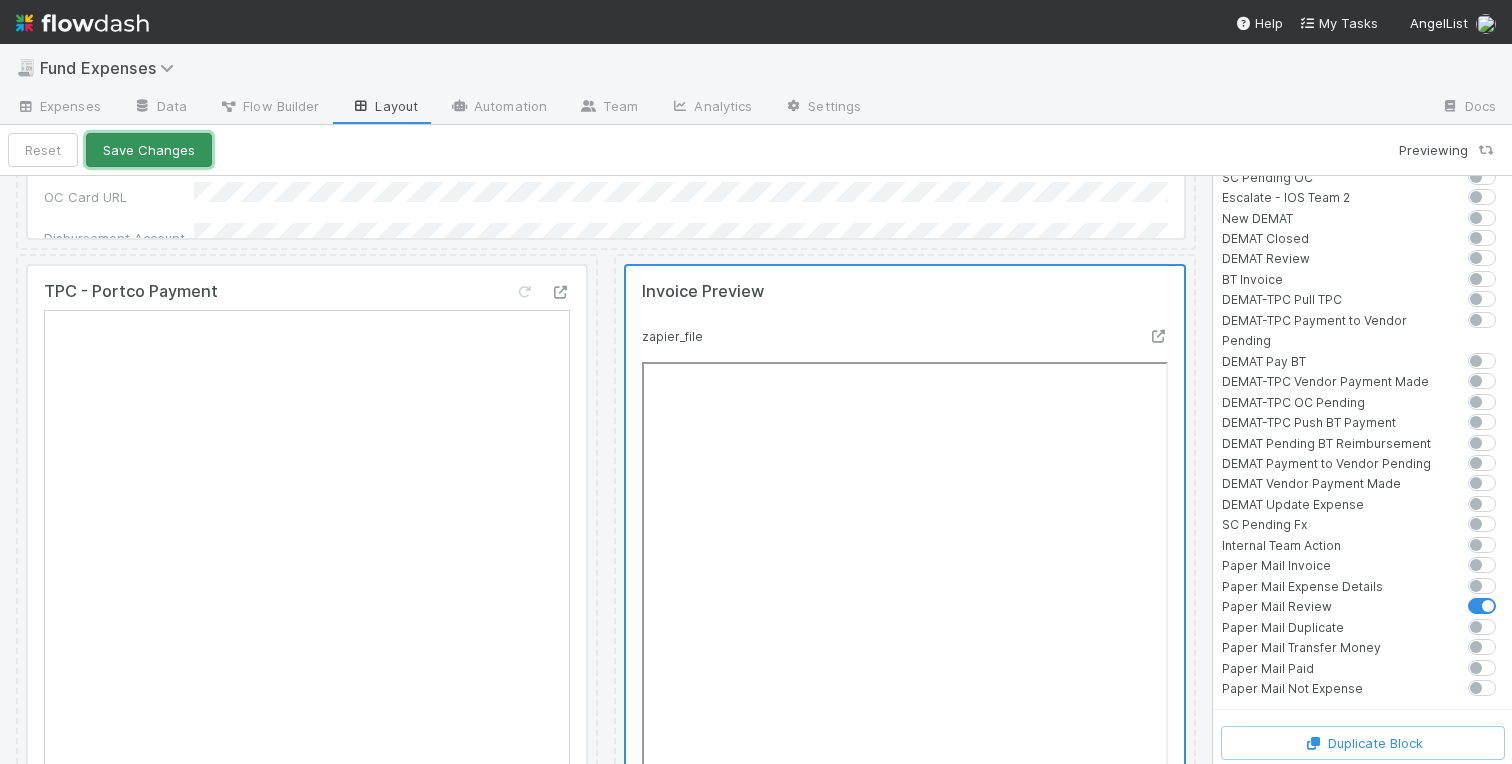click on "Save Changes" at bounding box center (149, 150) 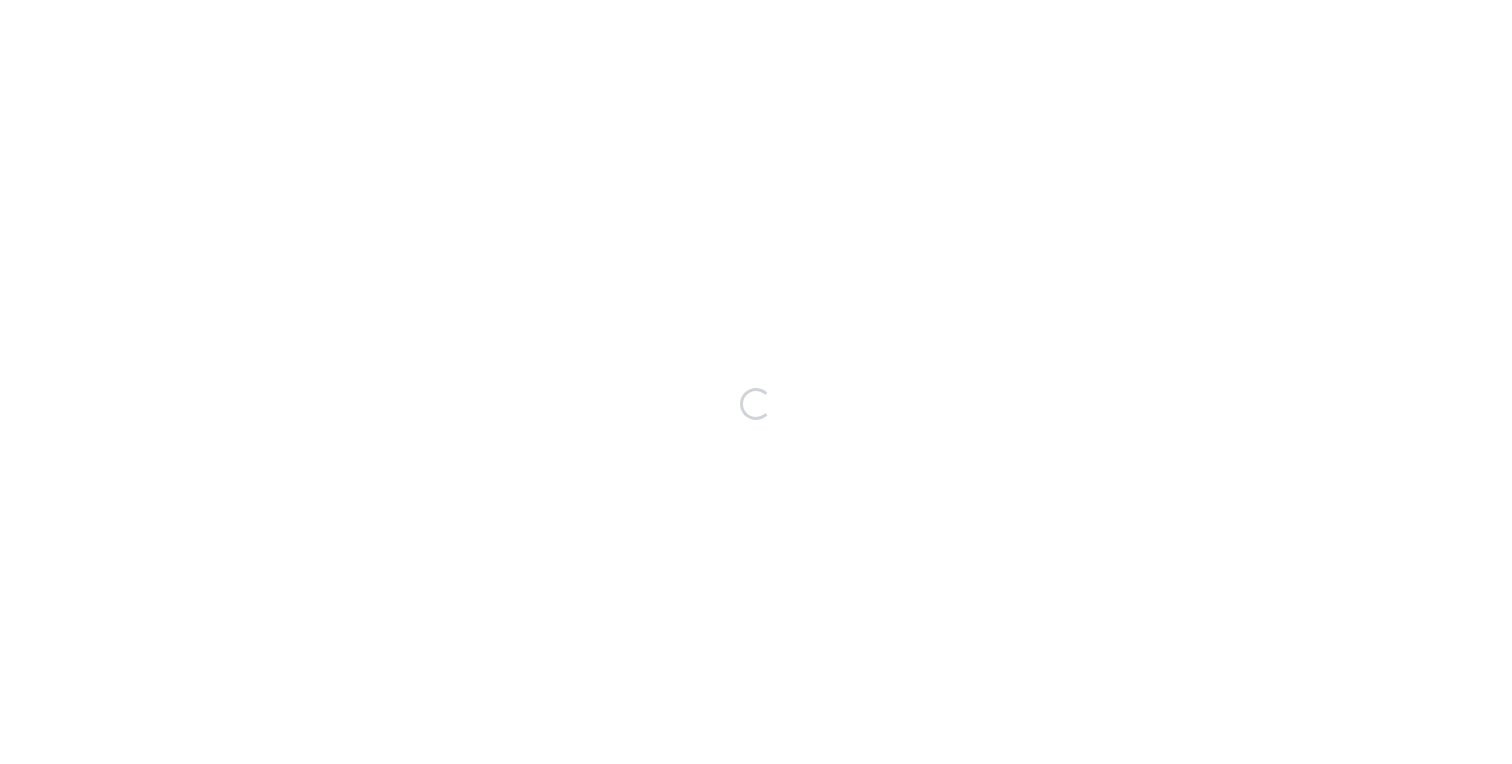 scroll, scrollTop: 0, scrollLeft: 0, axis: both 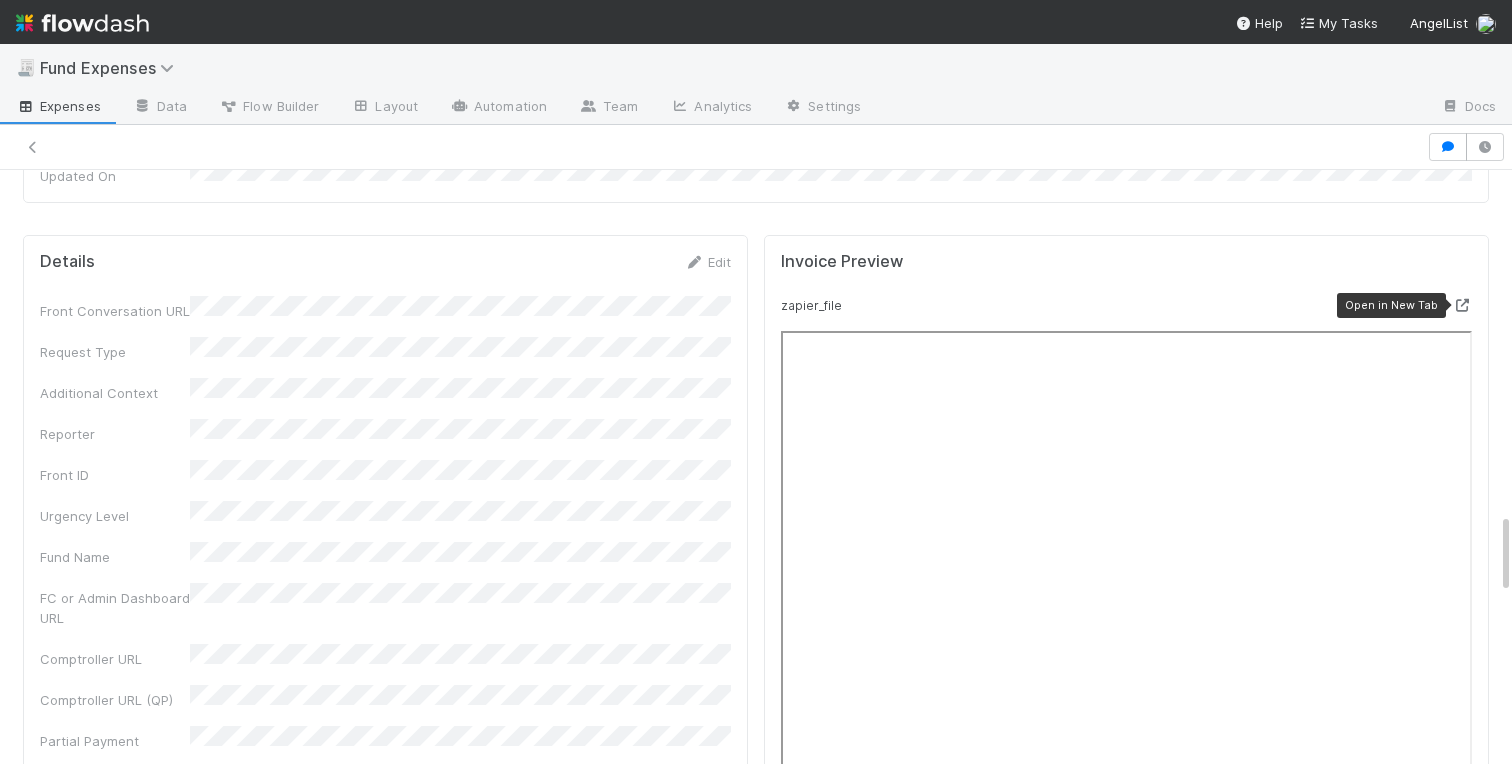 click at bounding box center (1462, 305) 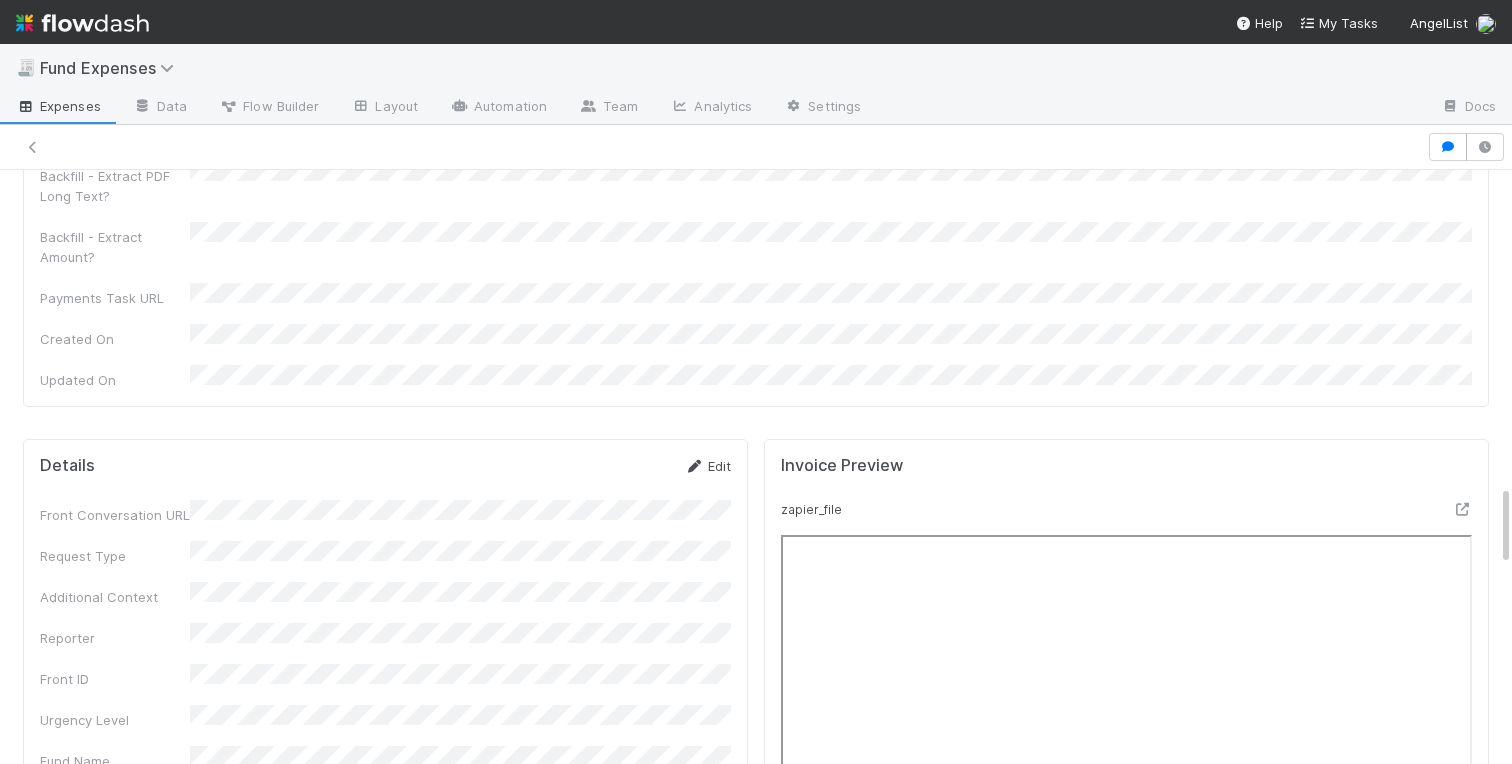 click on "Edit" at bounding box center (707, 466) 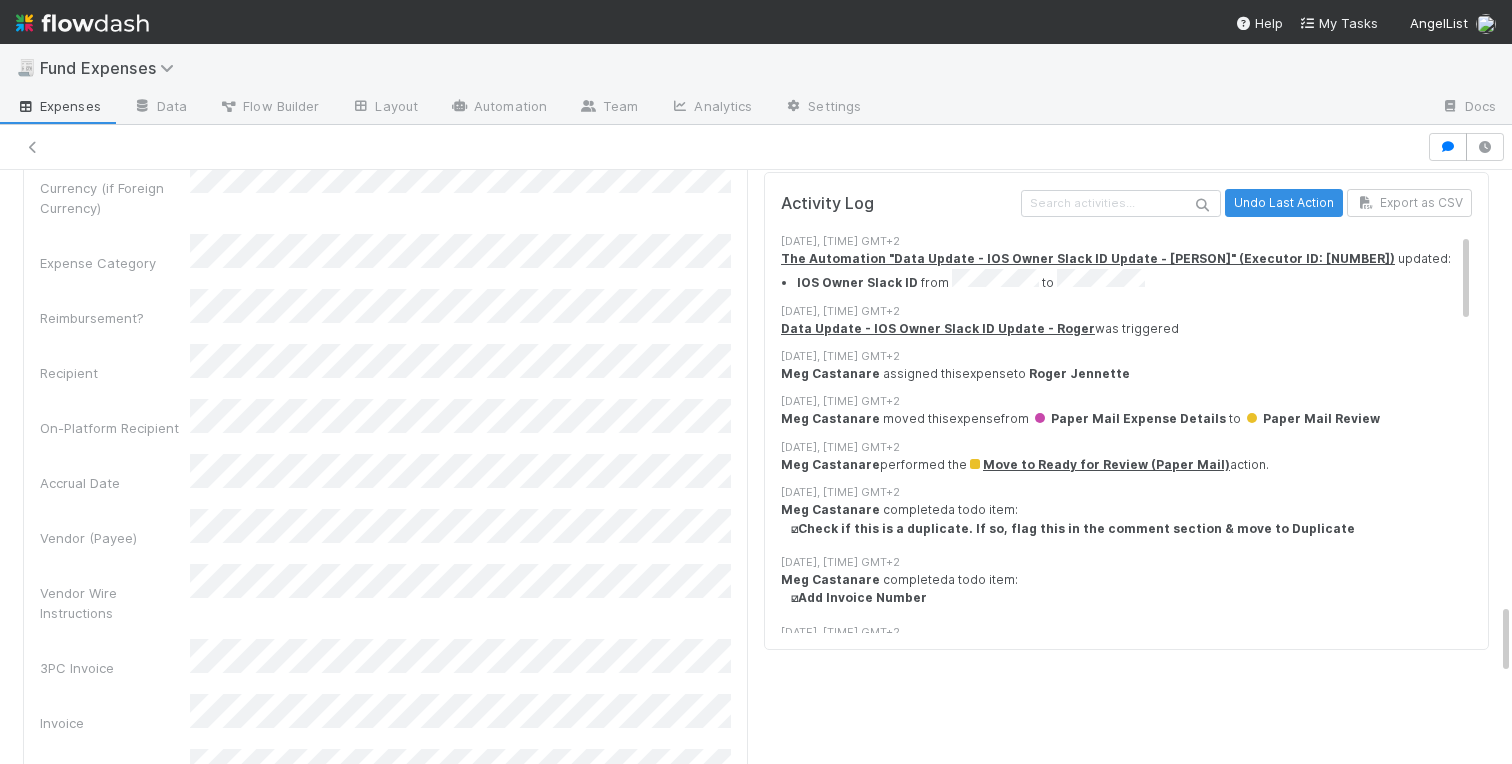 scroll, scrollTop: 3366, scrollLeft: 0, axis: vertical 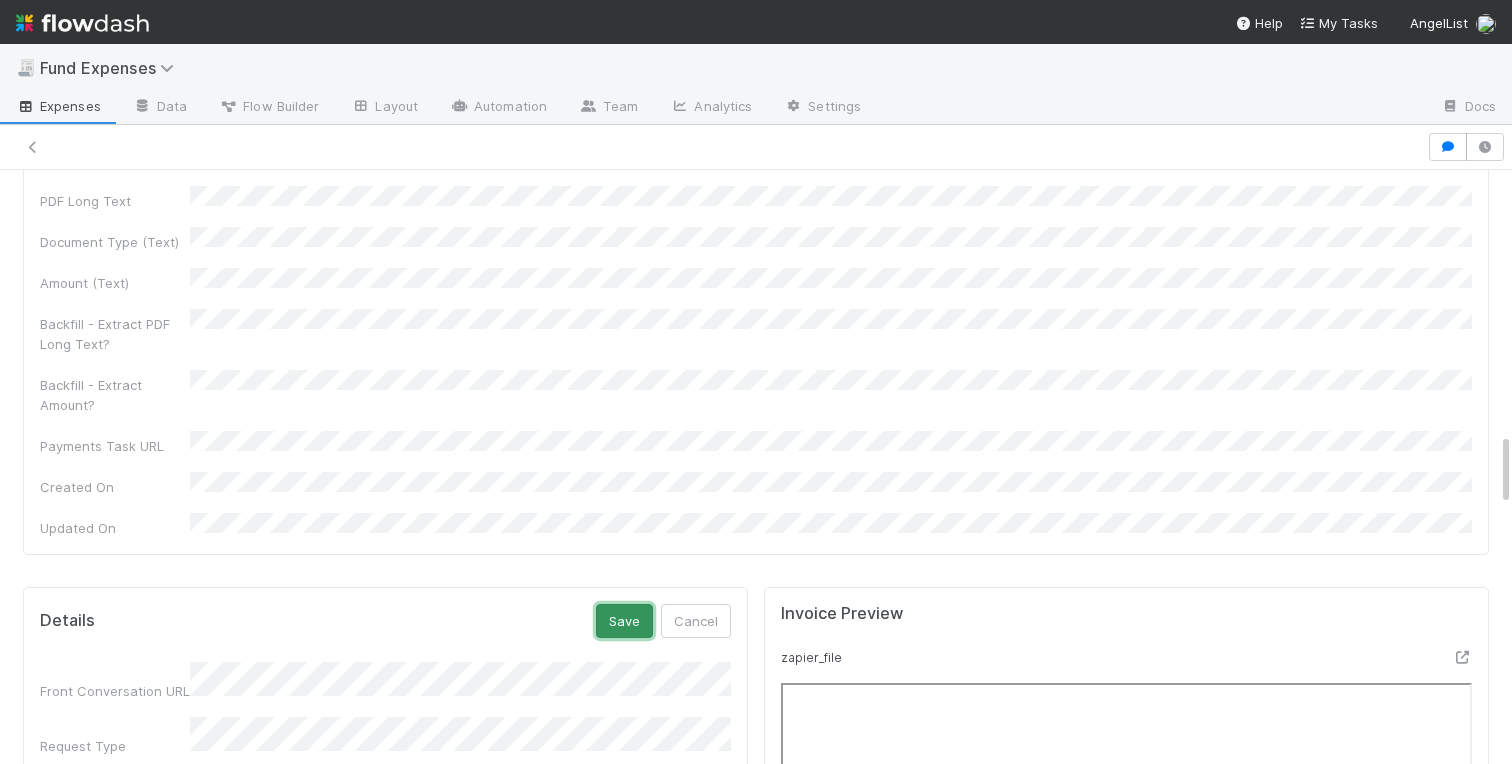 click on "Save" at bounding box center [624, 621] 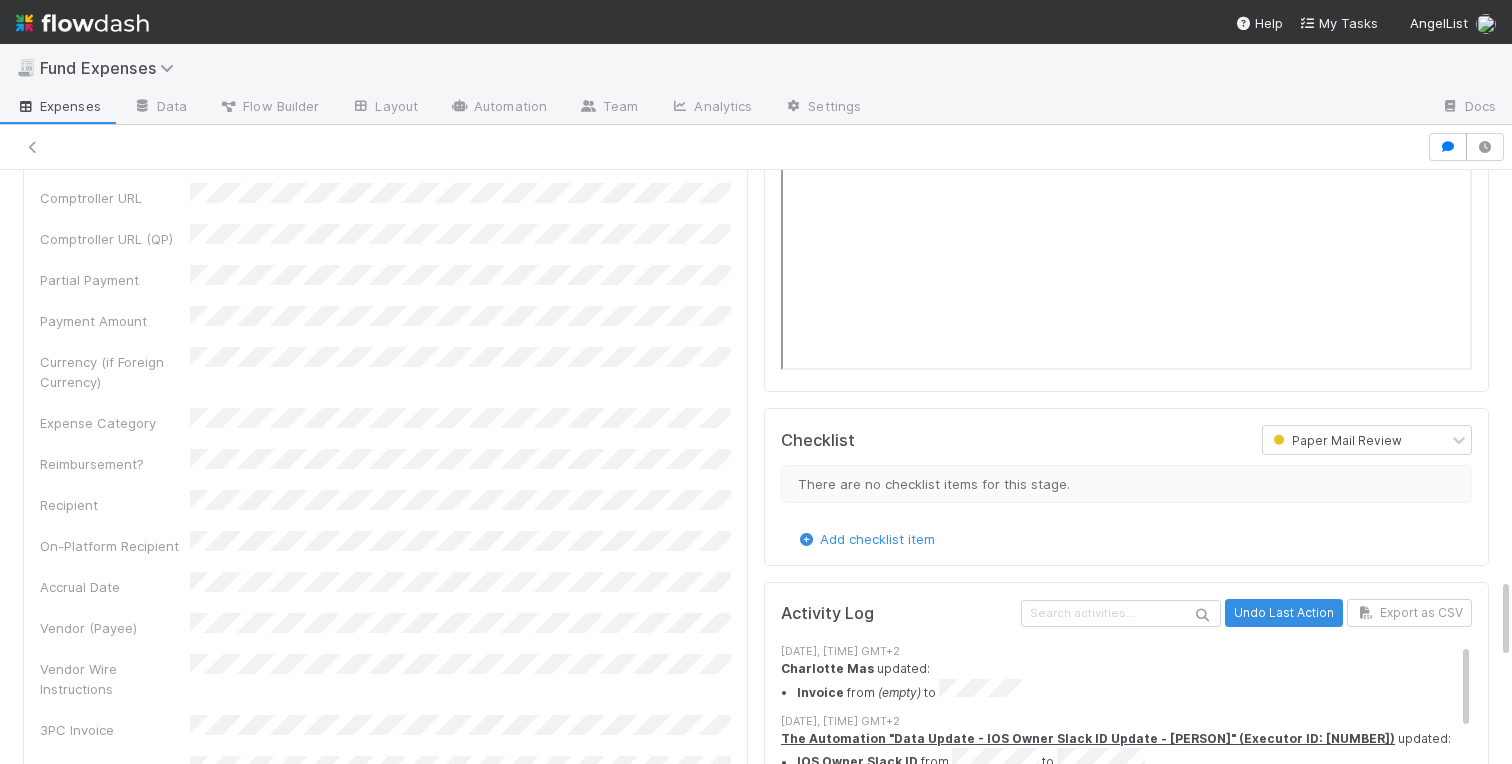 scroll, scrollTop: 3003, scrollLeft: 0, axis: vertical 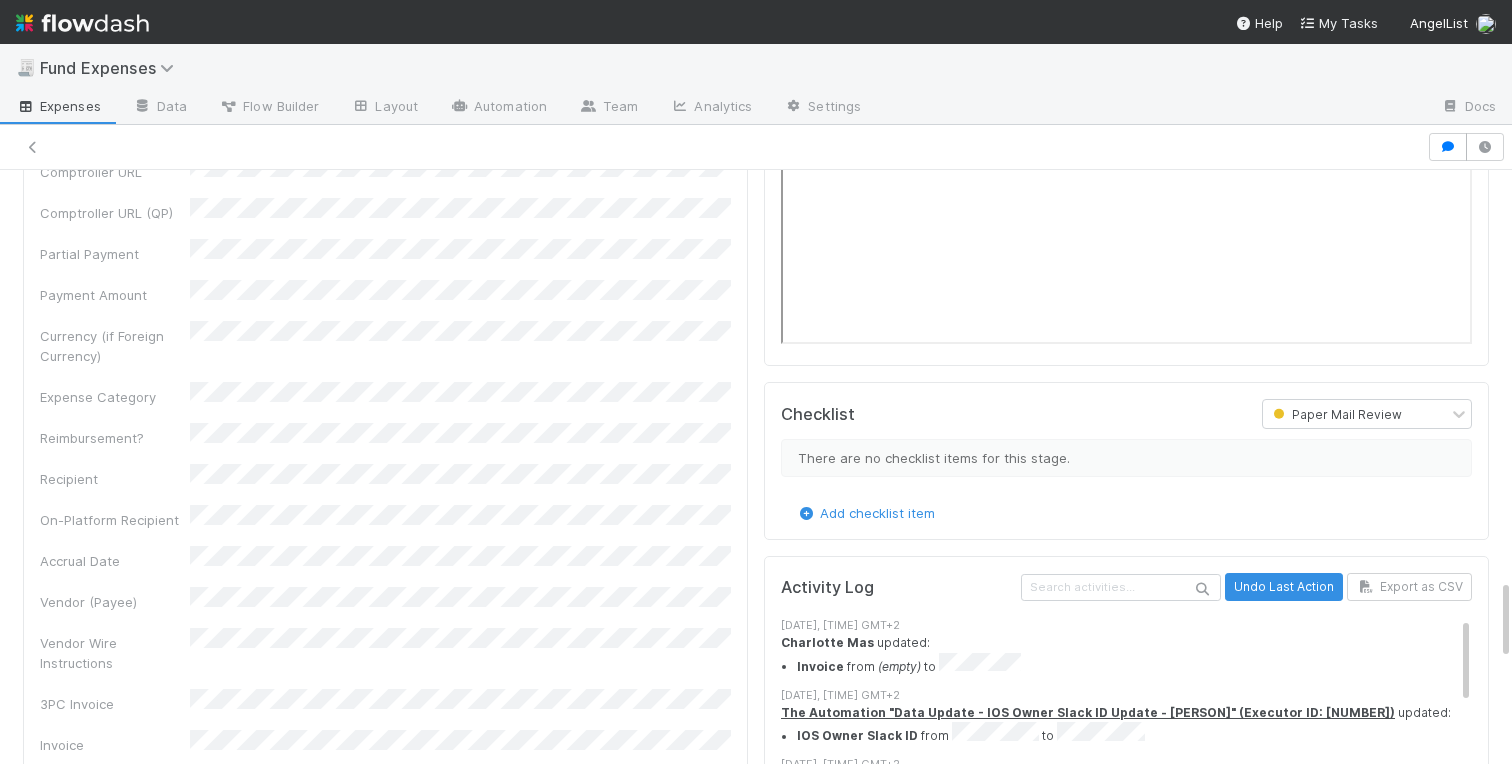 click on "Invoice" at bounding box center [385, 742] 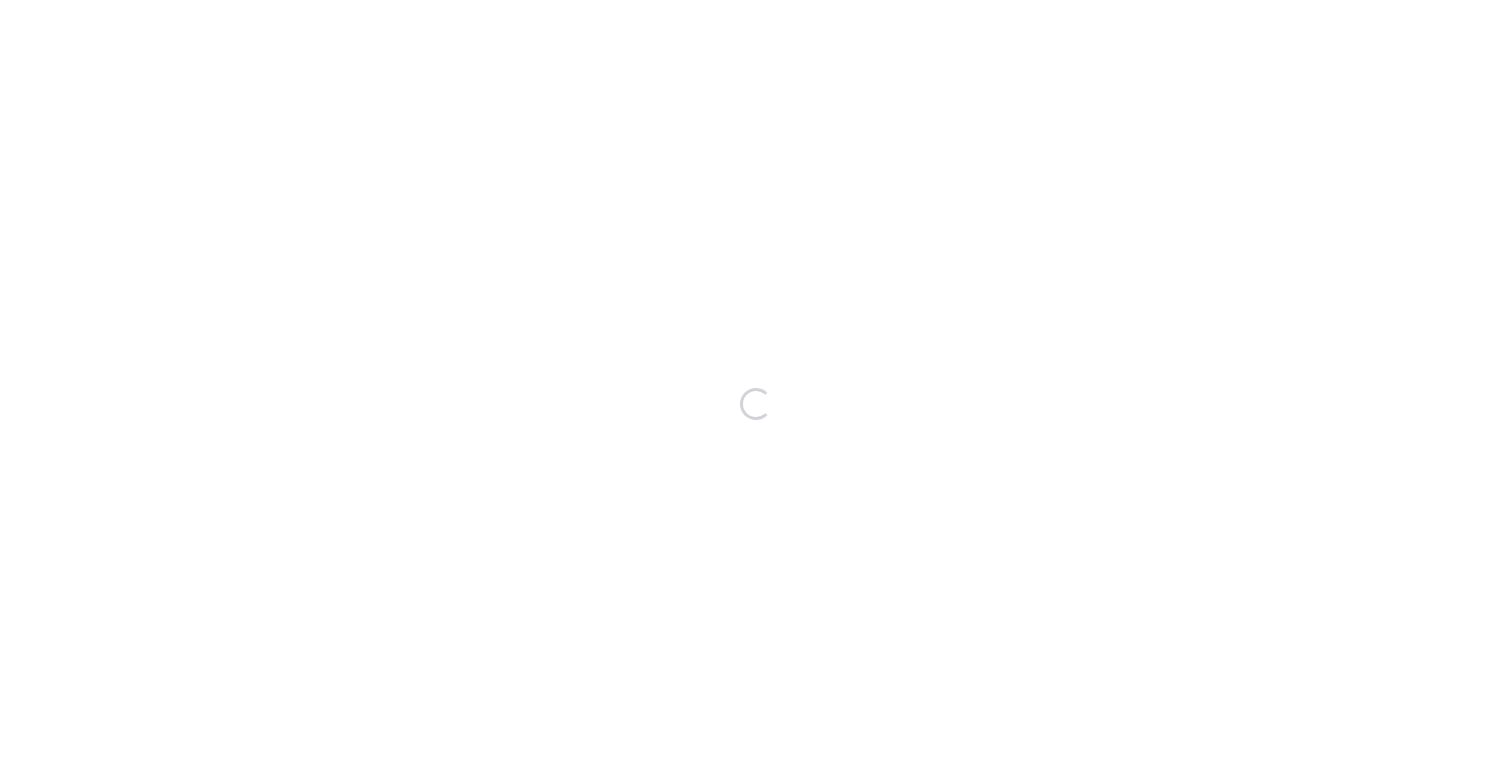scroll, scrollTop: 0, scrollLeft: 0, axis: both 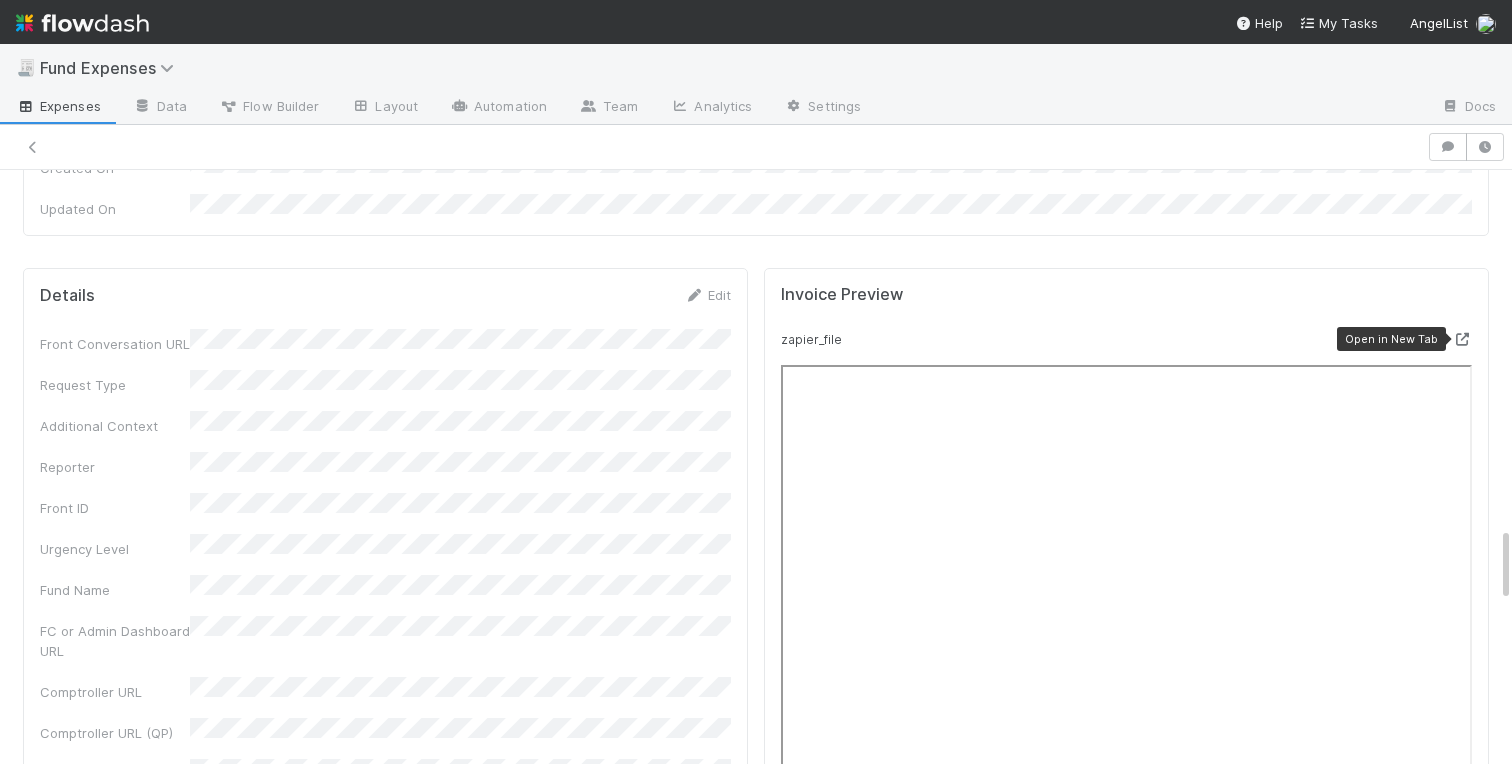 click at bounding box center [1462, 339] 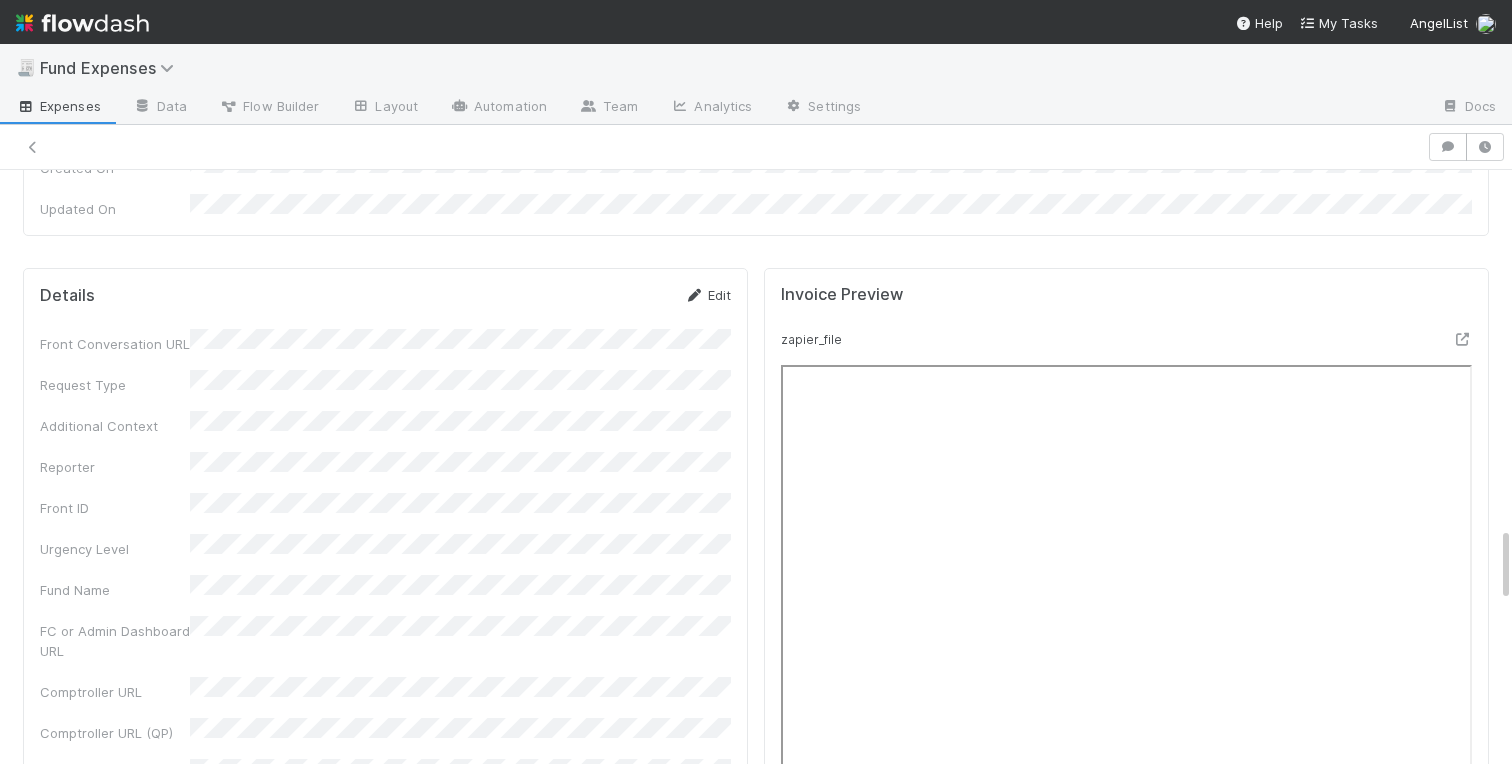 click on "Edit" at bounding box center [707, 295] 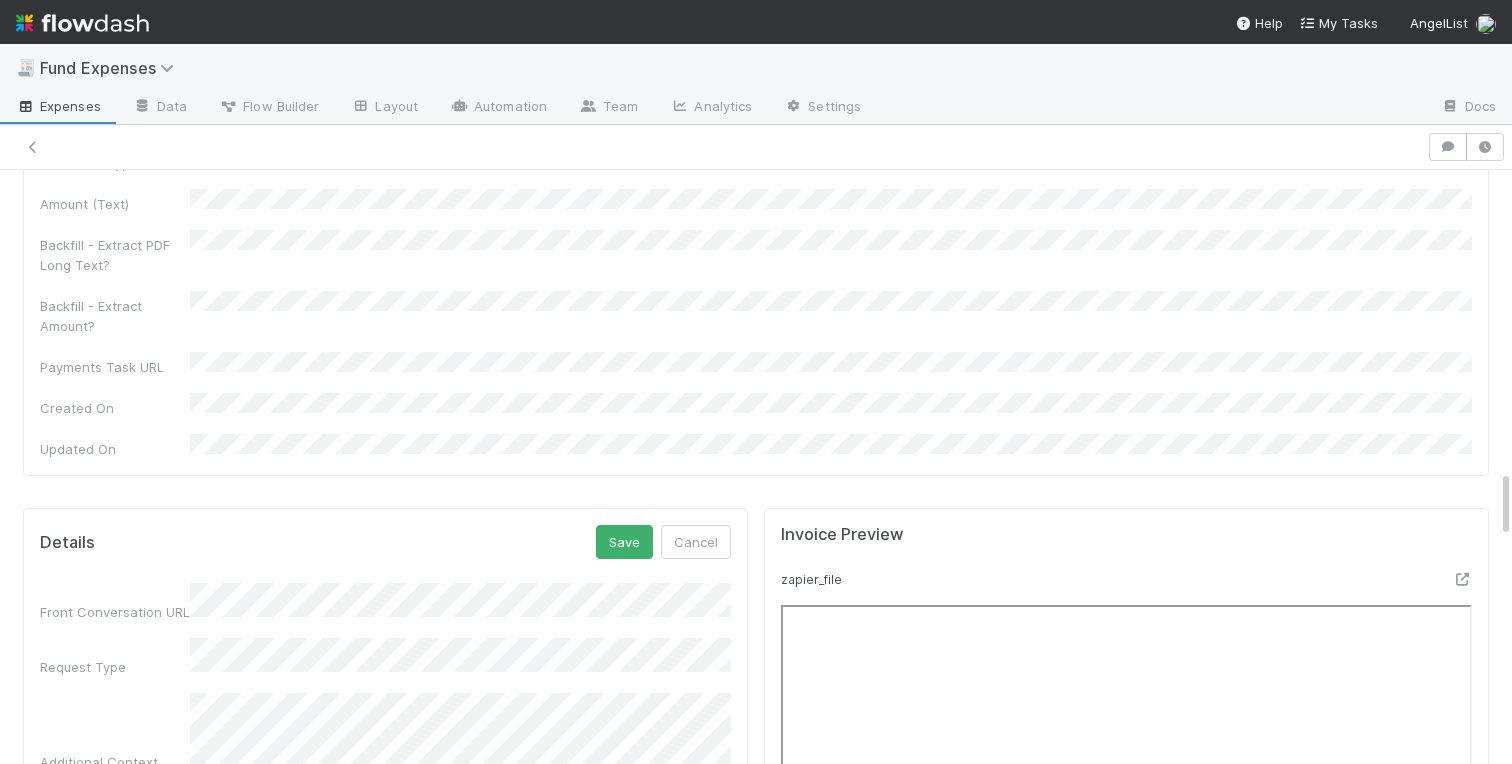 scroll, scrollTop: 2549, scrollLeft: 0, axis: vertical 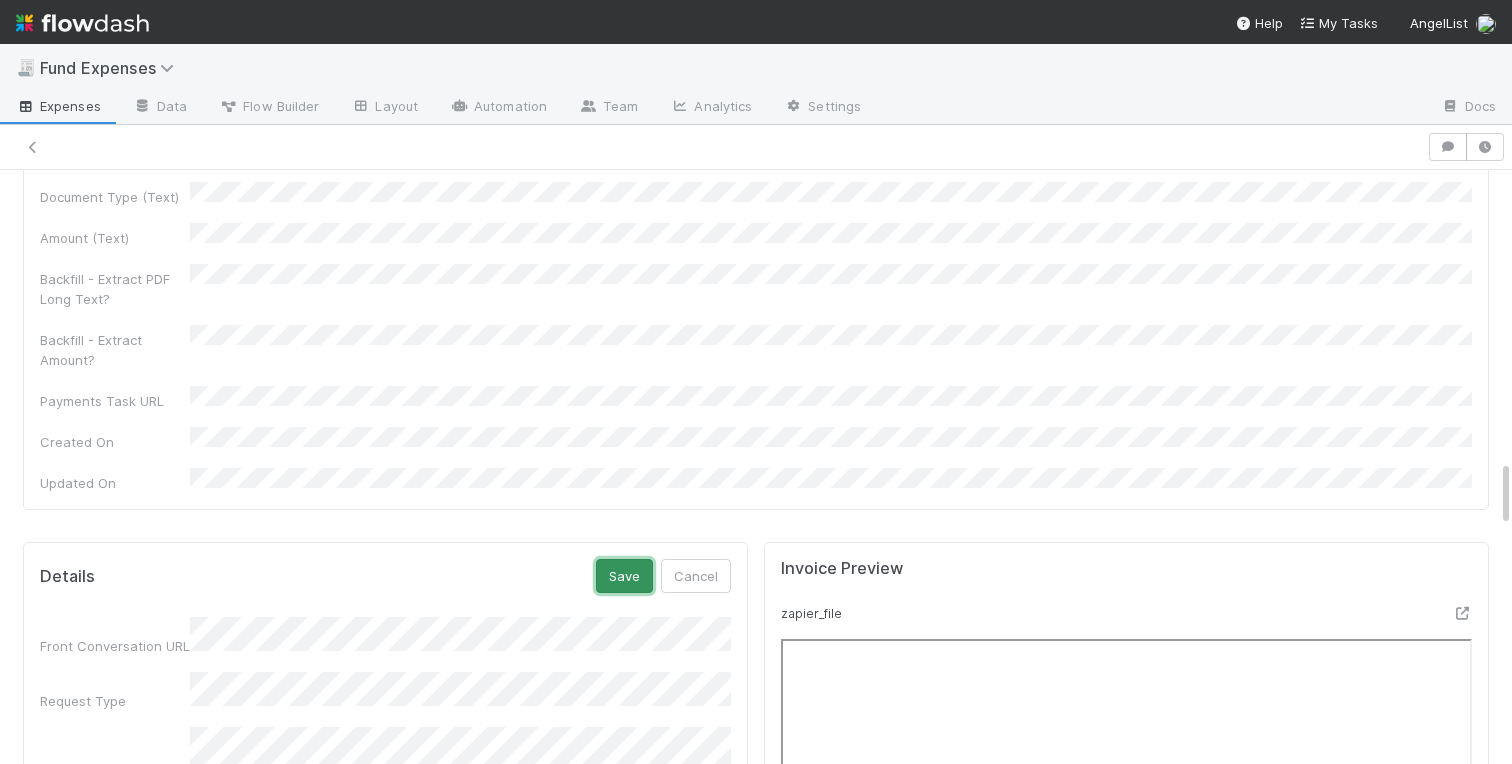 click on "Save" at bounding box center [624, 576] 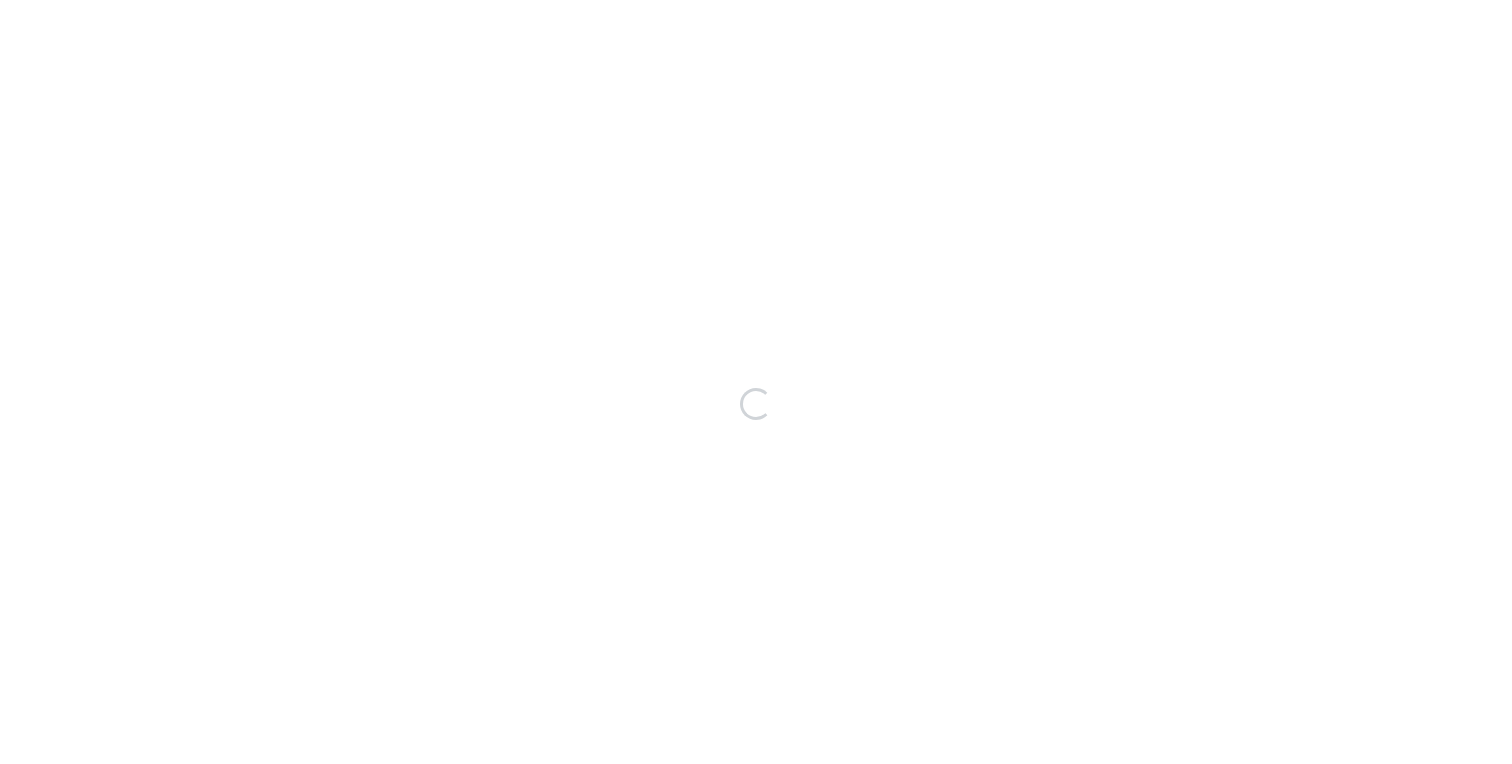 scroll, scrollTop: 0, scrollLeft: 0, axis: both 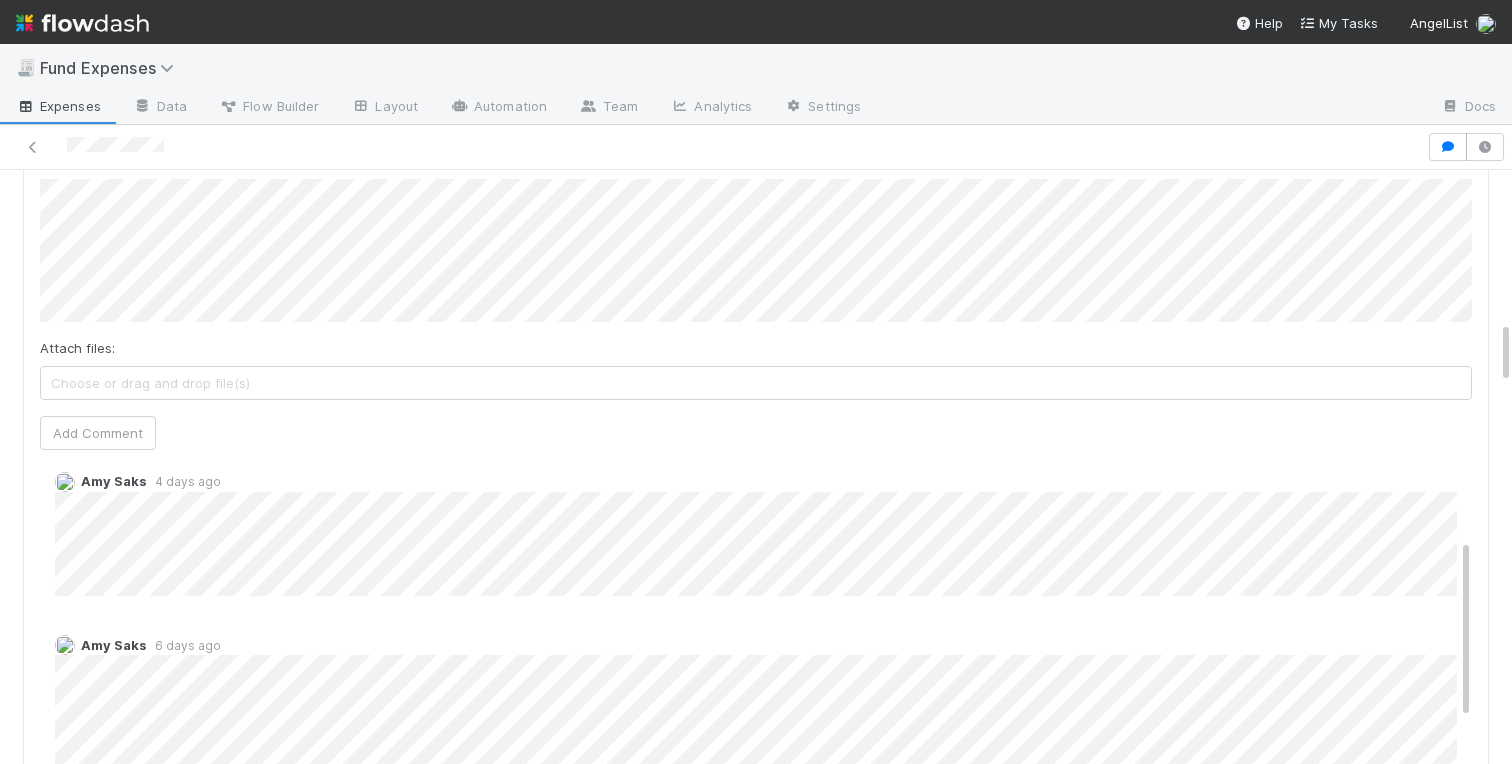click on "6 days ago" at bounding box center (184, 645) 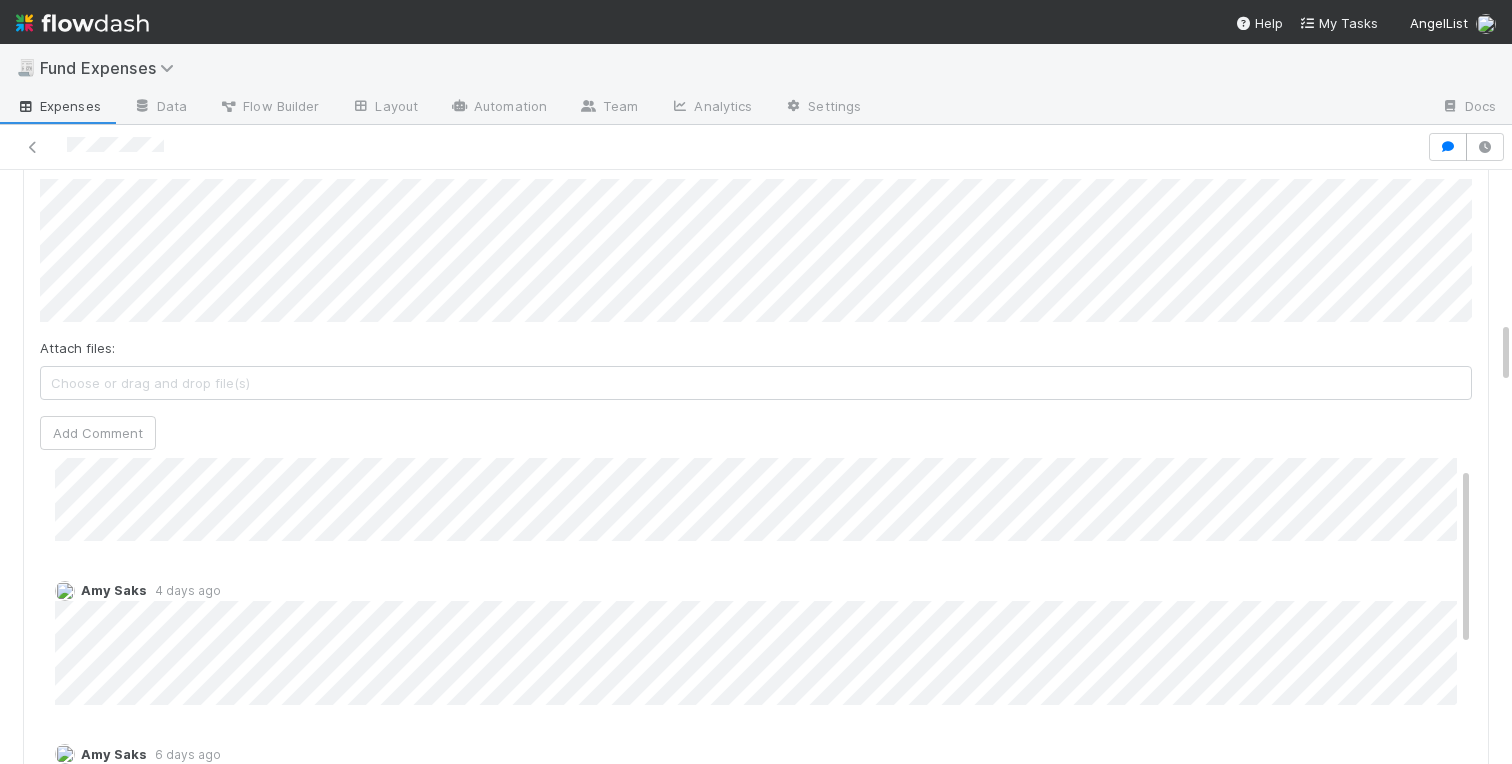 scroll, scrollTop: 0, scrollLeft: 0, axis: both 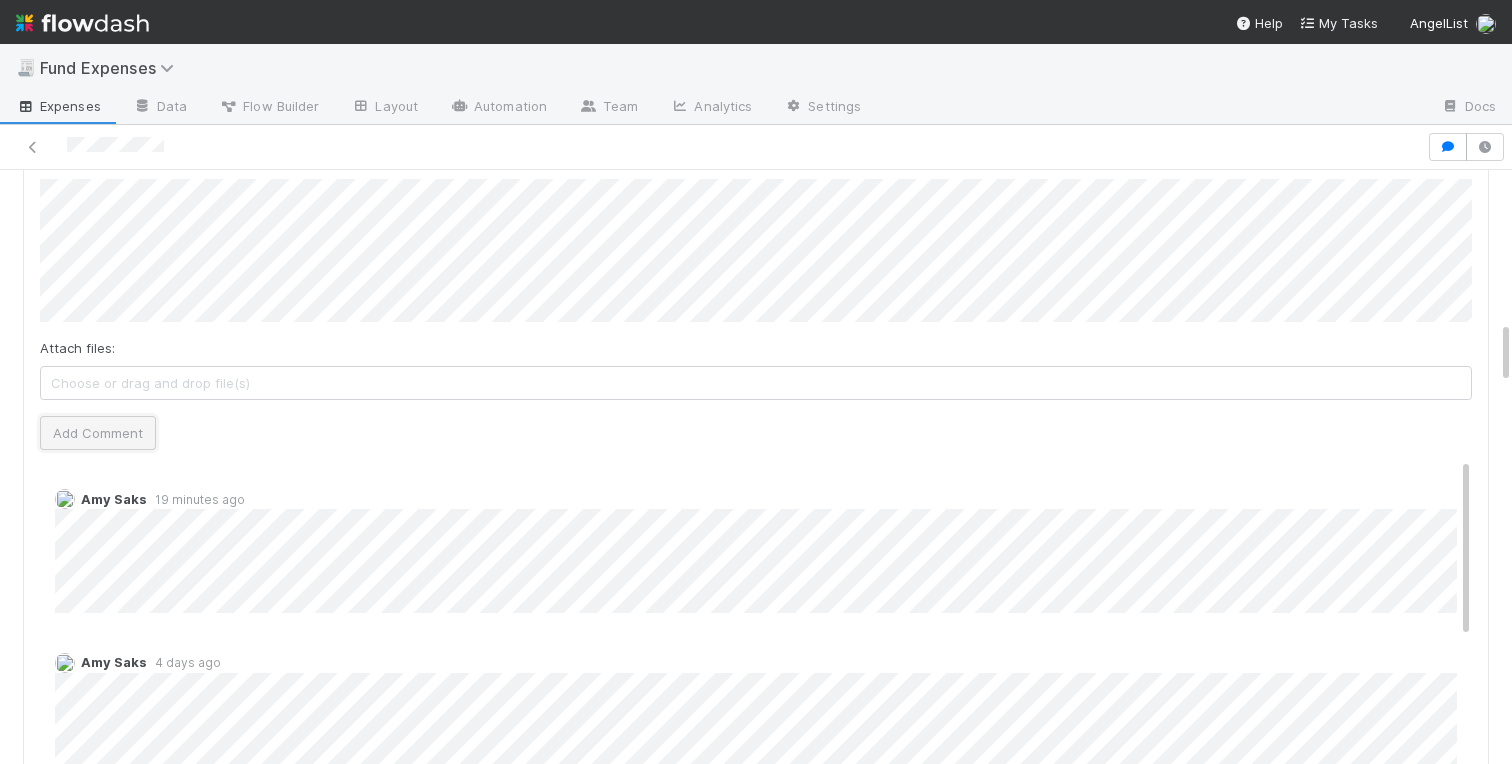 click on "Add Comment" at bounding box center [98, 433] 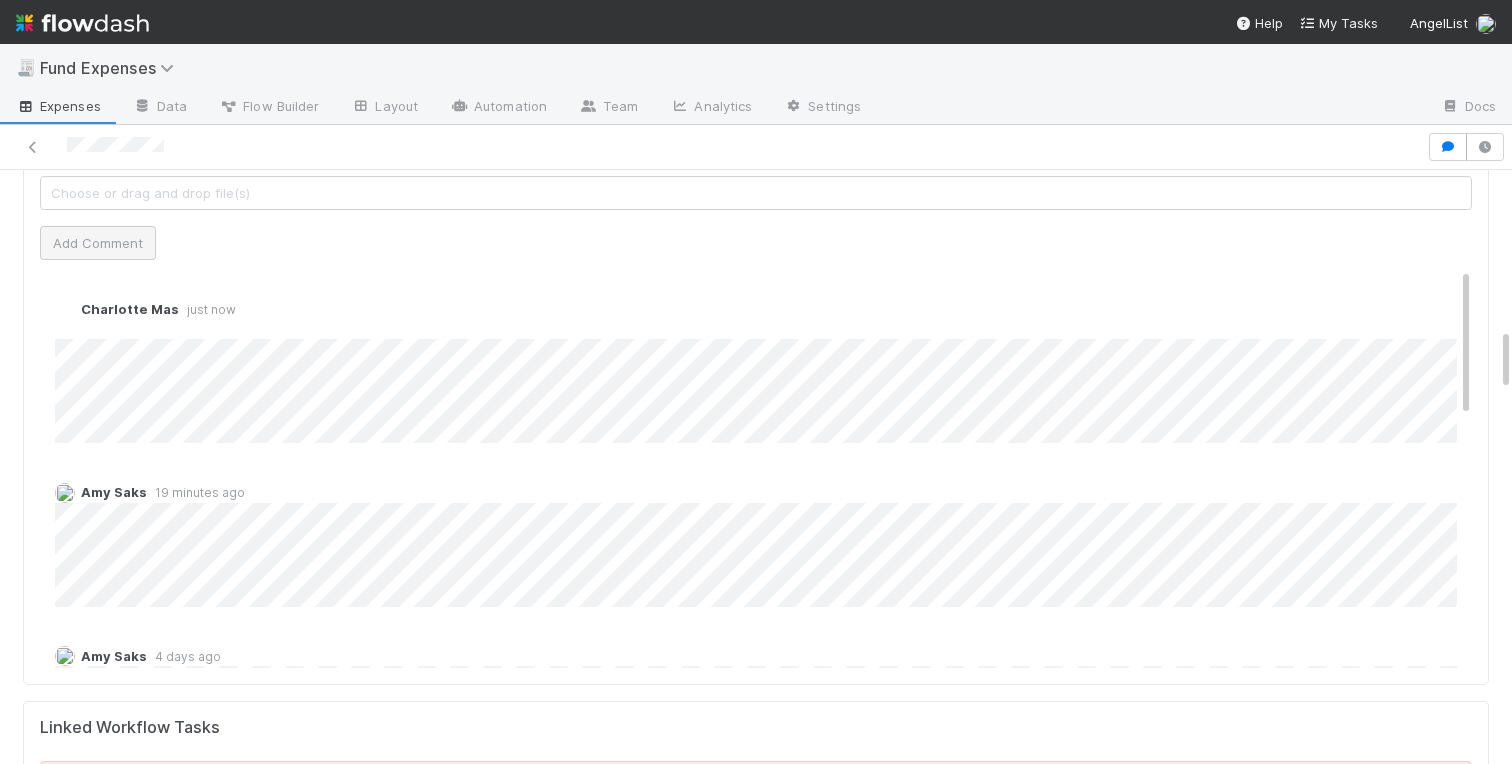 scroll, scrollTop: 1629, scrollLeft: 0, axis: vertical 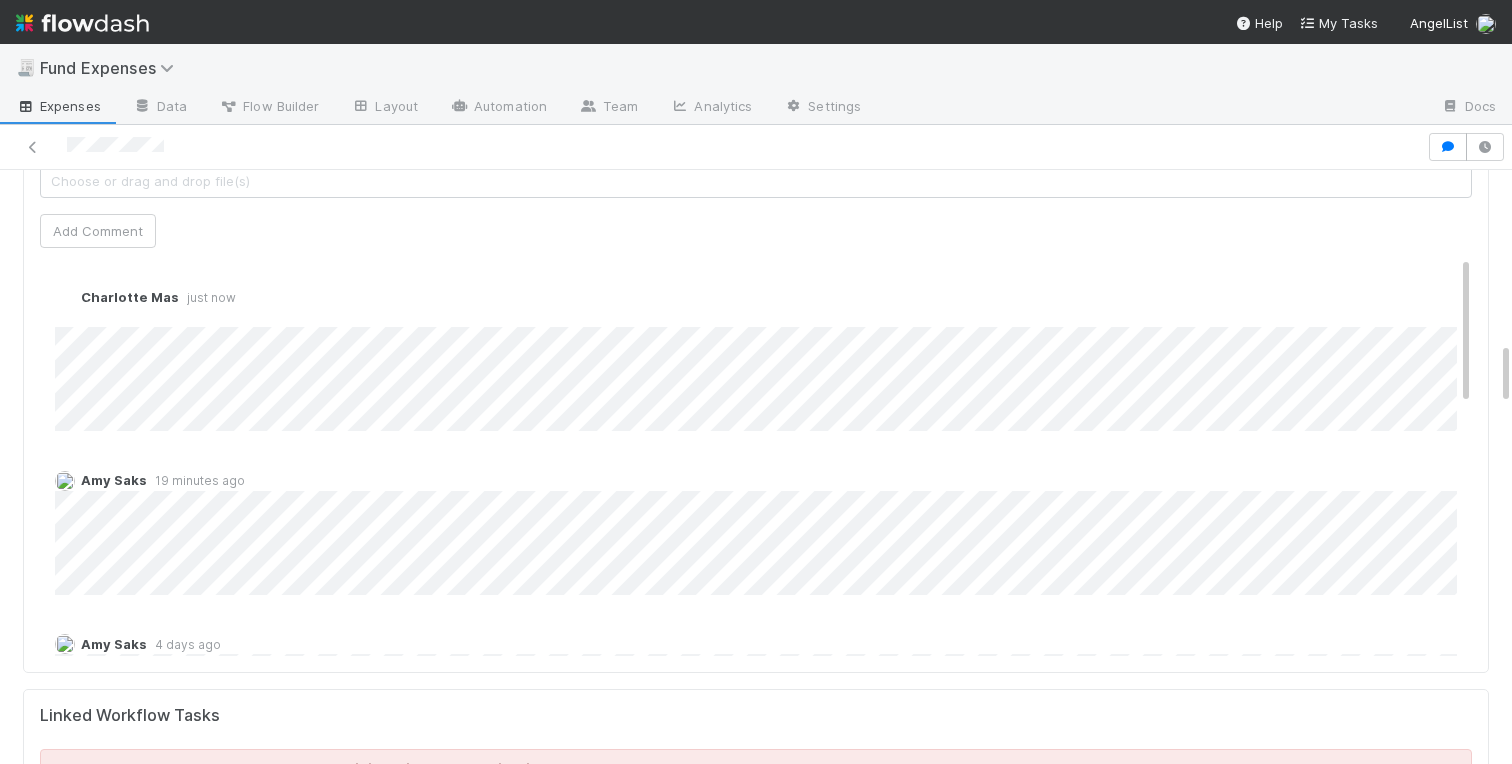 click on "Warehoused Investment   Front link:  https://app.frontapp.com/open/cnv_pylkfrb Comptroller Sanity Check    Create a new  task Link an existing  task outgoing wires   For Banking Review Please note: Copy Support No file(s) uploaded. Incoming 3PC Wire    Create a new  task Link an existing  task Comments Attach files: Choose or drag and drop file(s) Add Comment Charlotte Mas just now   Edit Delete Amy Saks 19 minutes ago   Amy Saks 4 days ago   Amy Saks 6 days ago   Charlotte Mas 1 month ago   Edit Delete Leia Slosberg 1 month ago   Linked Workflow Tasks You do not have access to the   Belltower Administrative Fee Contributions   workflow. Formation Request   Create a new  Formation Request Link an existing  Formation Request Paper Mail Invoice   Create a new  task Link an existing  task Details Edit Front Conversation URL  Request Type  Additional Context  Reporter  Front ID  Urgency Level  Fund Name  FC or Admin Dashboard URL  Comptroller URL  Comptroller URL (QP)  Partial Payment  Payment Amount   Recipient" at bounding box center (756, 1493) 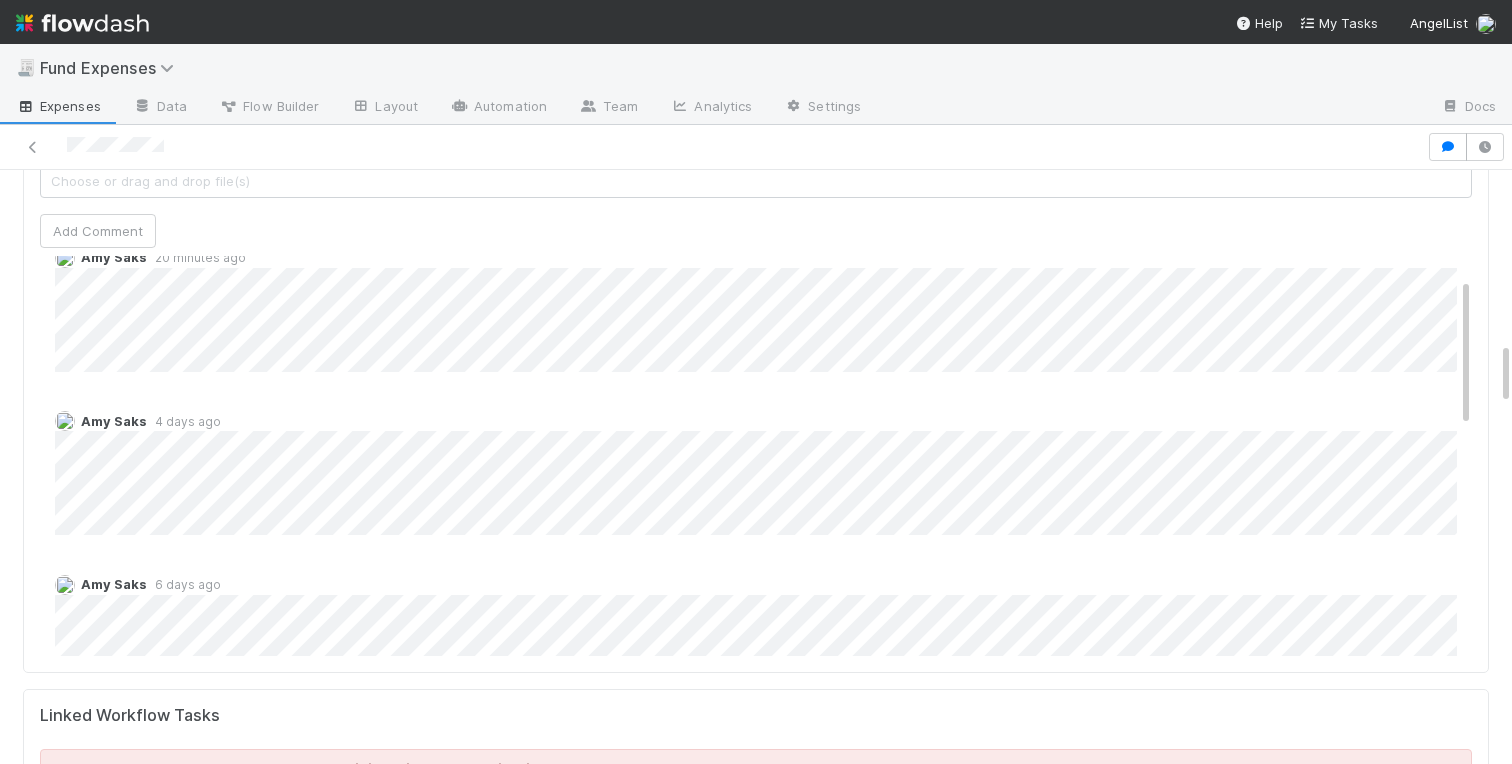 scroll, scrollTop: 0, scrollLeft: 0, axis: both 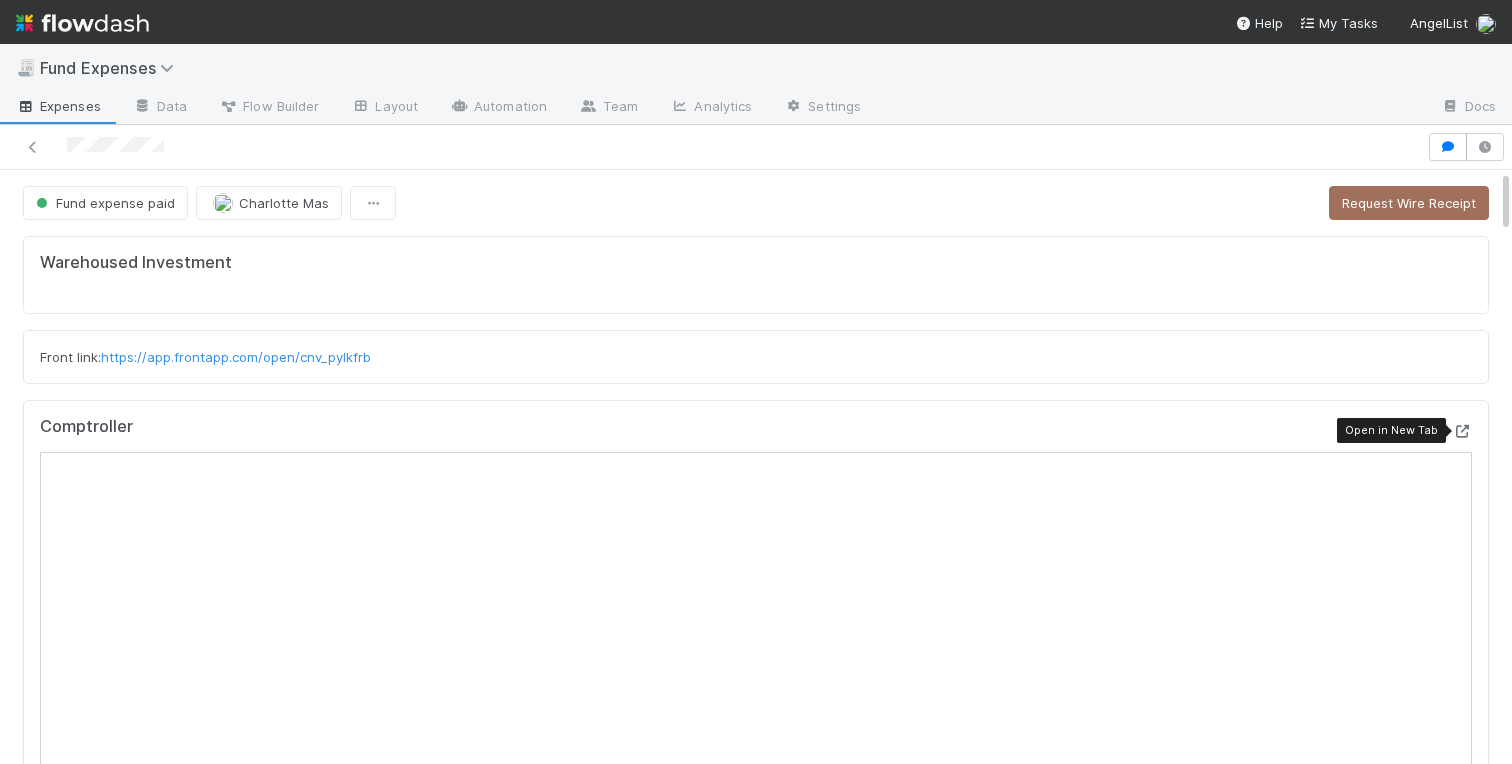 click at bounding box center (1462, 431) 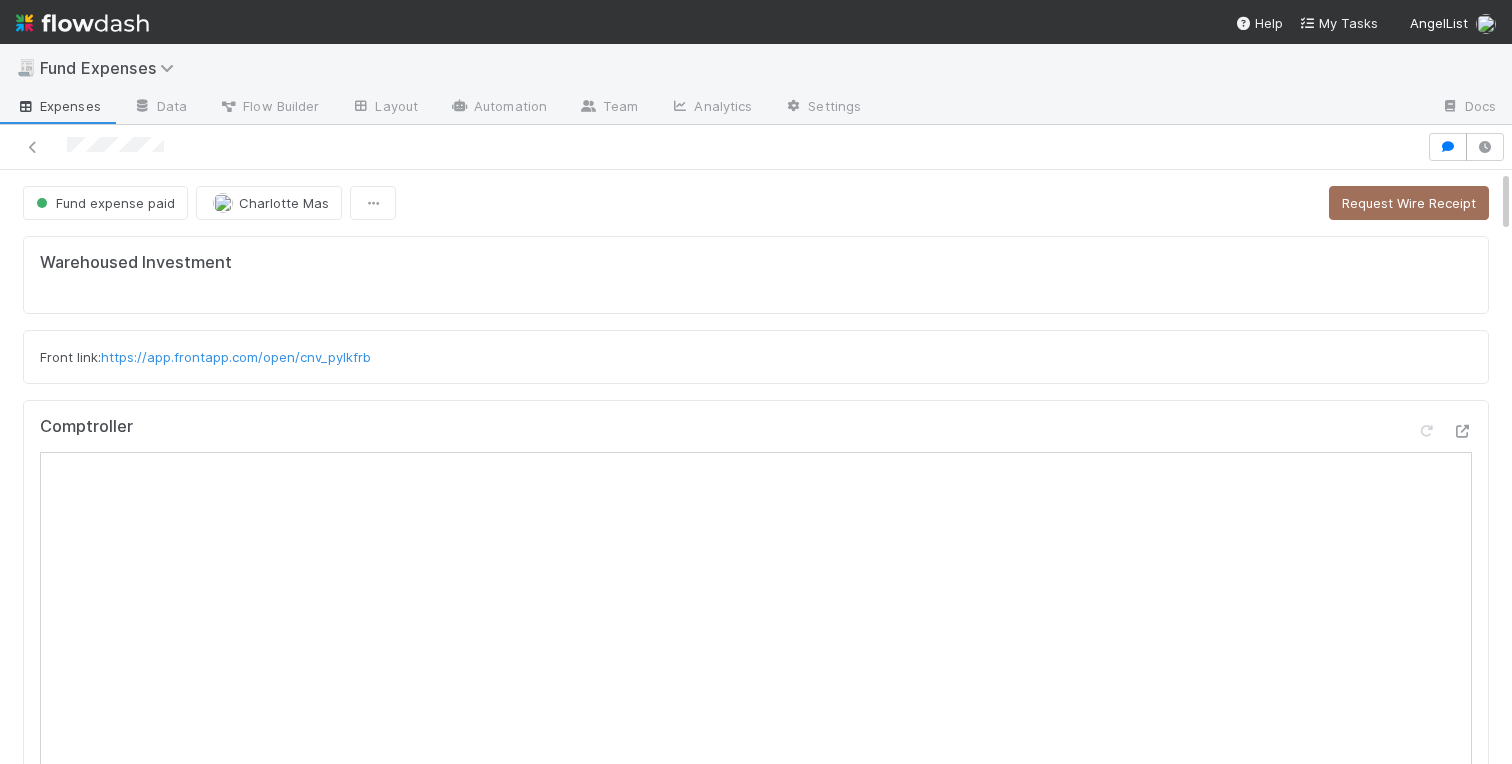 click on "Warehoused Investment   Front link:  https://app.frontapp.com/open/cnv_pylkfrb Comptroller Sanity Check    Create a new  task Link an existing  task outgoing wires   For Banking Review Please note: Copy Support No file(s) uploaded. Incoming 3PC Wire    Create a new  task Link an existing  task Comments Attach files: Choose or drag and drop file(s) Add Comment Charlotte Mas 1 minute ago   Edit Delete Amy Saks 21 minutes ago   Amy Saks 4 days ago   Amy Saks 6 days ago   Charlotte Mas 1 month ago   Edit Delete Leia Slosberg 1 month ago   Linked Workflow Tasks You do not have access to the   Belltower Administrative Fee Contributions   workflow. Formation Request   Create a new  Formation Request Link an existing  Formation Request Paper Mail Invoice   Create a new  task Link an existing  task Details Edit Front Conversation URL  Request Type  Additional Context  Reporter  Front ID  Urgency Level  Fund Name  FC or Admin Dashboard URL  Comptroller URL  Comptroller URL (QP)  Partial Payment  Payment Amount   _3pc?" at bounding box center (756, 3122) 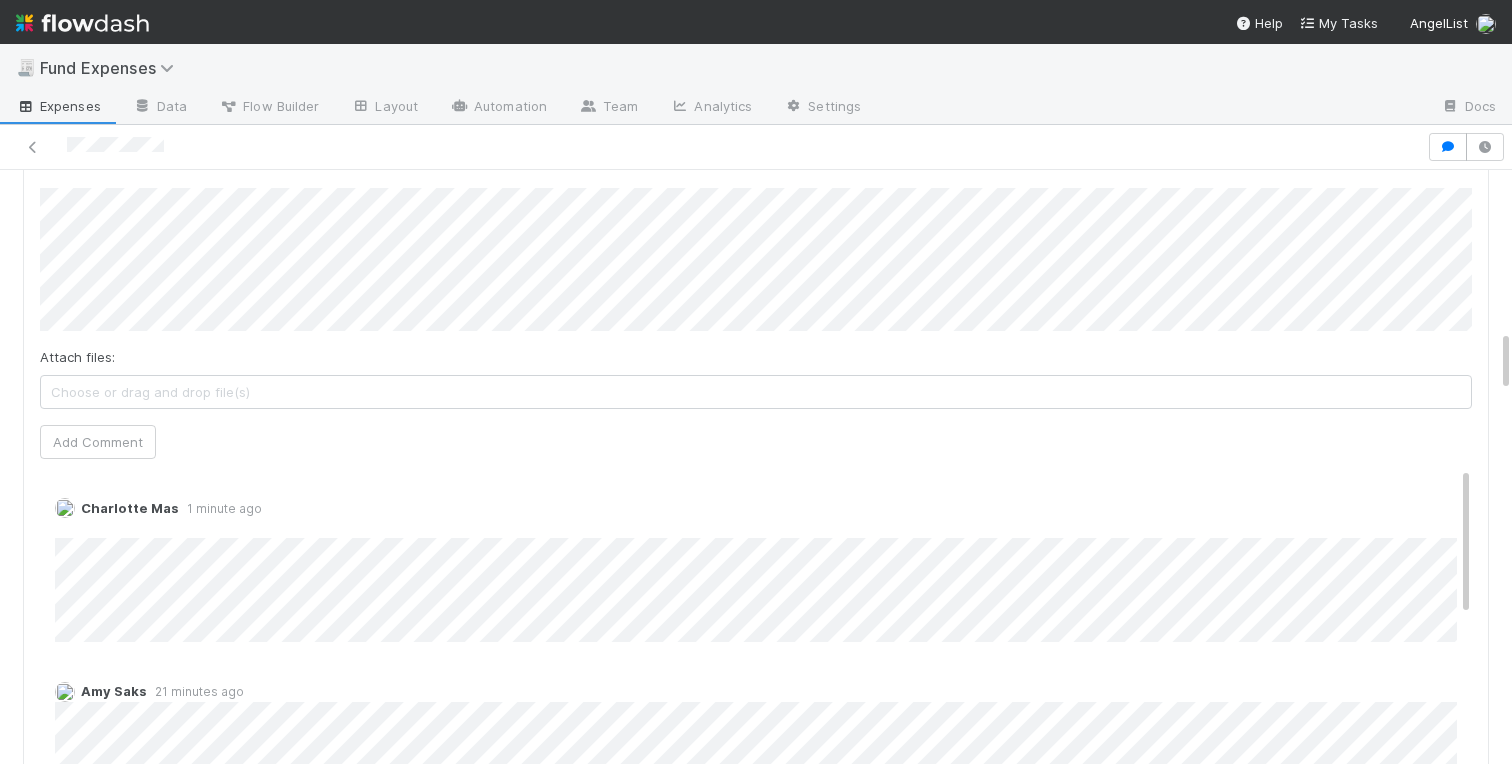scroll, scrollTop: 1726, scrollLeft: 0, axis: vertical 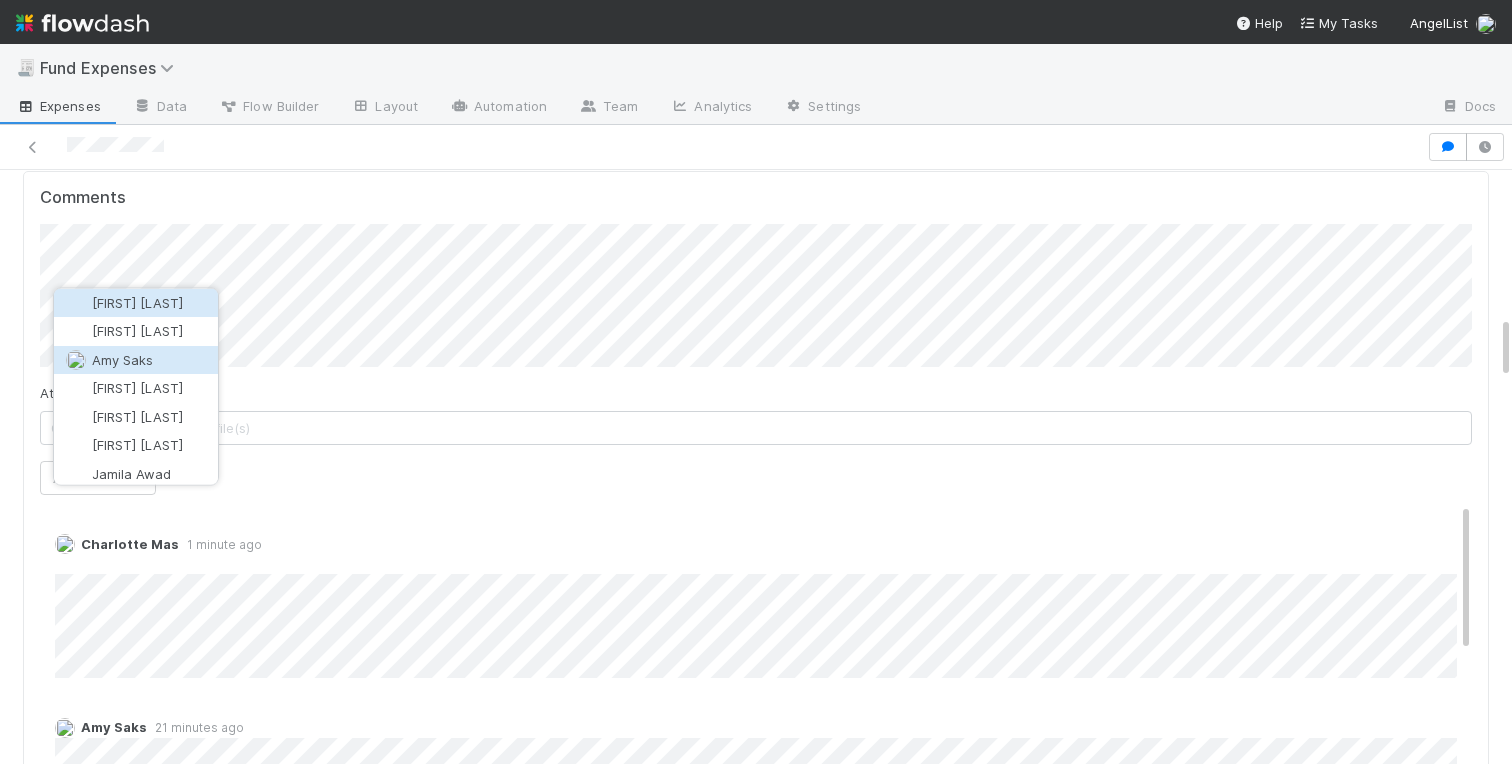 click on "Amy Saks" at bounding box center [136, 359] 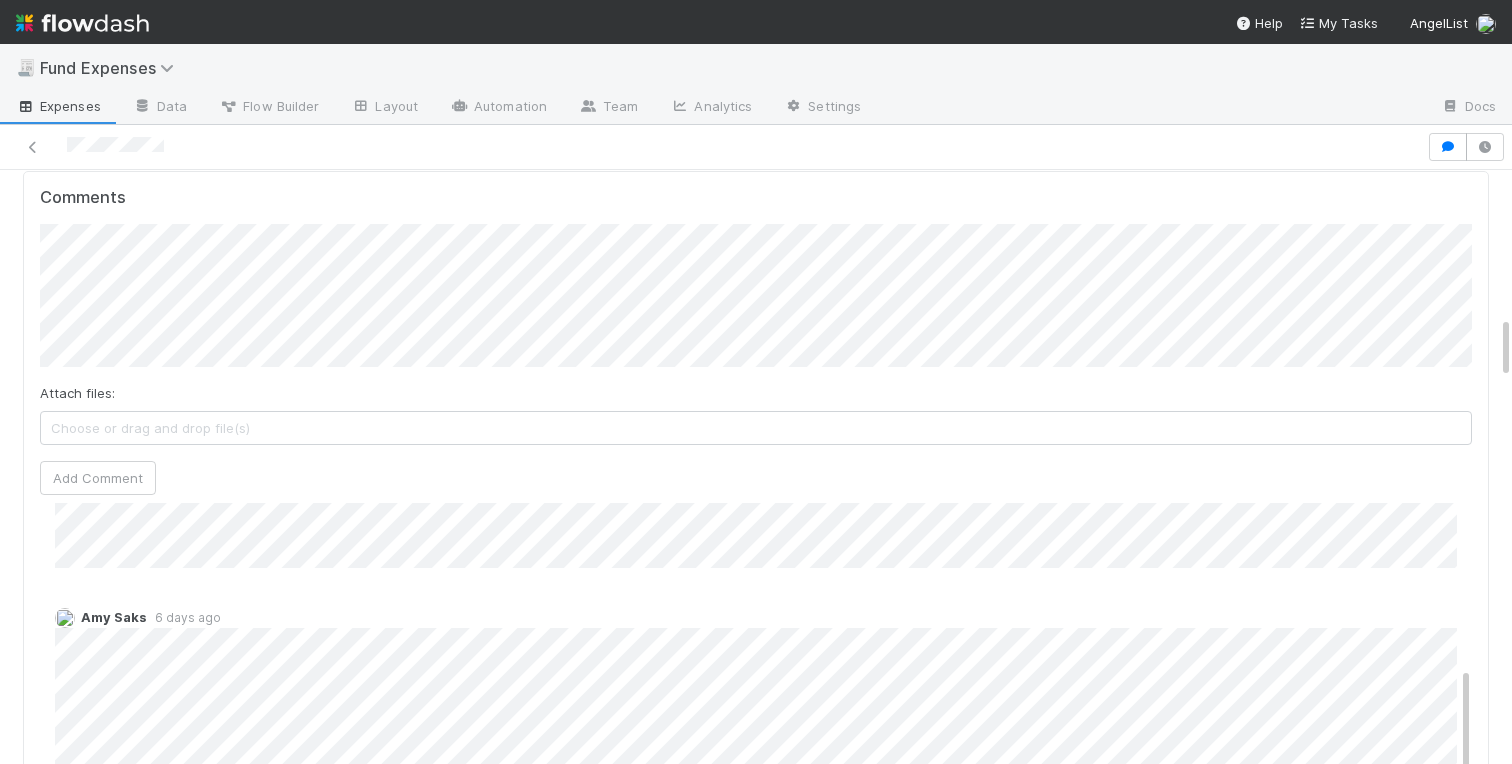 scroll, scrollTop: 446, scrollLeft: 0, axis: vertical 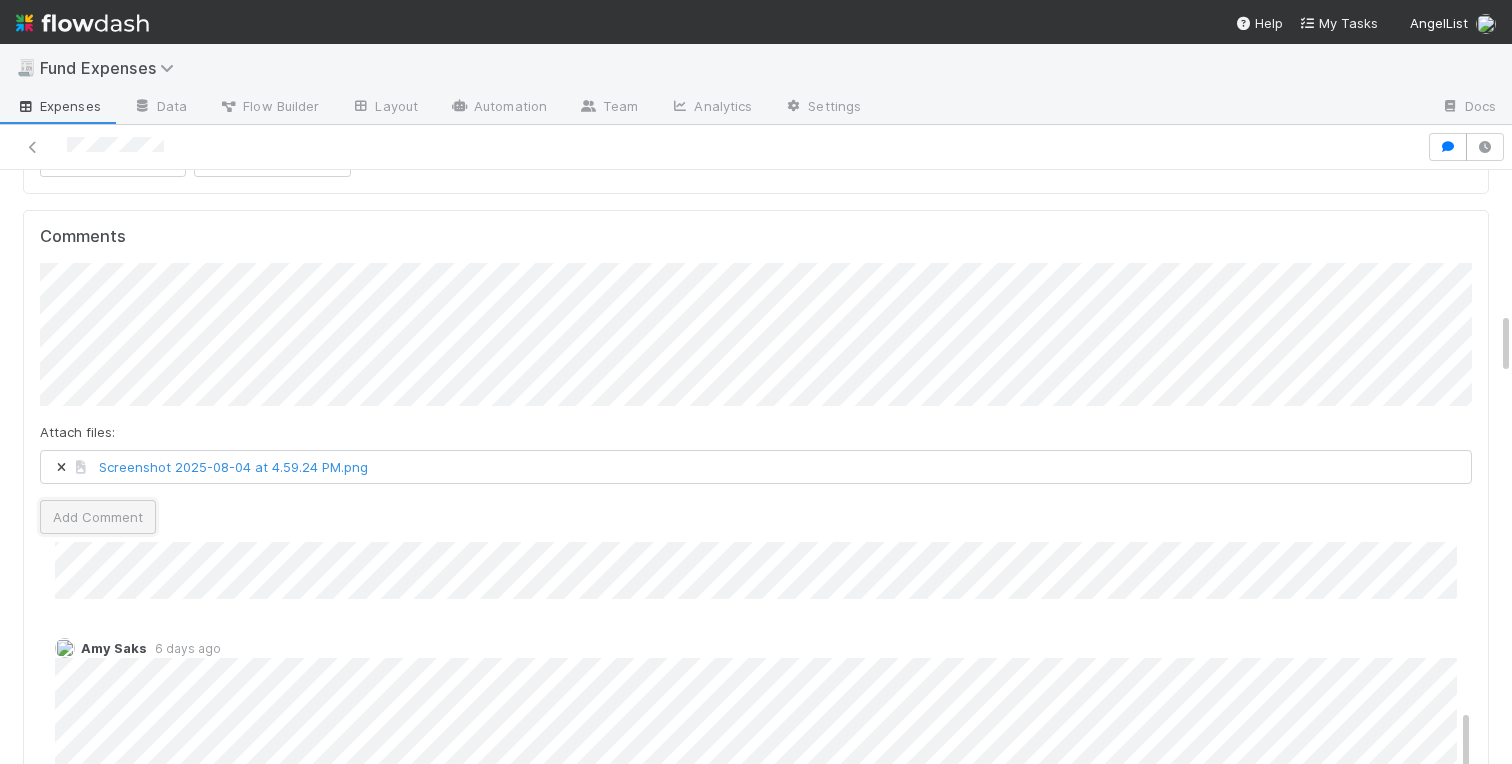 click on "Add Comment" at bounding box center [98, 517] 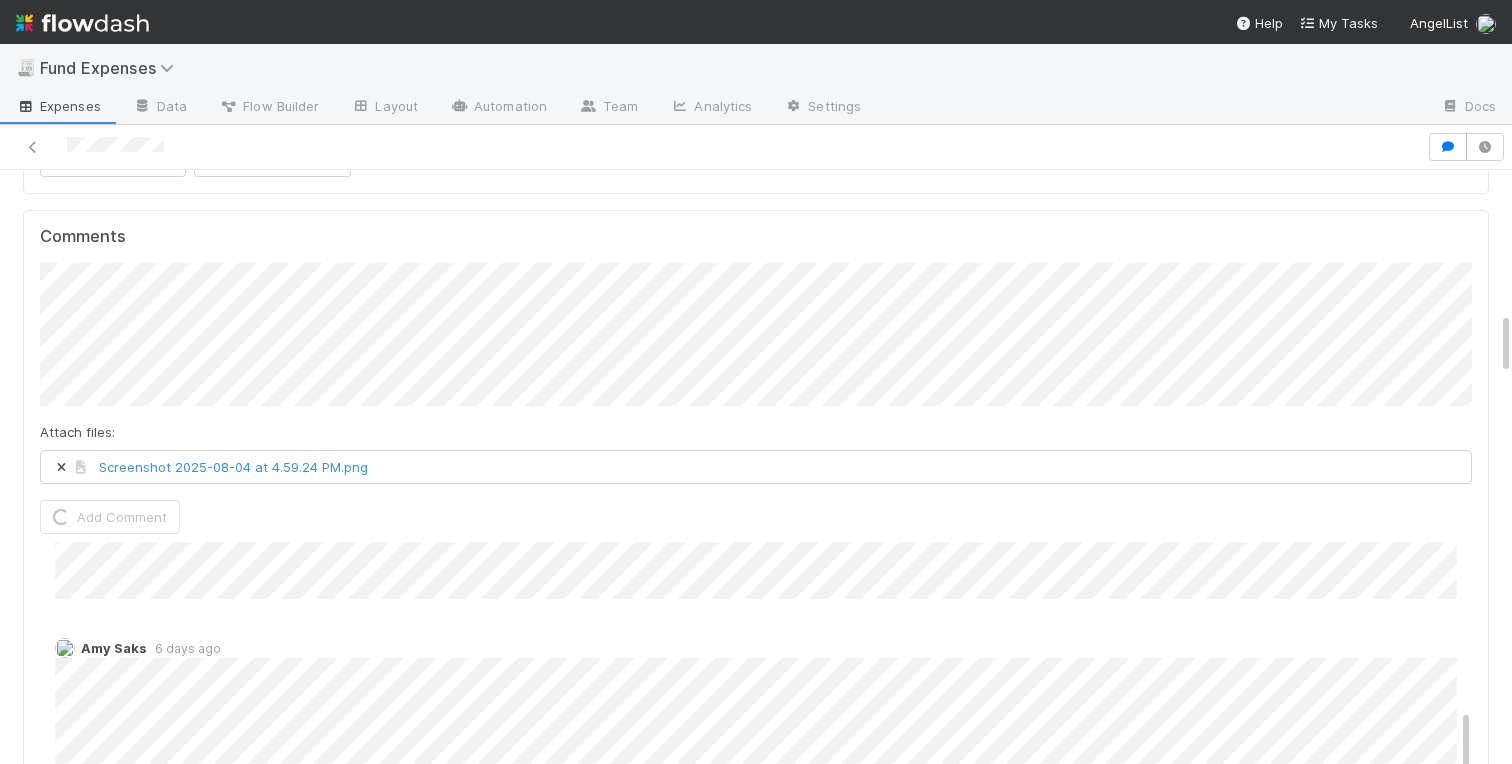 scroll, scrollTop: 744, scrollLeft: 0, axis: vertical 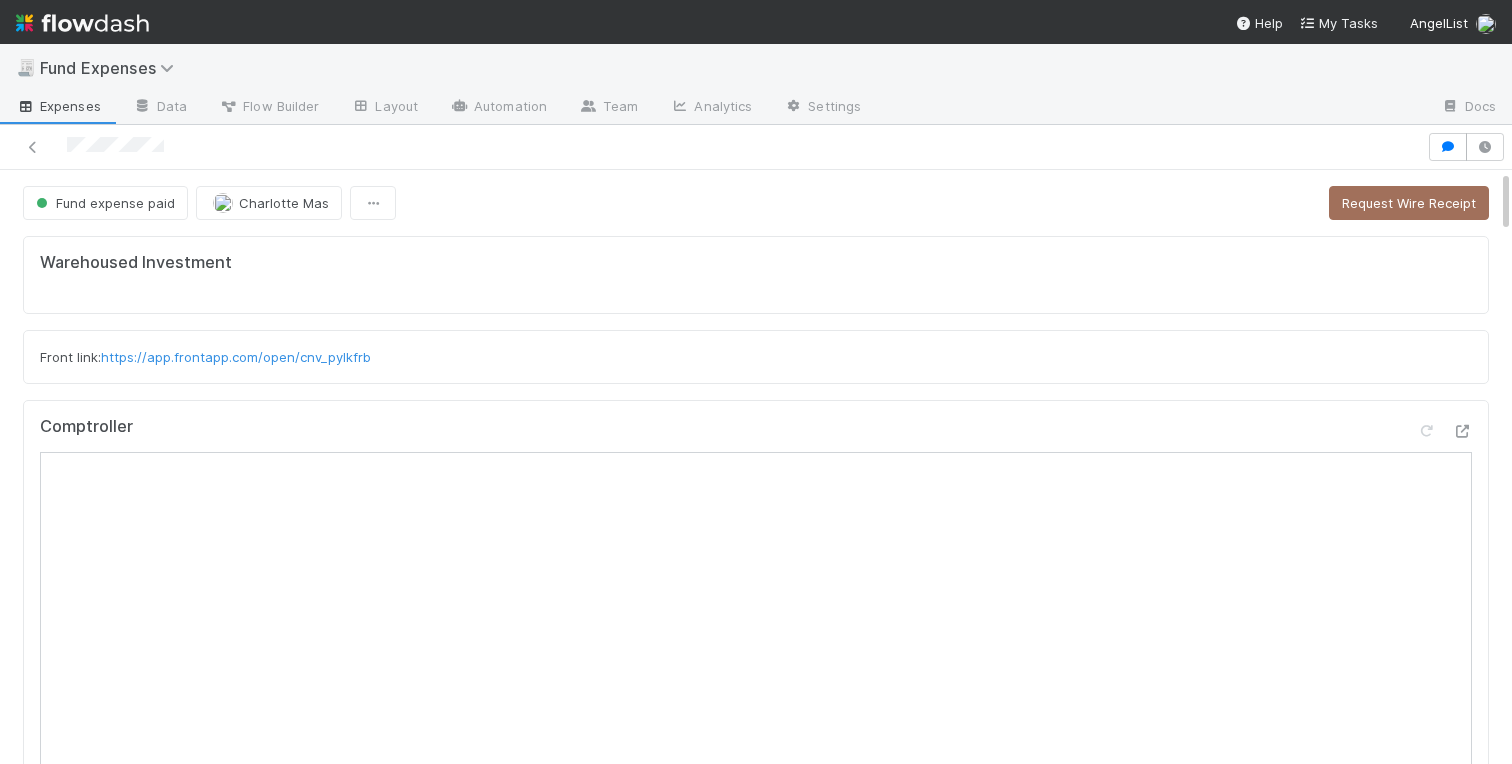 click on "Fund expense paid Charlotte Mas Request Wire Receipt" at bounding box center [756, 203] 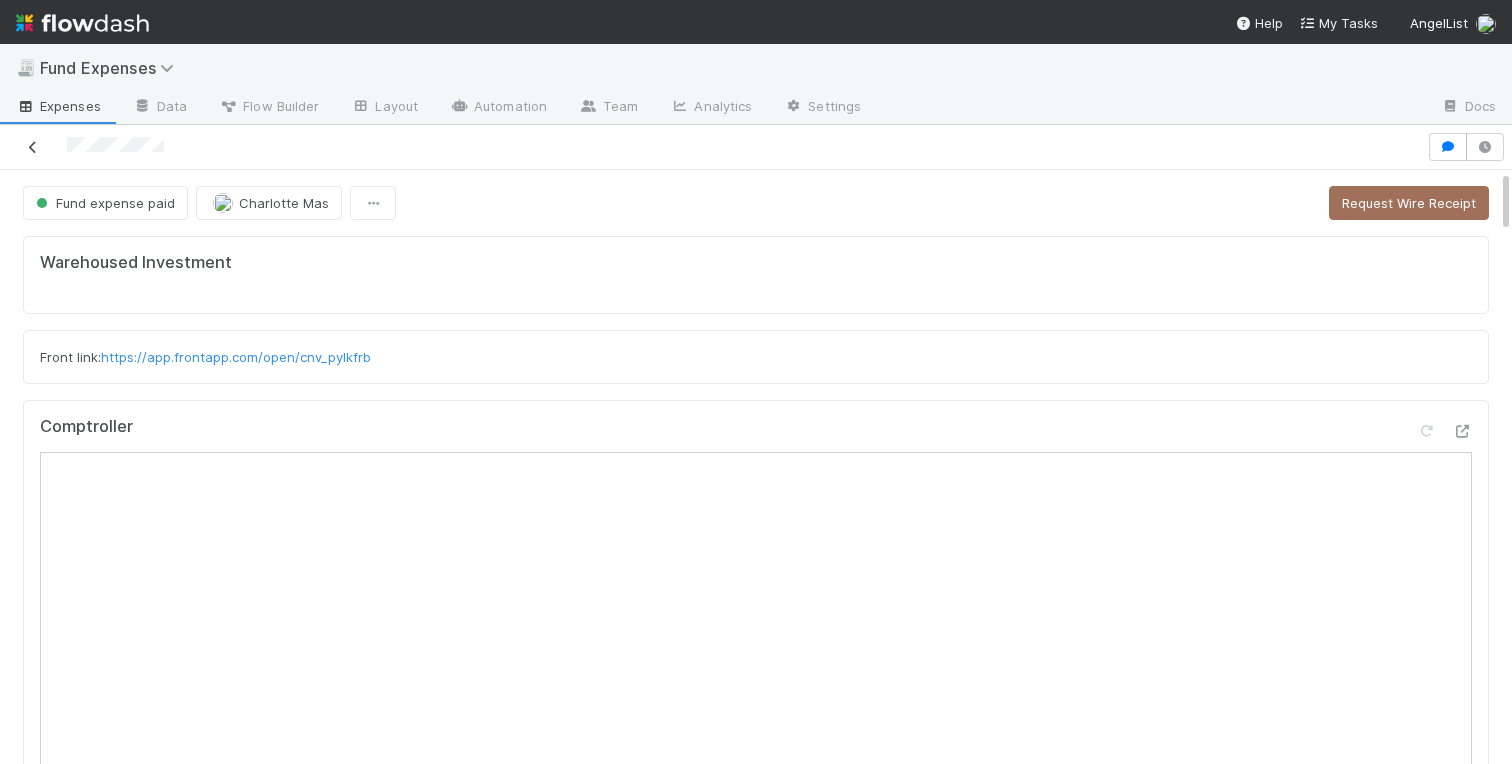 click at bounding box center [33, 147] 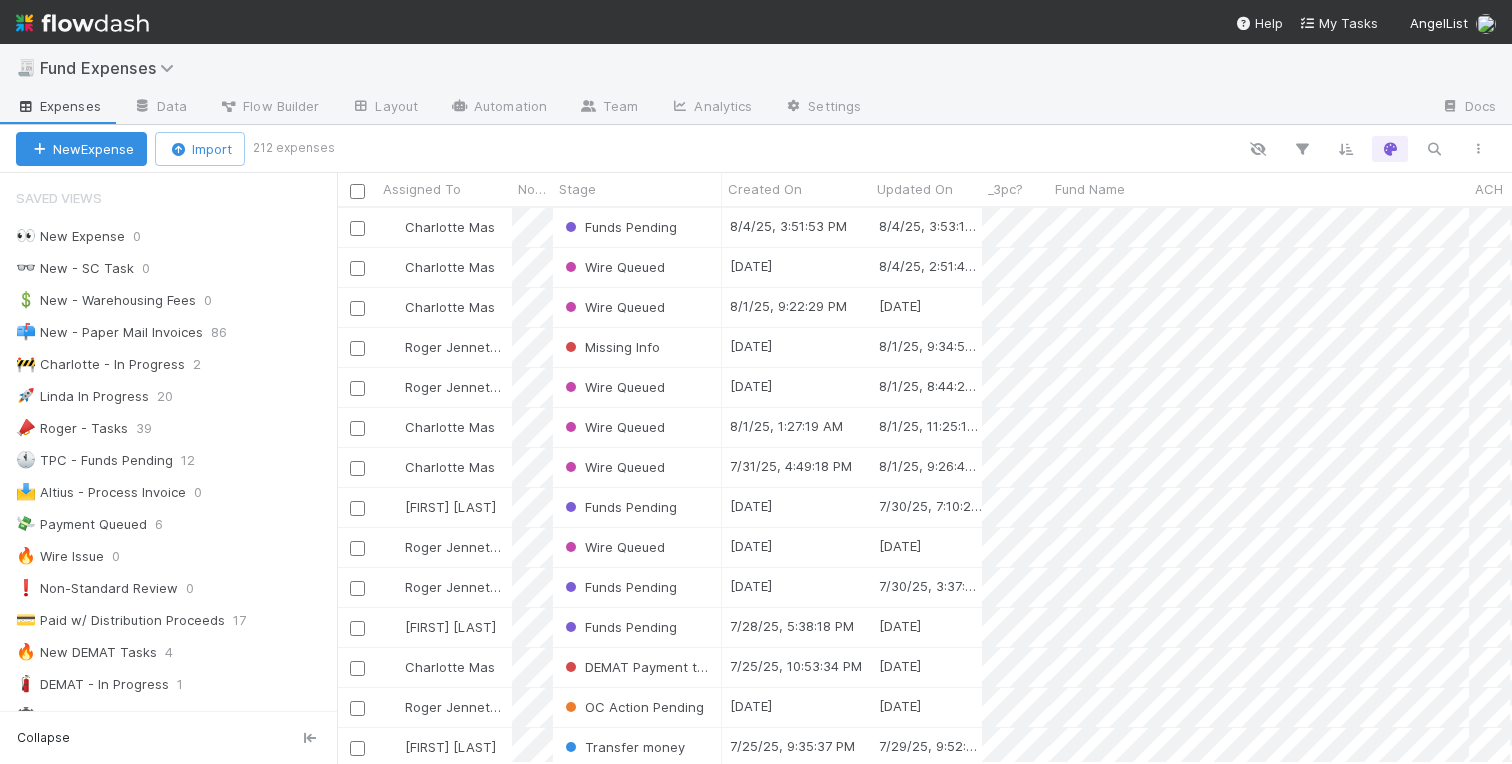 scroll, scrollTop: 555, scrollLeft: 1175, axis: both 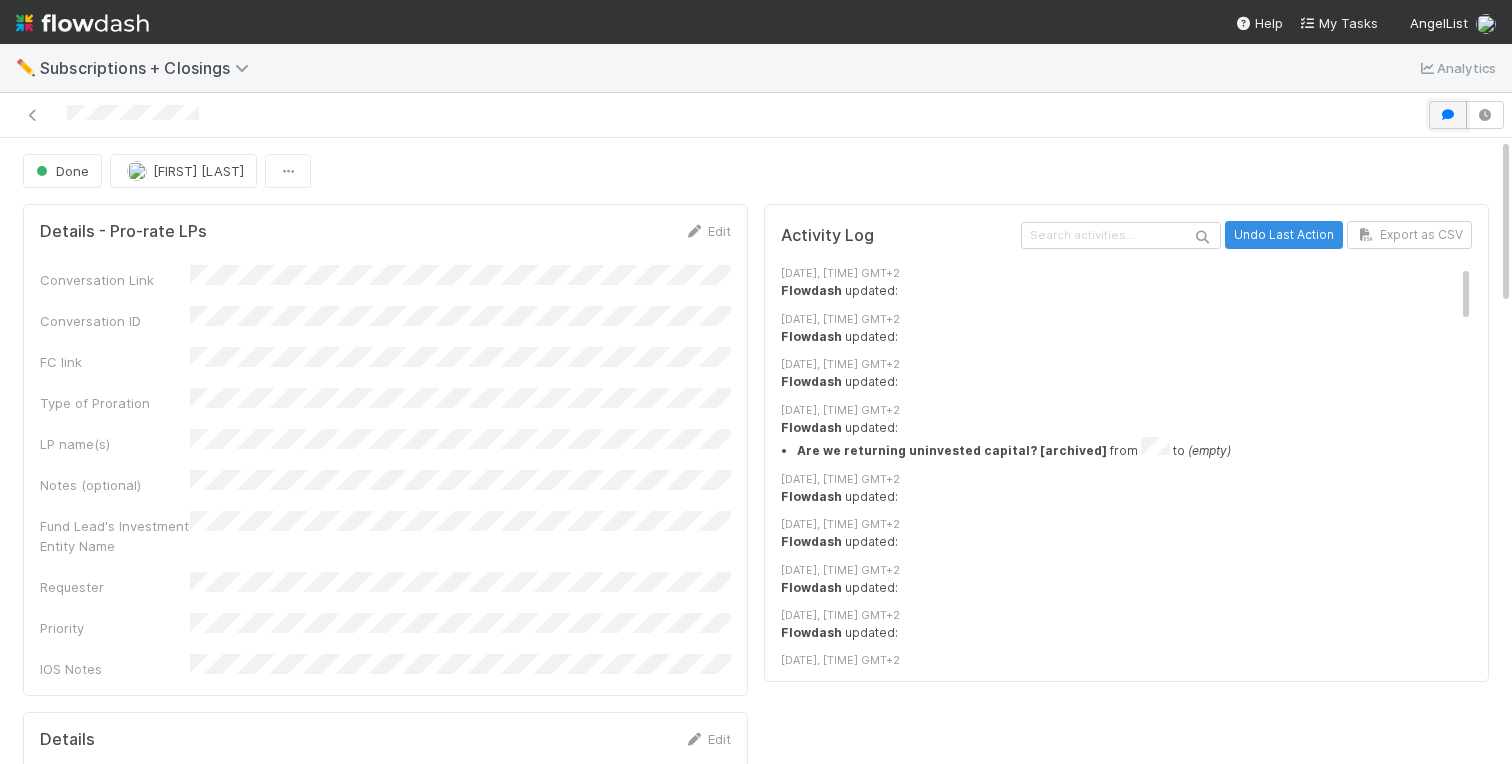 click at bounding box center [1448, 115] 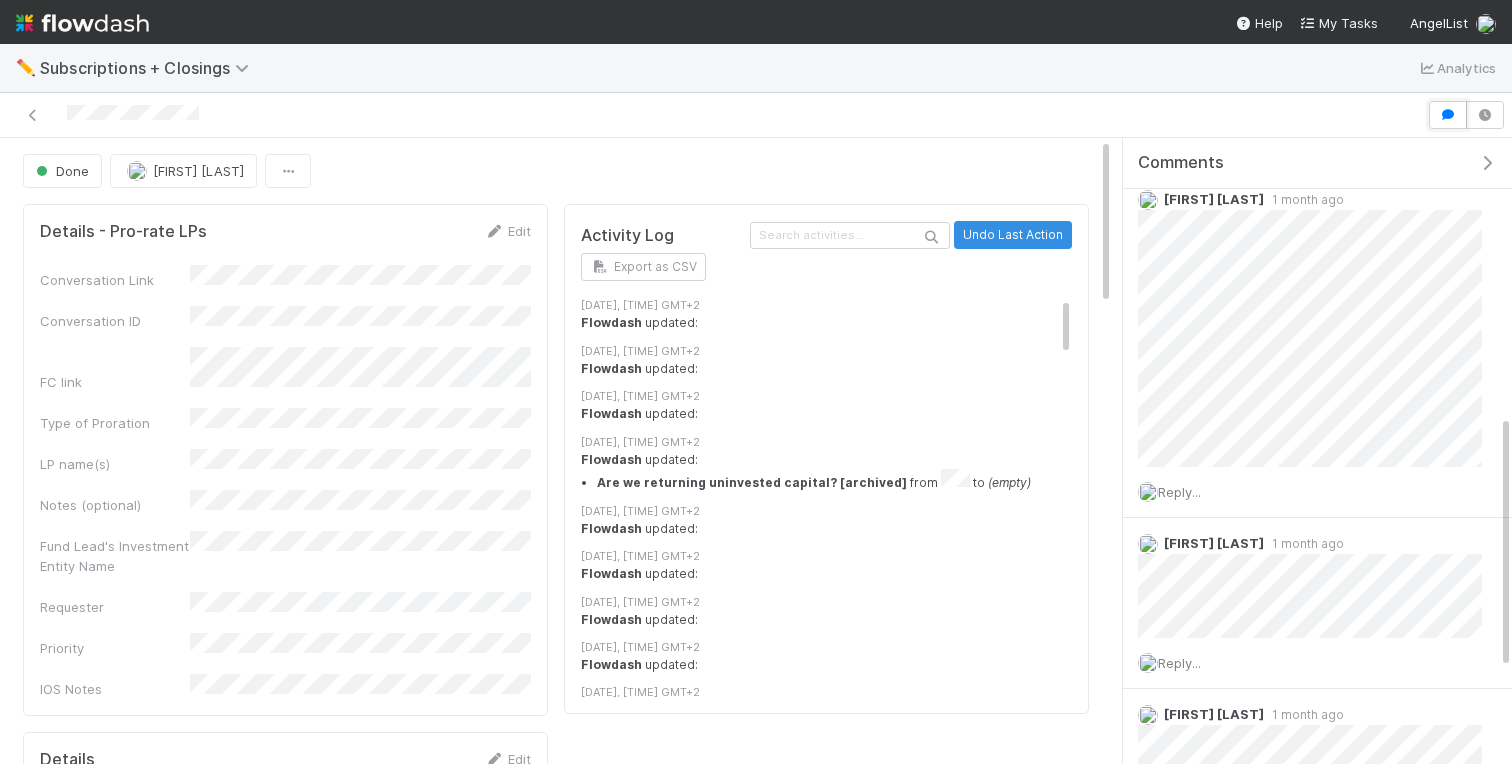 scroll, scrollTop: 690, scrollLeft: 0, axis: vertical 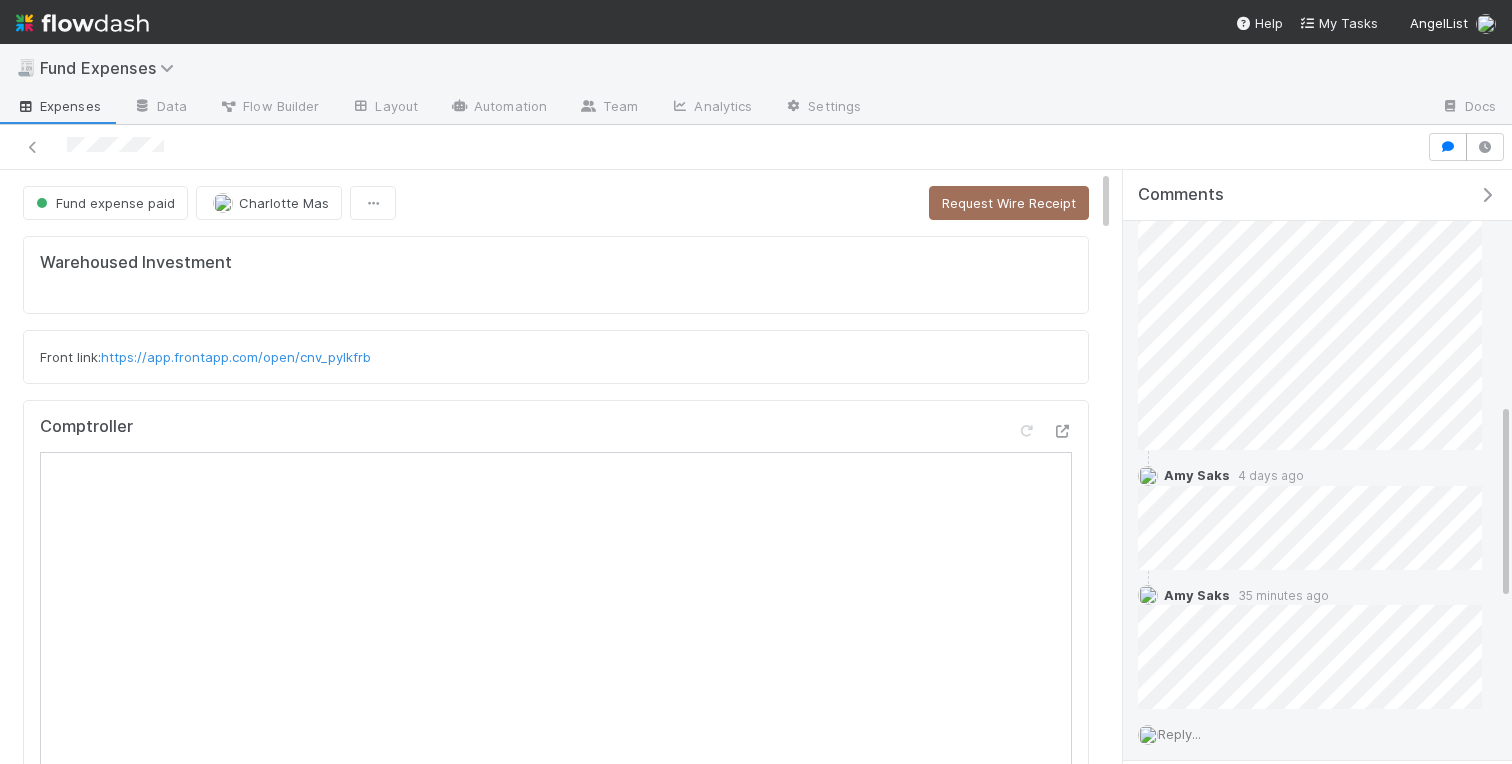 click on "4 days ago" at bounding box center (1267, 475) 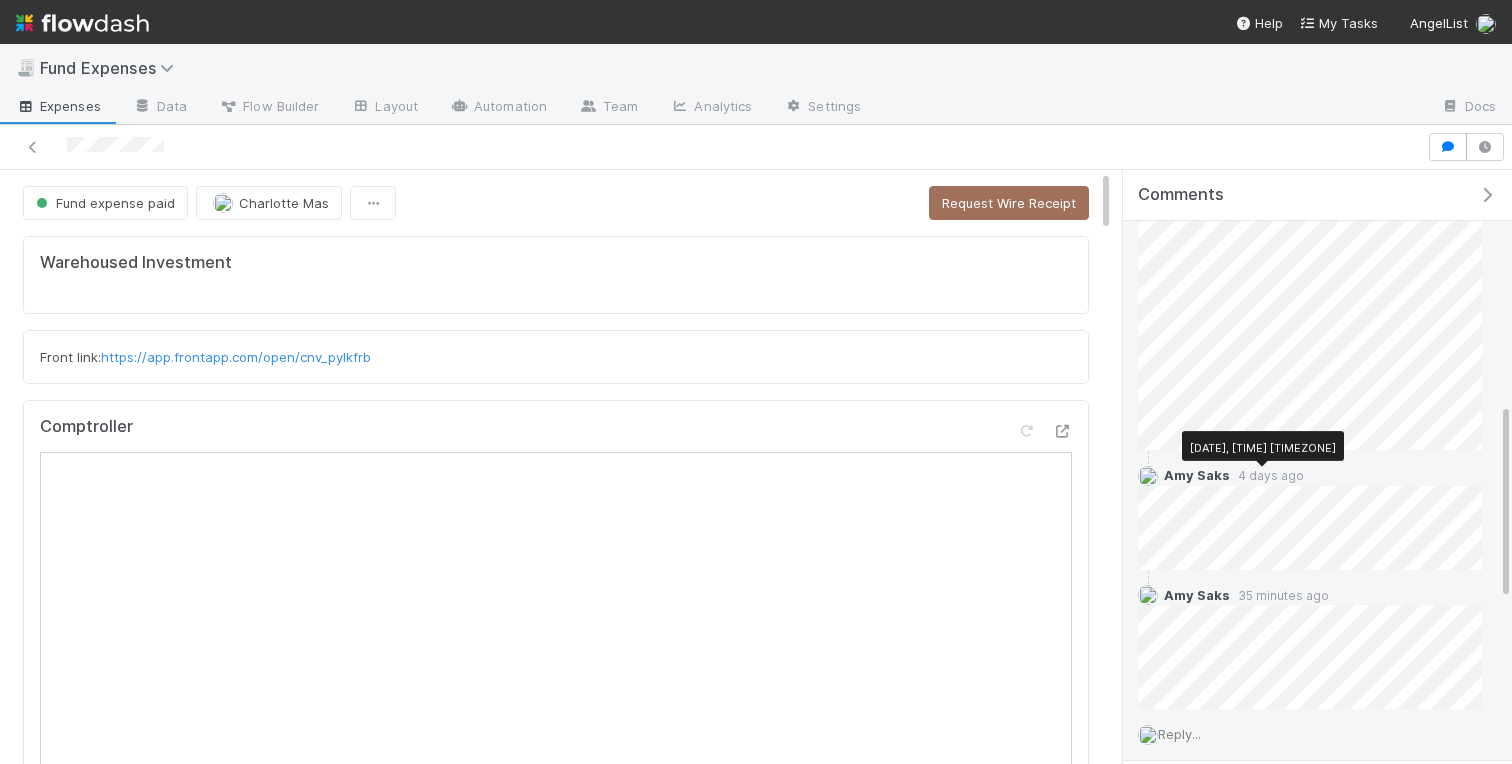 click on "4 days ago" at bounding box center (1267, 475) 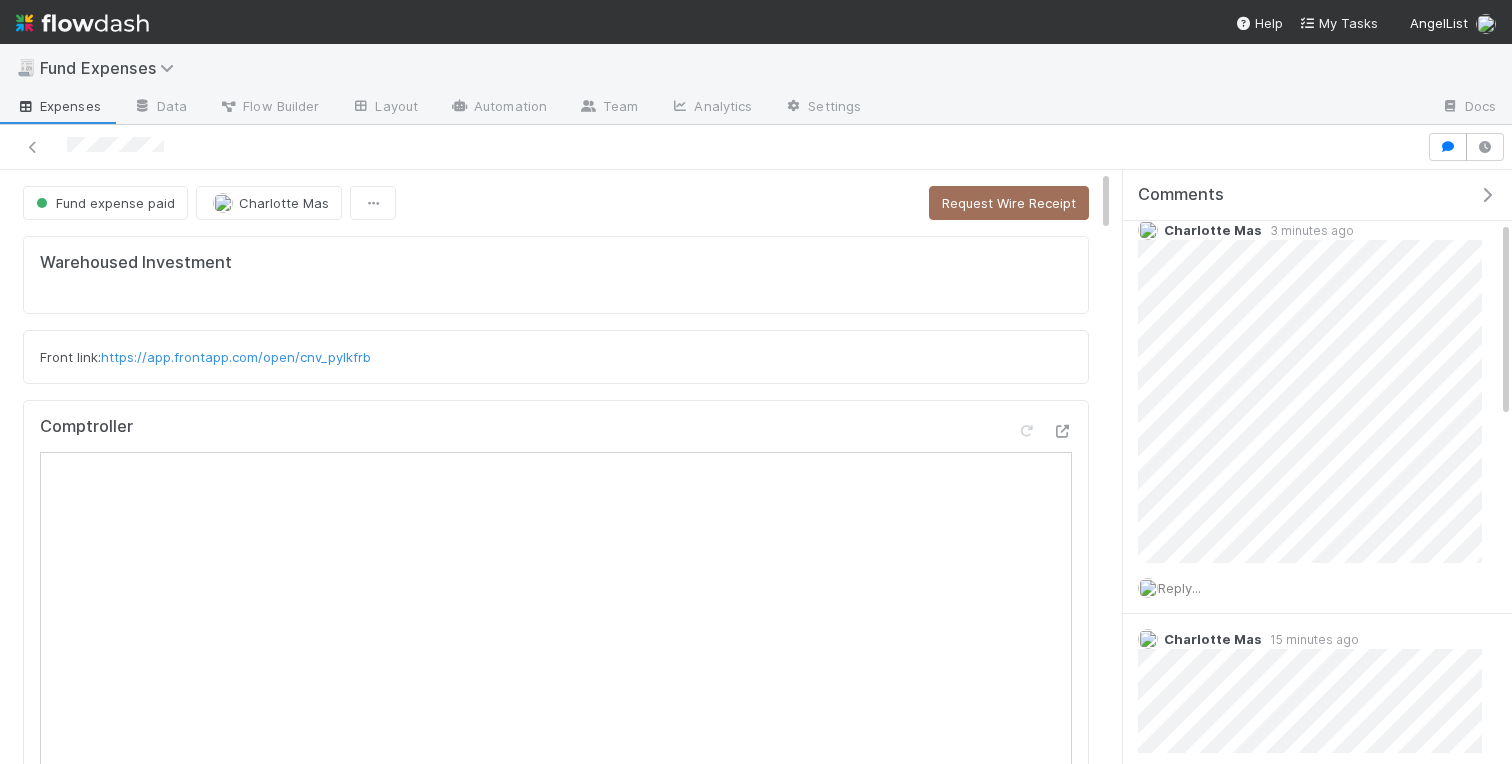 scroll, scrollTop: 0, scrollLeft: 0, axis: both 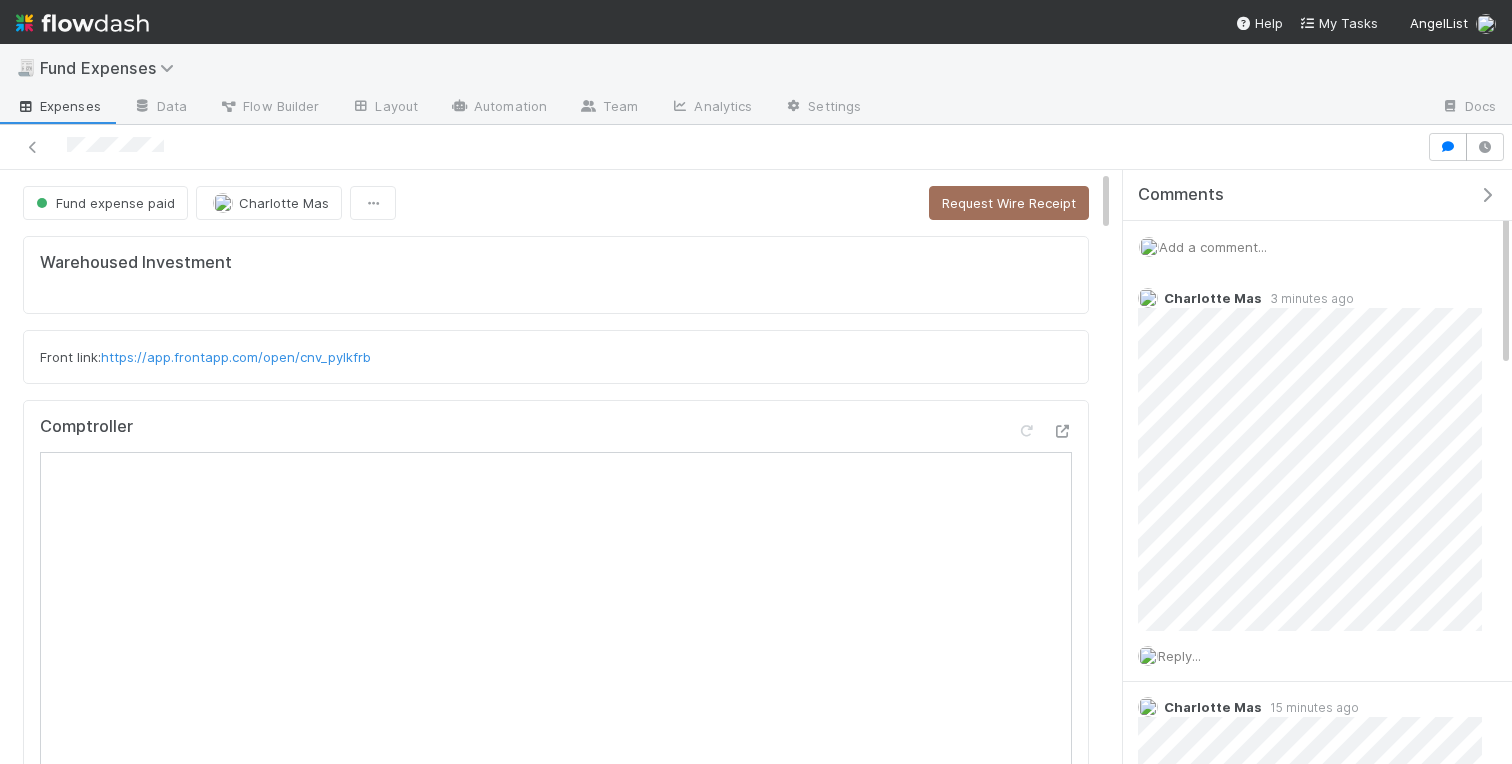 click at bounding box center (1487, 195) 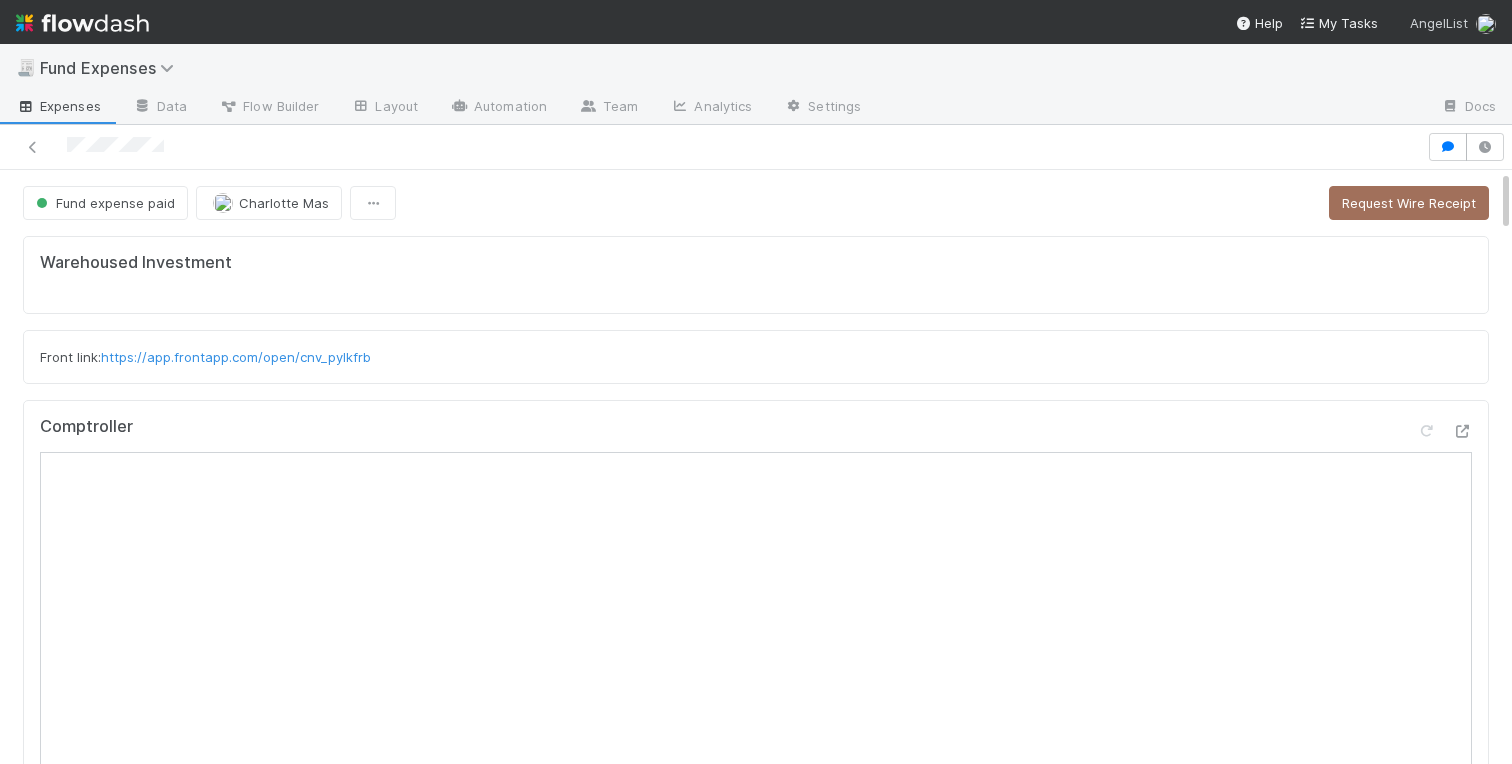 click at bounding box center [1486, 24] 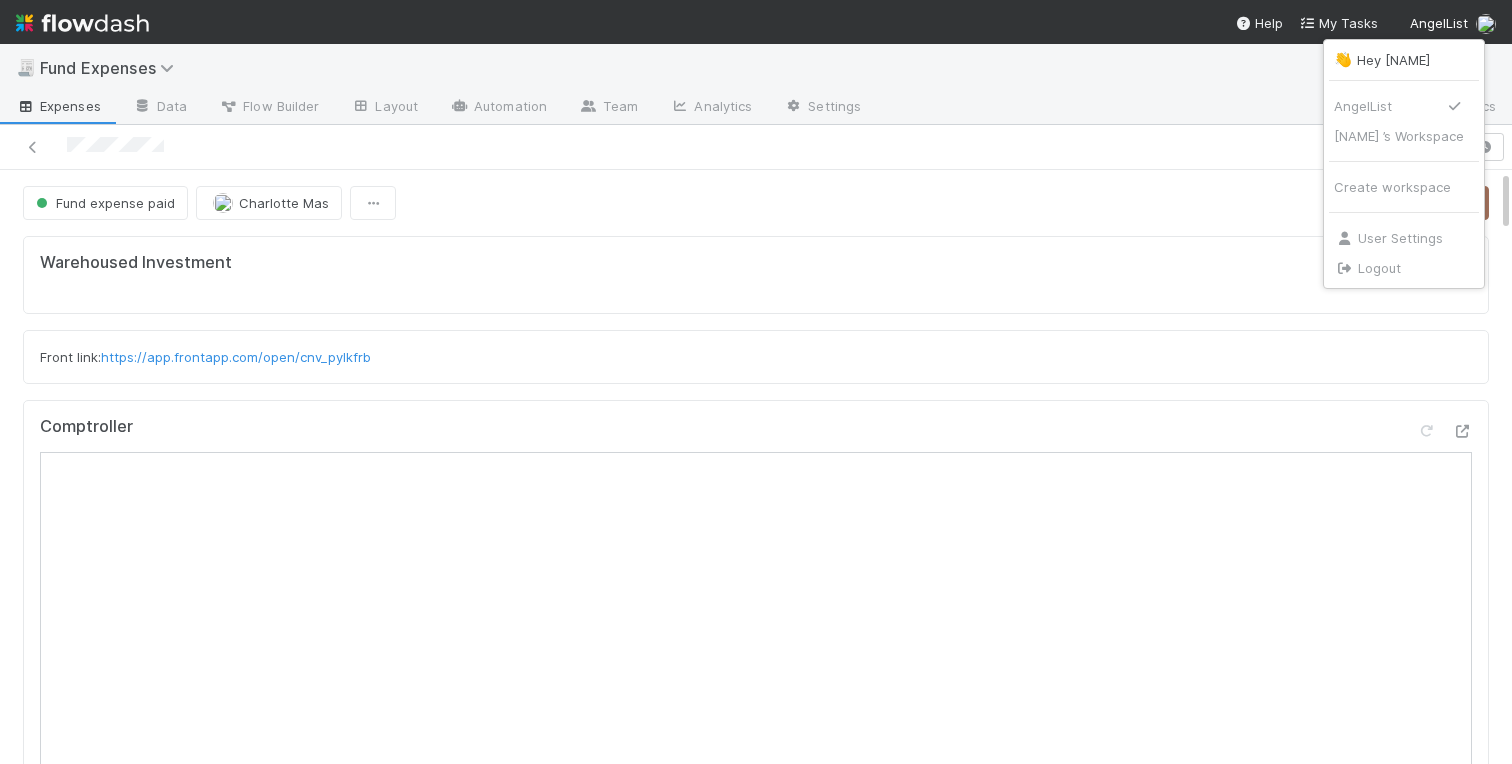click on "👋  Hey   [NAME] AngelList [NAME] ’s Workspace Create workspace User Settings Logout" at bounding box center [756, 382] 